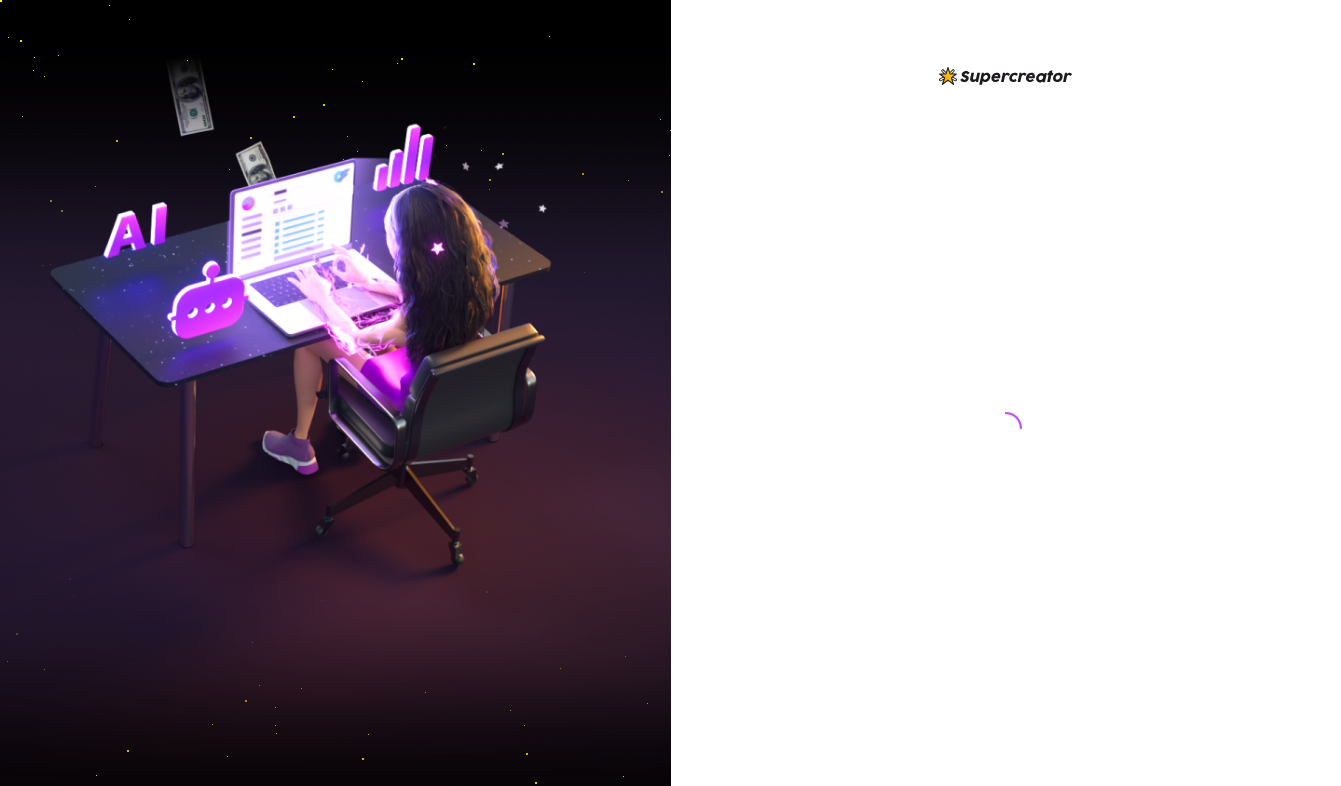 scroll, scrollTop: 0, scrollLeft: 0, axis: both 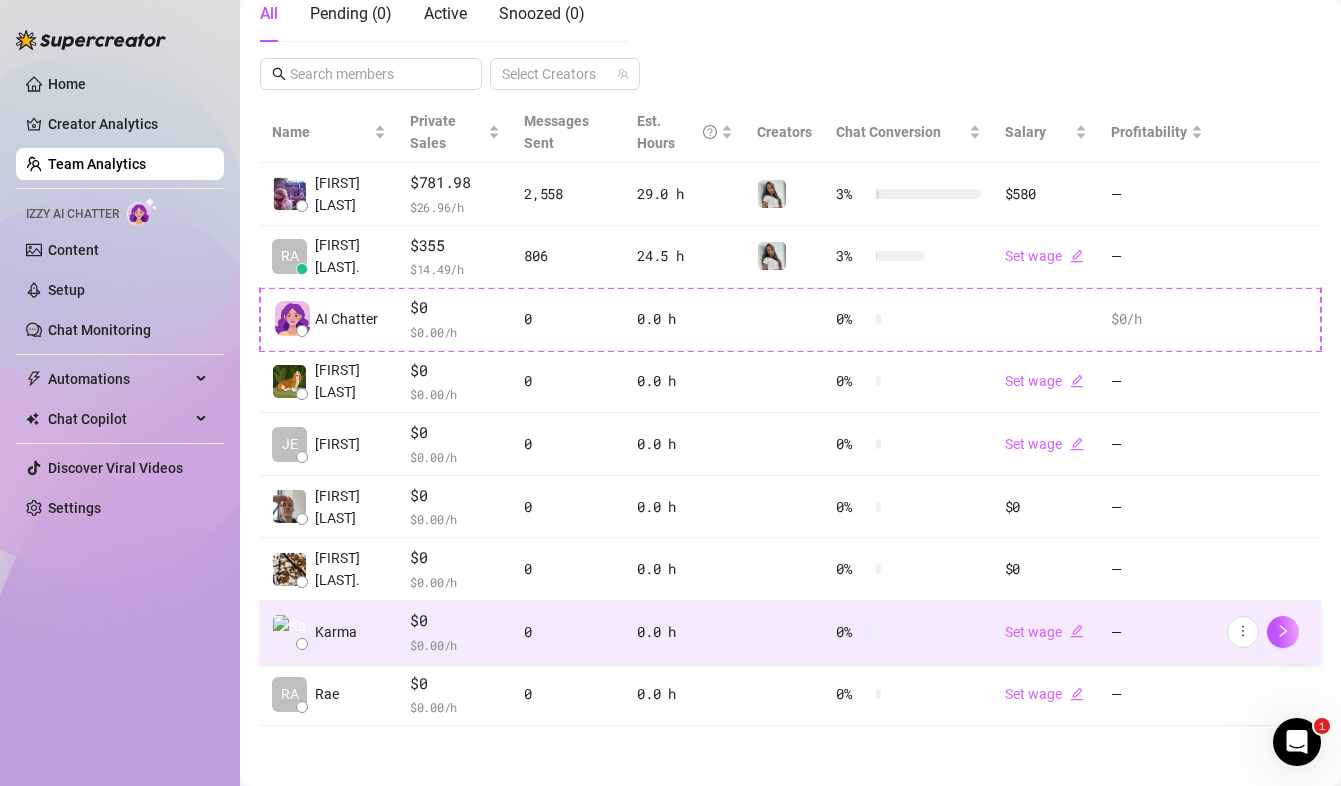 click on "Karma" at bounding box center (329, 632) 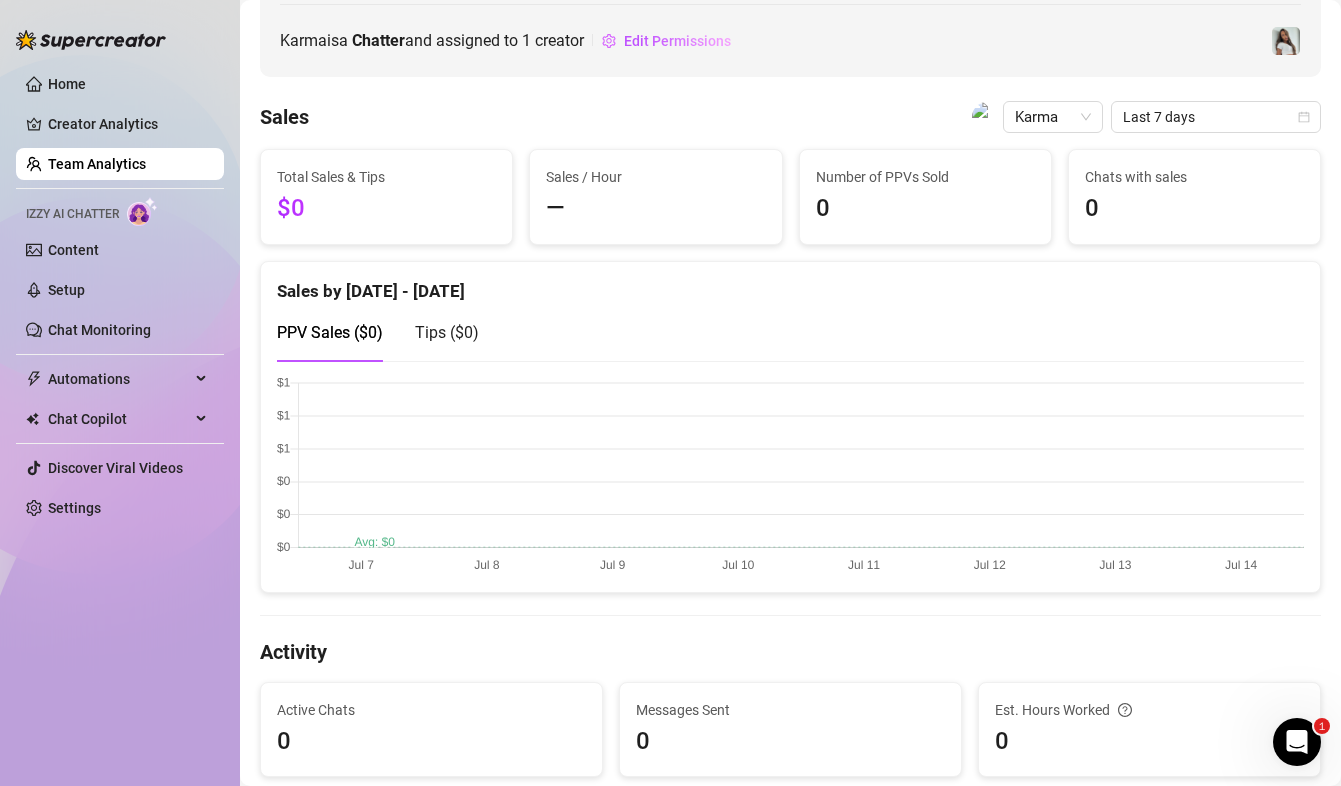 scroll, scrollTop: 222, scrollLeft: 0, axis: vertical 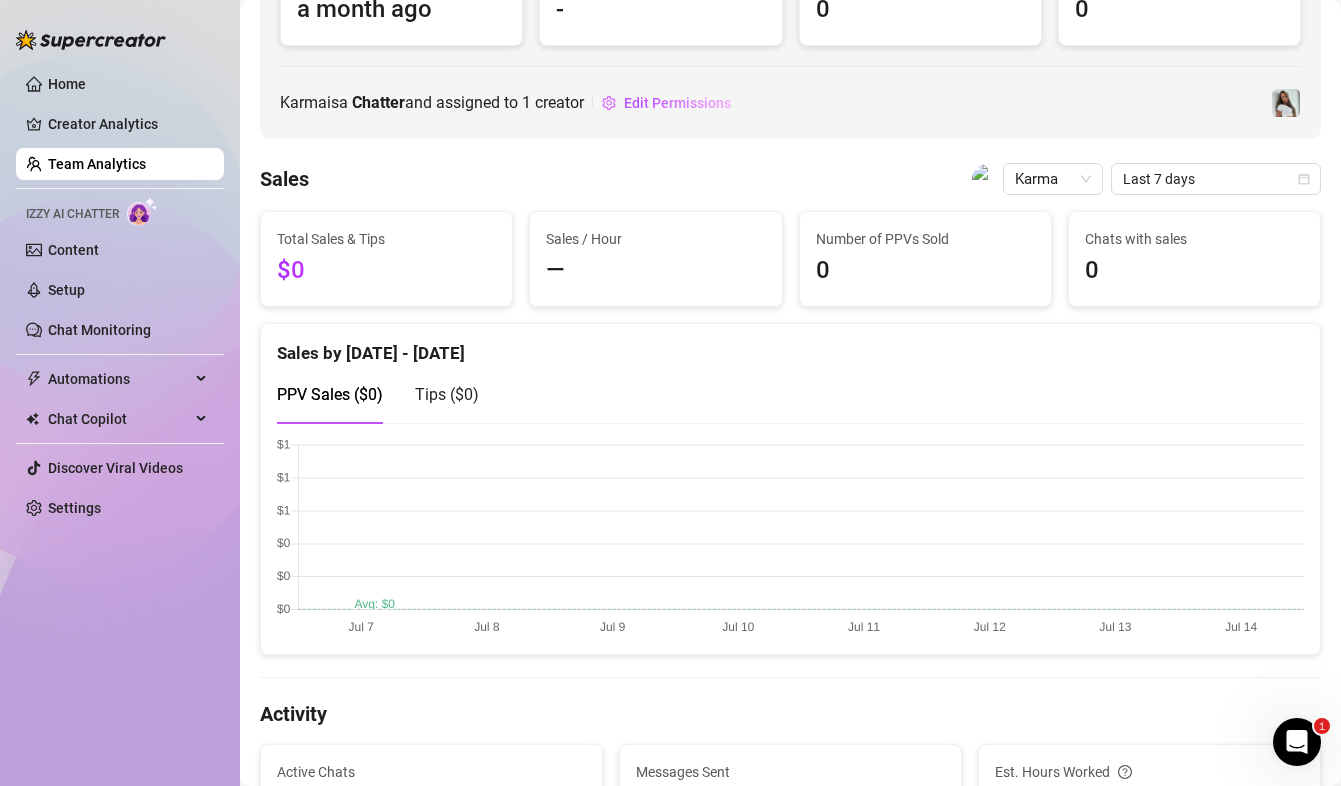 click on "Team Analytics" at bounding box center (97, 164) 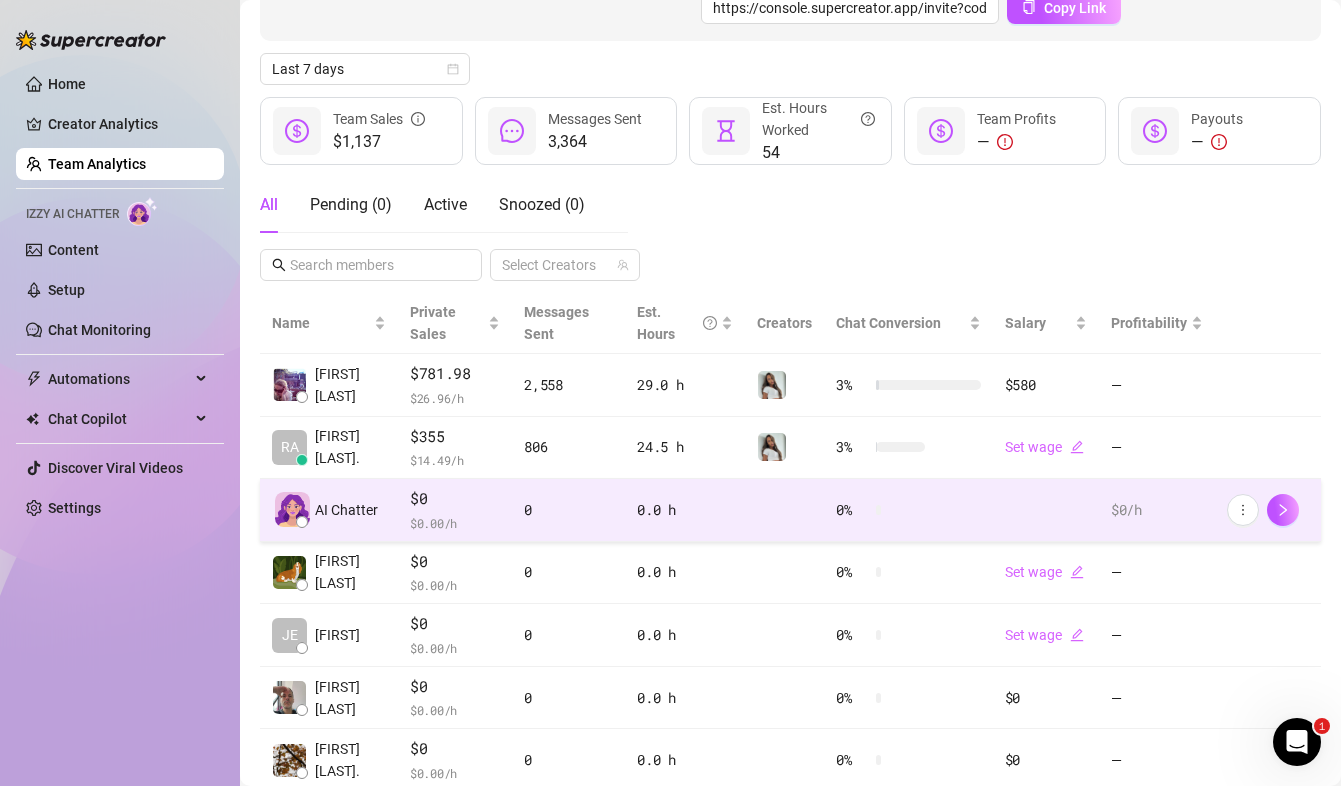 click on "0 %" at bounding box center (908, 510) 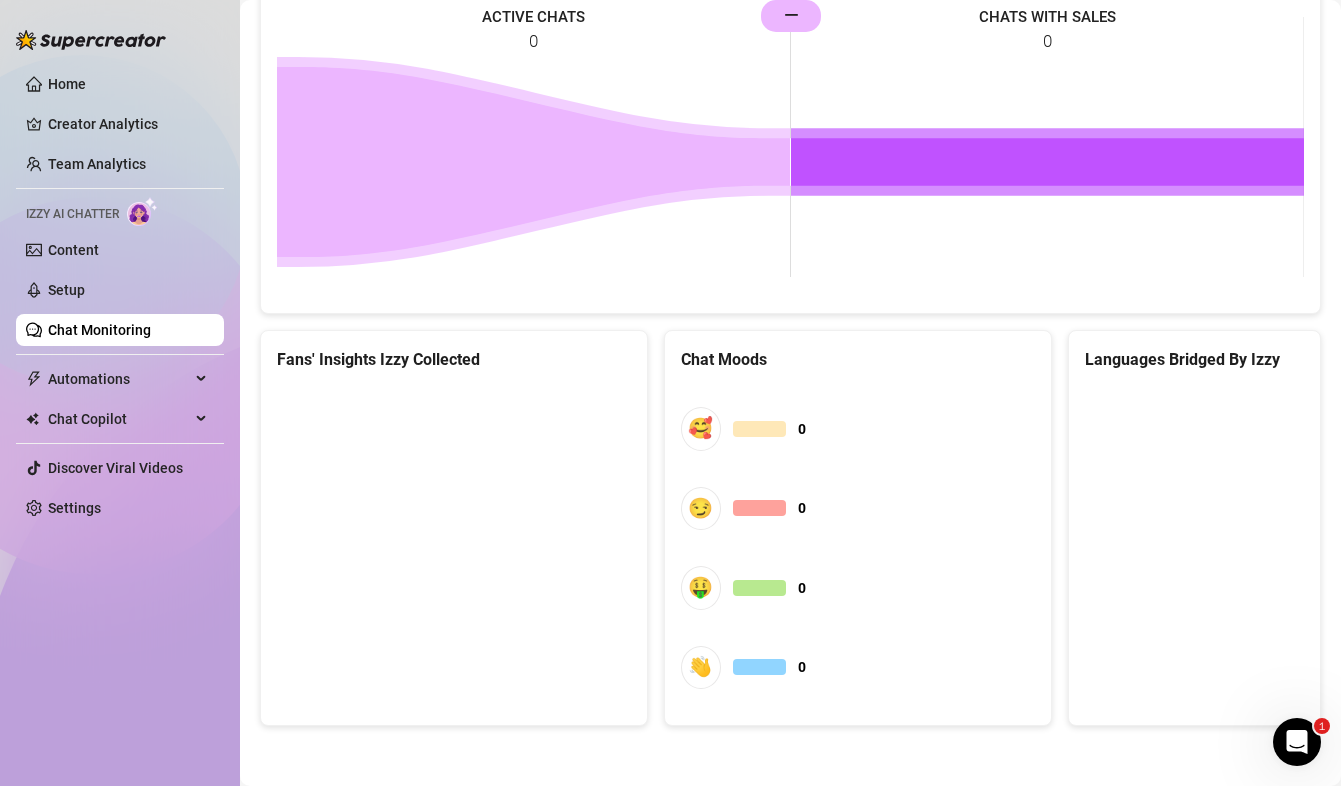 scroll, scrollTop: 1005, scrollLeft: 0, axis: vertical 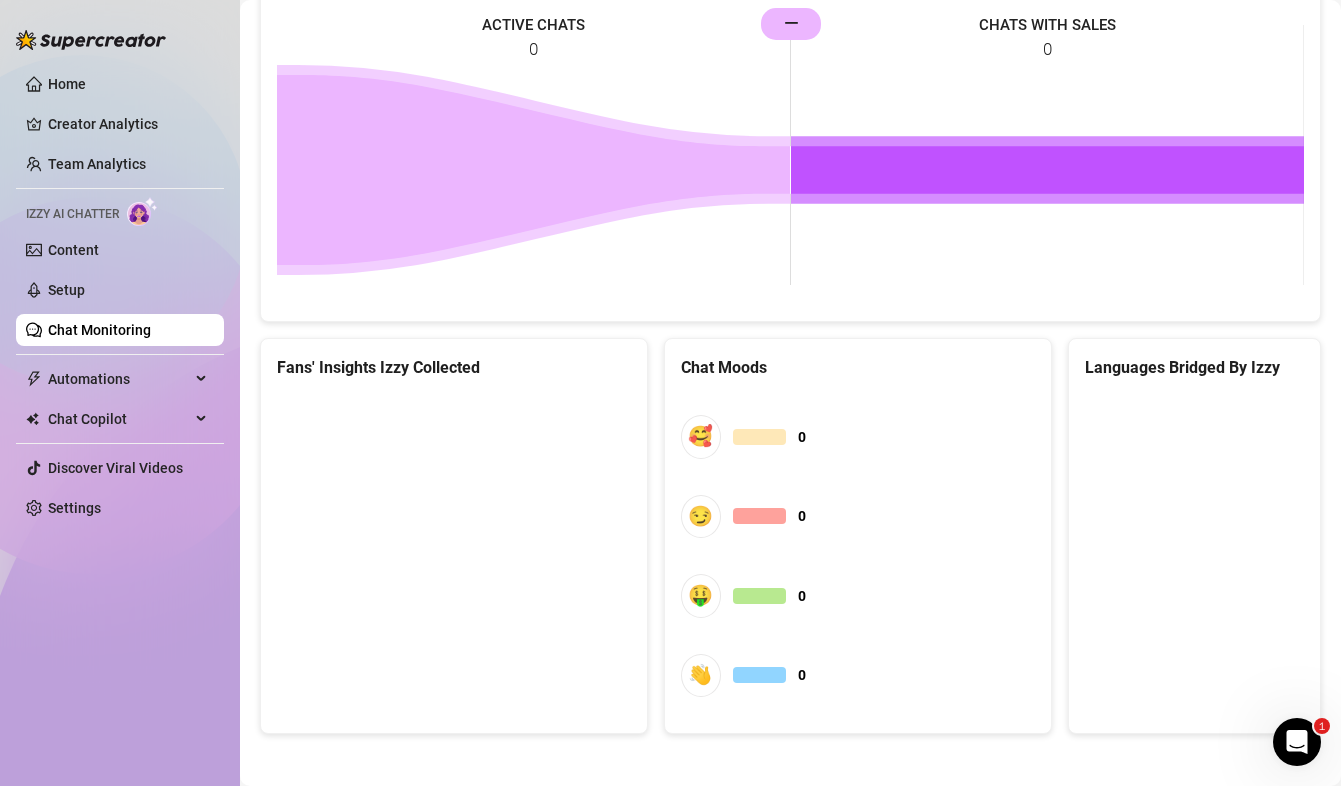click on "Chat Monitoring" at bounding box center (99, 330) 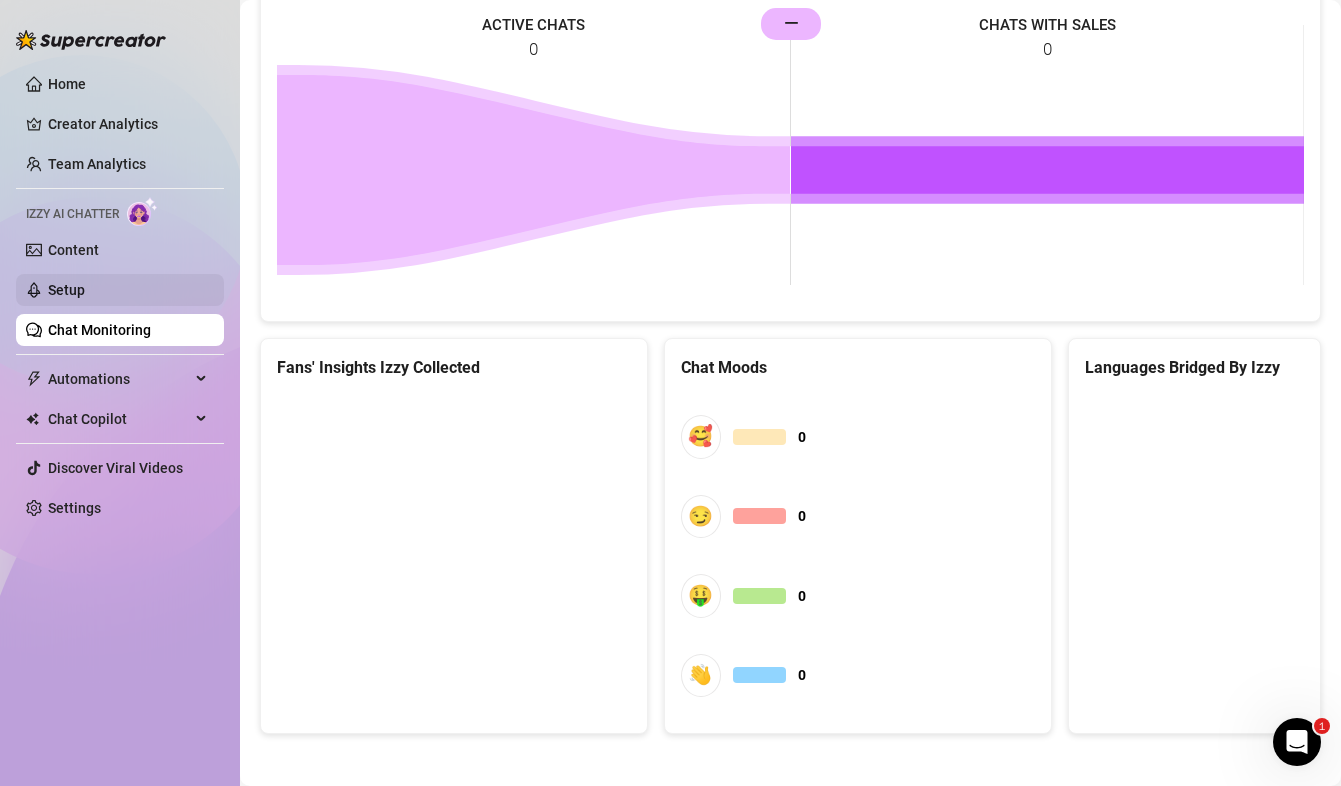 click on "Setup" at bounding box center [66, 290] 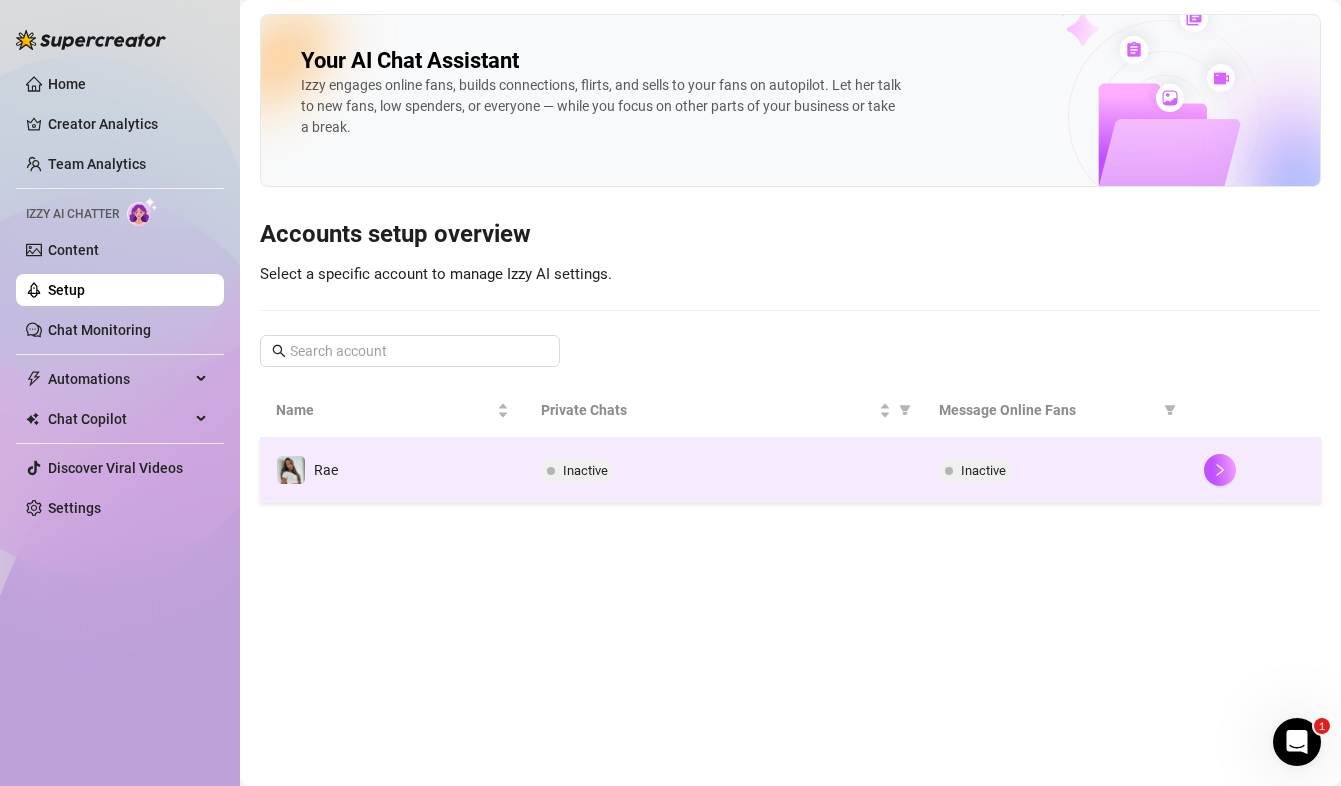 click on "Inactive" at bounding box center (585, 470) 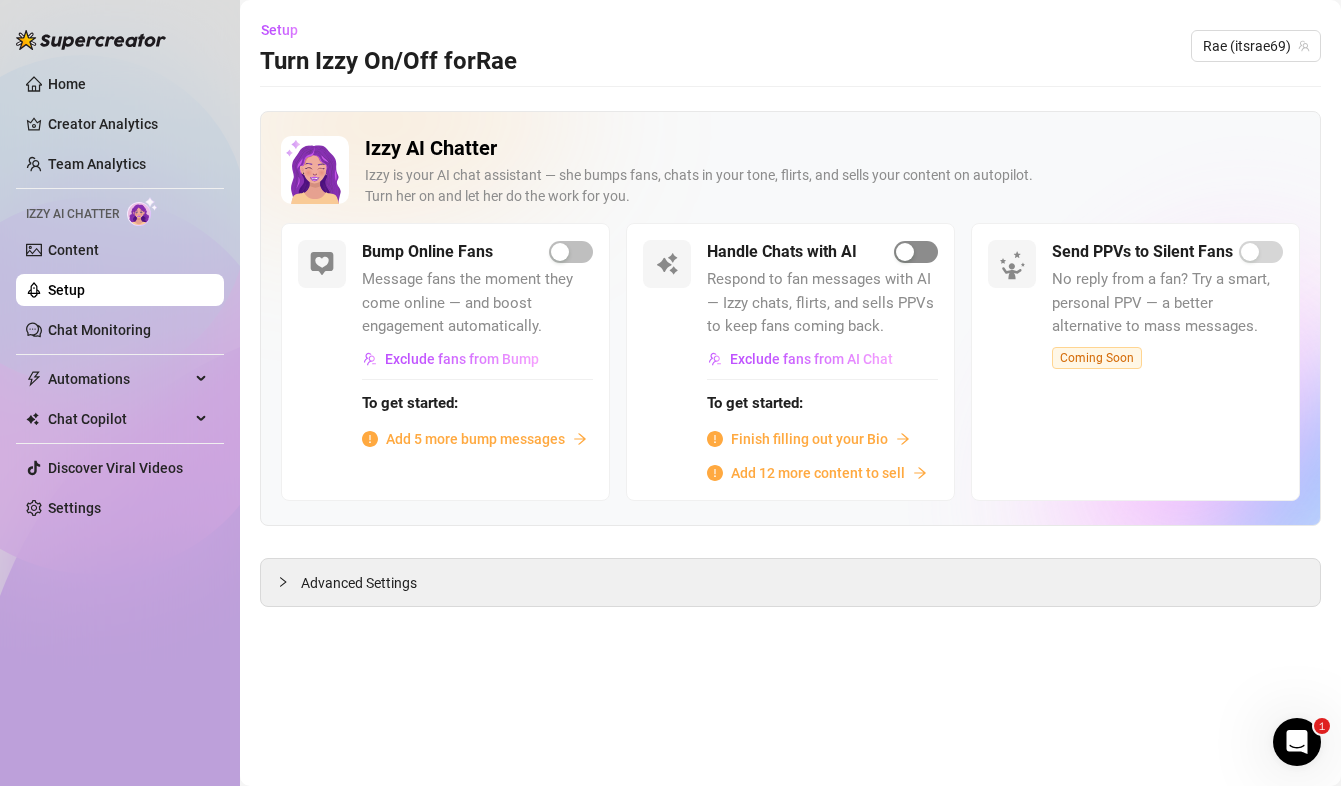 click at bounding box center [905, 252] 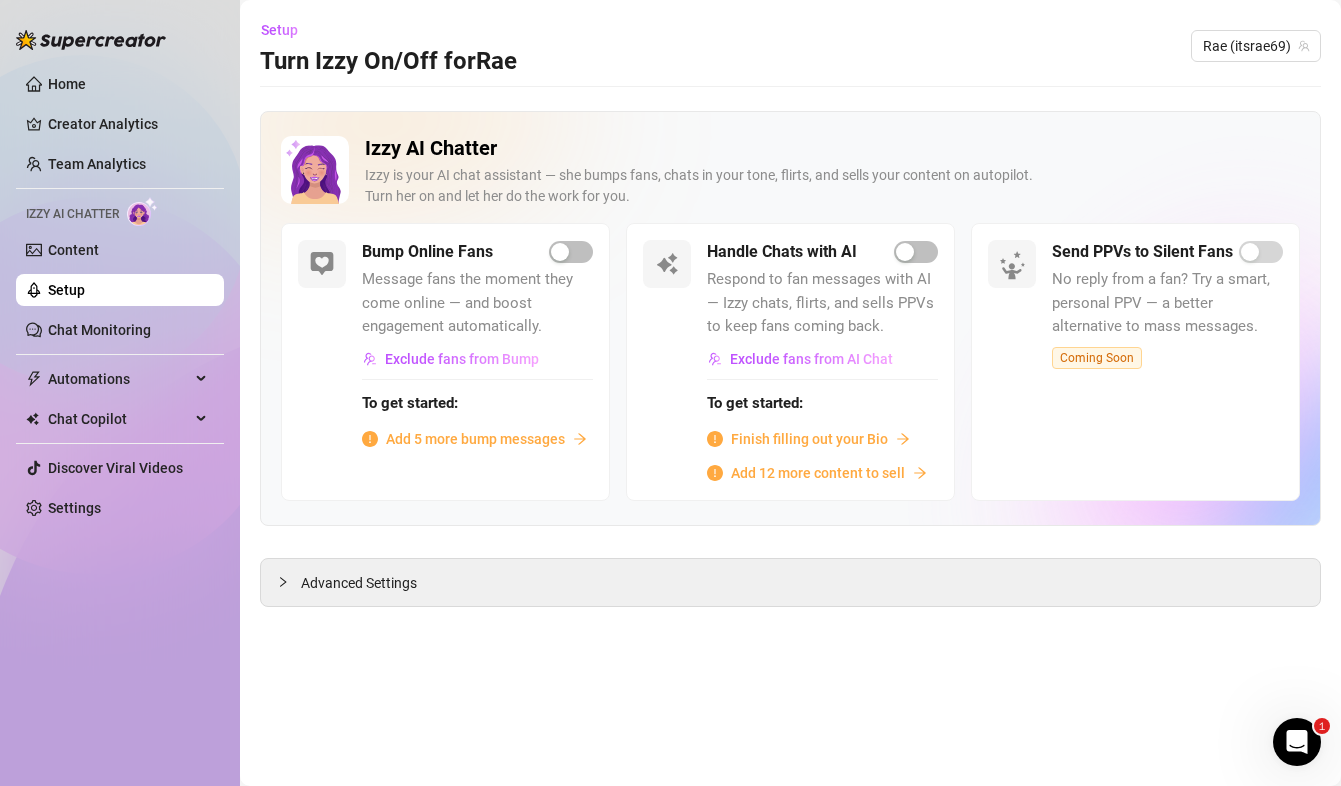 click on "Finish filling out your Bio" at bounding box center [809, 439] 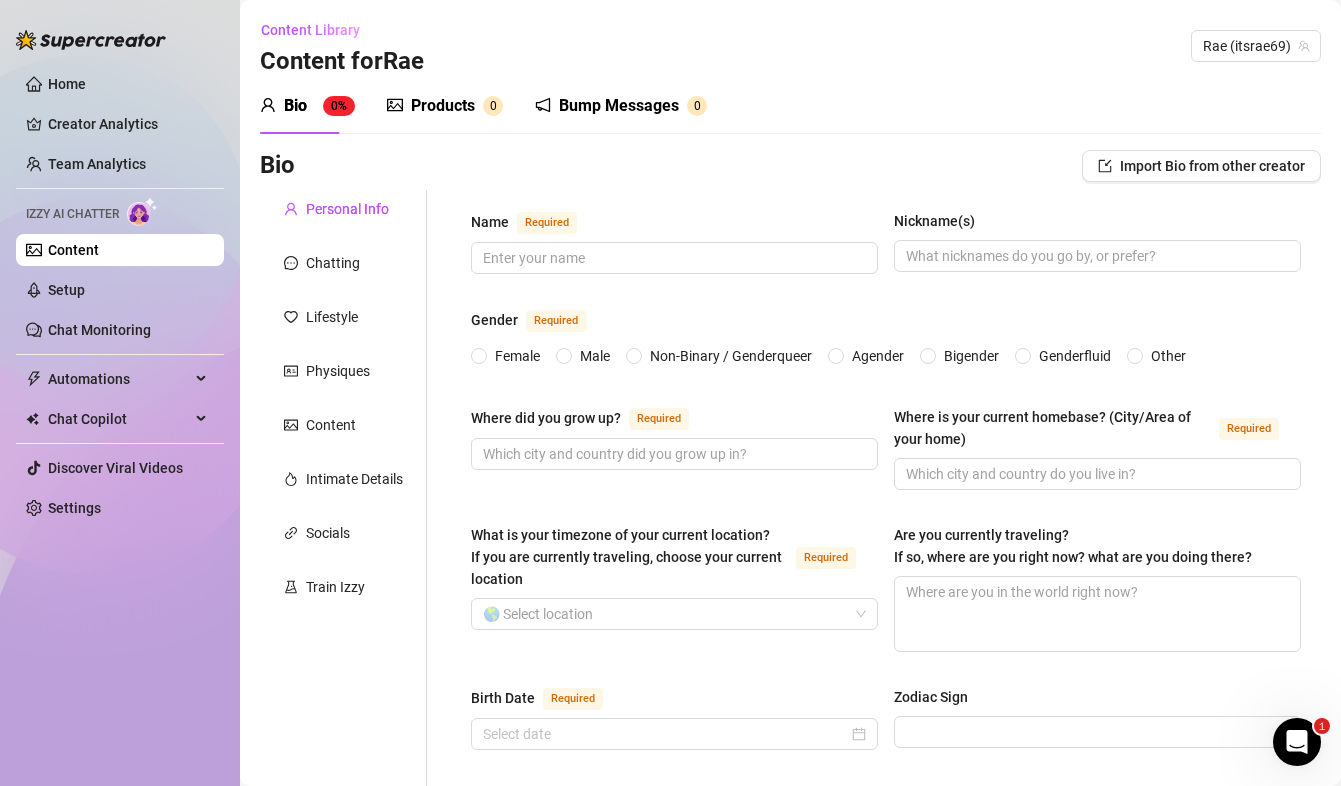 type 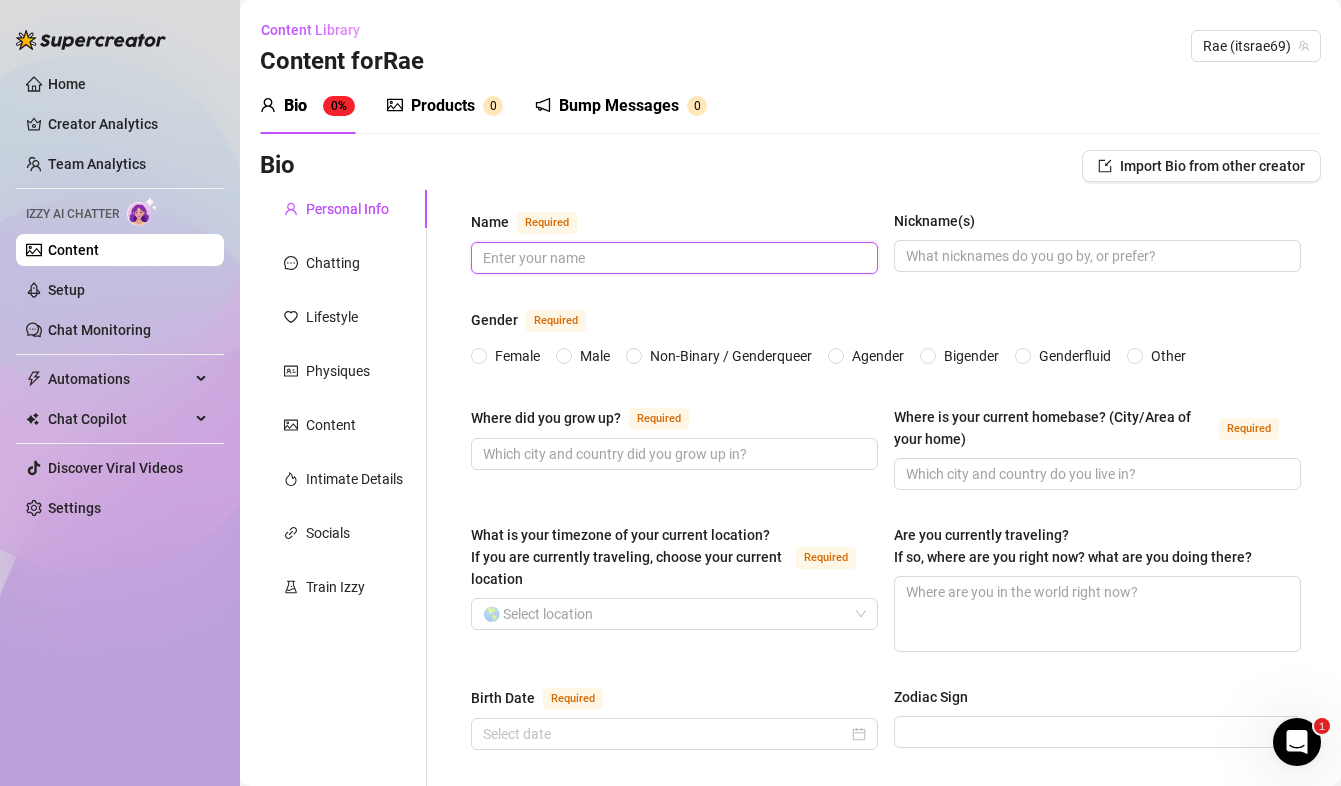 click on "Name Required" at bounding box center (672, 258) 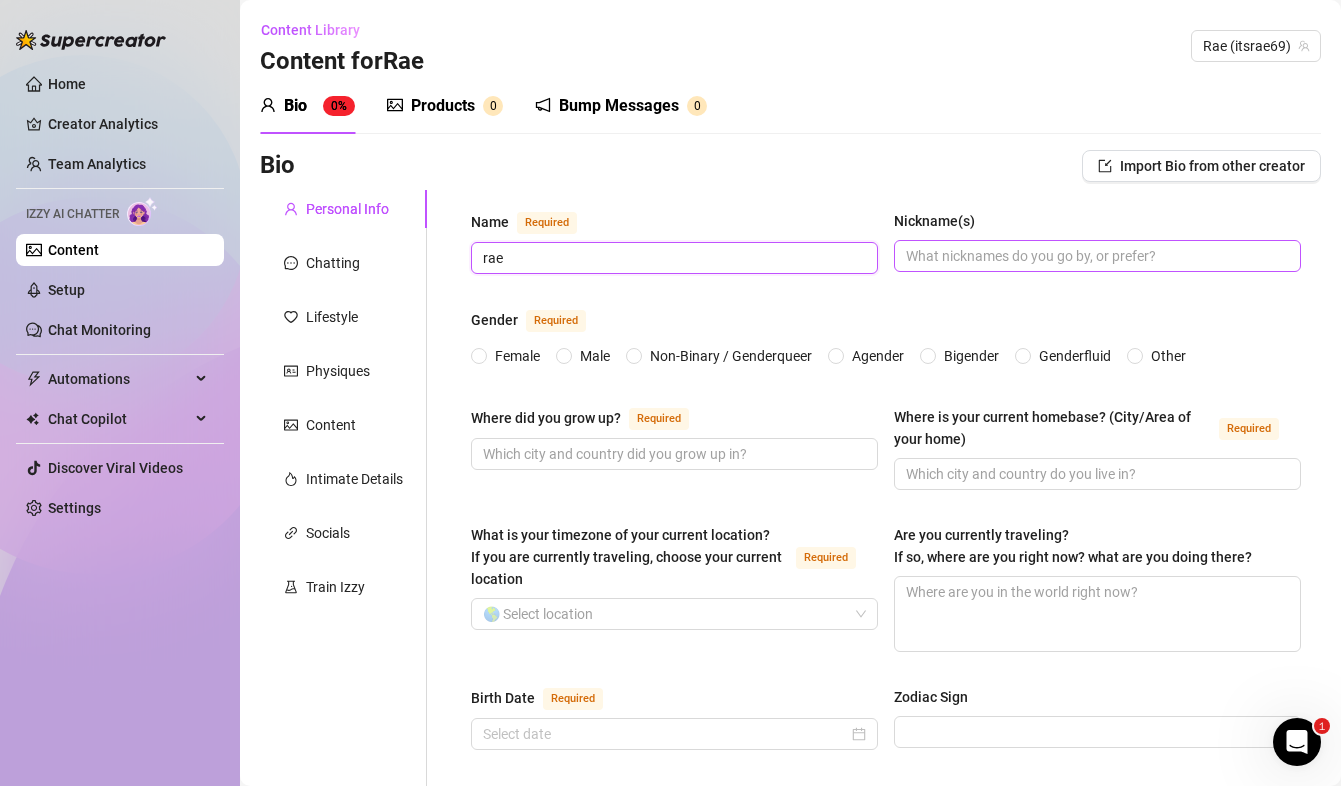 type on "rae" 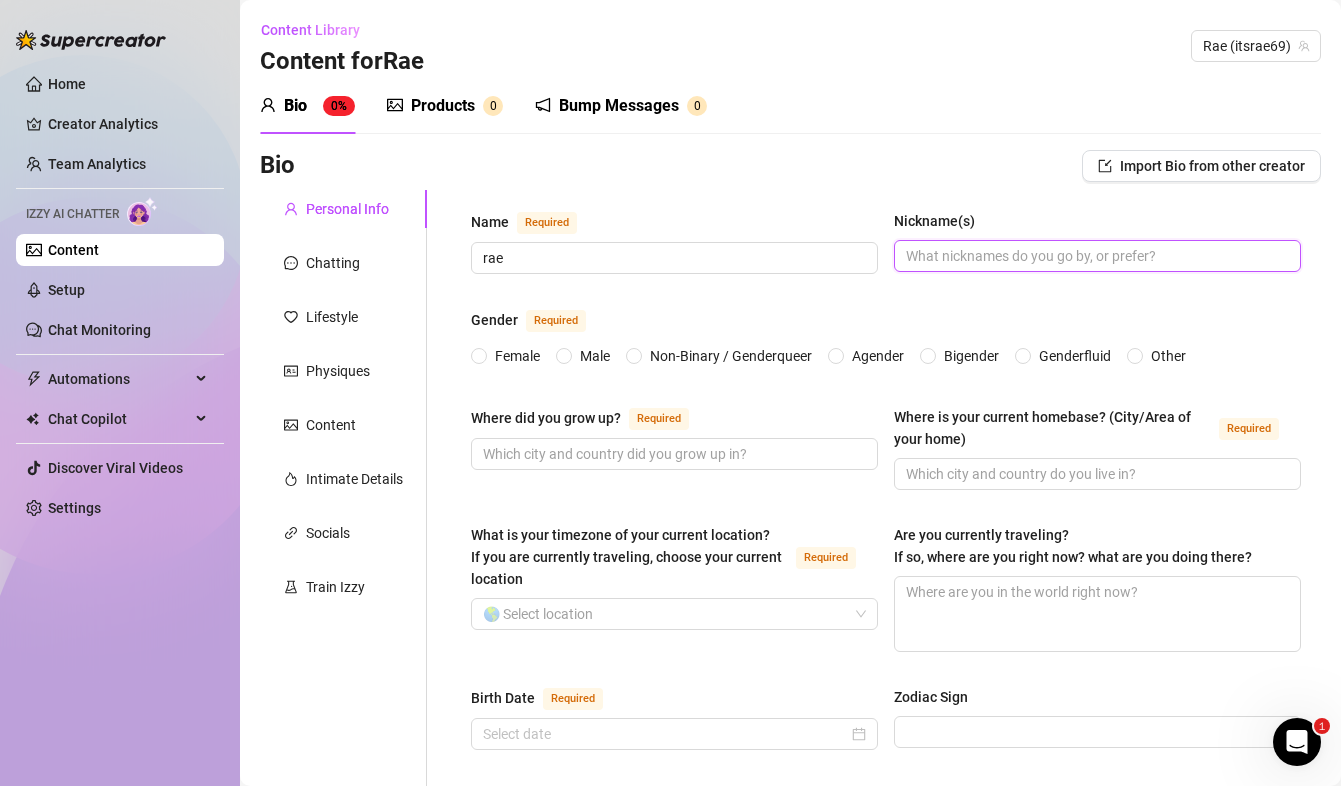 click on "Nickname(s)" at bounding box center (1095, 256) 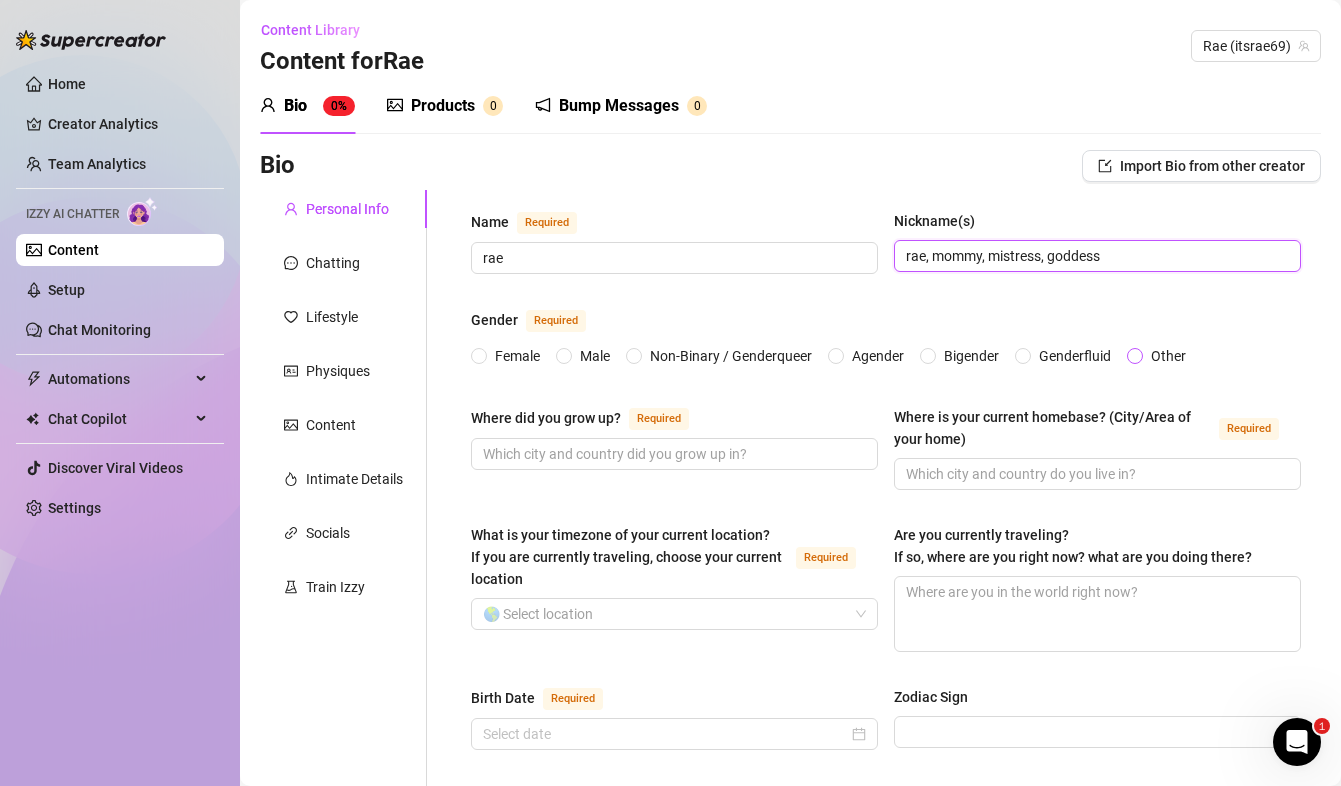 type on "rae, mommy, mistress, goddess" 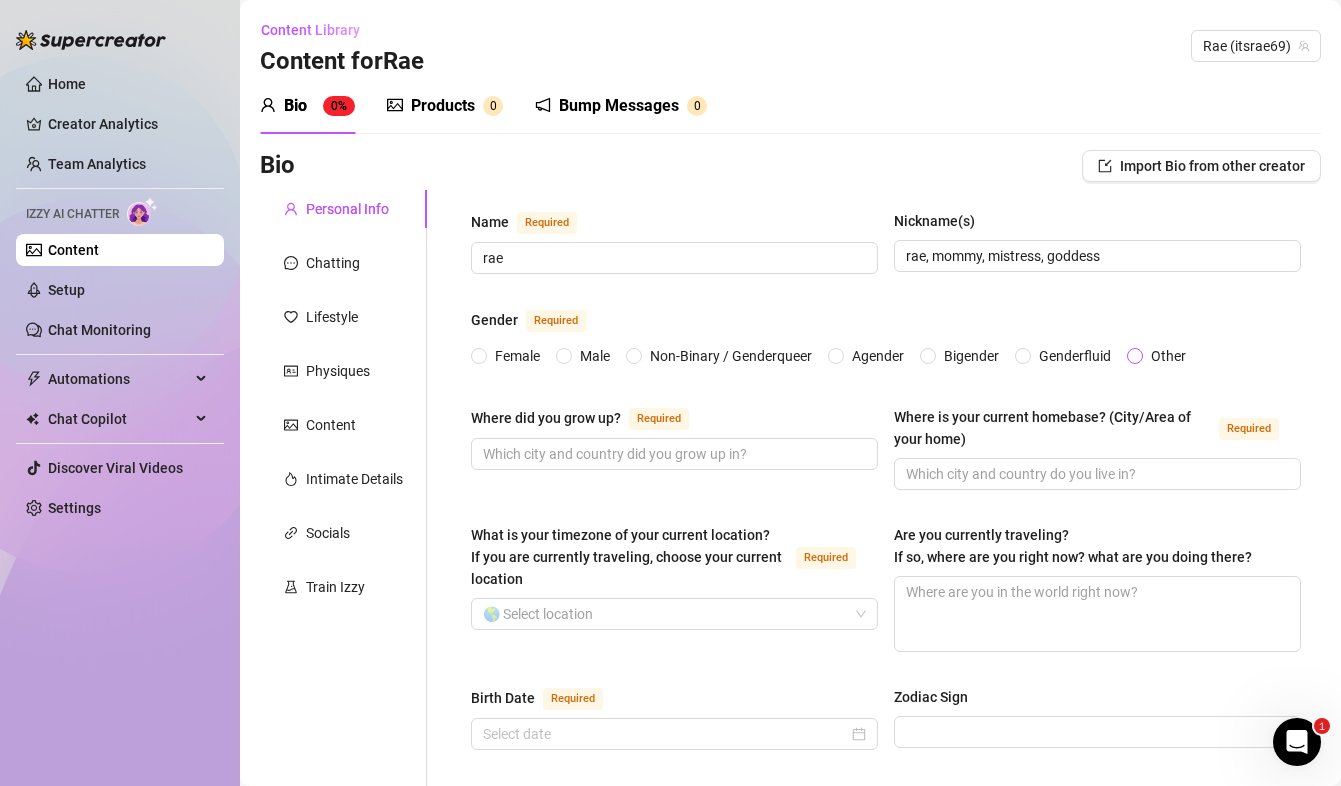click on "Other" at bounding box center (1160, 356) 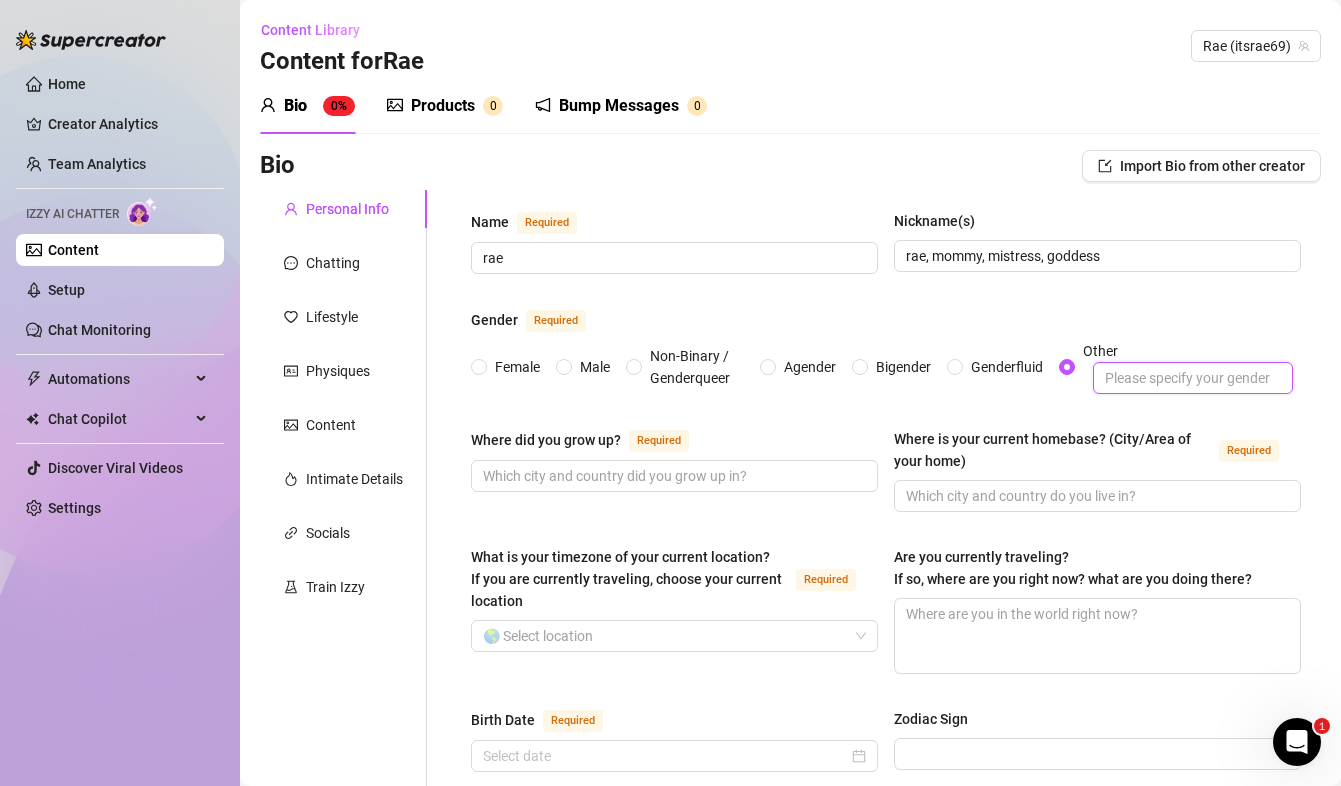 click on "Other" at bounding box center [1193, 378] 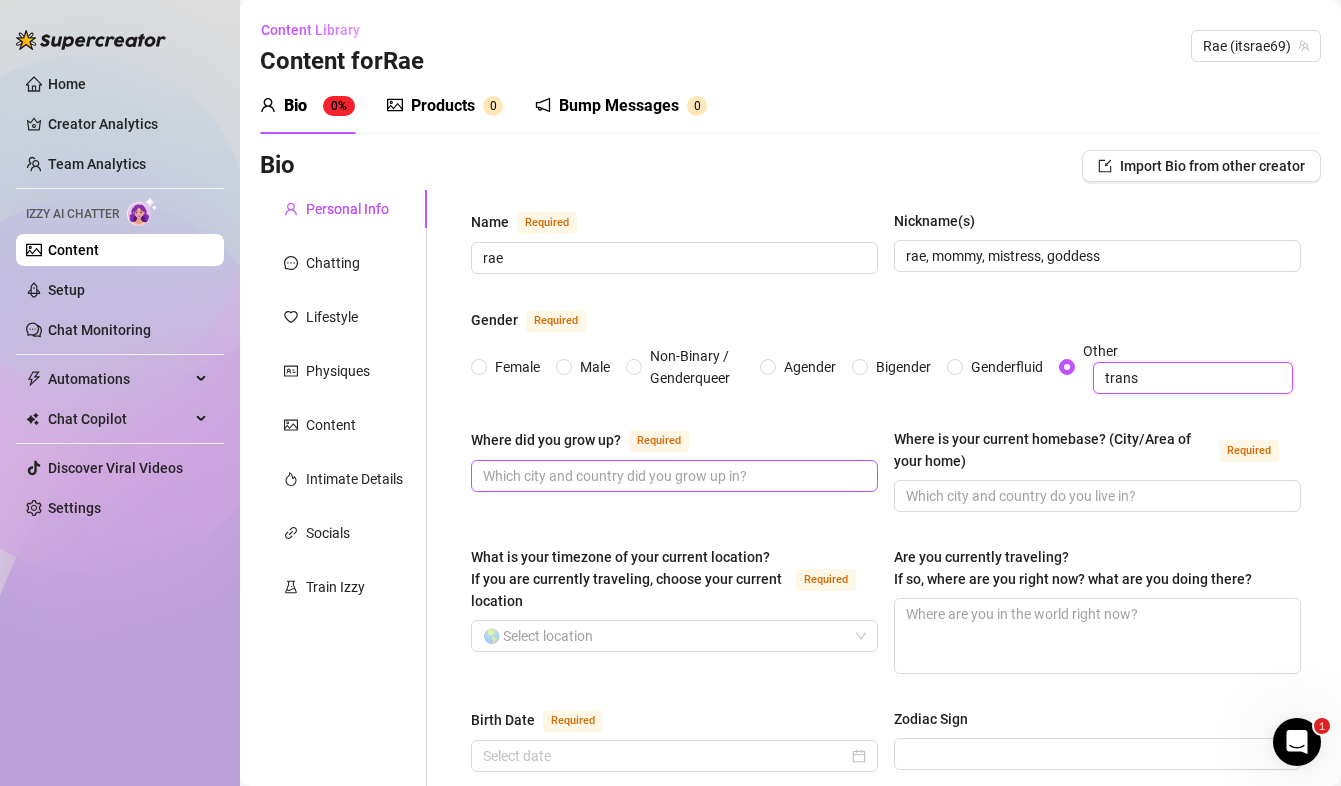 type on "trans" 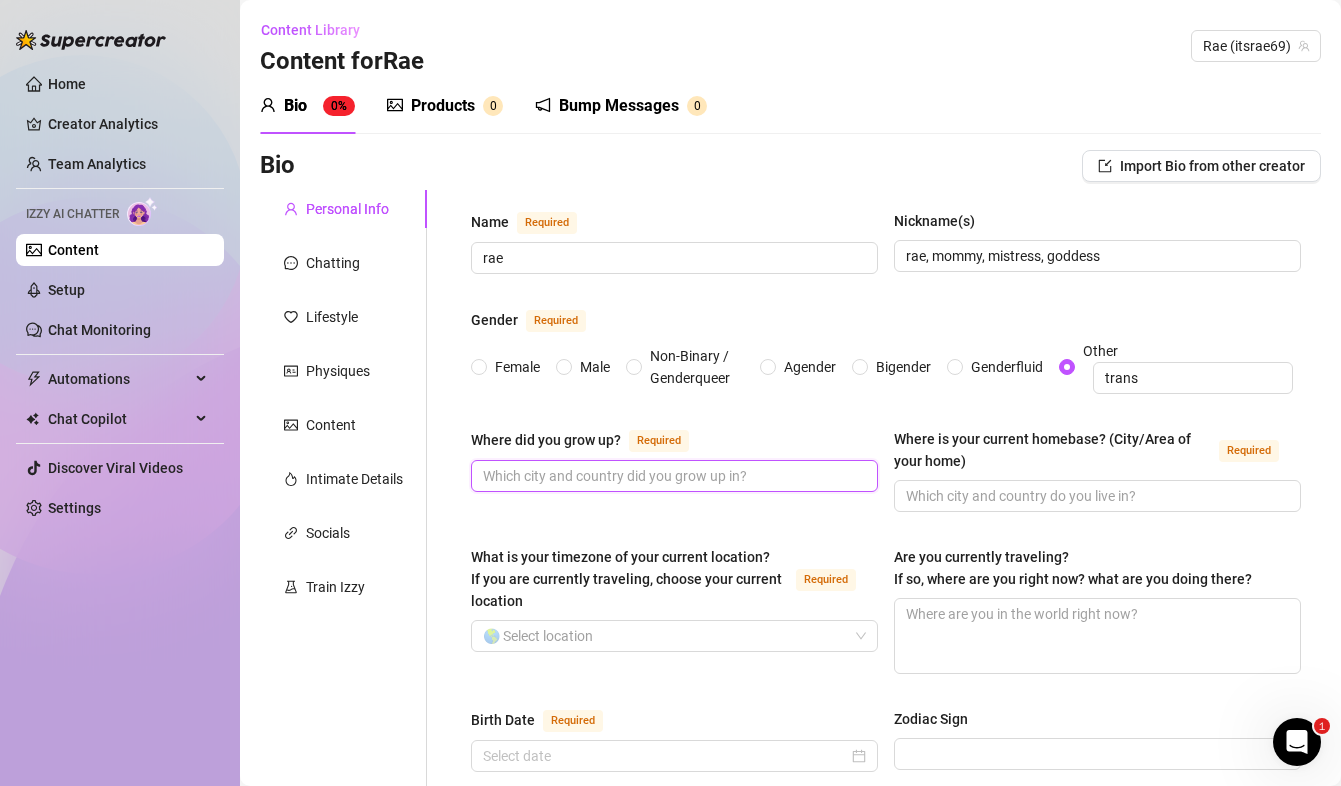 click on "Where did you grow up? Required" at bounding box center (672, 476) 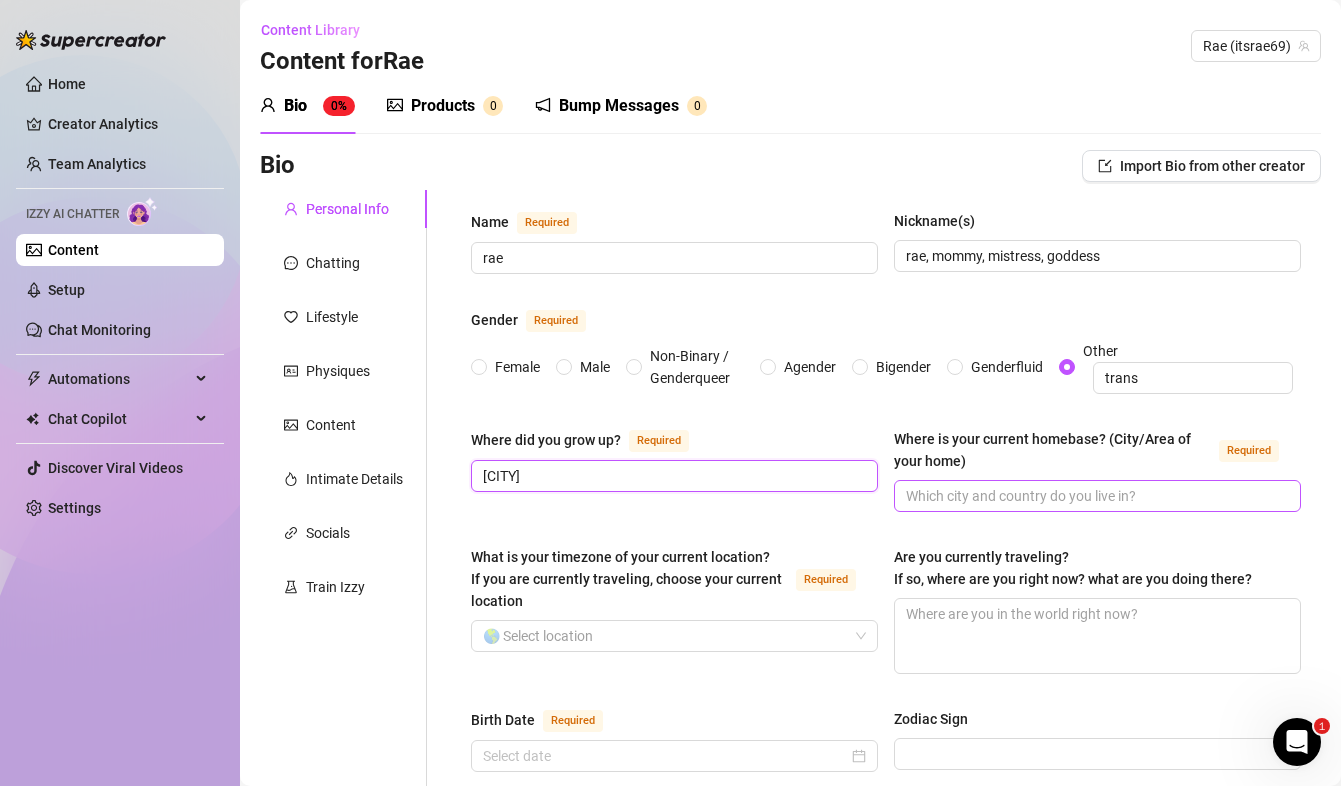 type on "[CITY]" 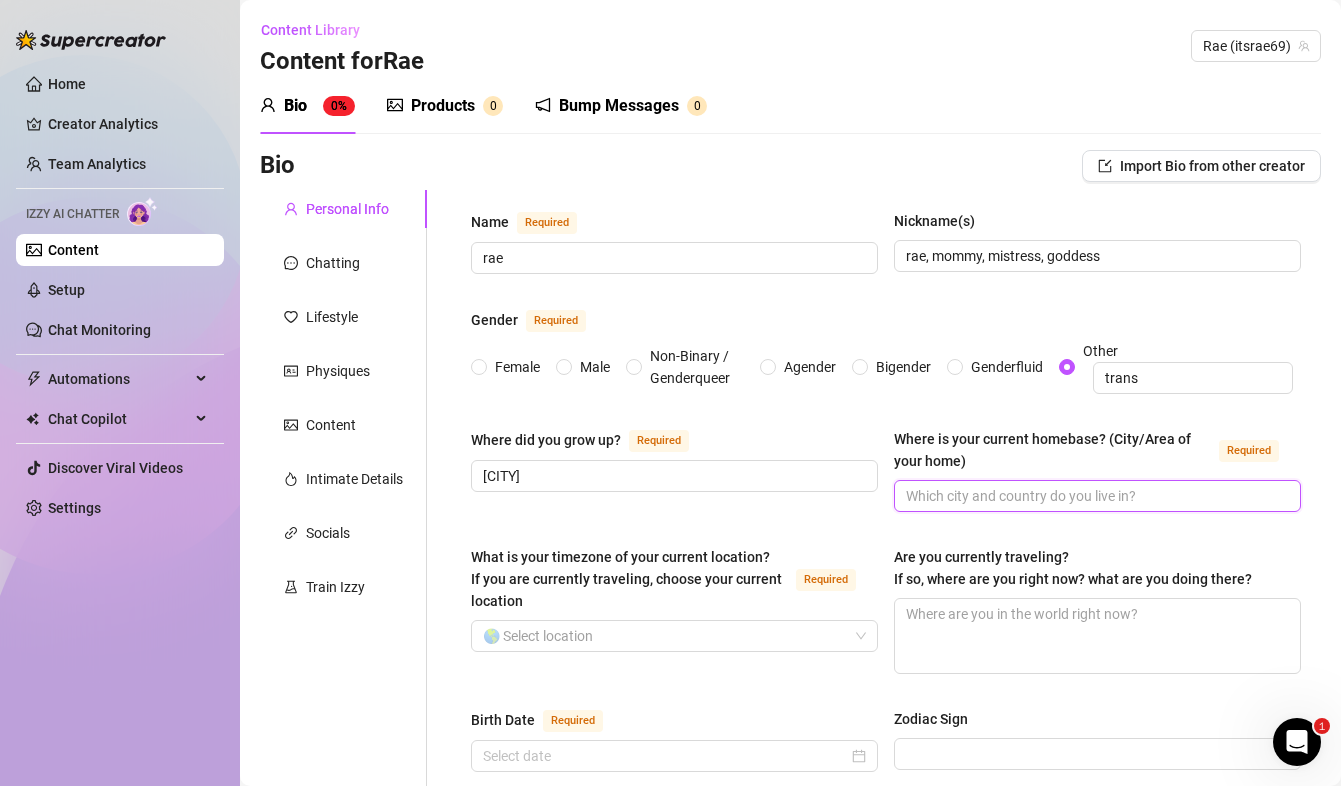 click on "Where is your current homebase? (City/Area of your home) Required" at bounding box center [1095, 496] 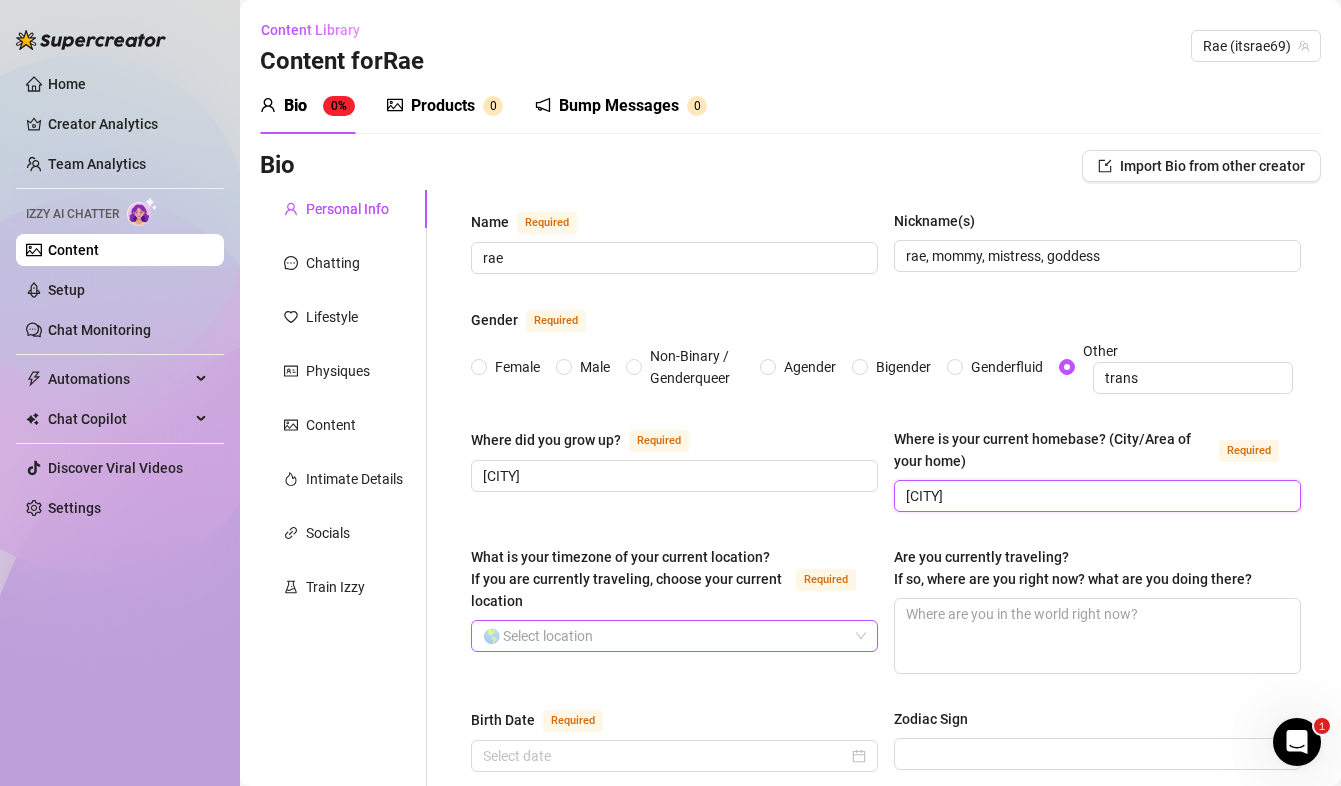 type on "[CITY]" 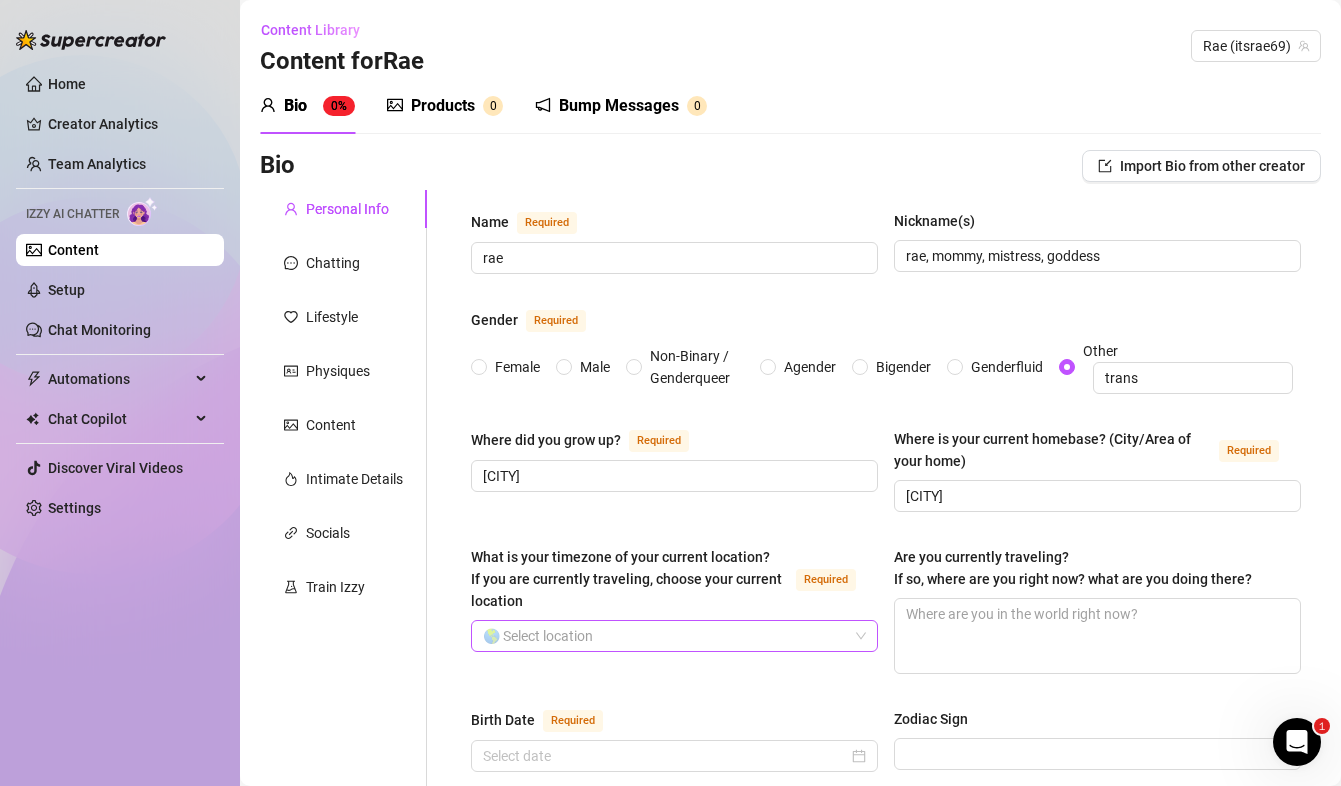 click on "What is your timezone of your current location? If you are currently traveling, choose your current location Required" at bounding box center [665, 636] 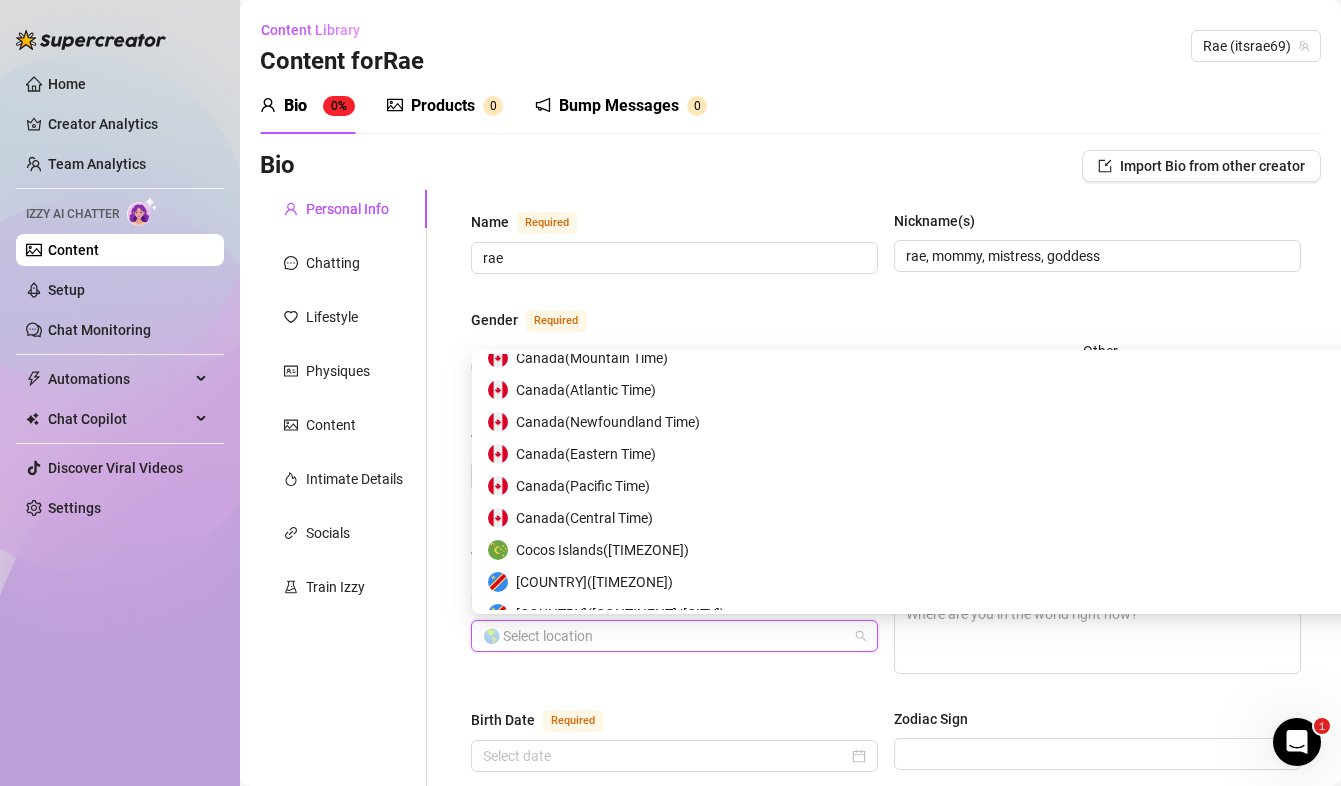 scroll, scrollTop: 2054, scrollLeft: 0, axis: vertical 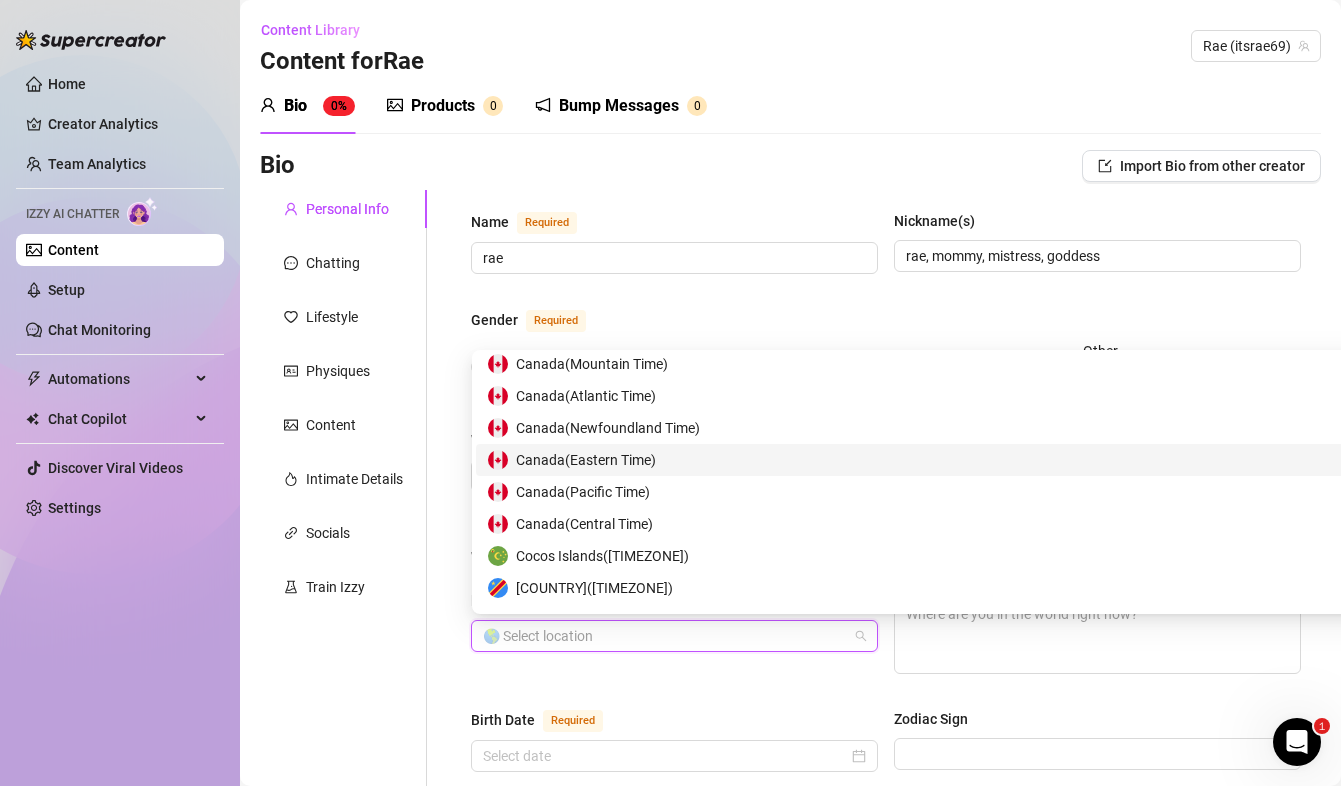click on "Canada  ( Eastern Time )" at bounding box center (586, 460) 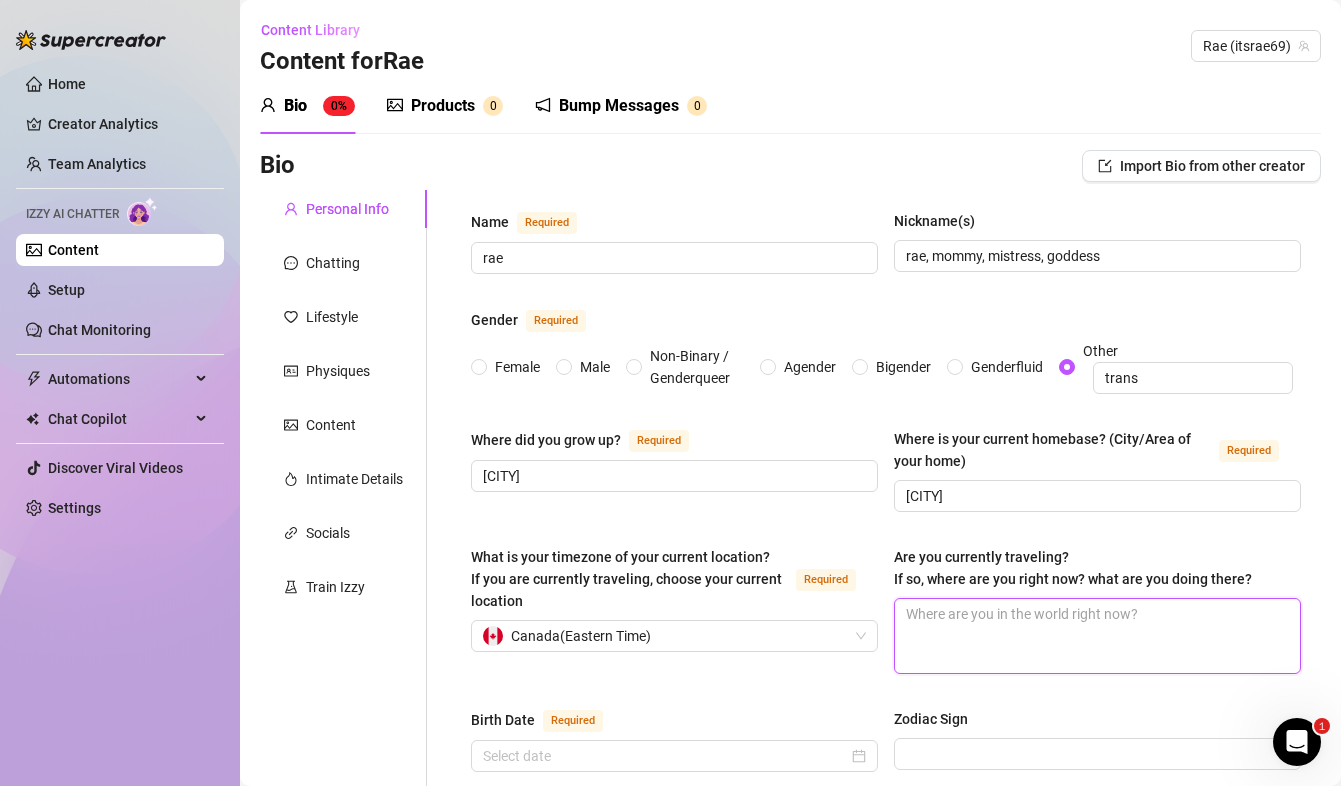 click on "Are you currently traveling? If so, where are you right now? what are you doing there?" at bounding box center (1097, 636) 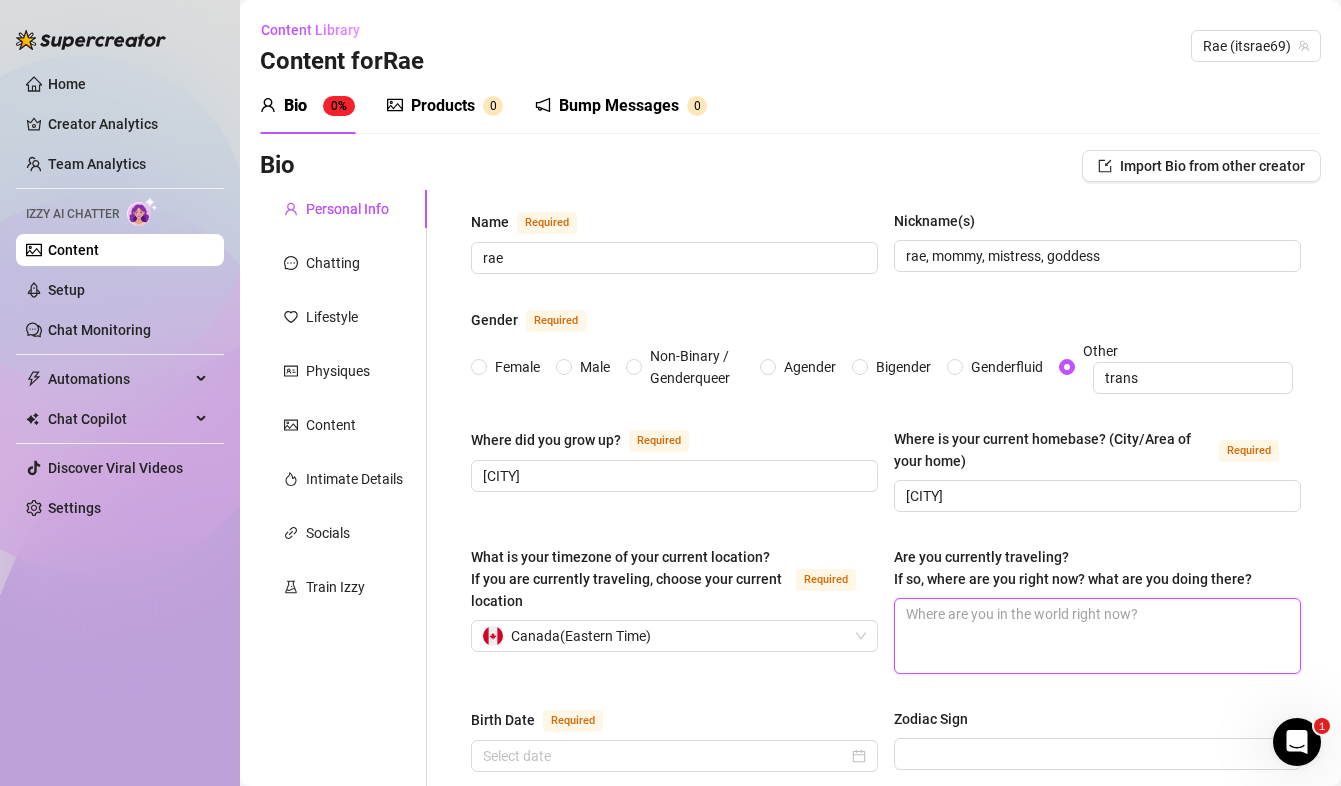 type 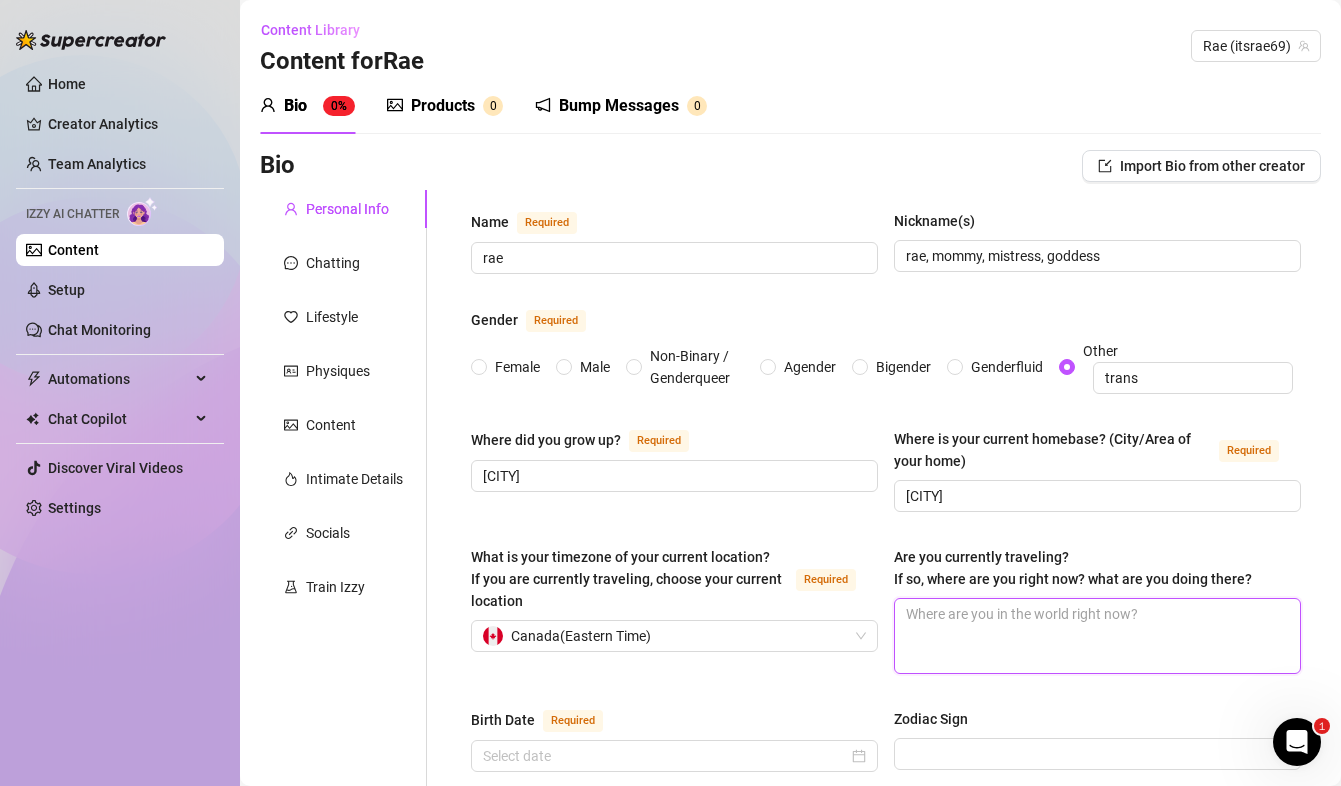 type on "n" 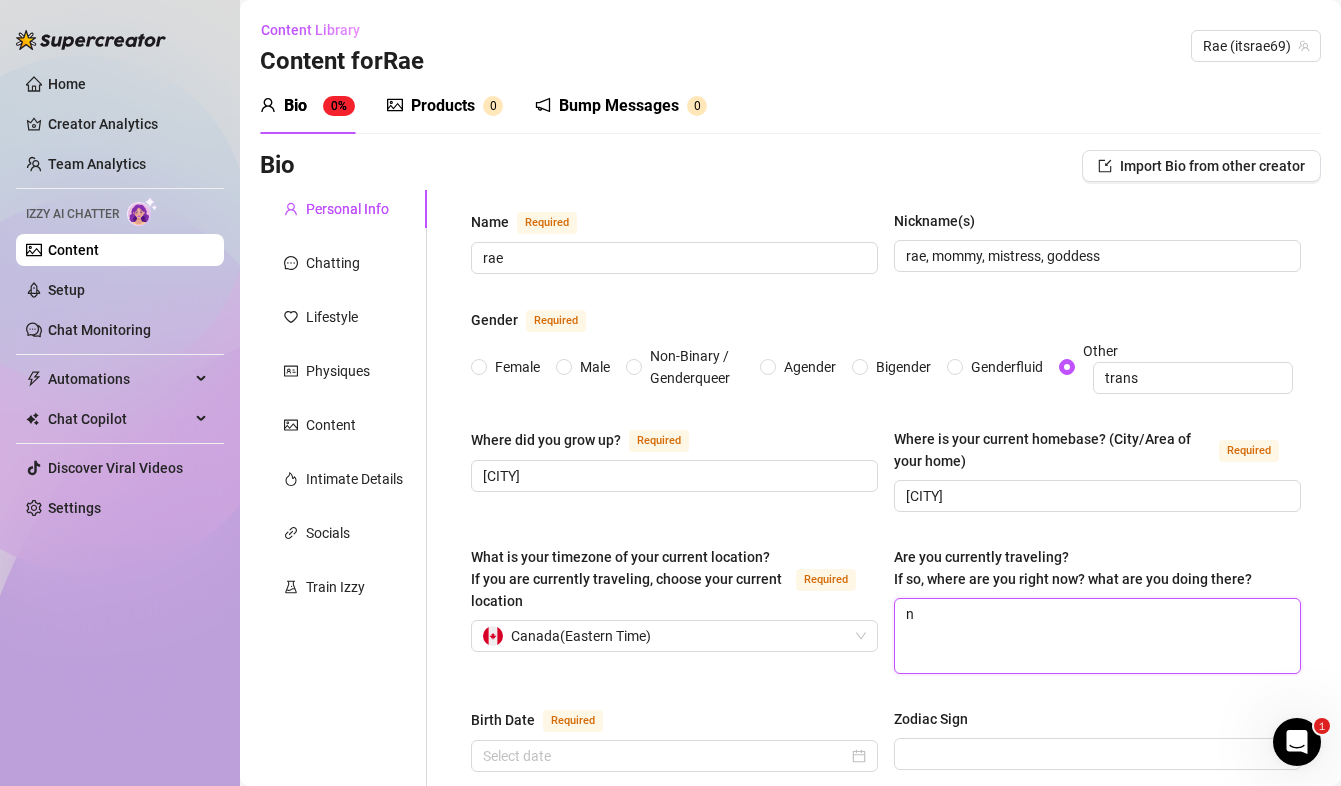 type 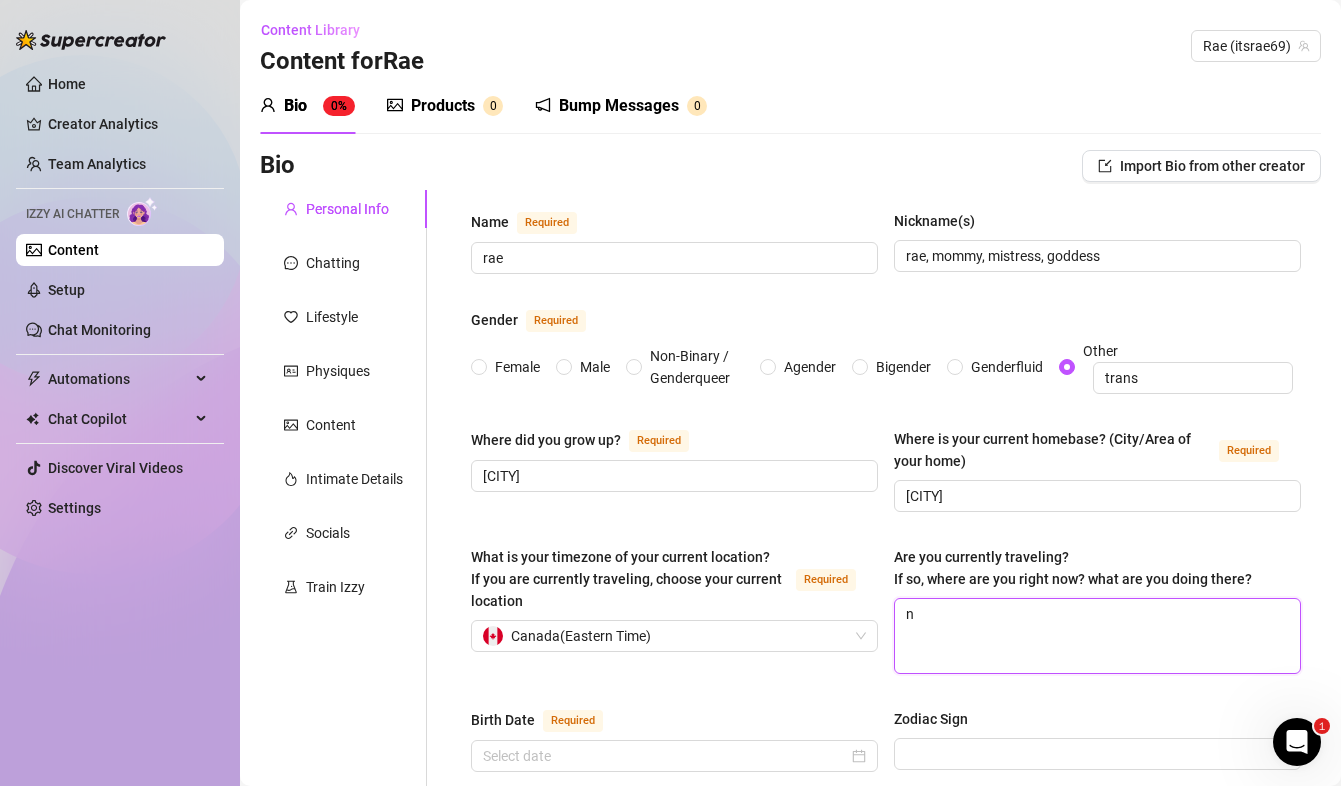 type on "no" 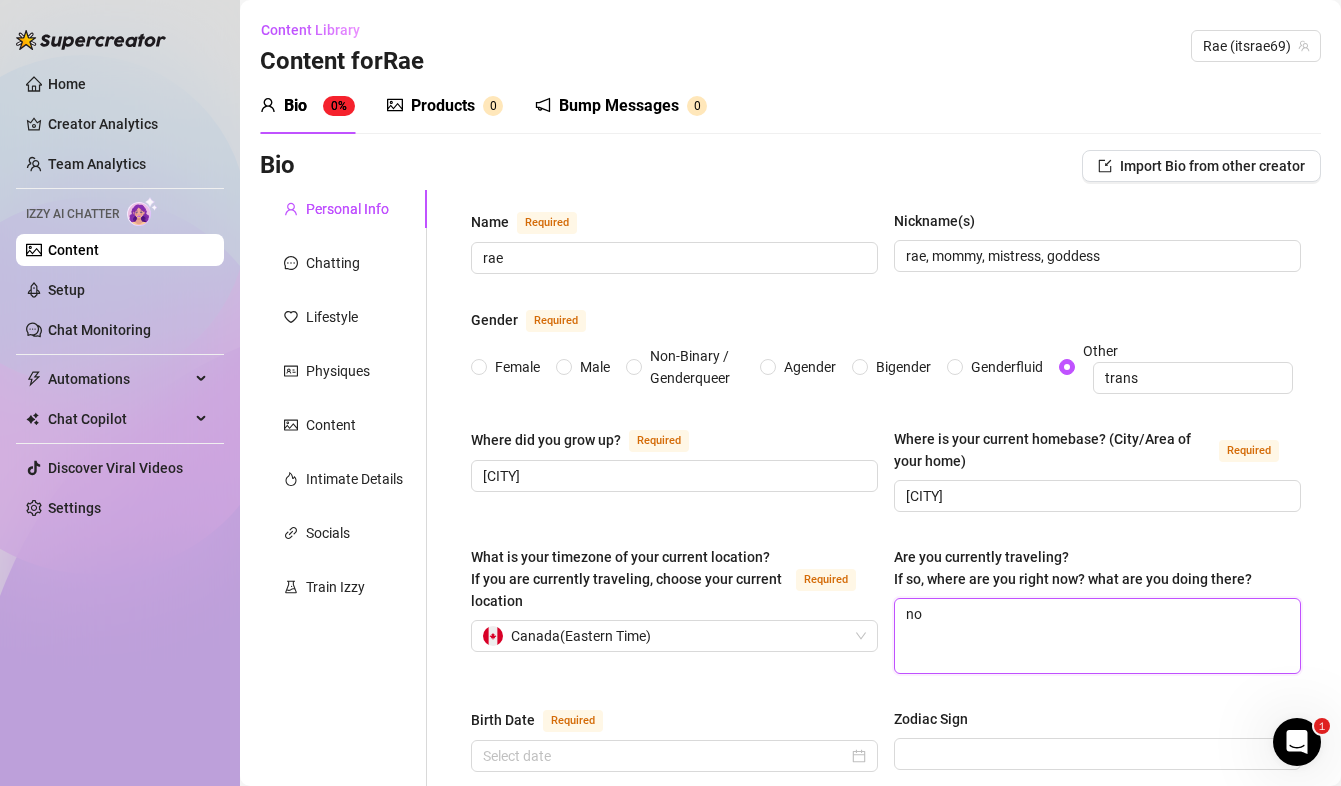 type 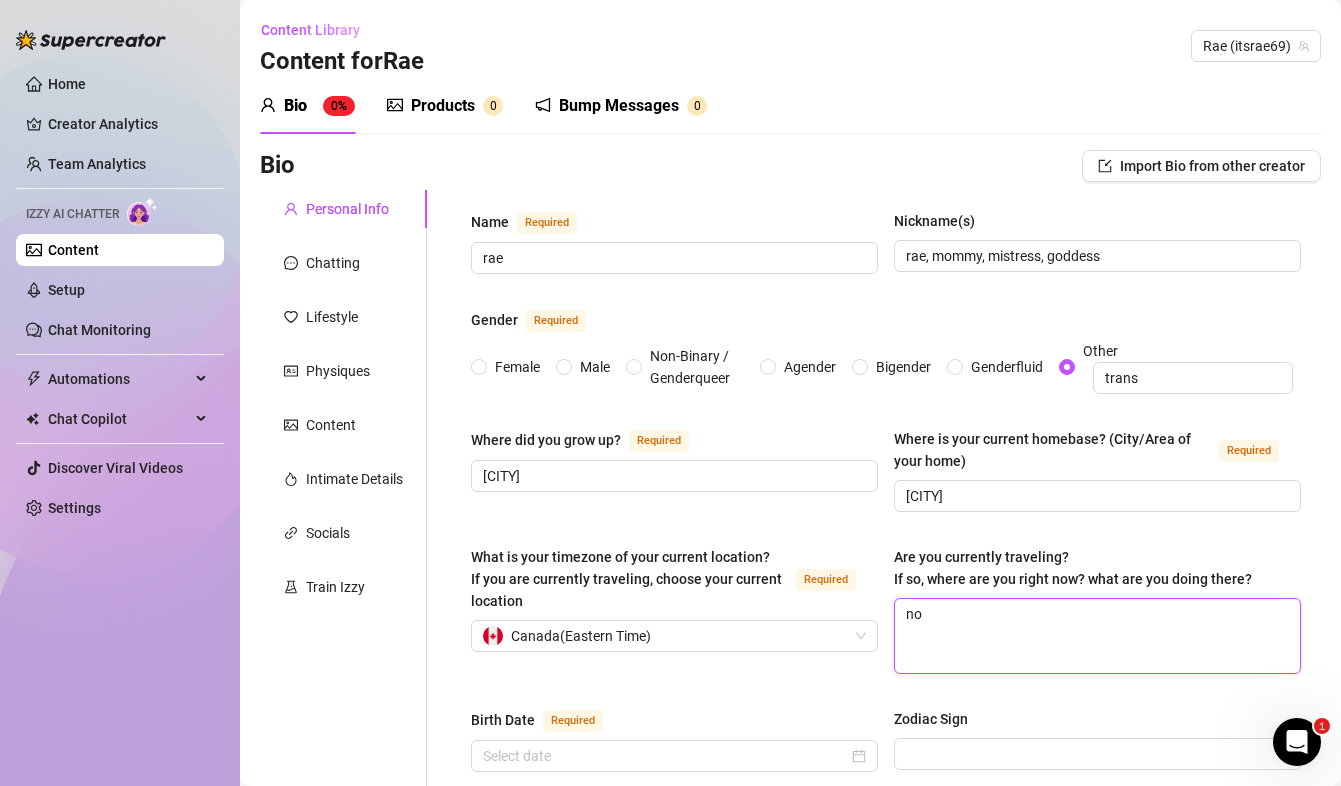 type on "not" 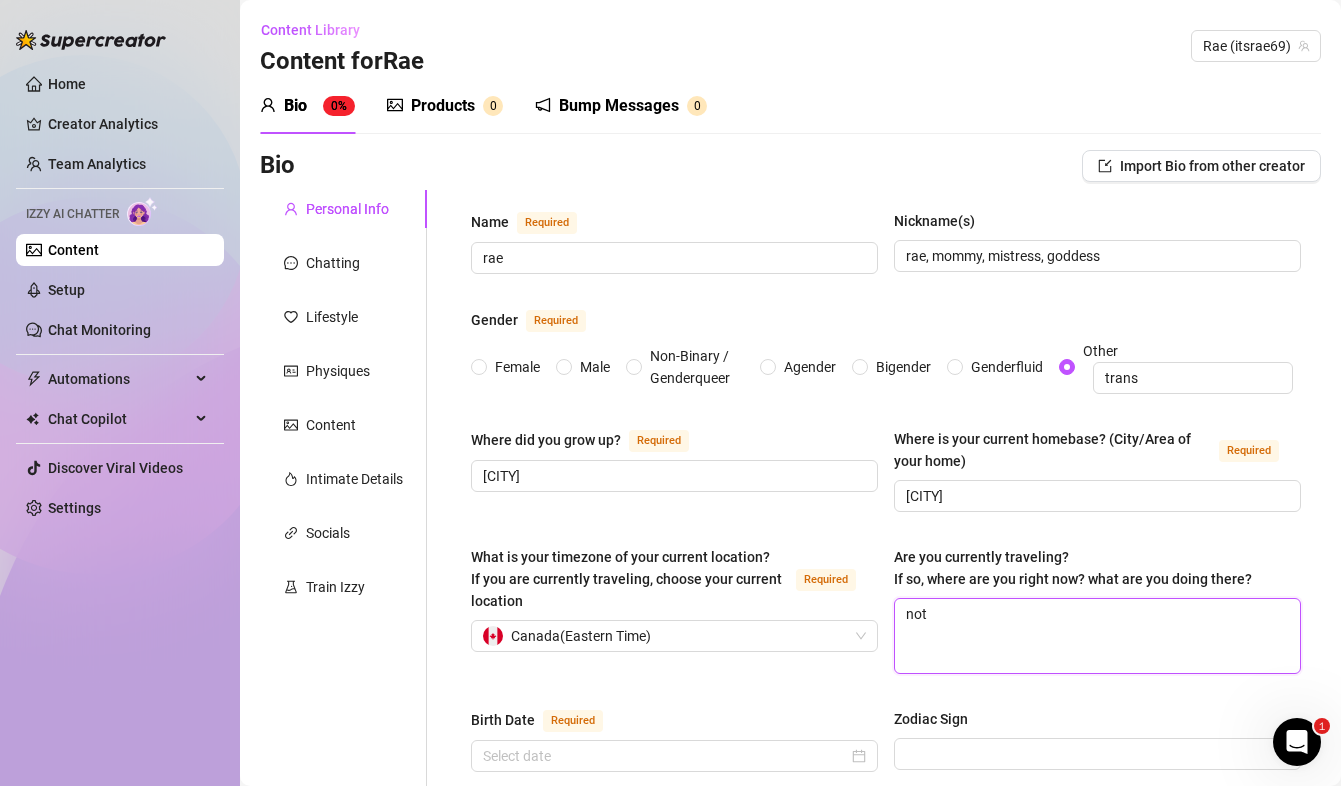 type 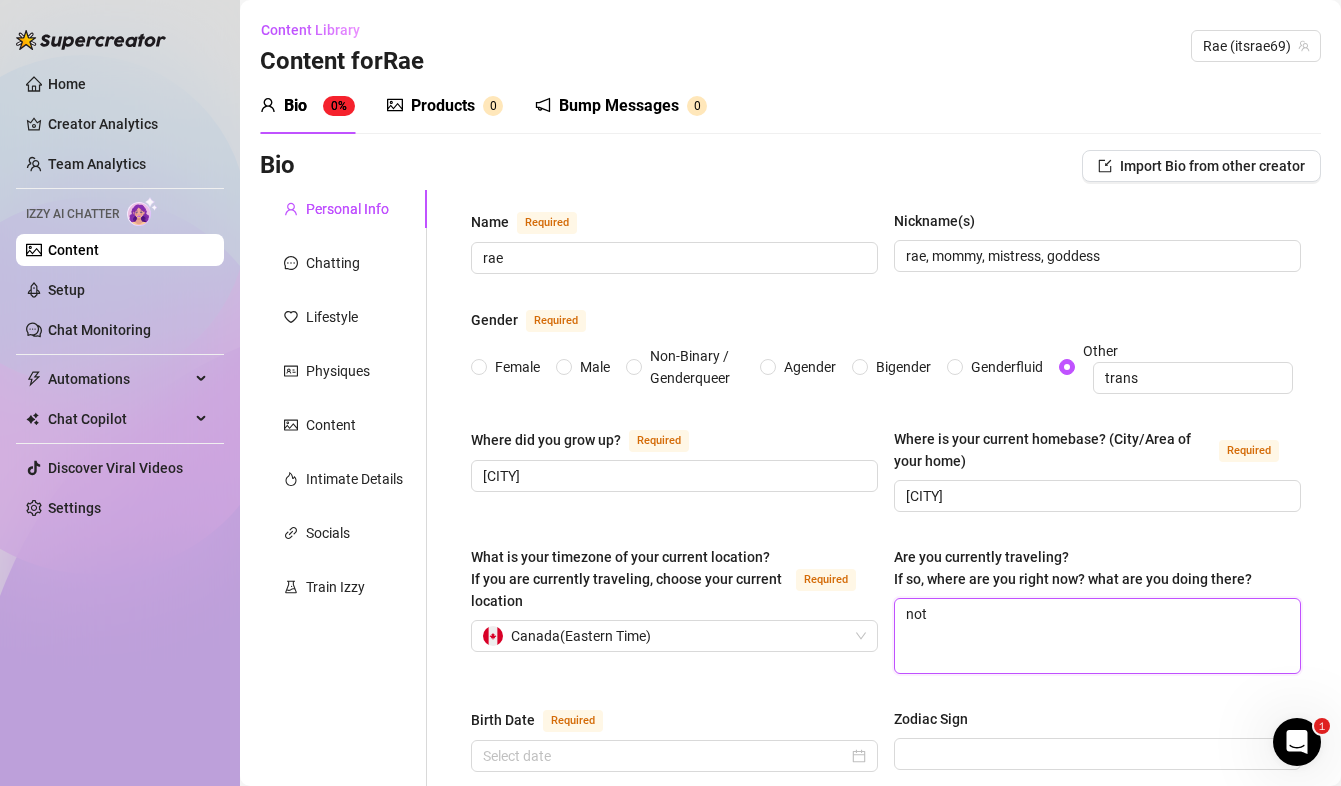 type on "not r" 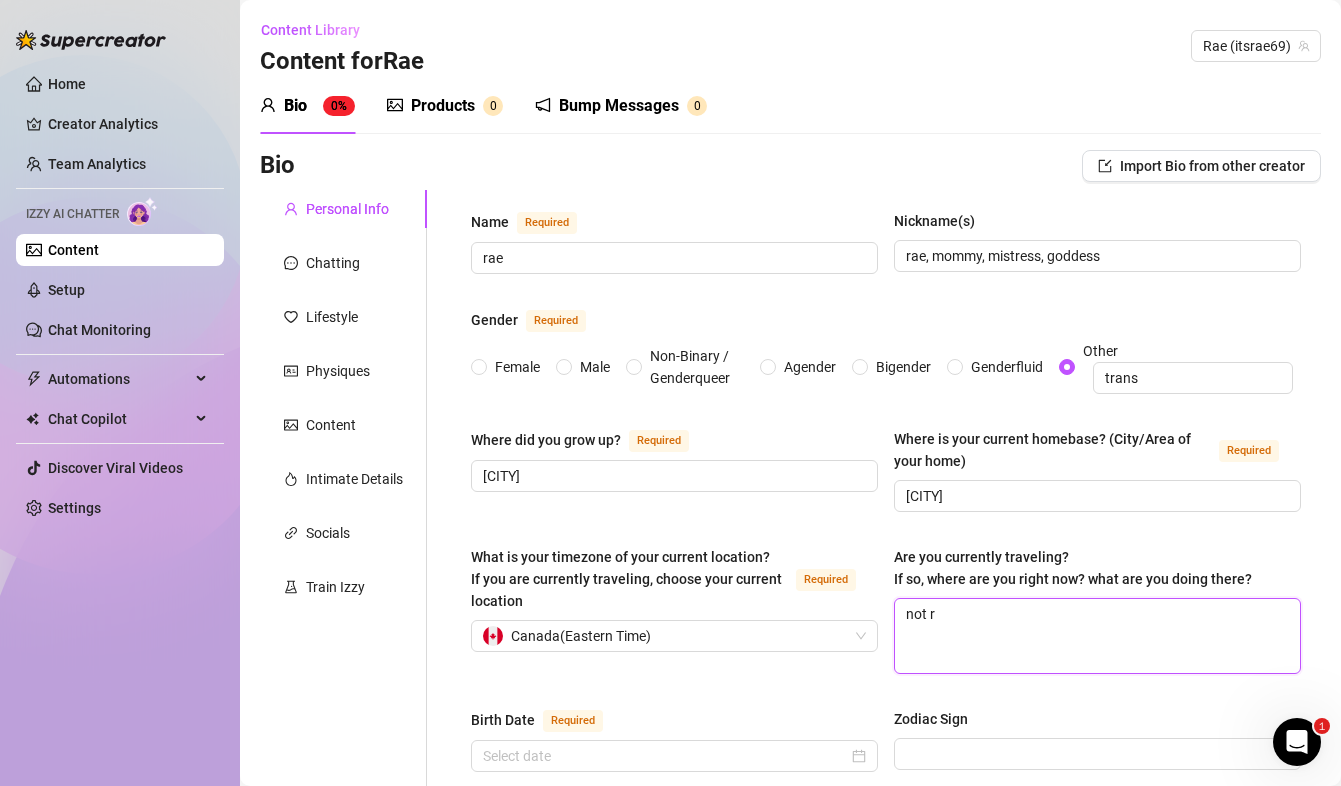 type 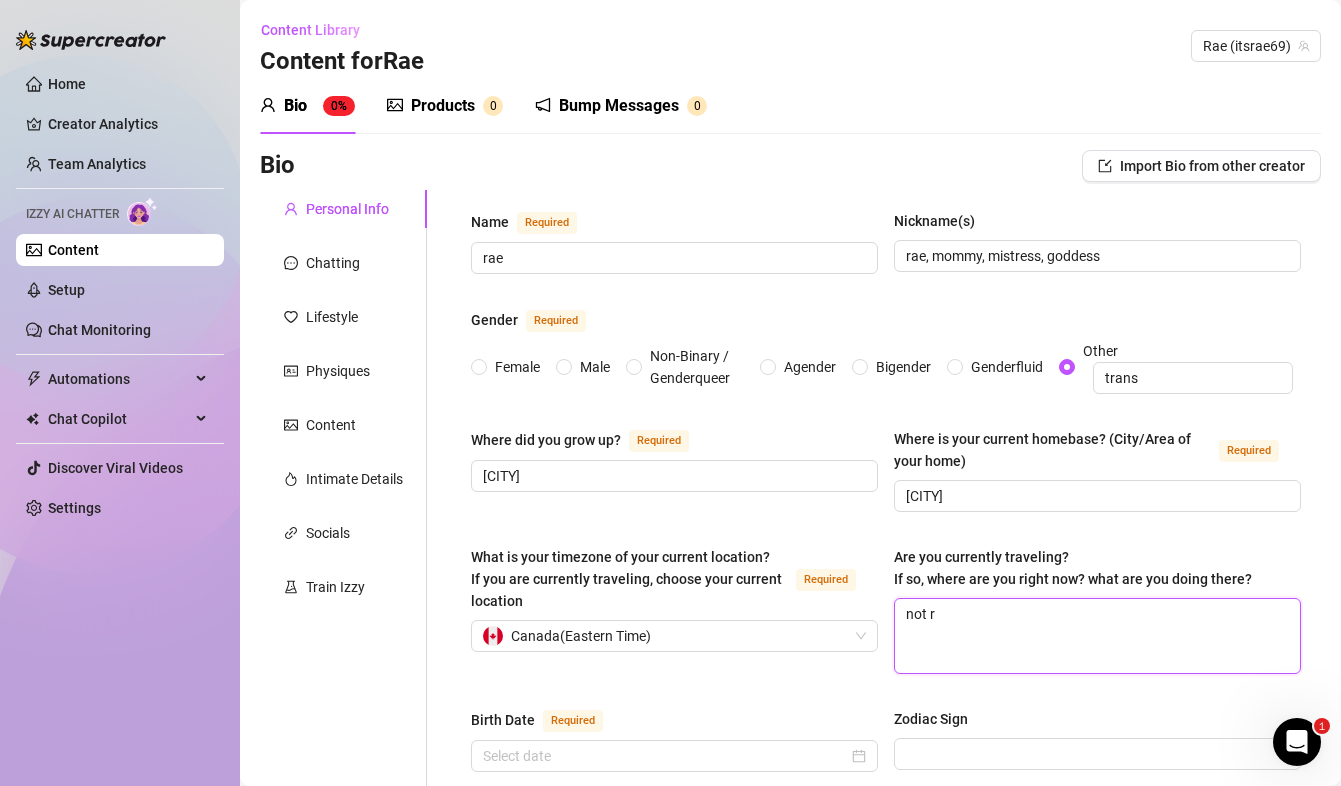 type on "not ri" 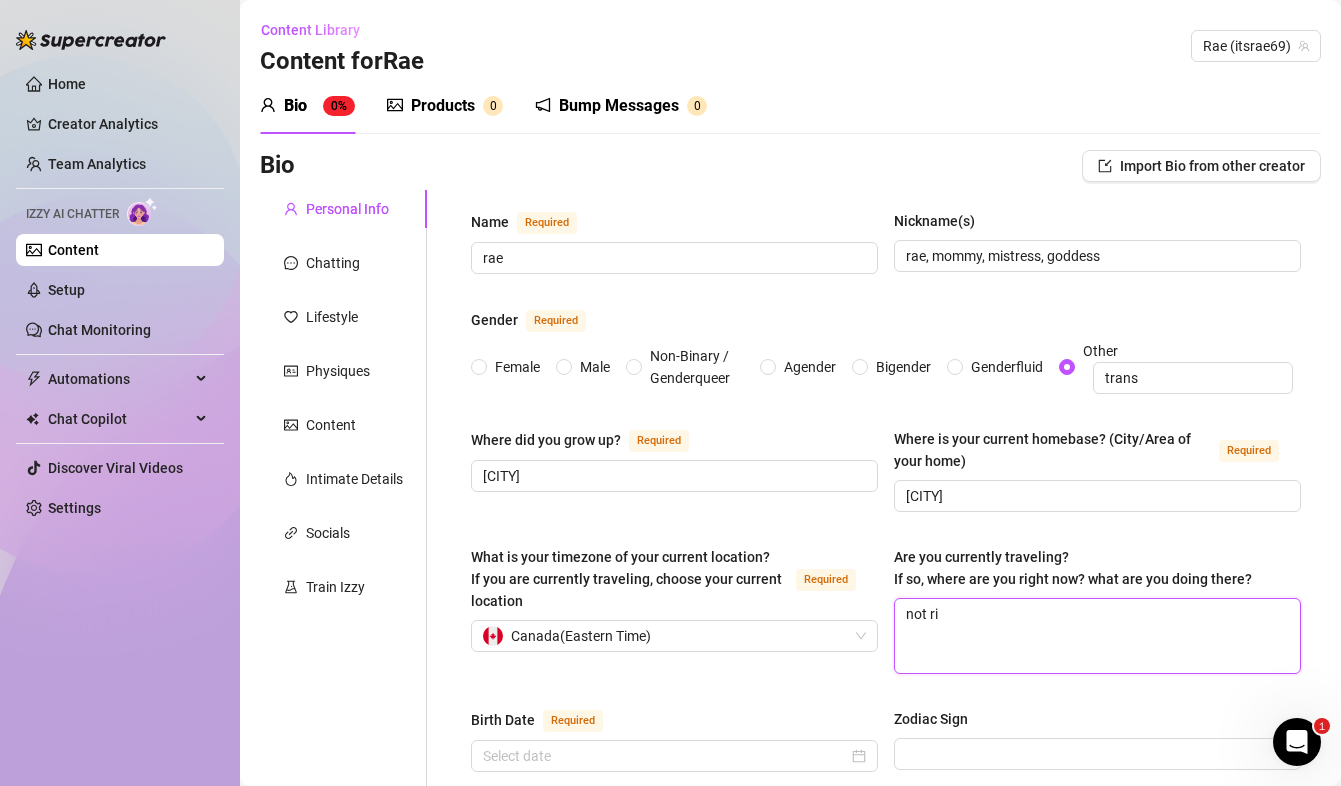 type 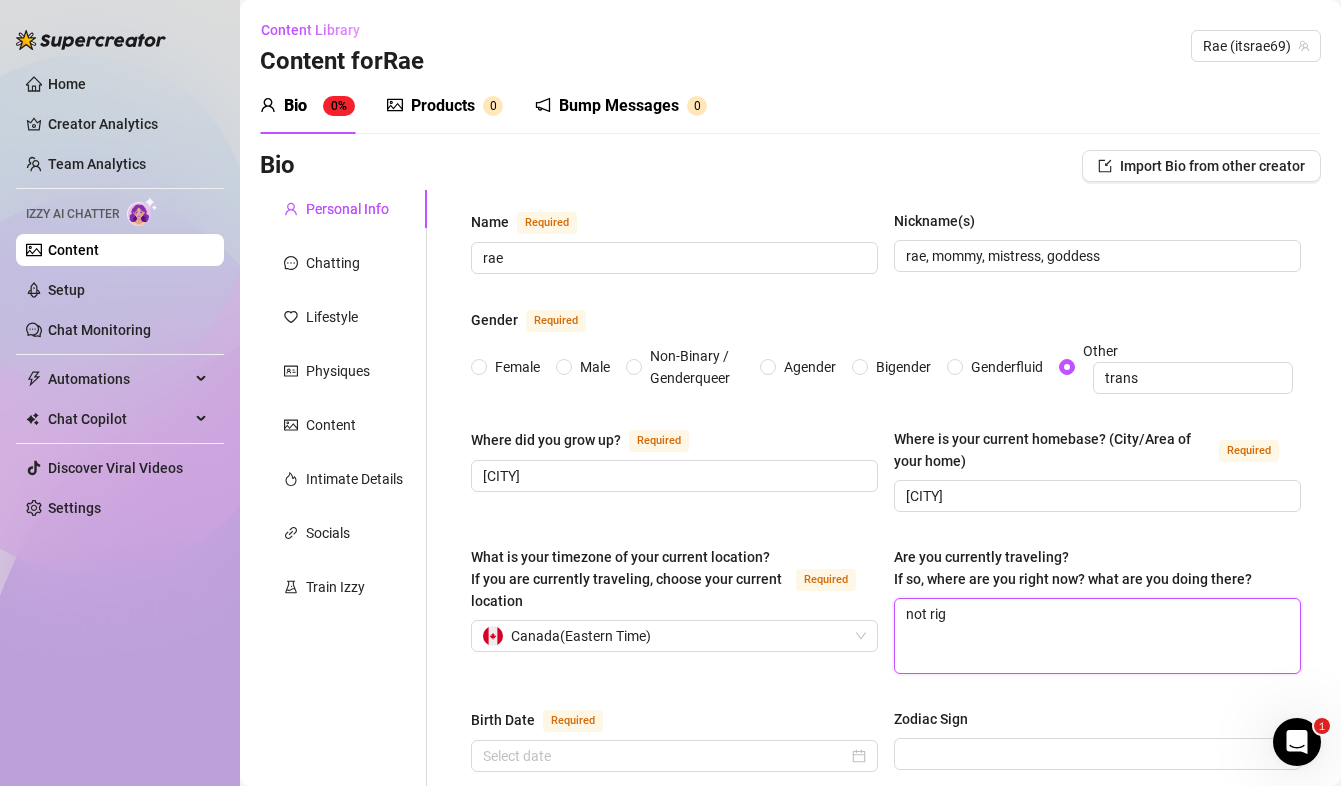 type on "not righ" 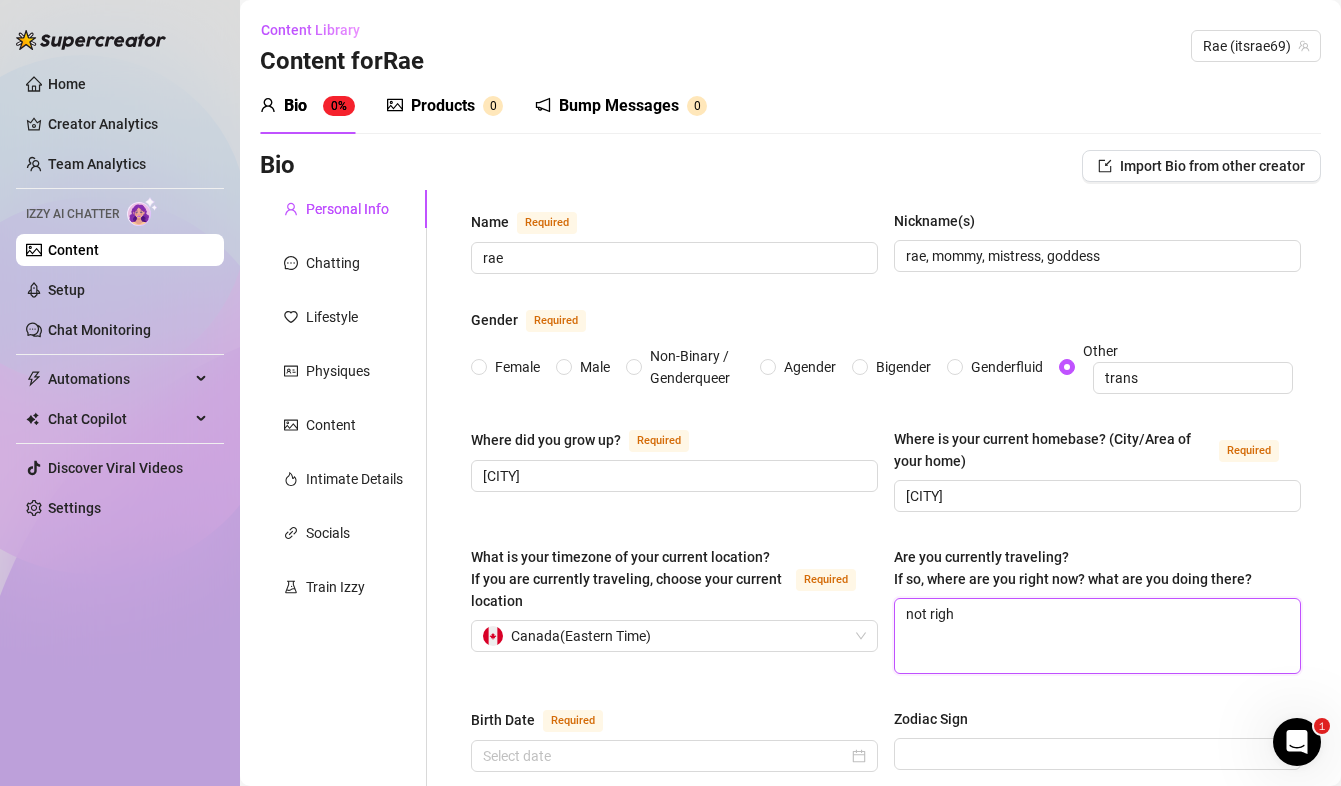 type 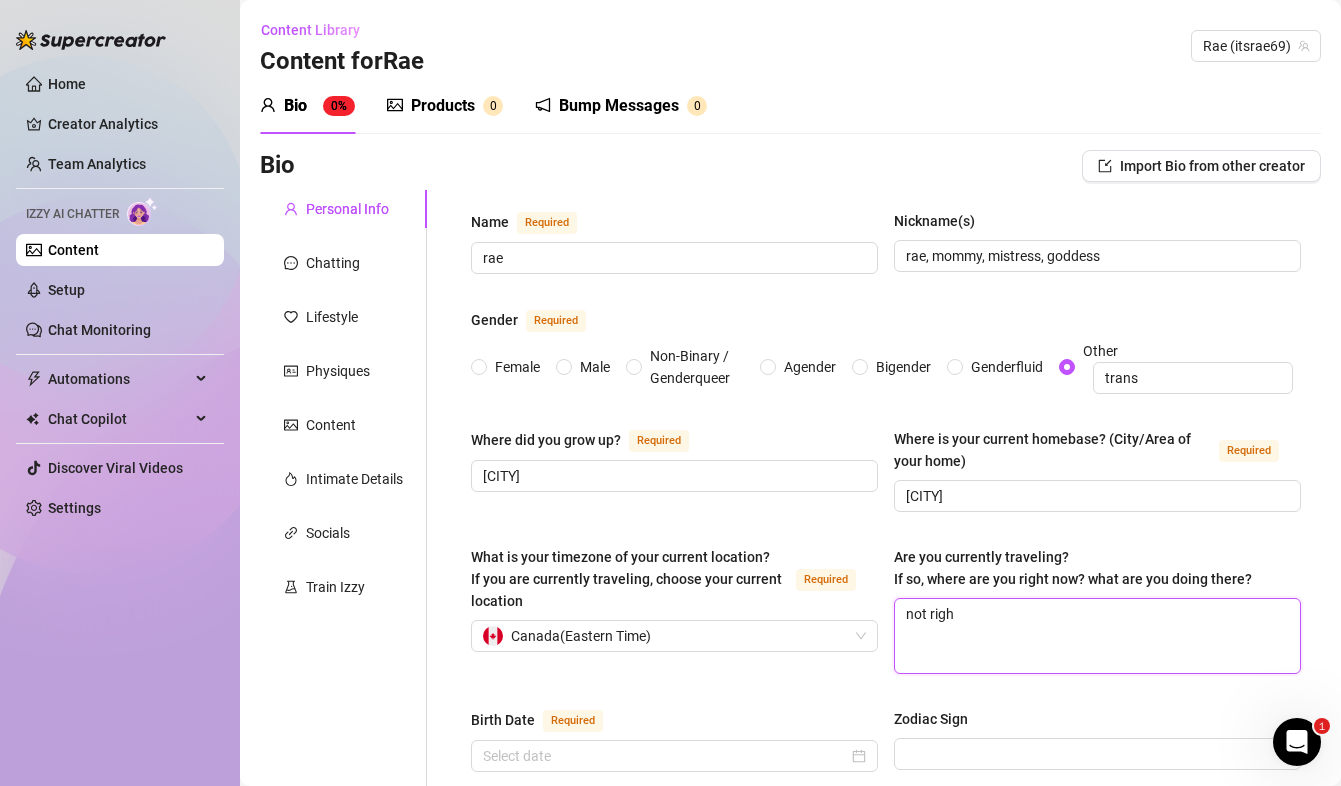 type on "not right" 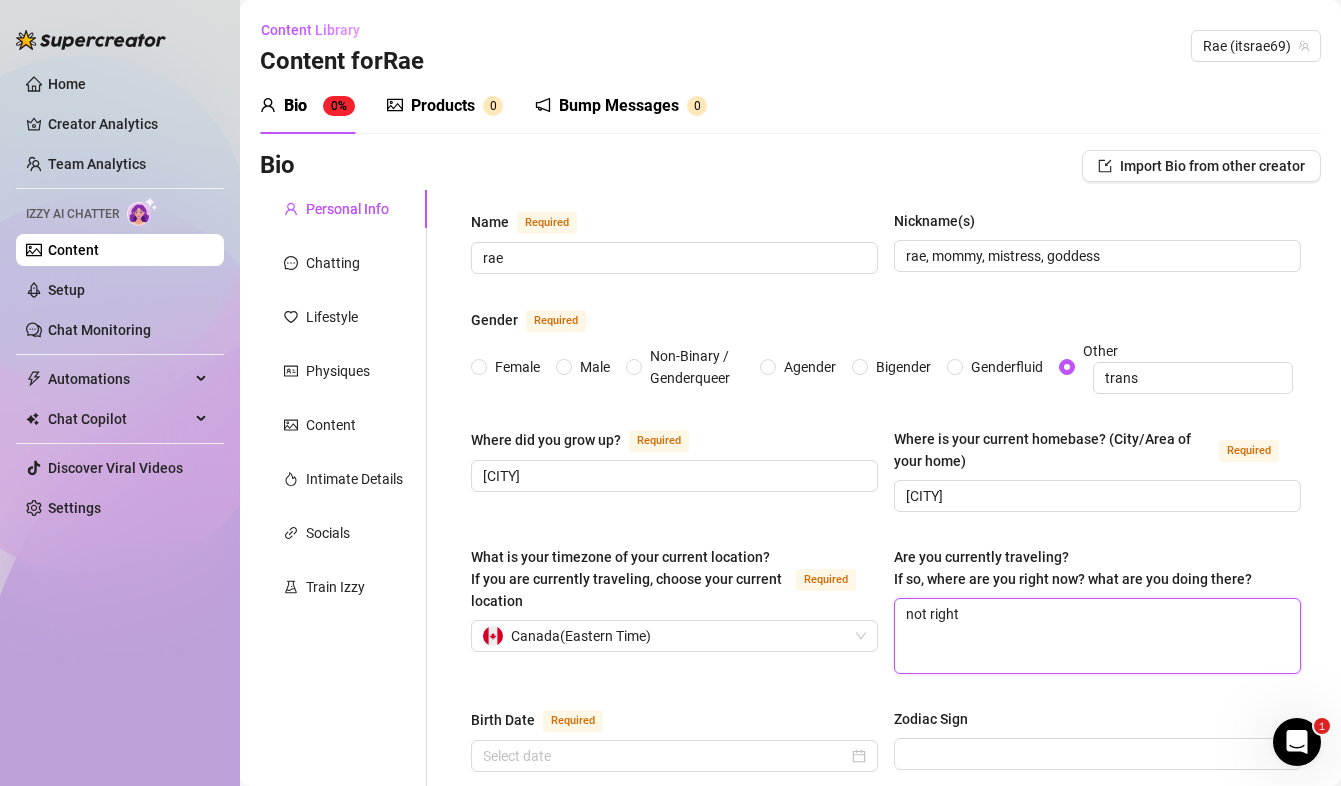 type 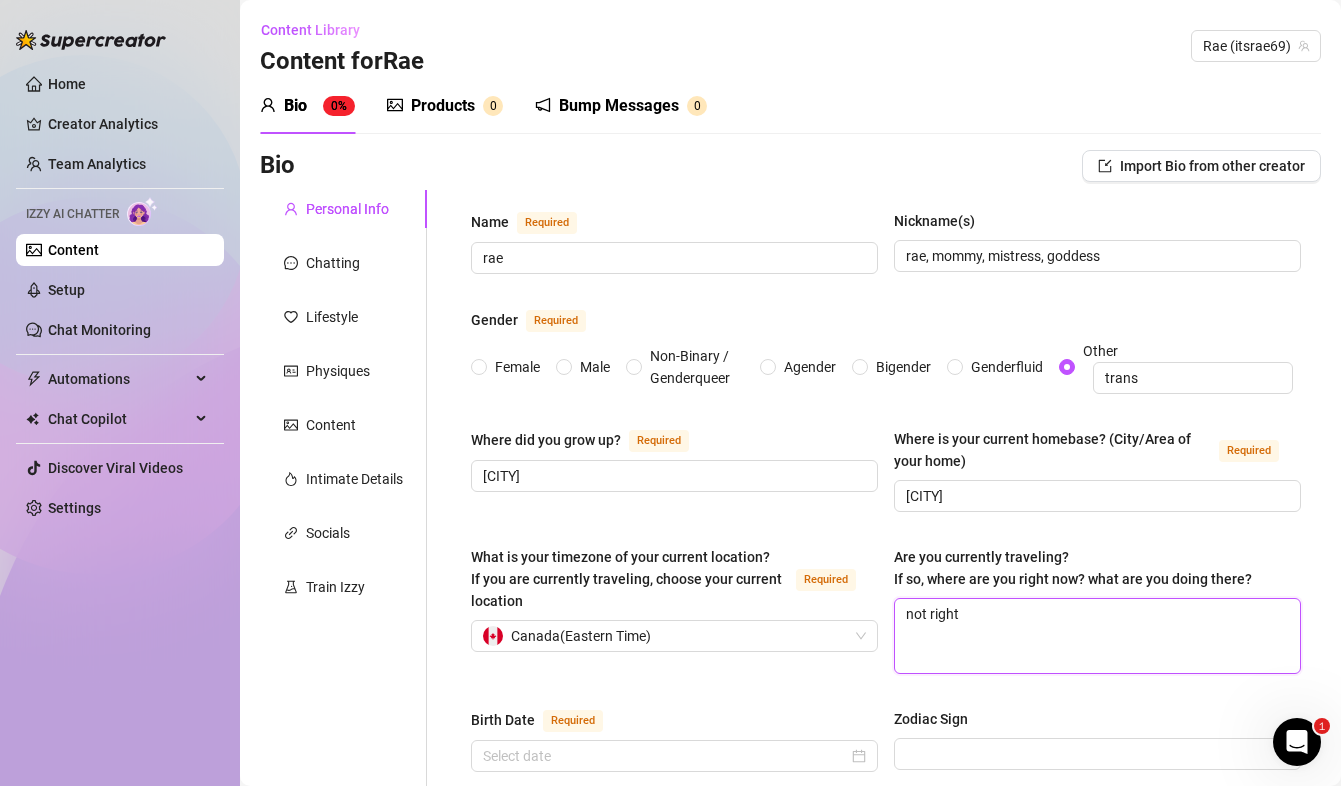 type on "not right" 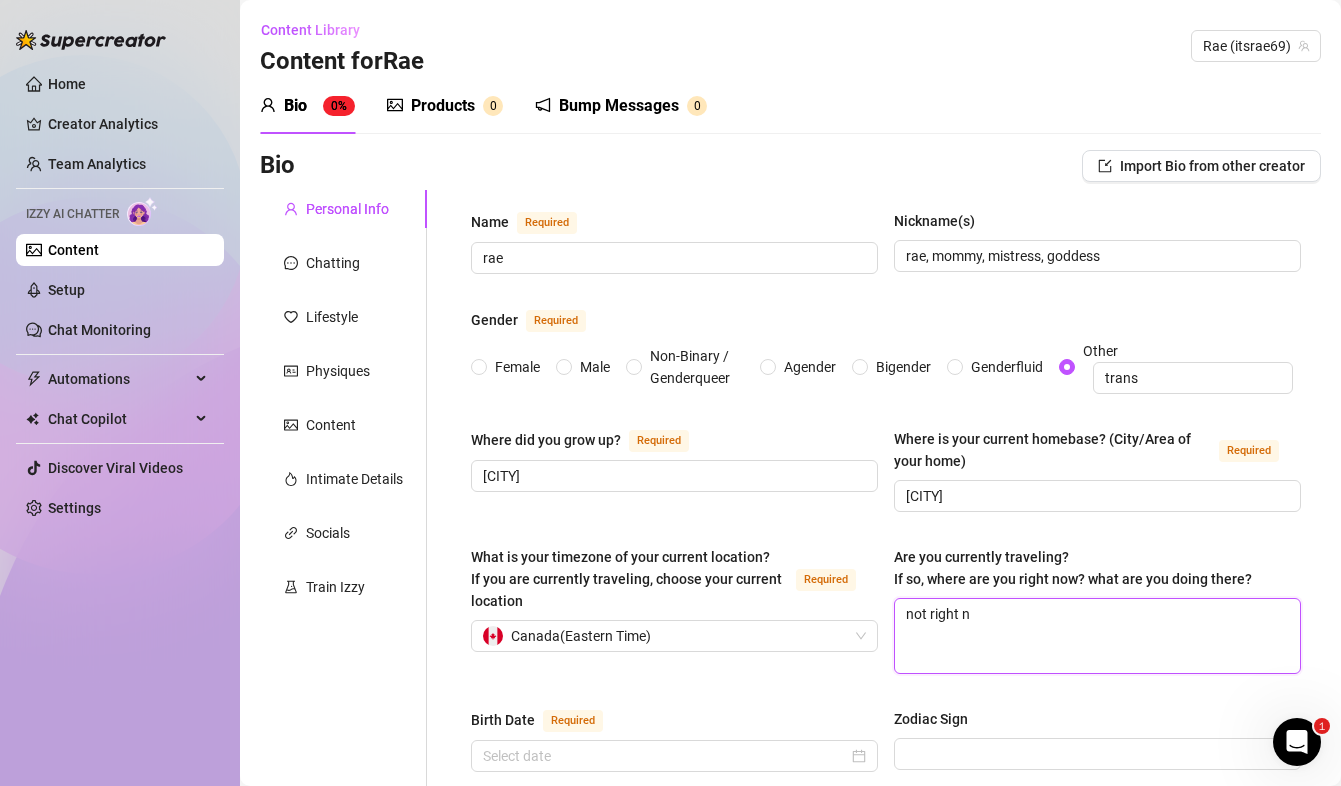 type 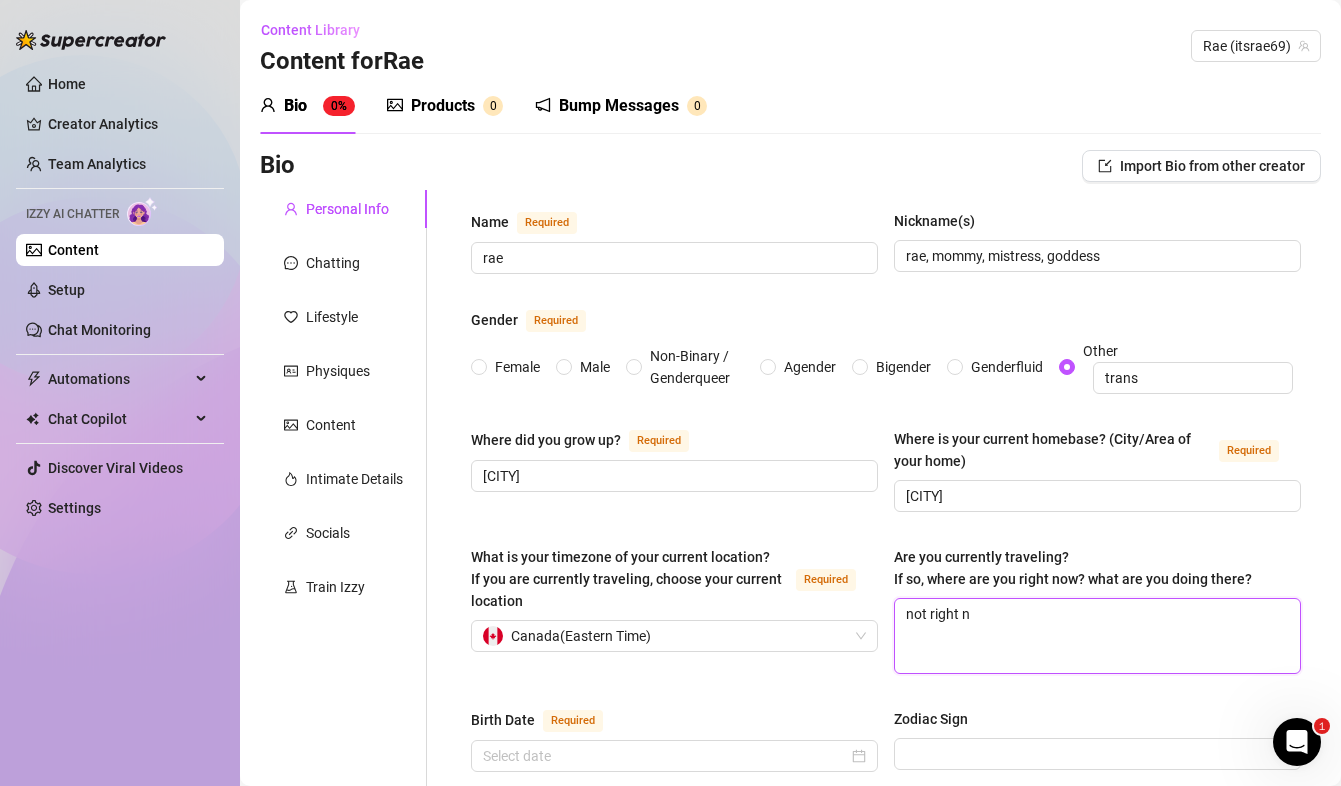 type on "not right no" 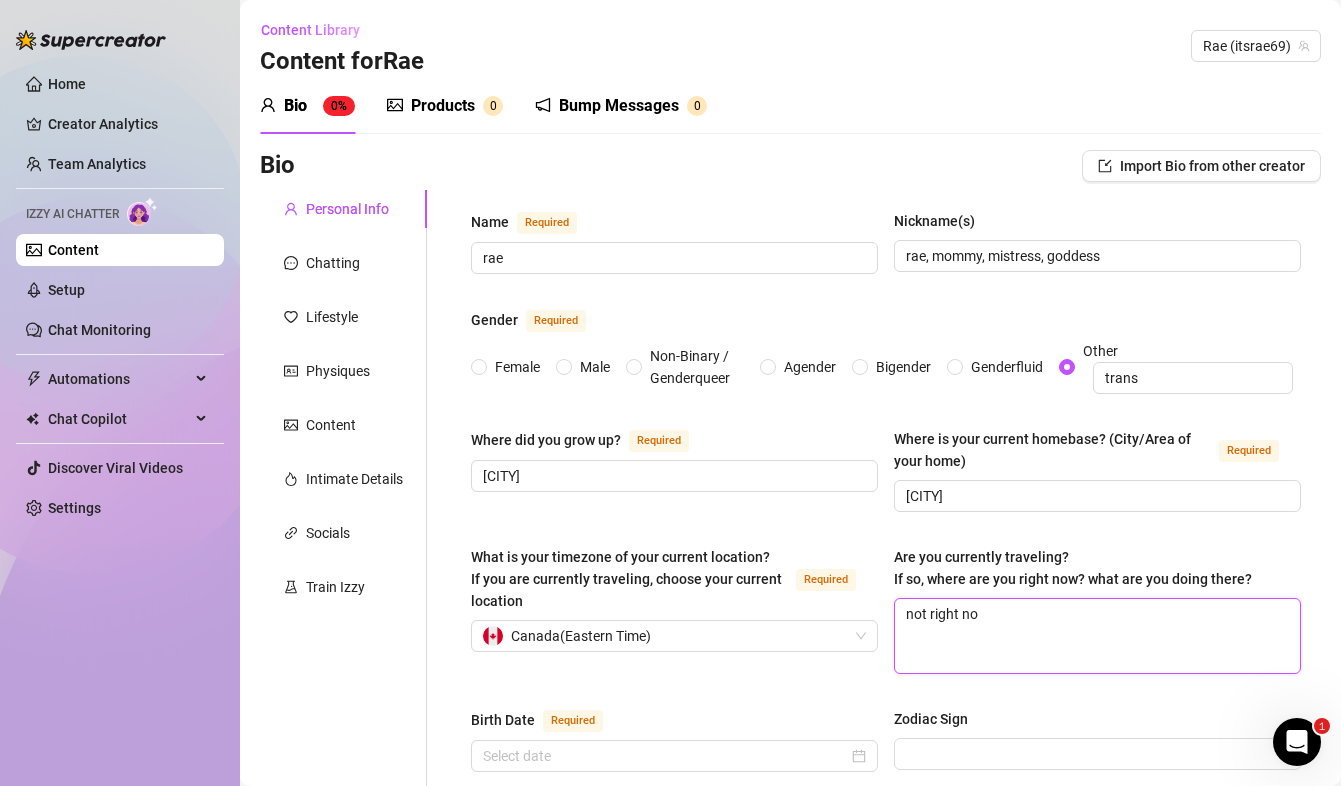 type 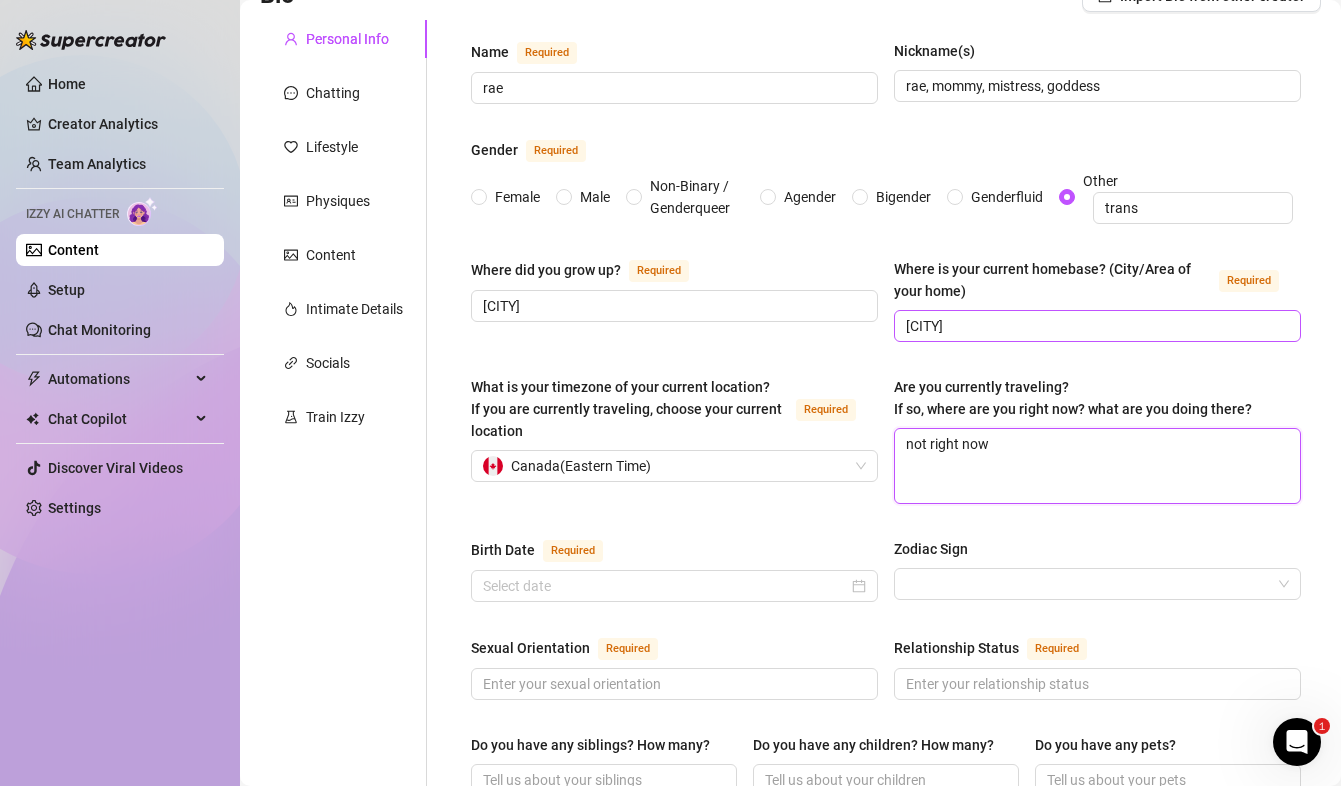 scroll, scrollTop: 226, scrollLeft: 0, axis: vertical 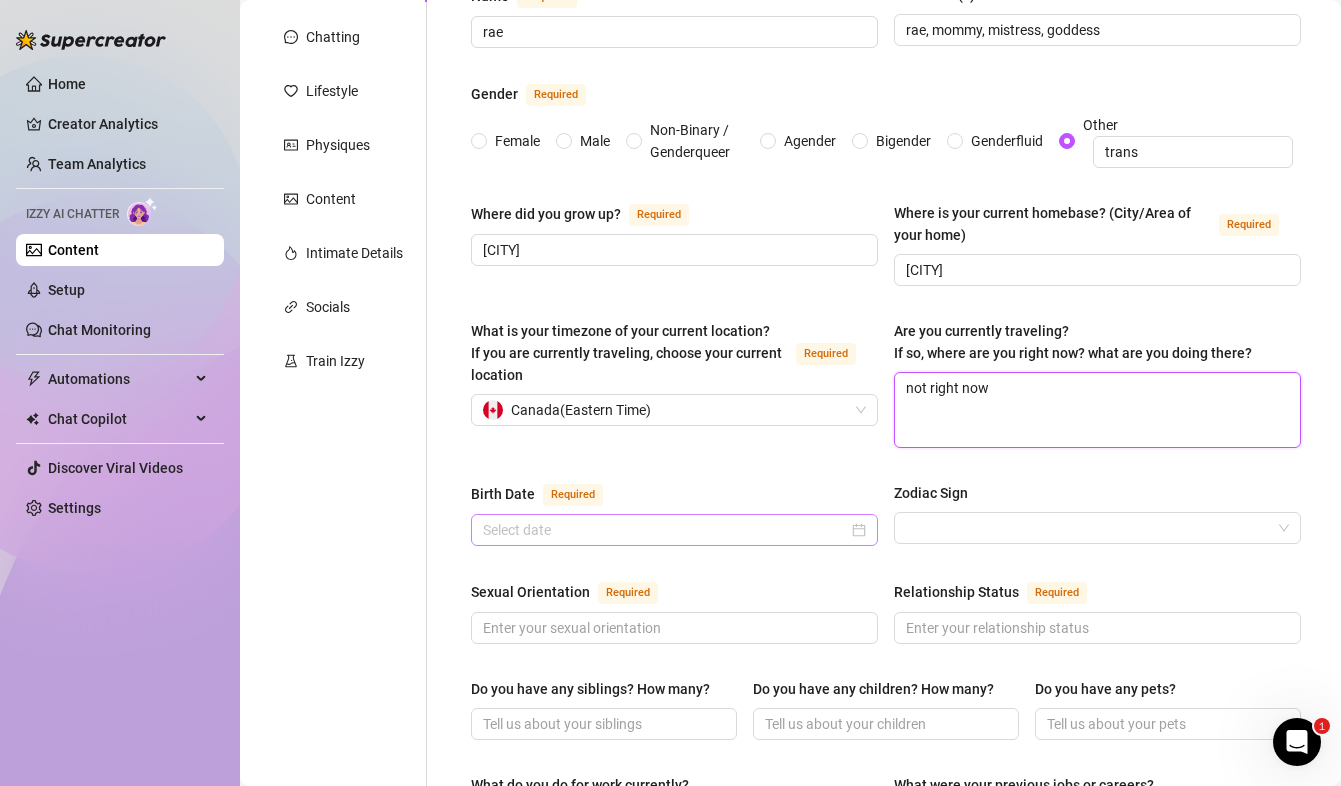 click at bounding box center [674, 530] 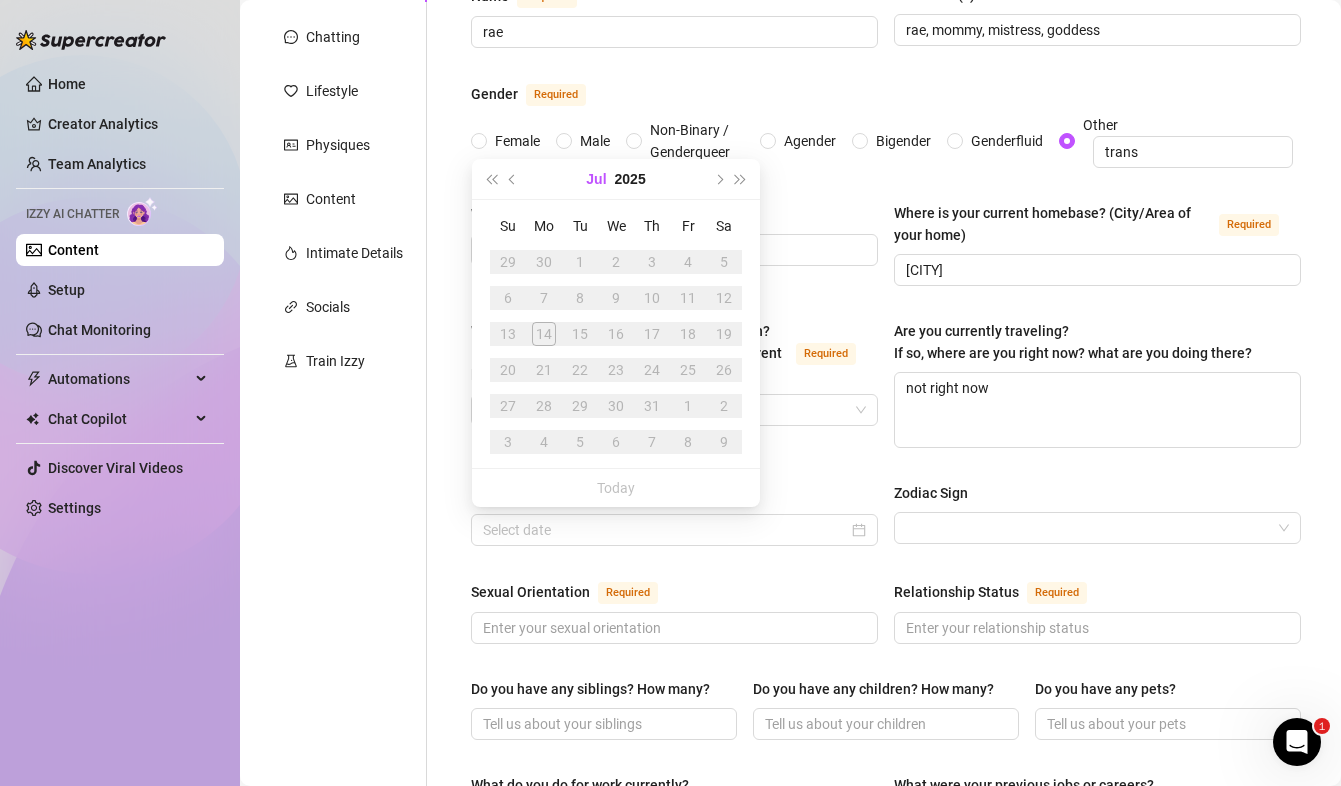 click on "Jul" at bounding box center (596, 179) 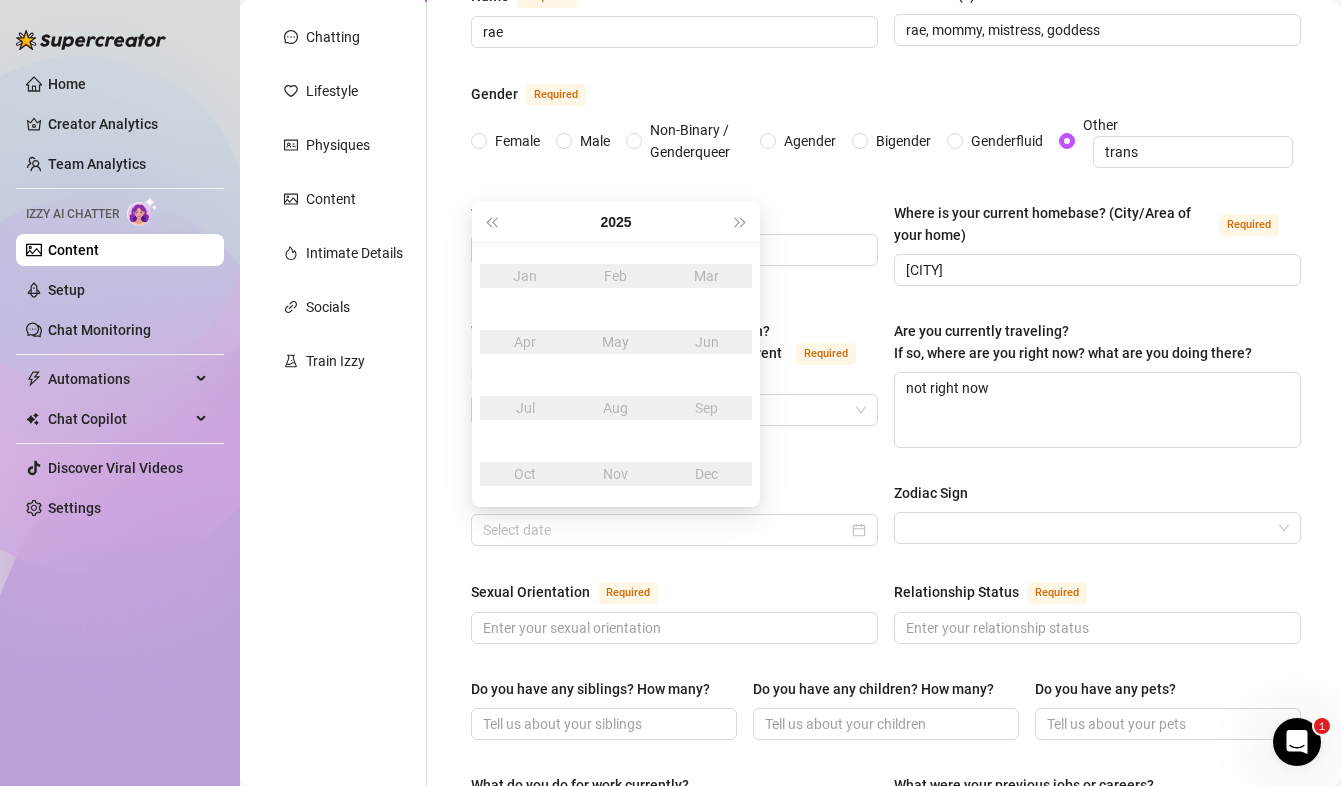 click on "Jun" at bounding box center (707, 342) 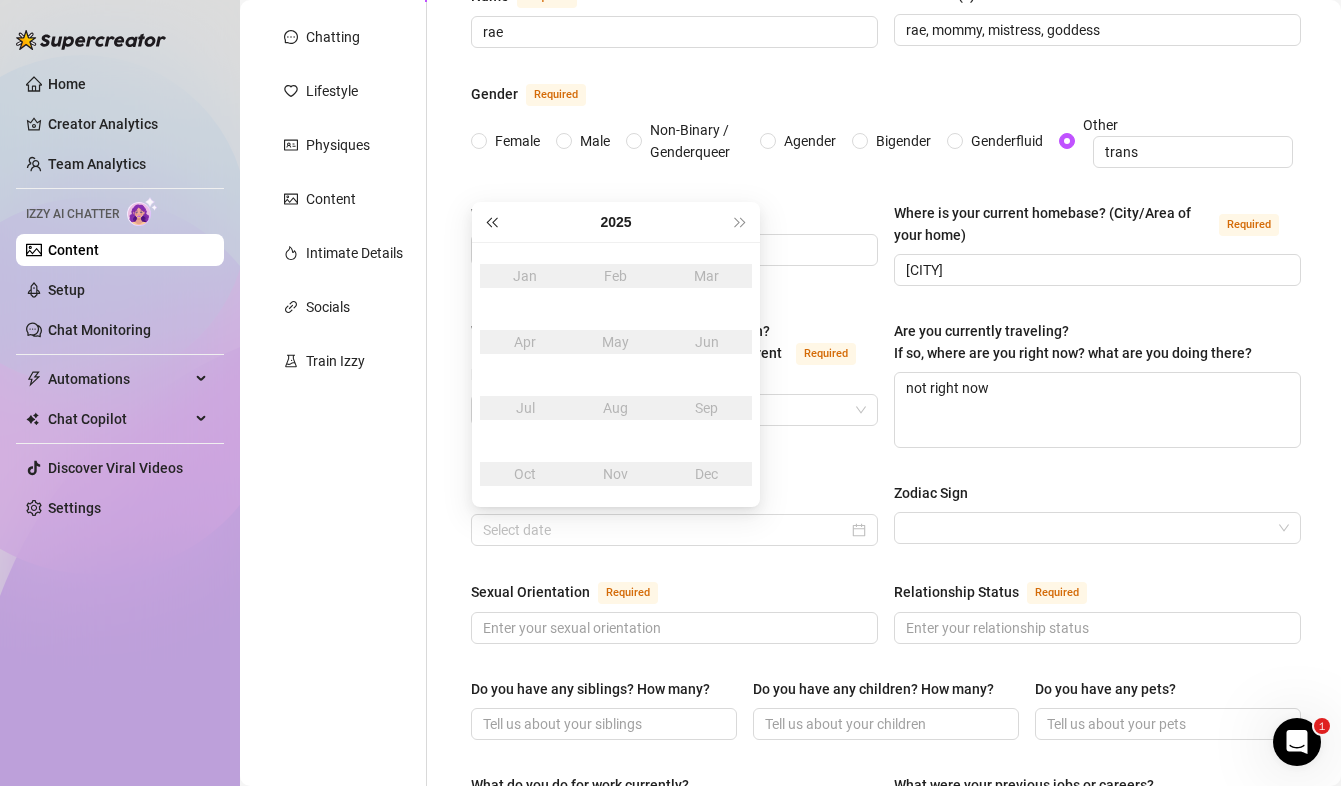 click at bounding box center [491, 222] 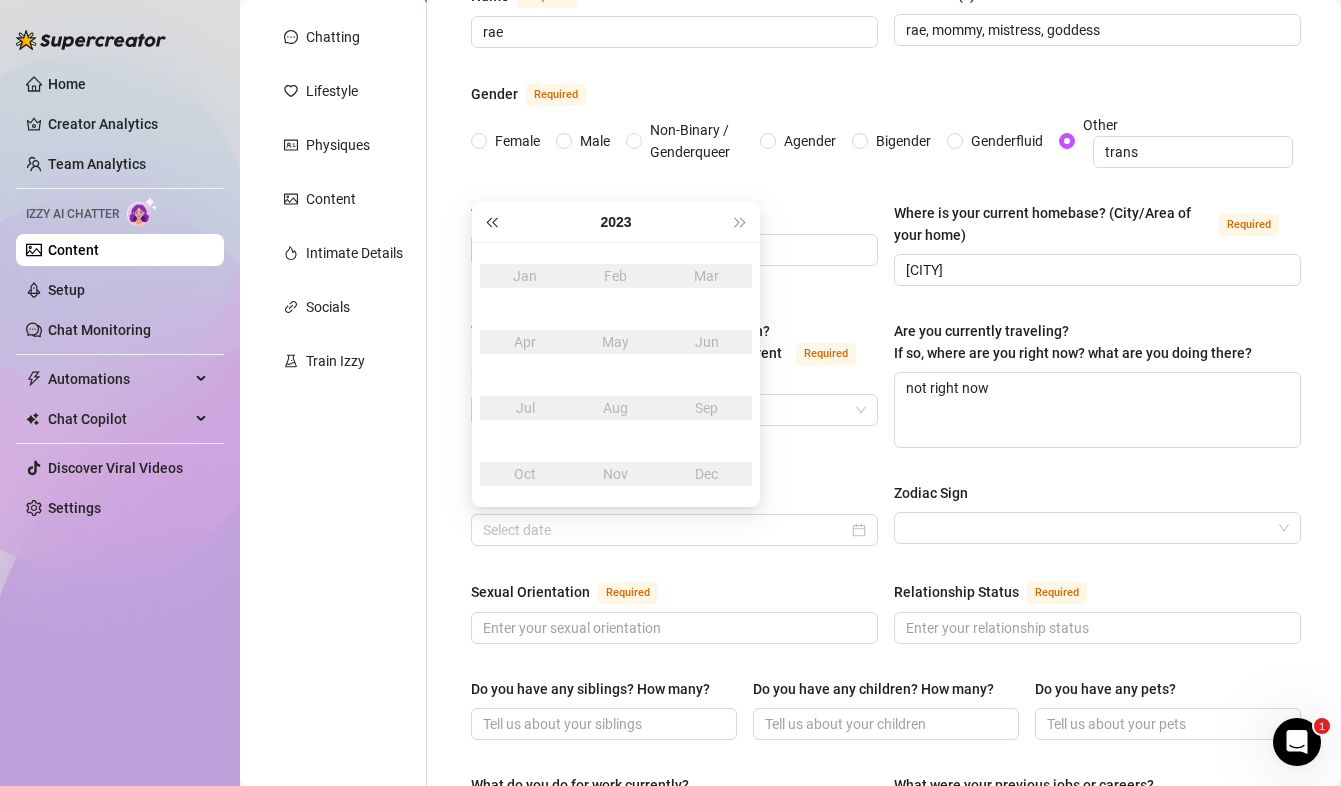 click at bounding box center [491, 222] 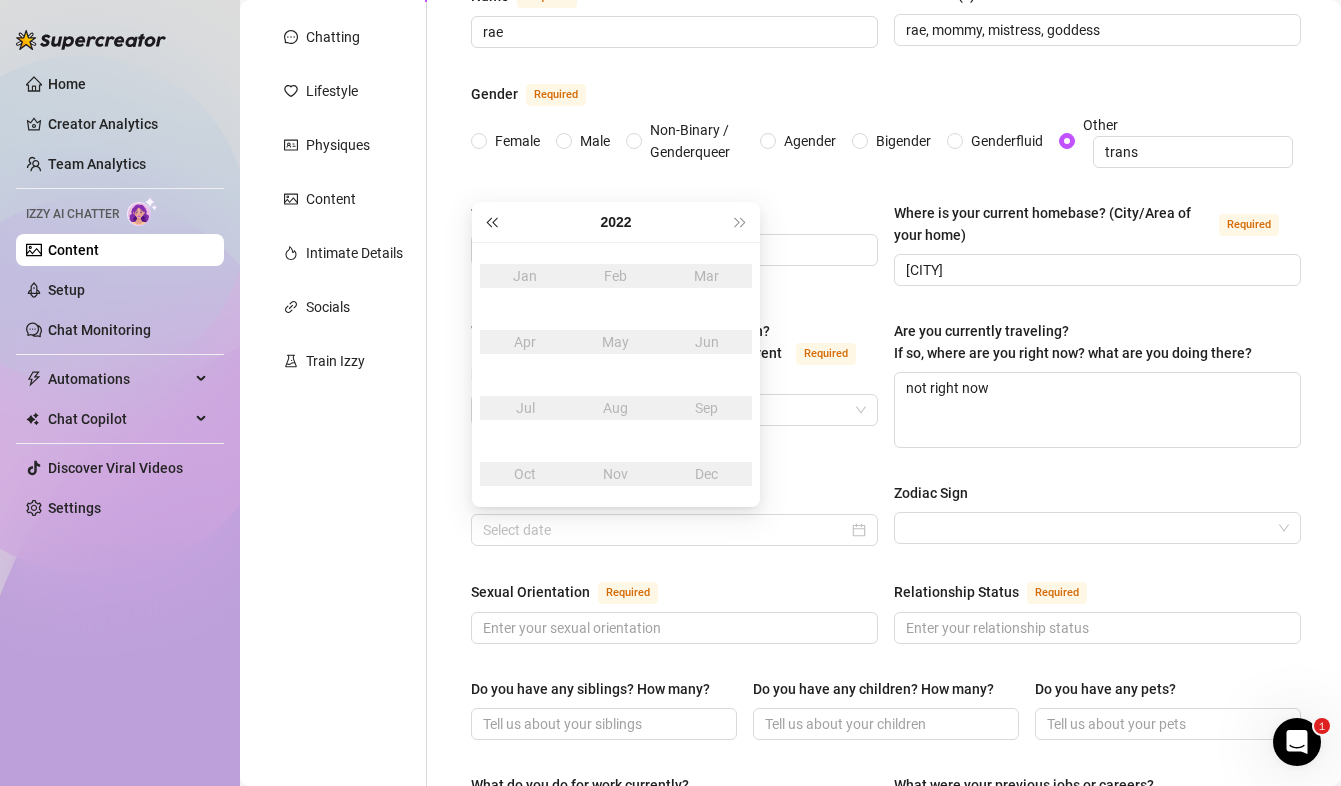 click at bounding box center [491, 222] 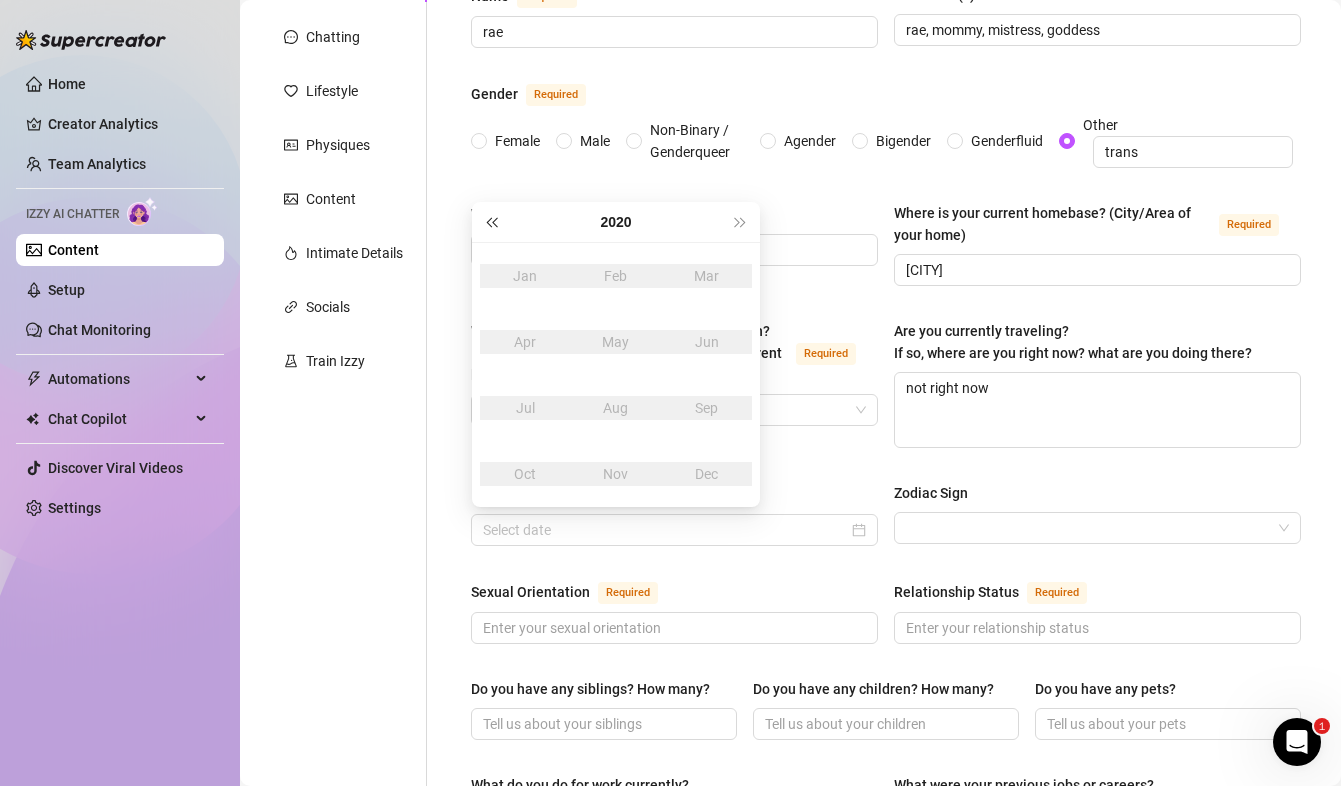 click at bounding box center (491, 222) 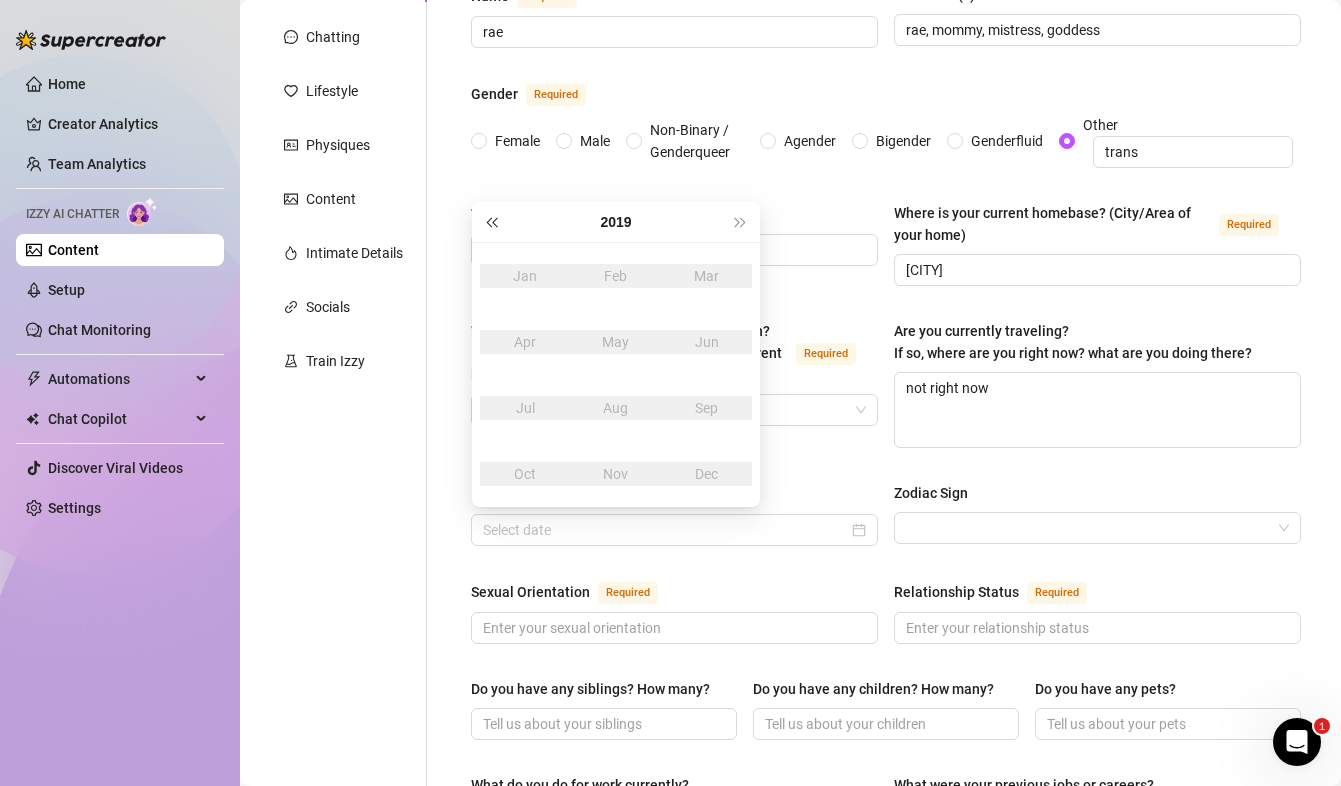 click at bounding box center [491, 222] 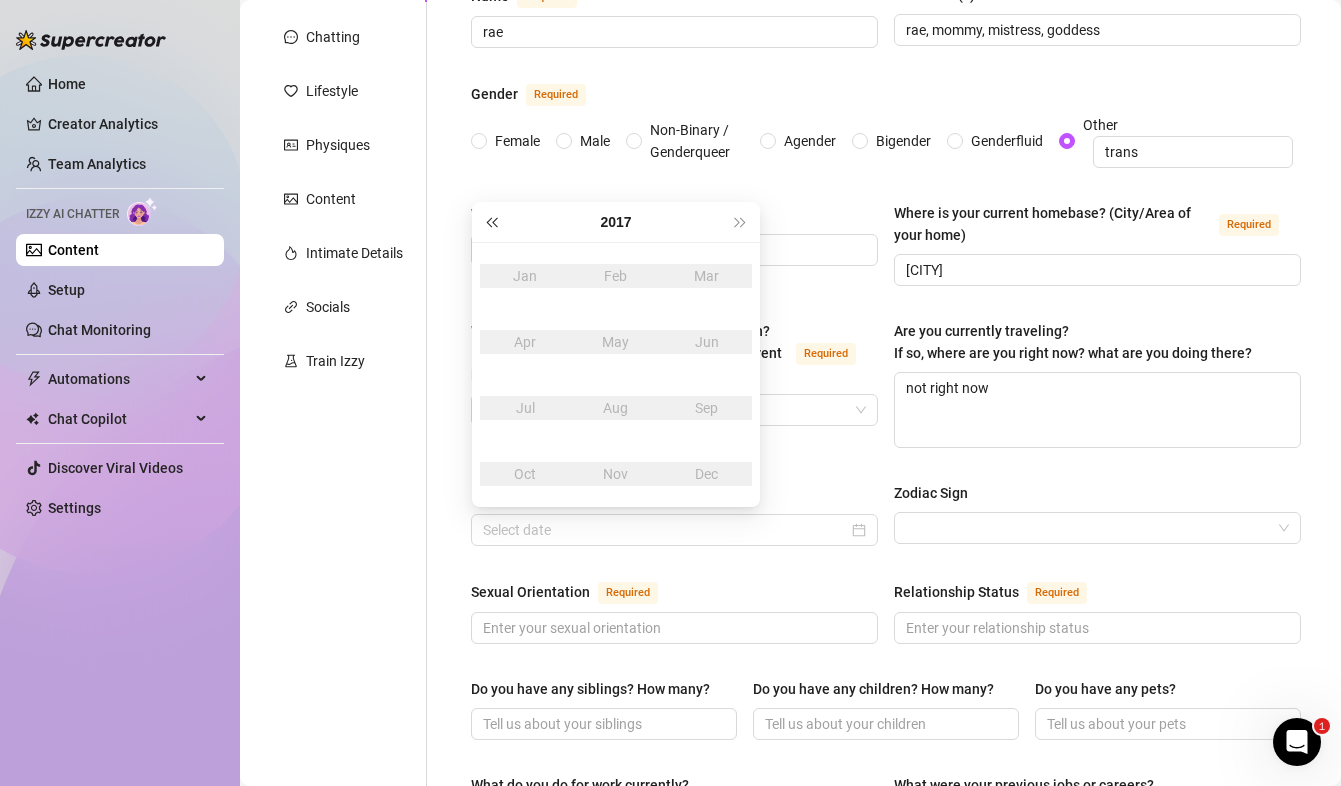 click at bounding box center [491, 222] 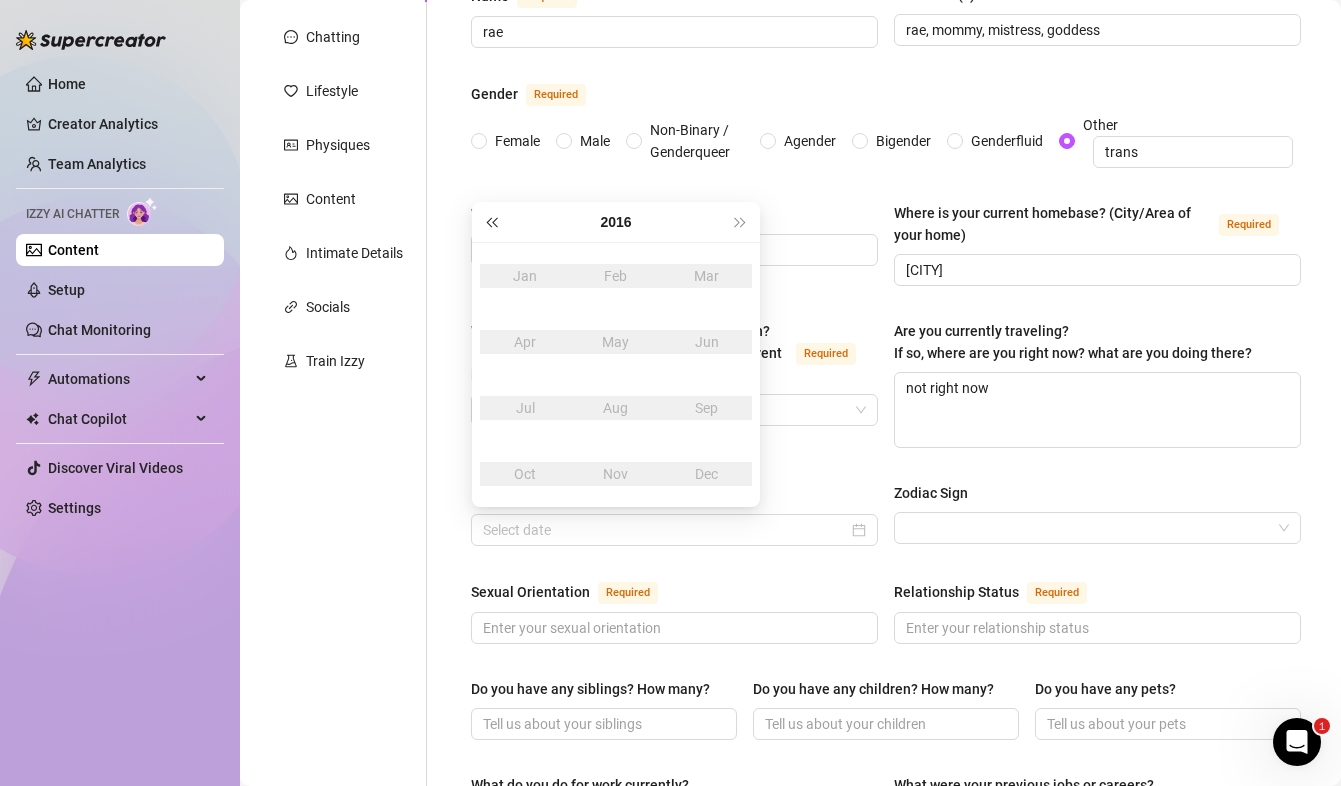 click at bounding box center [491, 222] 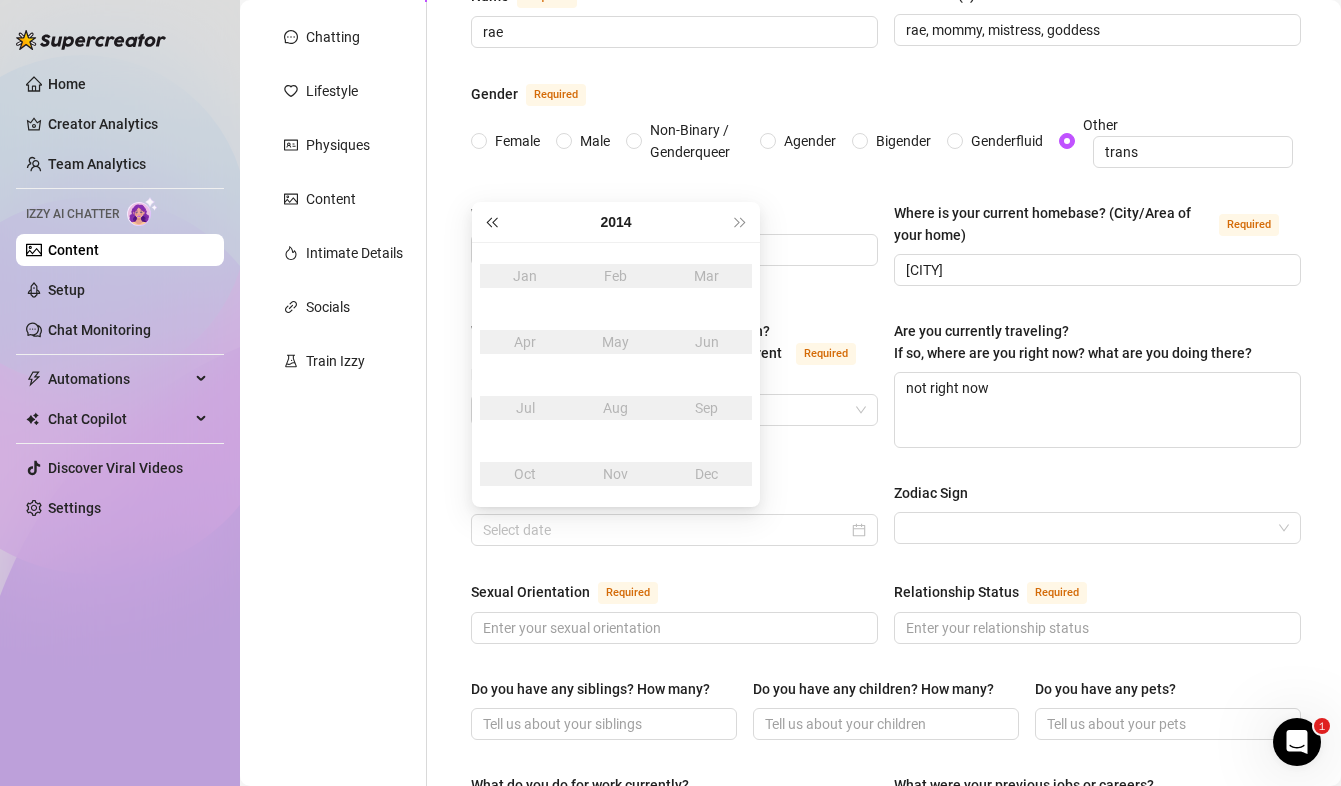click at bounding box center (491, 222) 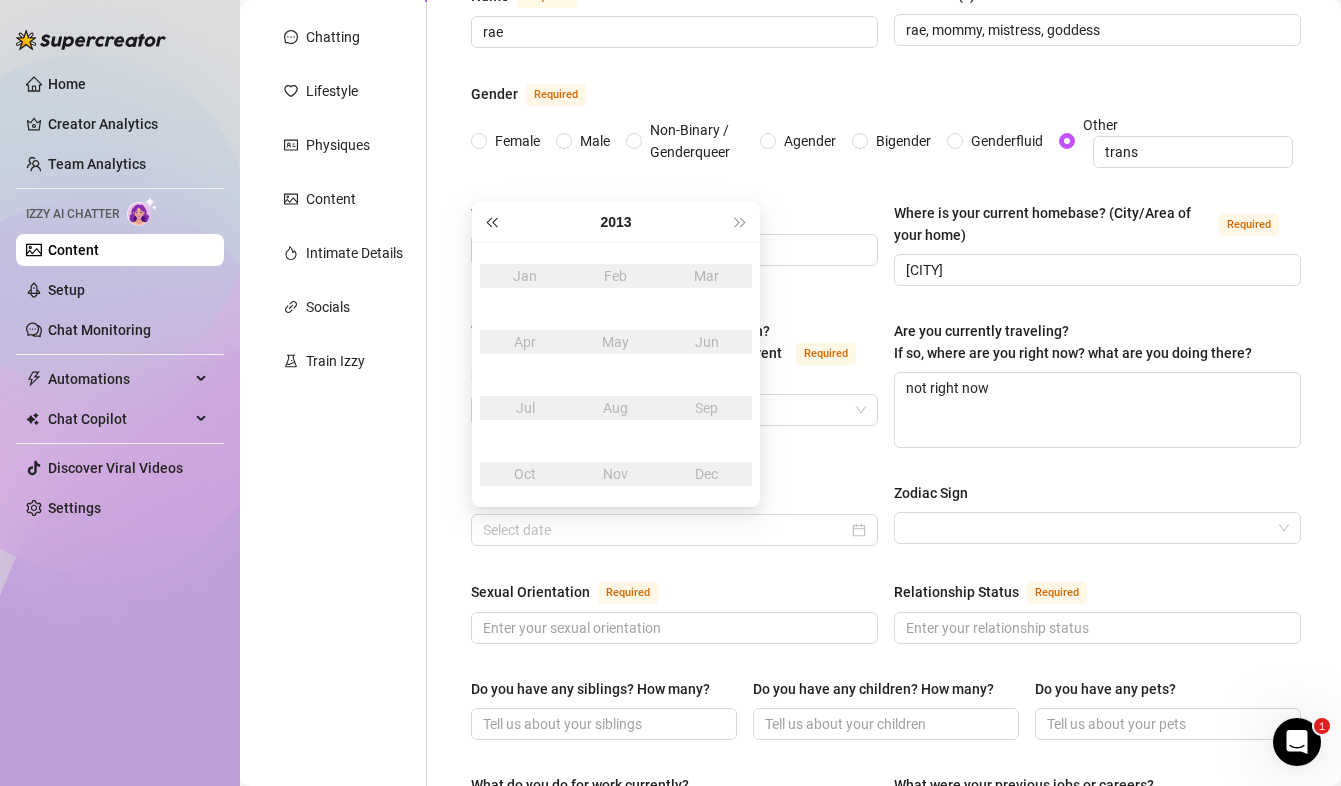 click at bounding box center [491, 222] 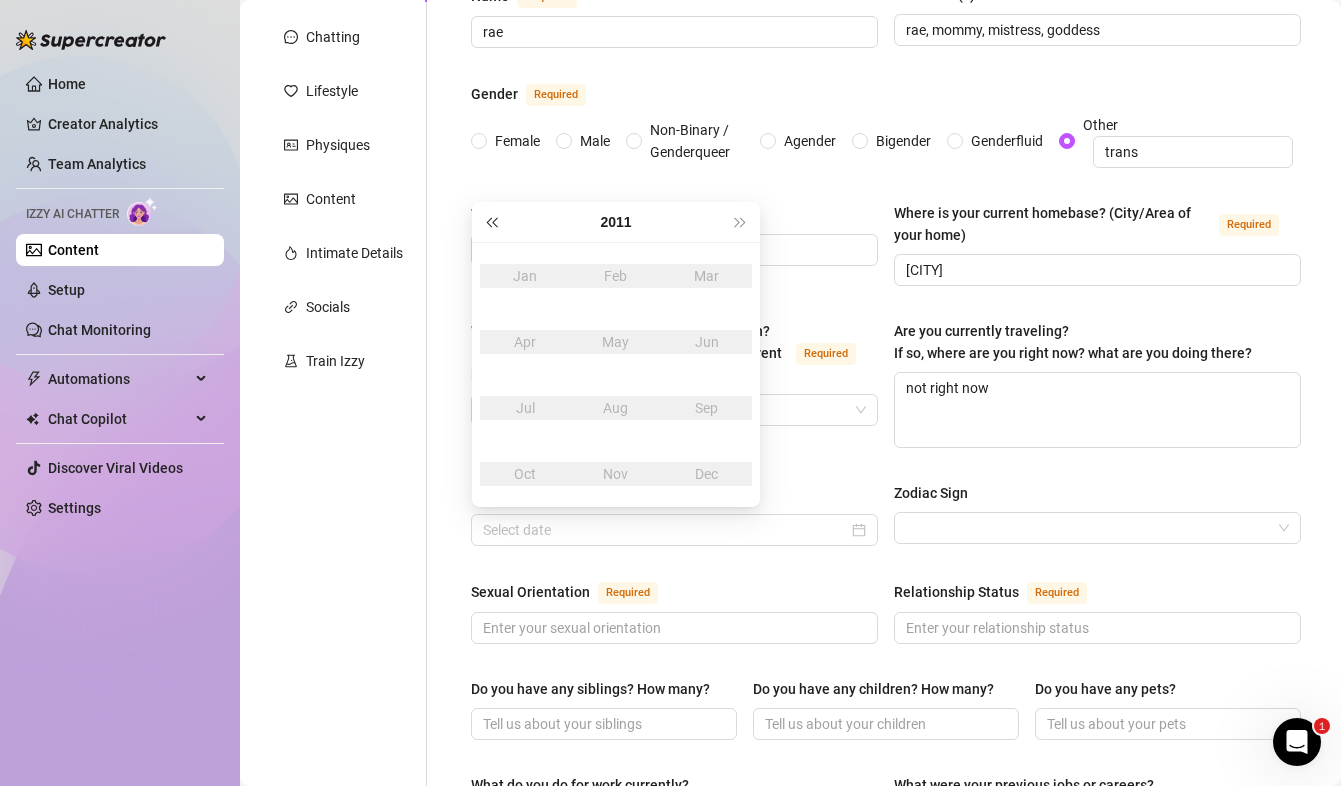 click at bounding box center [491, 222] 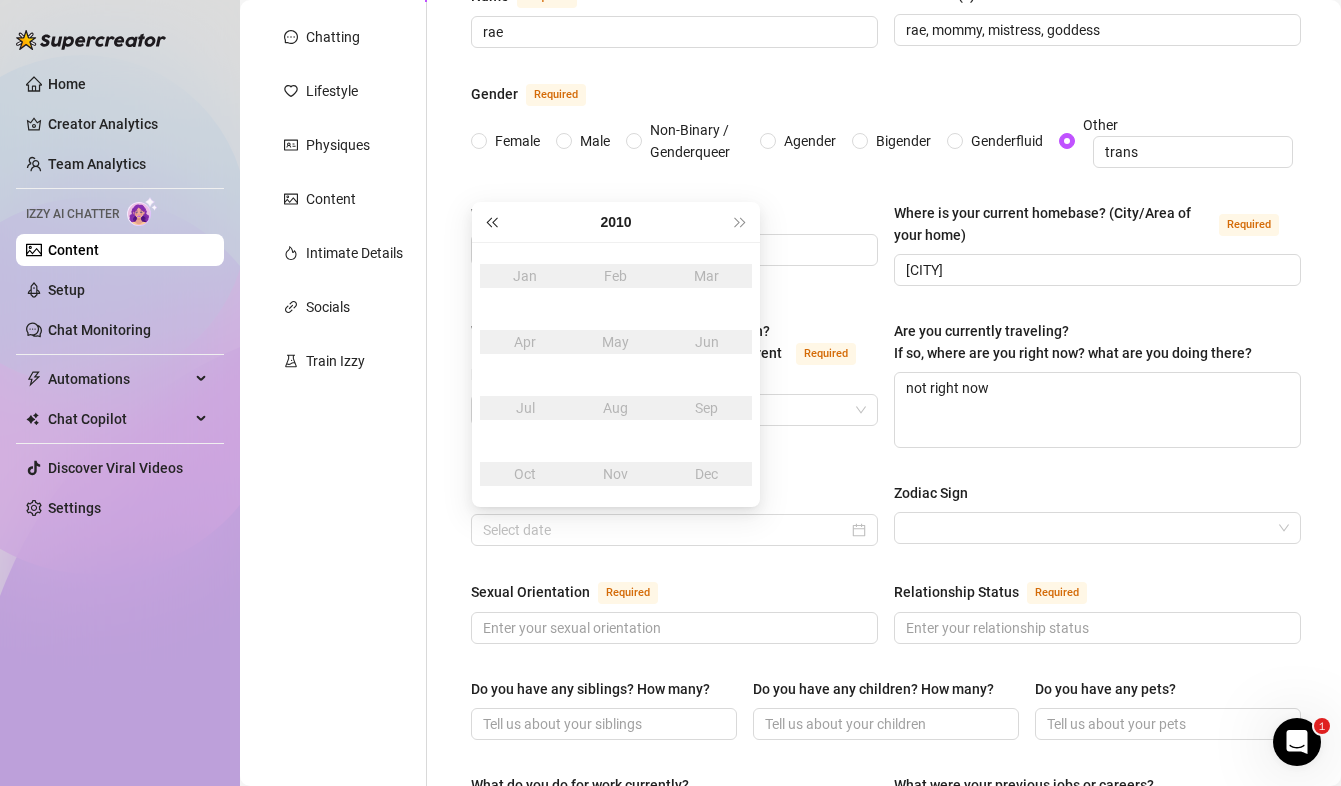 click at bounding box center (491, 222) 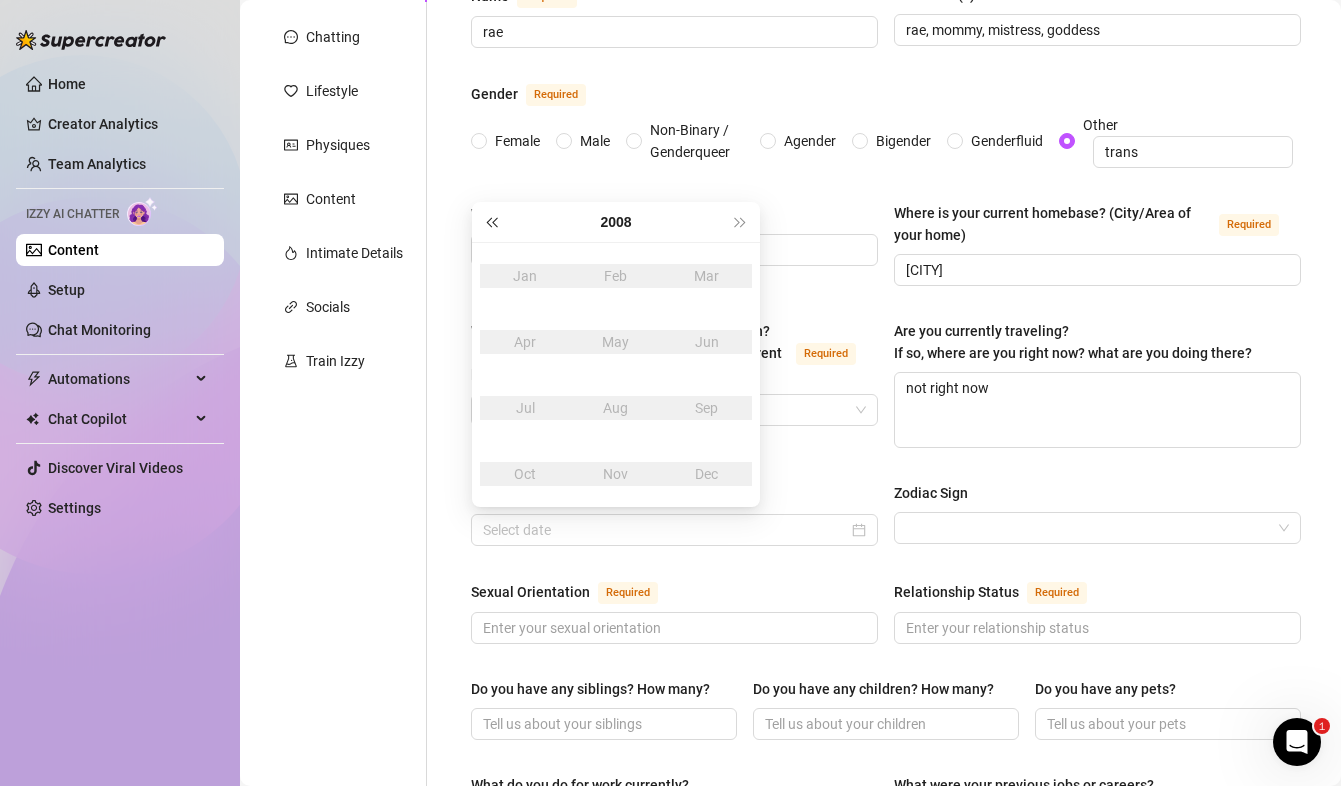 click at bounding box center (491, 222) 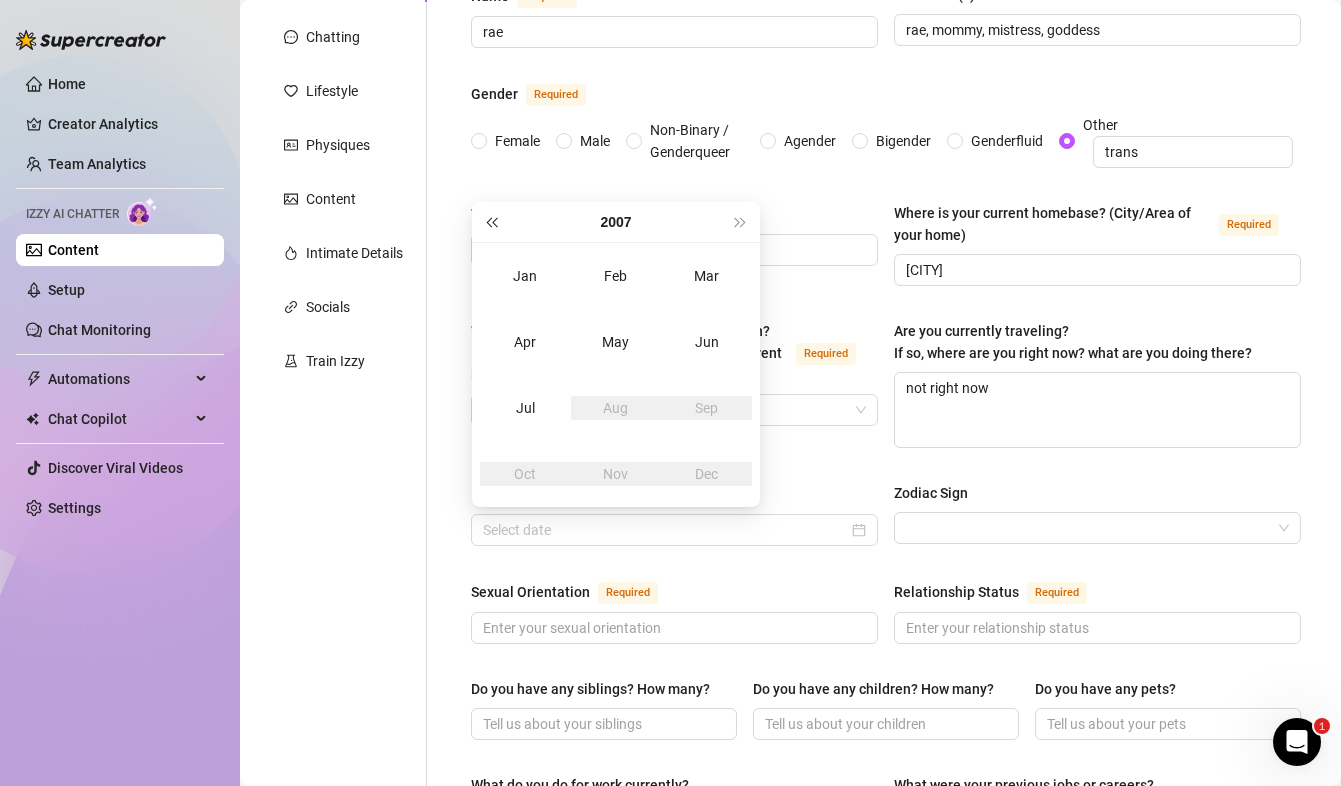 click at bounding box center [491, 222] 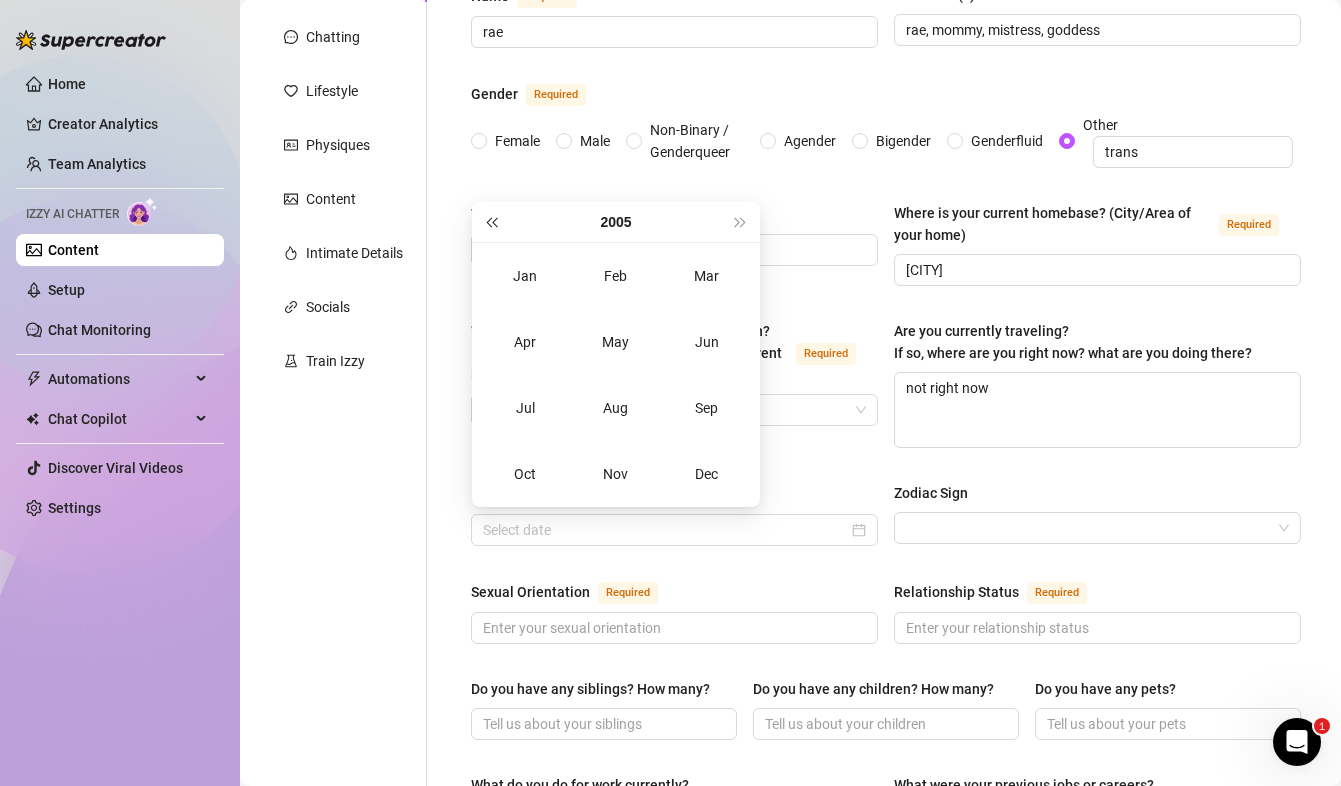 click at bounding box center (491, 222) 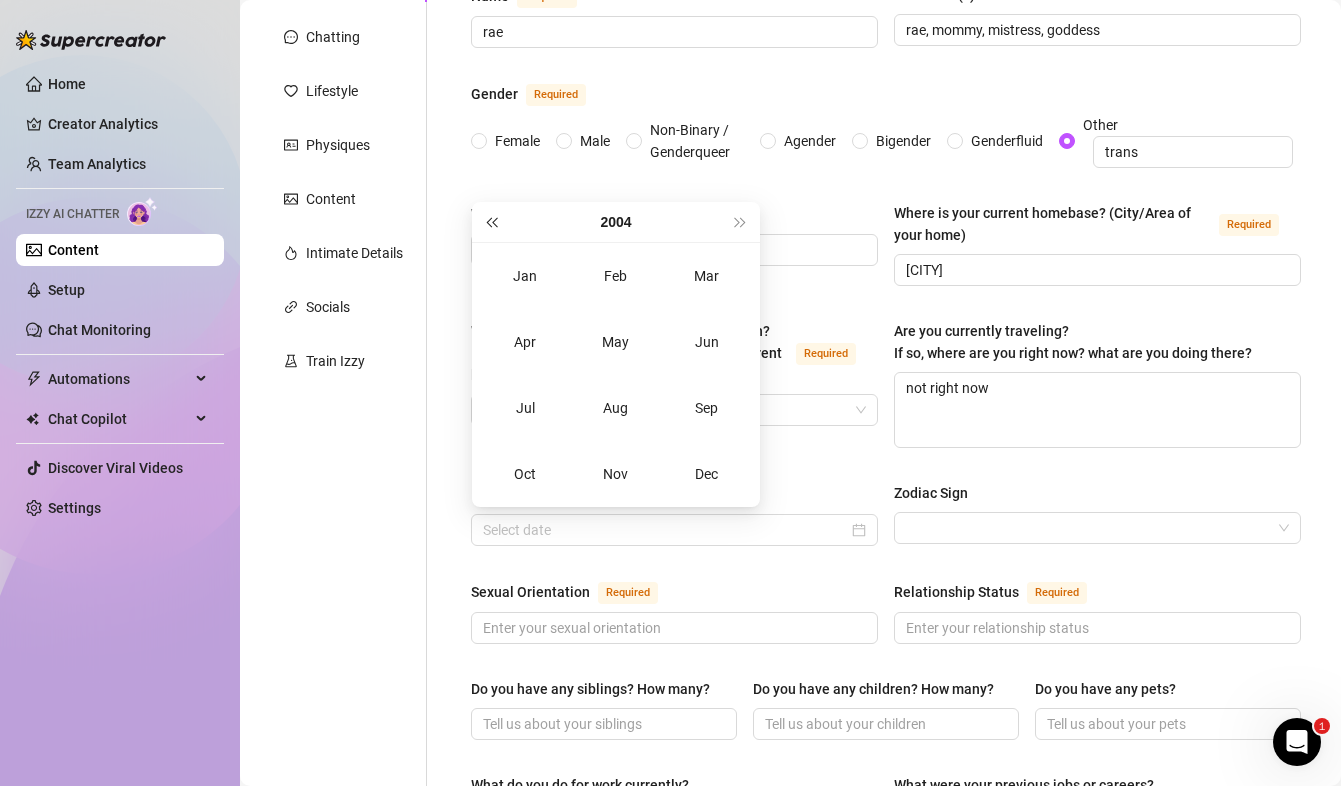 click at bounding box center [491, 222] 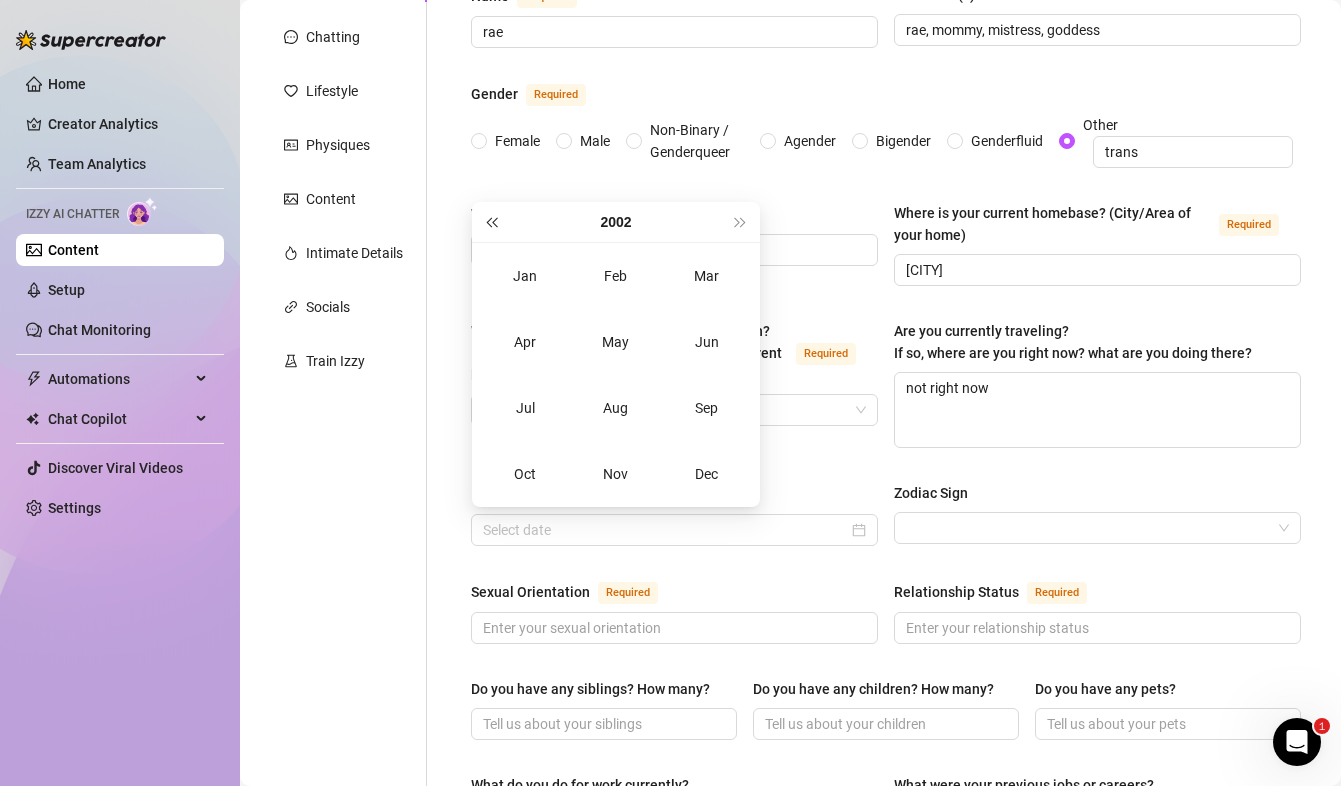click at bounding box center (491, 222) 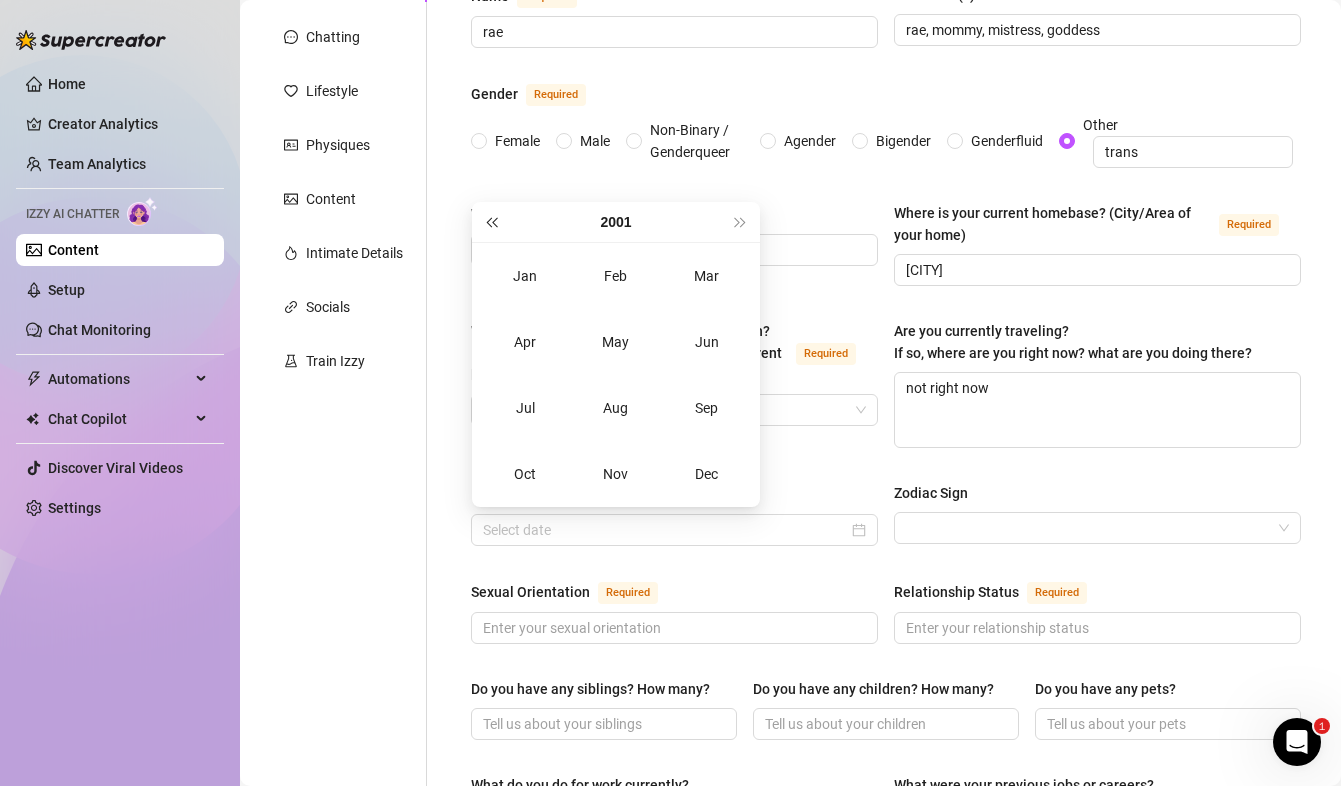 click at bounding box center [491, 222] 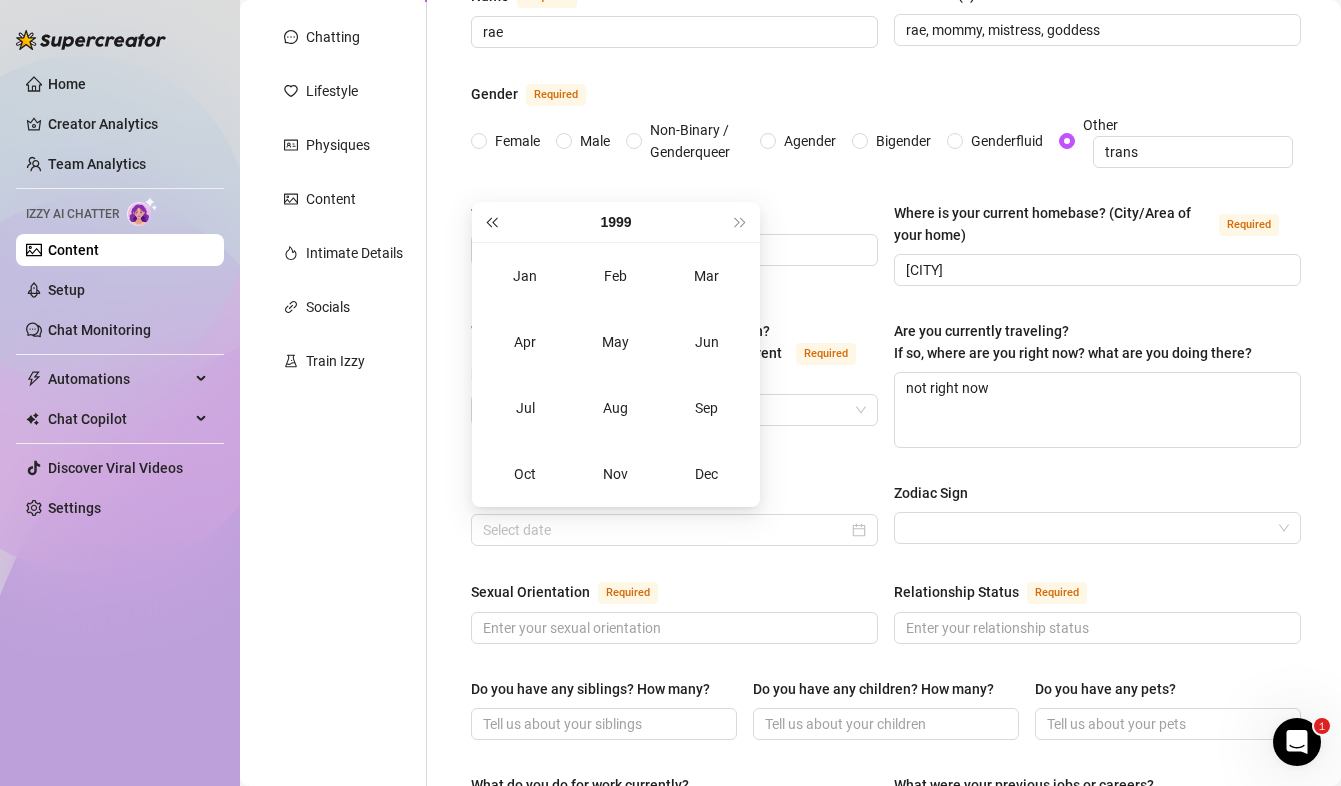 click at bounding box center [491, 222] 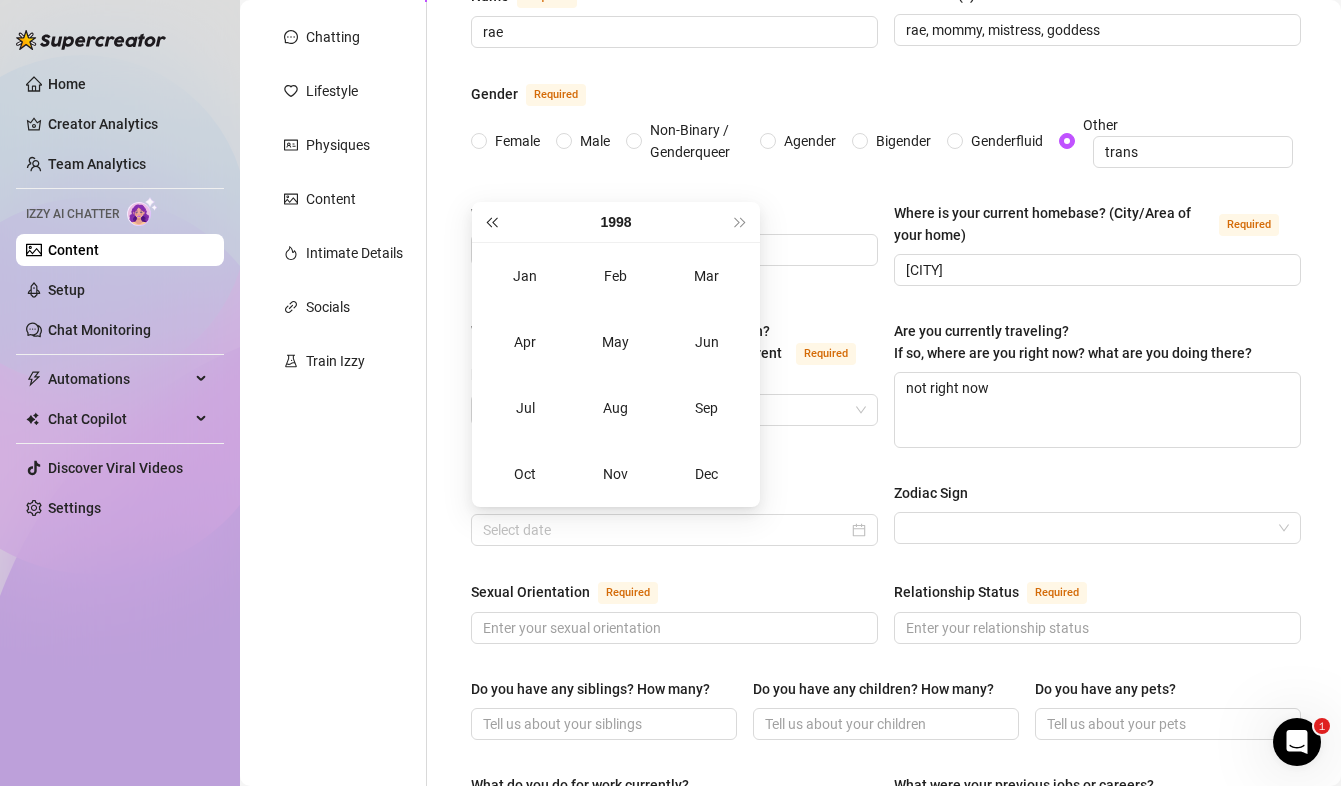 click at bounding box center (491, 222) 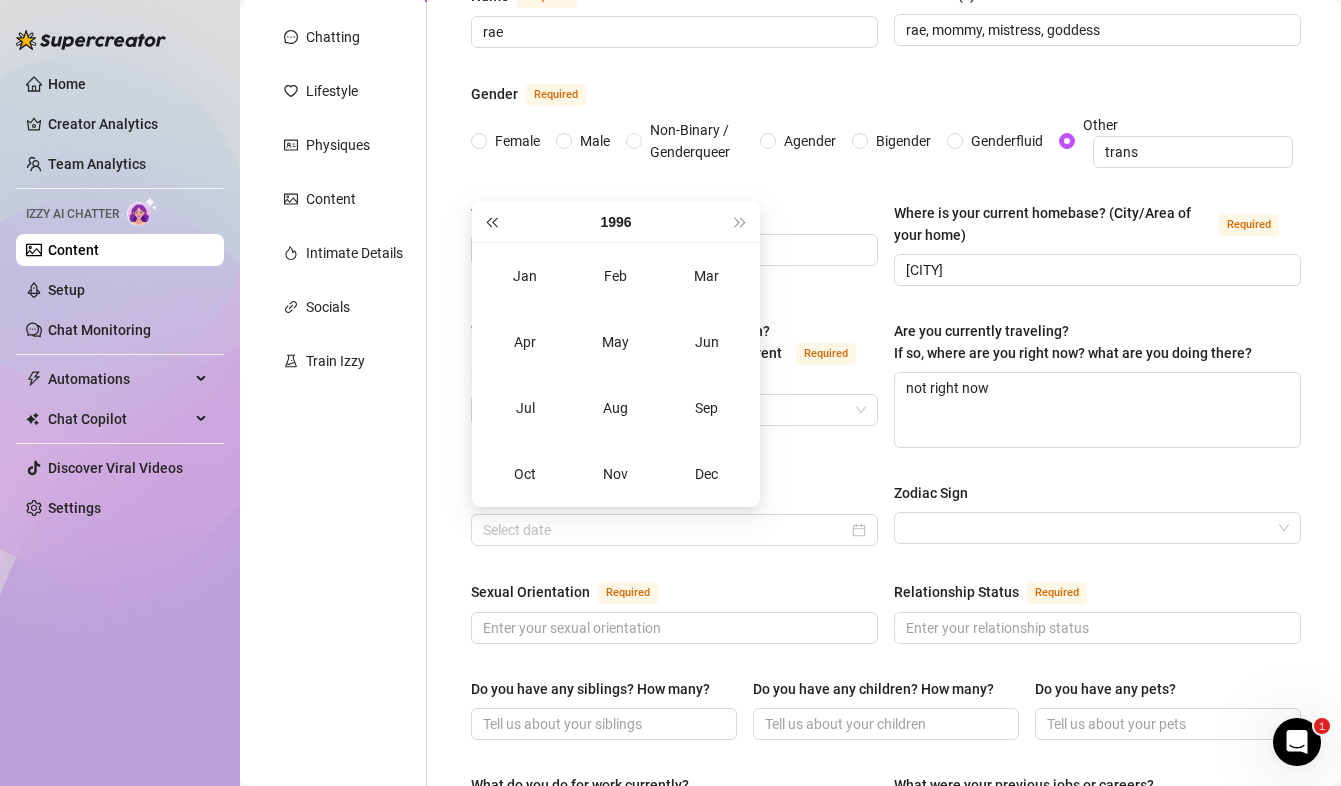 click at bounding box center (491, 222) 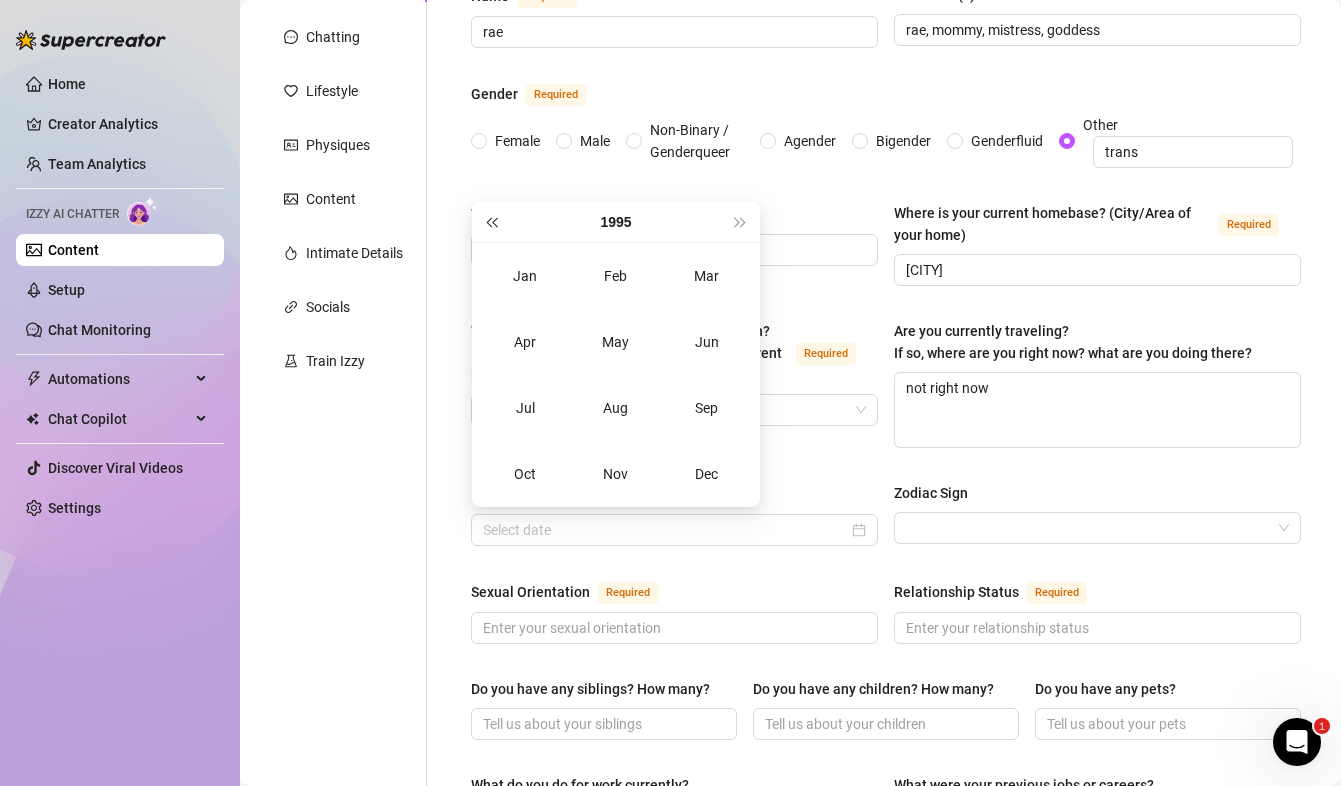 click at bounding box center (491, 222) 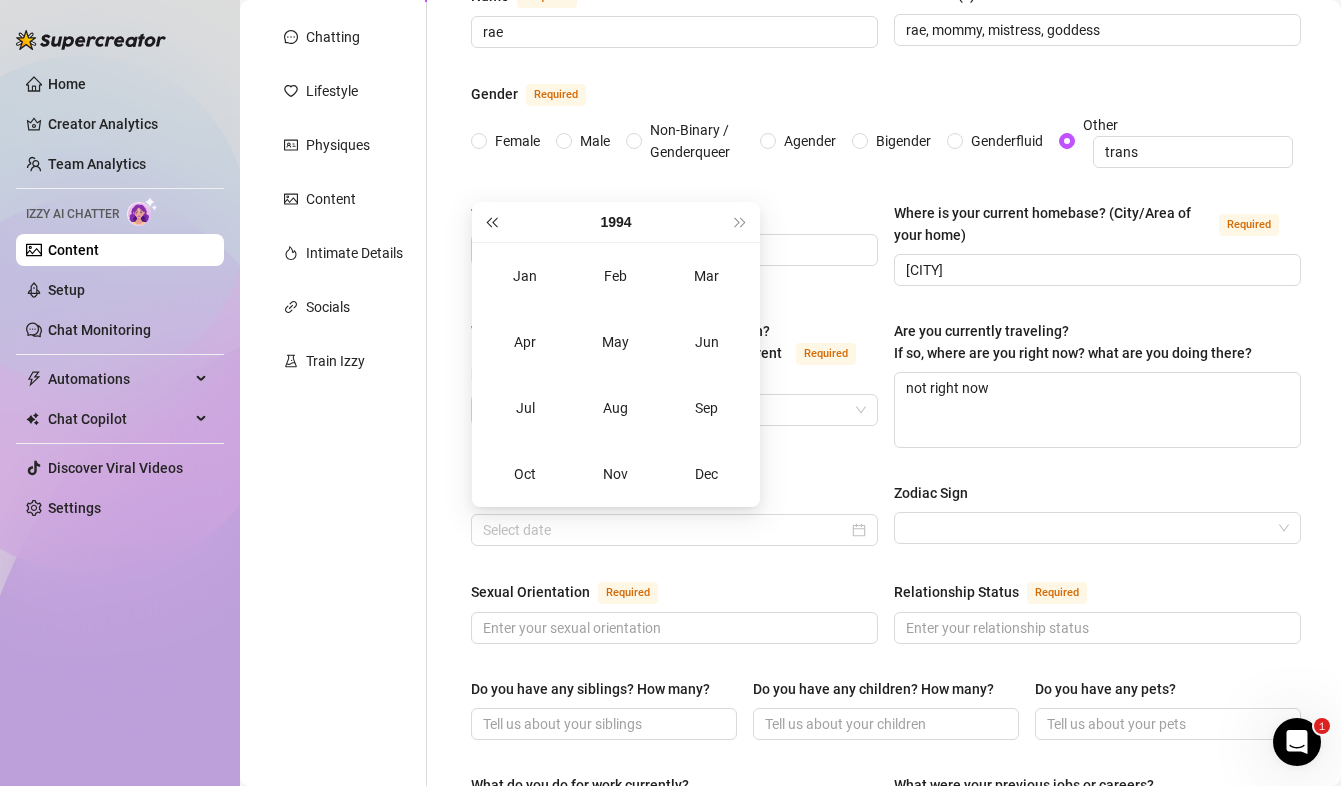 click at bounding box center (491, 222) 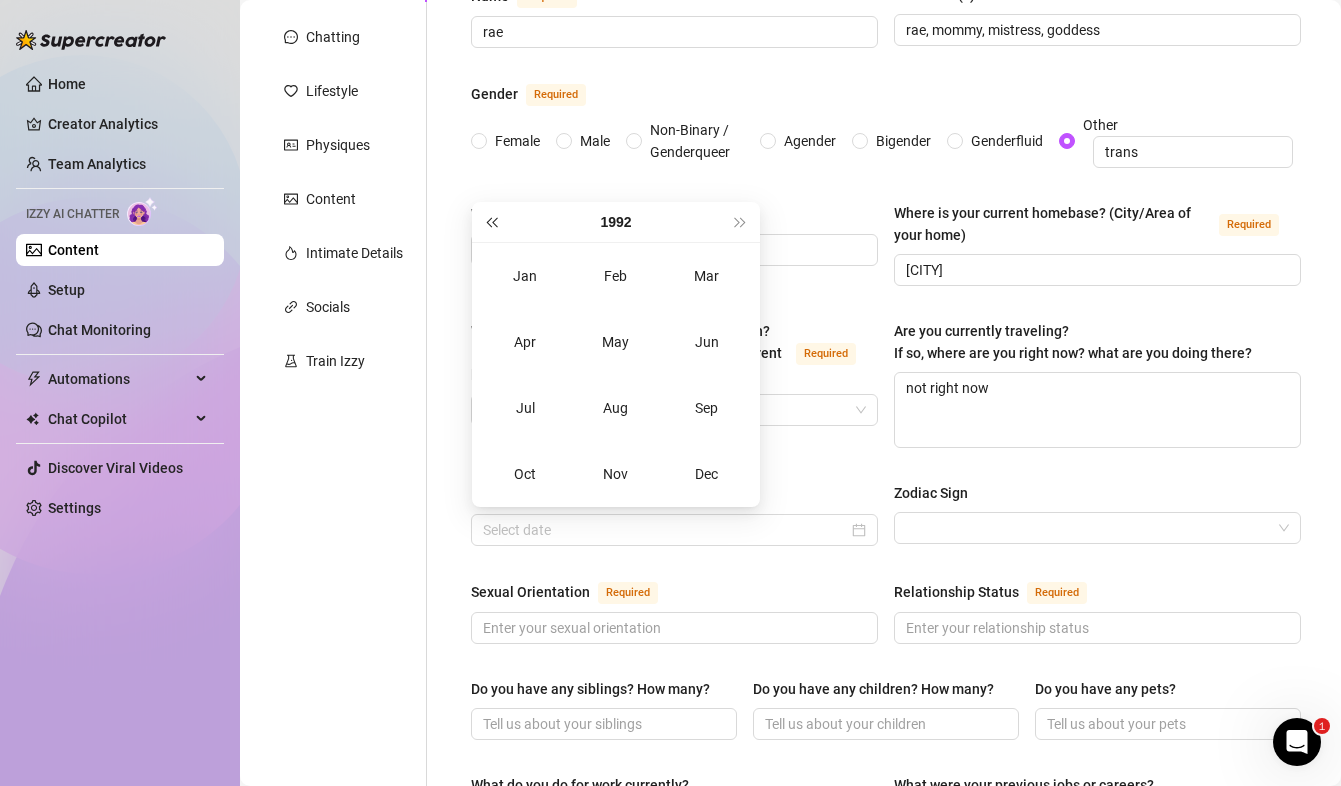 click at bounding box center [491, 222] 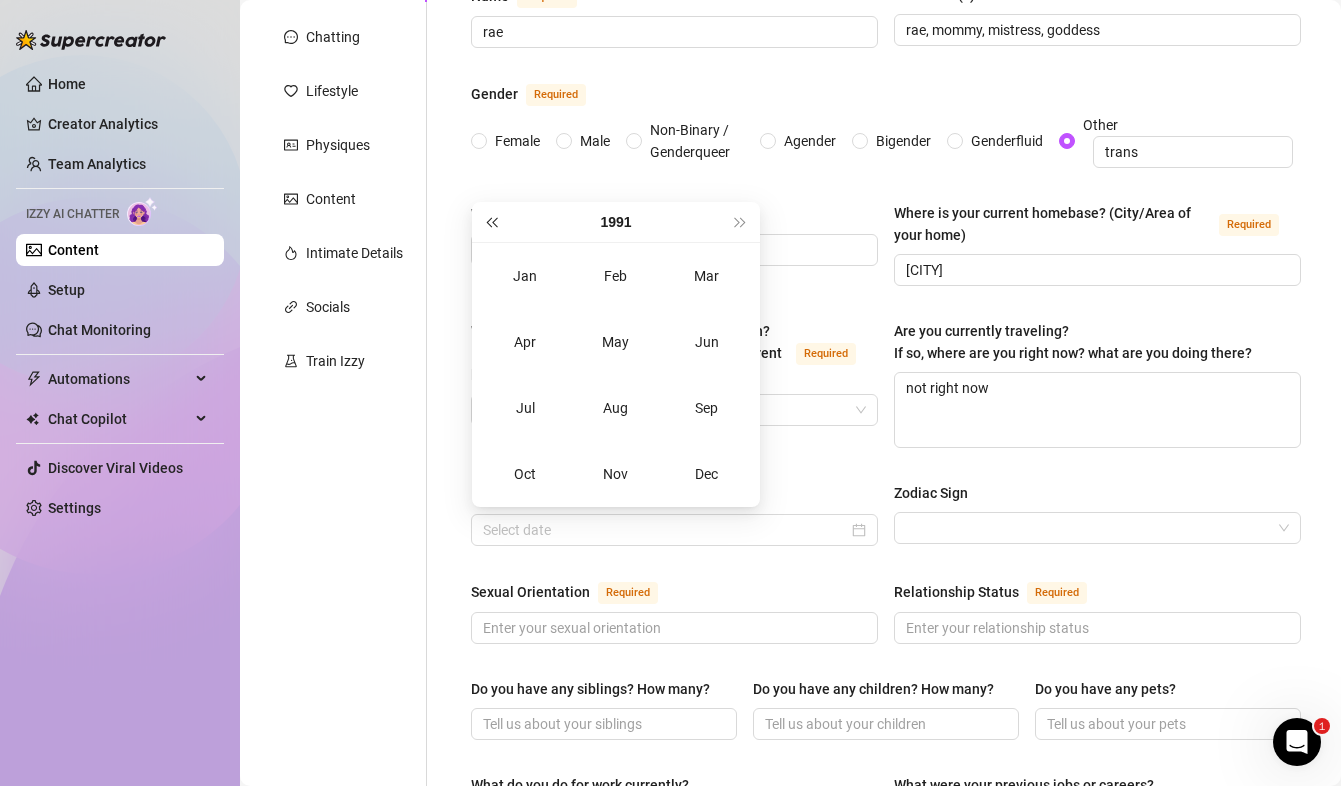 click at bounding box center [491, 222] 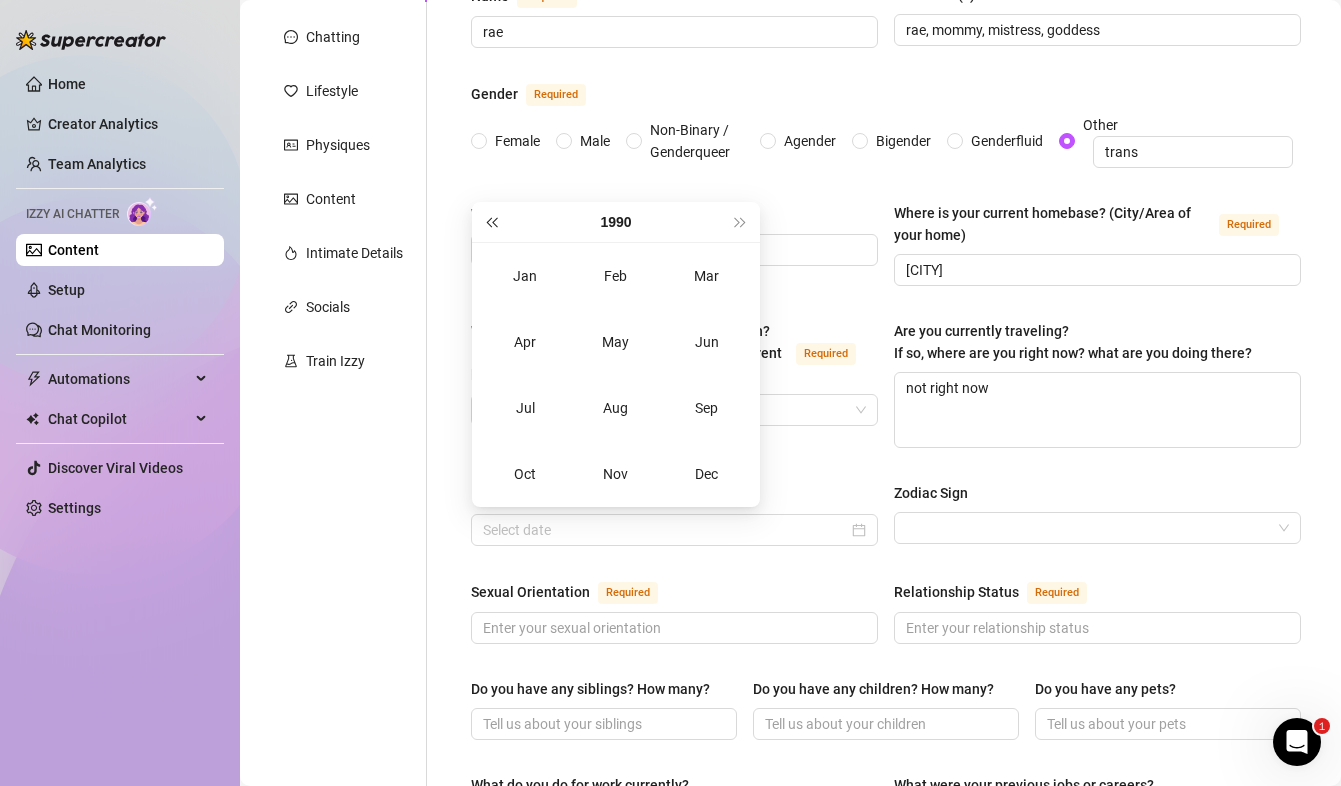 click at bounding box center [491, 222] 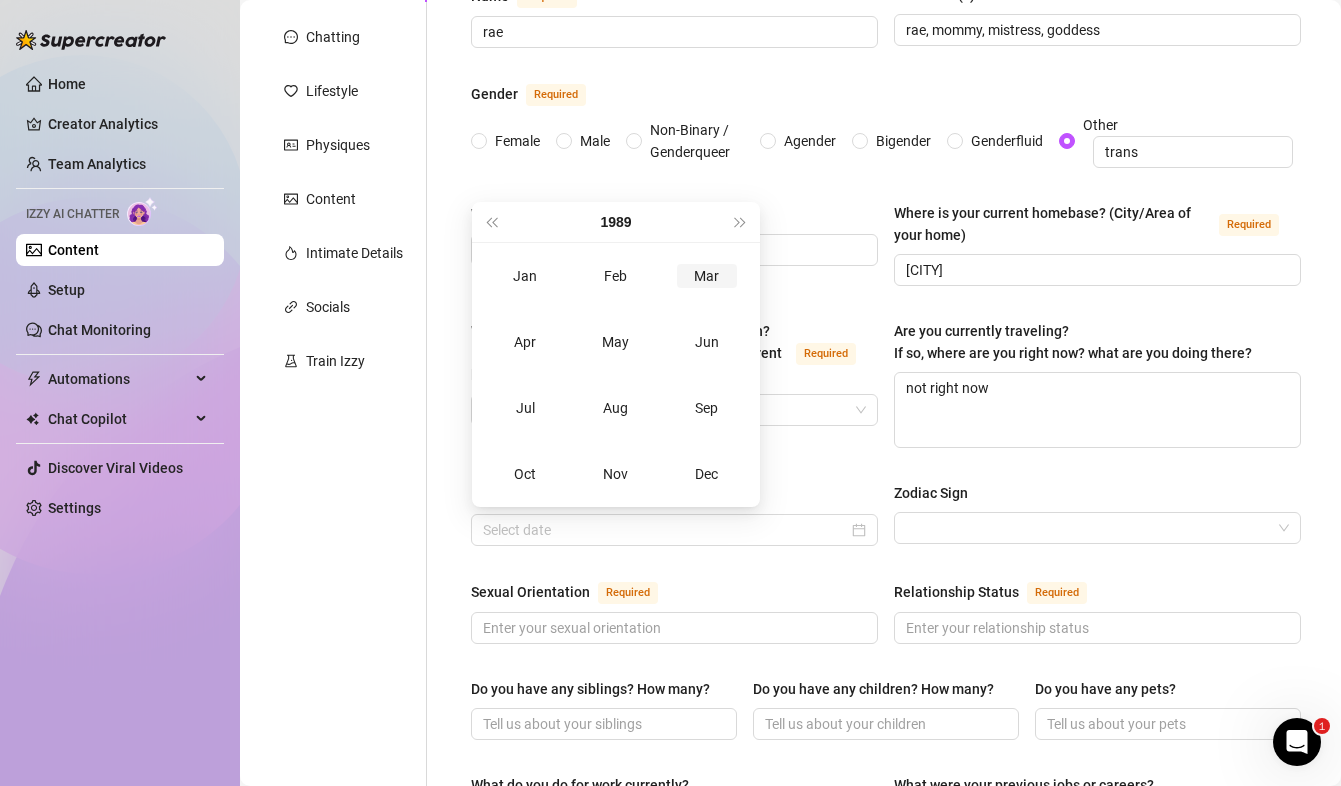 type on "[MONTH] [DAY]th, [YEAR]" 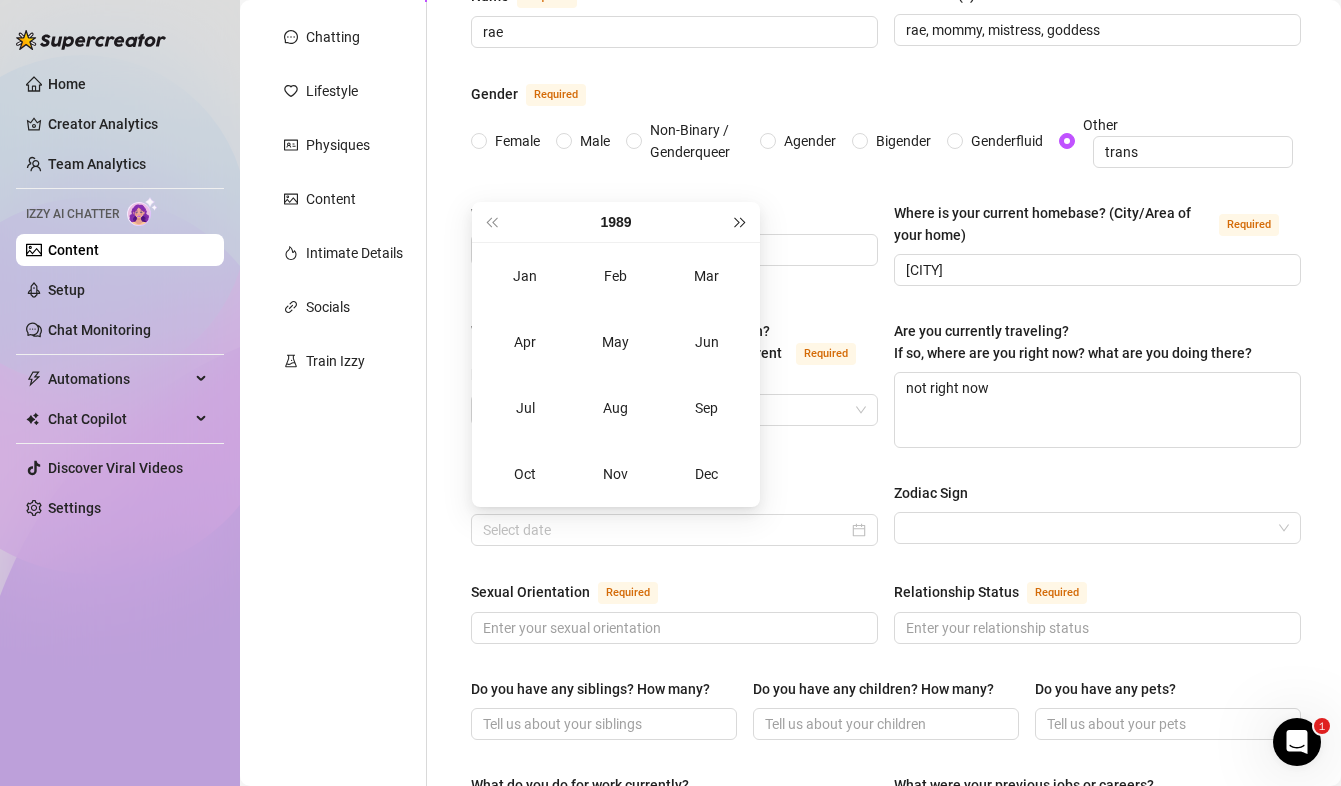 click at bounding box center (741, 222) 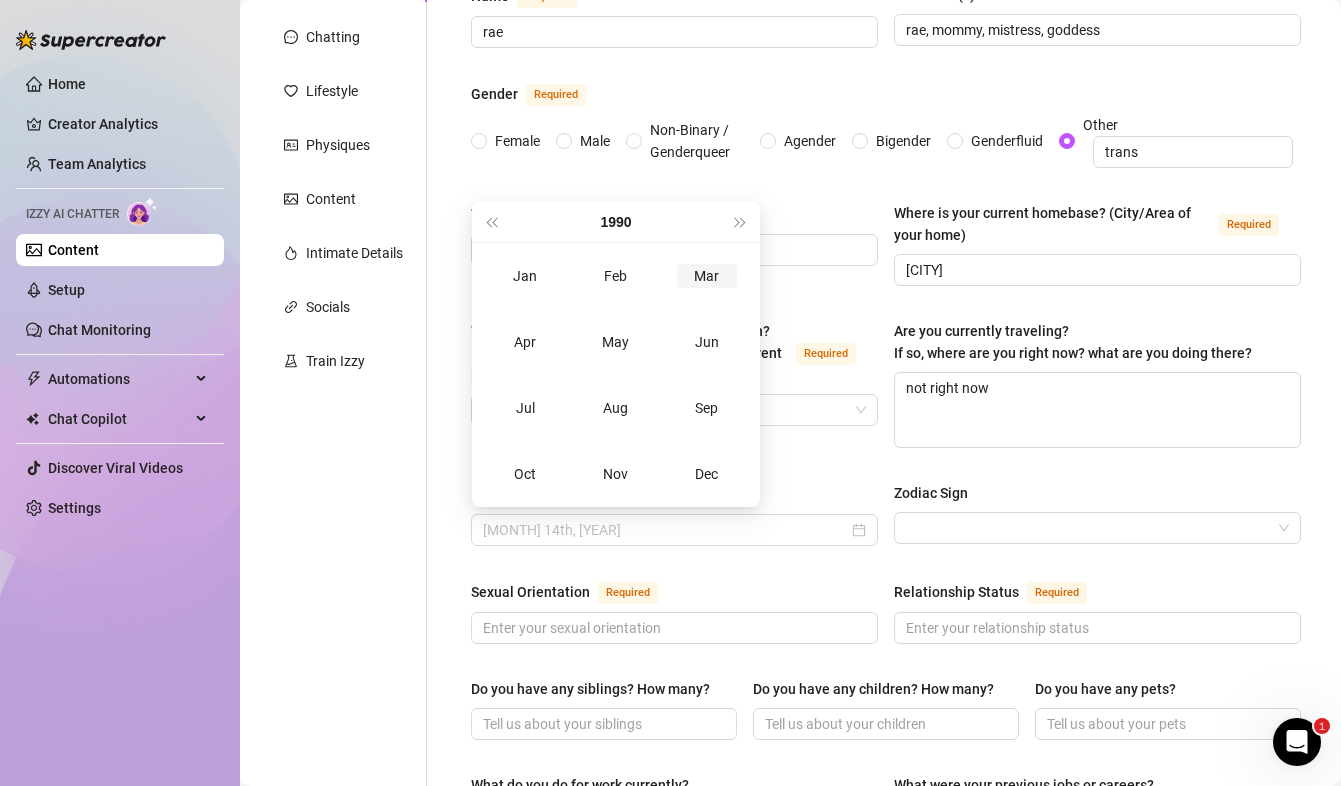 type on "[MONTH] 14th, [YEAR]" 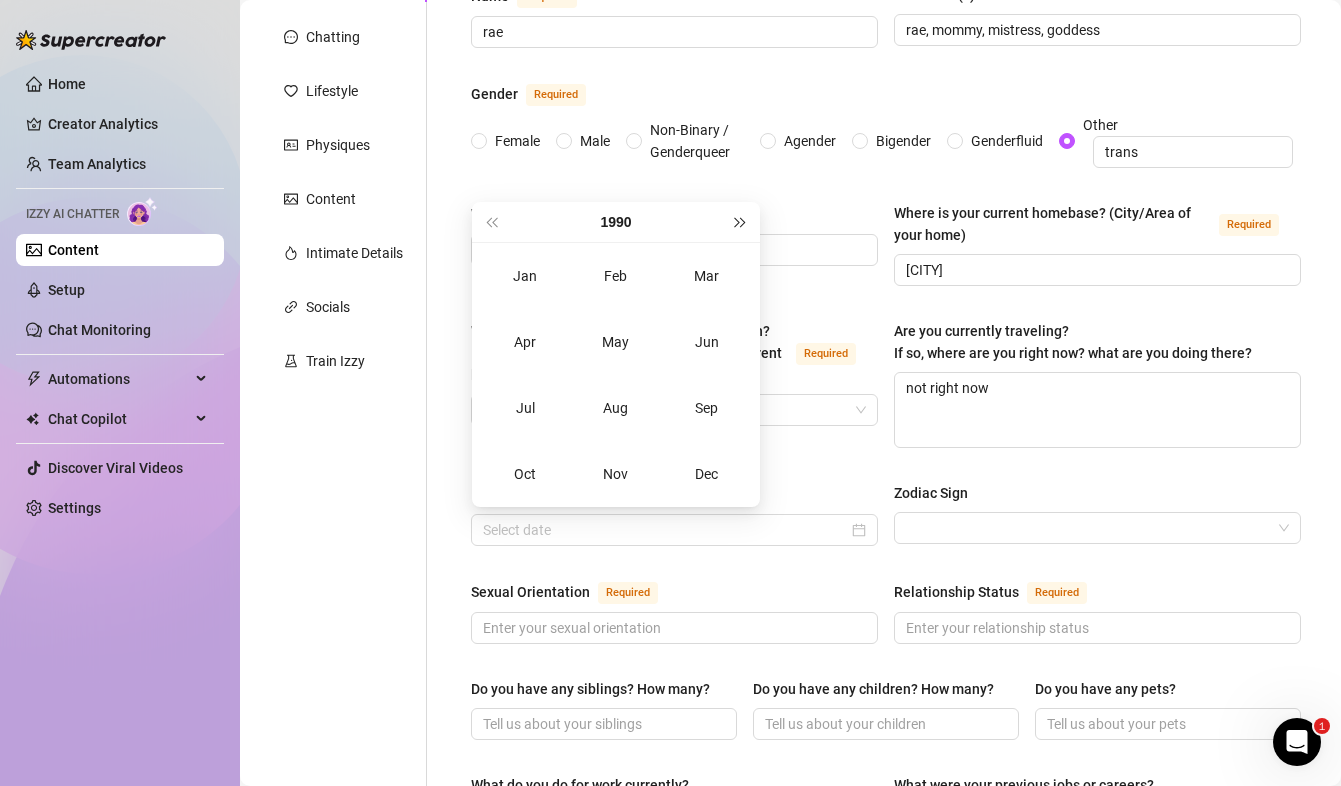 click at bounding box center (741, 222) 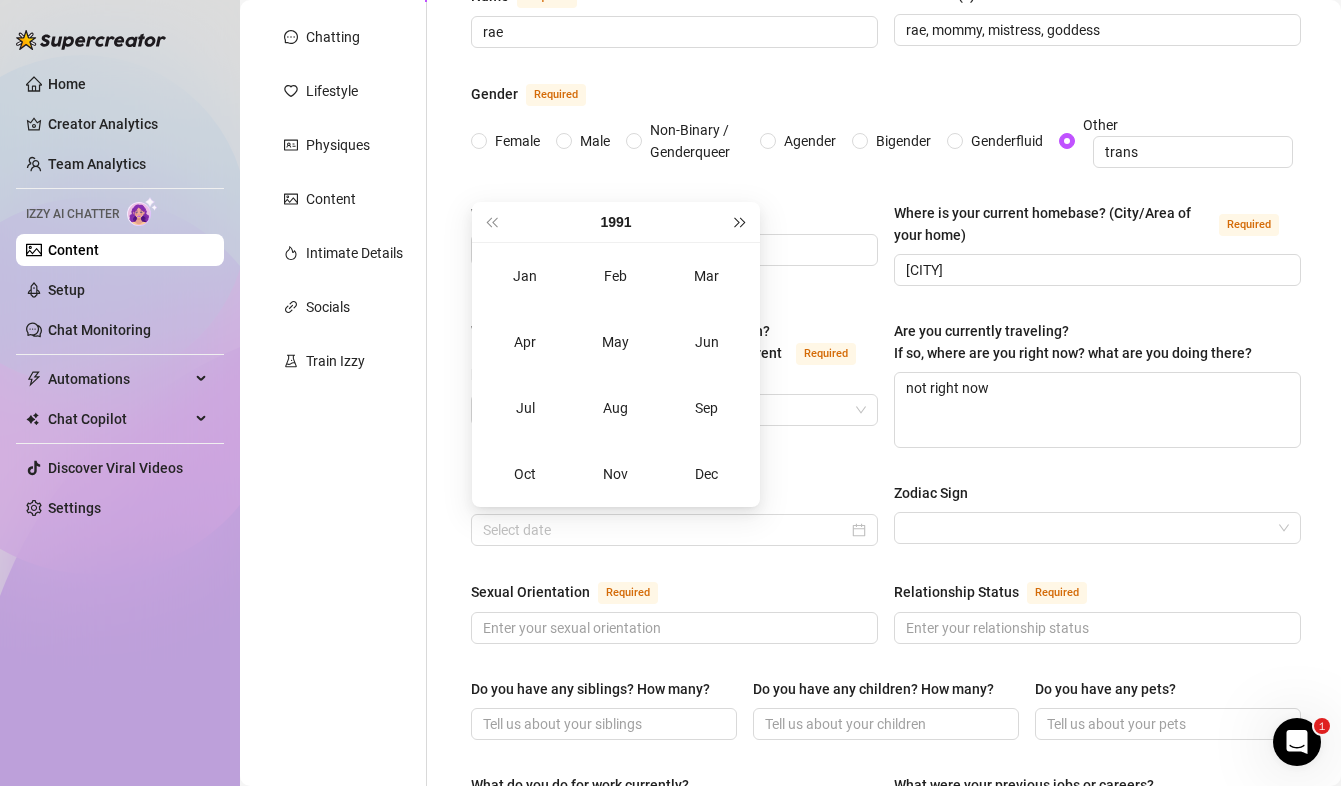 click at bounding box center (741, 222) 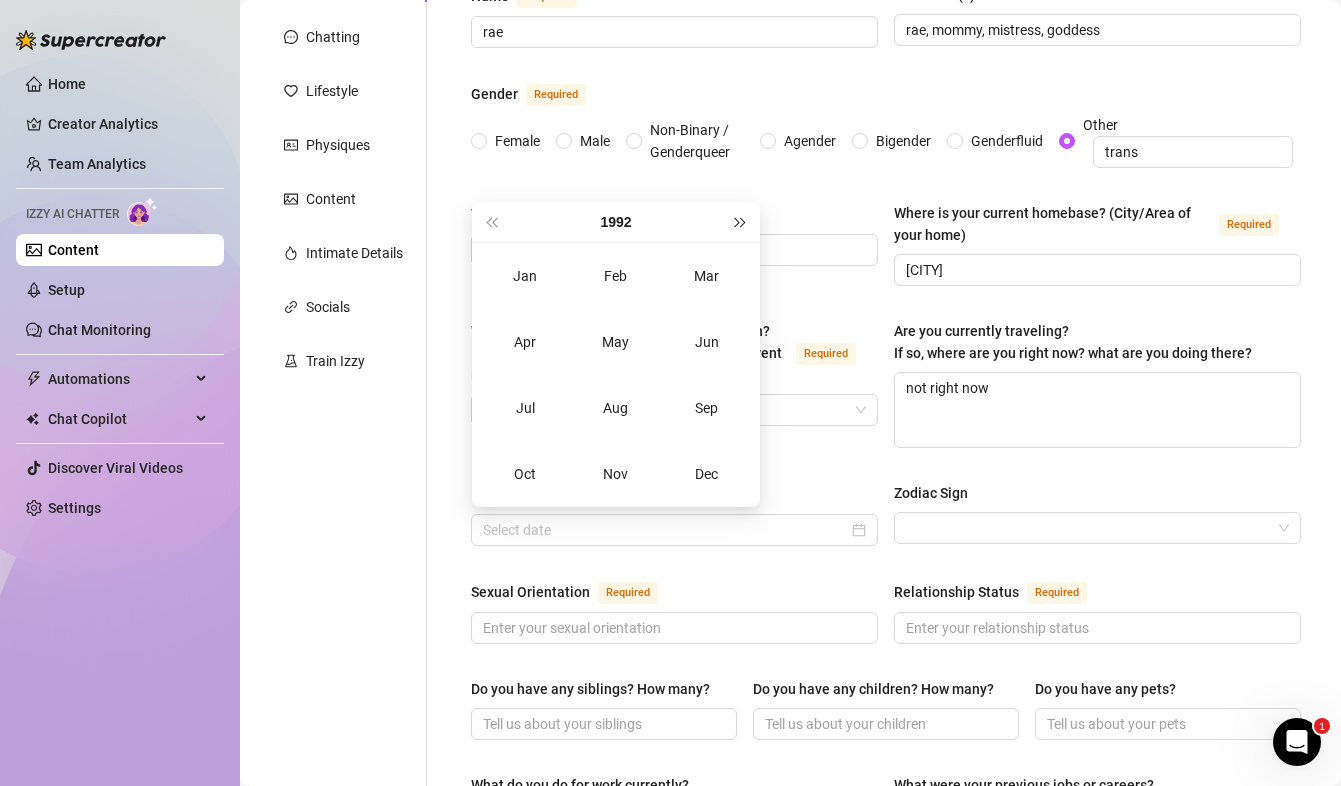 click at bounding box center (741, 222) 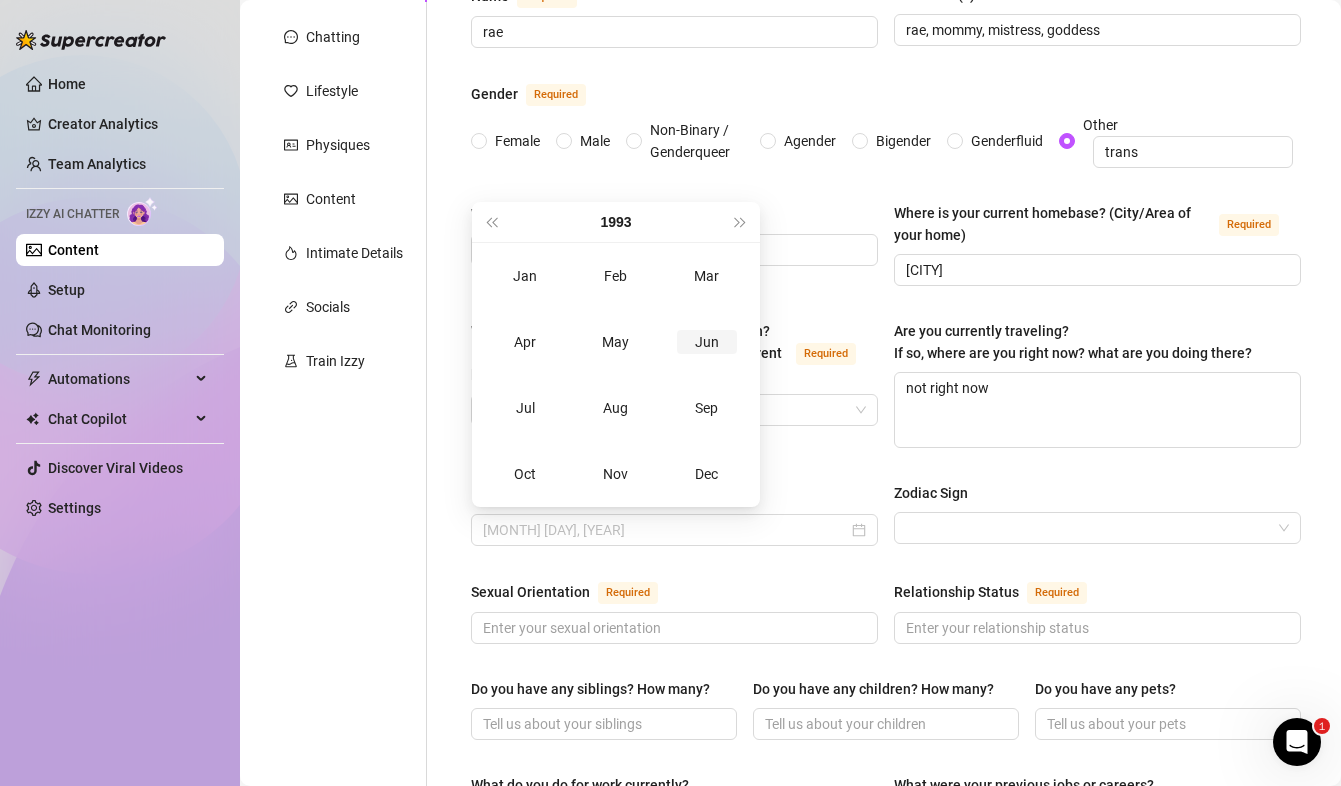 click on "Jun" at bounding box center [707, 342] 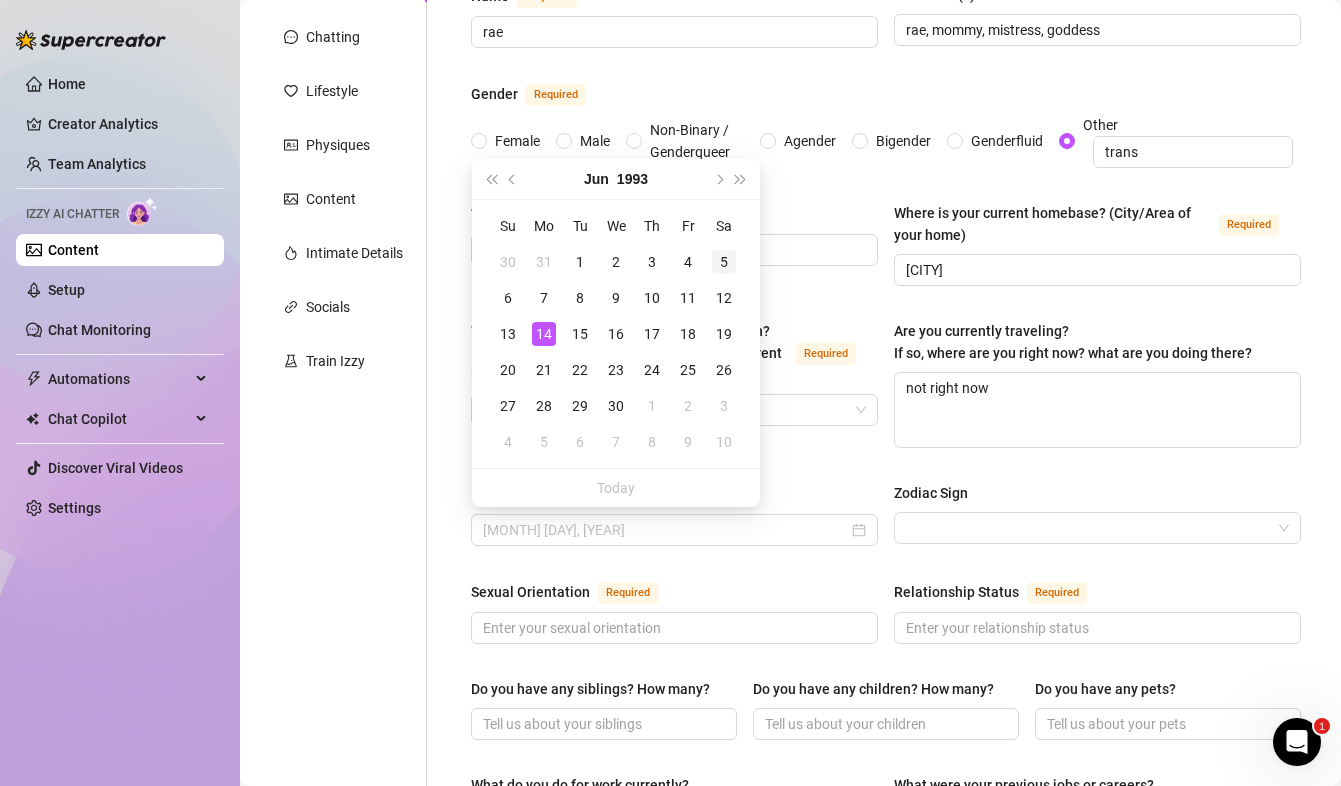 type on "[MONTH] 5th, [YEAR]" 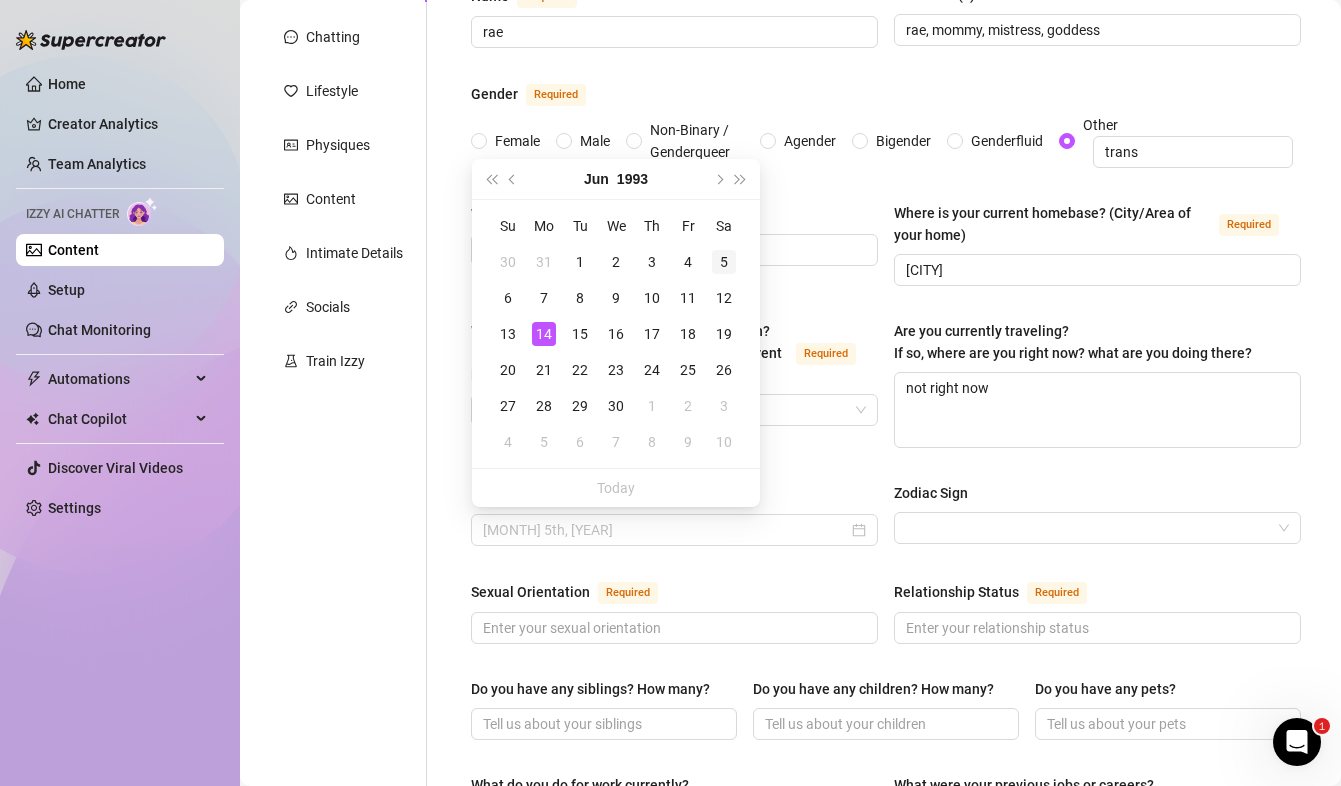 click on "5" at bounding box center [724, 262] 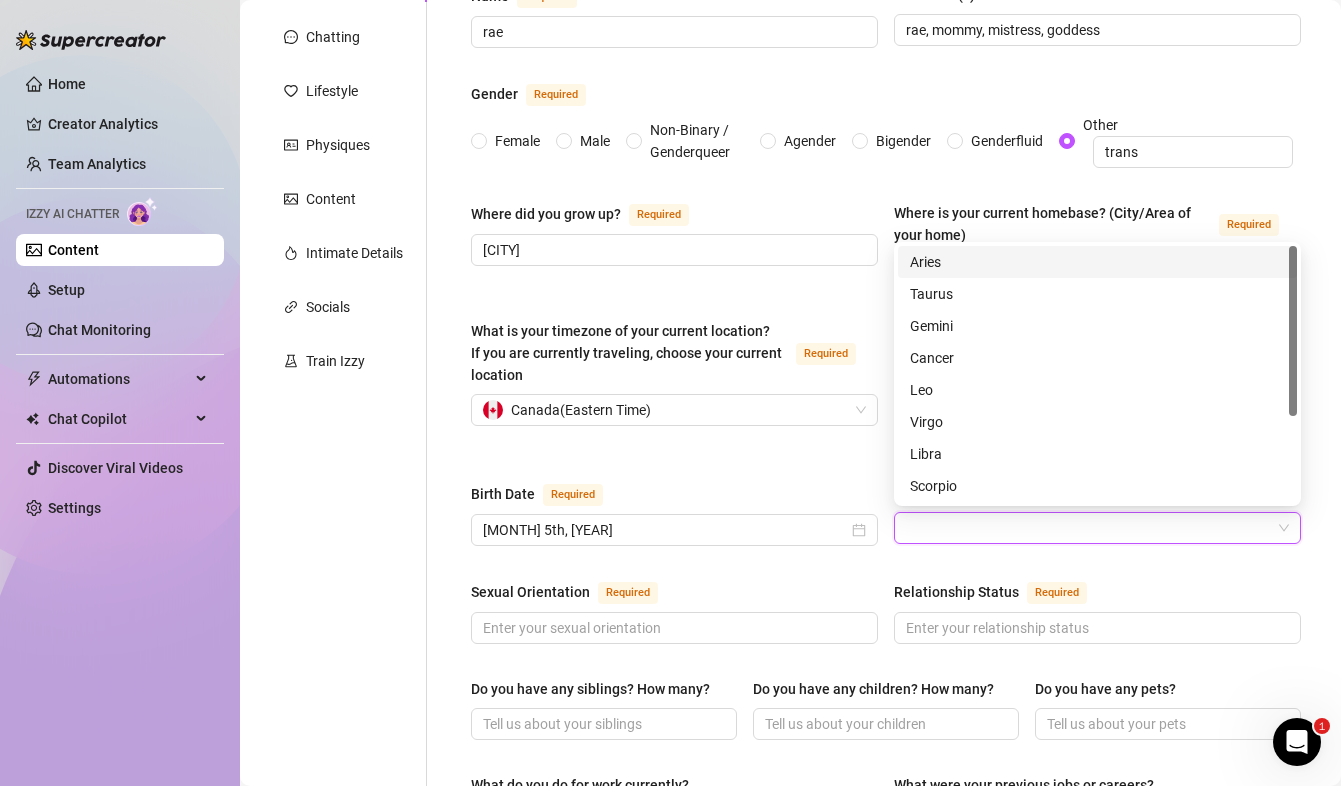 click on "Zodiac Sign" at bounding box center (1088, 528) 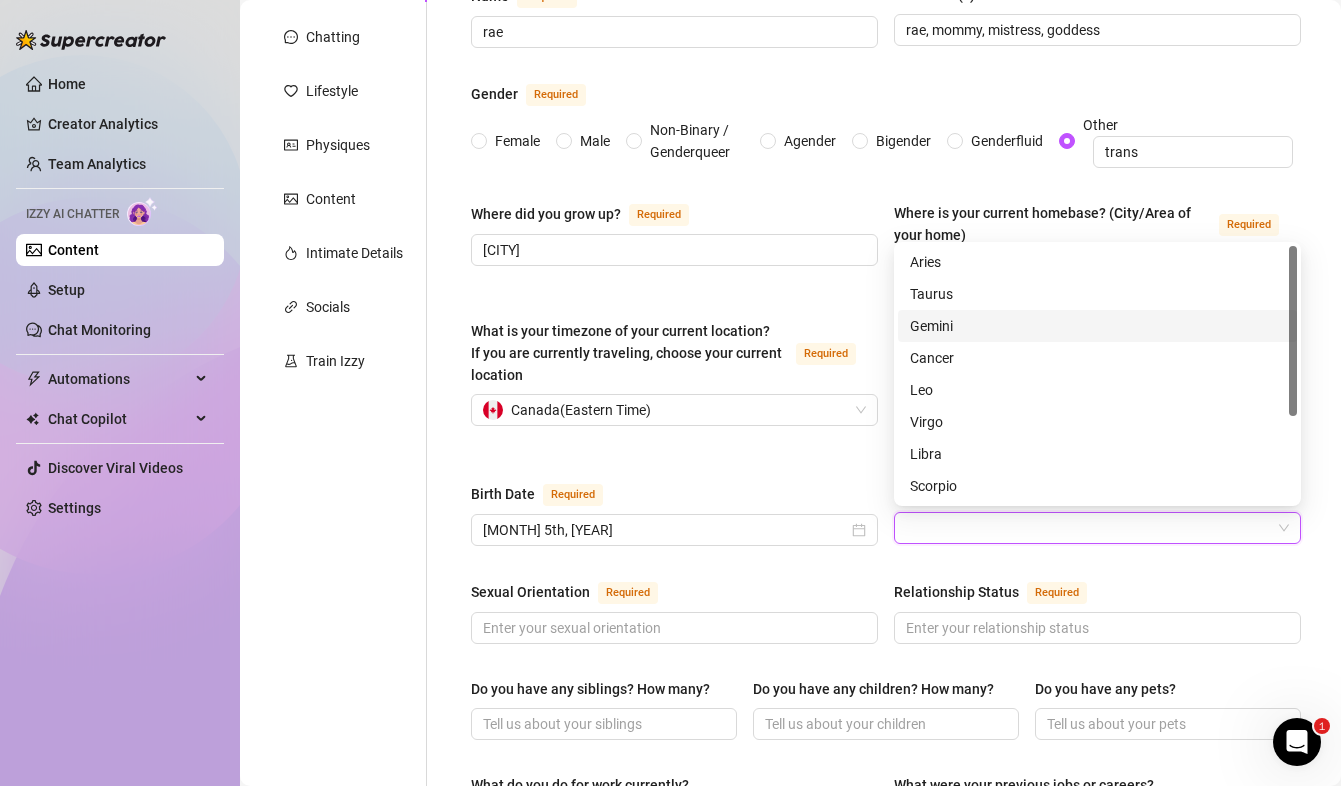 click on "Gemini" at bounding box center [1097, 326] 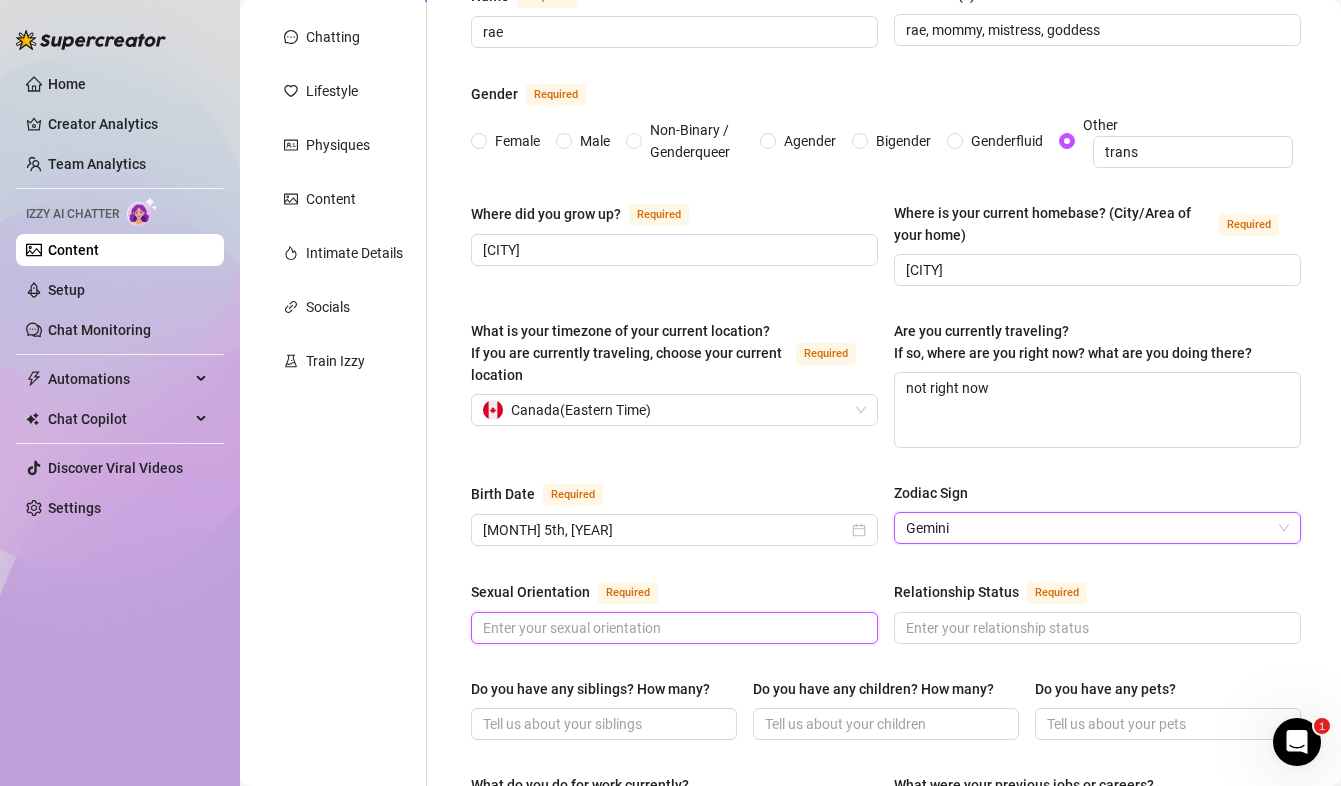 click on "Sexual Orientation Required" at bounding box center (672, 628) 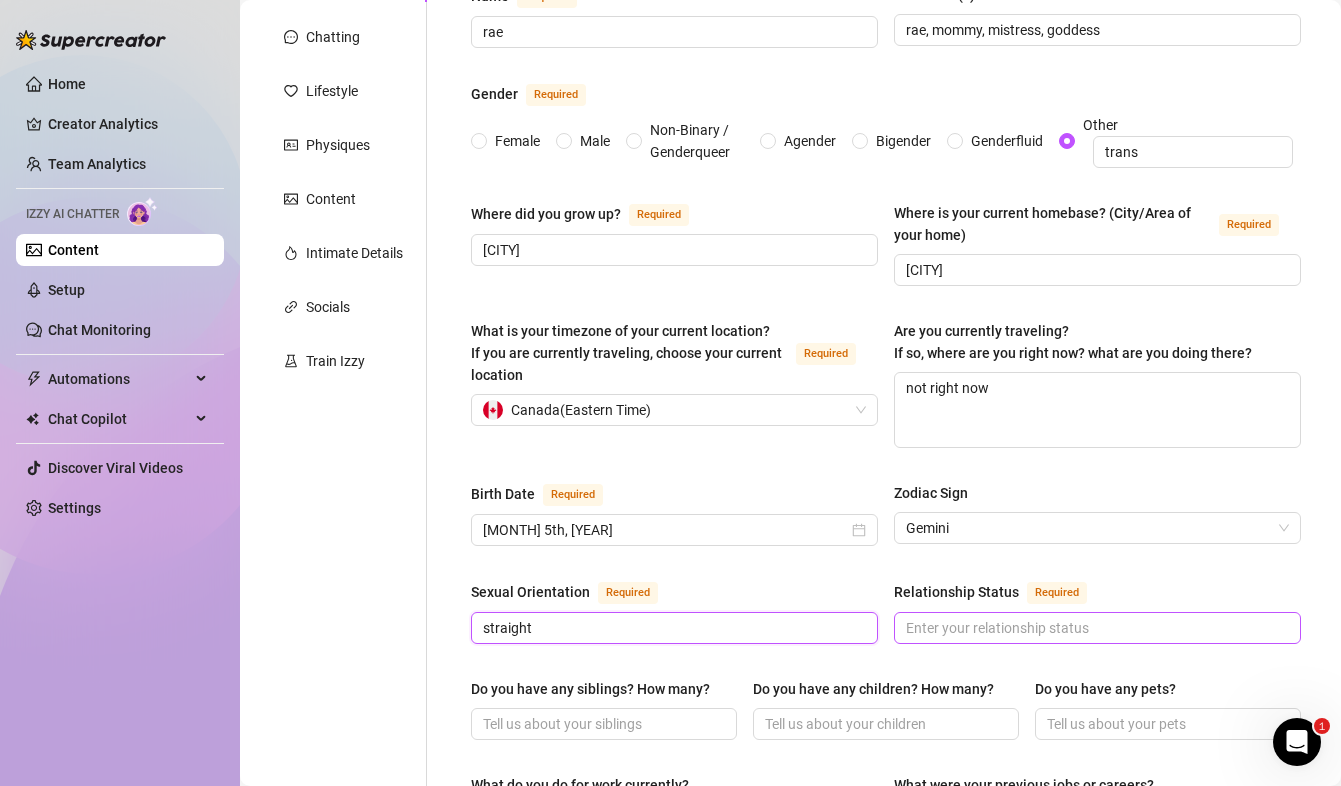 type on "straight" 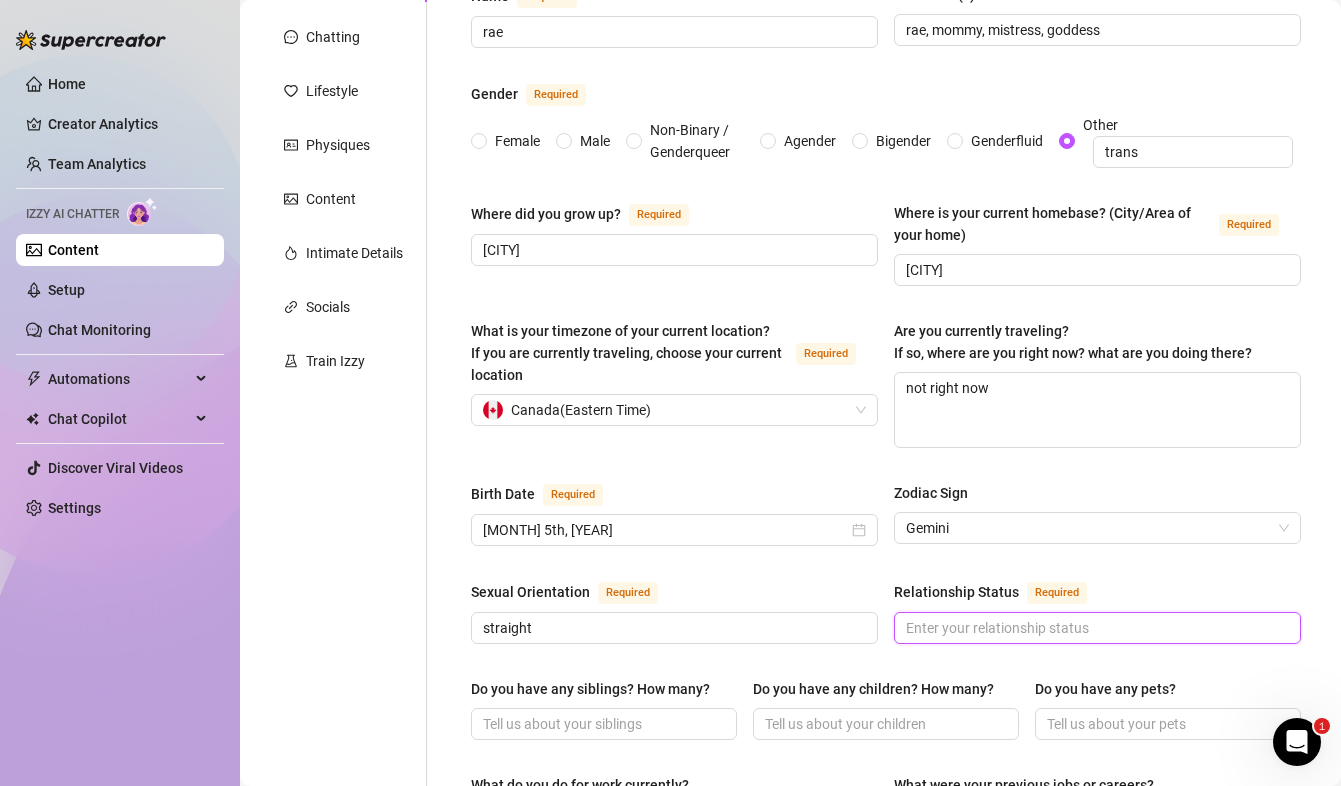 click on "Relationship Status Required" at bounding box center [1095, 628] 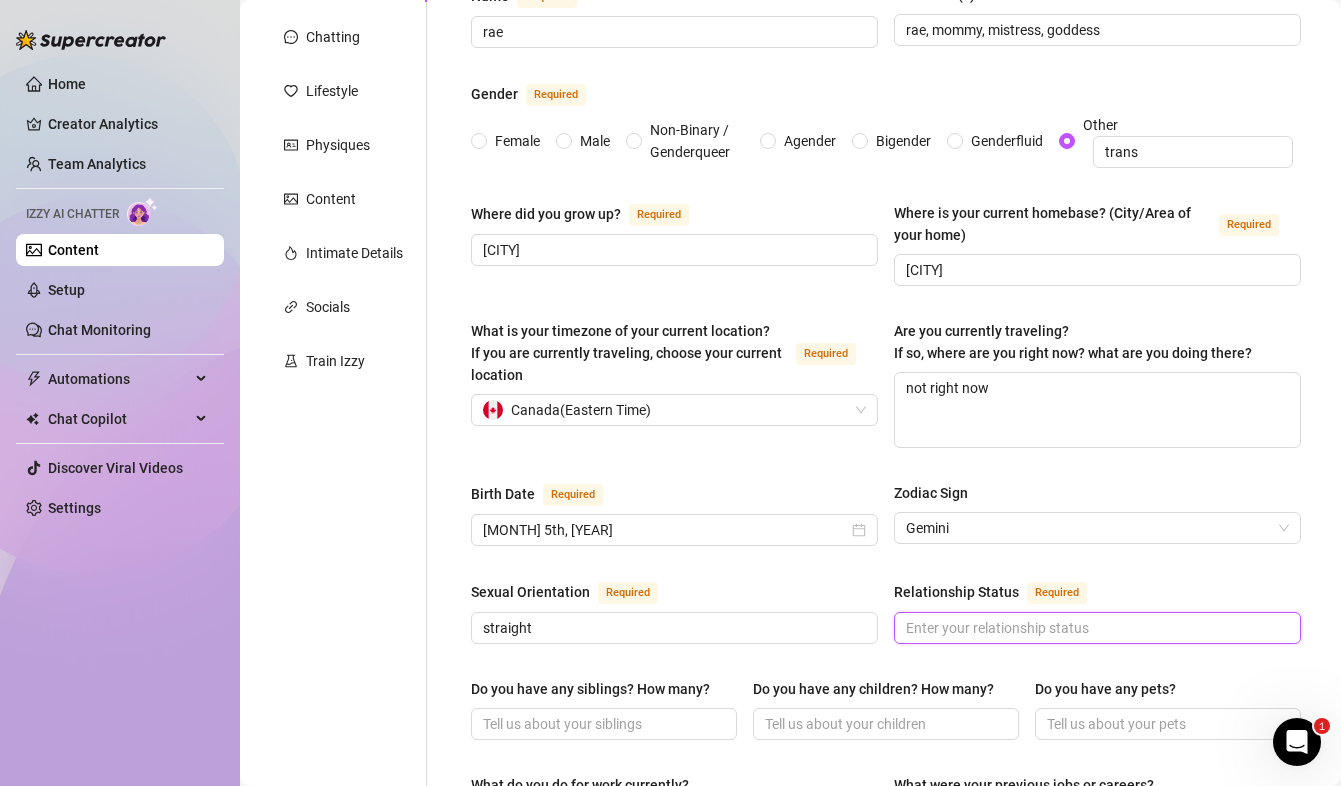 type on "i" 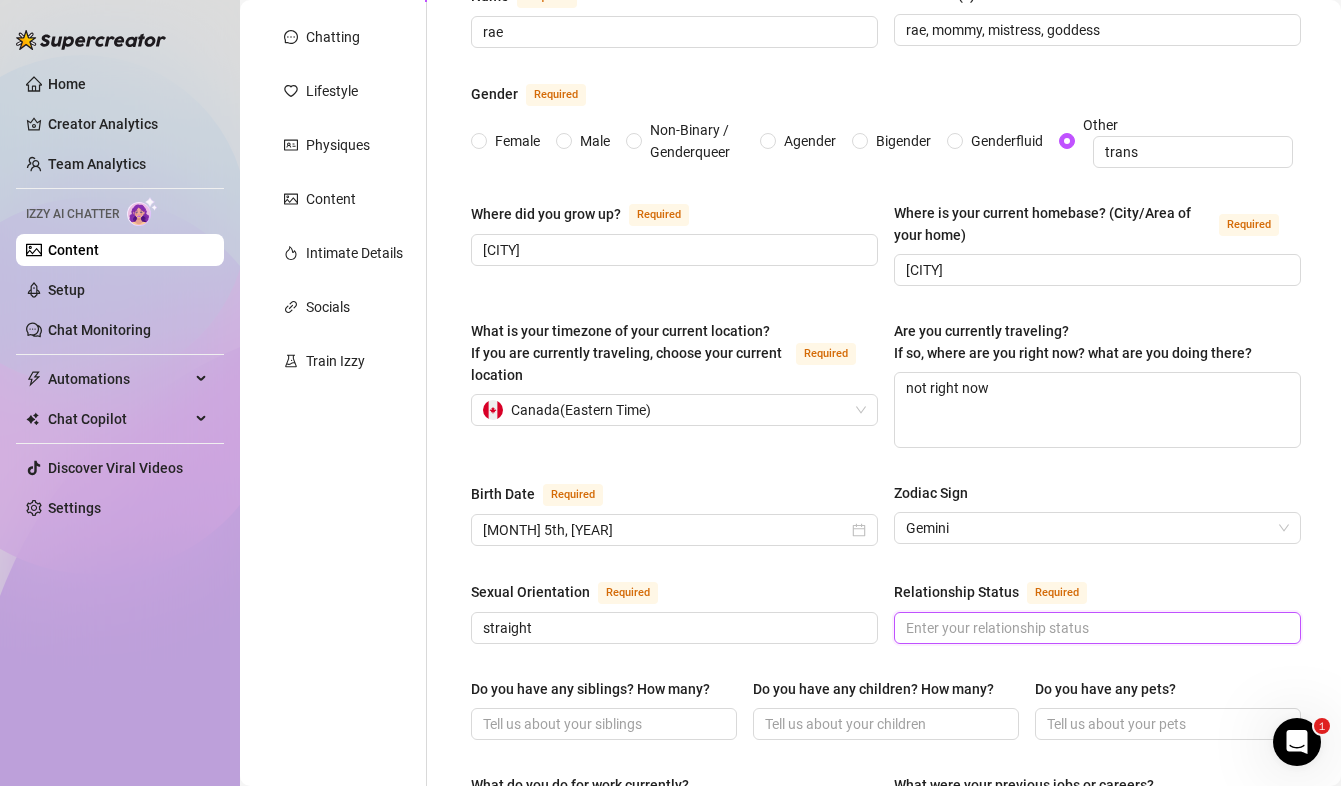 type on "s" 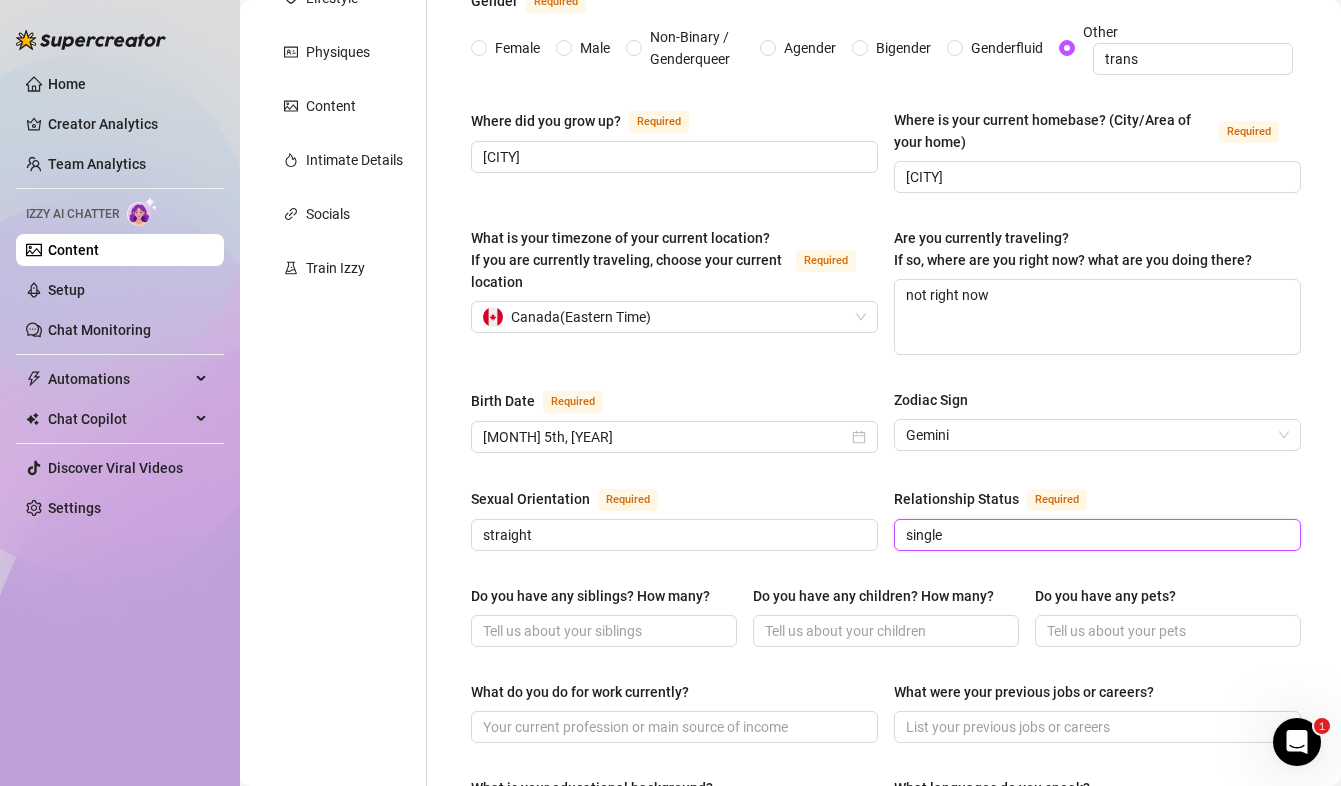 scroll, scrollTop: 370, scrollLeft: 0, axis: vertical 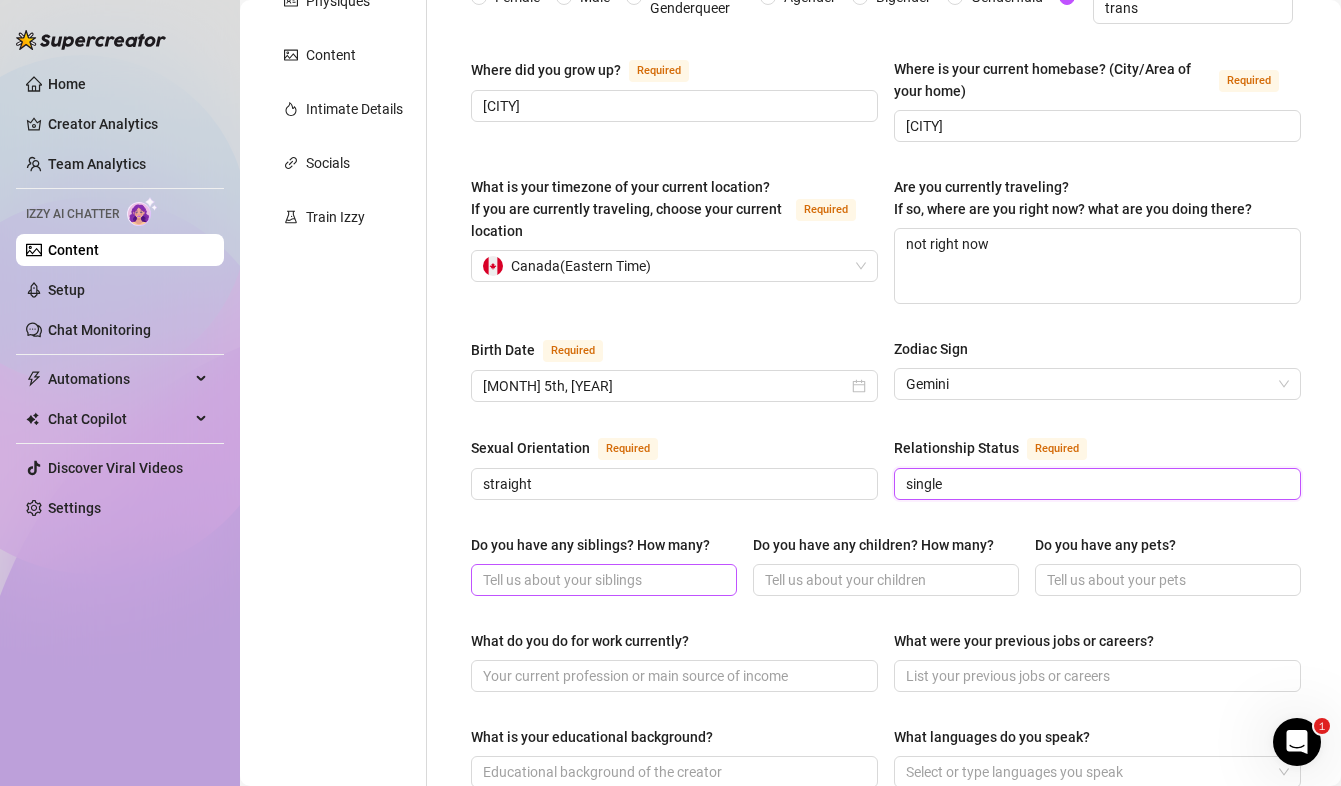 type on "single" 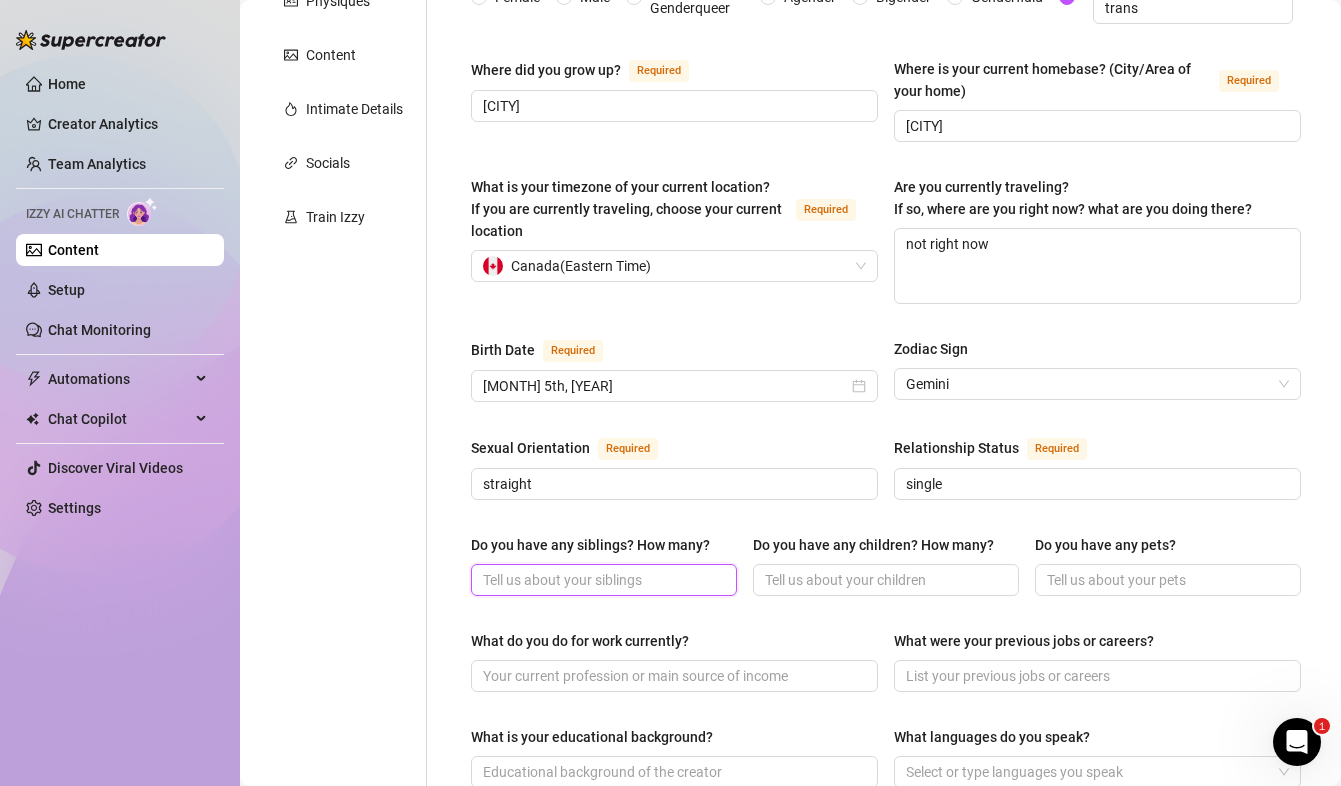 click on "Do you have any siblings? How many?" at bounding box center [602, 580] 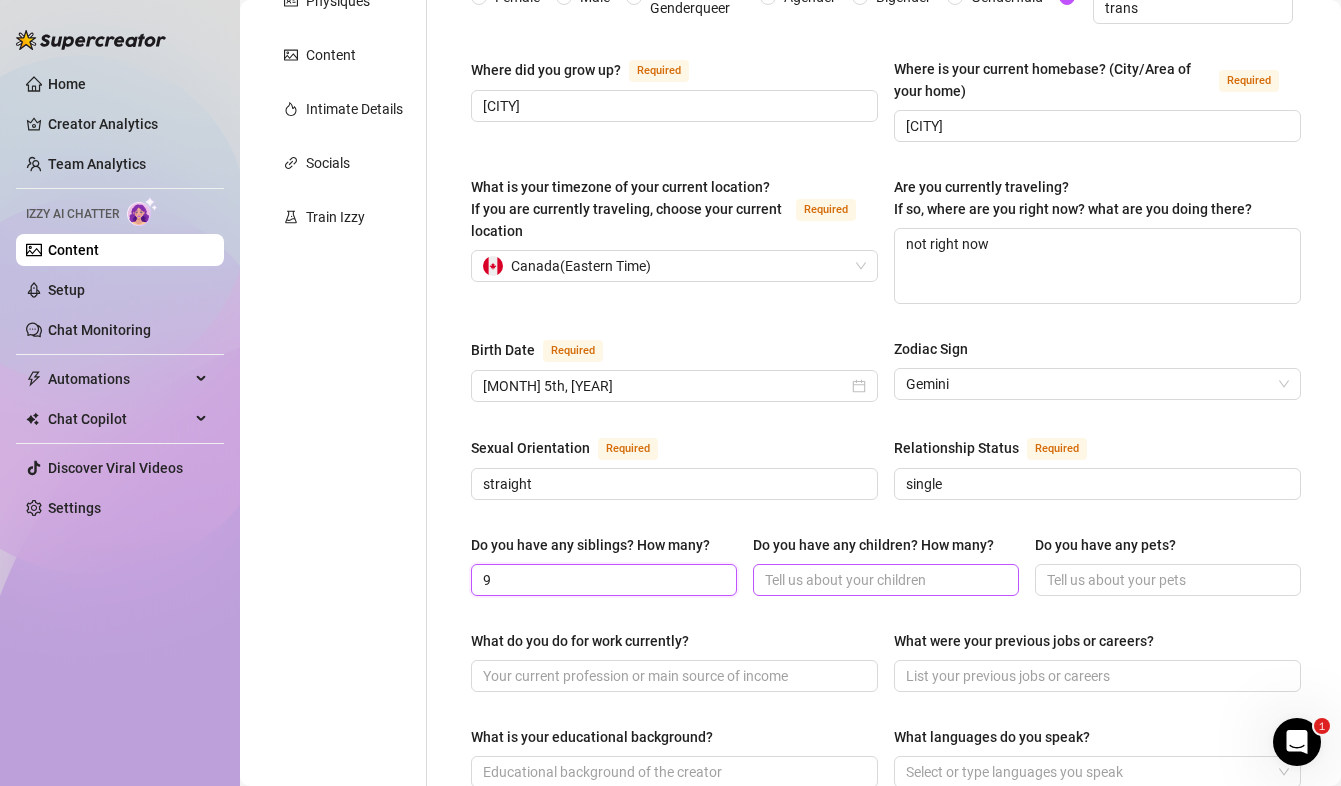 type on "9" 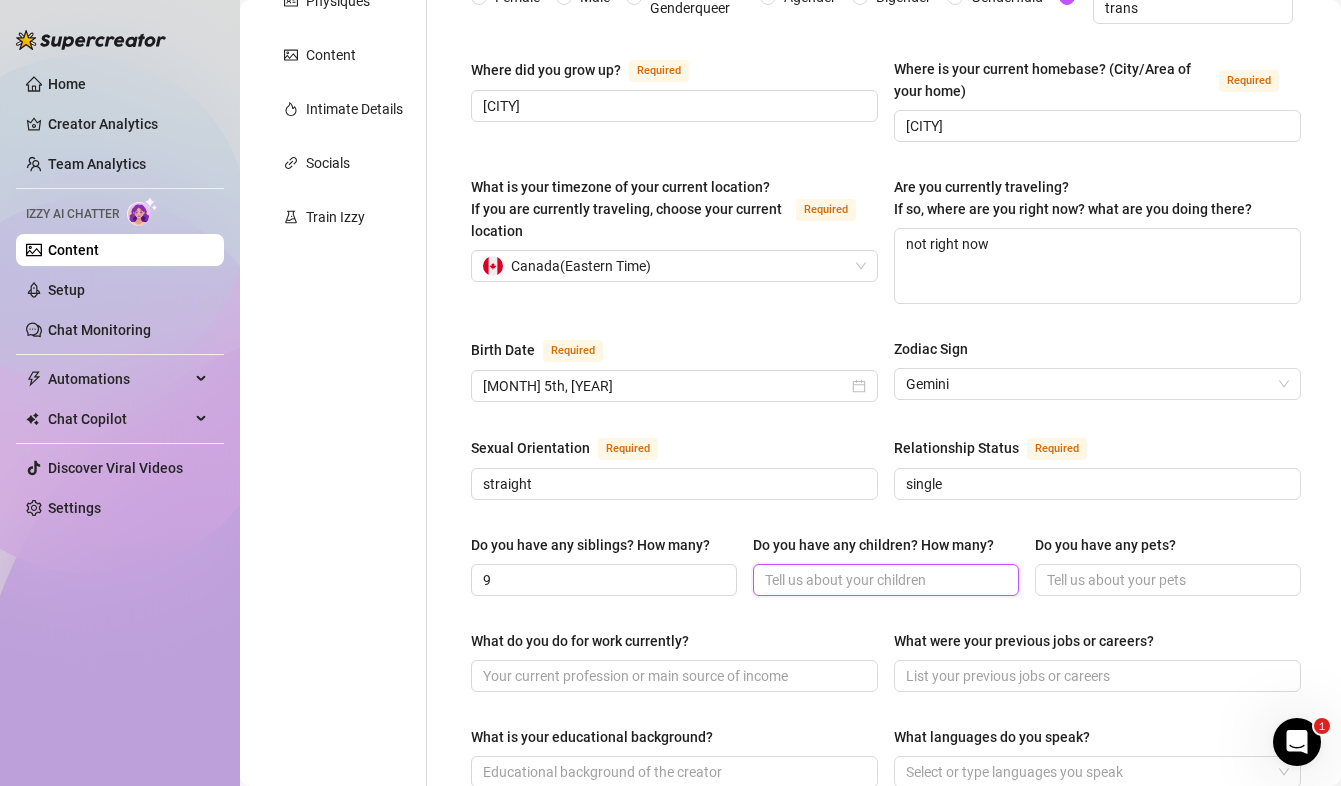 click on "Do you have any children? How many?" at bounding box center (884, 580) 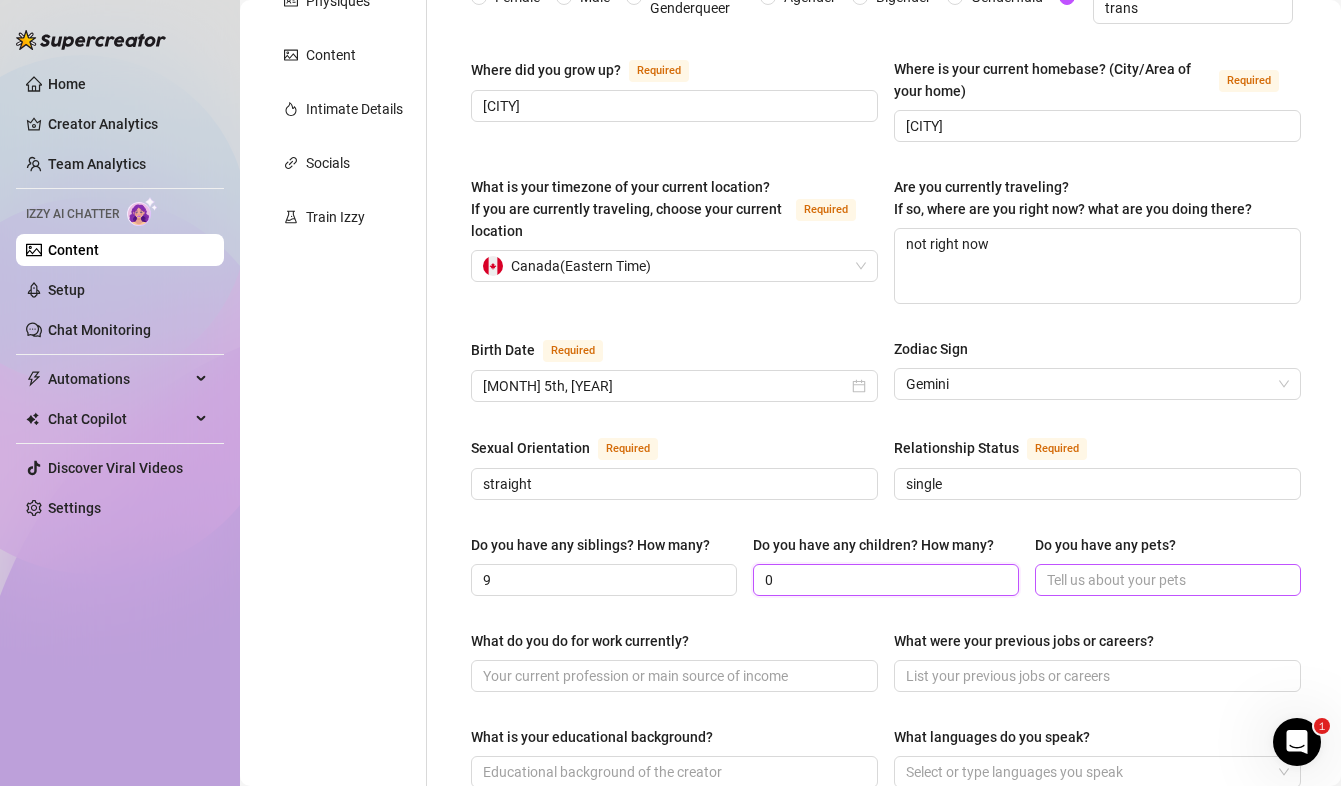 type on "0" 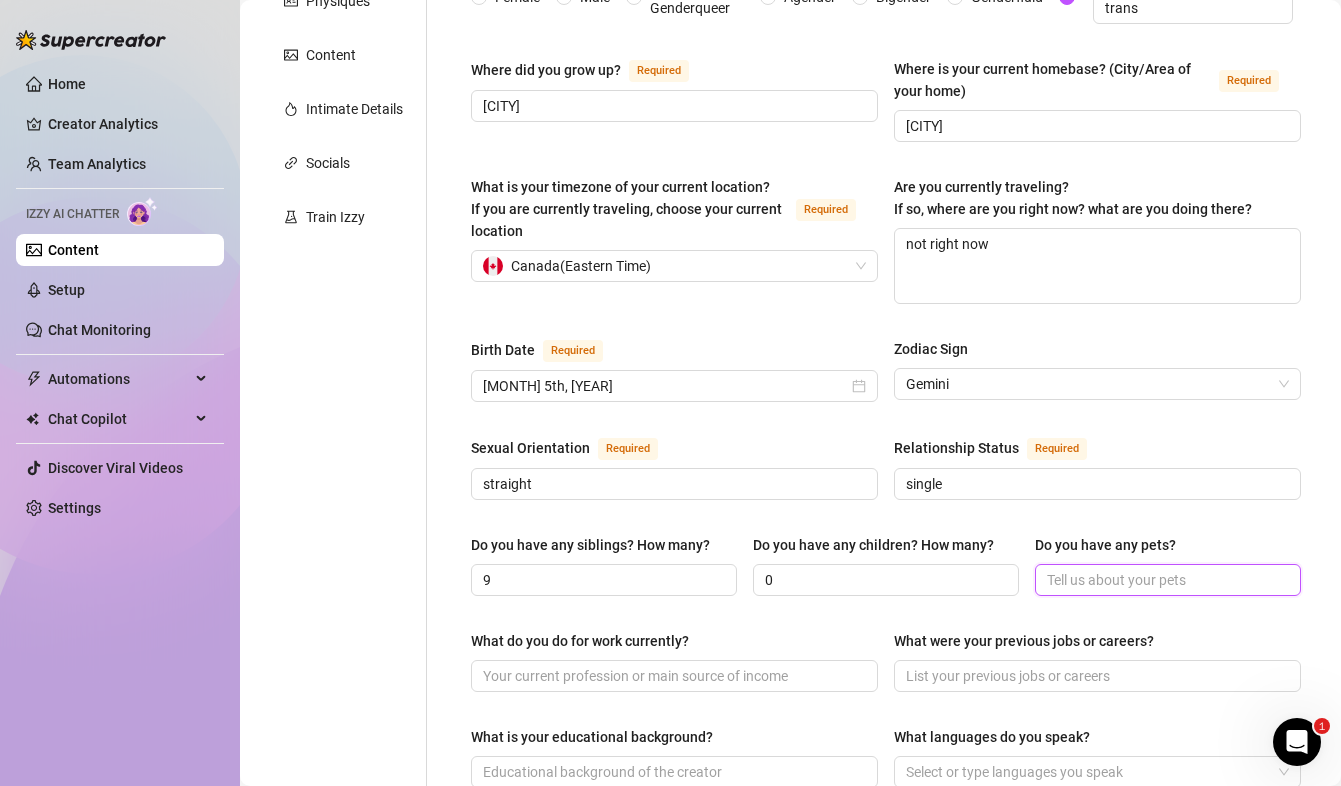 click on "Do you have any pets?" at bounding box center [1166, 580] 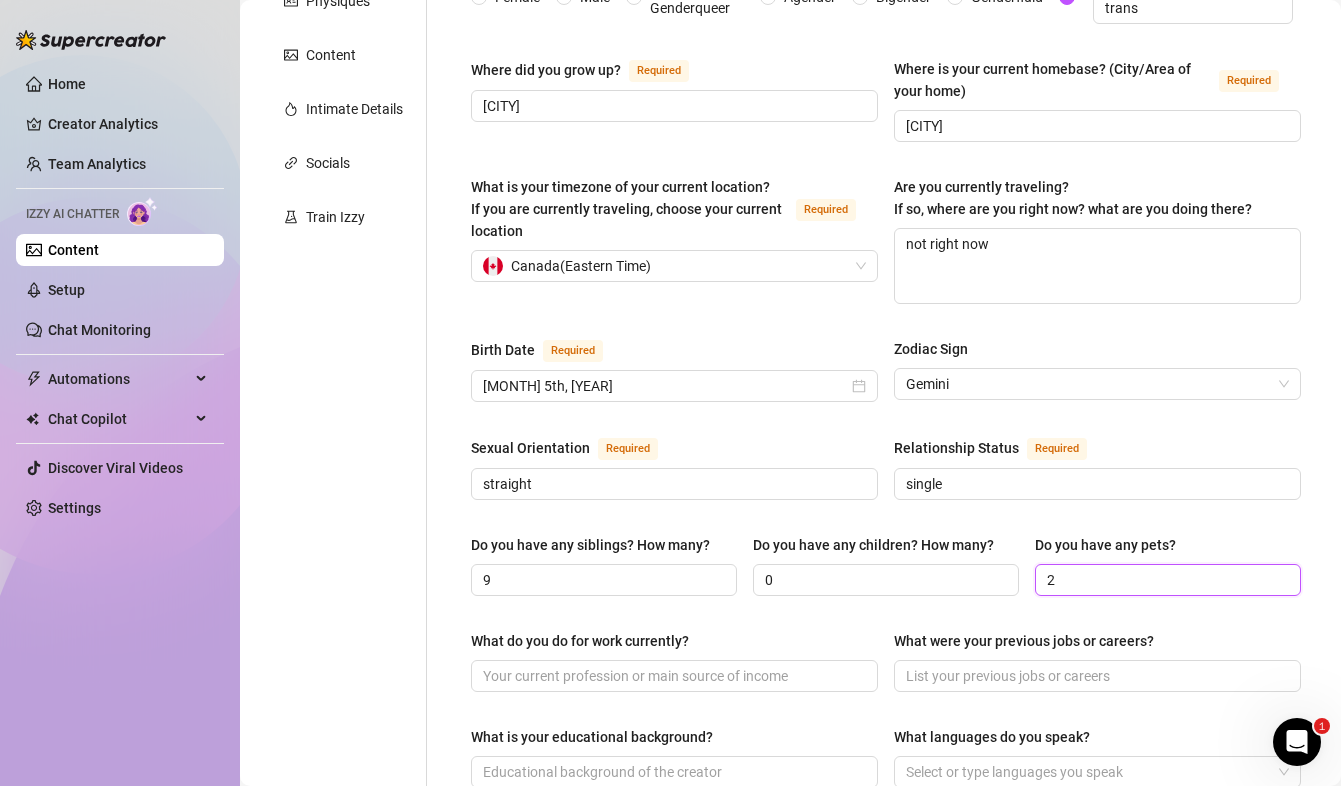 scroll, scrollTop: 496, scrollLeft: 0, axis: vertical 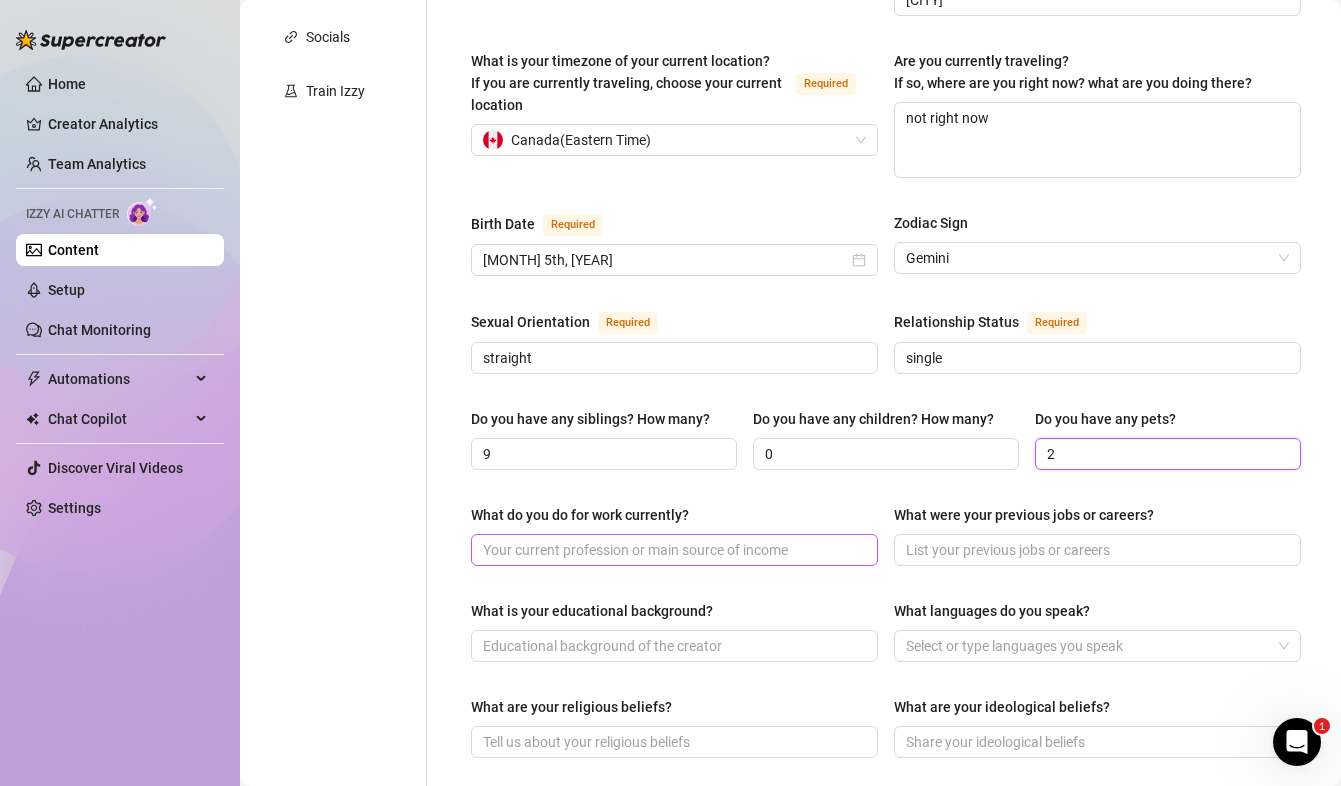 type on "2" 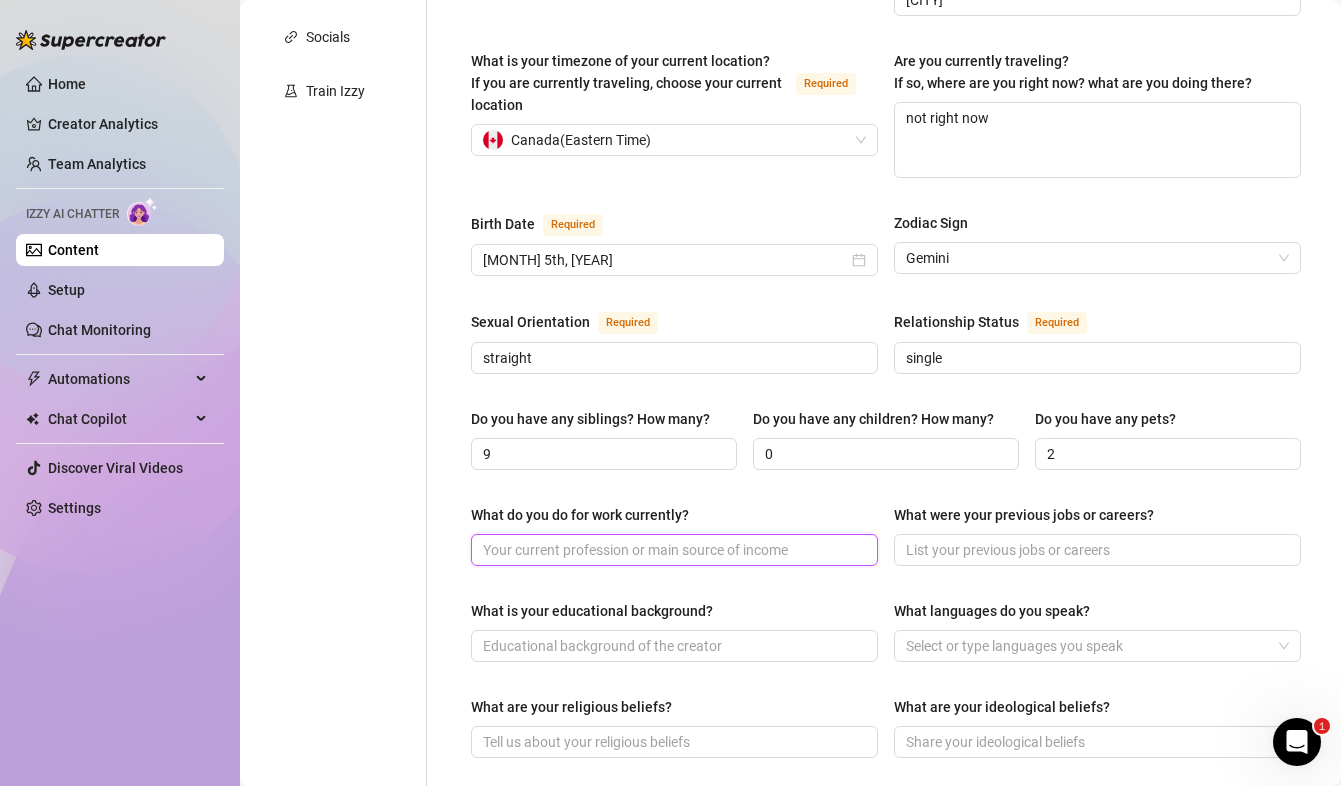 click on "What do you do for work currently?" at bounding box center (672, 550) 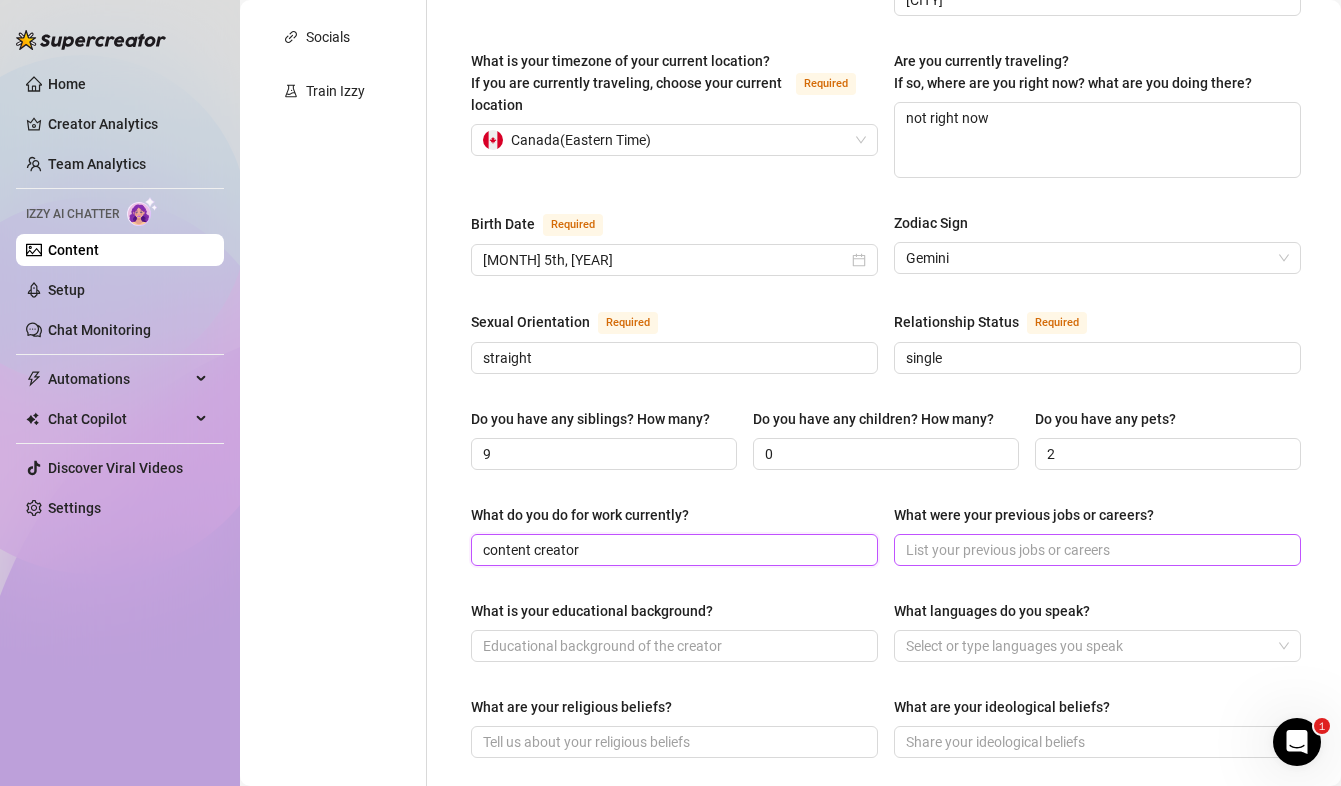 type on "content creator" 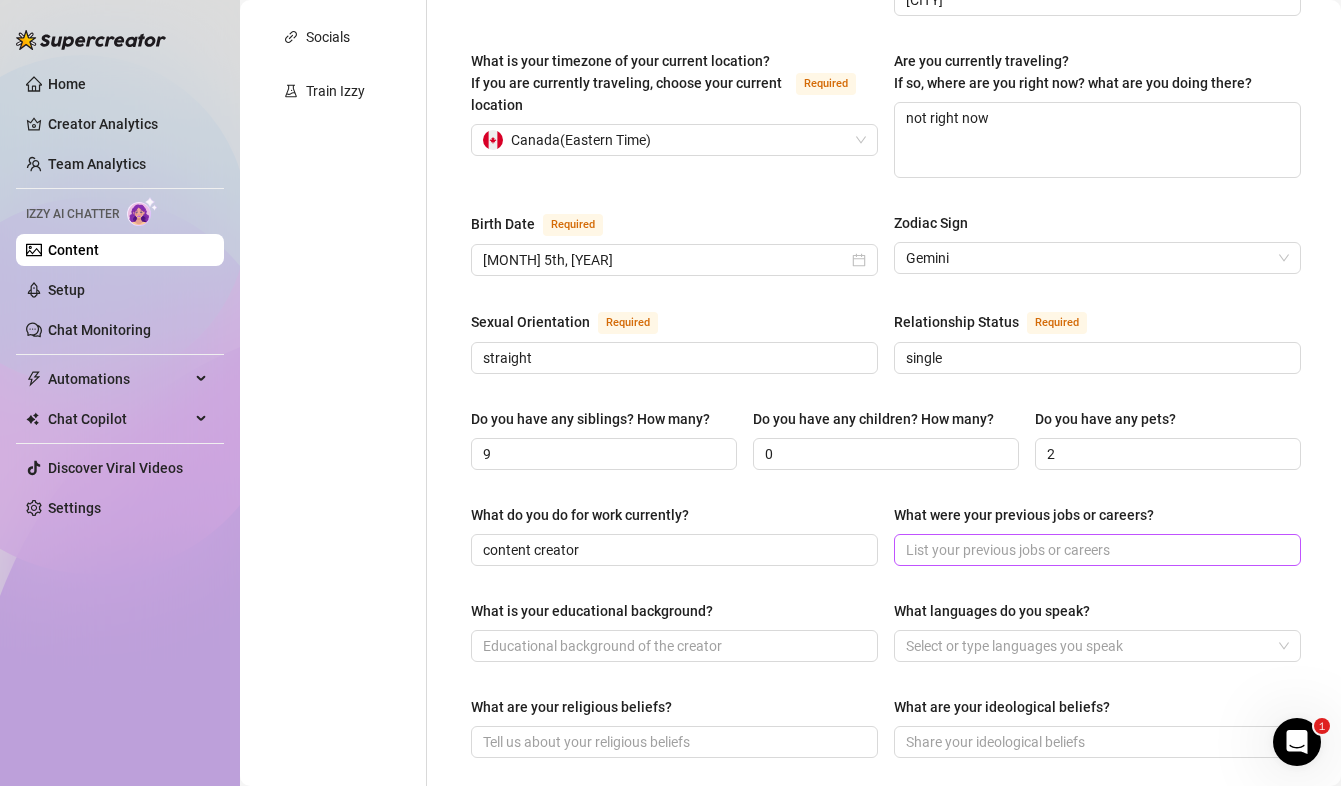 click at bounding box center (1097, 550) 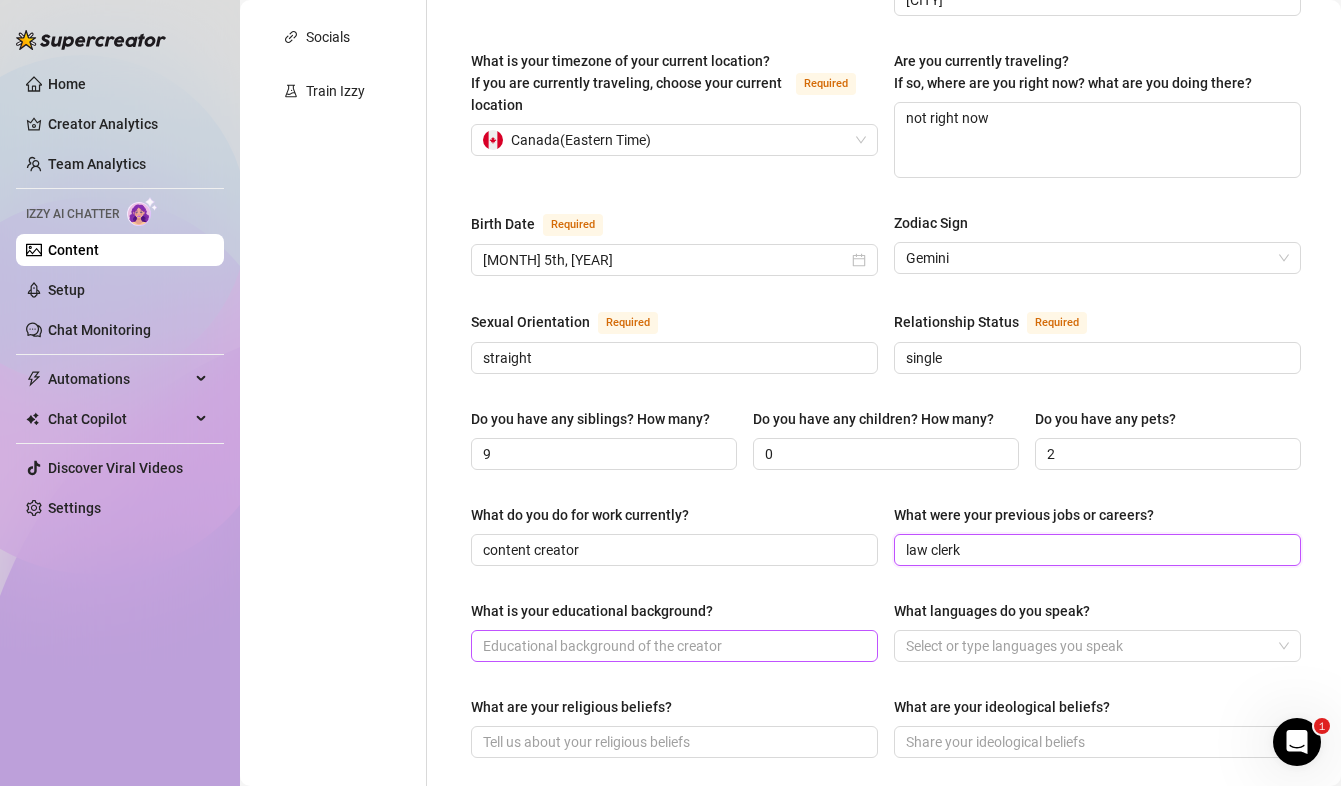 type on "law clerk" 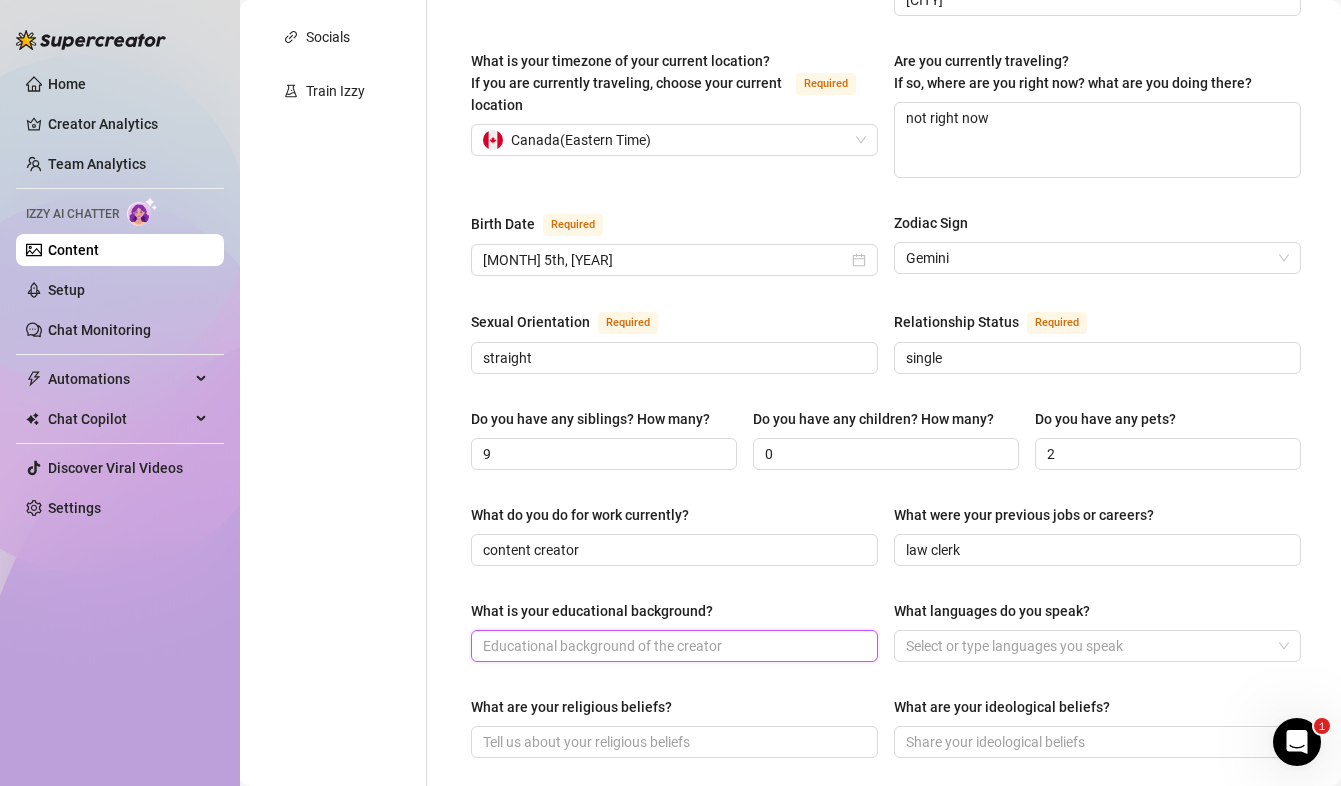 click on "What is your educational background?" at bounding box center (672, 646) 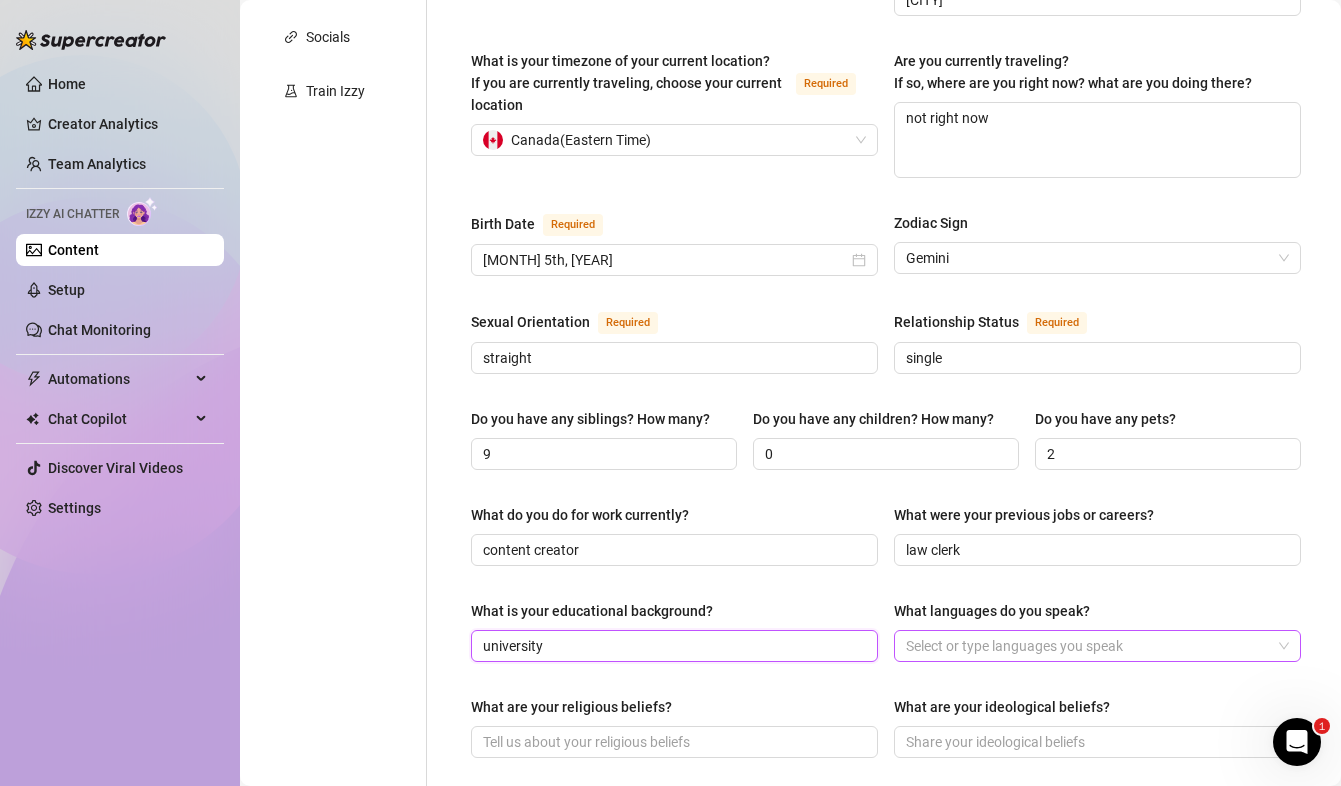 click at bounding box center [1087, 646] 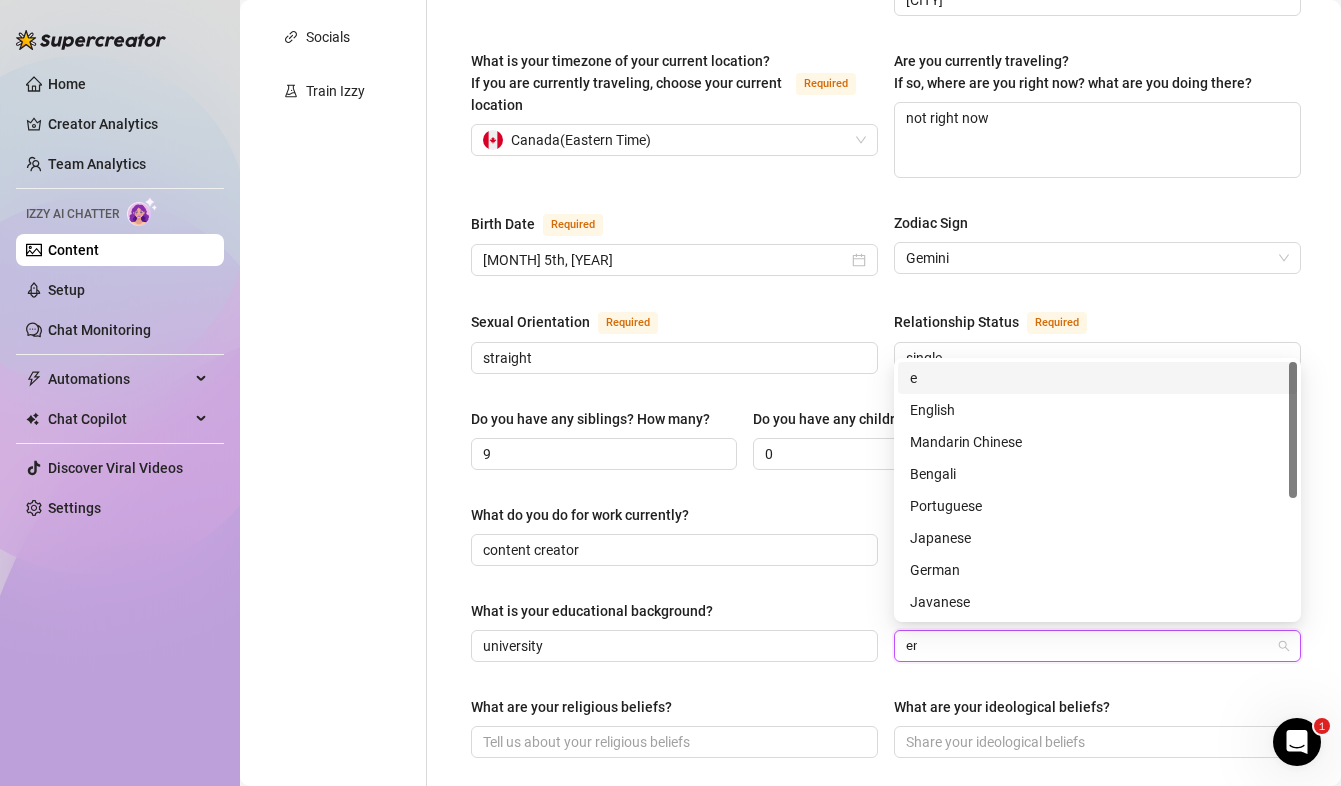 type on "eng" 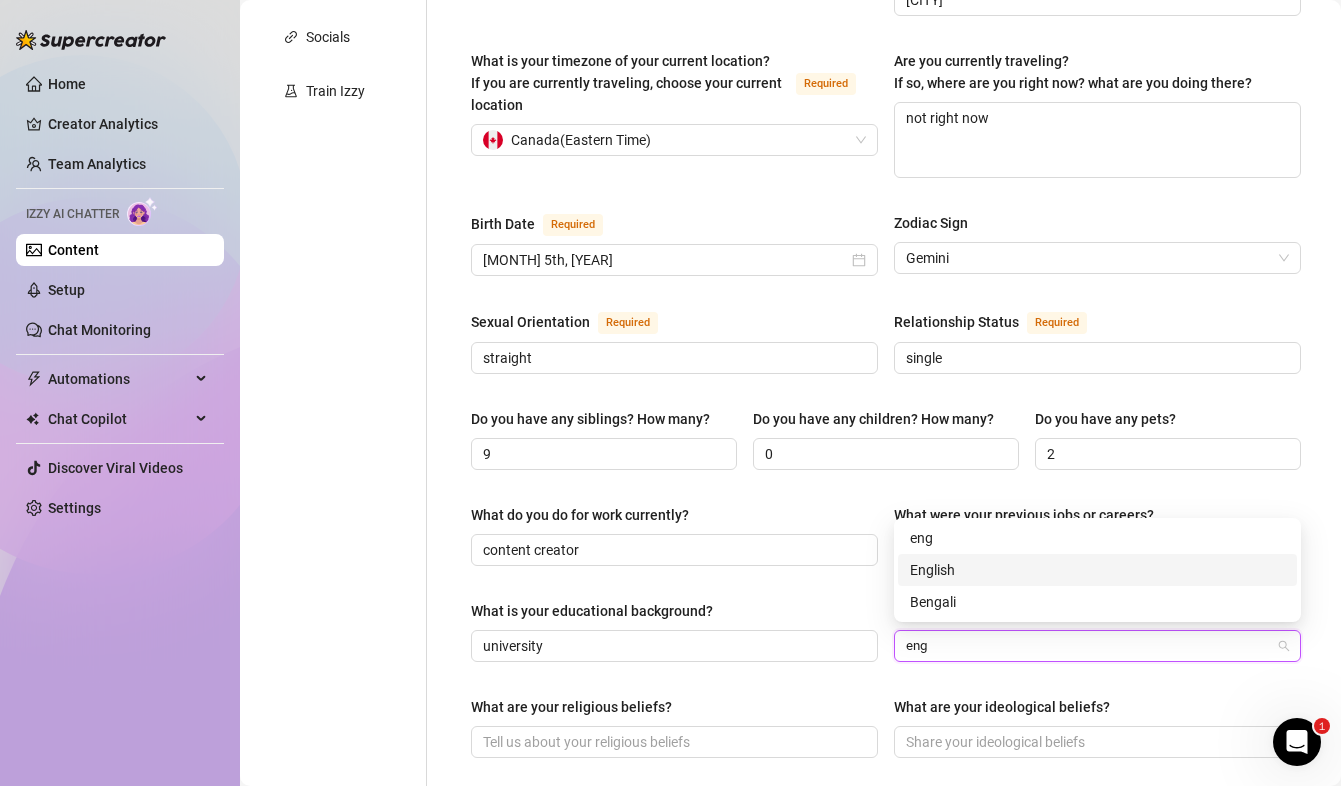 click on "English" at bounding box center [1097, 570] 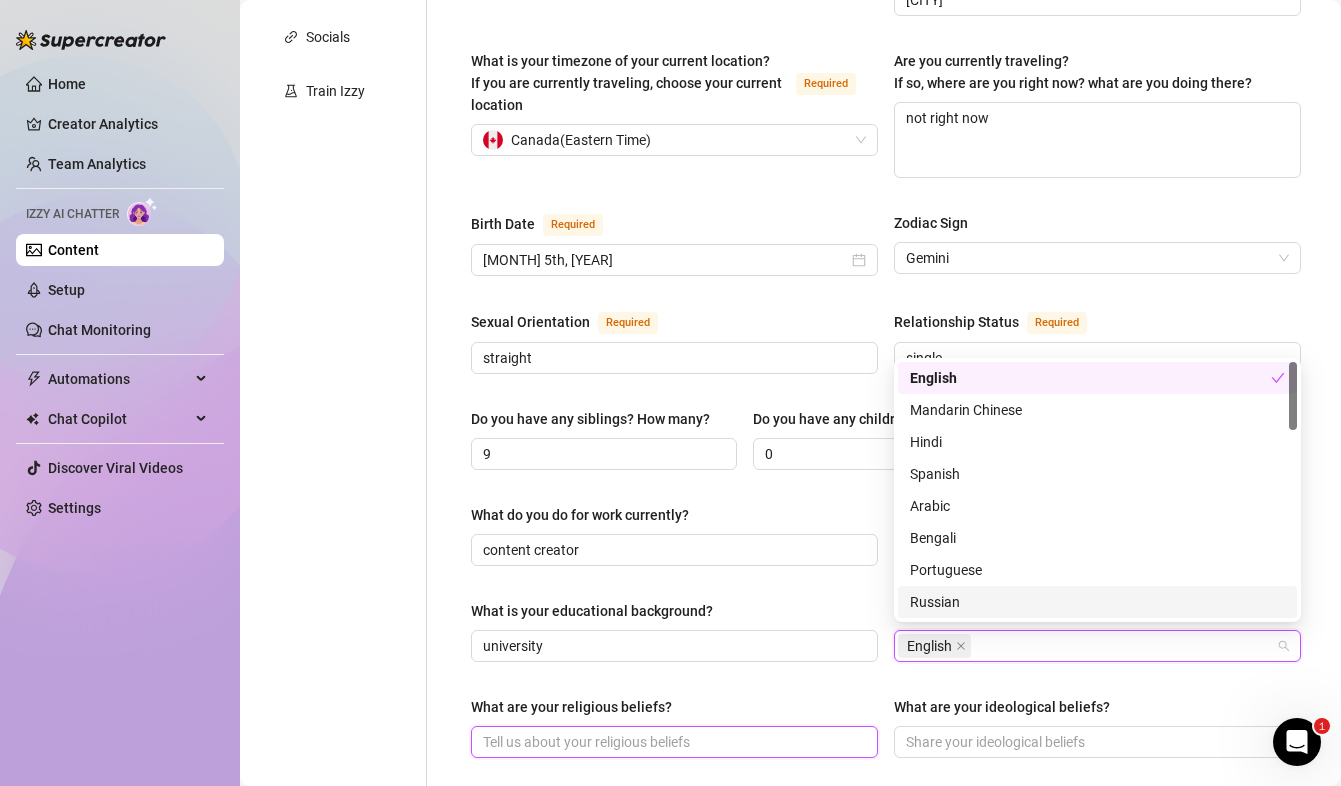 click on "What are your religious beliefs?" at bounding box center (672, 742) 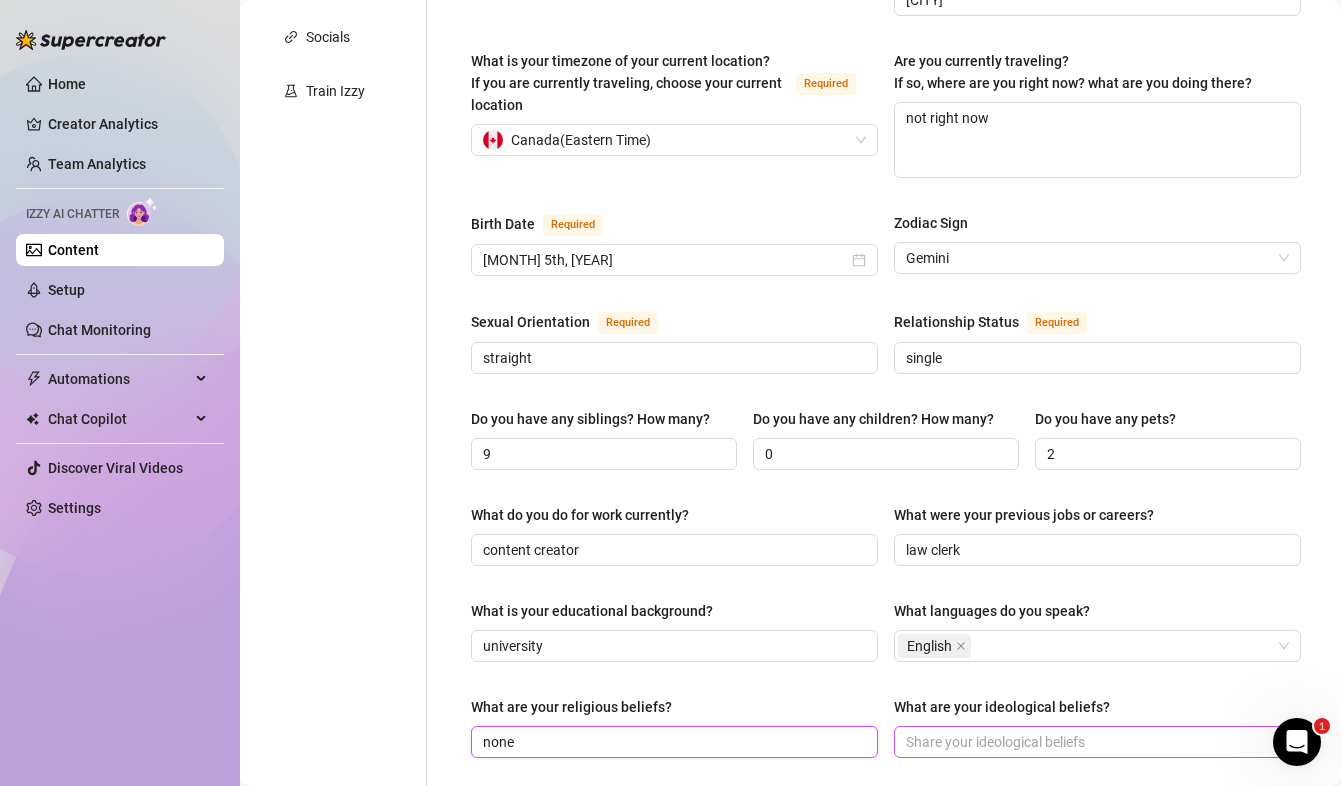 type on "none" 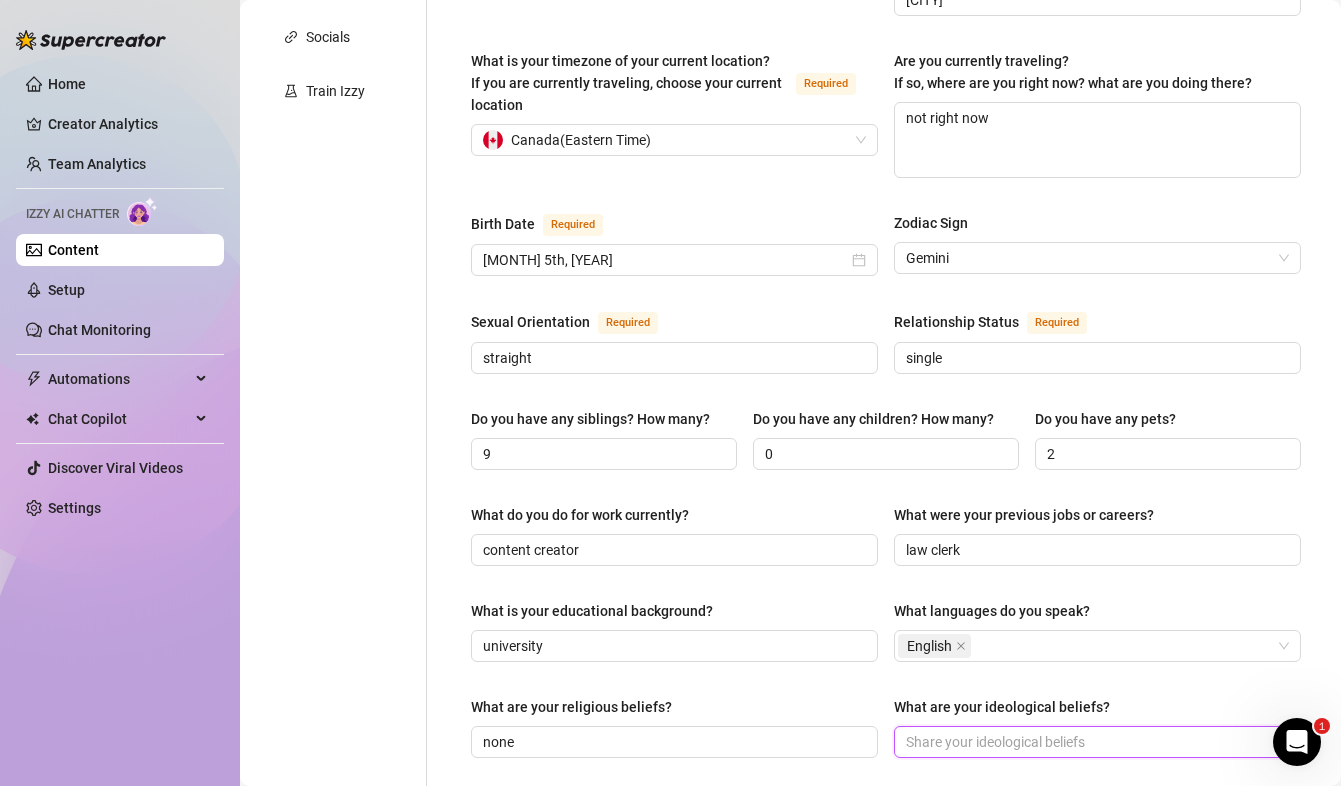click on "What are your ideological beliefs?" at bounding box center [1095, 742] 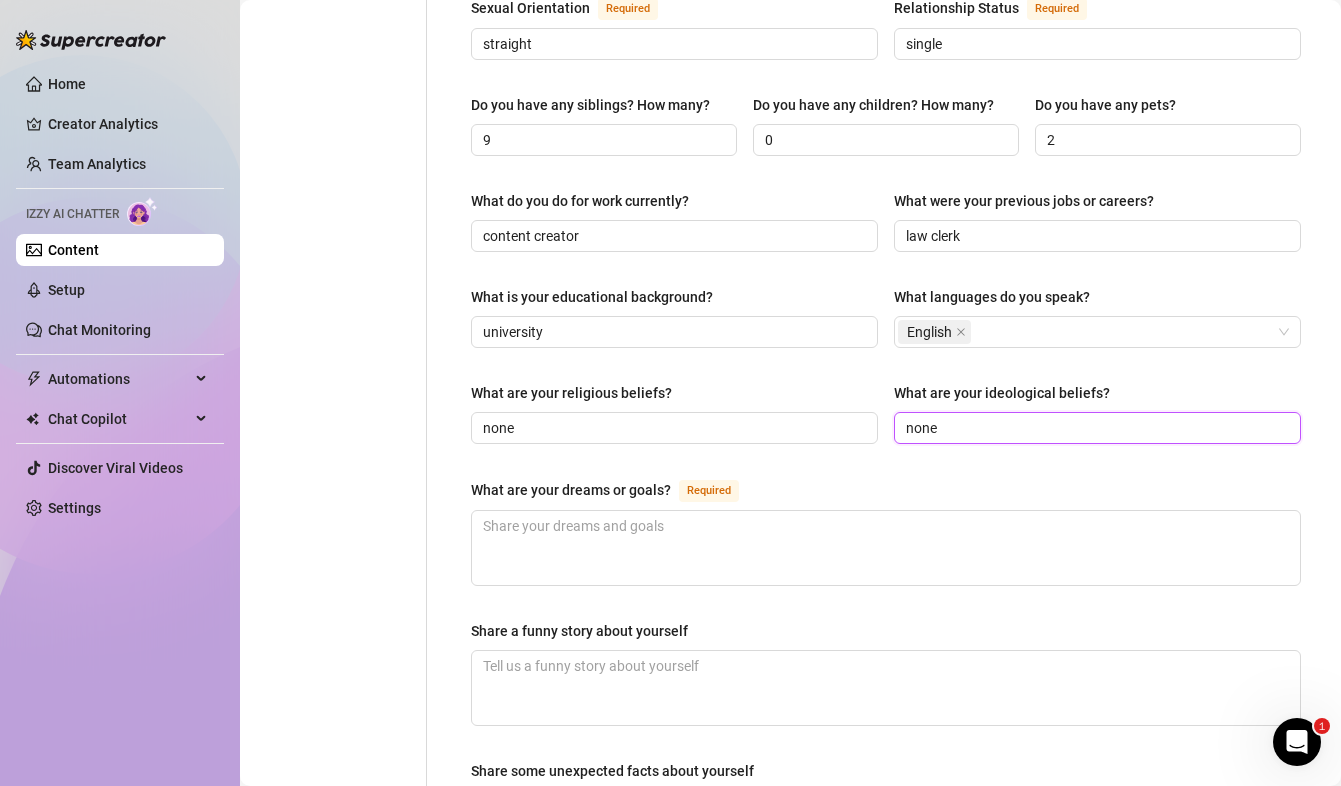scroll, scrollTop: 892, scrollLeft: 0, axis: vertical 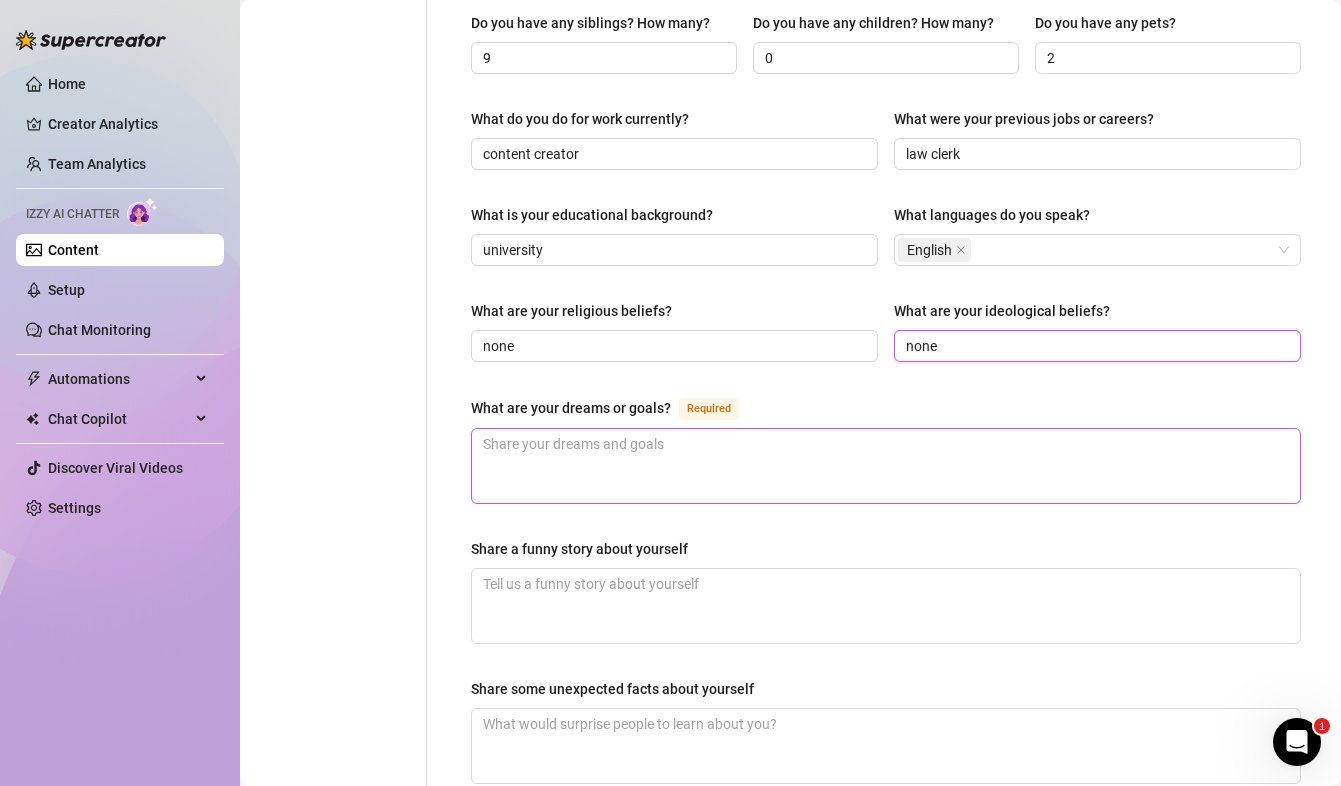 type on "none" 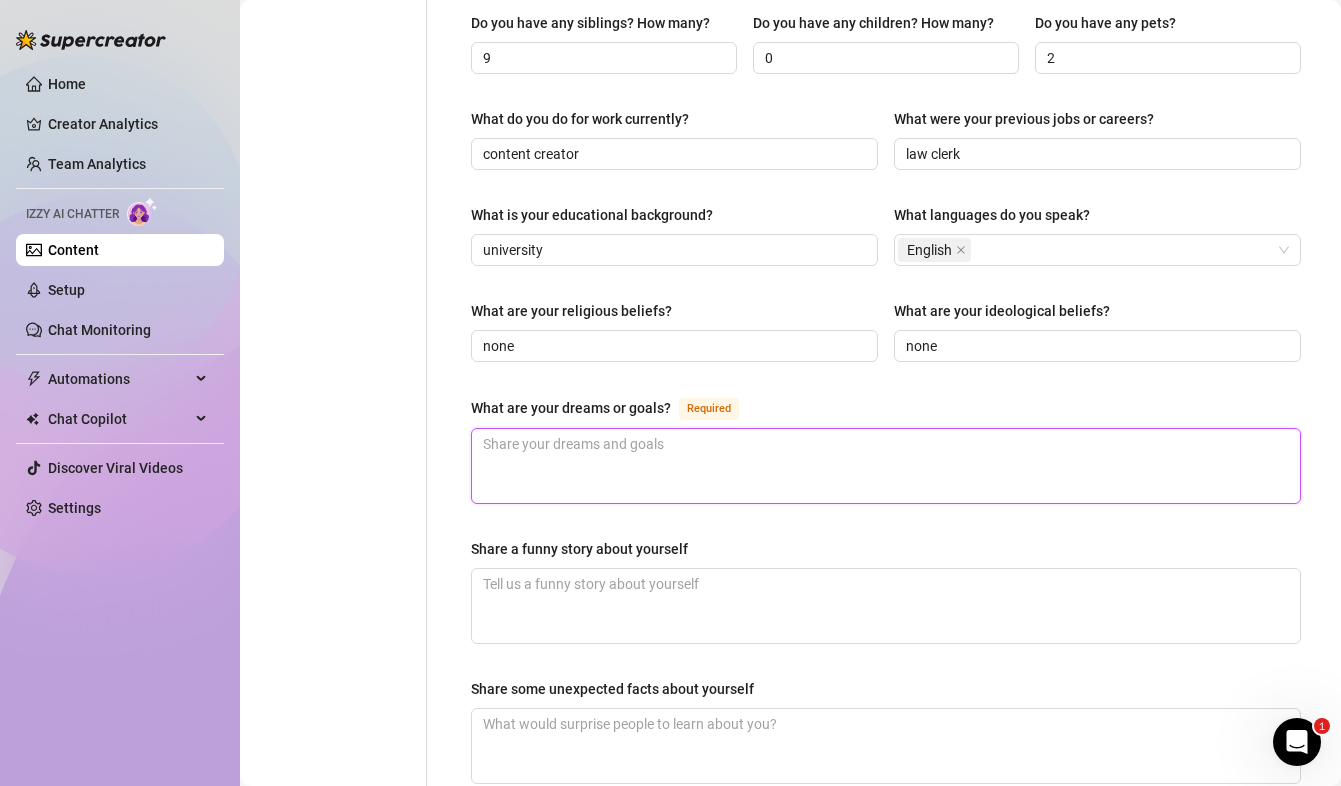click on "What are your dreams or goals? Required" at bounding box center [886, 466] 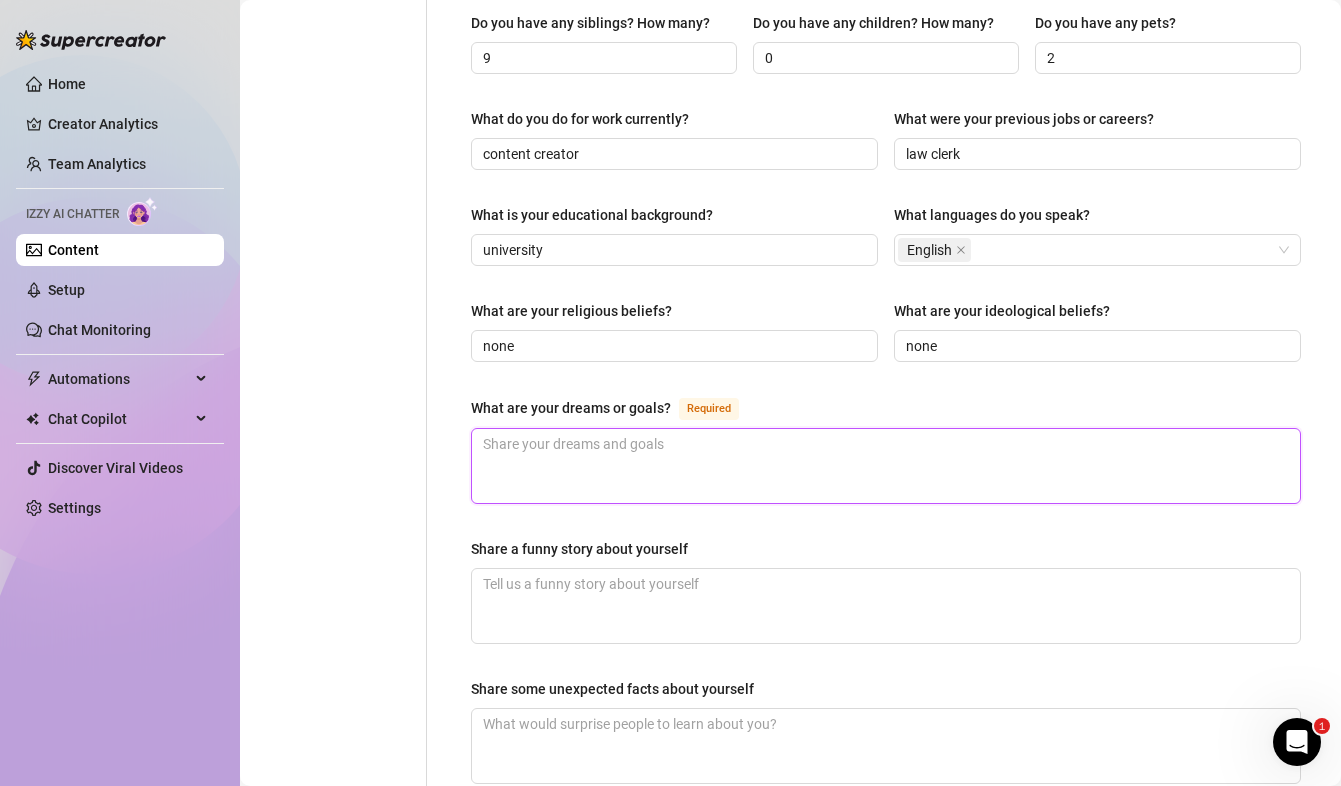 type 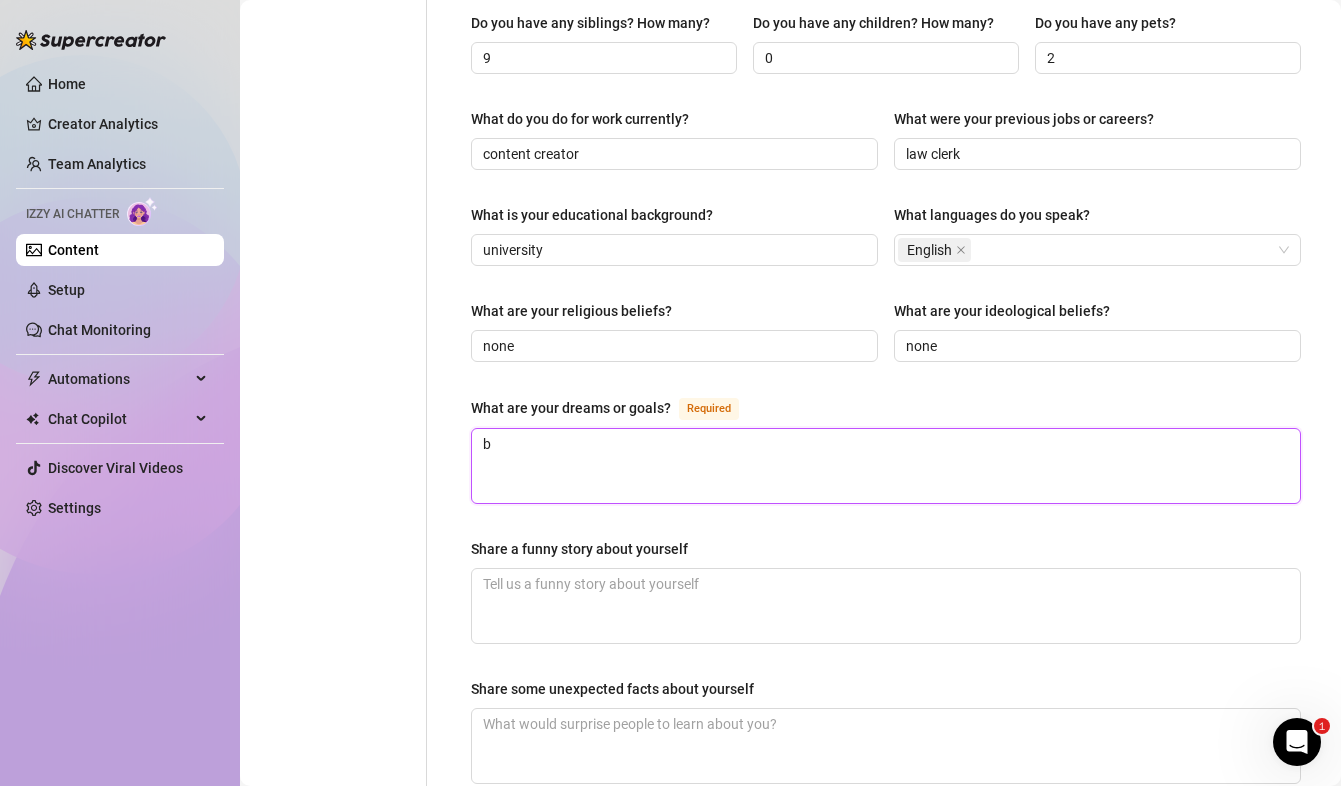 type 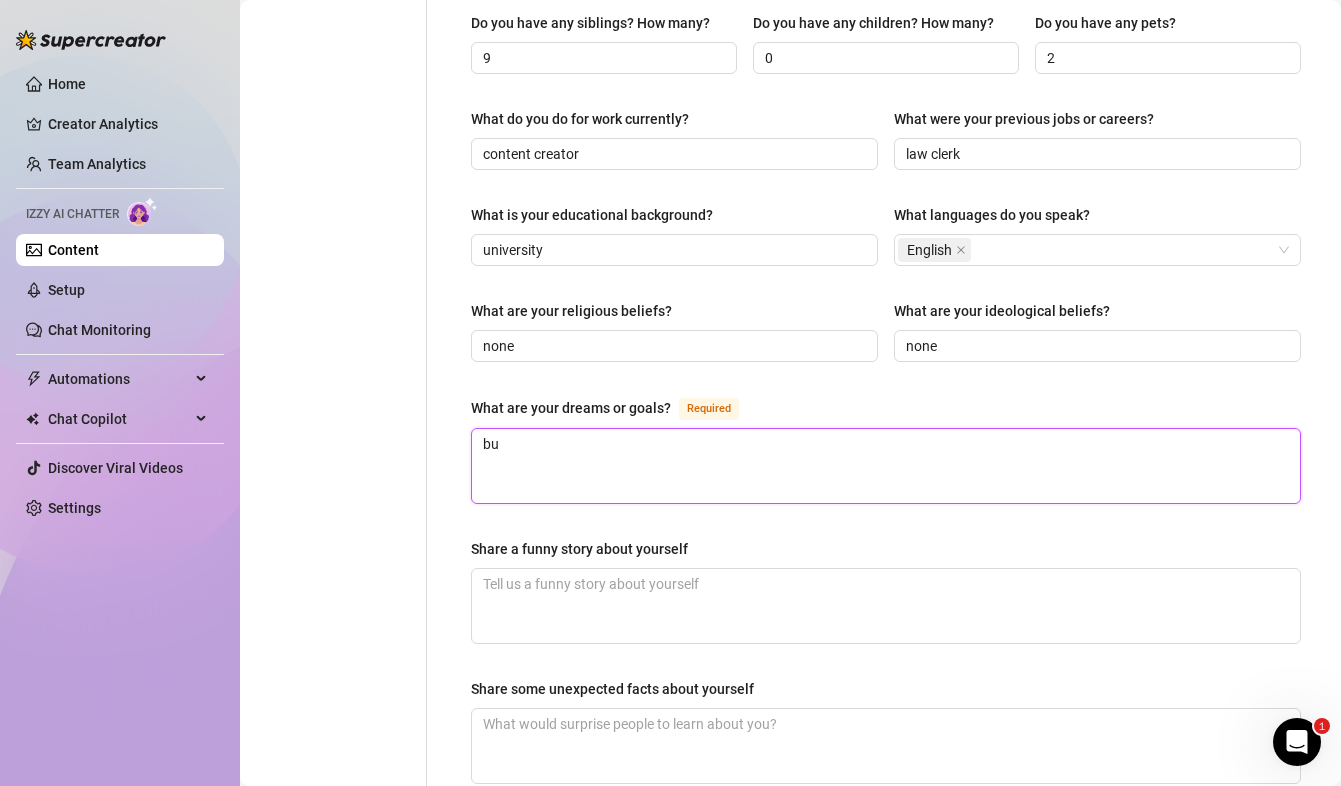 type 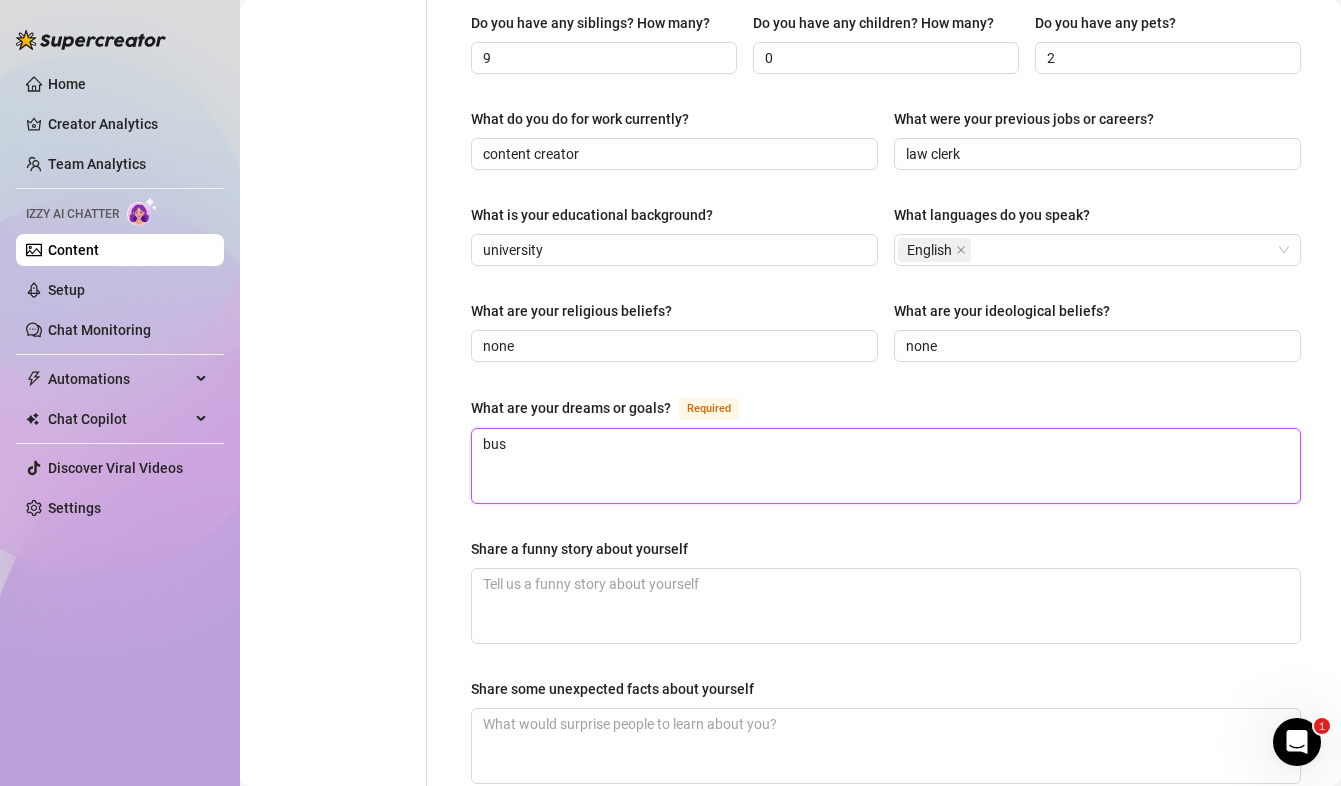 type 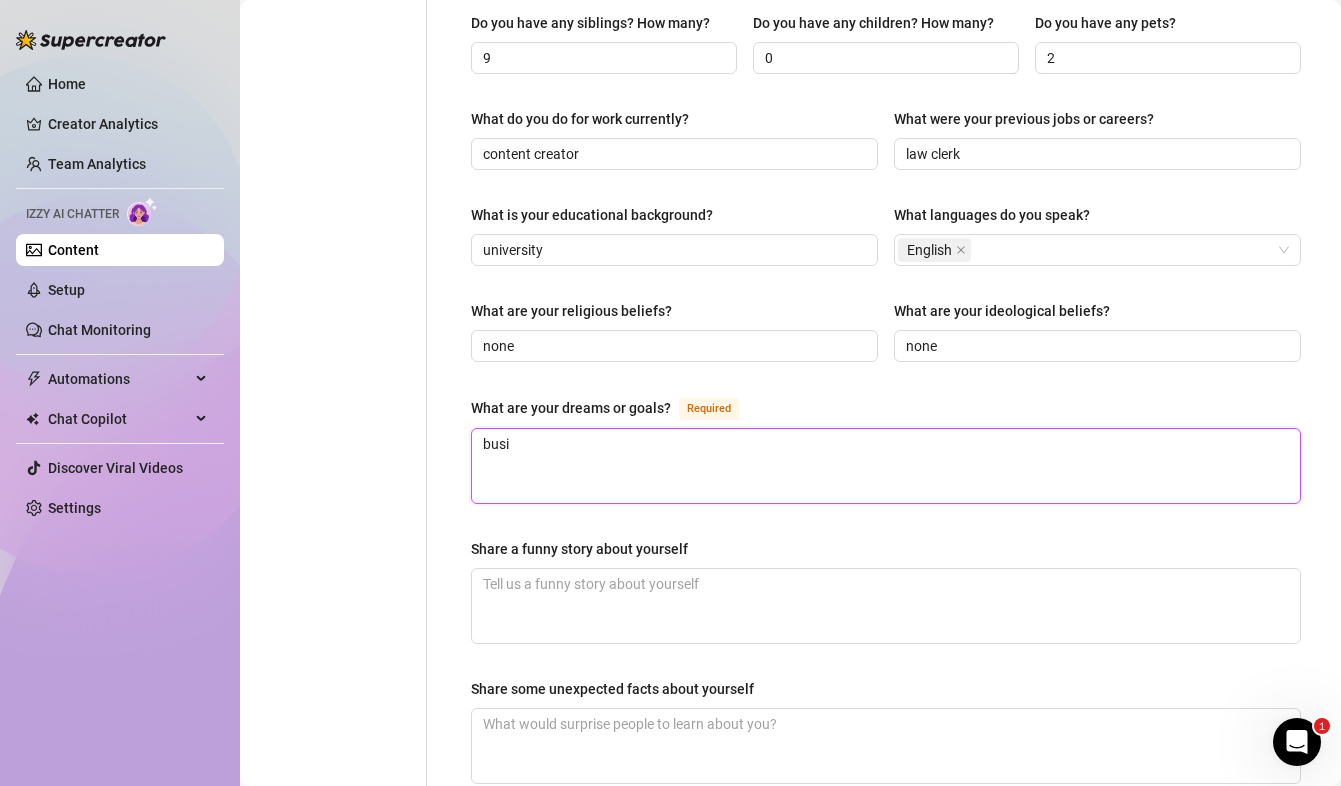 type on "busin" 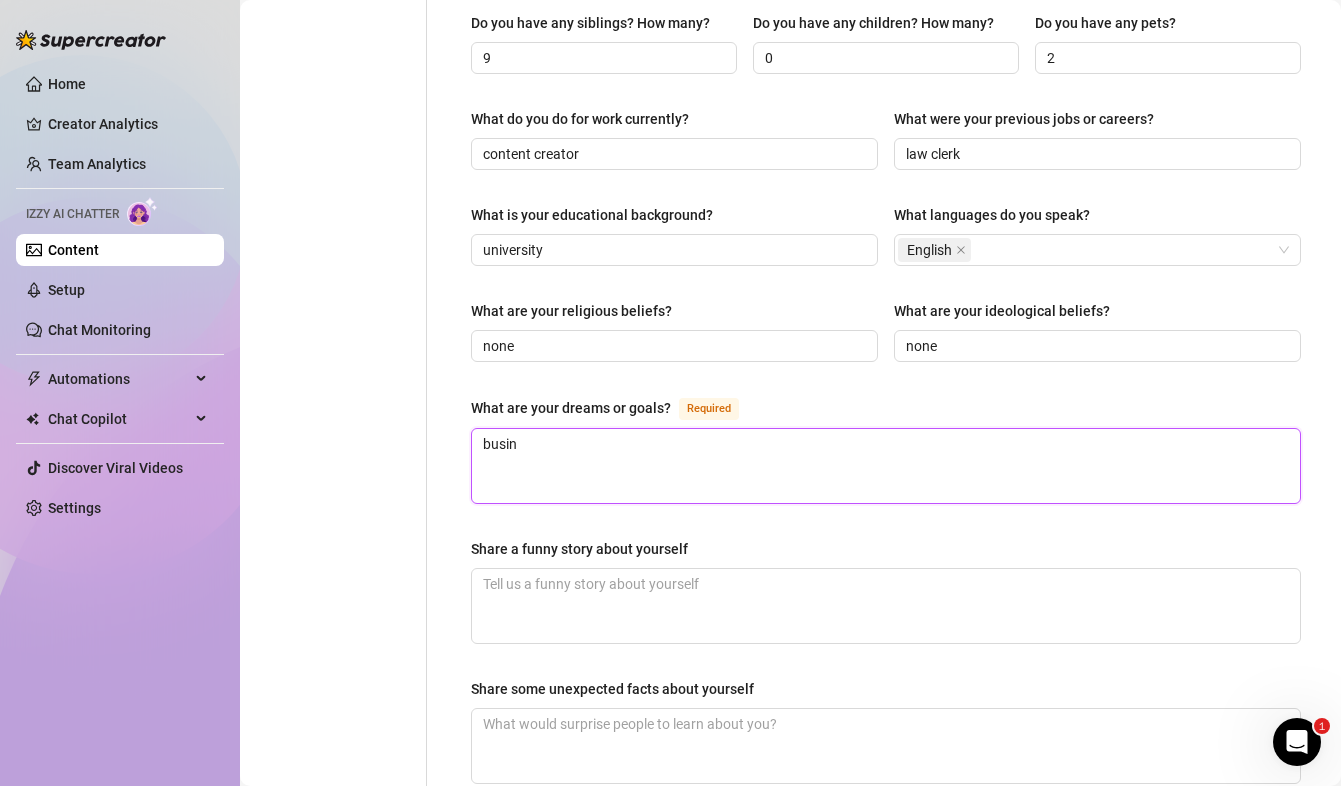 type 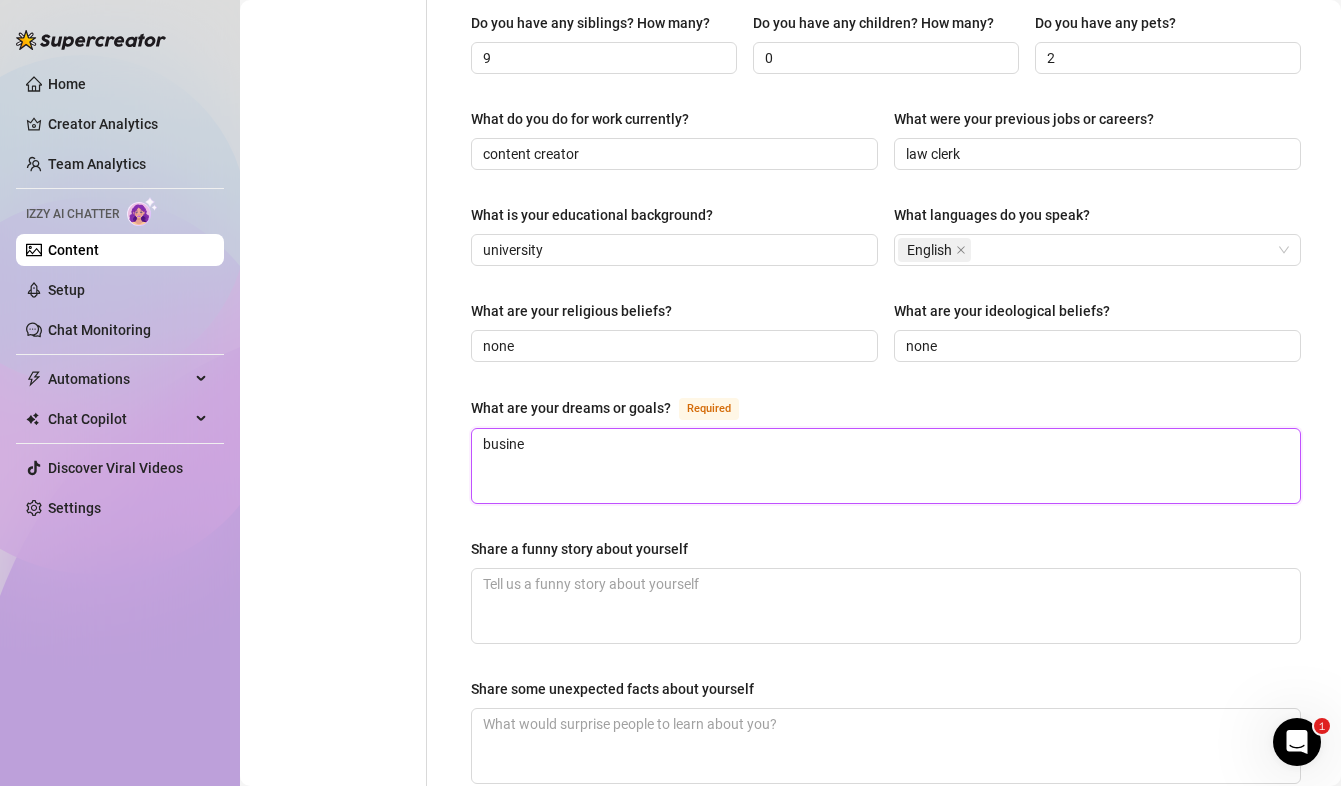 type 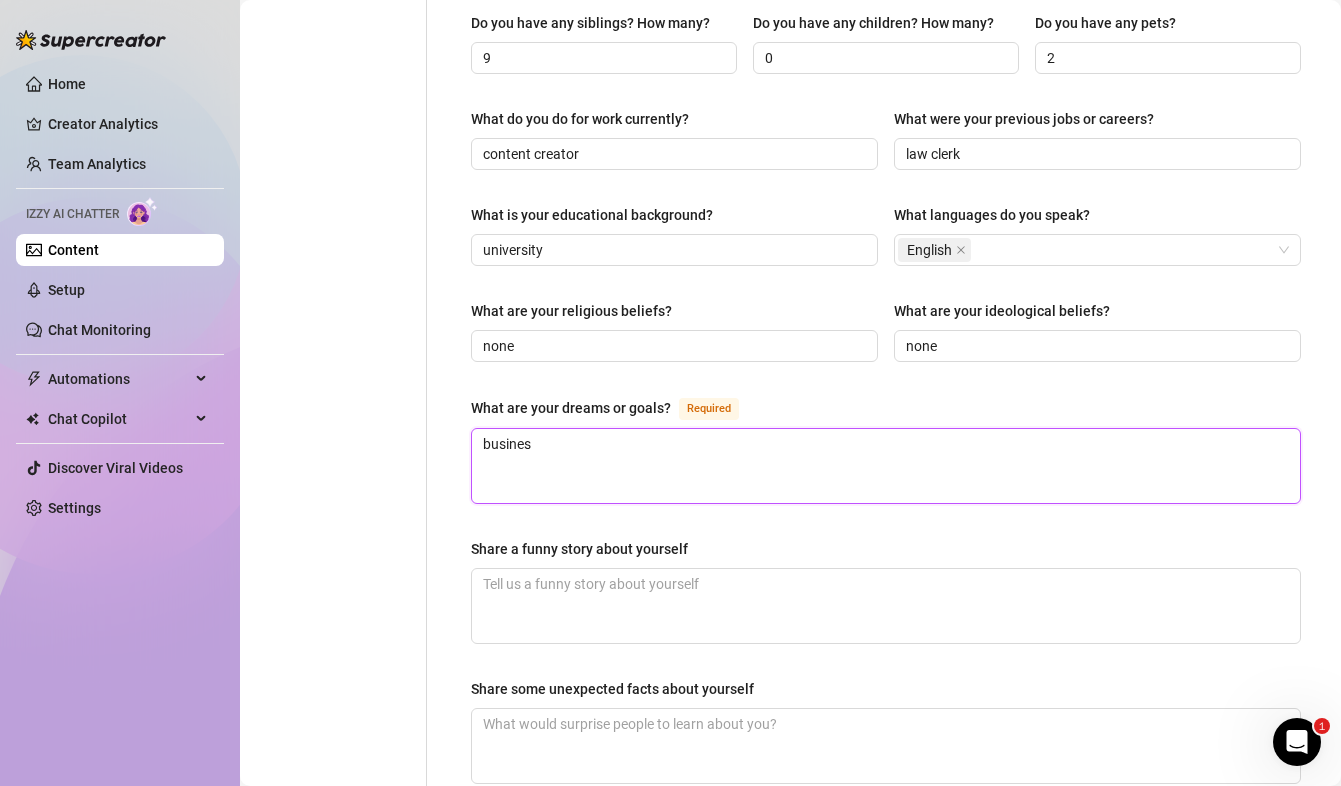 type 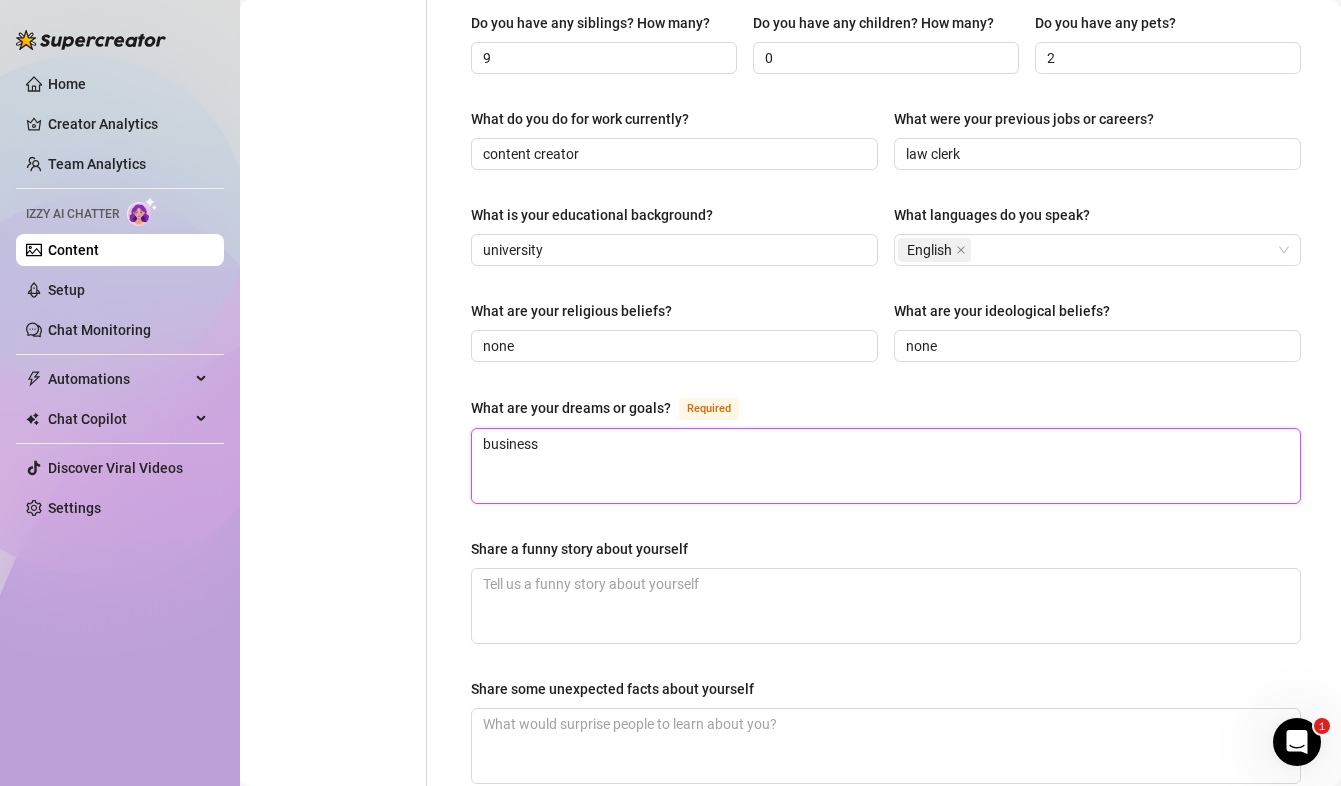 type on "businessn" 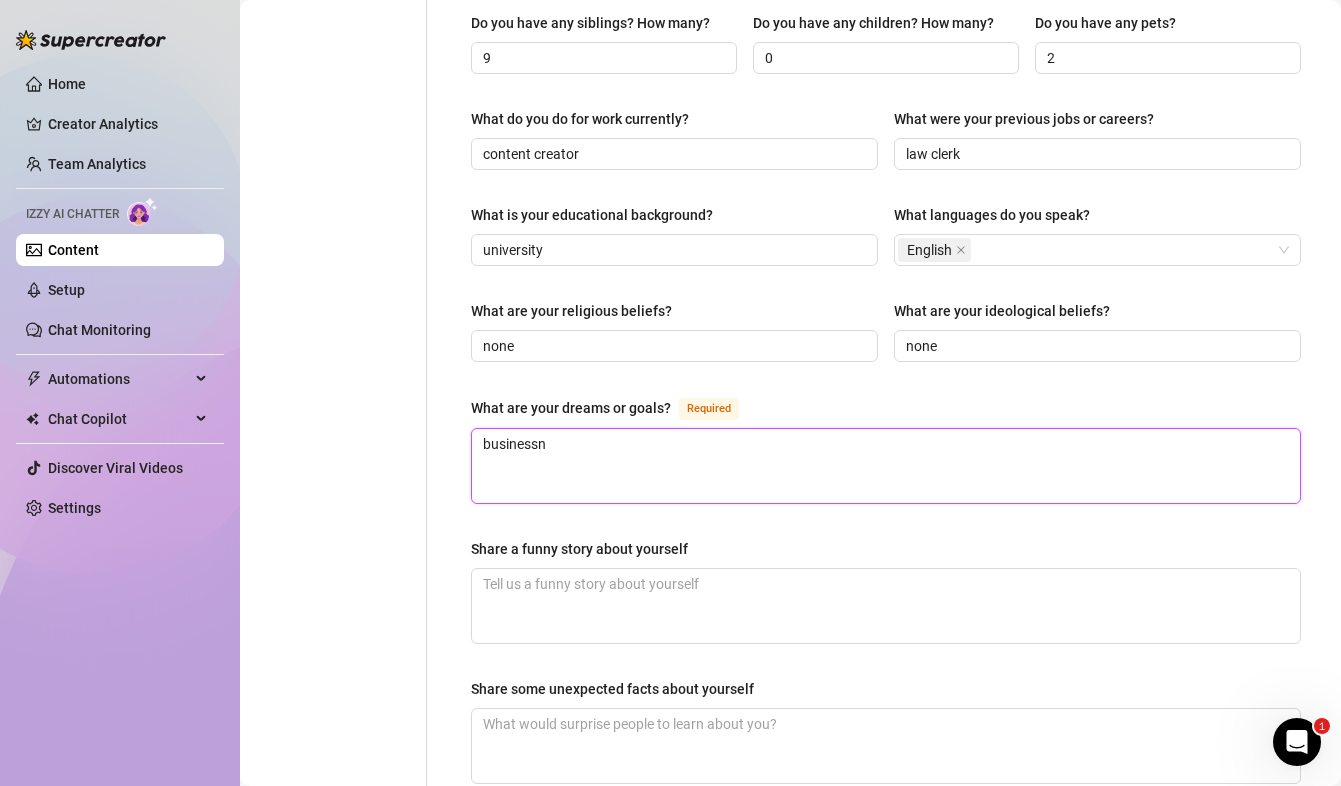 type 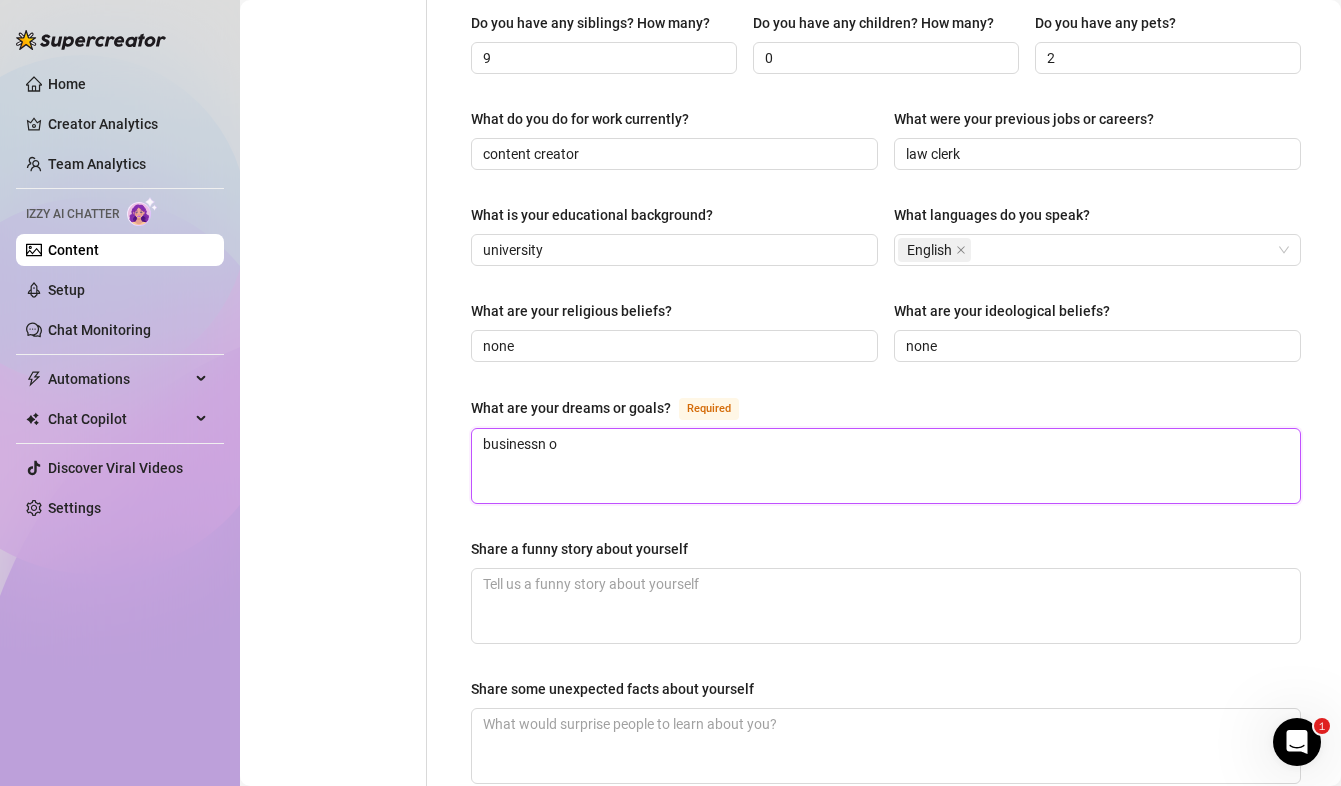 type 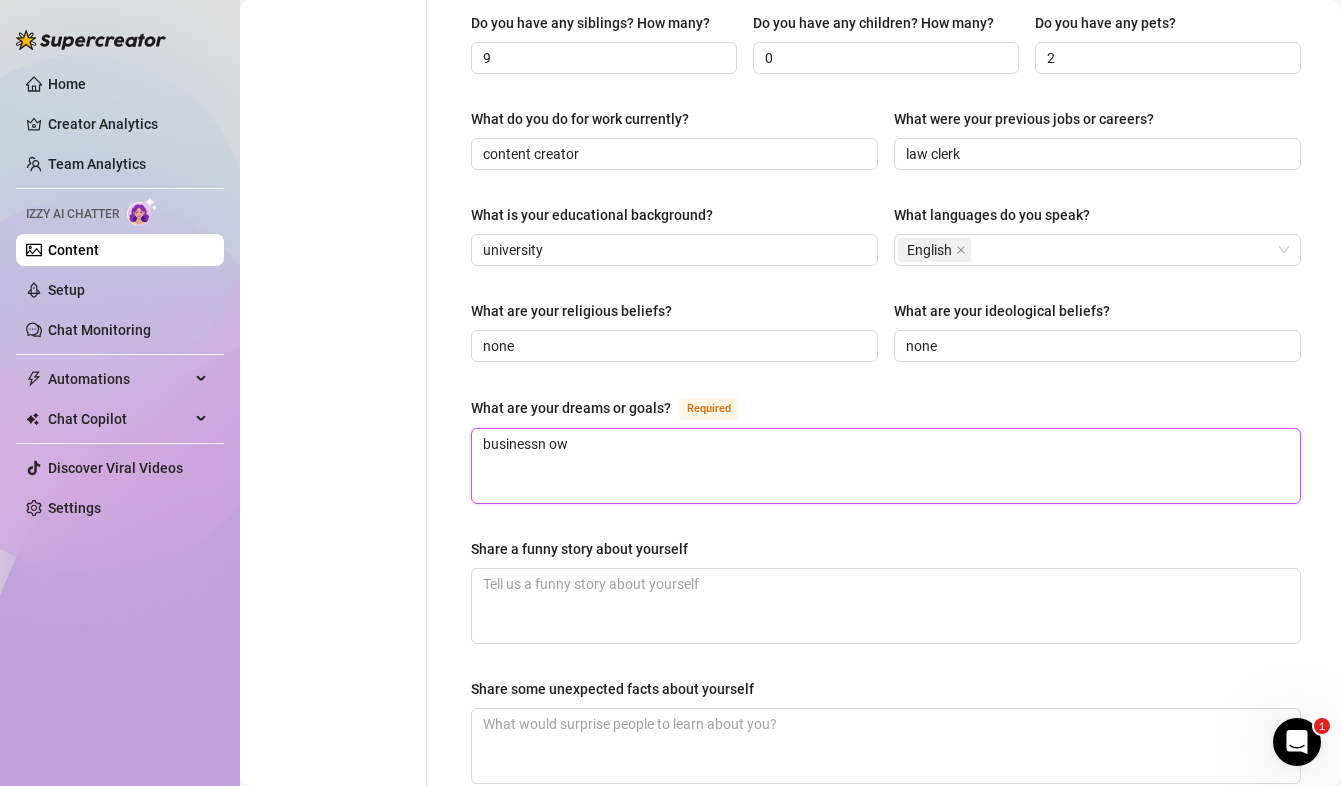 type on "businessn own" 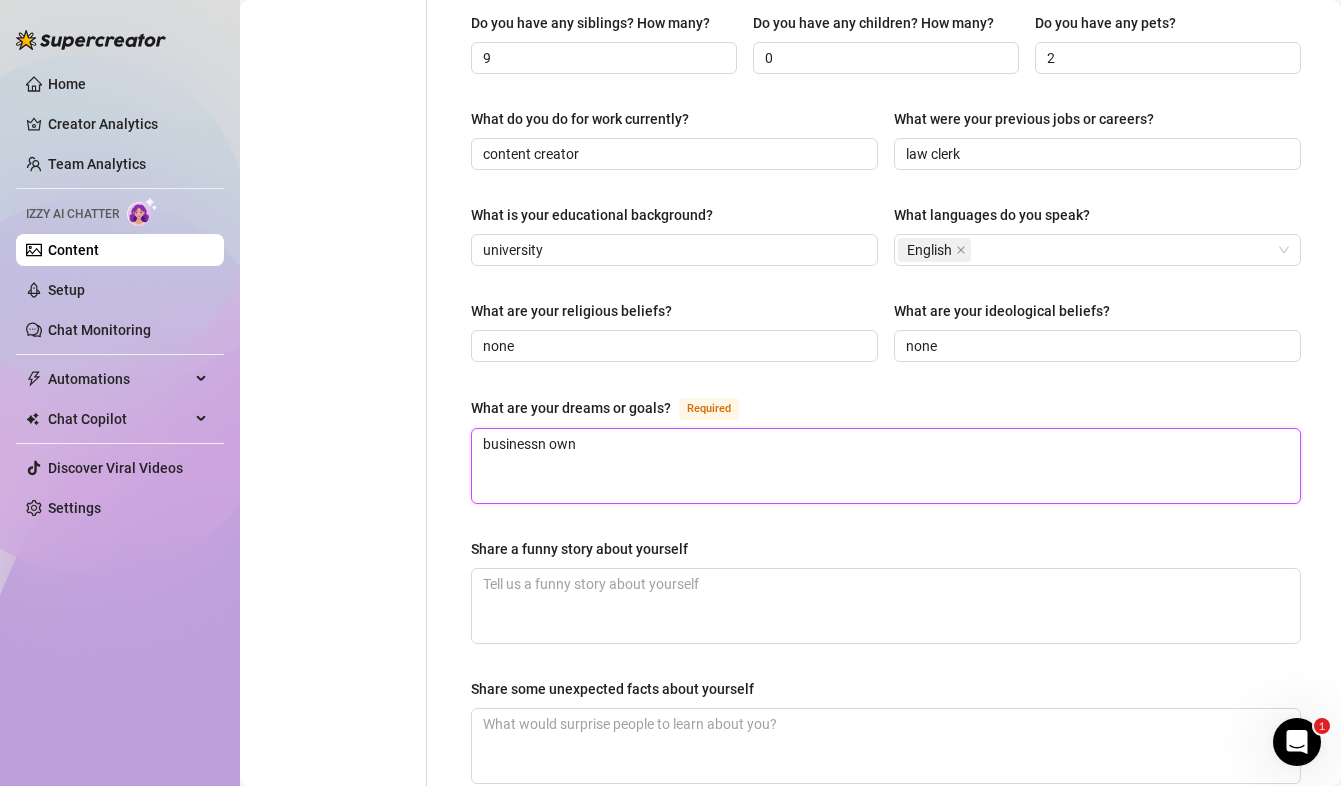 type 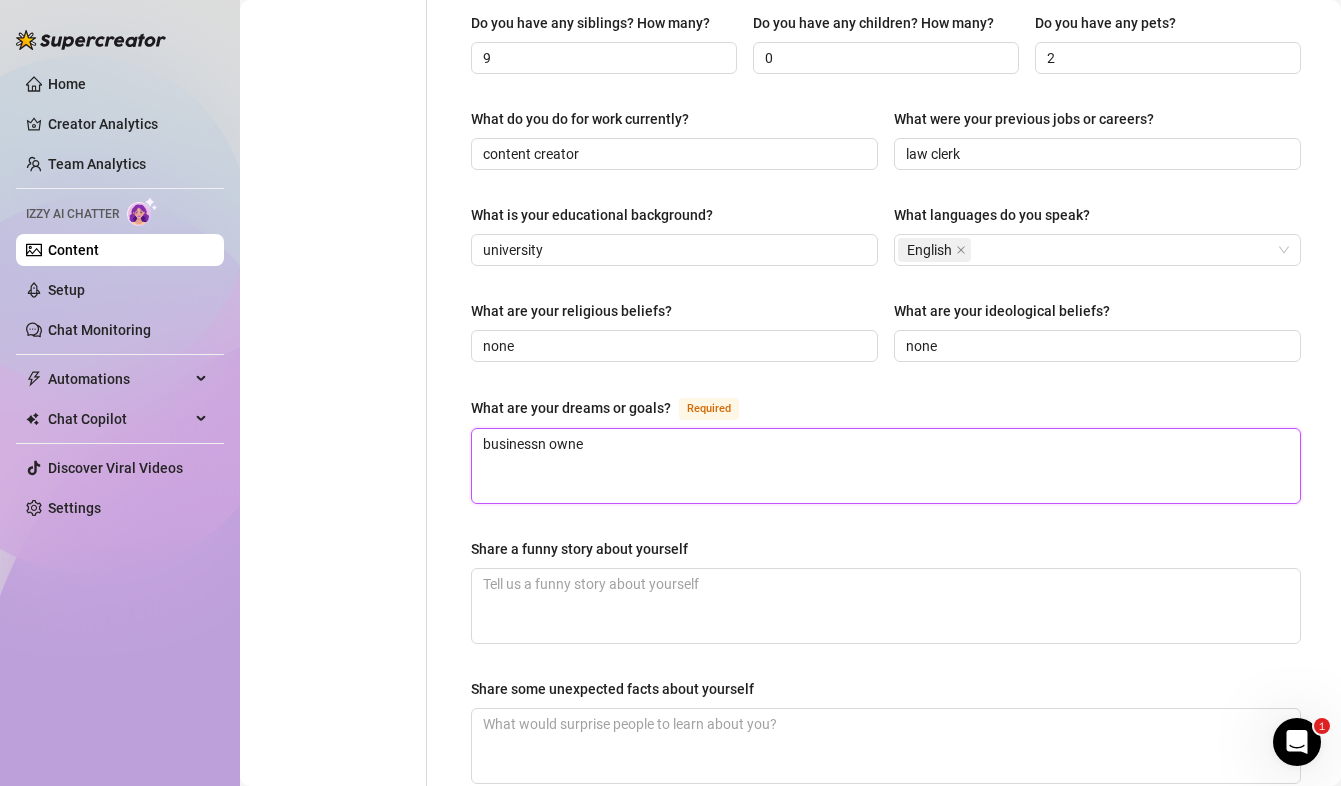 type 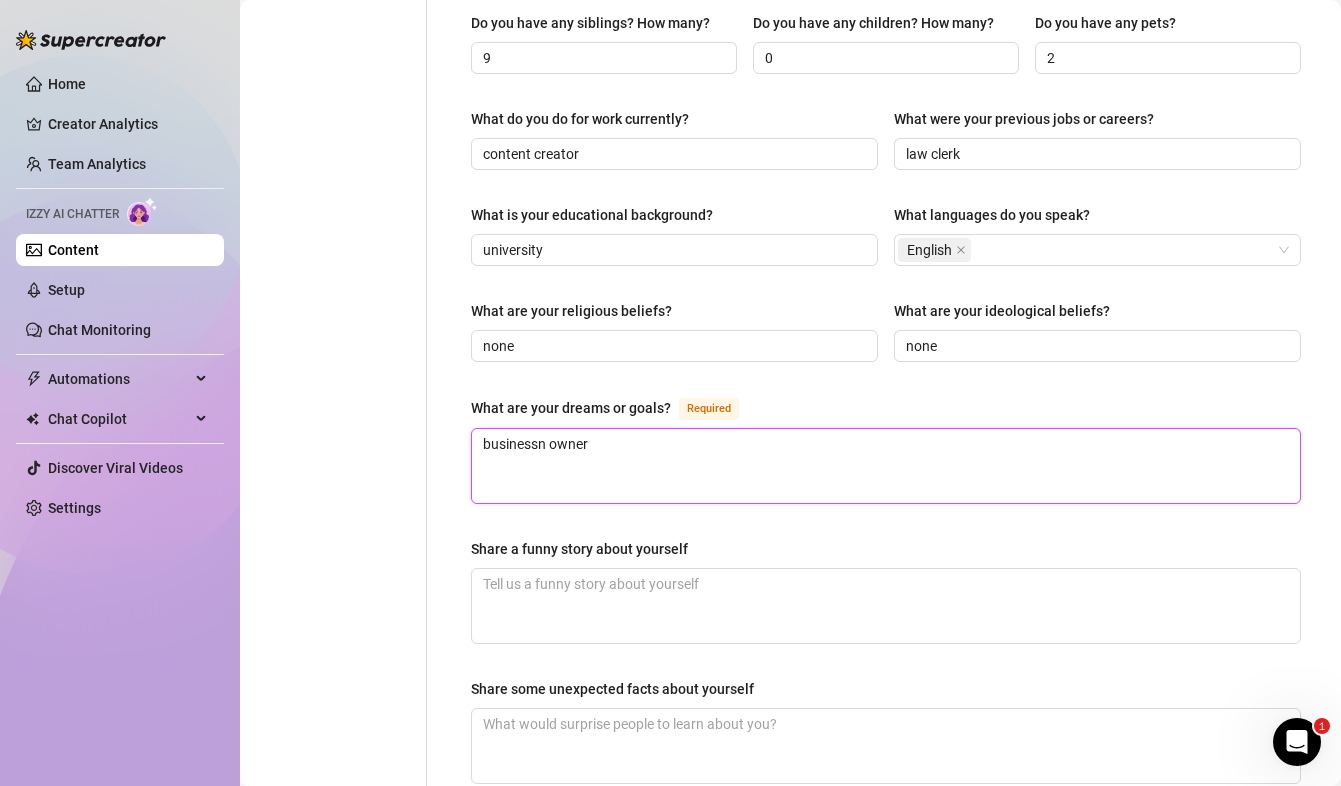 click on "businessn owner" at bounding box center (886, 466) 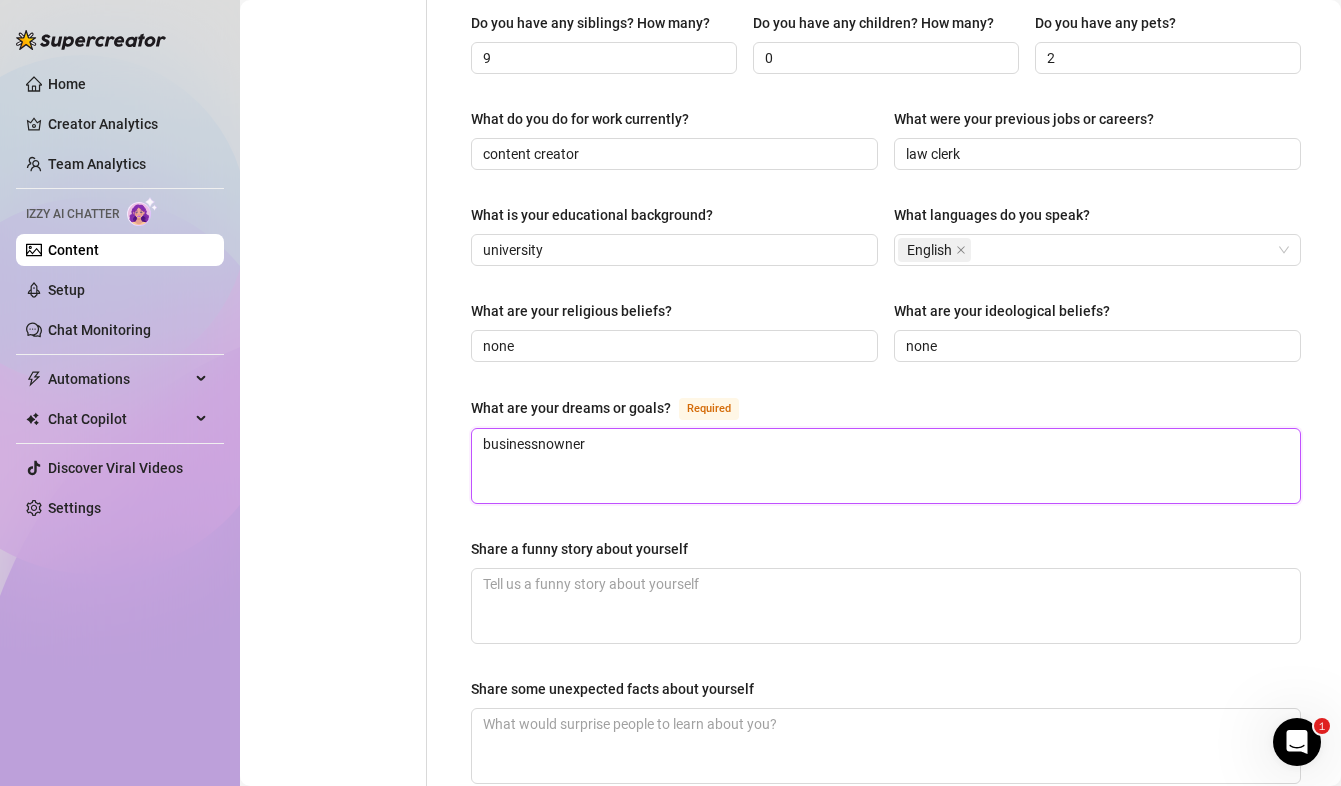 click on "businessnowner" at bounding box center (886, 466) 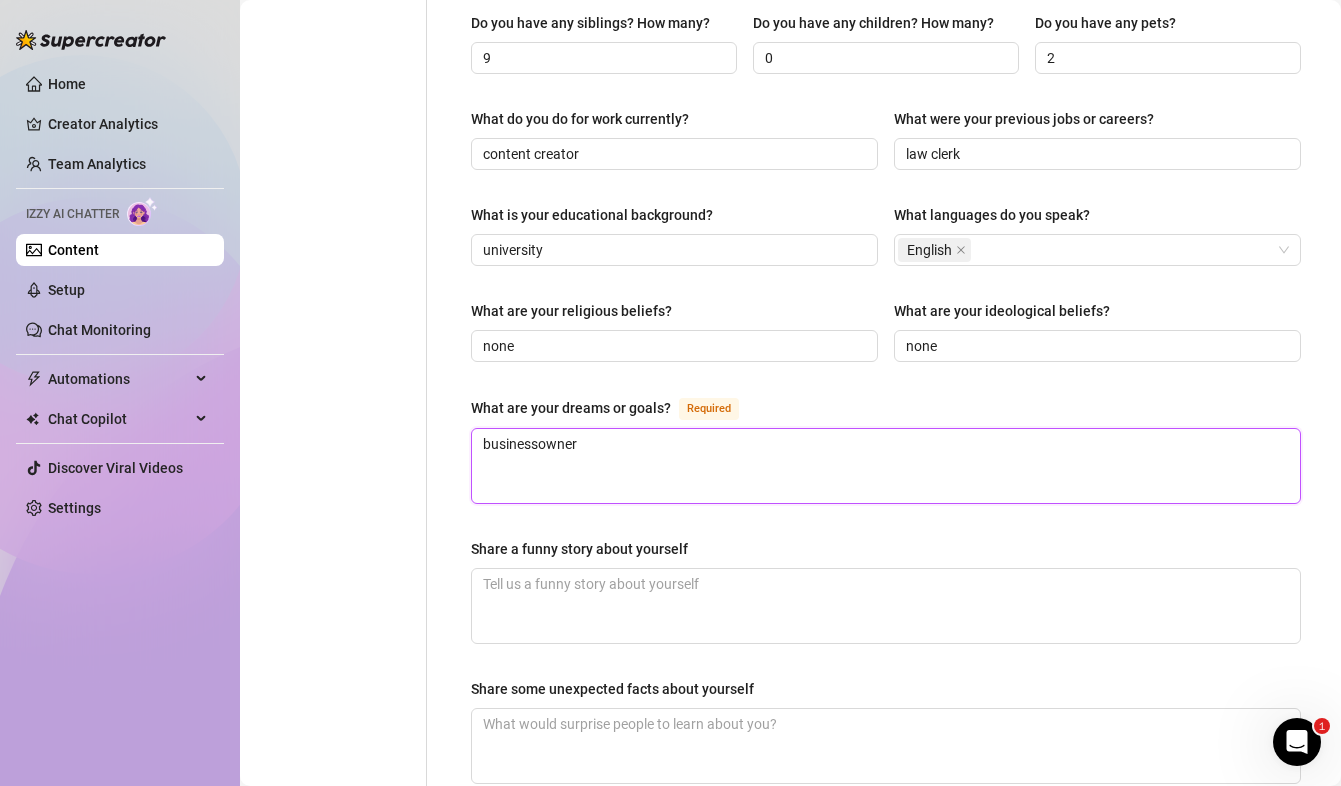 type 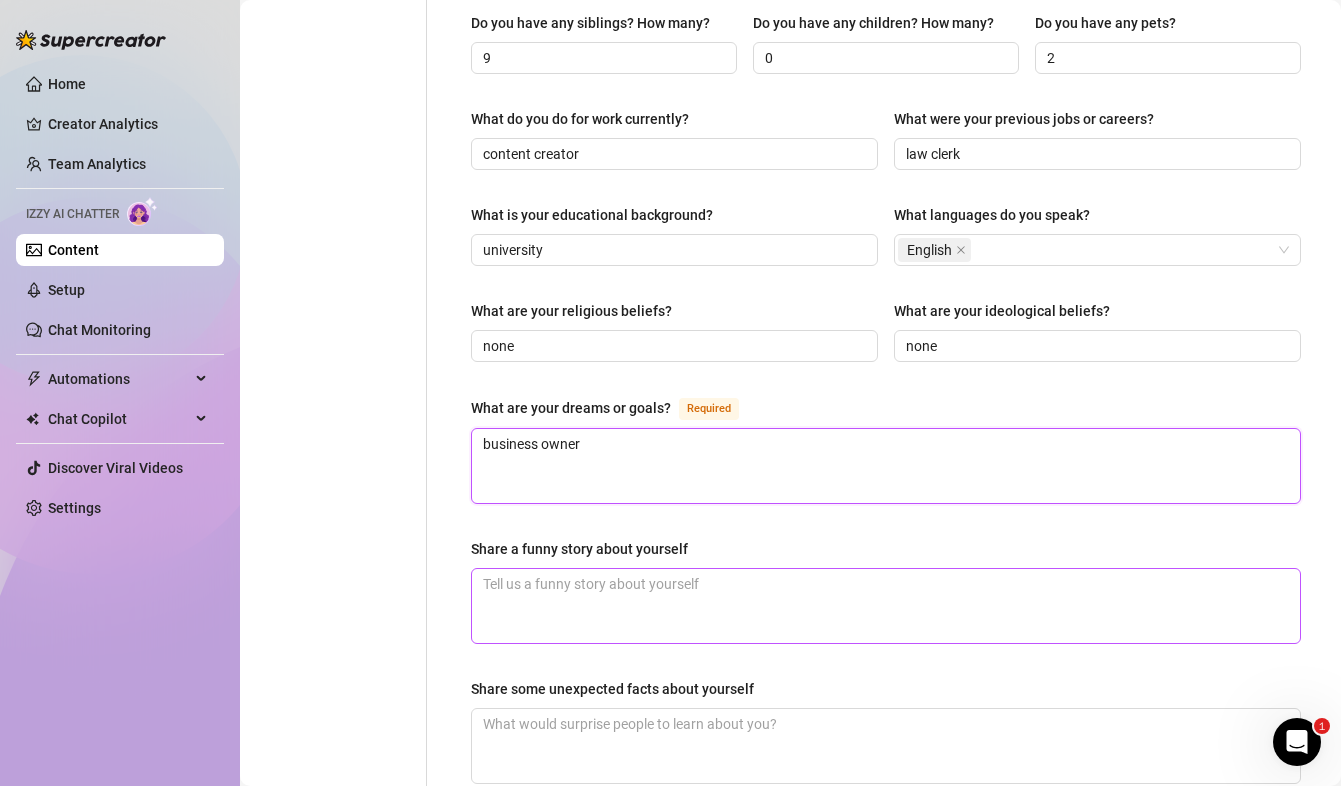 type on "business owner" 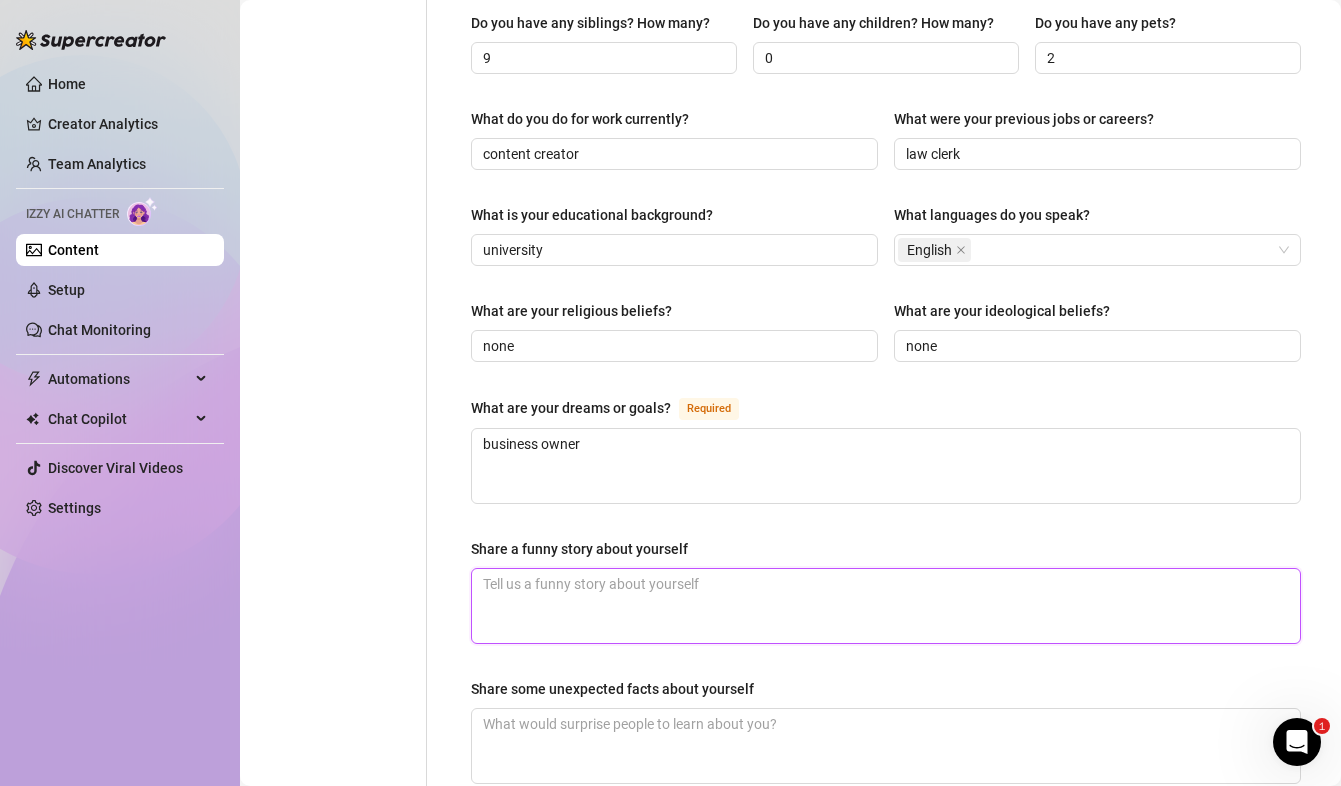 click on "Share a funny story about yourself" at bounding box center [886, 606] 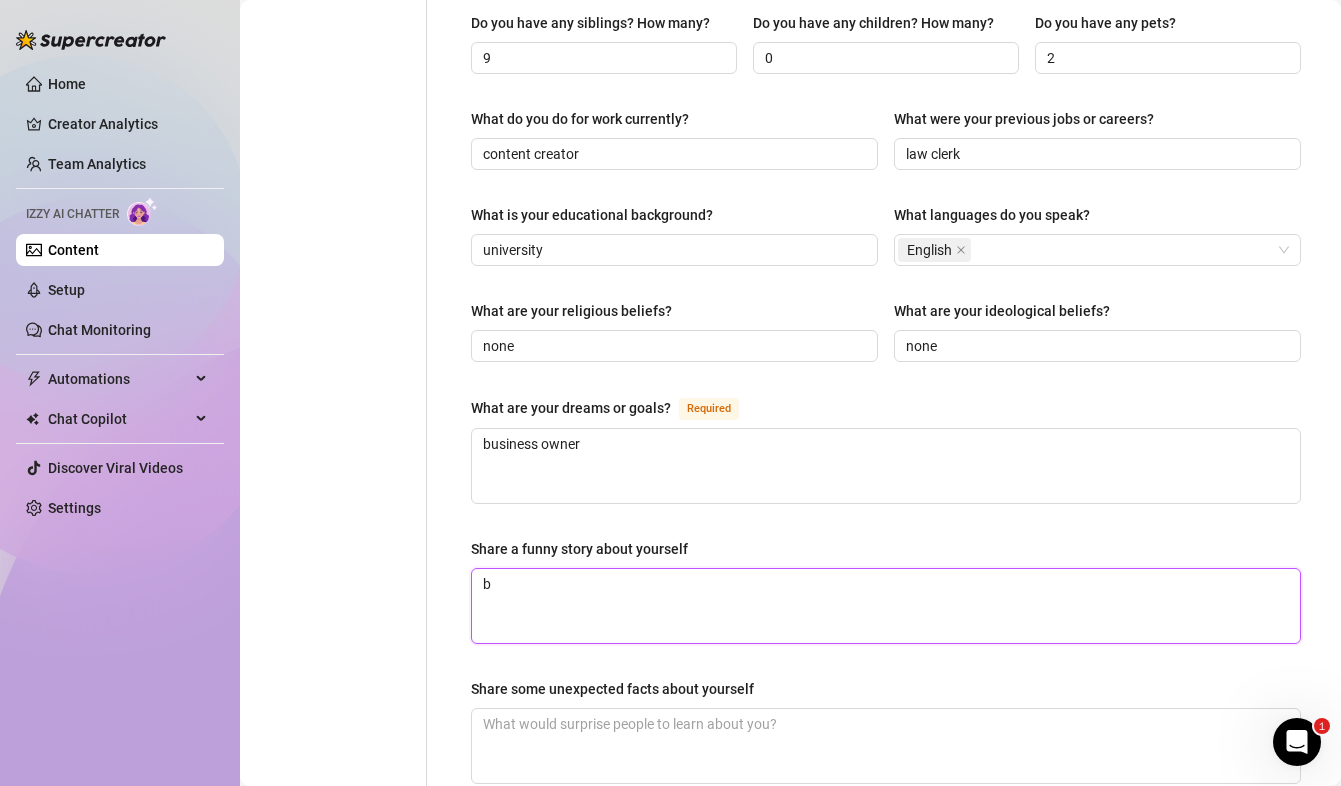 type 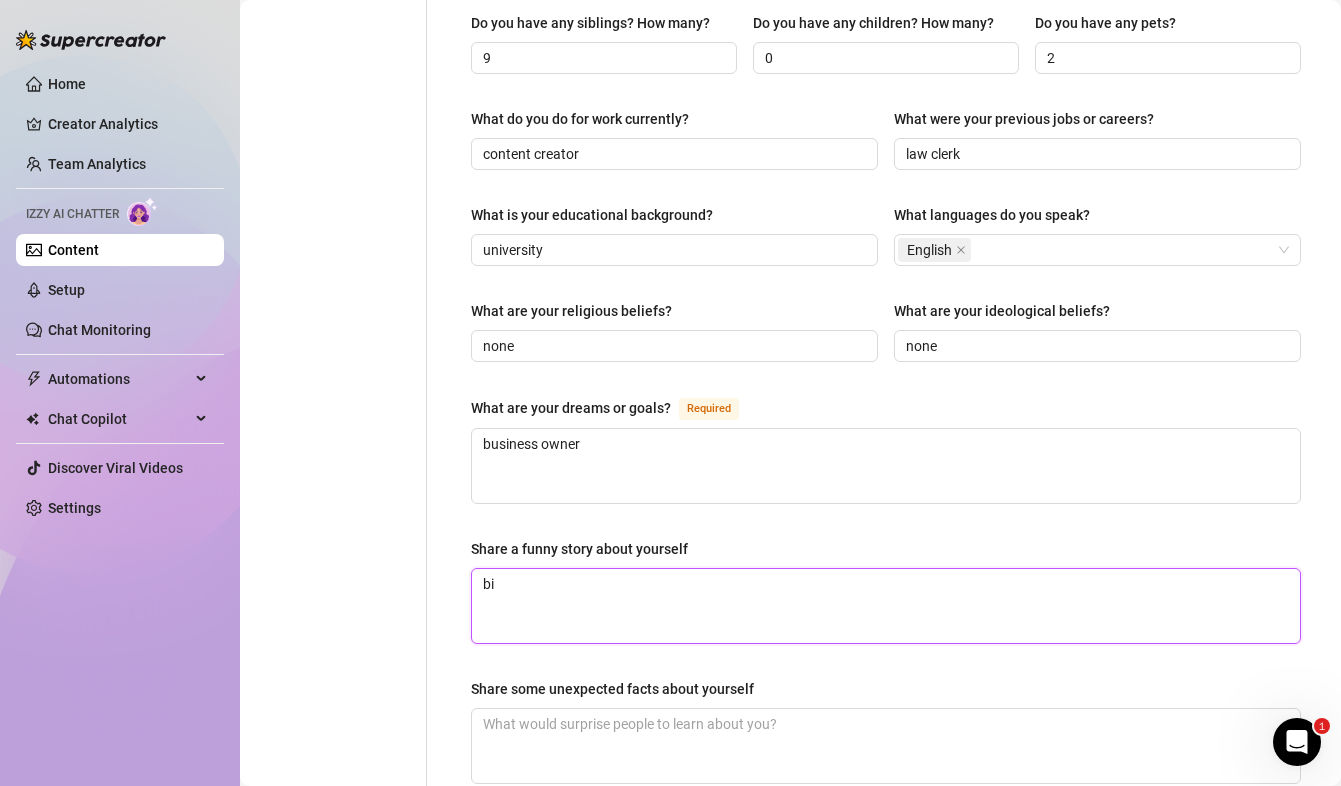 type 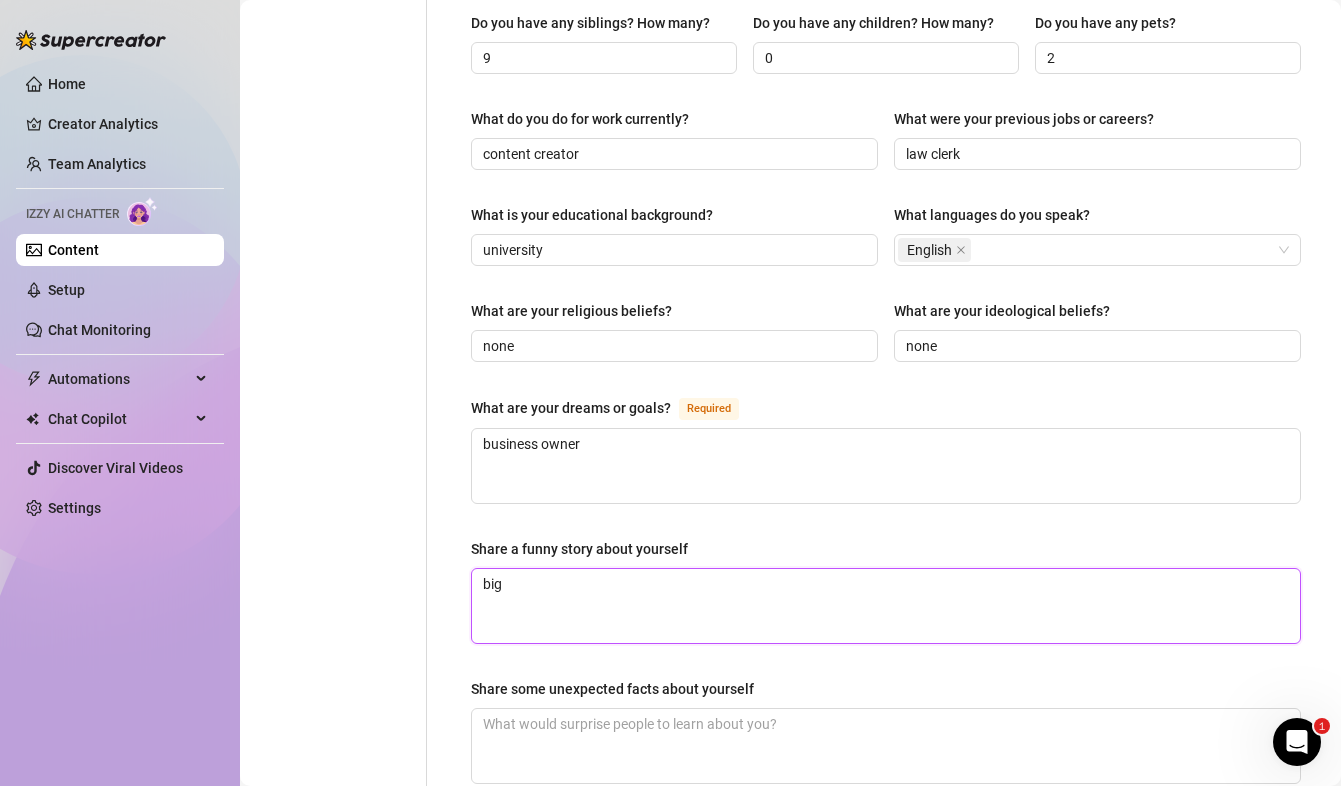 type 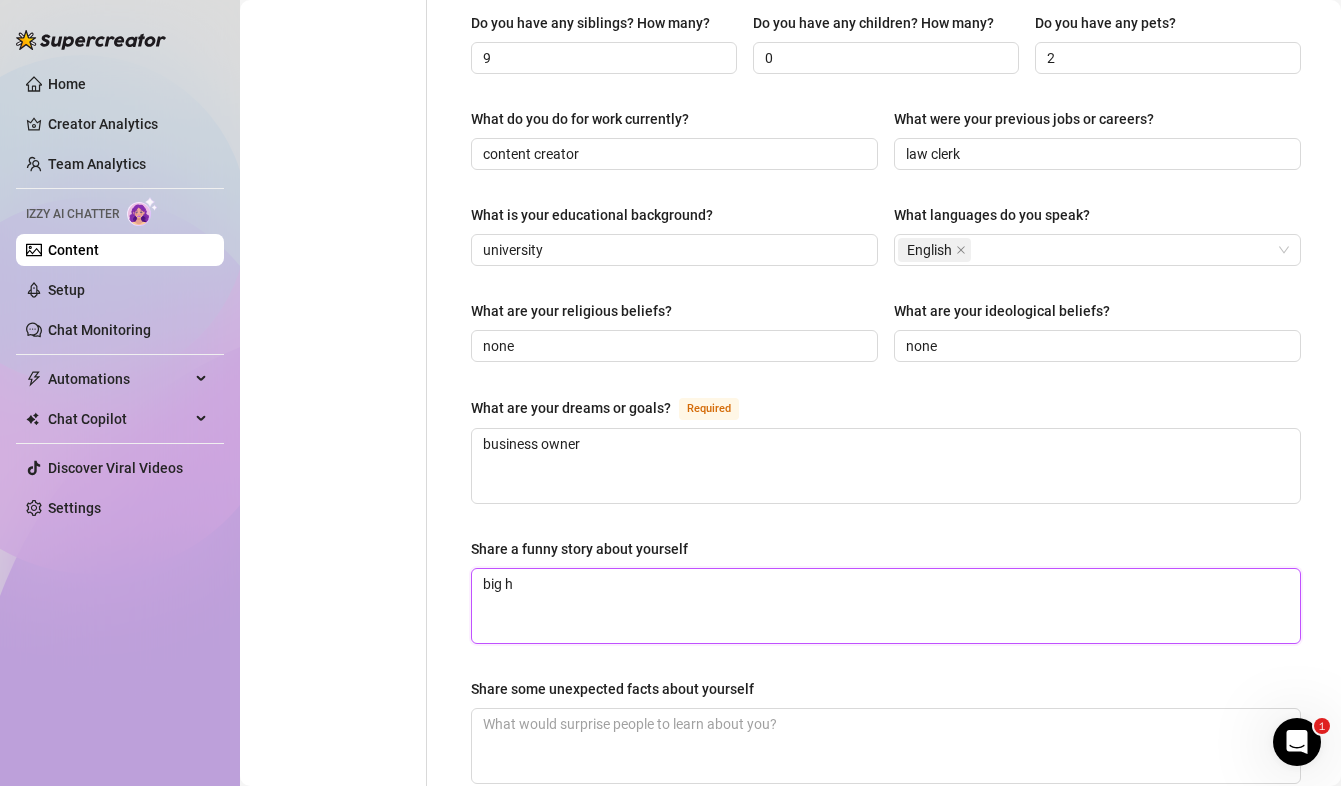 type 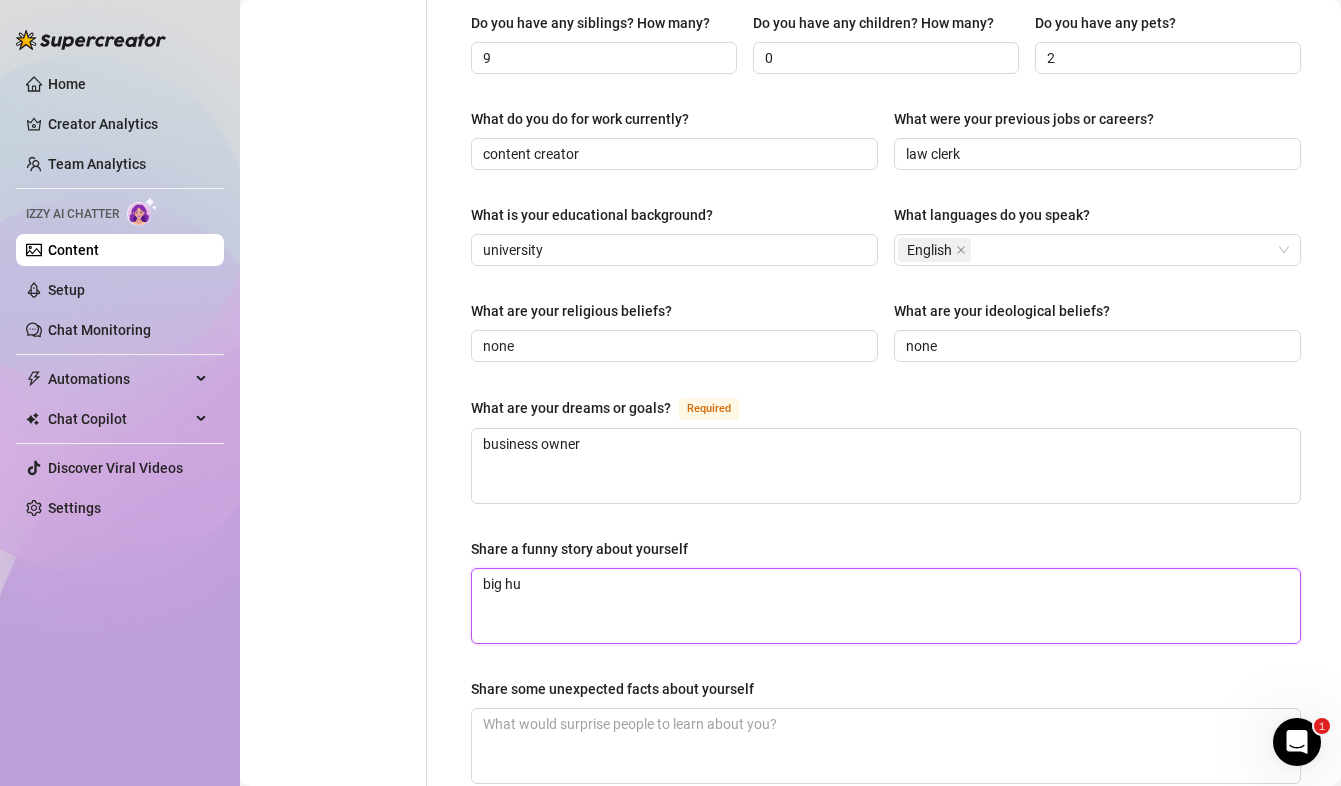 type 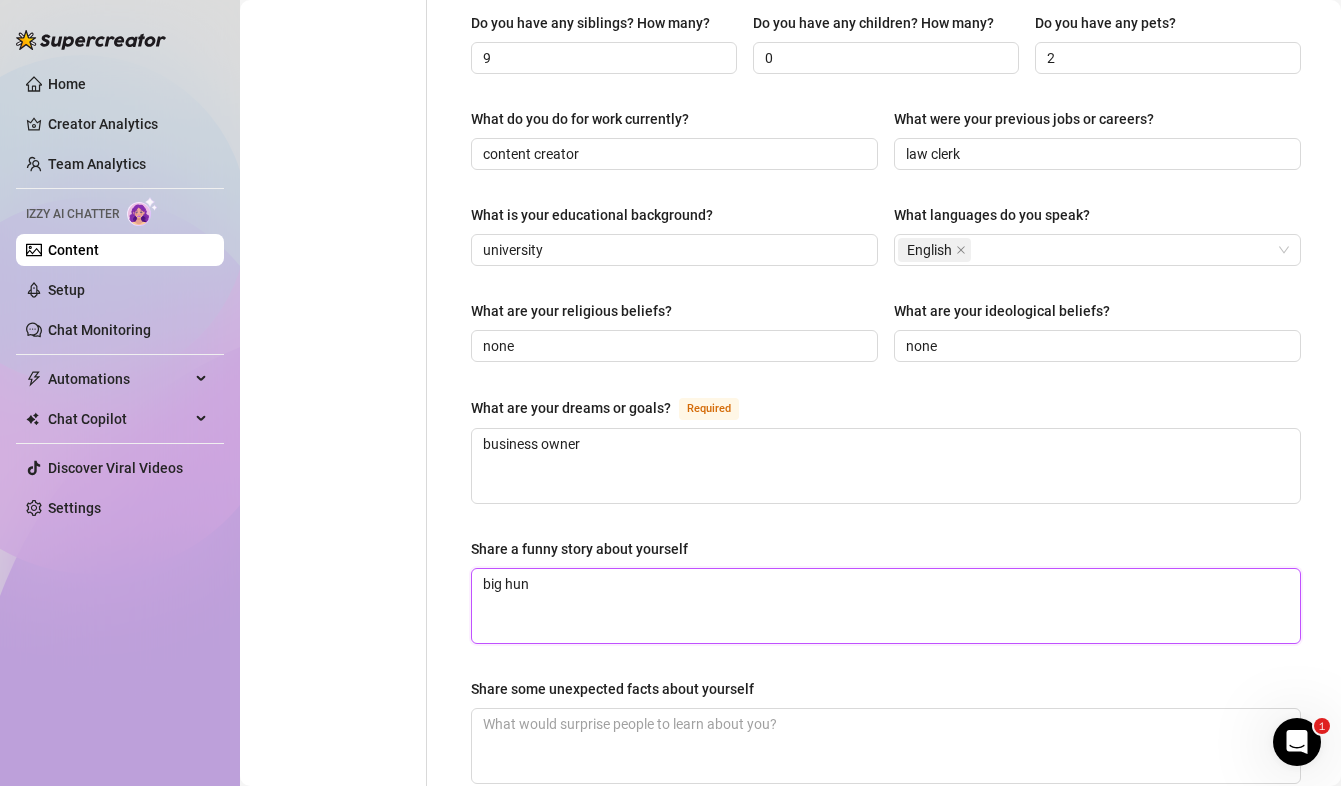 type on "big hung" 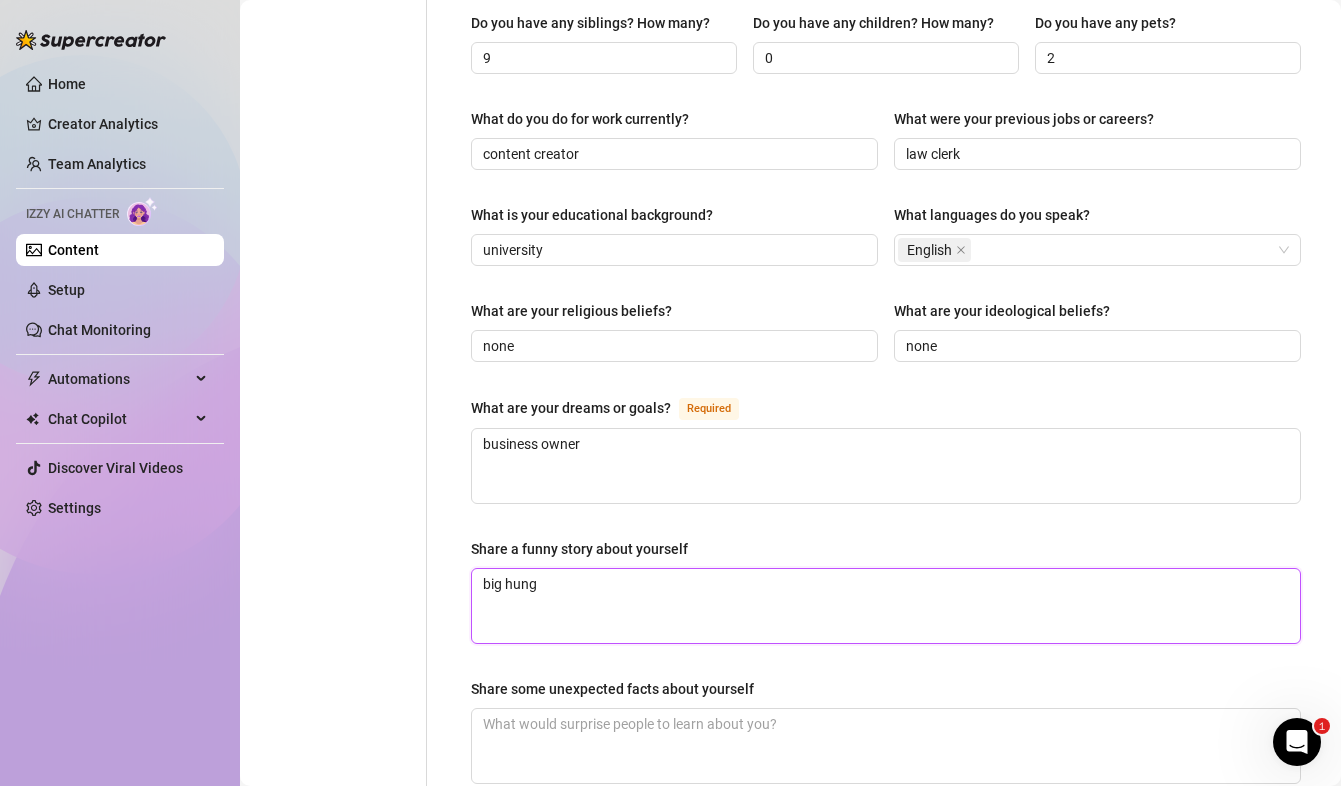 type 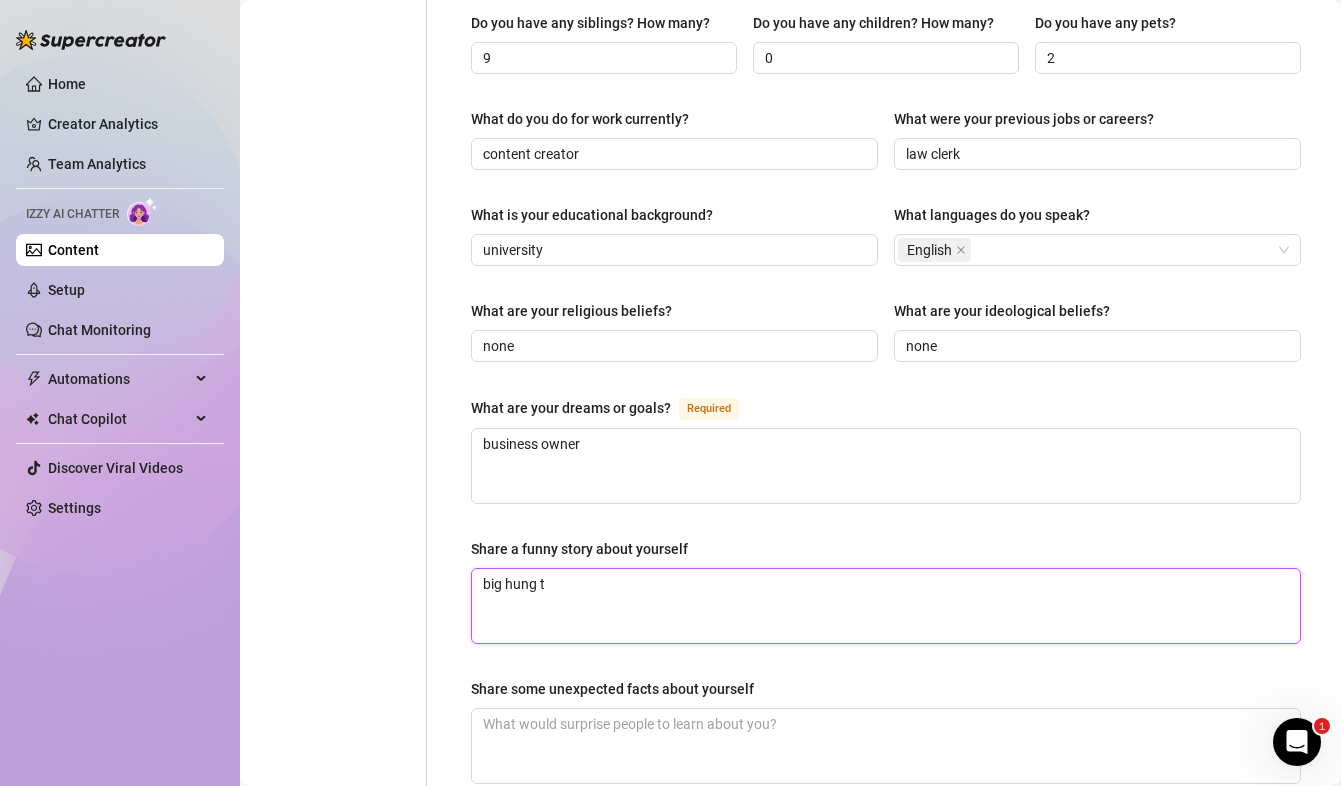type 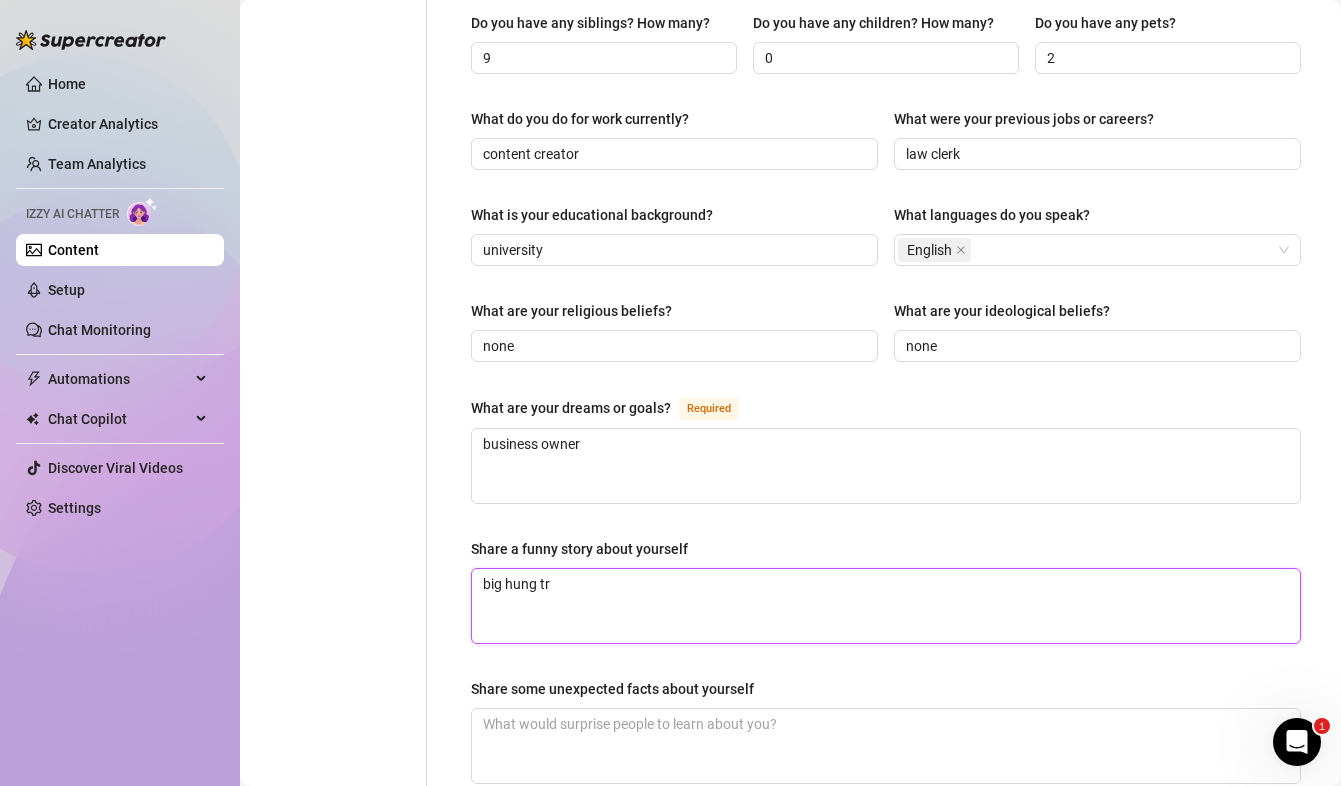 type 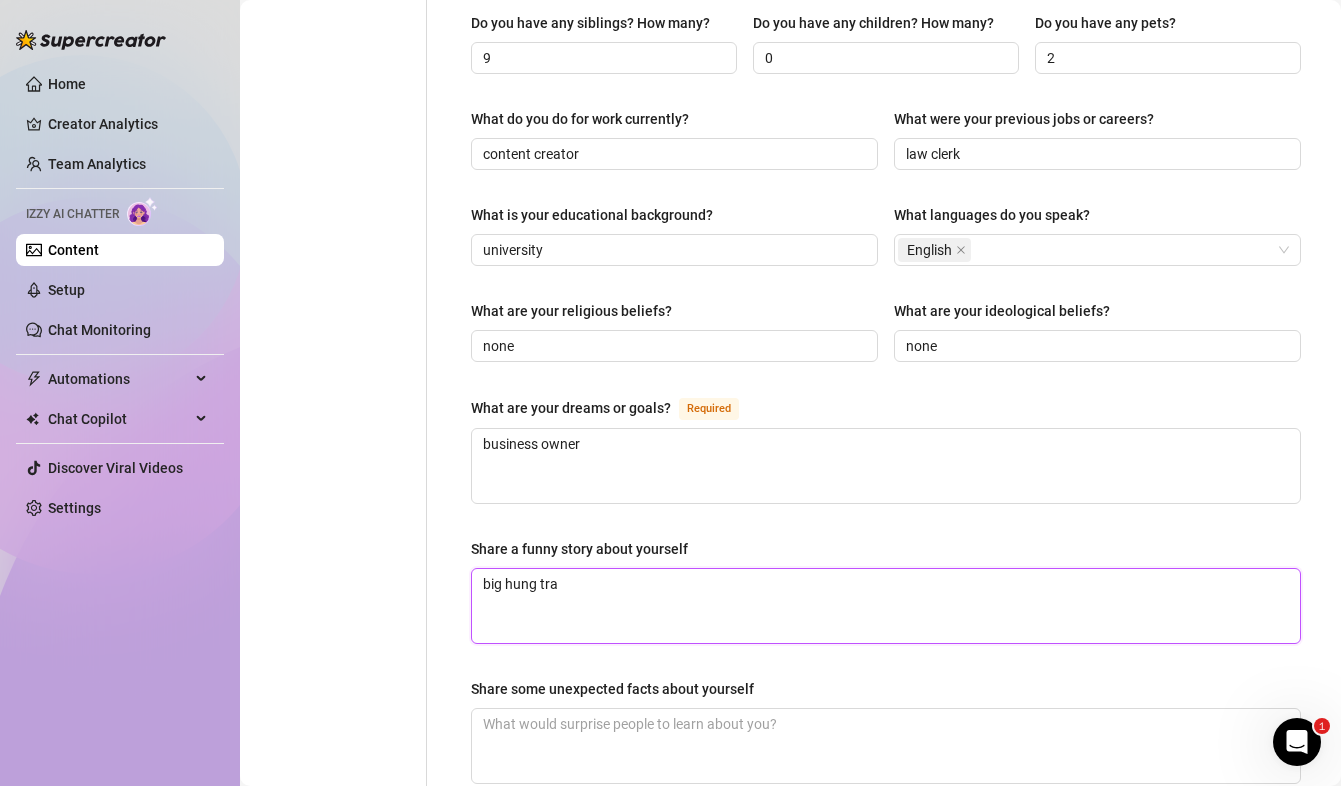 type on "big hung tran" 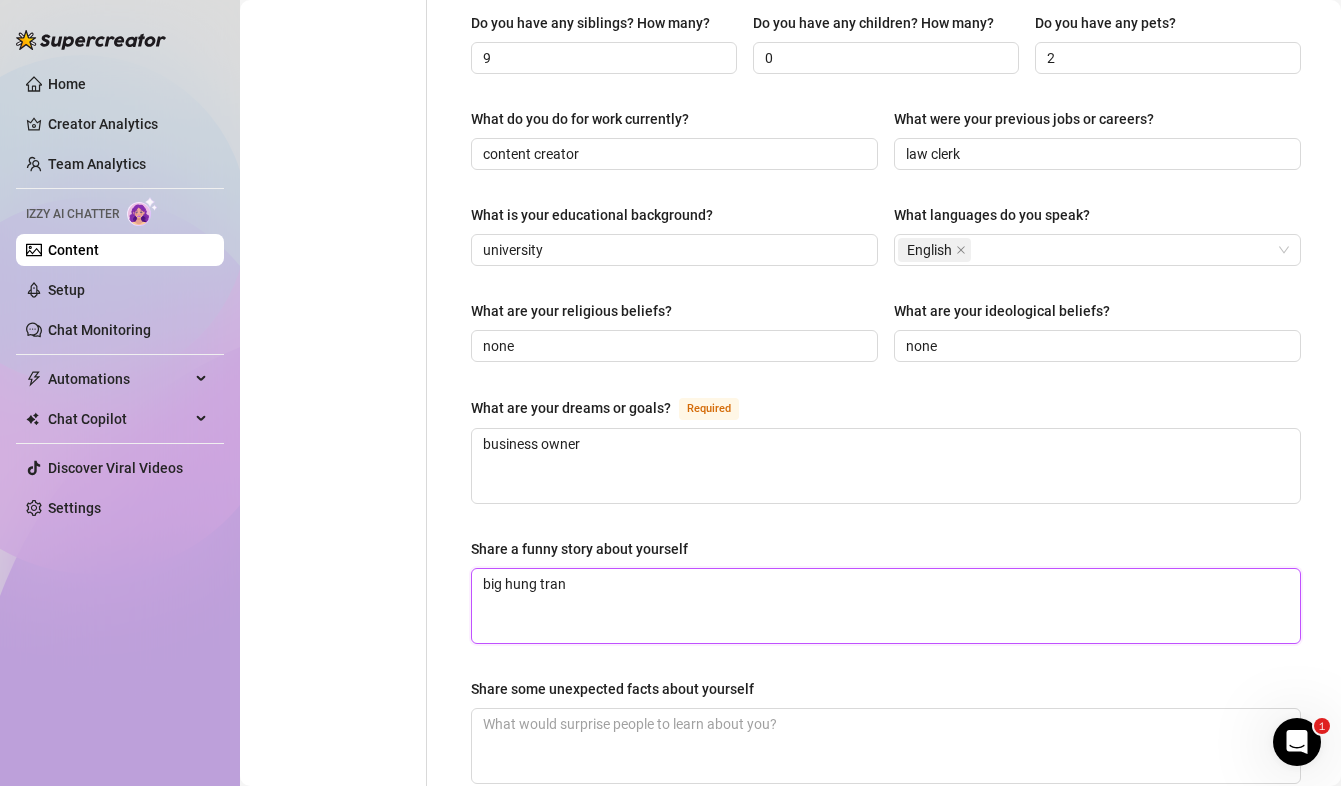 type 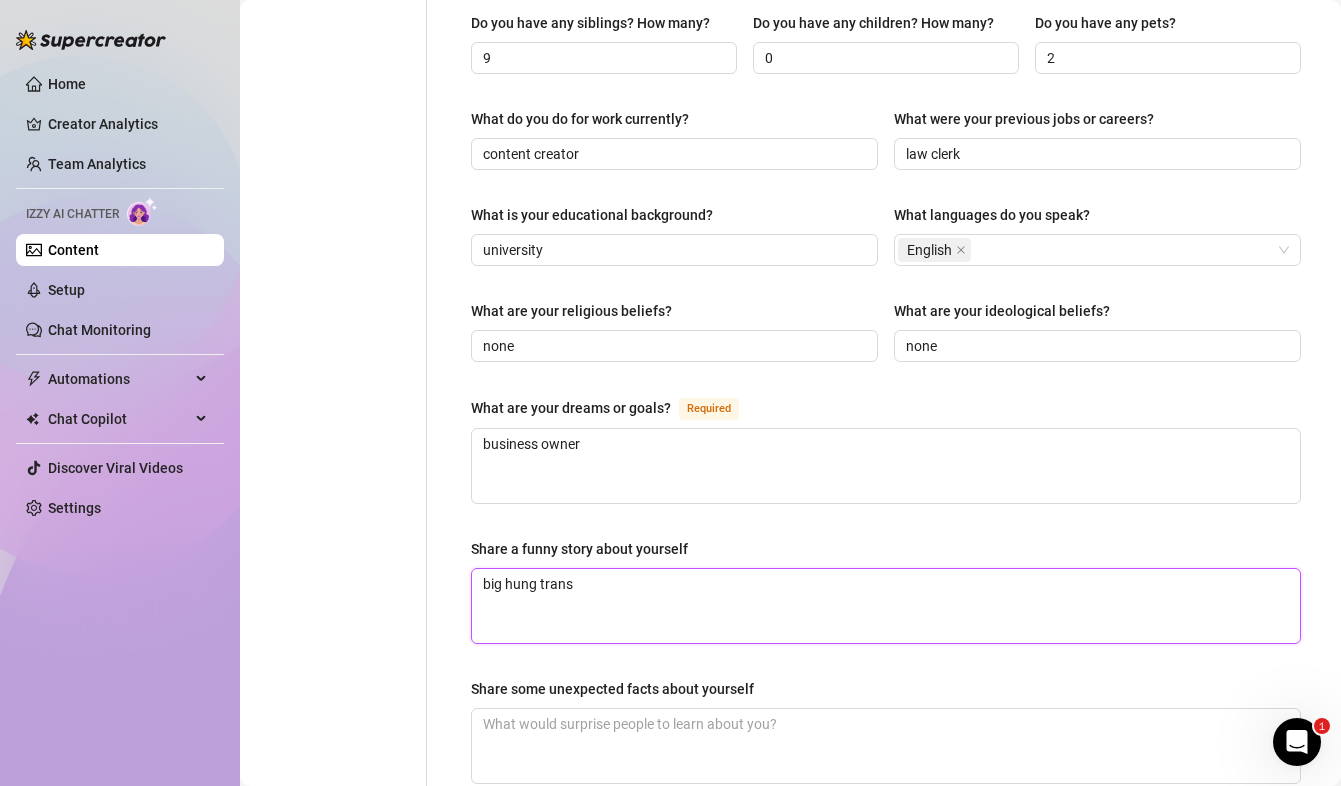 type 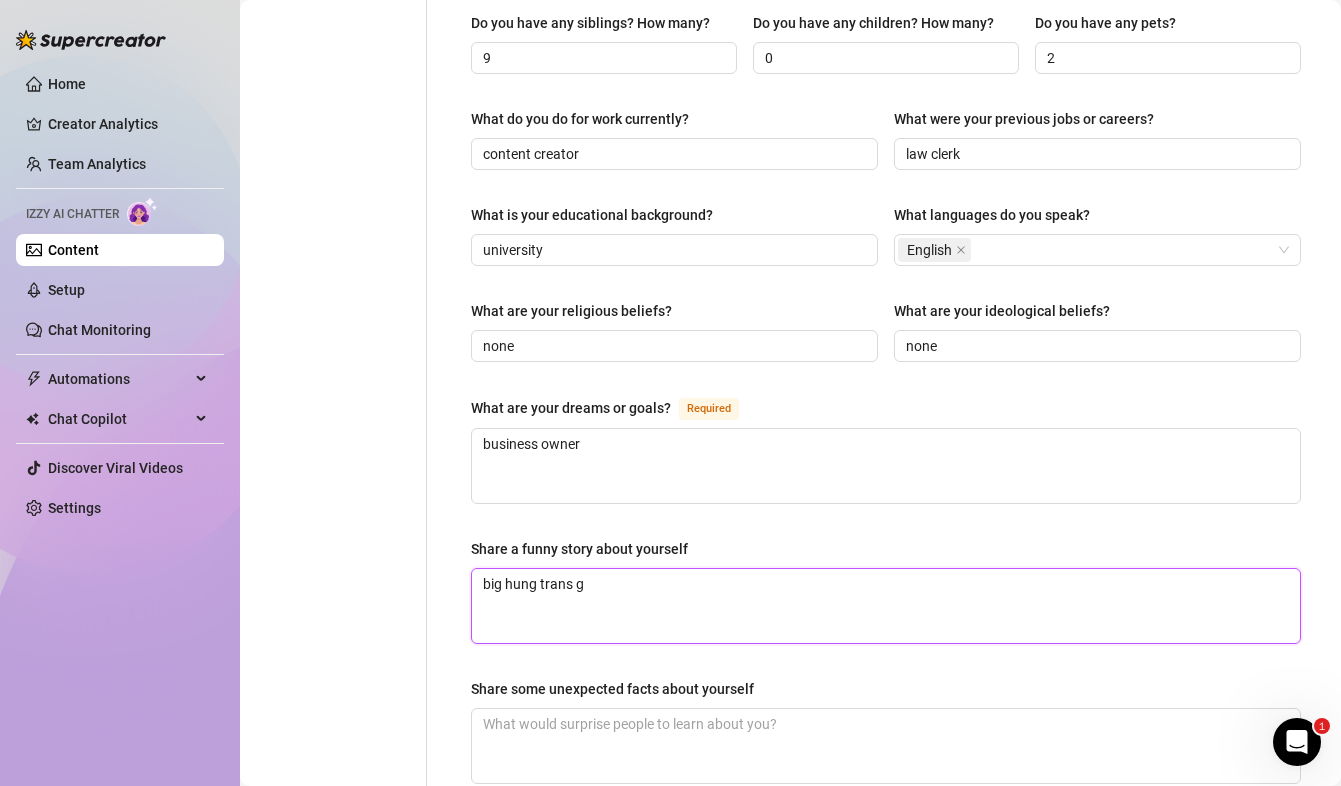 type 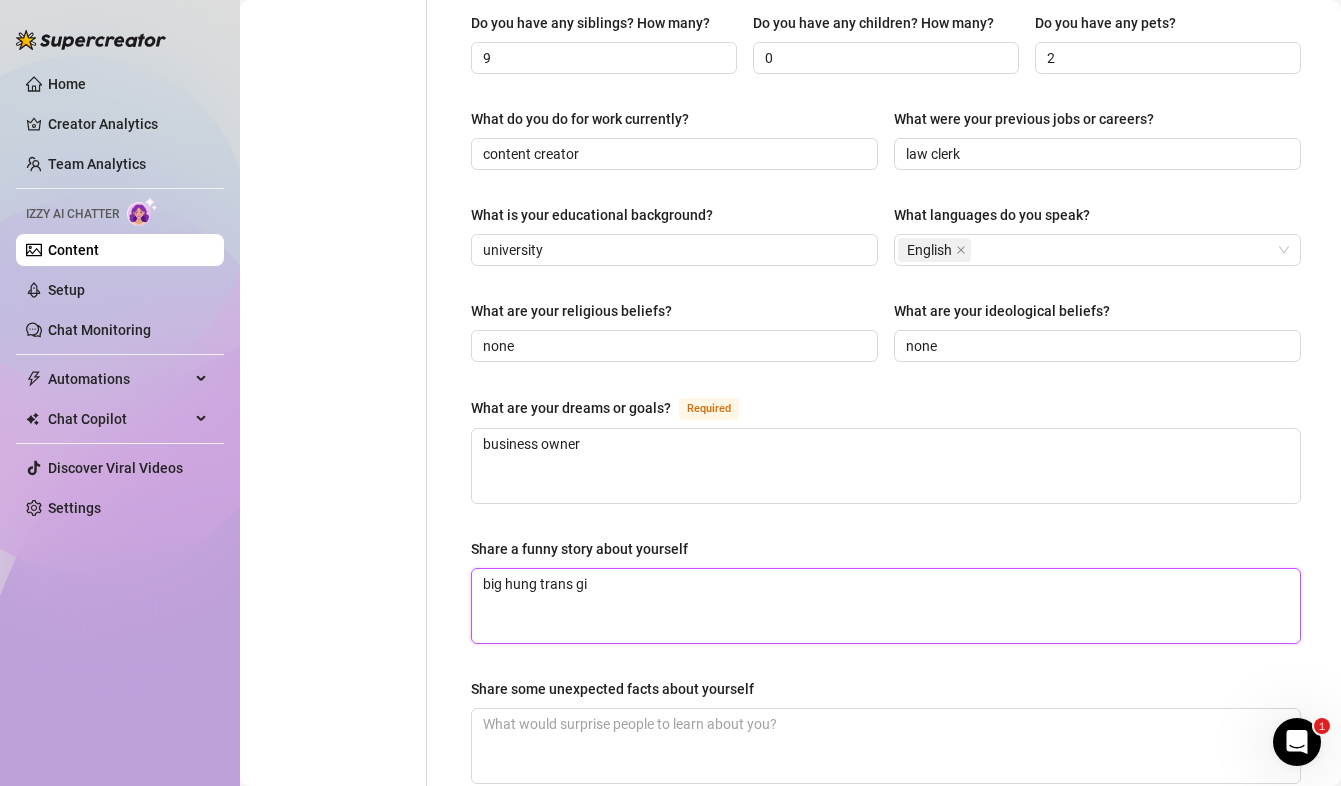 type 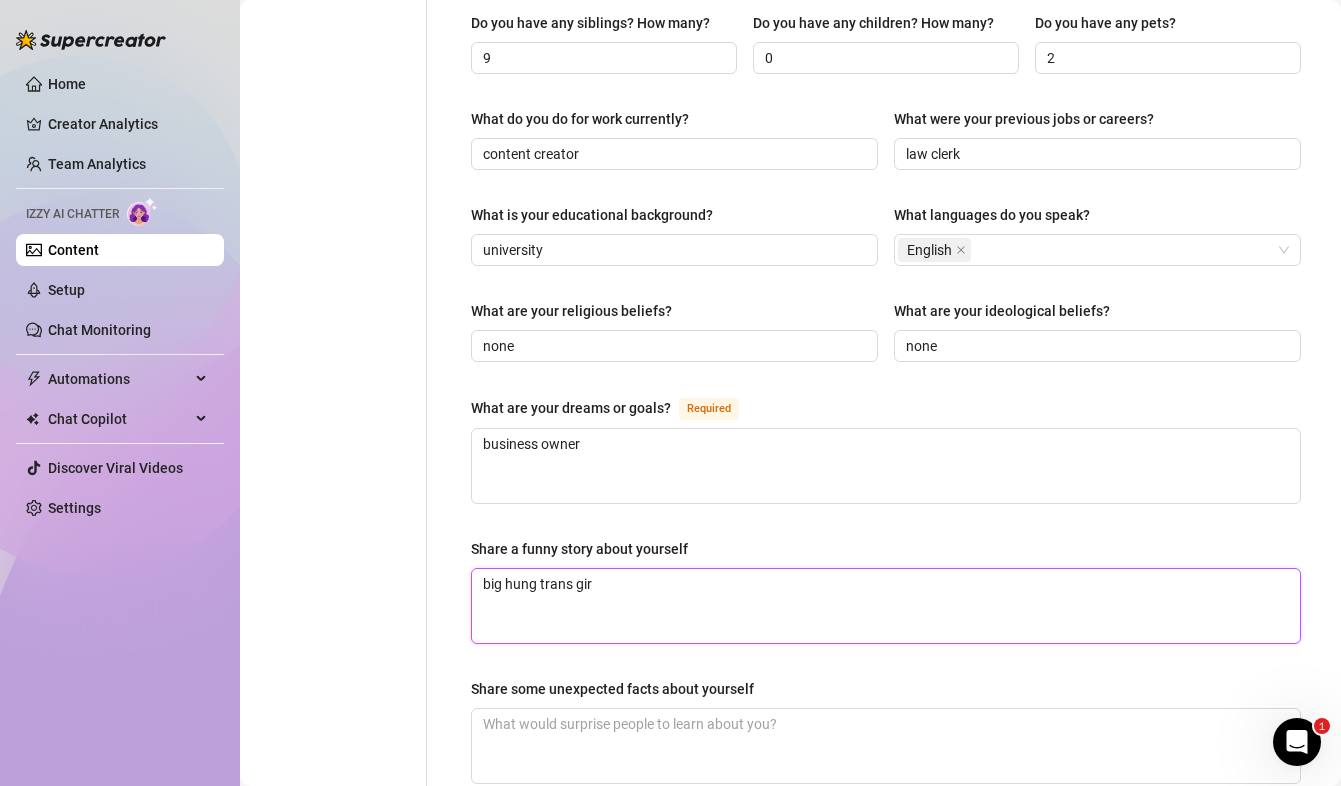 type 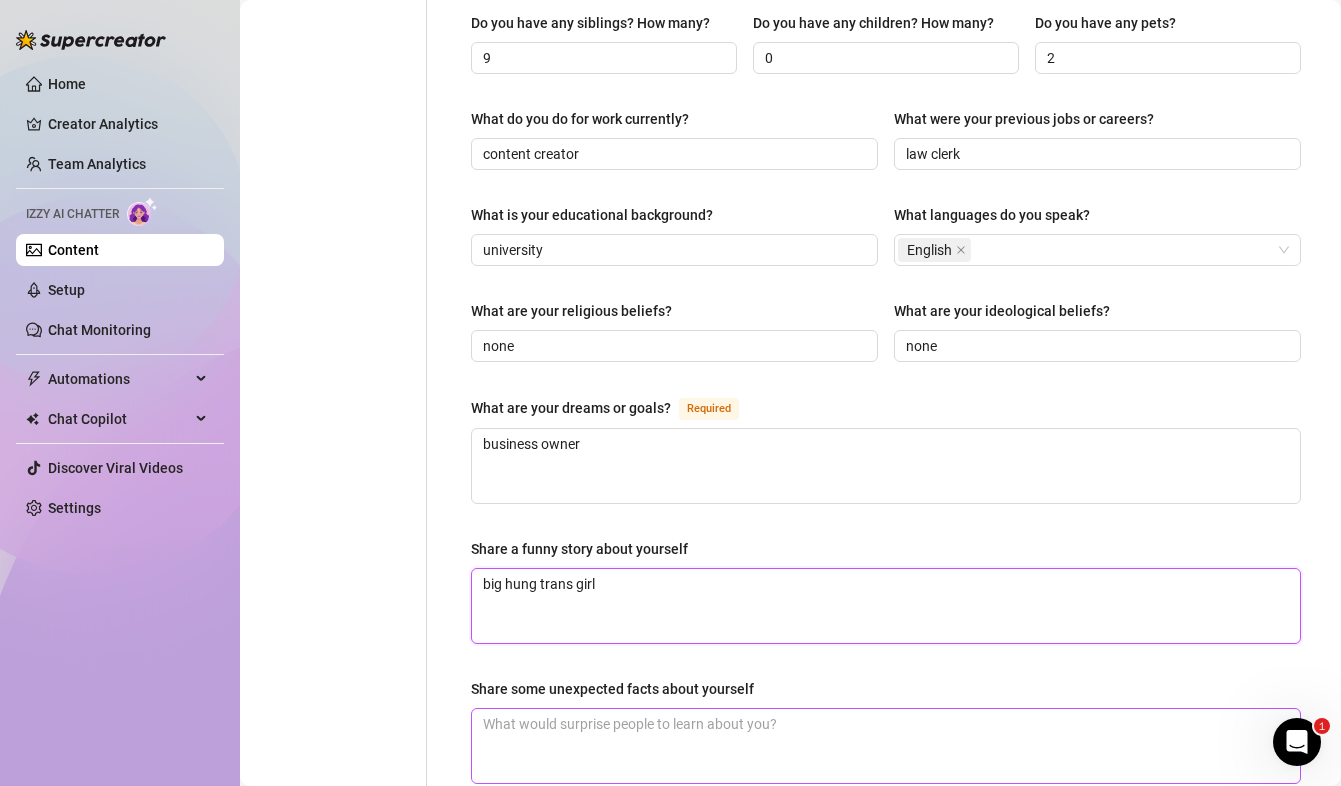 type on "big hung trans girl" 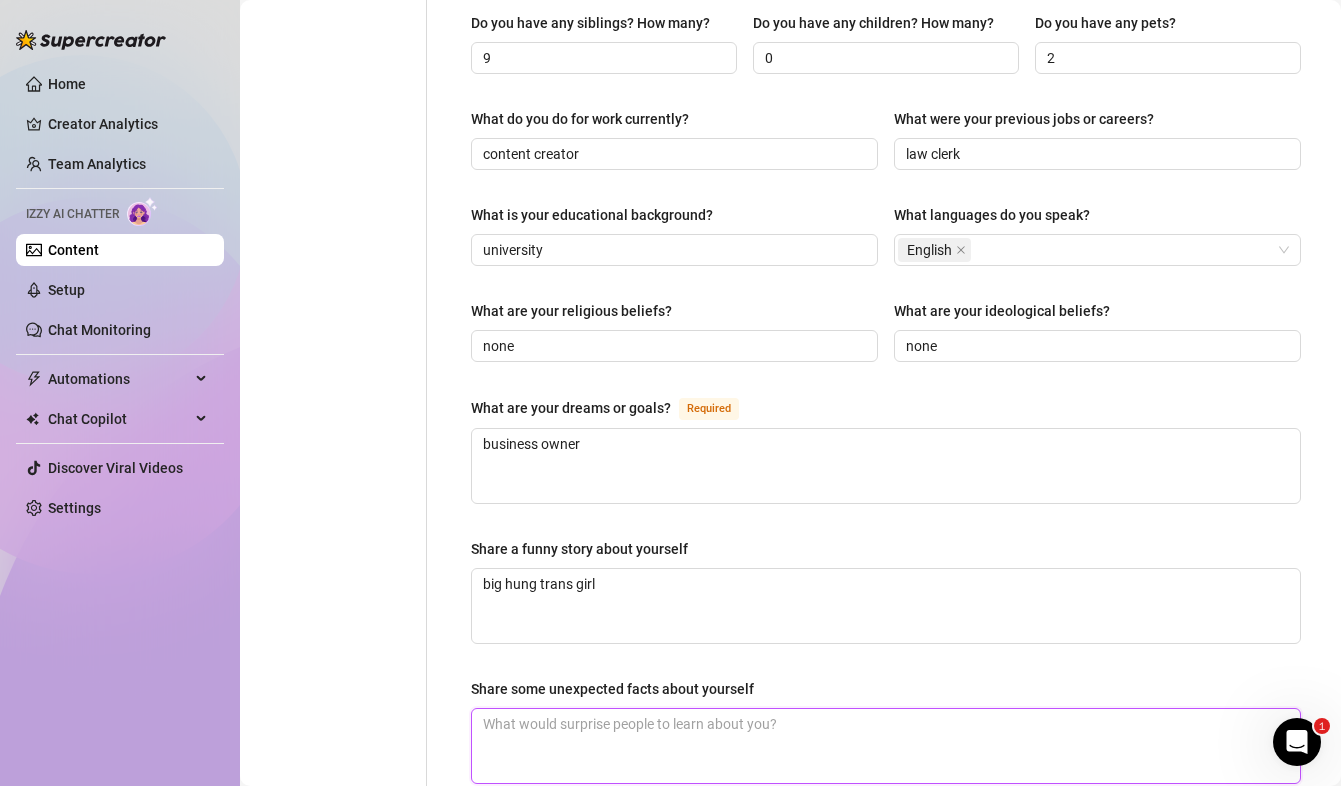 click on "Share some unexpected facts about yourself" at bounding box center (886, 746) 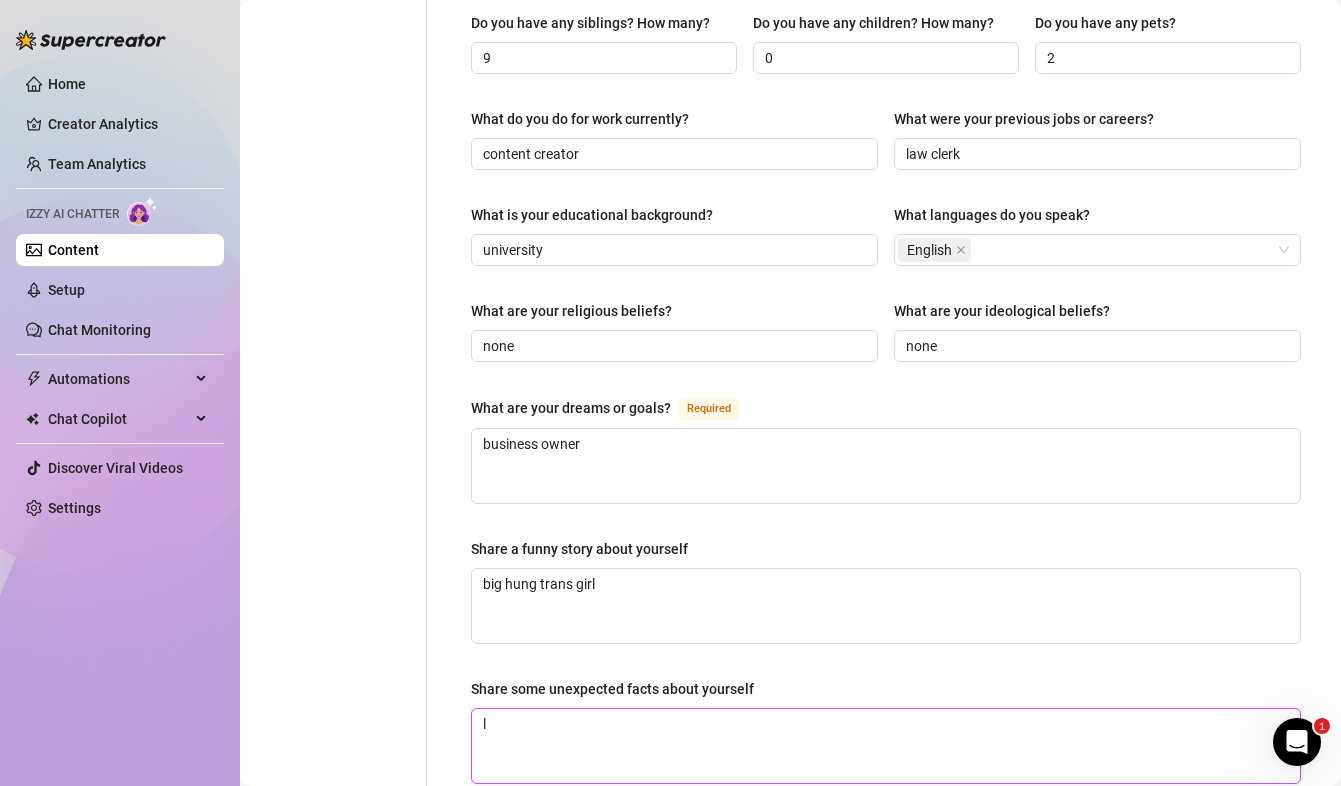 type 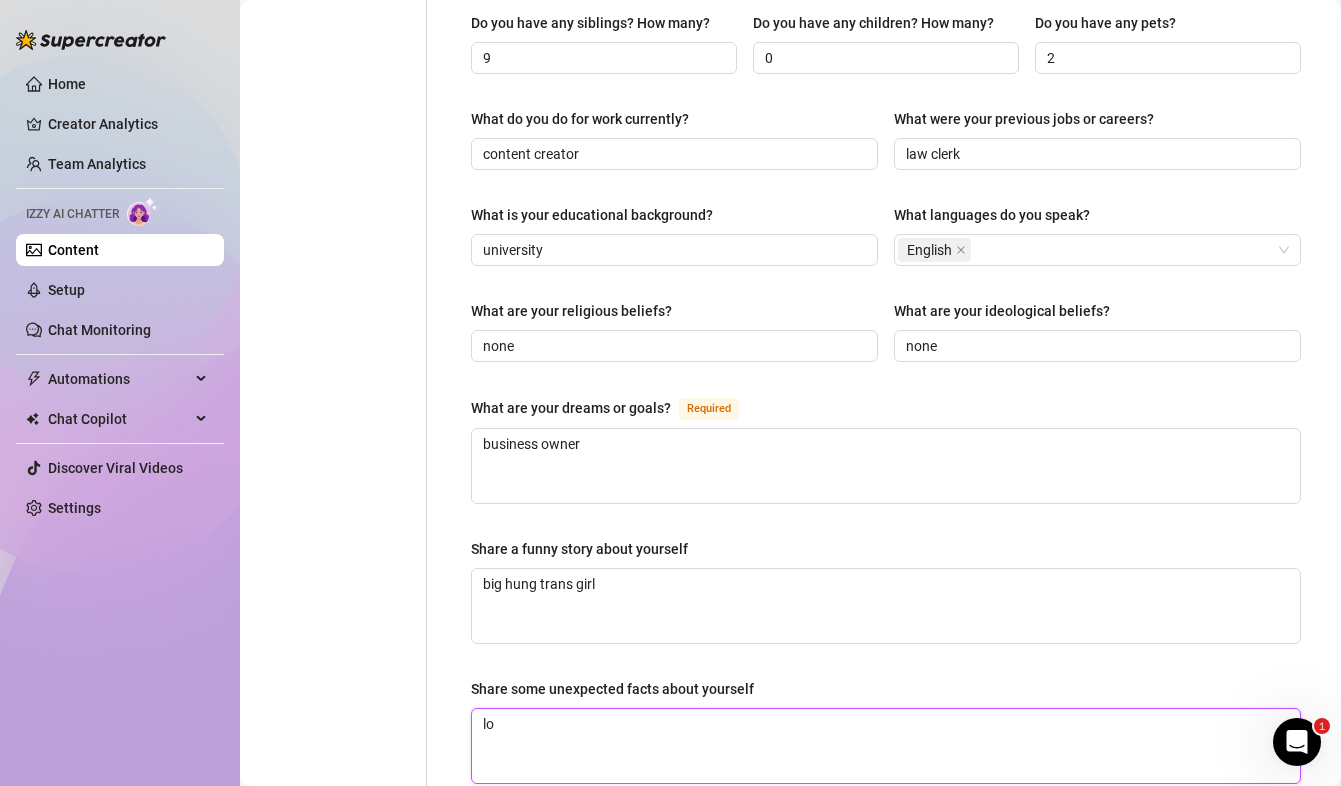 type 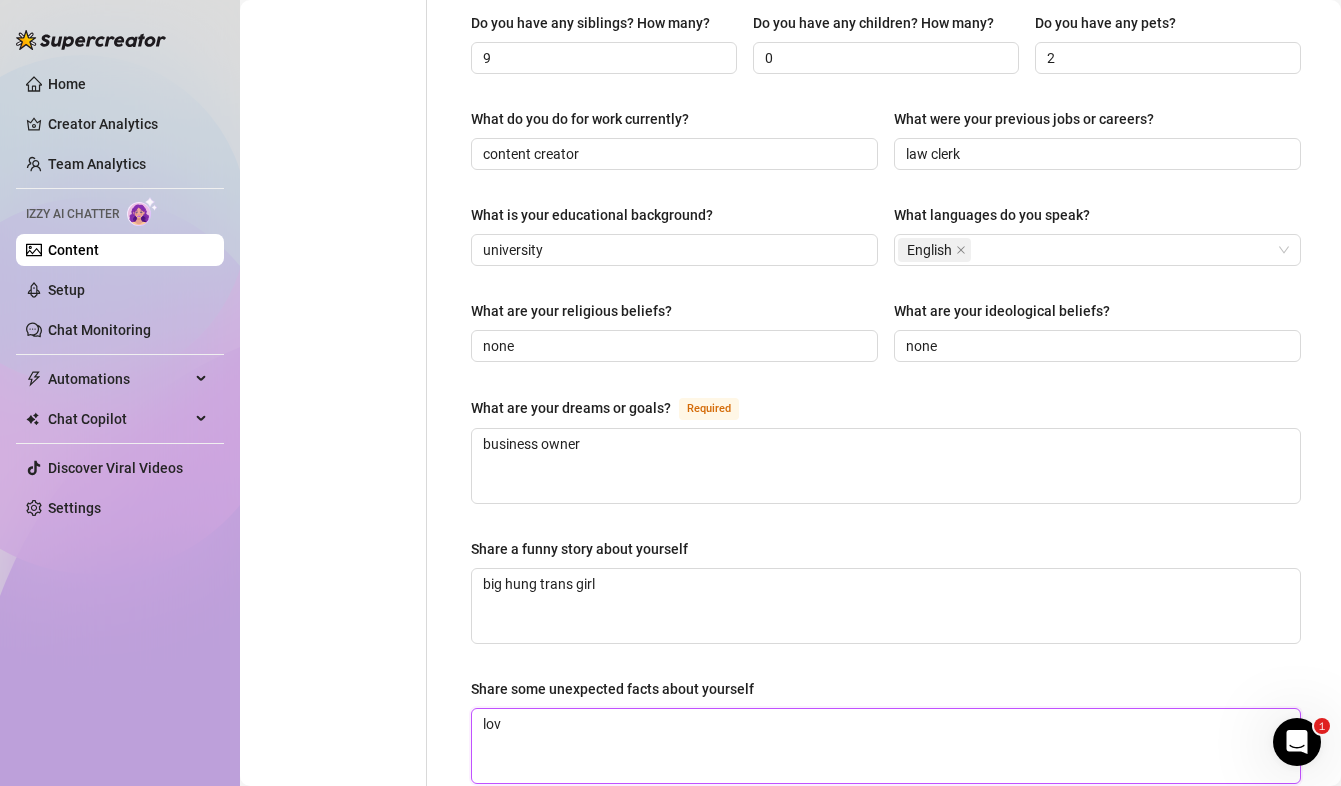 type 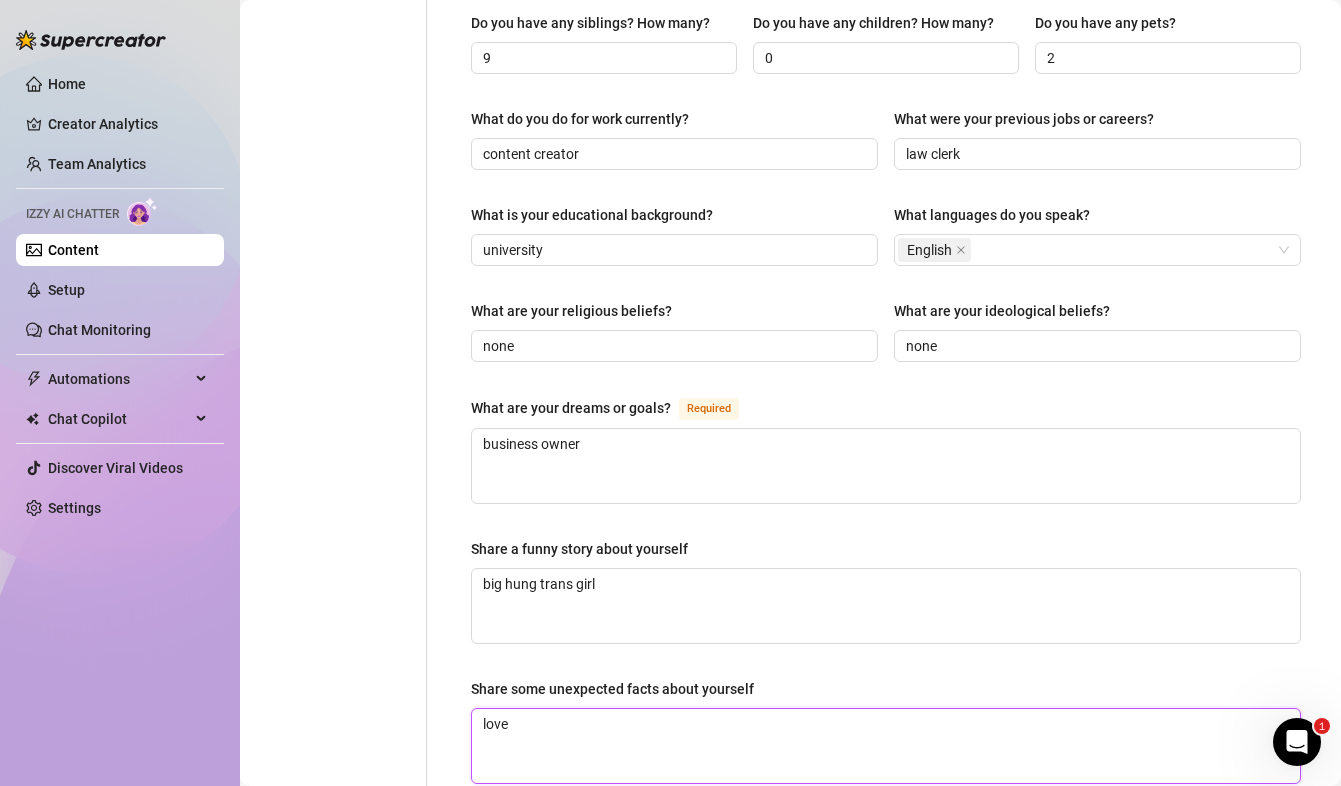 type 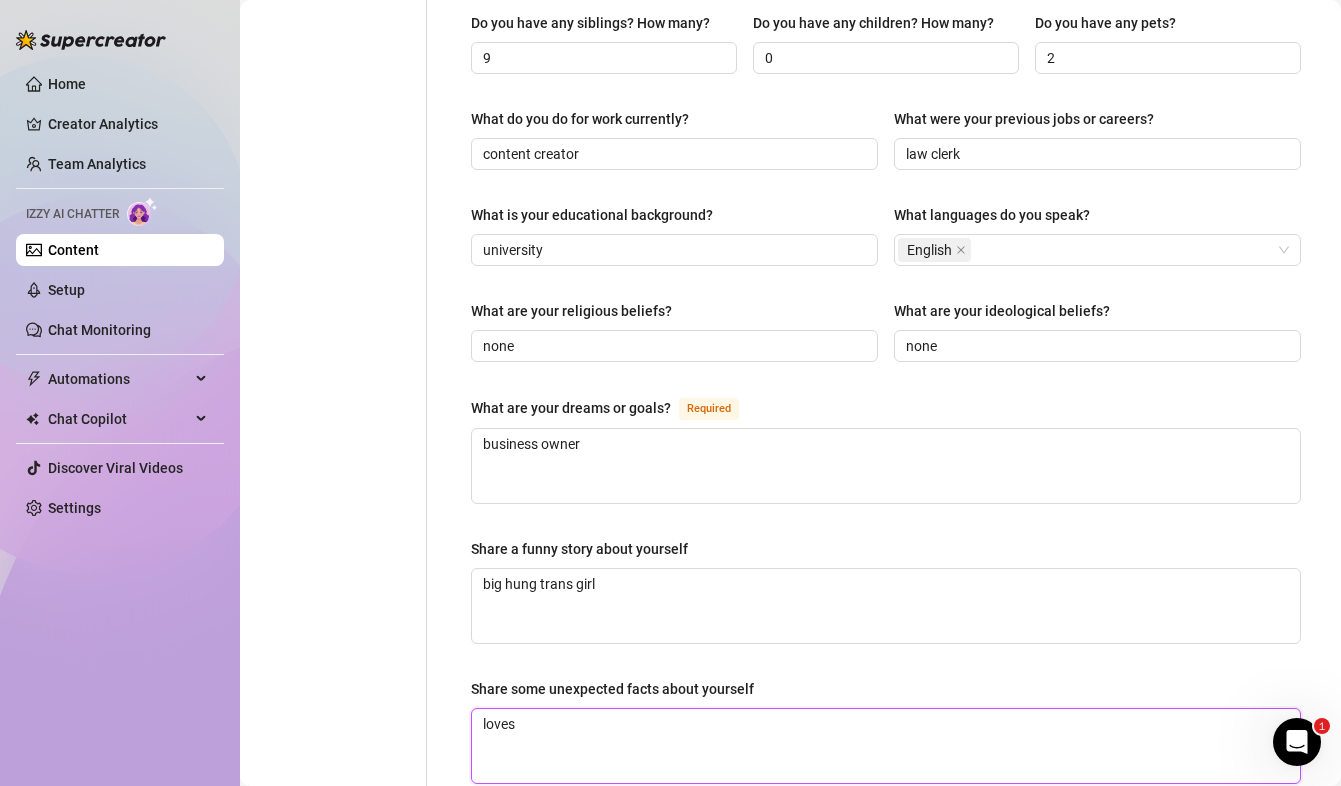 type 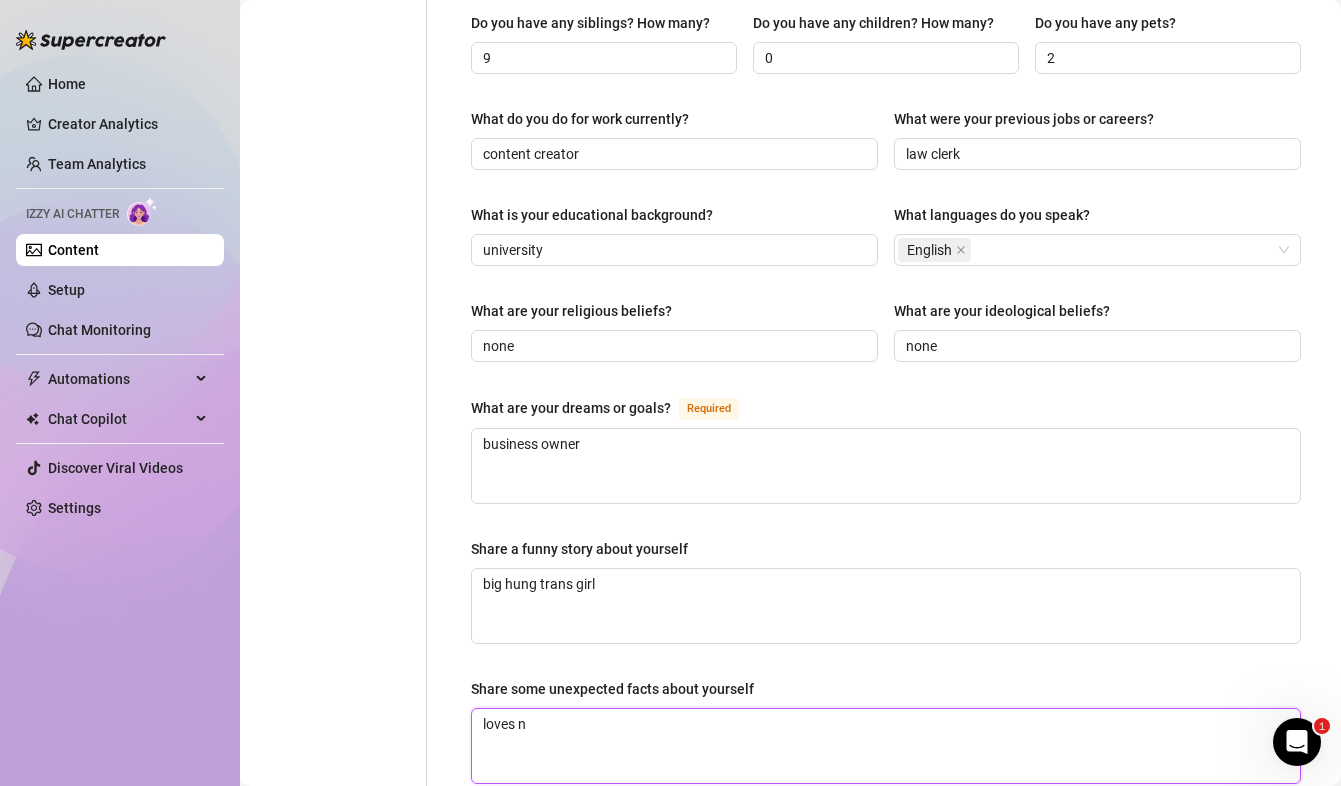 type 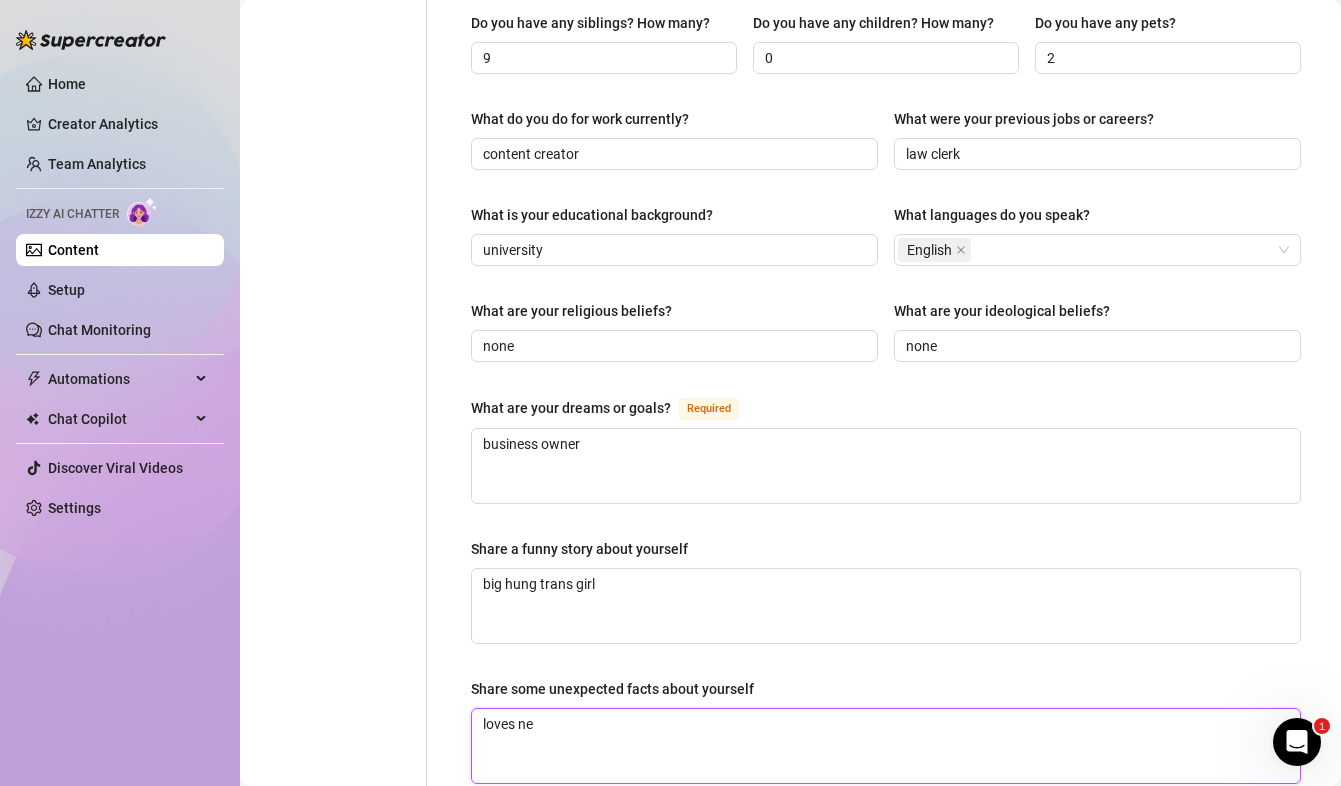 type 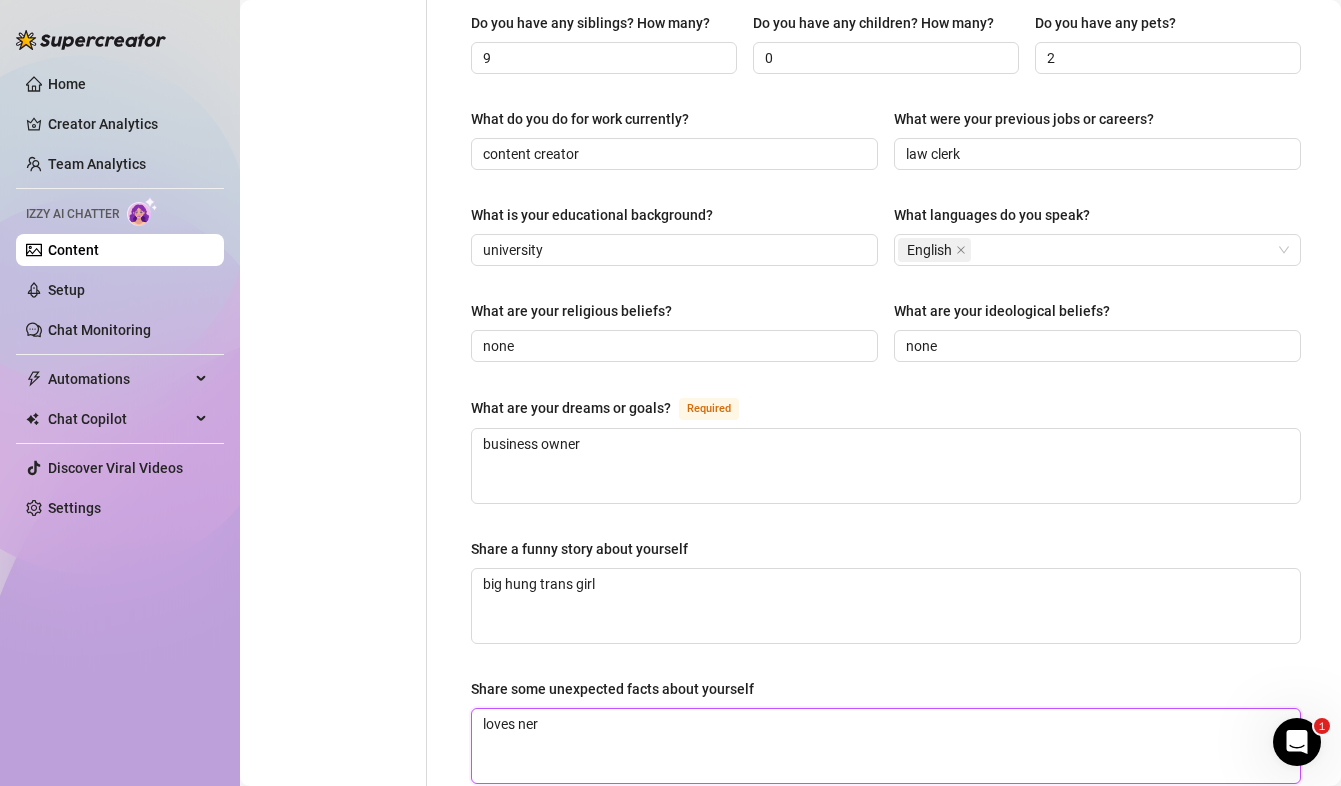 type 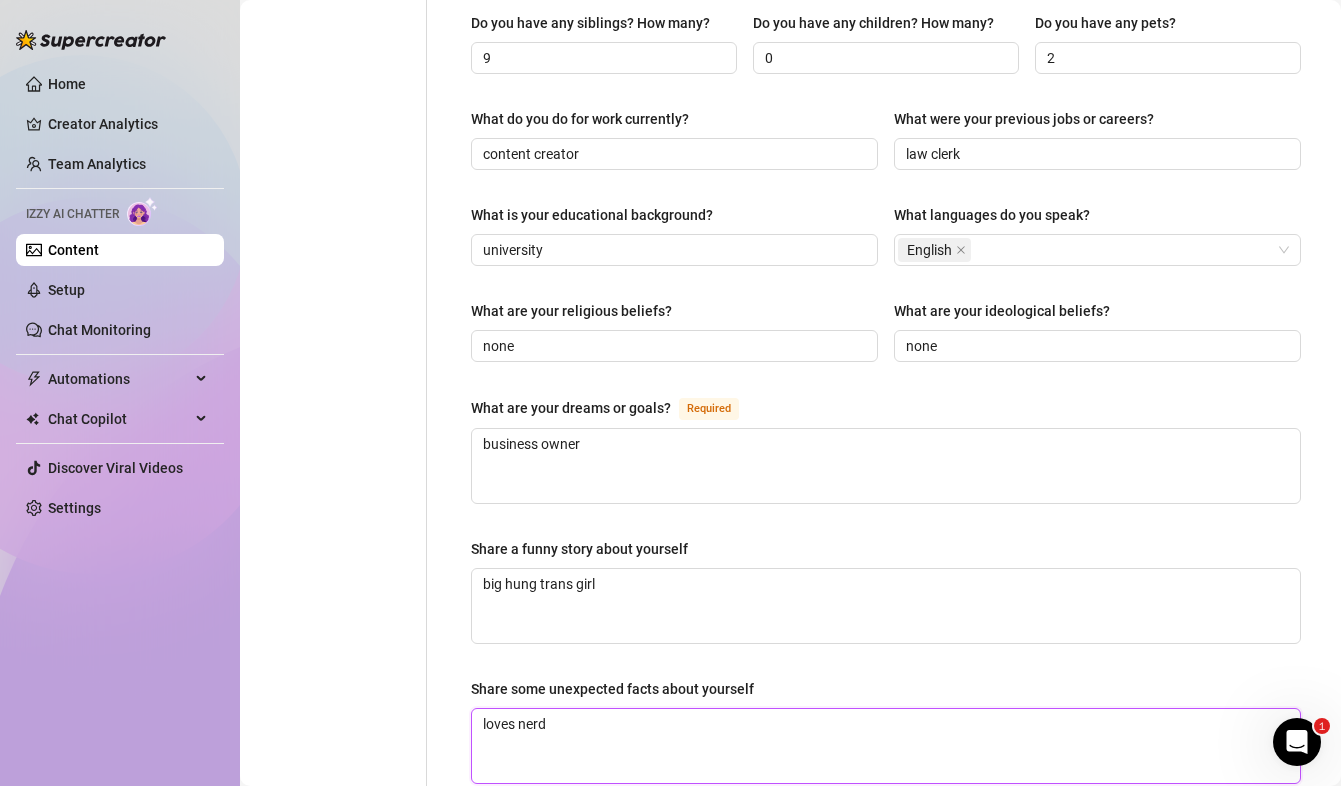 type 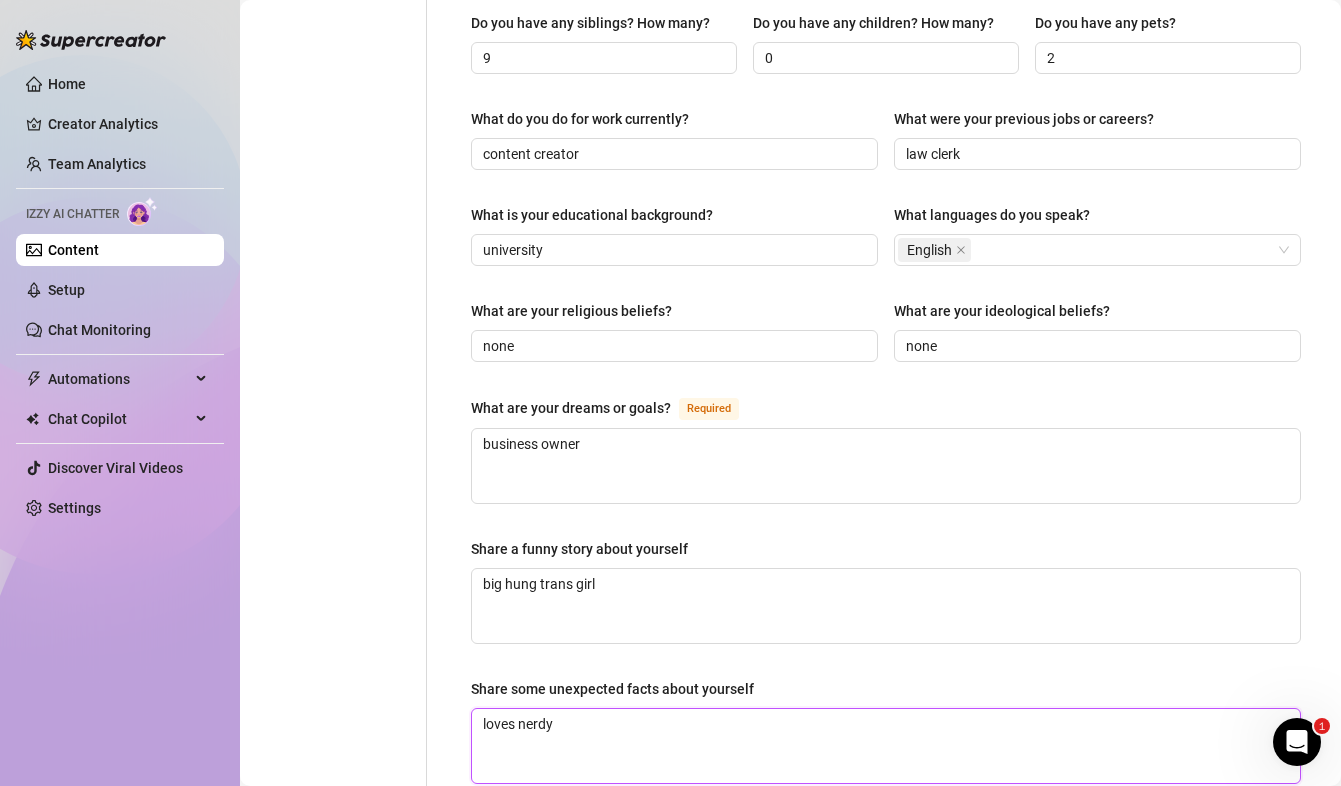 type 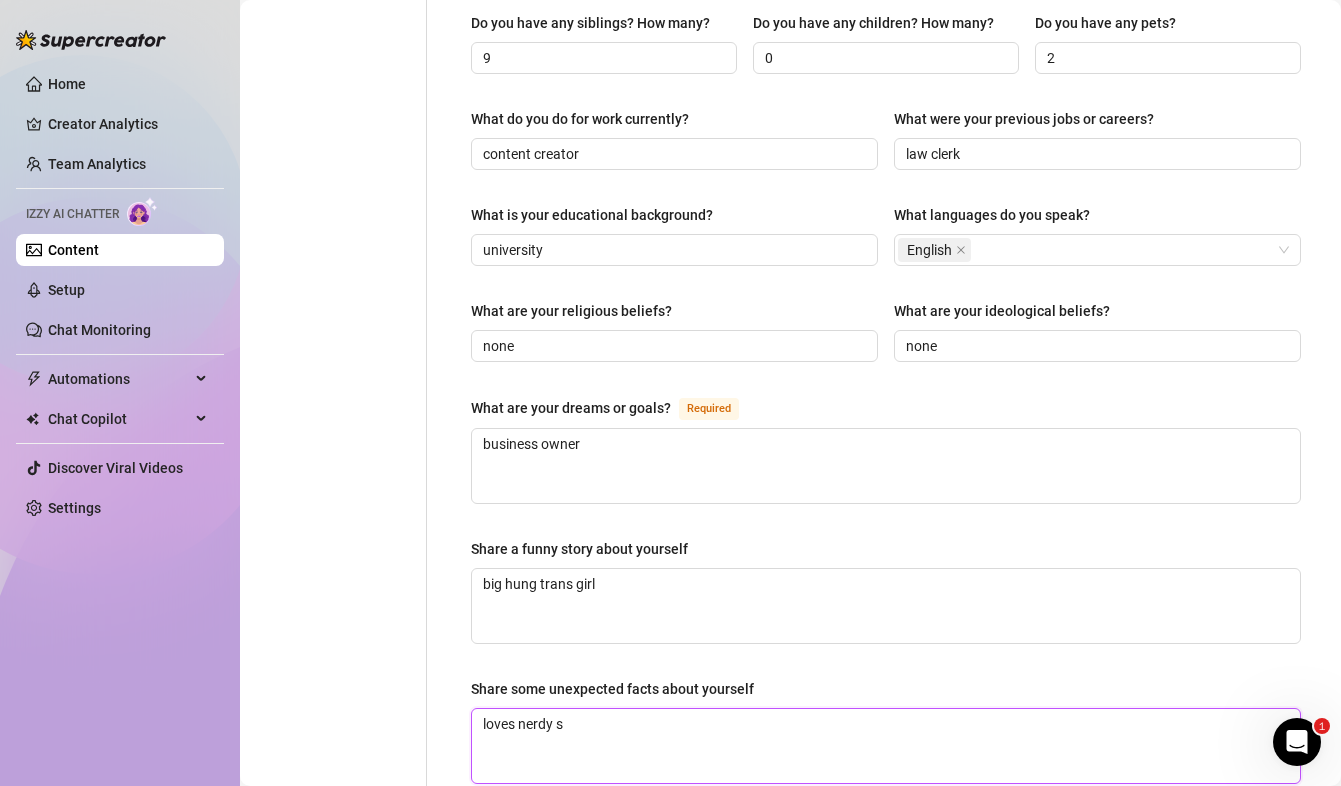 type 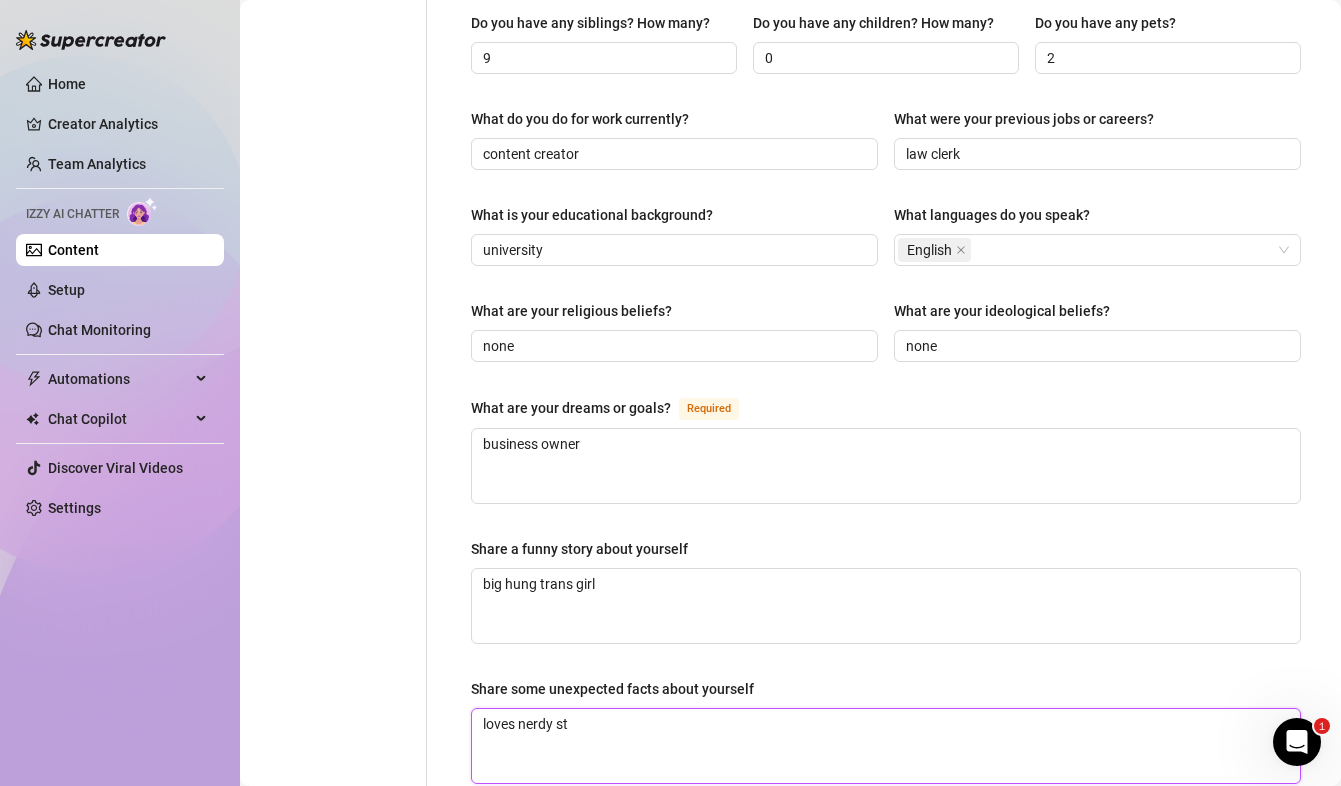 type 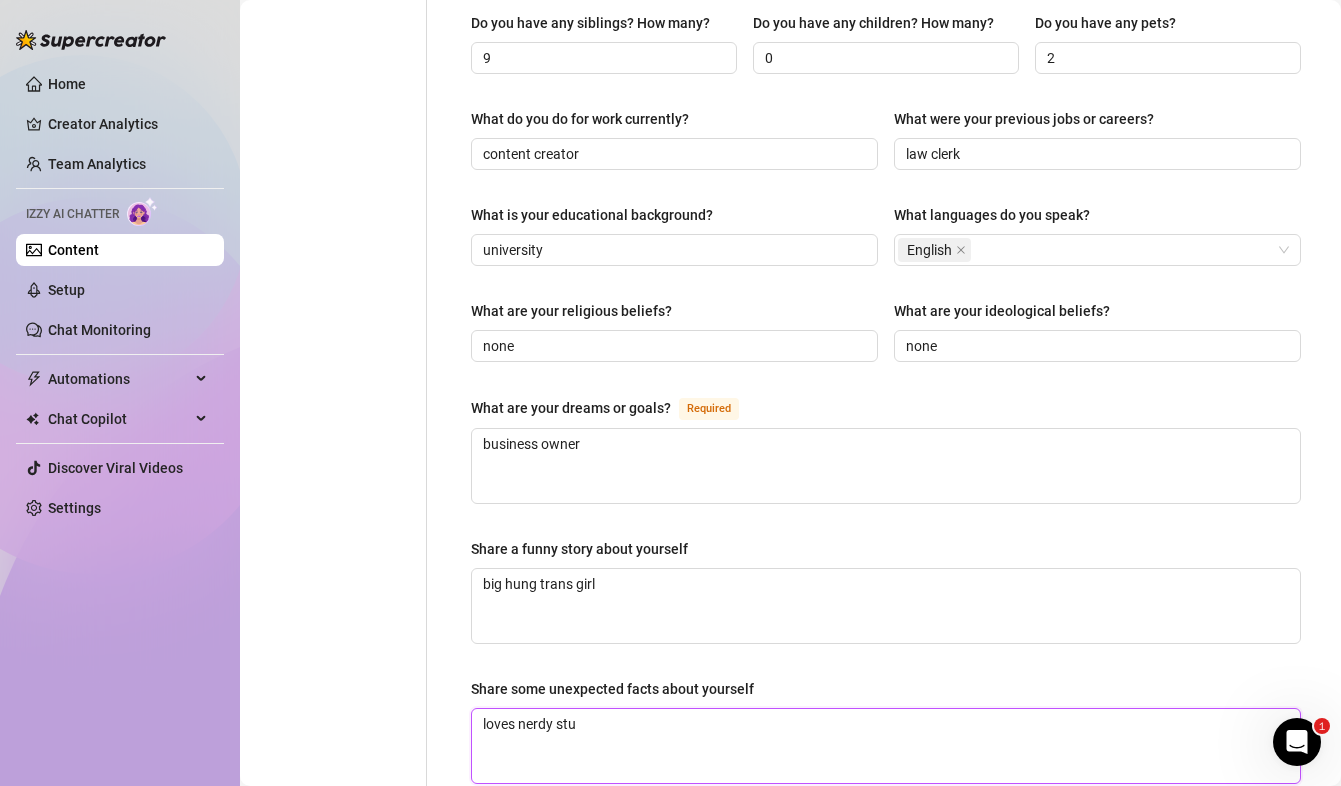 type 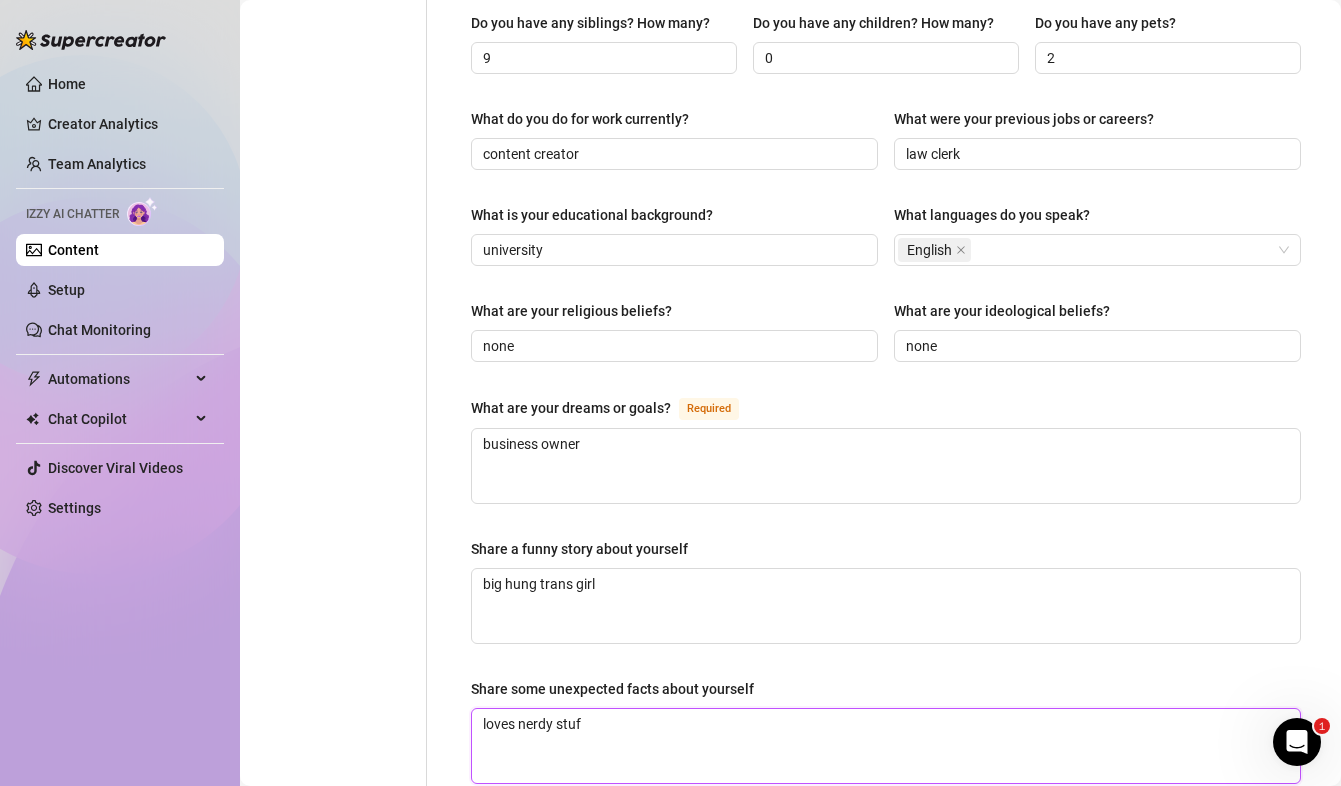 type 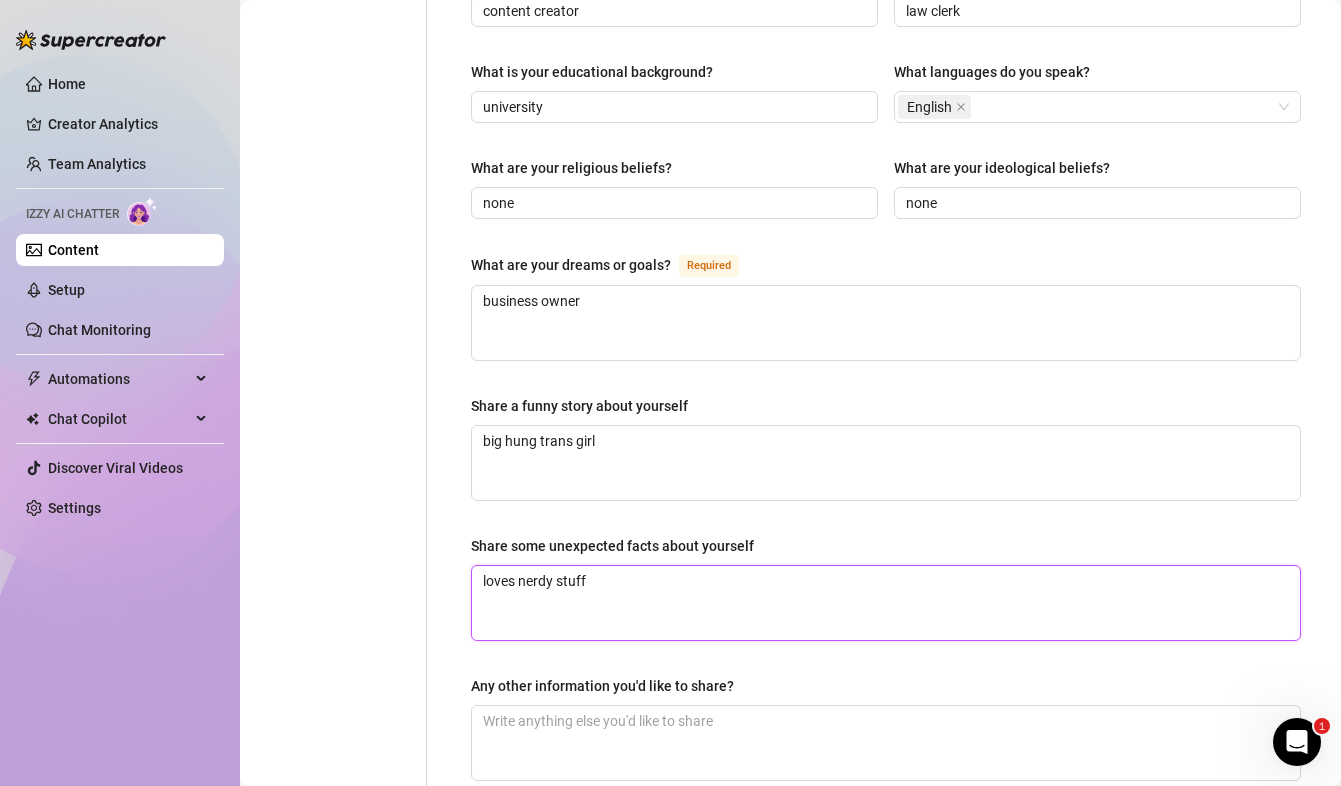 scroll, scrollTop: 1205, scrollLeft: 0, axis: vertical 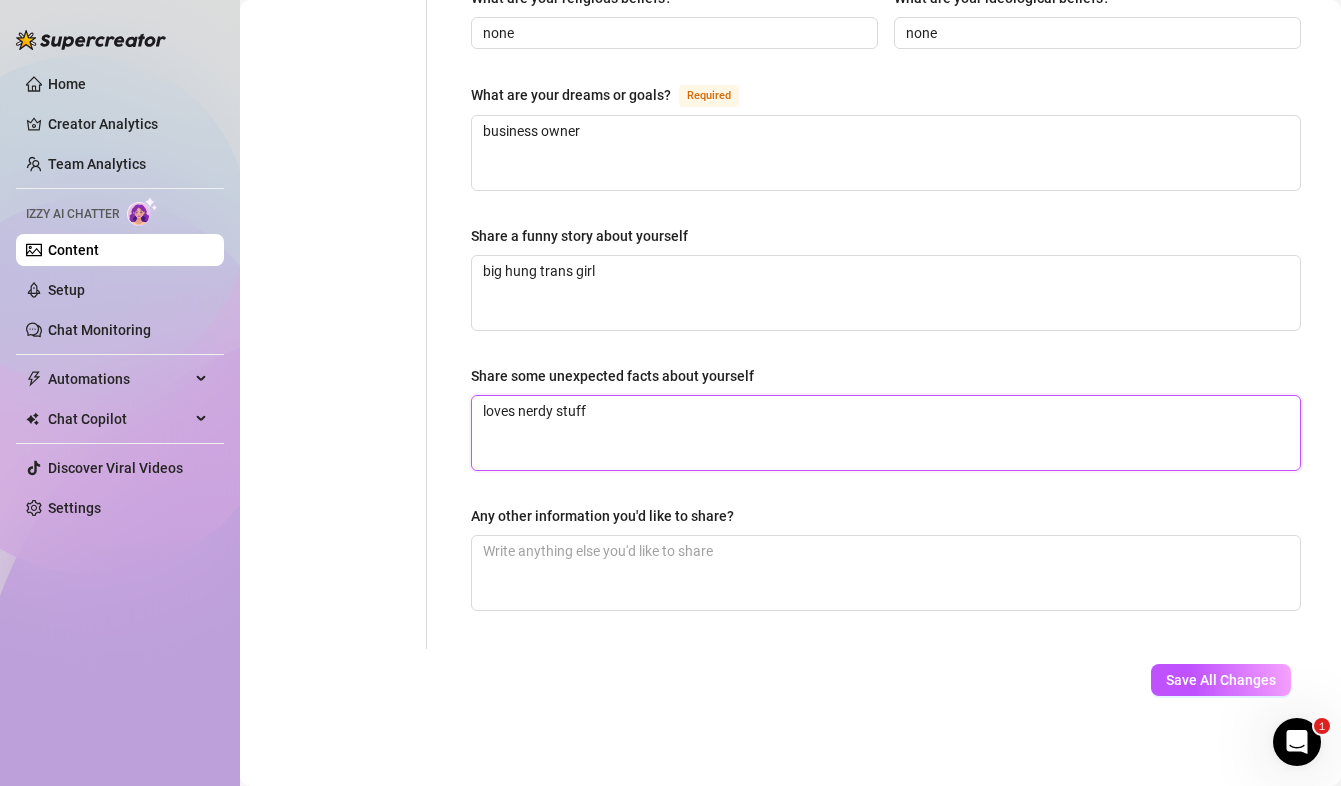 type on "loves nerdy stuff" 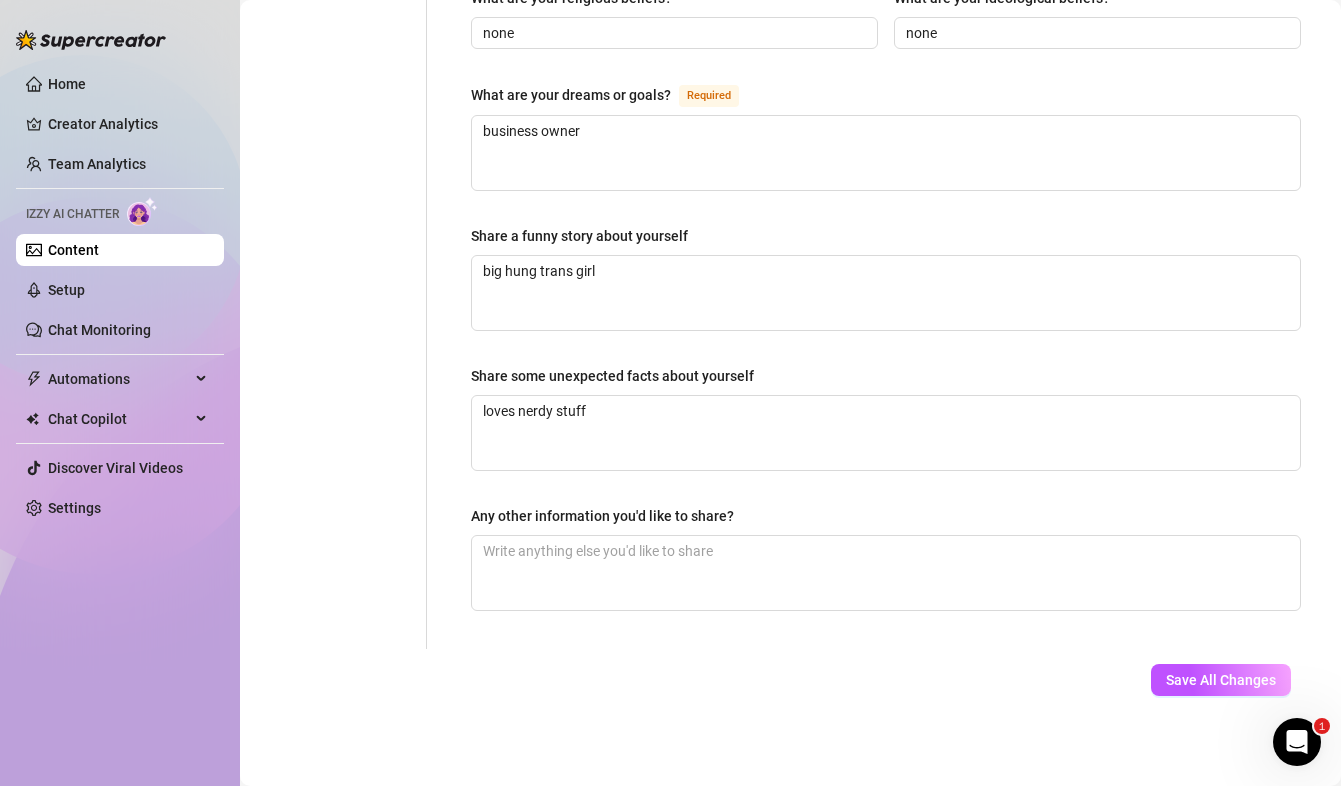 click on "Any other information you'd like to share?" at bounding box center [886, 520] 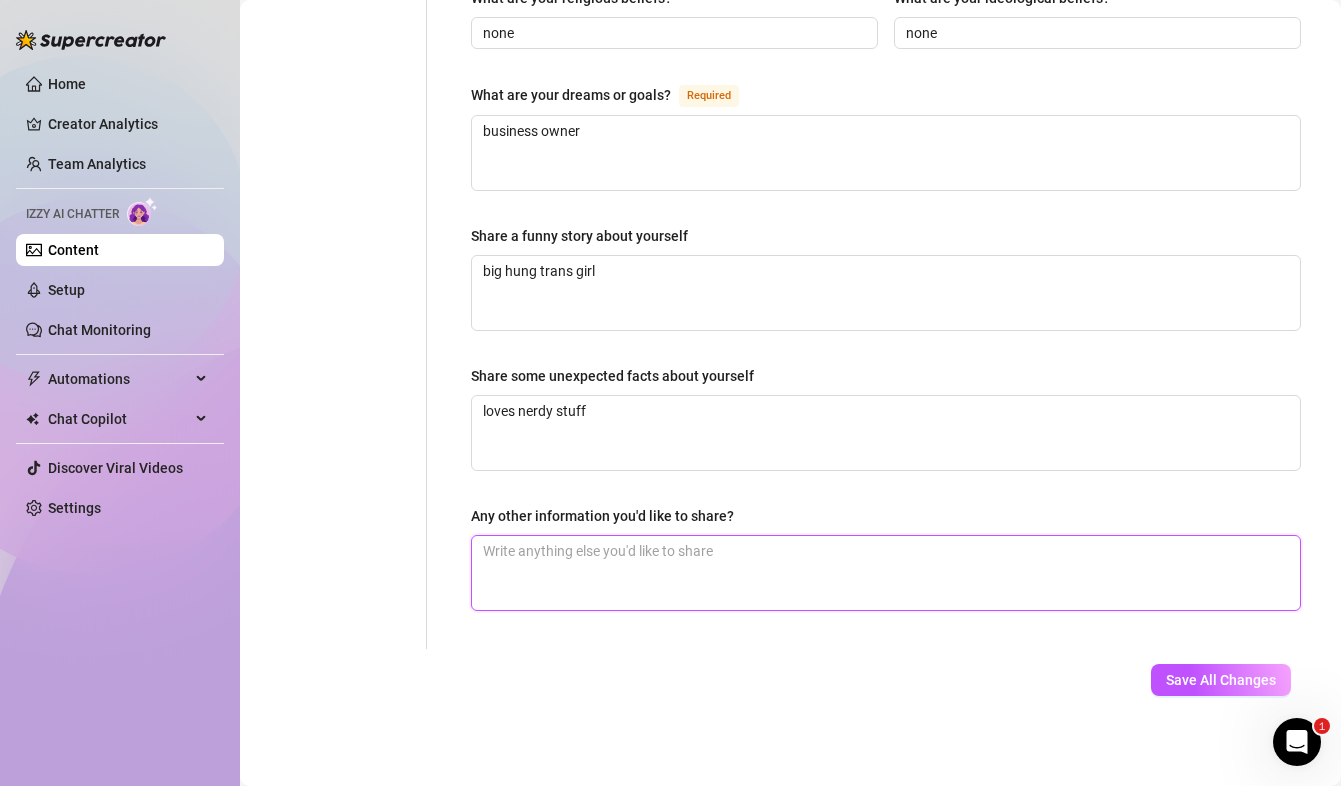 click on "Any other information you'd like to share?" at bounding box center (886, 573) 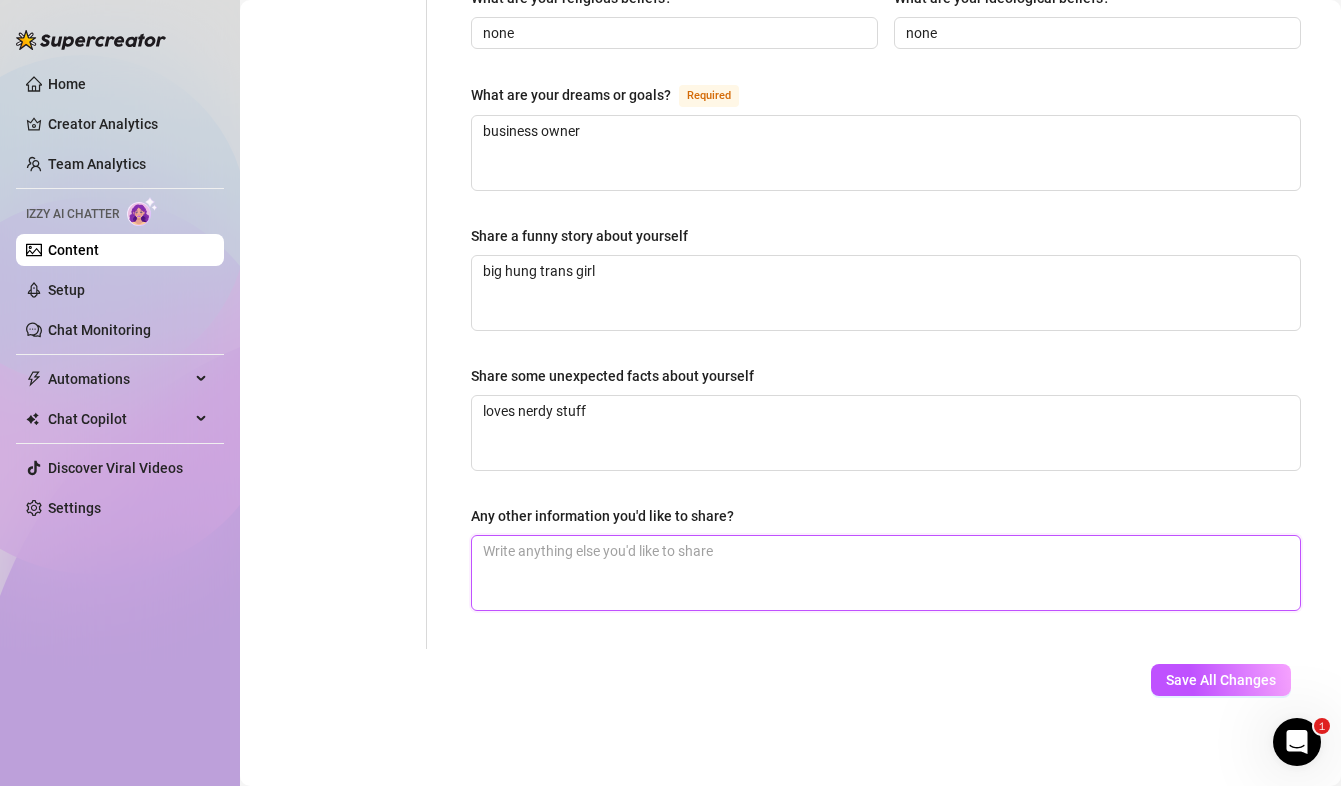 type 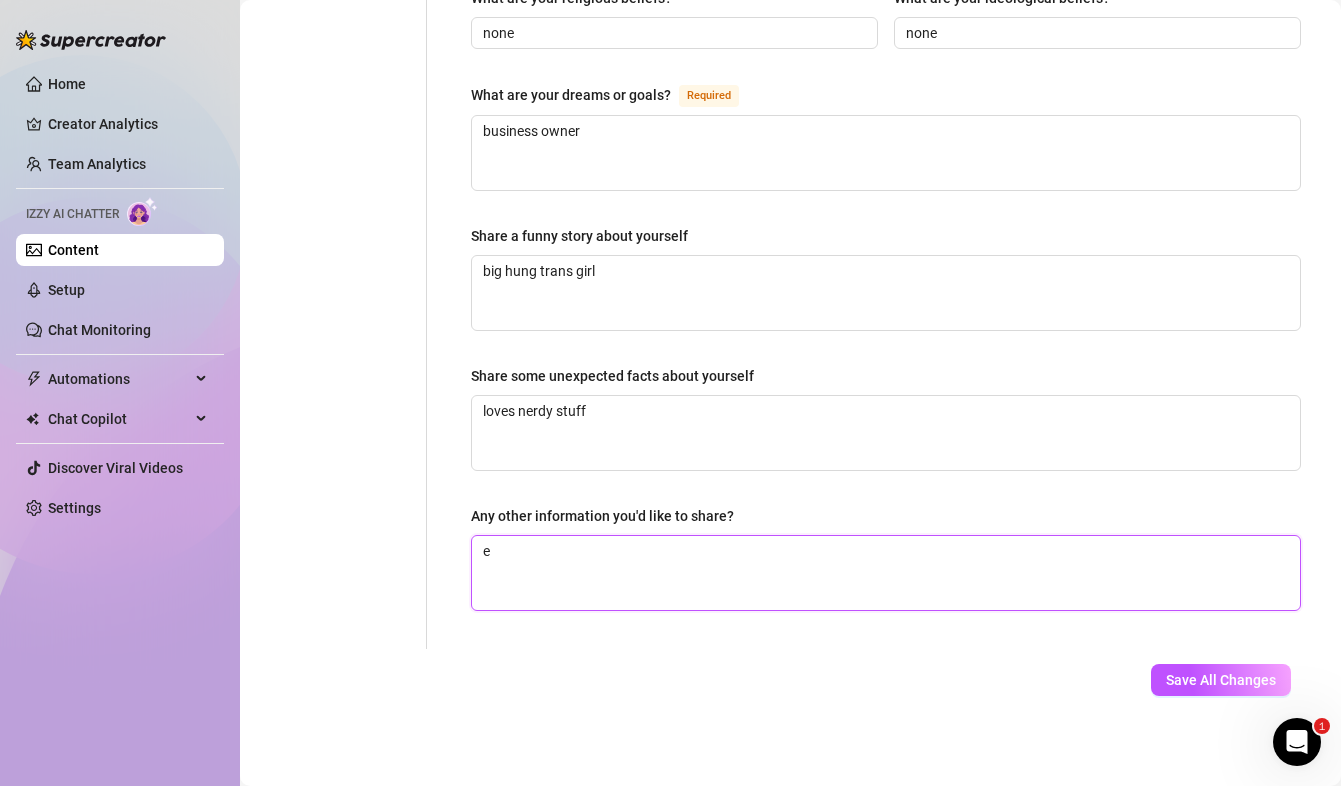 type 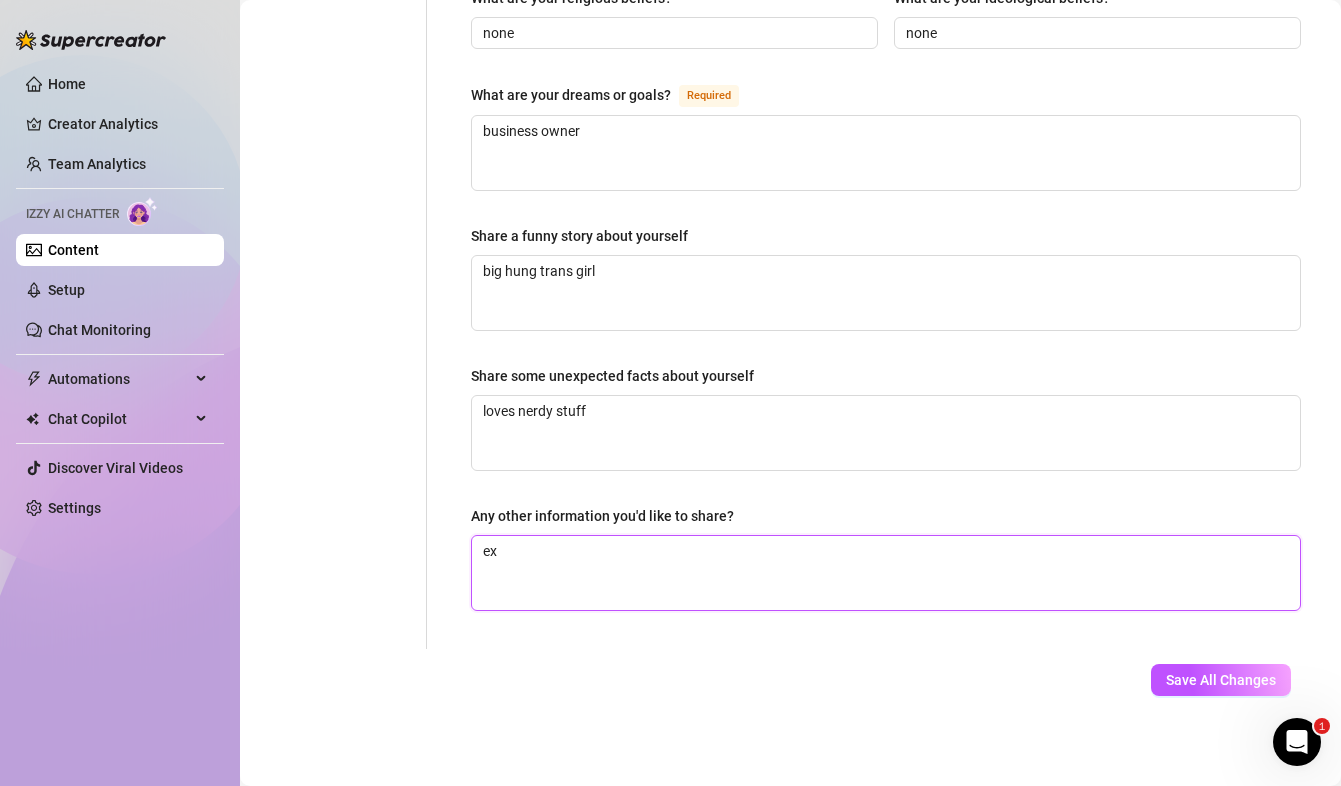 type on "ex" 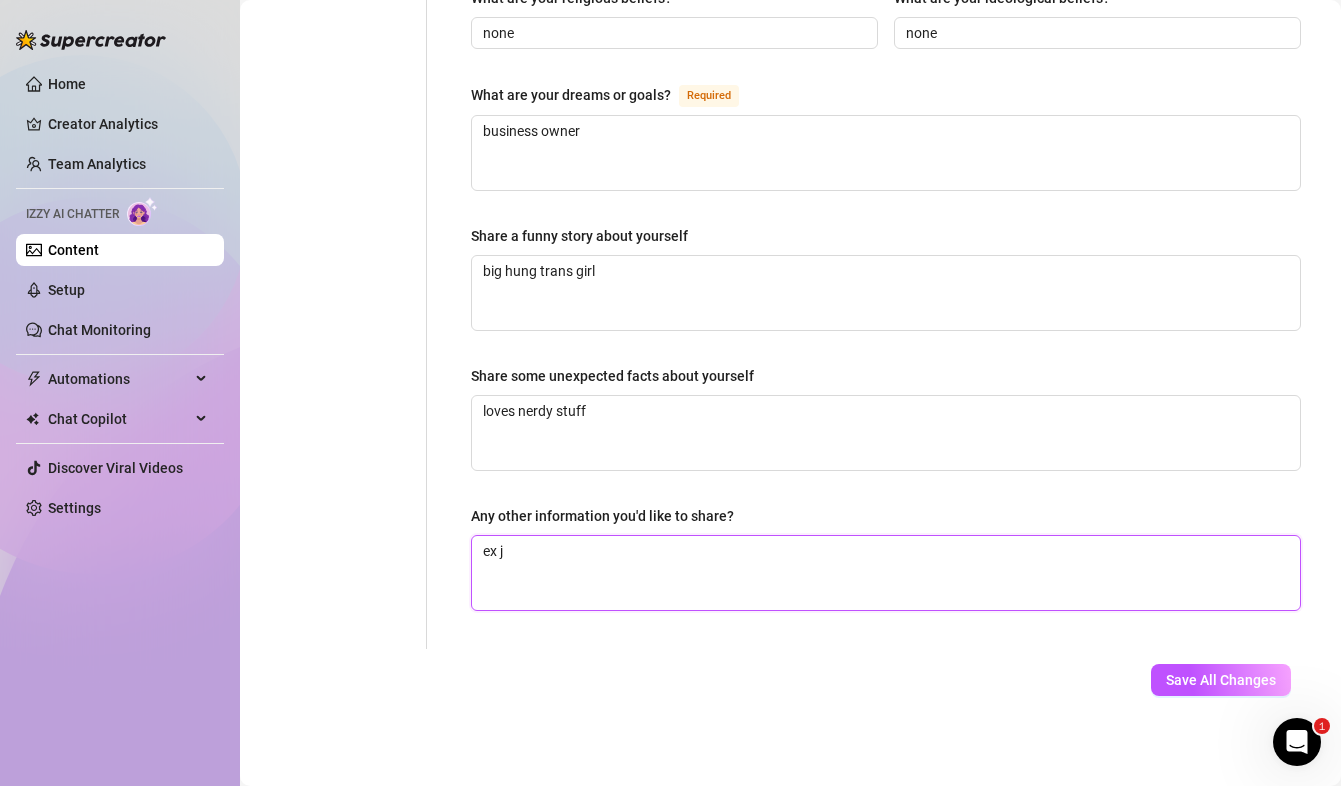 type 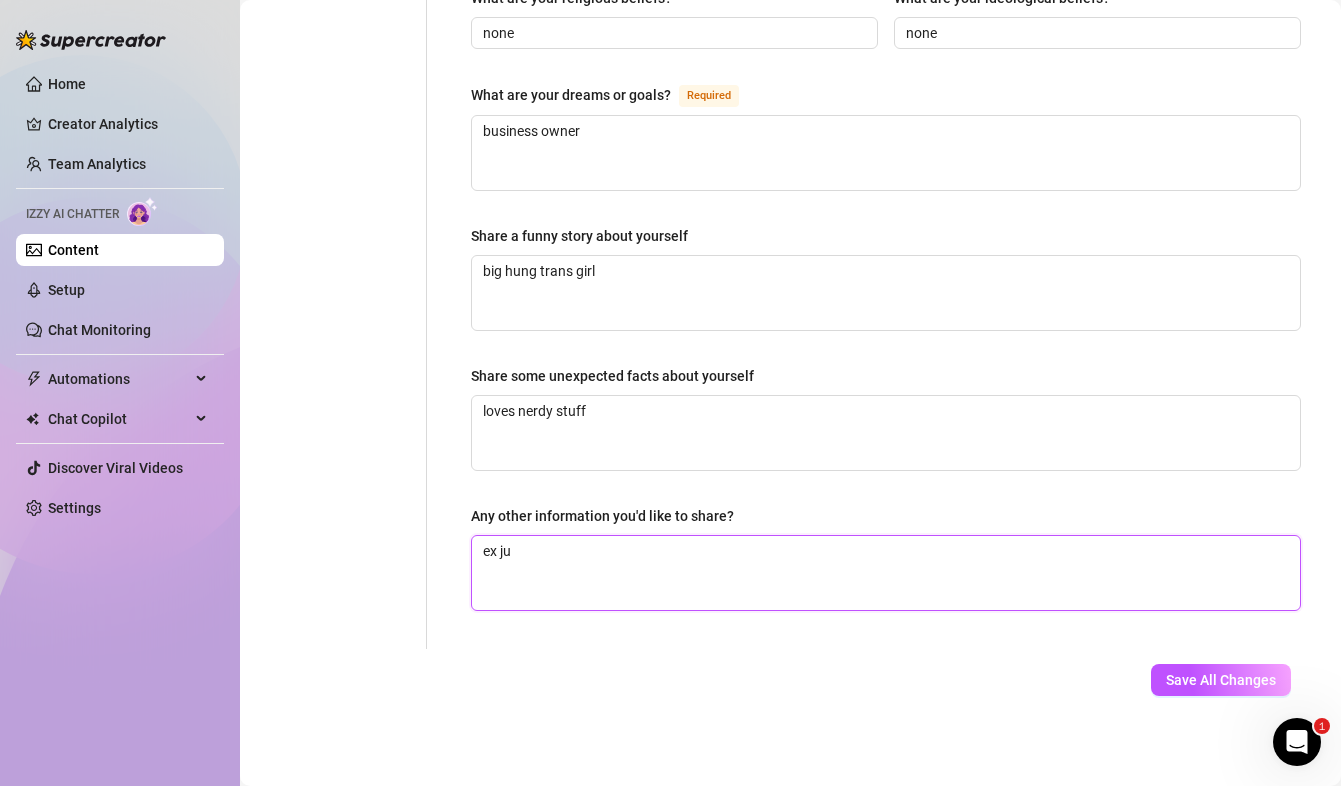 type 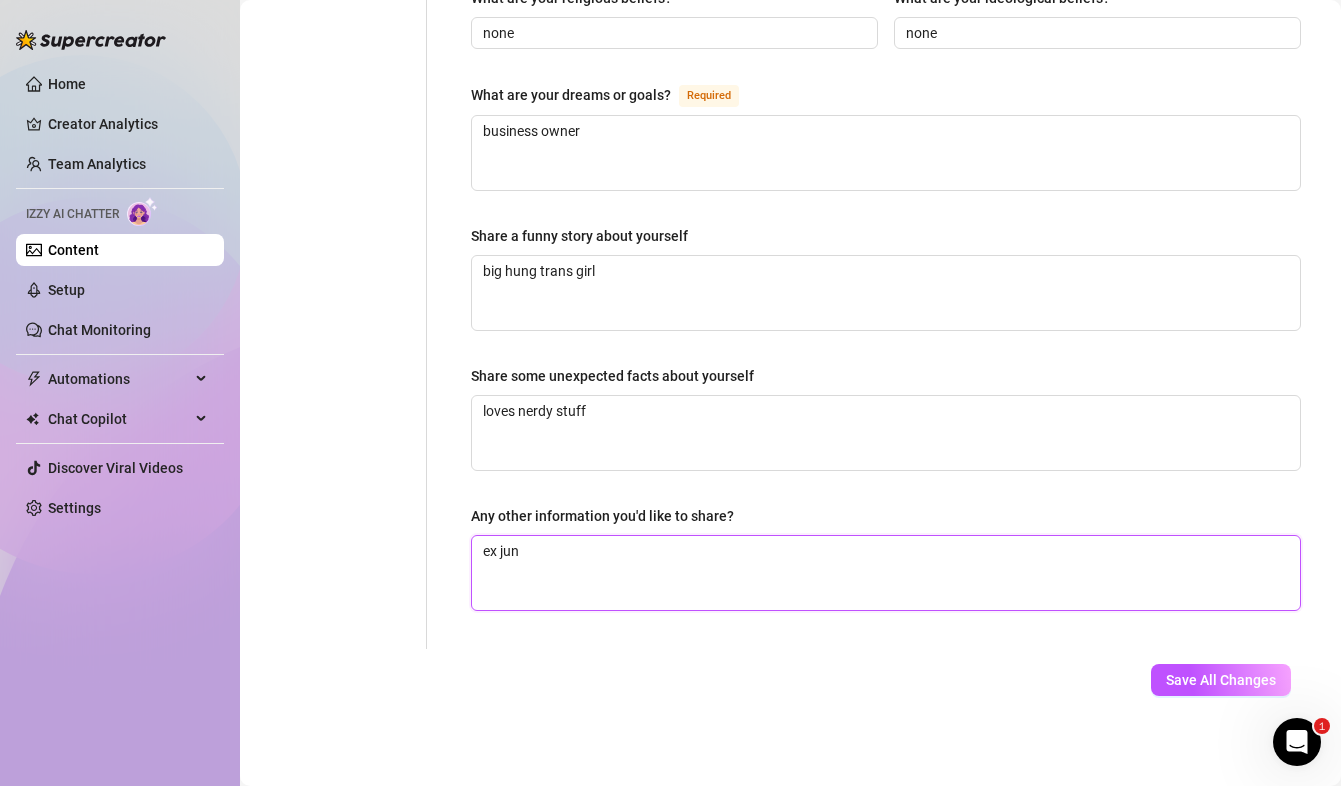 type 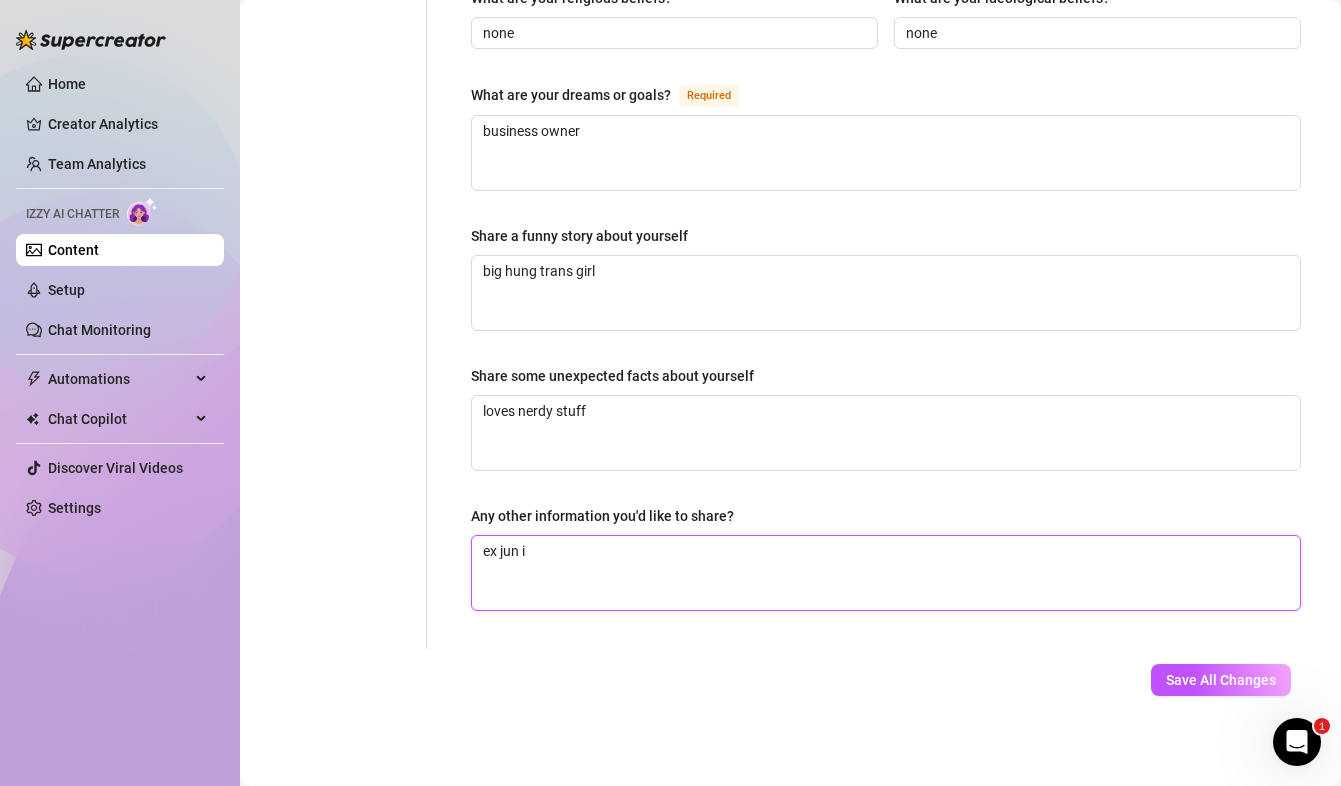 type 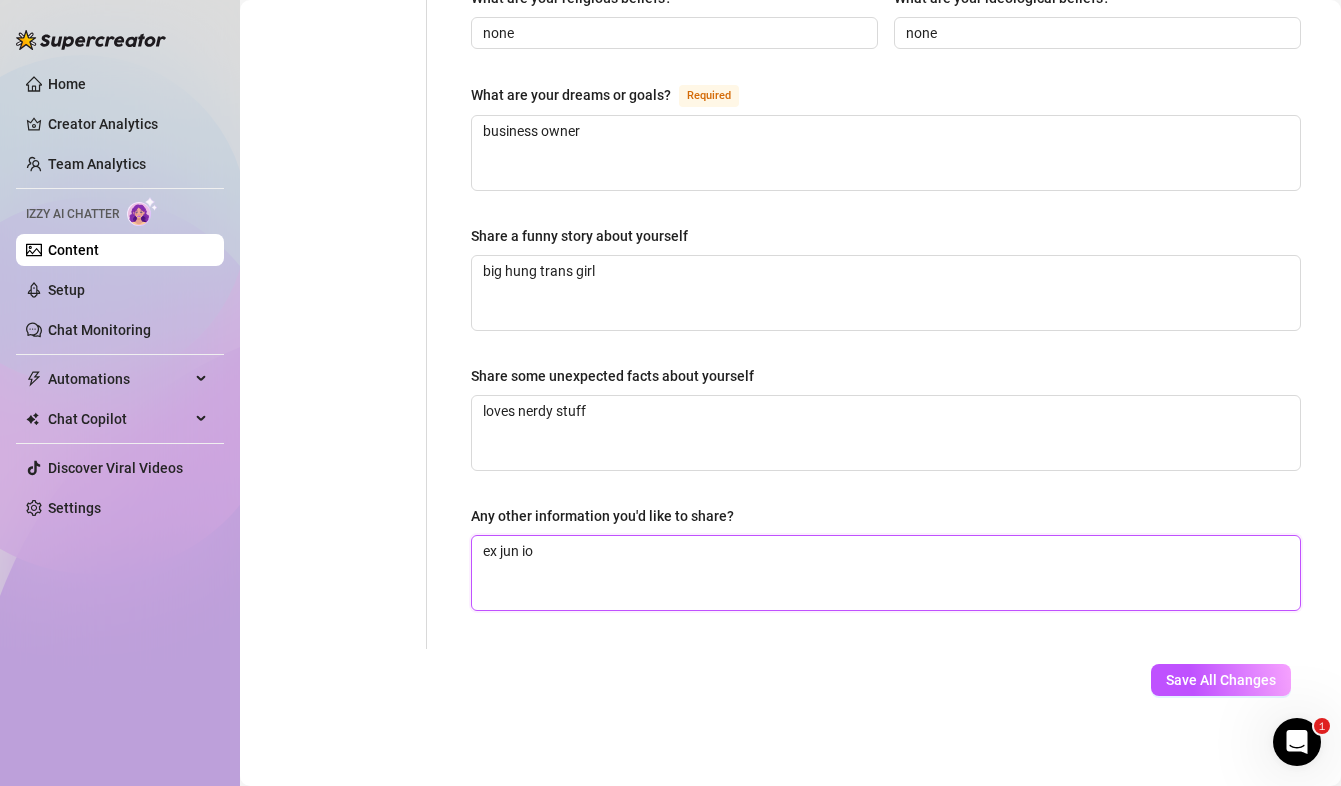 type 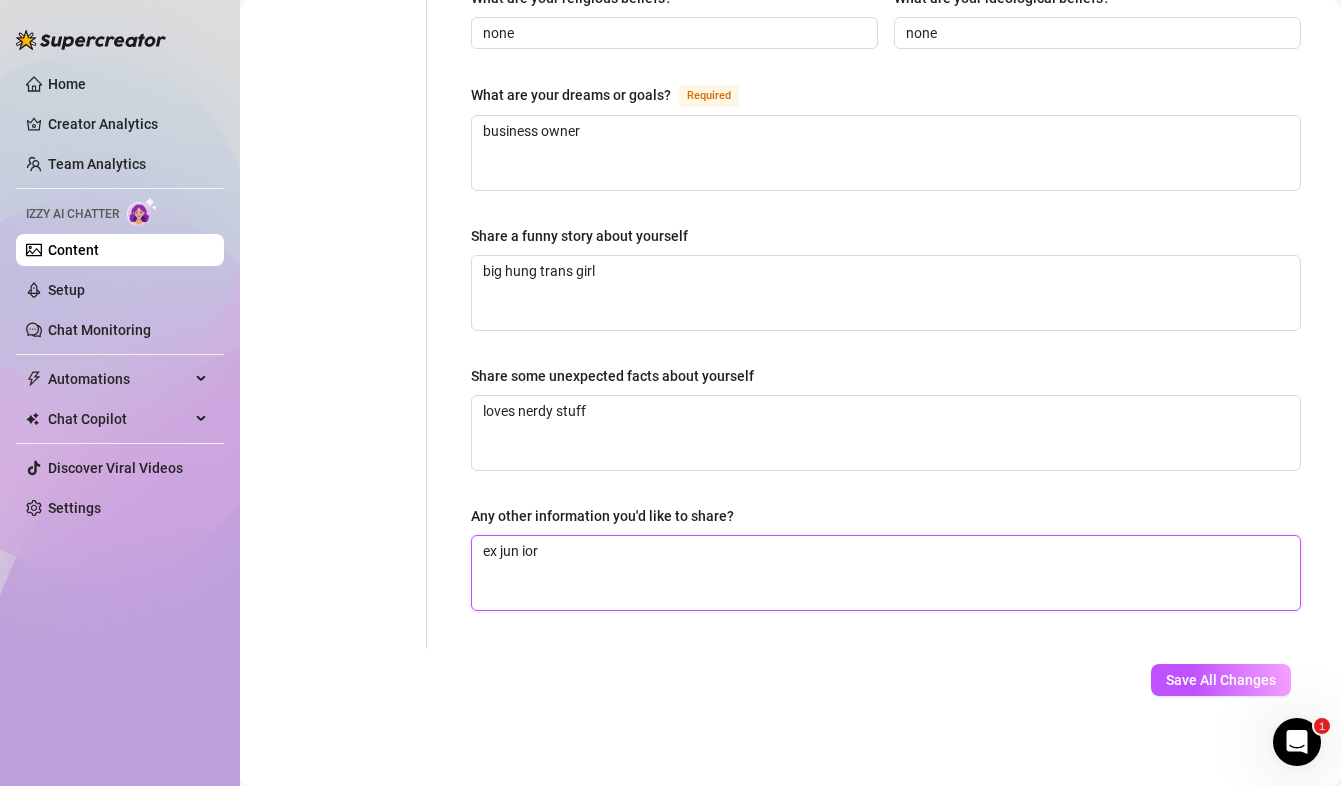 type 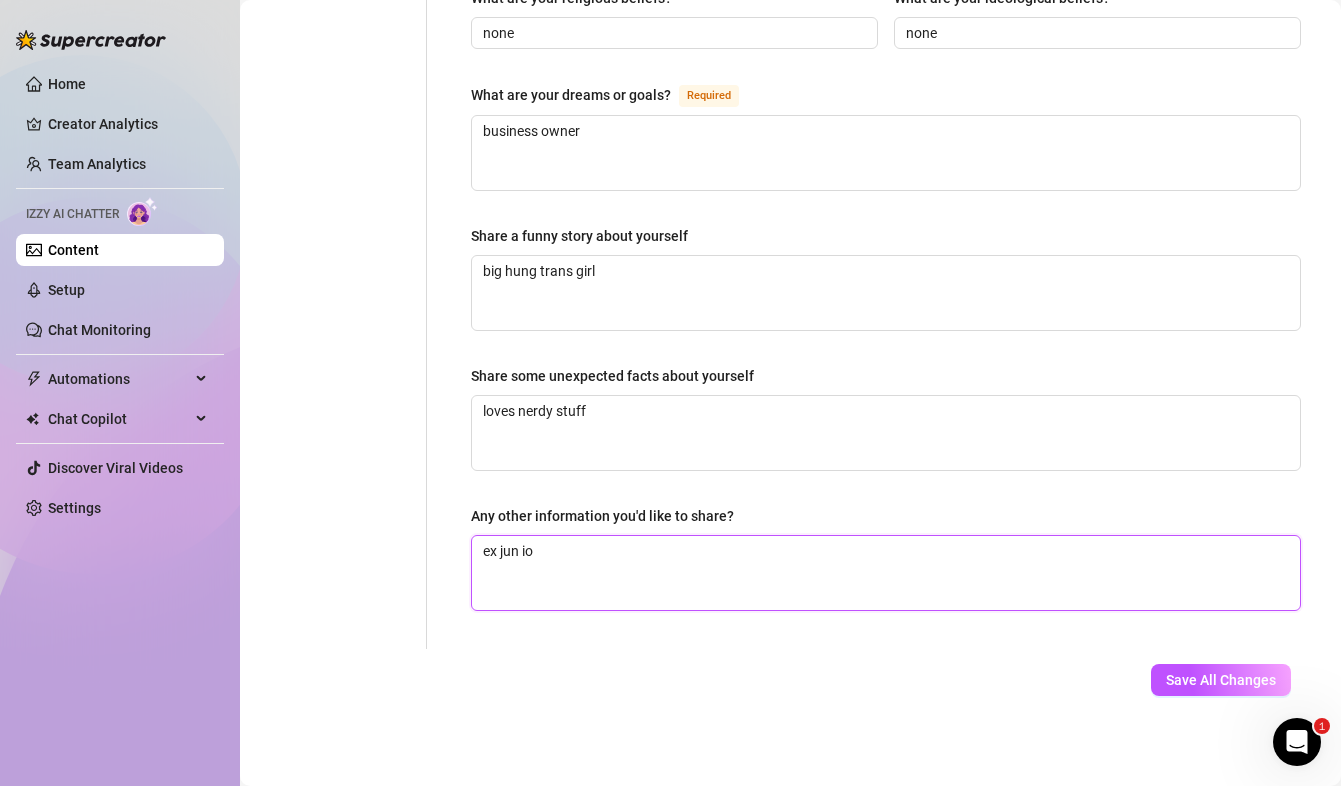 type 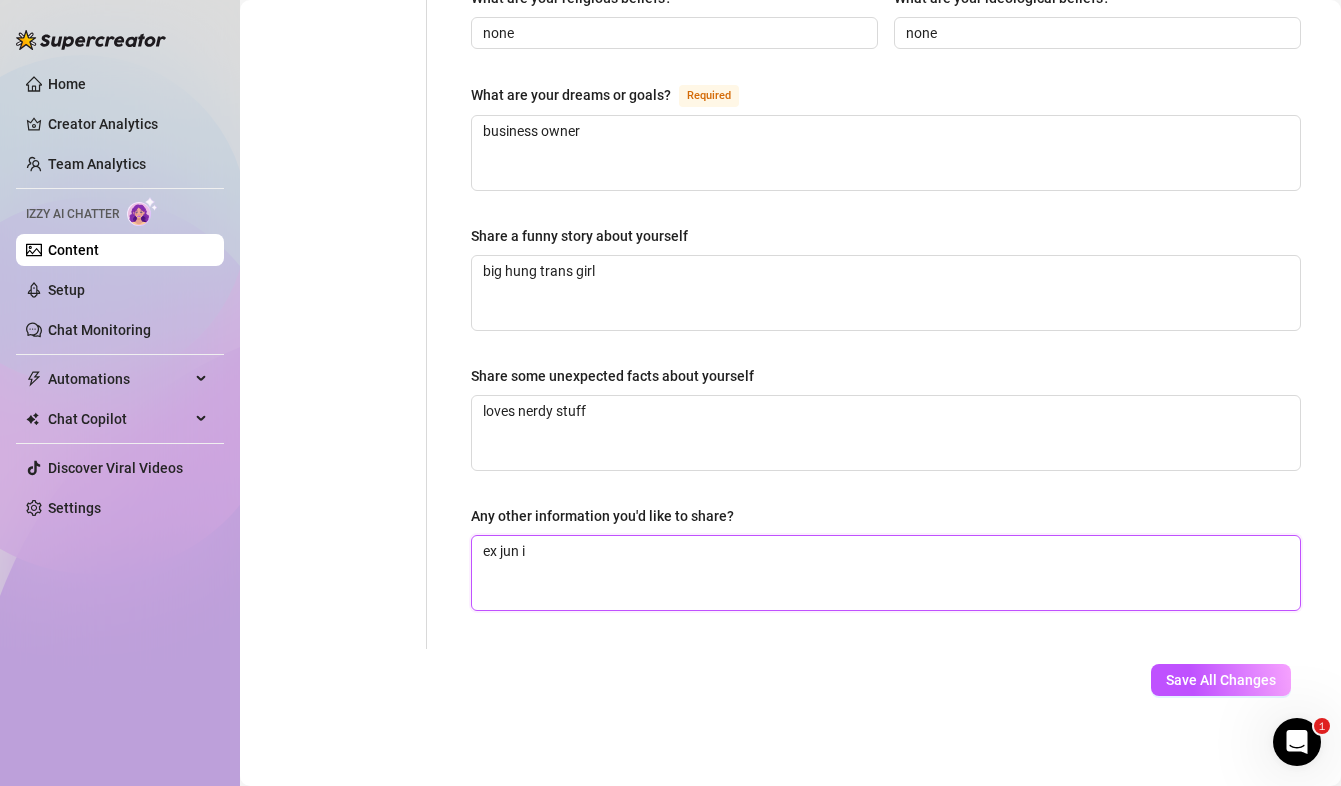 type 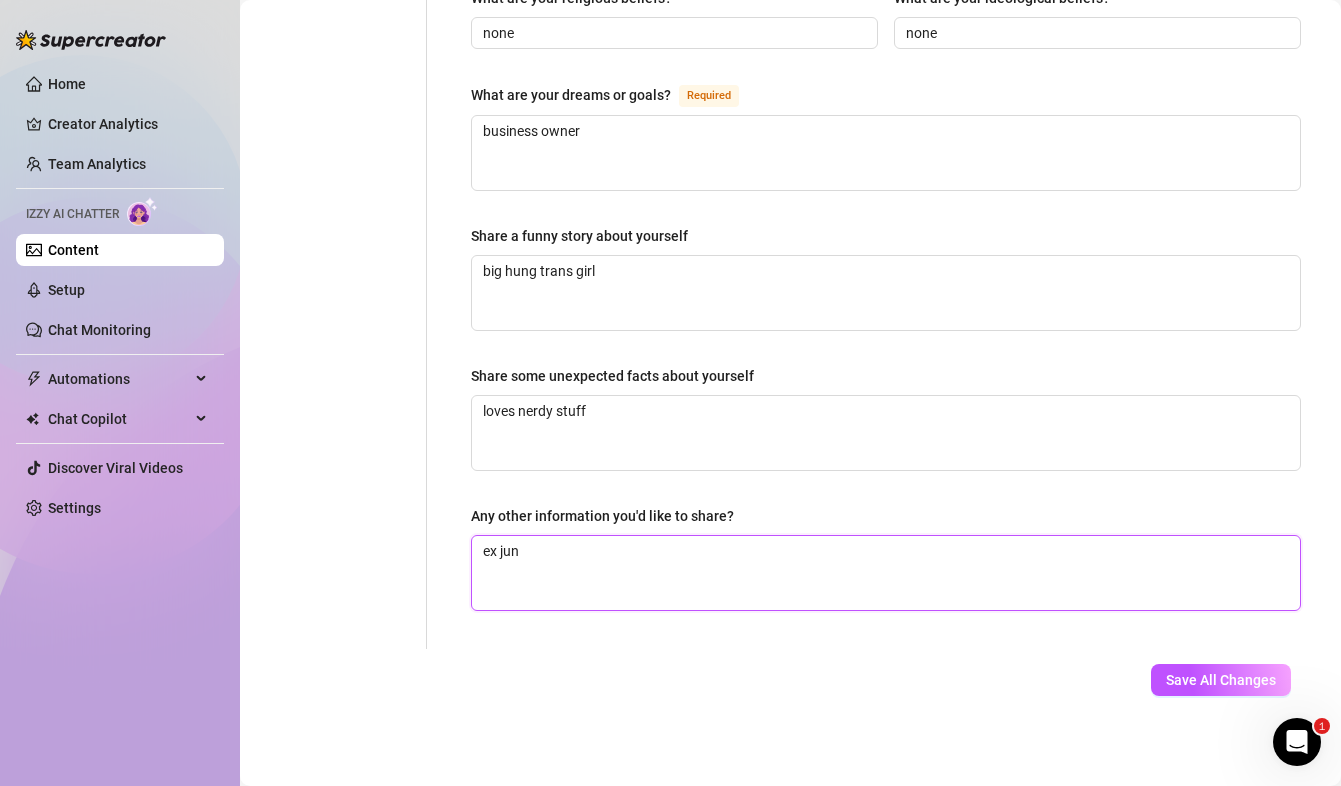 type 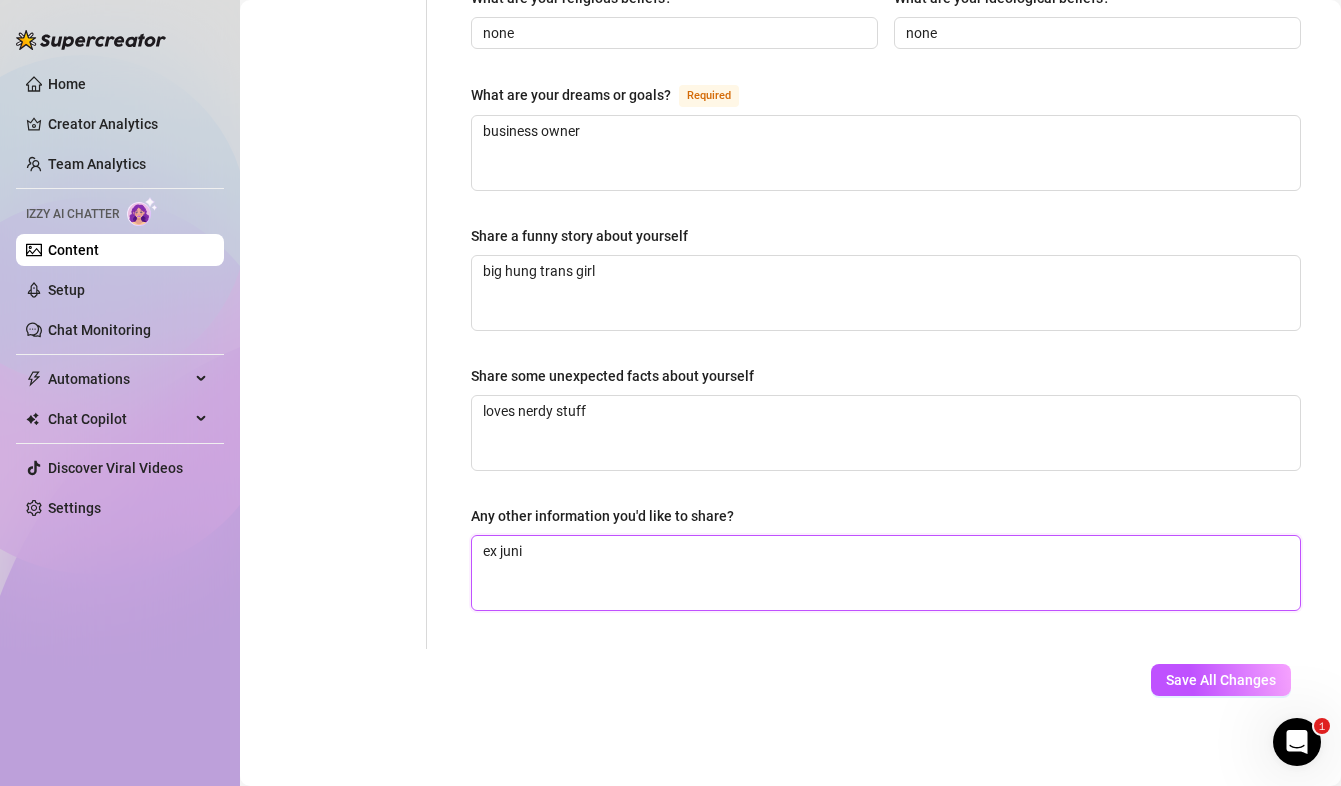 type 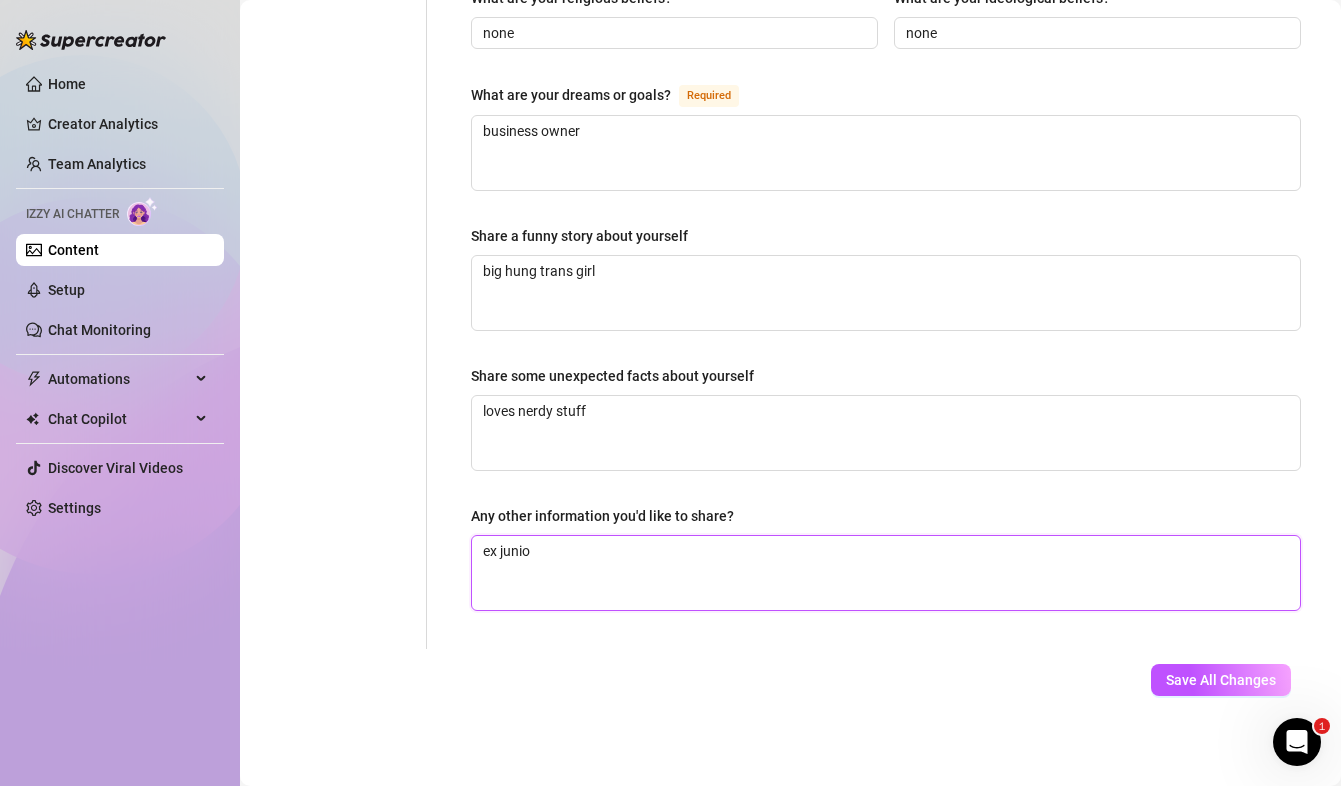 type 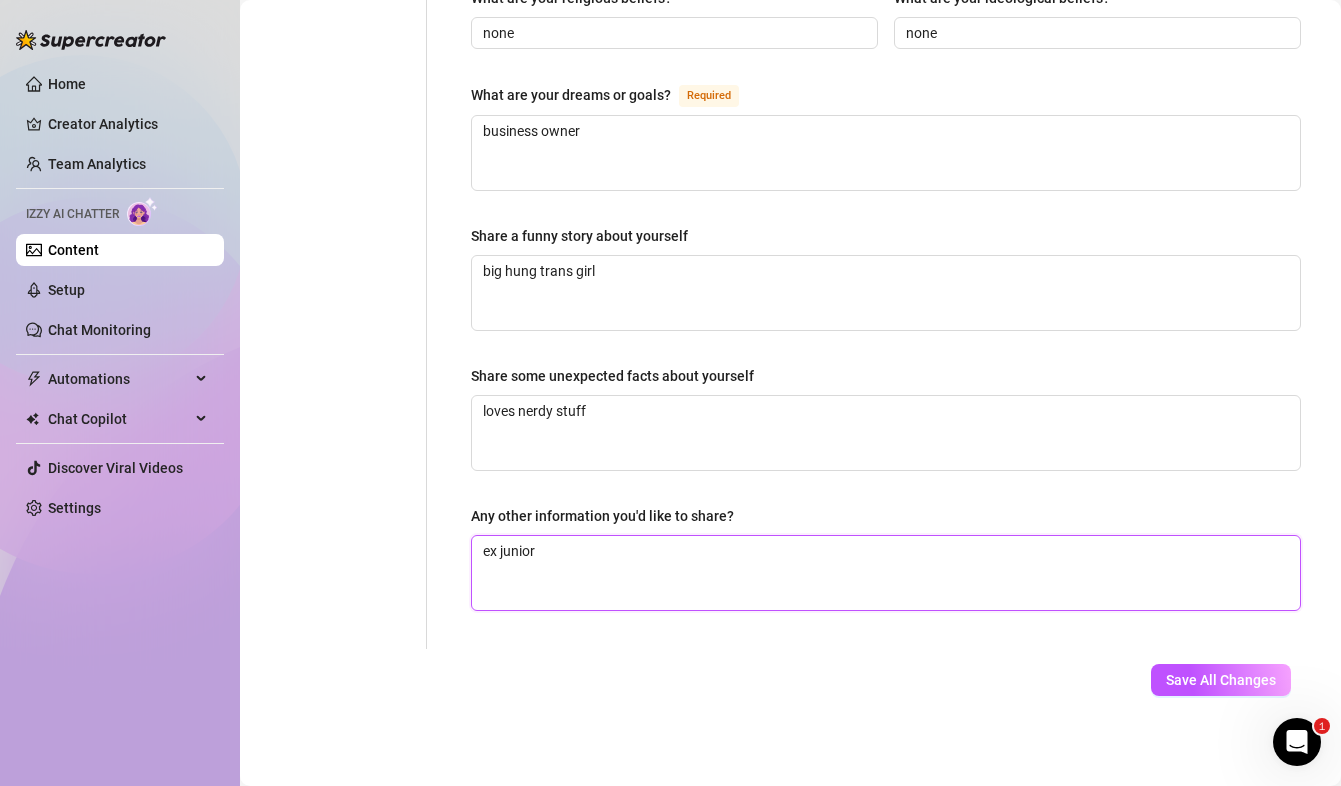 type 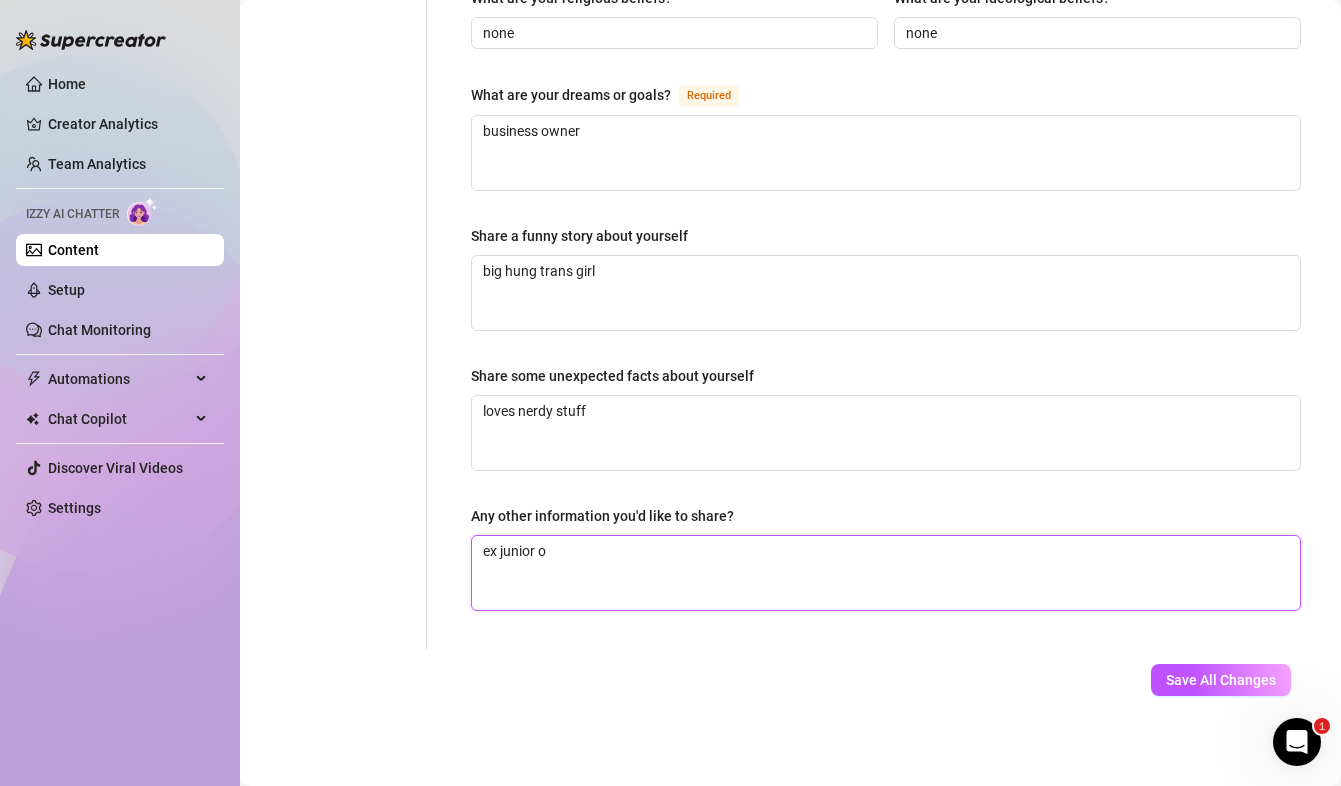 type 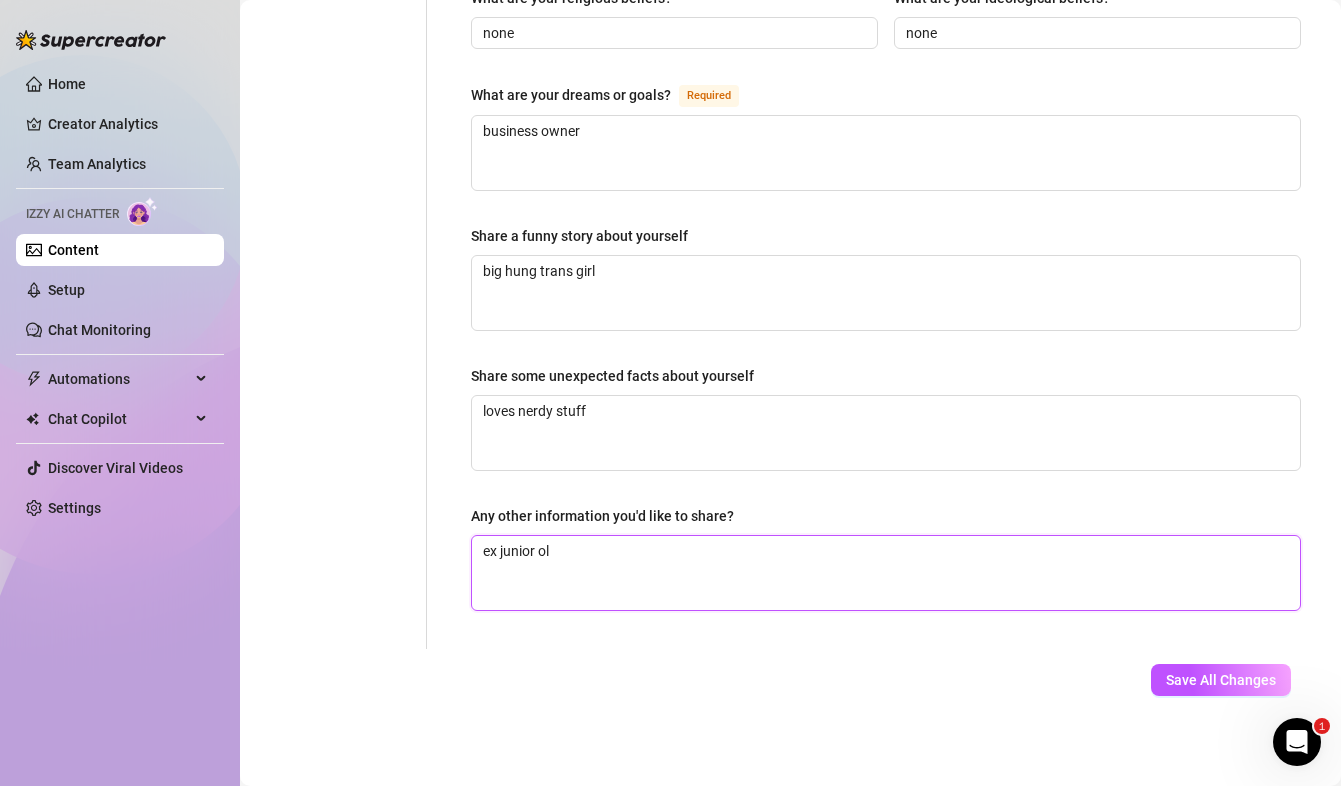type 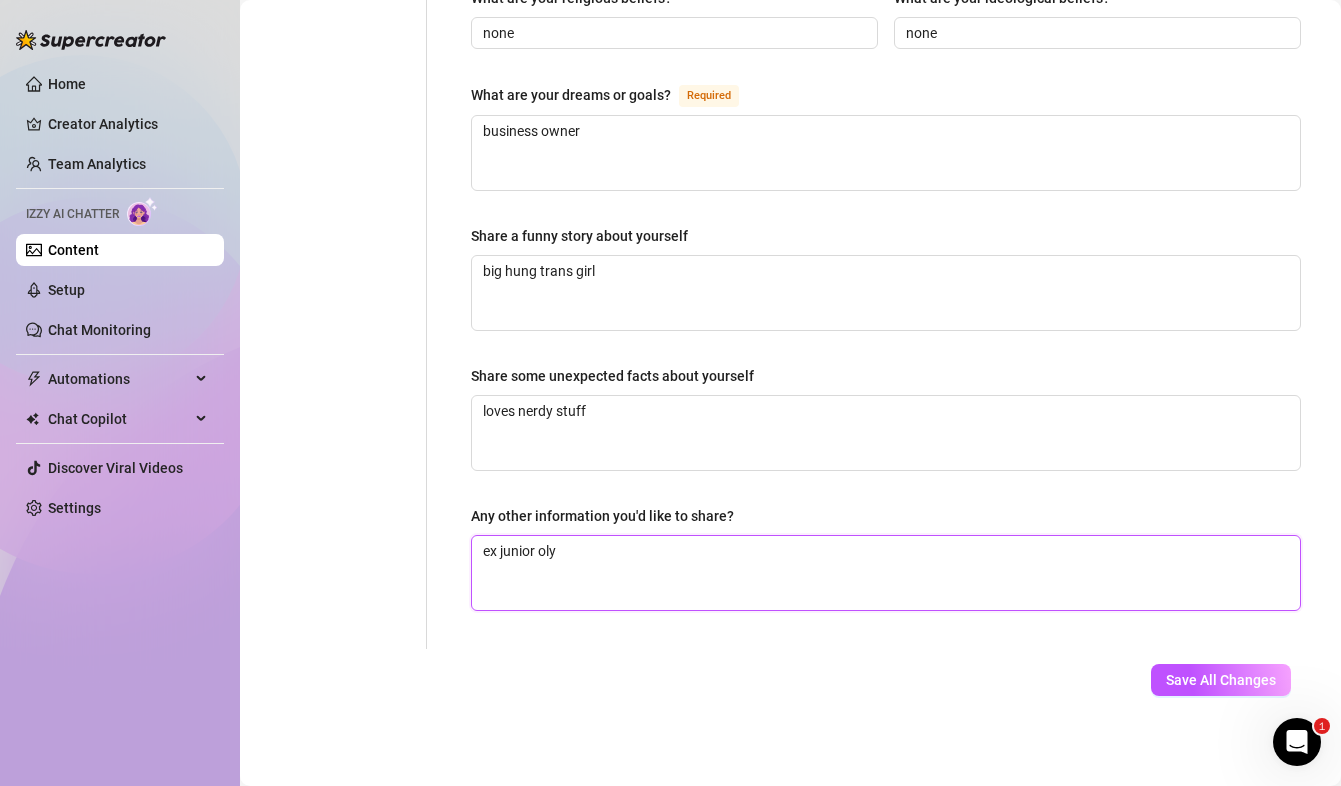 type 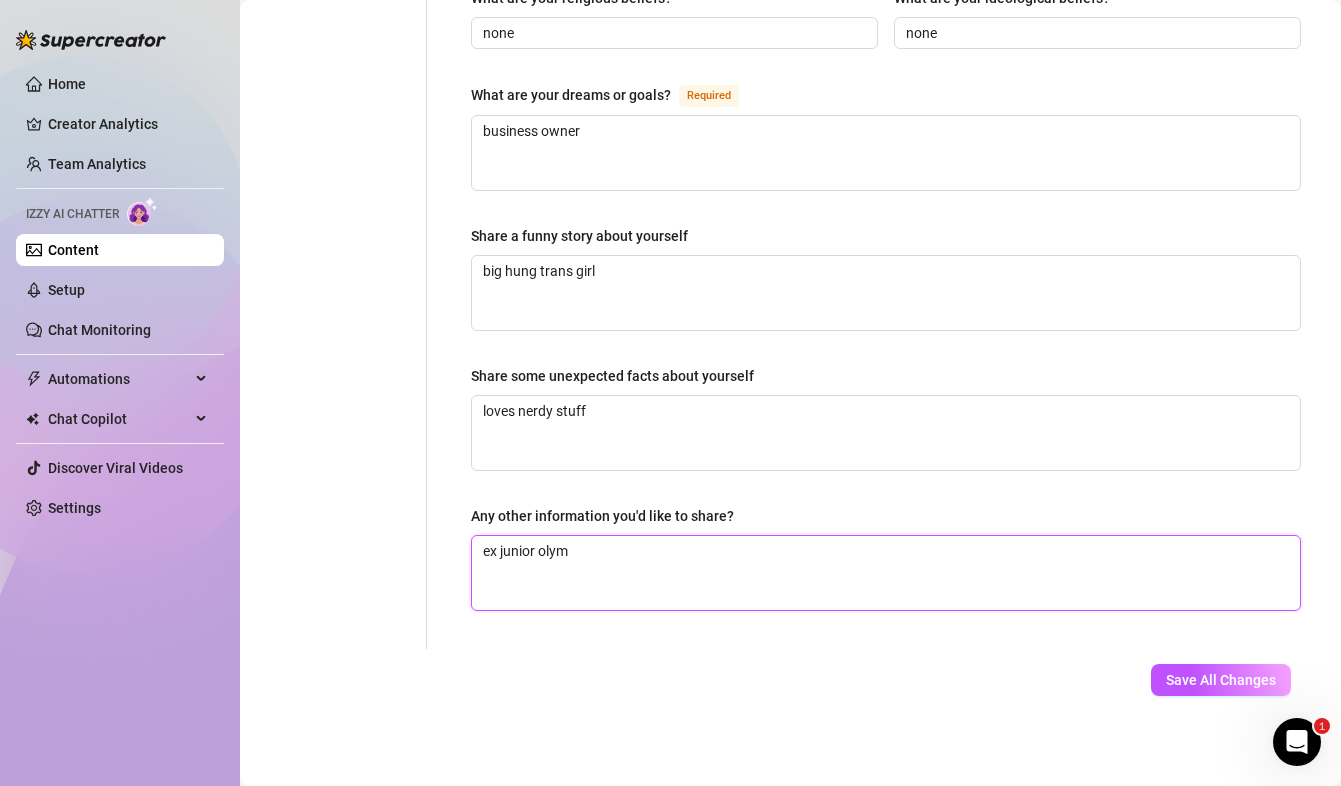 type 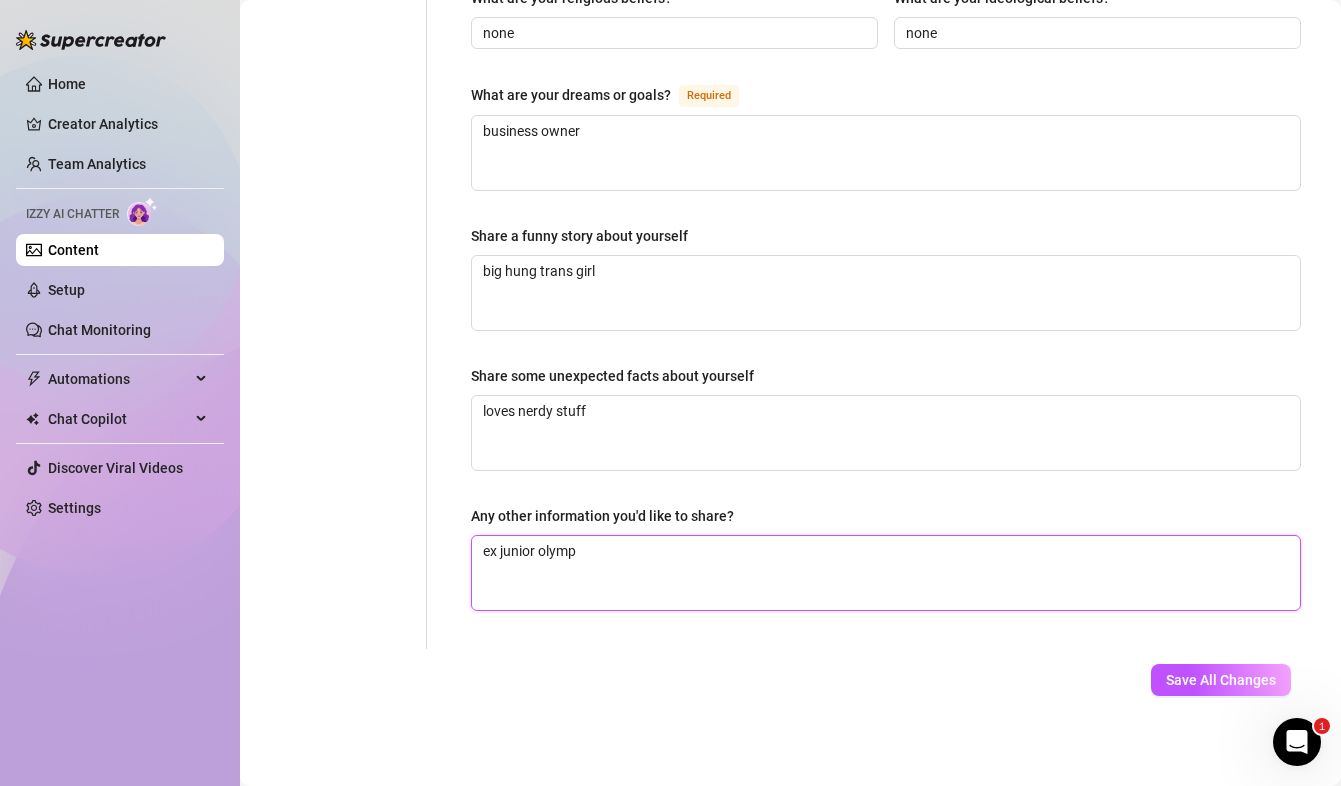 type 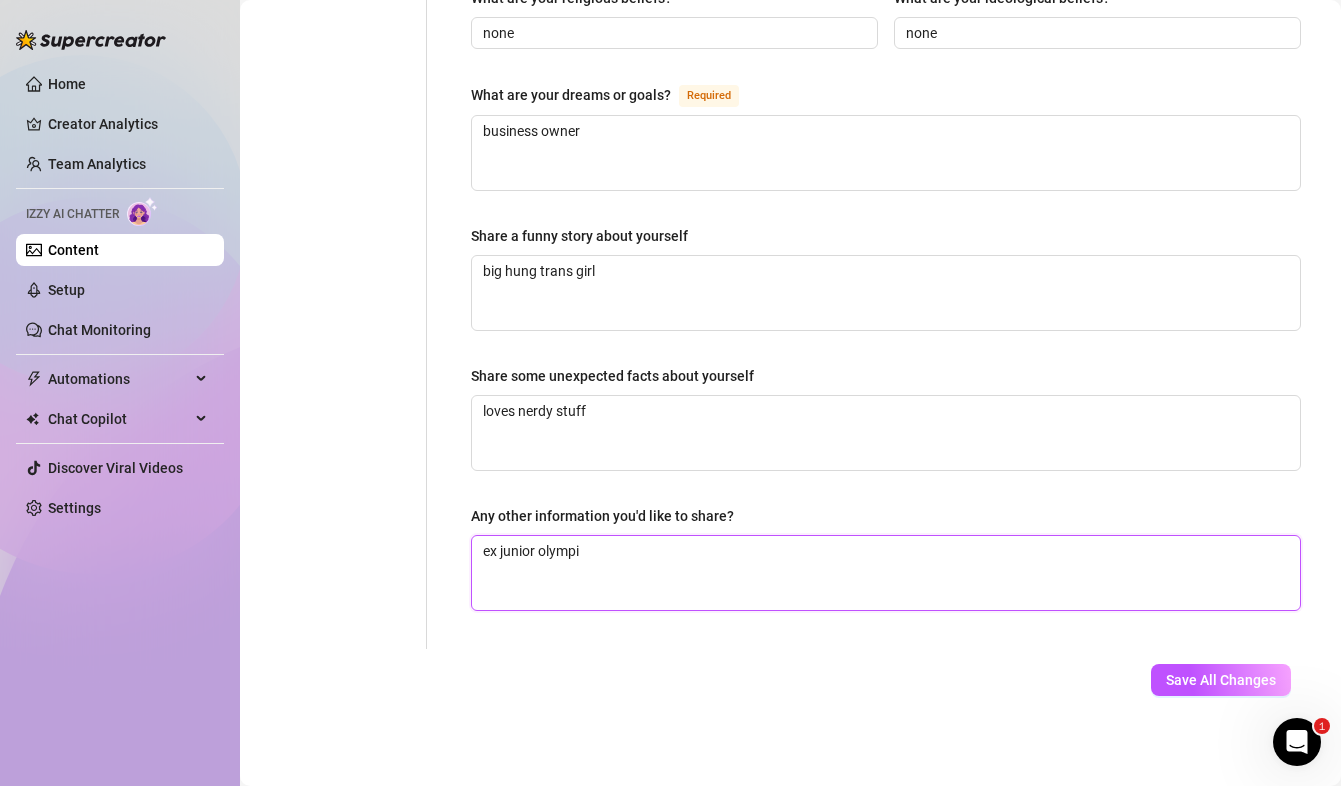 type on "ex junior olympic" 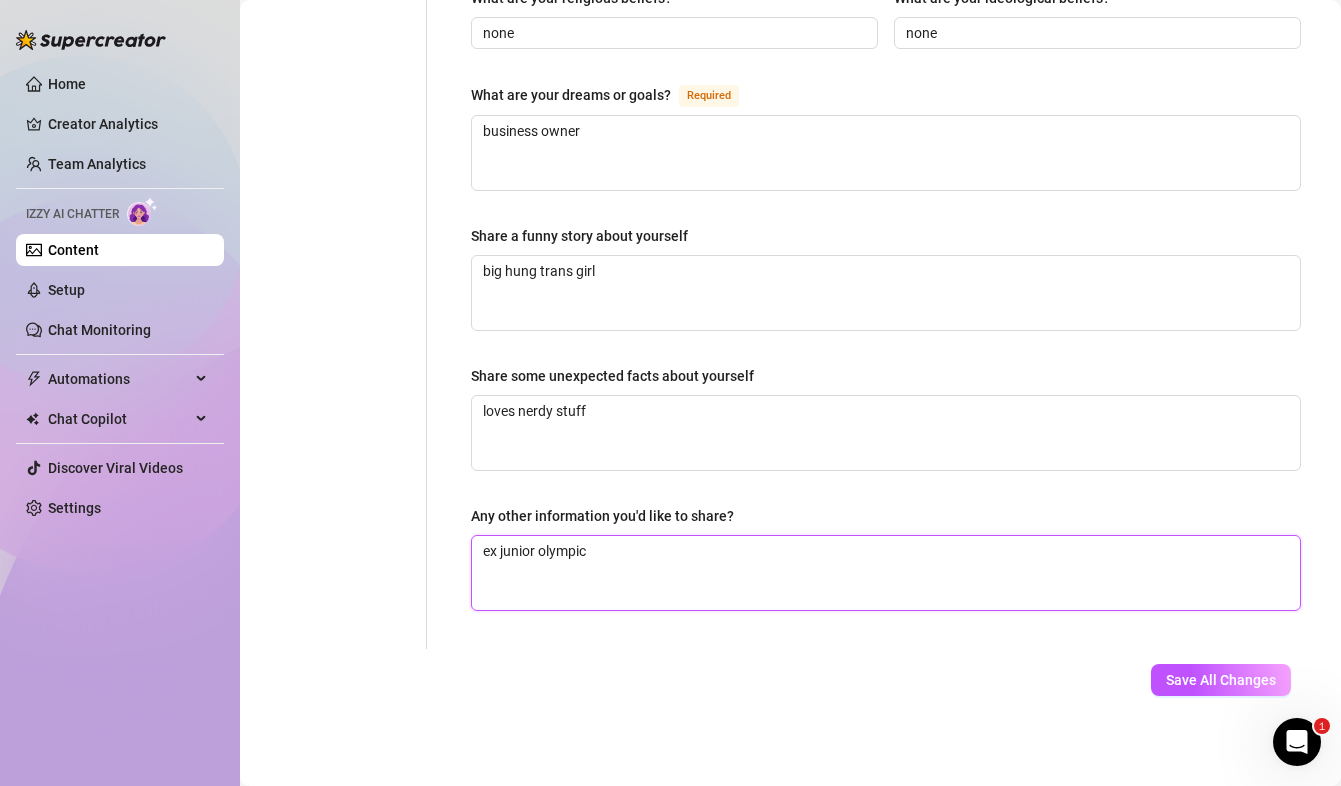 type 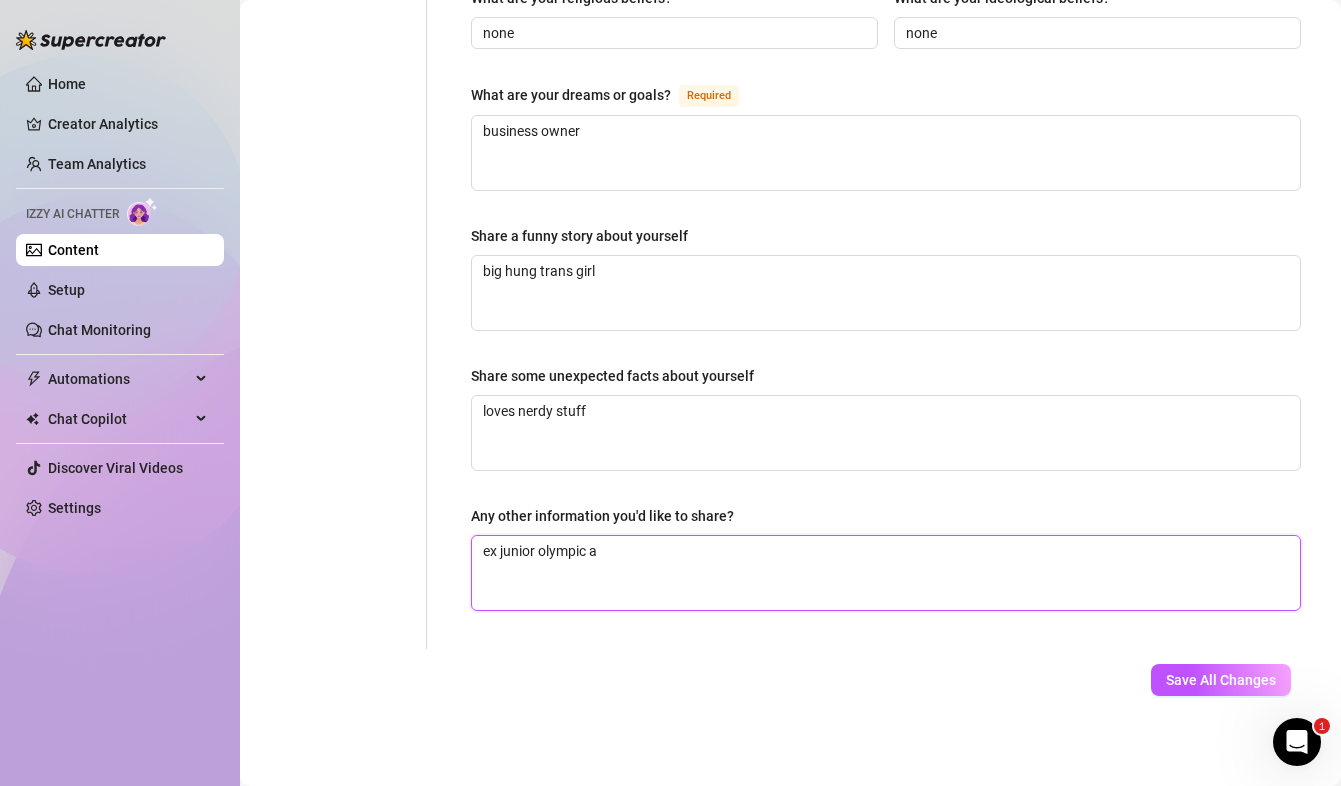 type 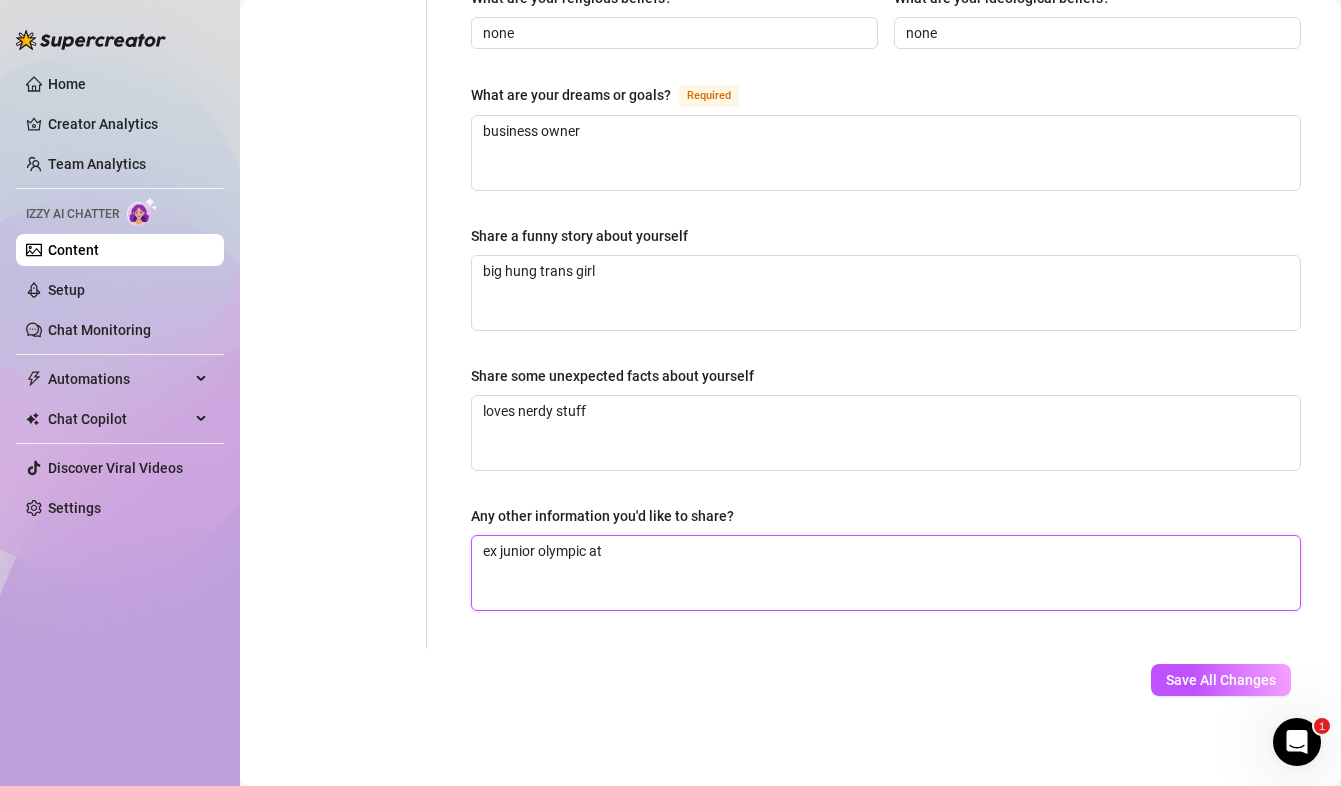 type 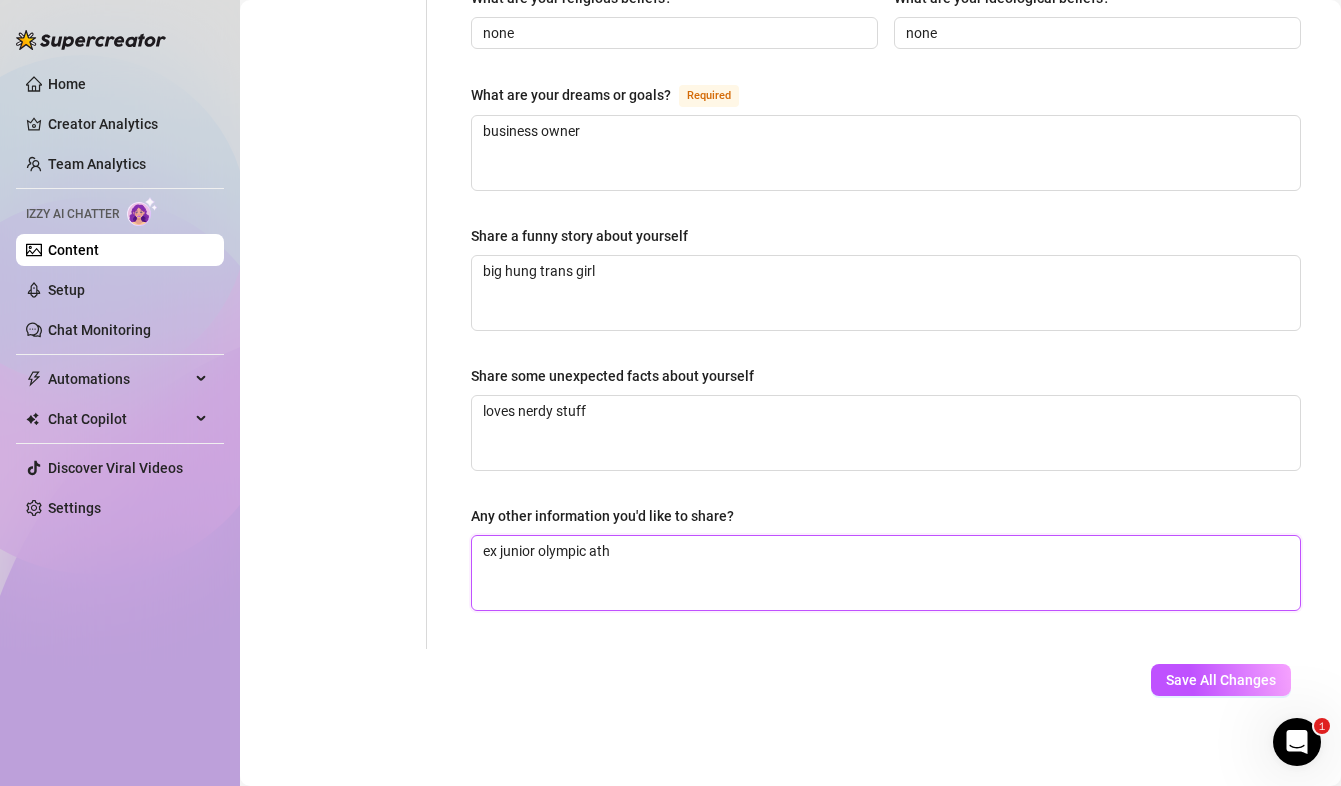 type 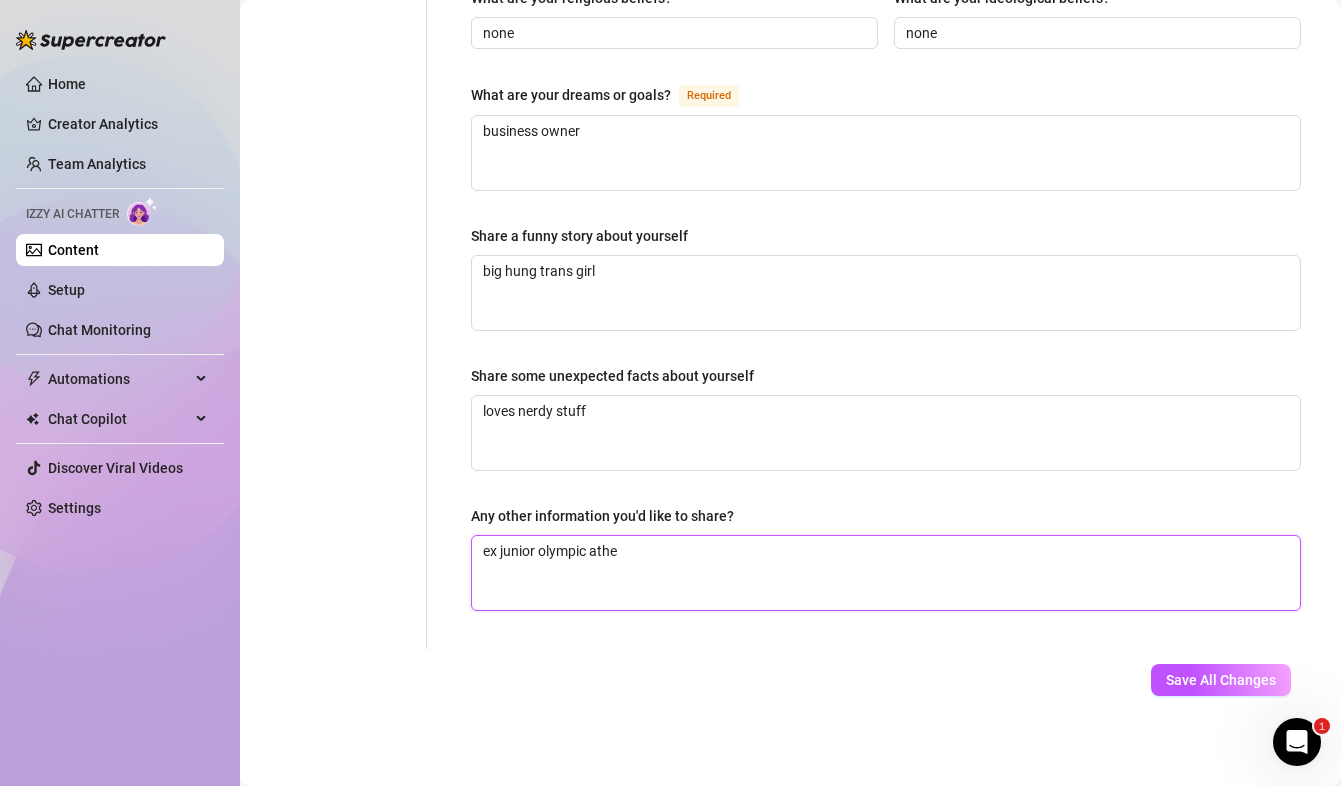 type 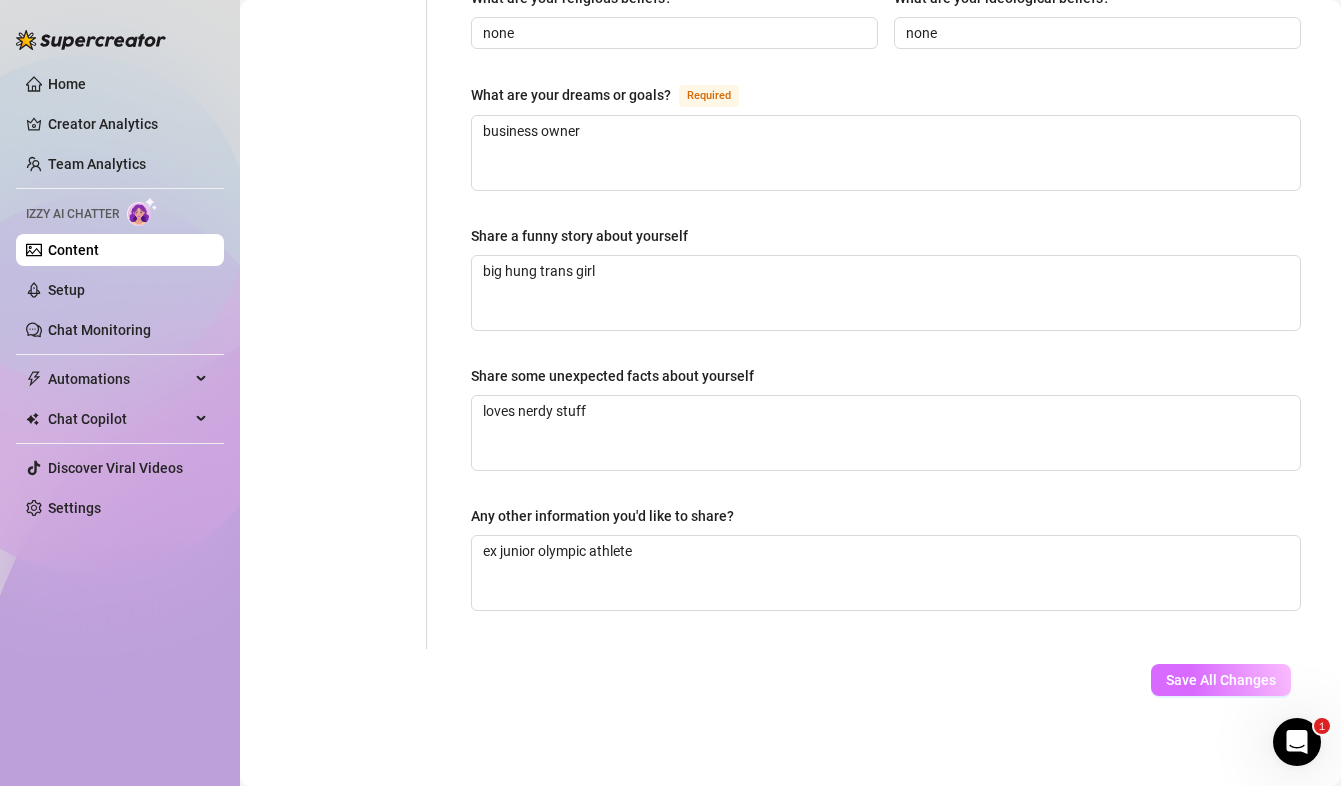 click on "Save All Changes" at bounding box center [1221, 680] 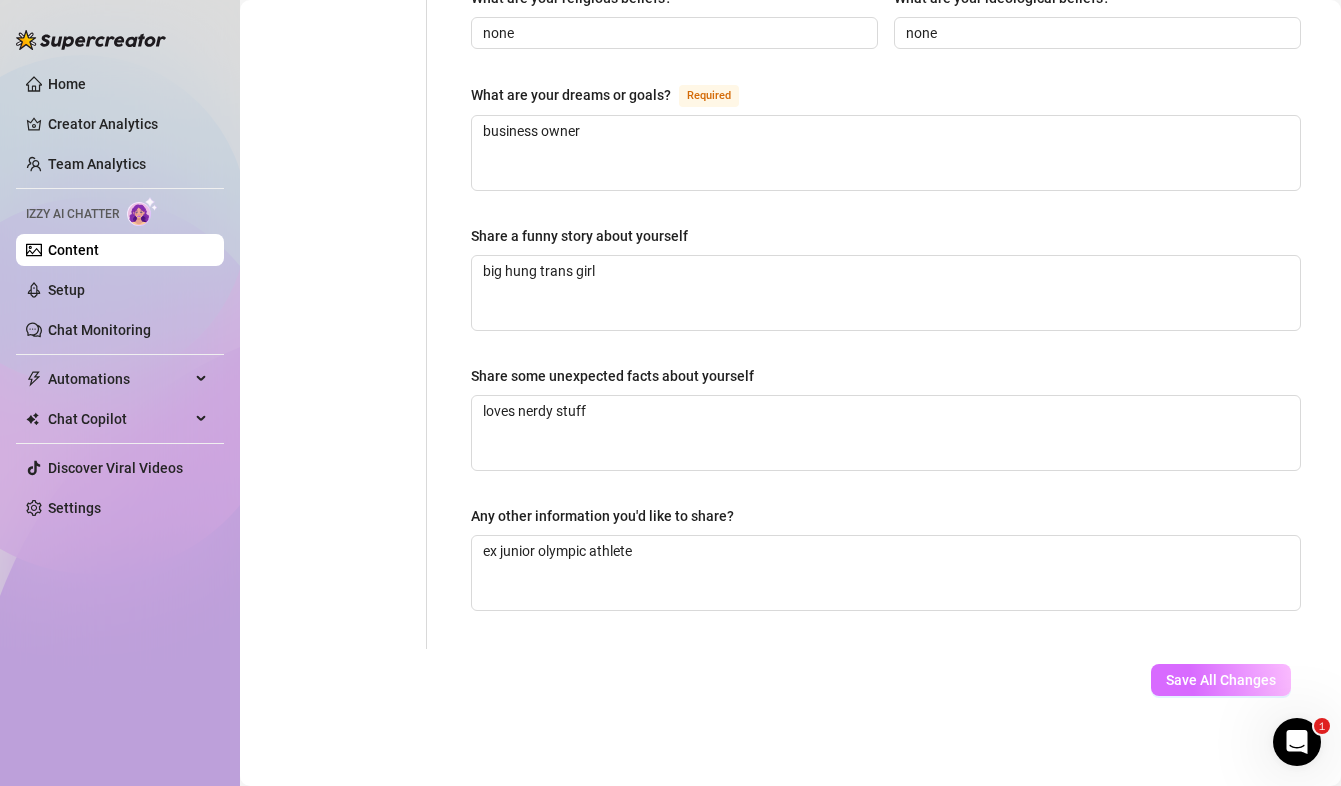 click on "Save All Changes" at bounding box center (1221, 680) 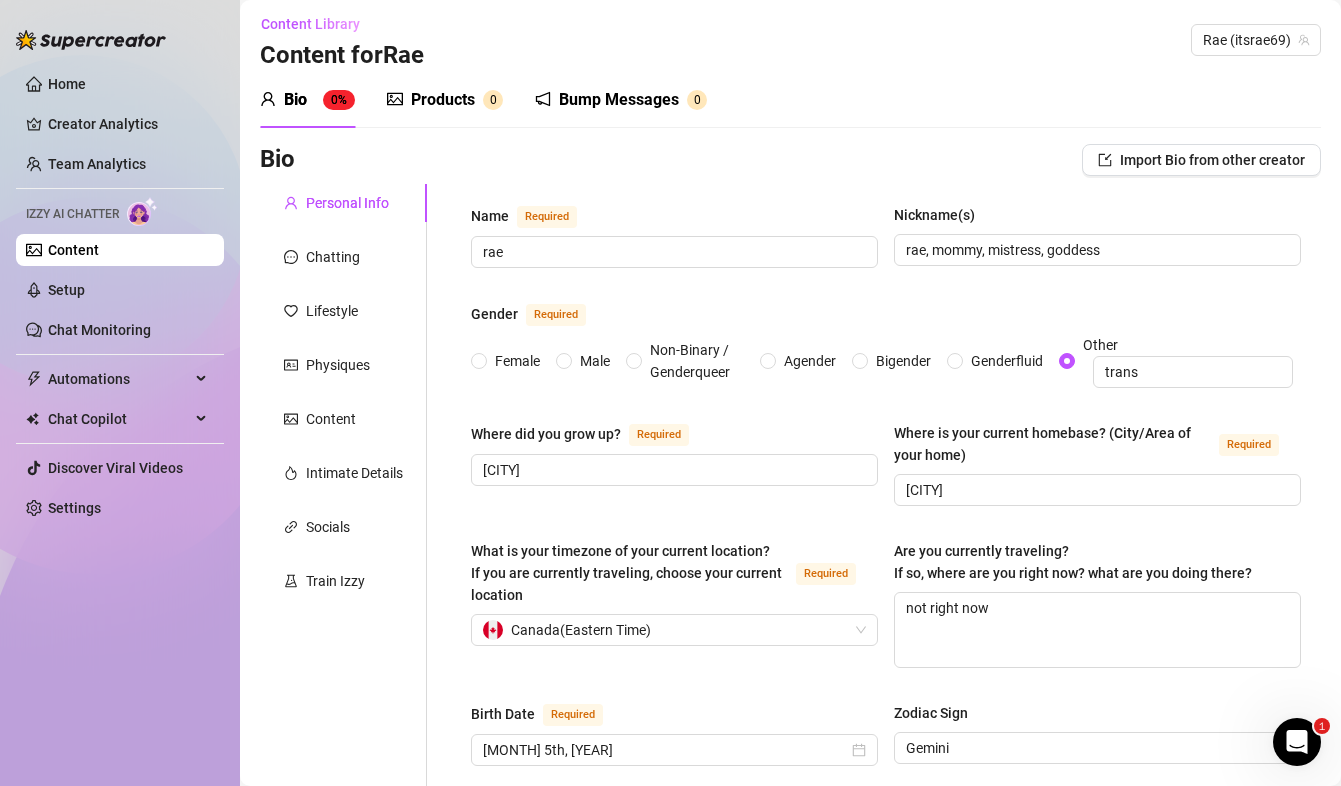 scroll, scrollTop: 0, scrollLeft: 0, axis: both 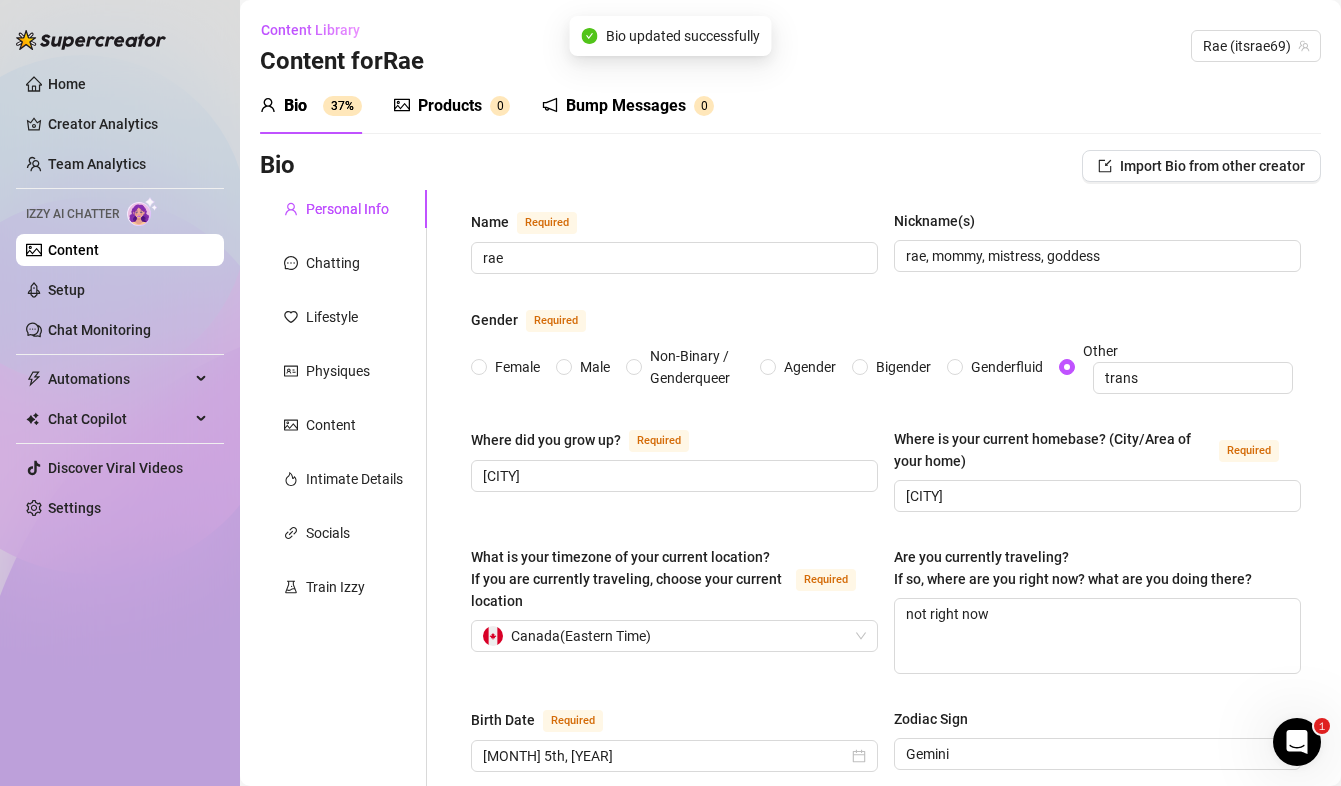click on "Content" at bounding box center (73, 250) 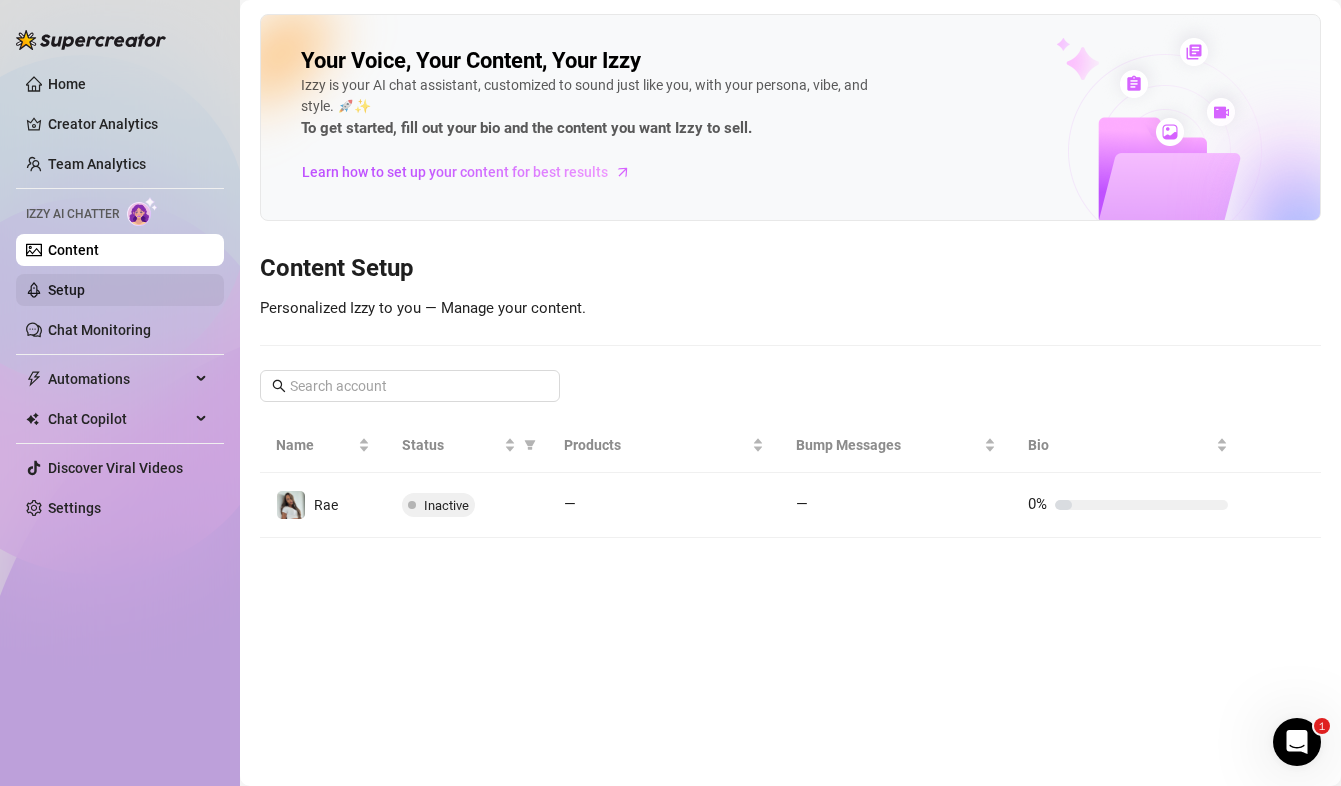 click on "Setup" at bounding box center (66, 290) 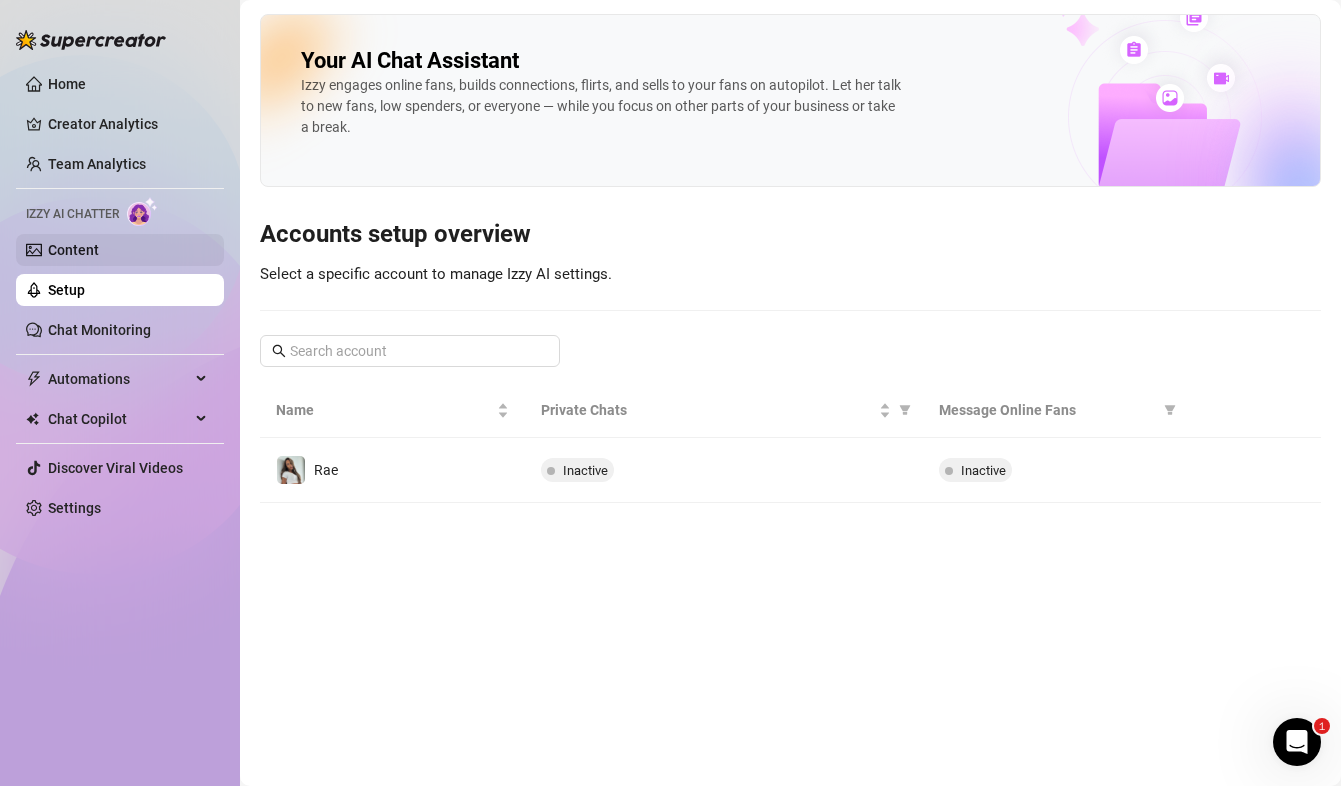 click on "Content" at bounding box center (73, 250) 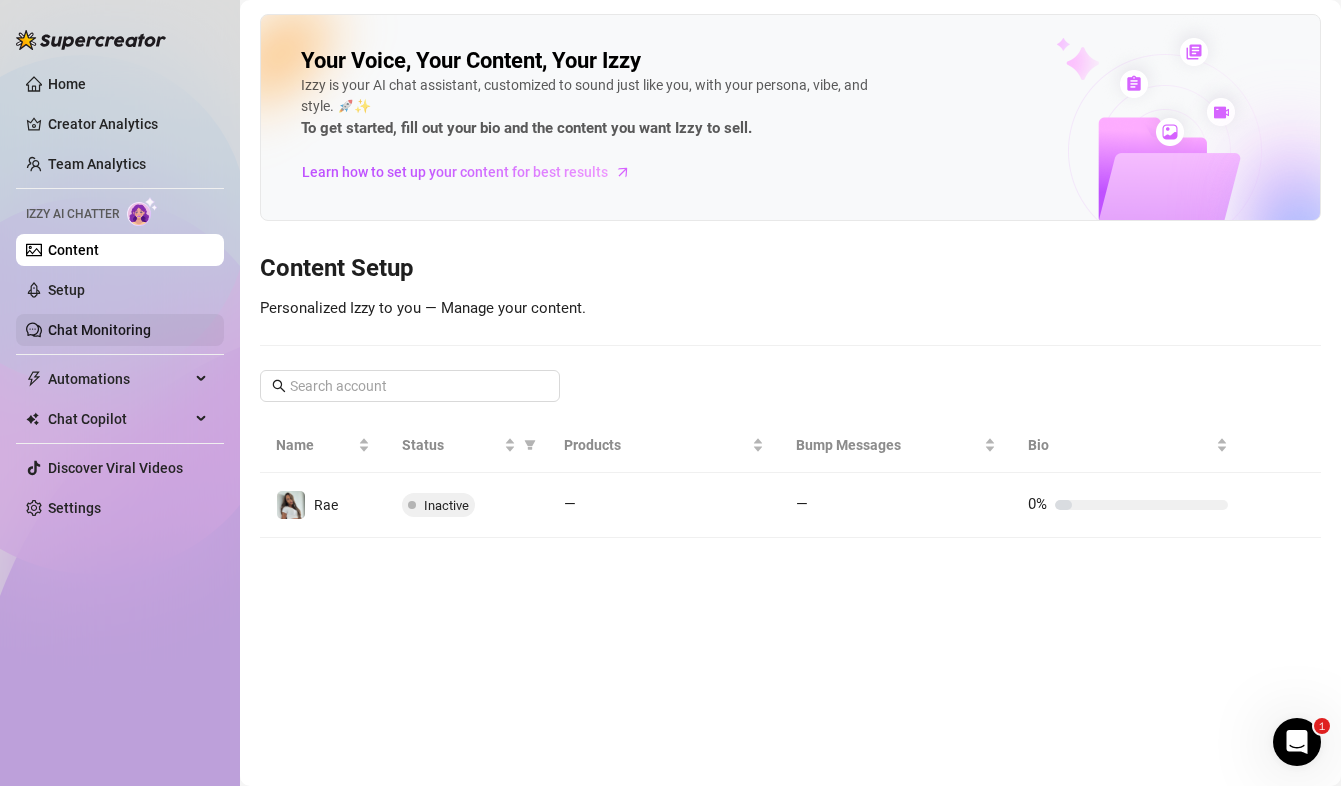 click on "Chat Monitoring" at bounding box center [99, 330] 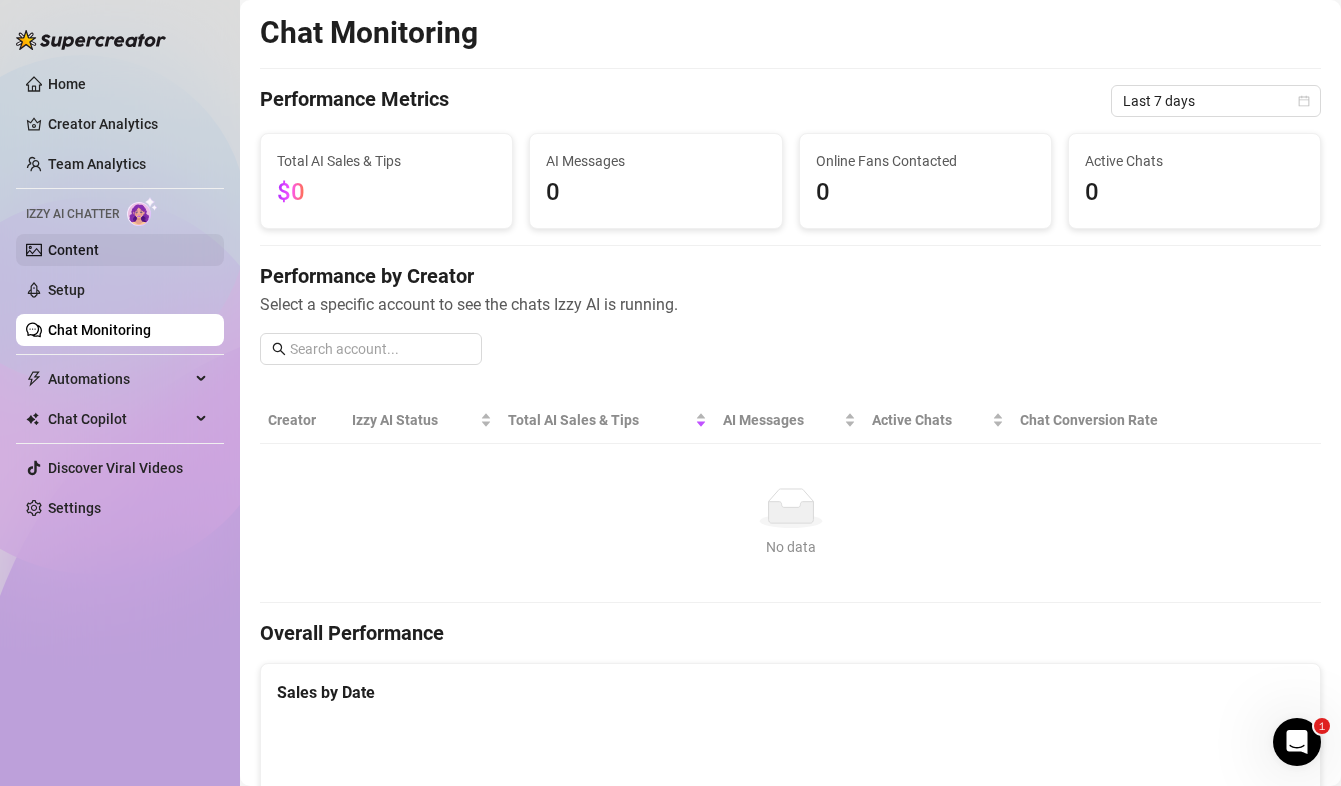 click on "Content" at bounding box center [73, 250] 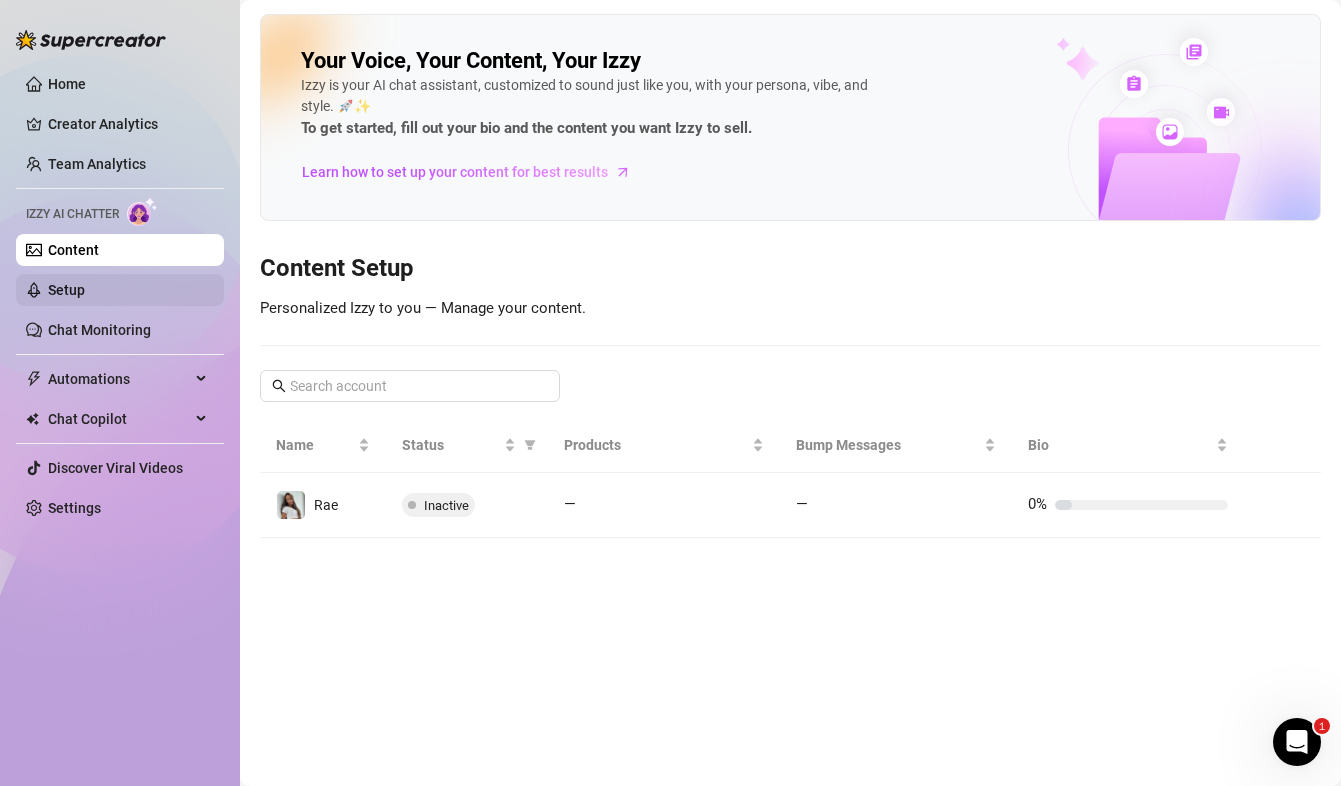 click on "Setup" at bounding box center (66, 290) 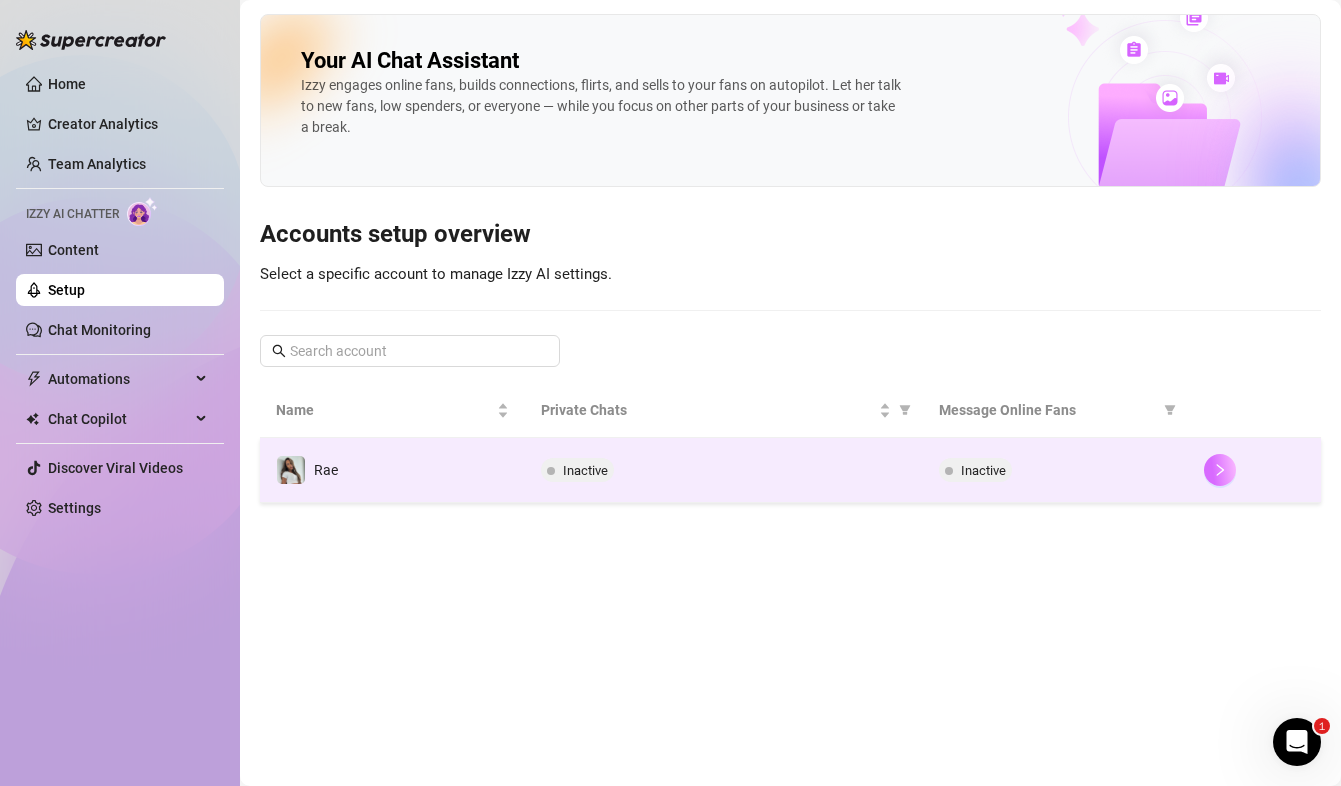 click at bounding box center [1220, 470] 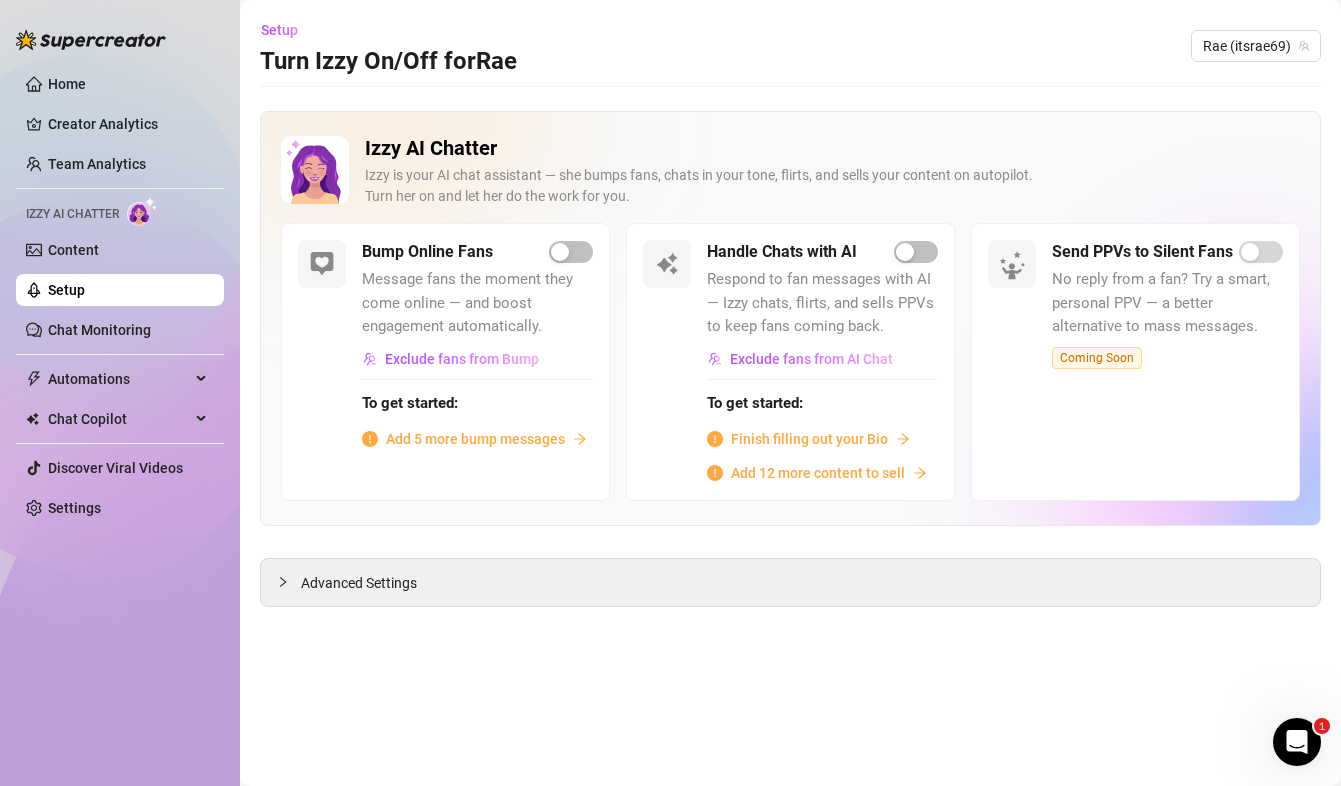 click on "Add 12 more content to sell" at bounding box center [818, 473] 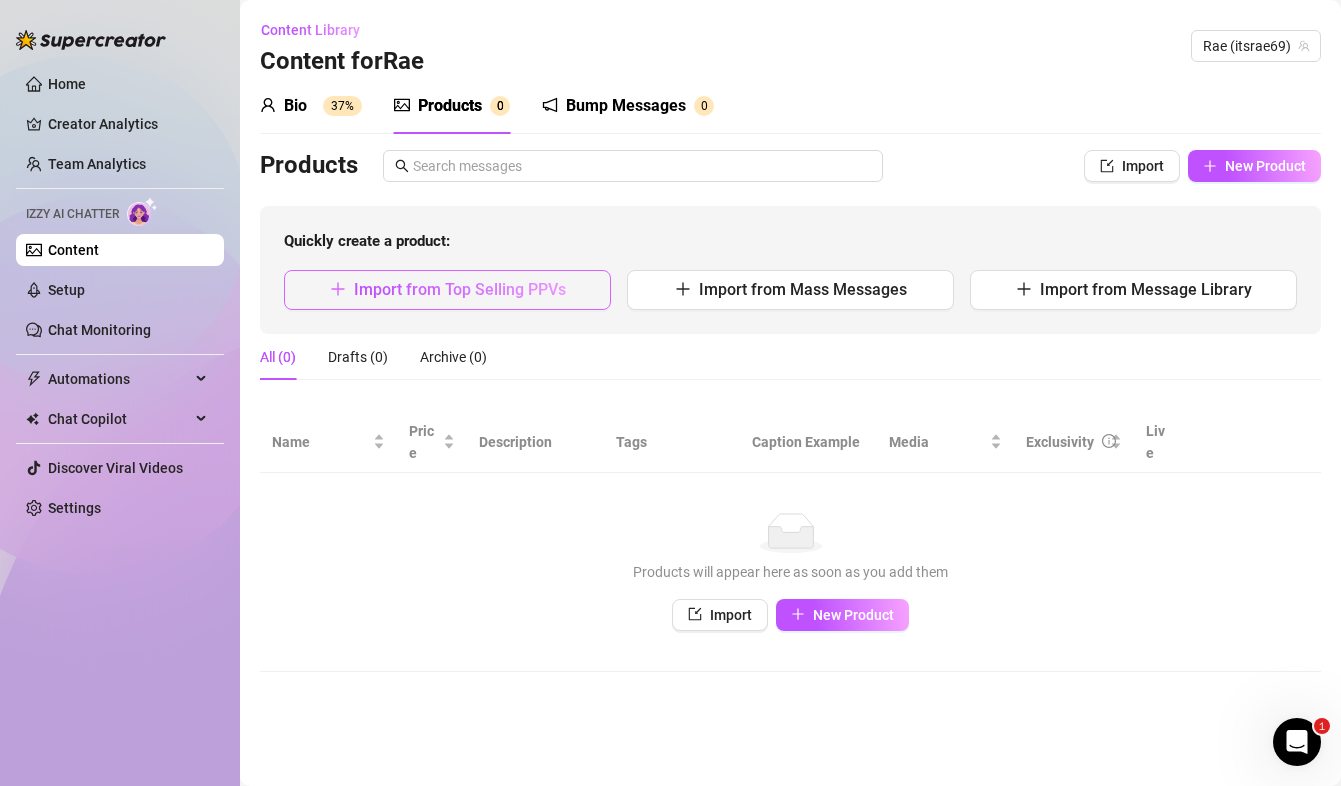 click on "Import from Top Selling PPVs" at bounding box center (447, 290) 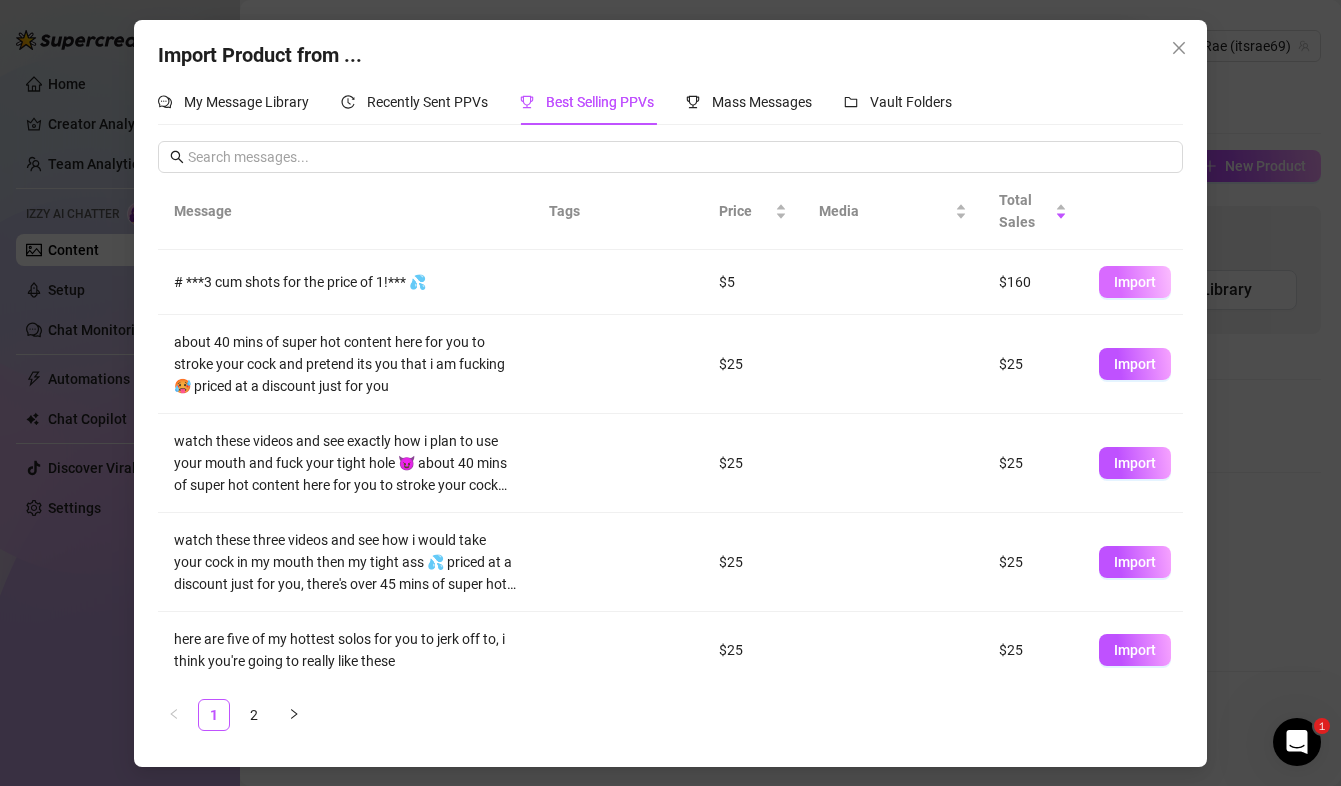 click on "Import" at bounding box center (1135, 282) 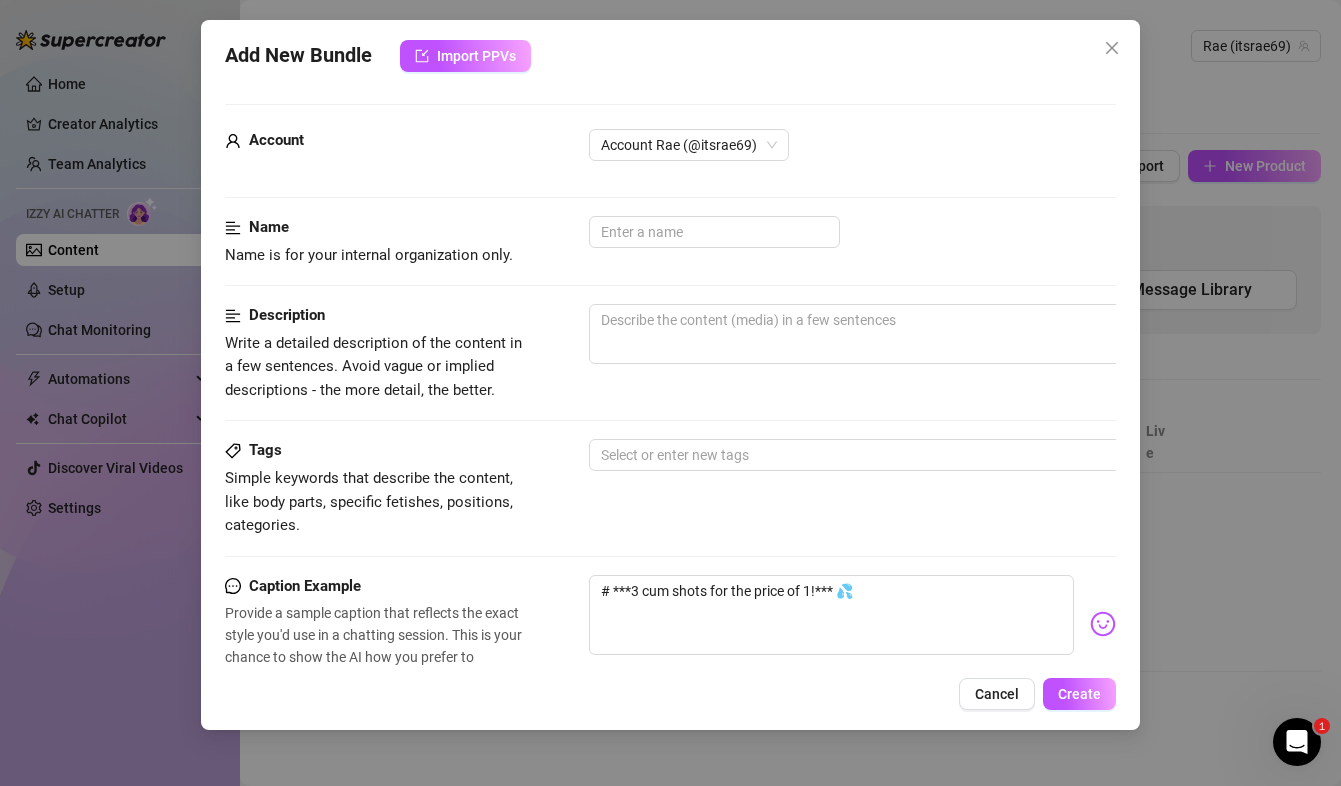 scroll, scrollTop: 600, scrollLeft: 0, axis: vertical 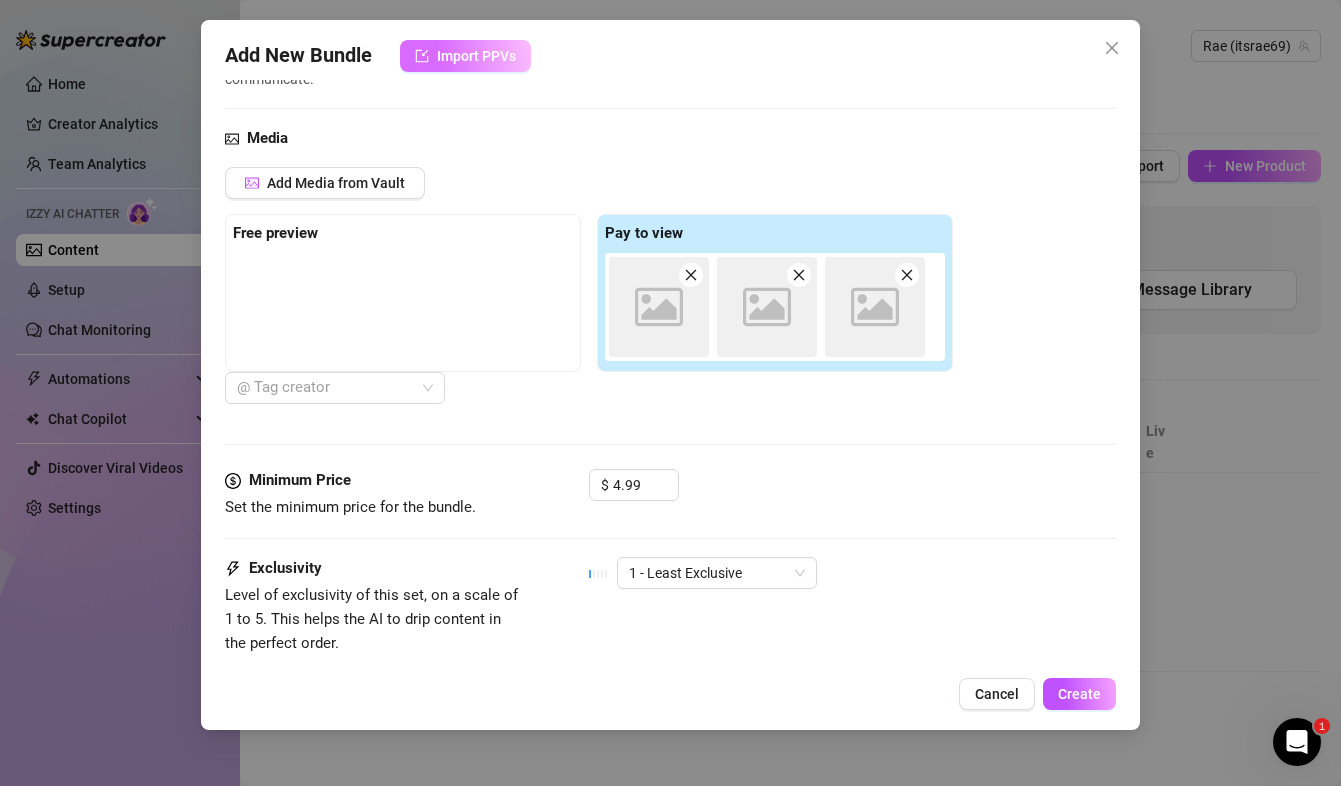 click on "Import PPVs" at bounding box center [476, 56] 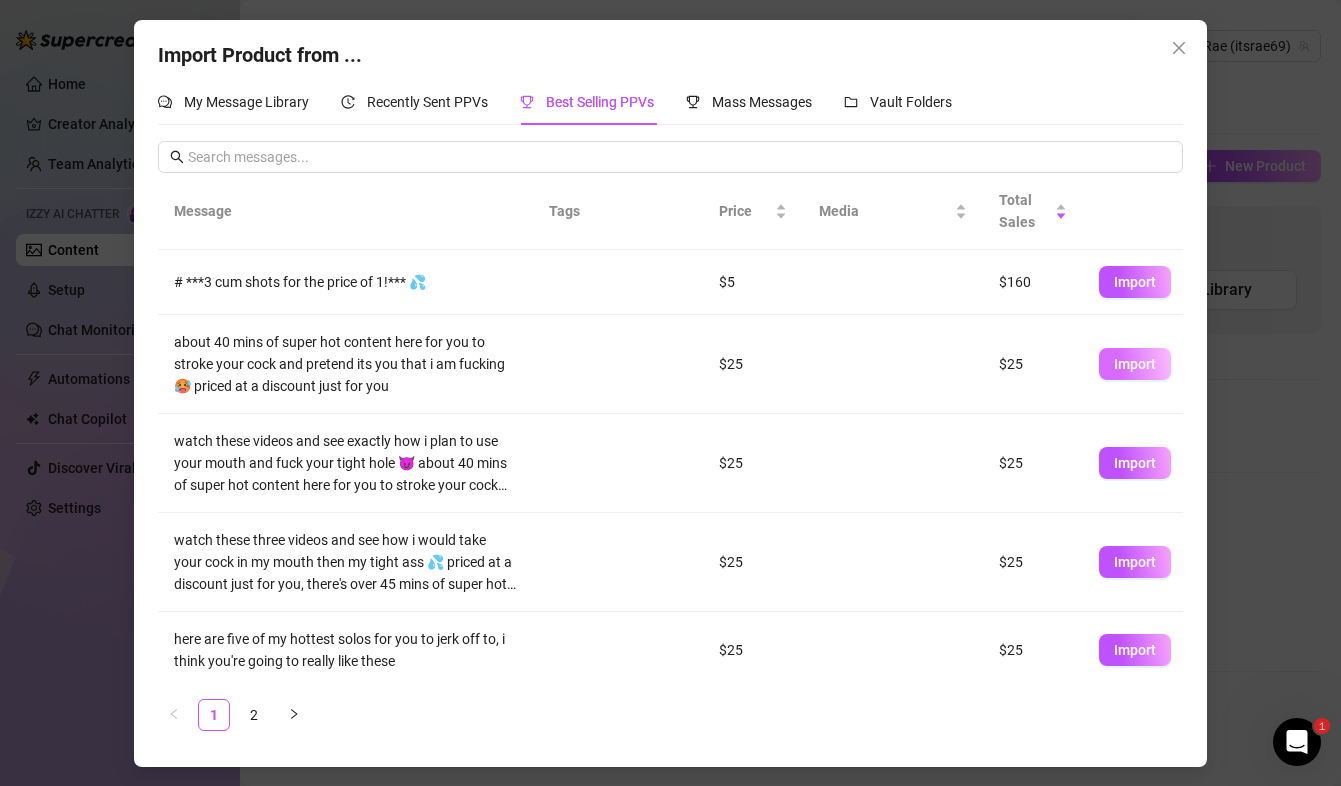 click on "Import" at bounding box center (1135, 364) 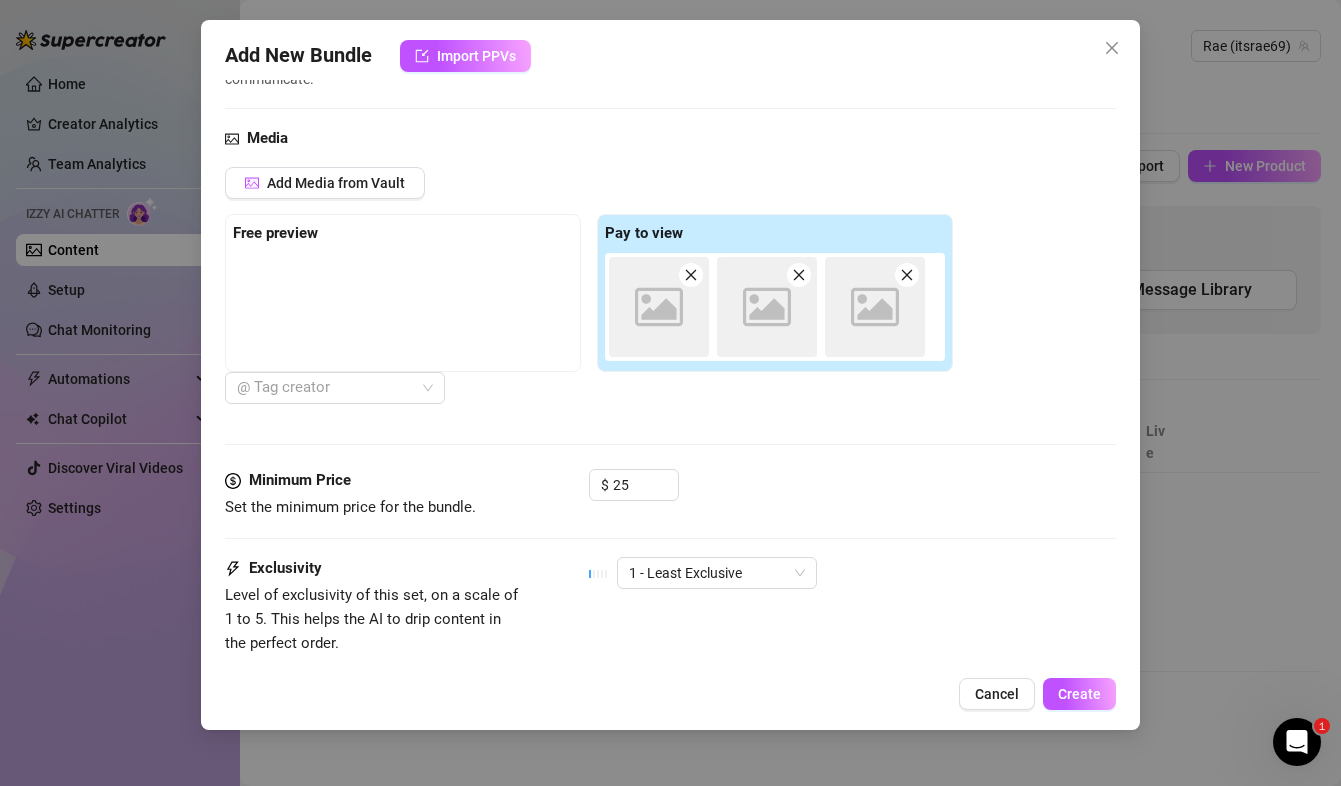 click on "Add New Bundle Import PPVs" at bounding box center (670, 56) 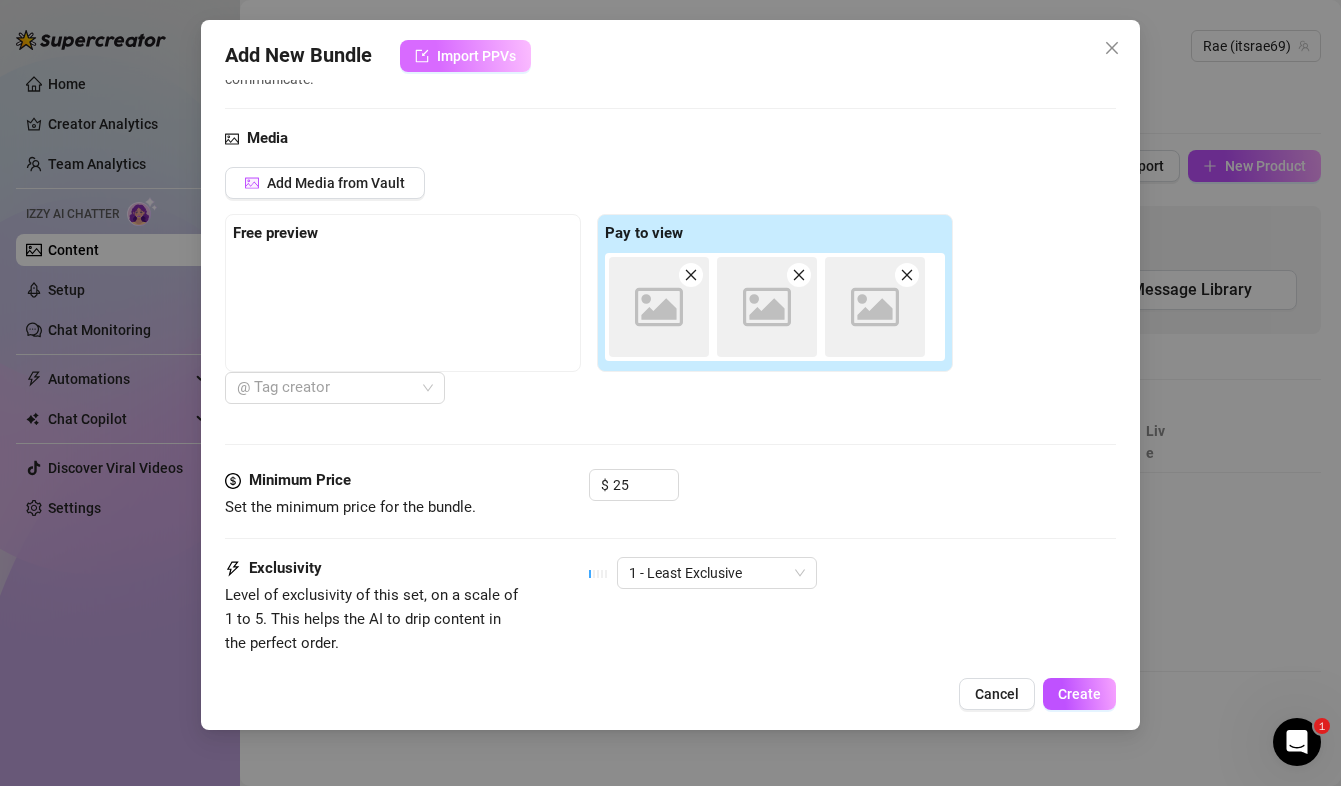 click on "Import PPVs" at bounding box center [465, 56] 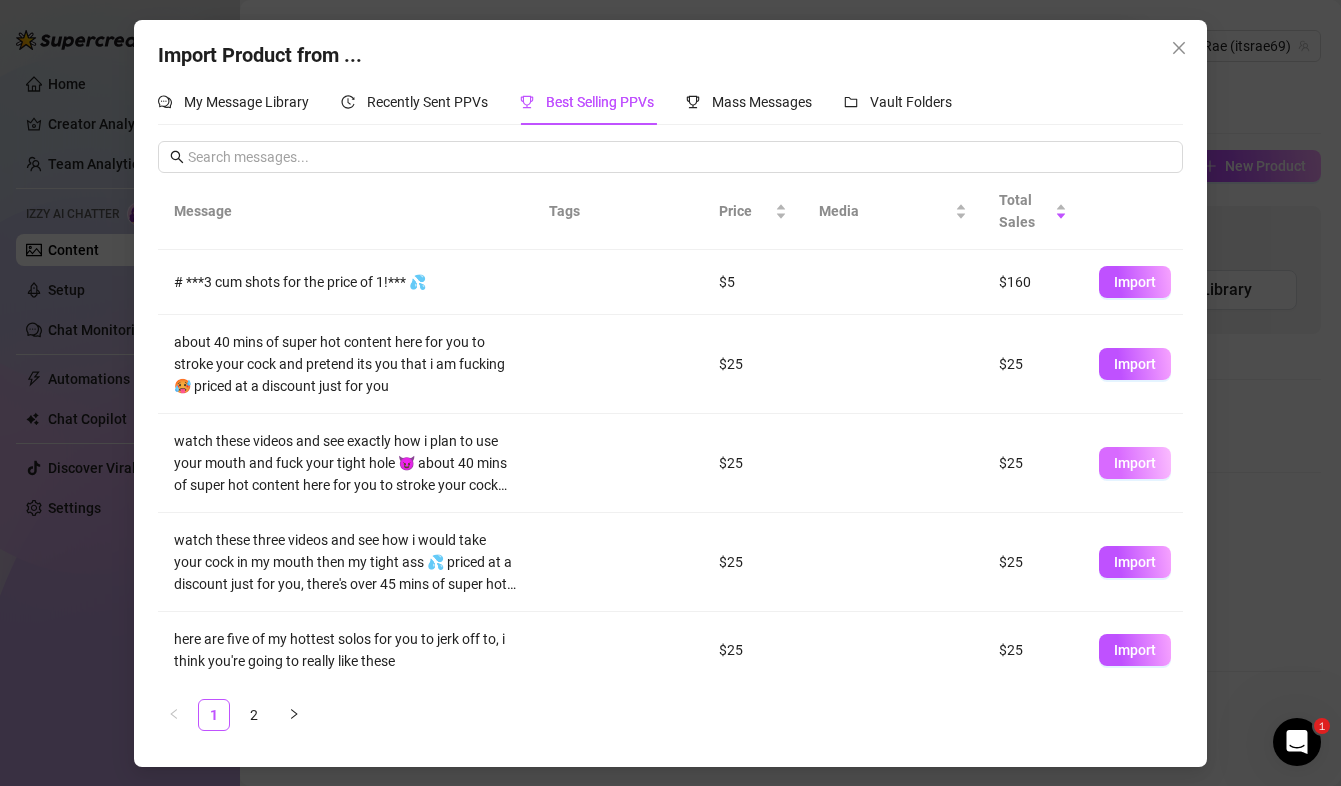 click on "Import" at bounding box center (1135, 463) 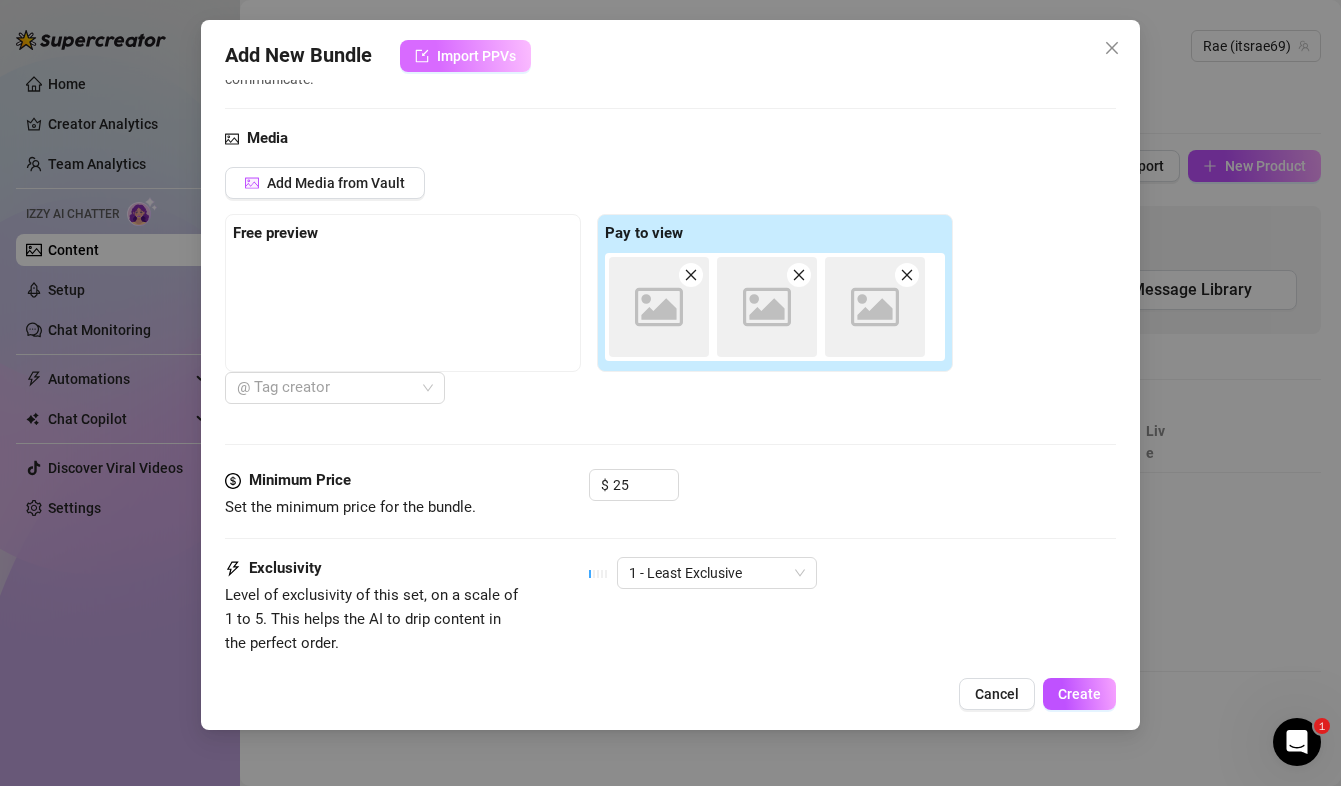 click on "Import PPVs" at bounding box center (476, 56) 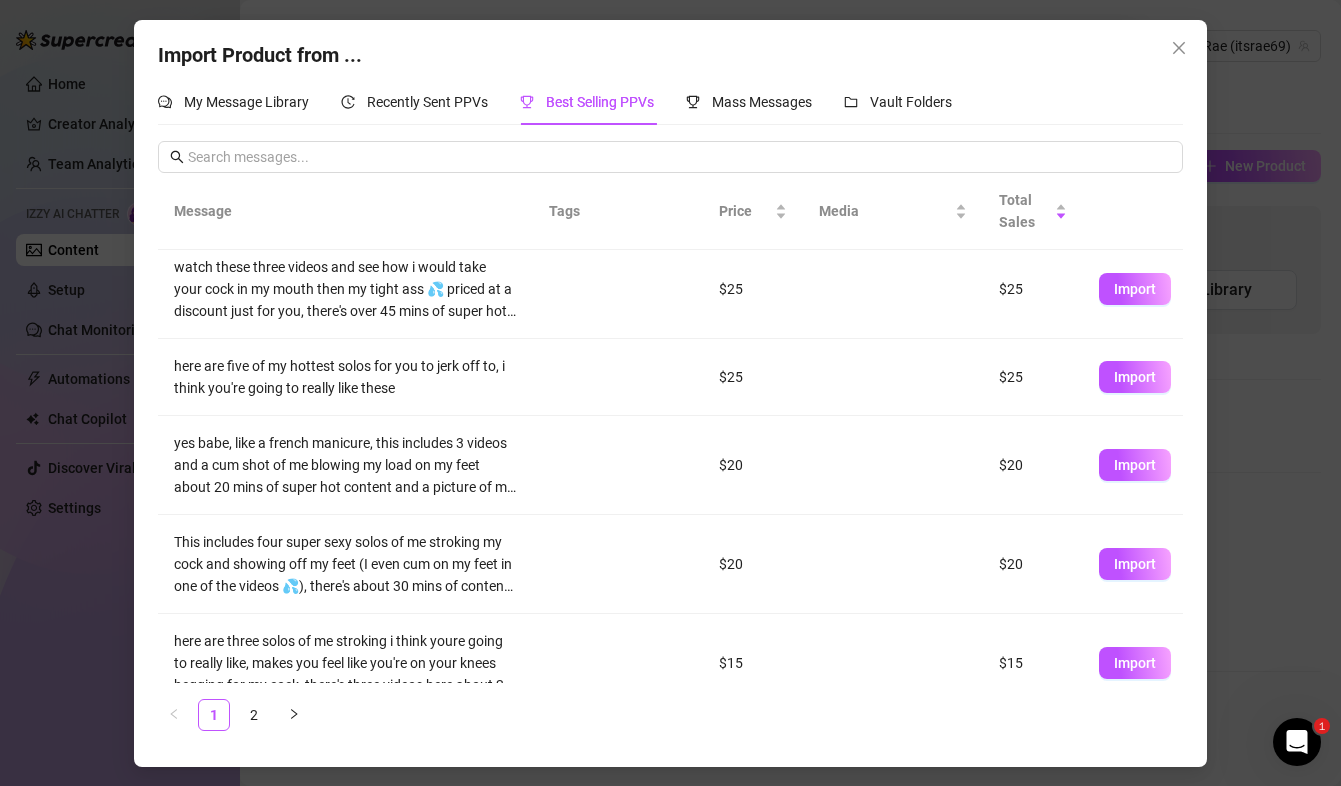 scroll, scrollTop: 262, scrollLeft: 0, axis: vertical 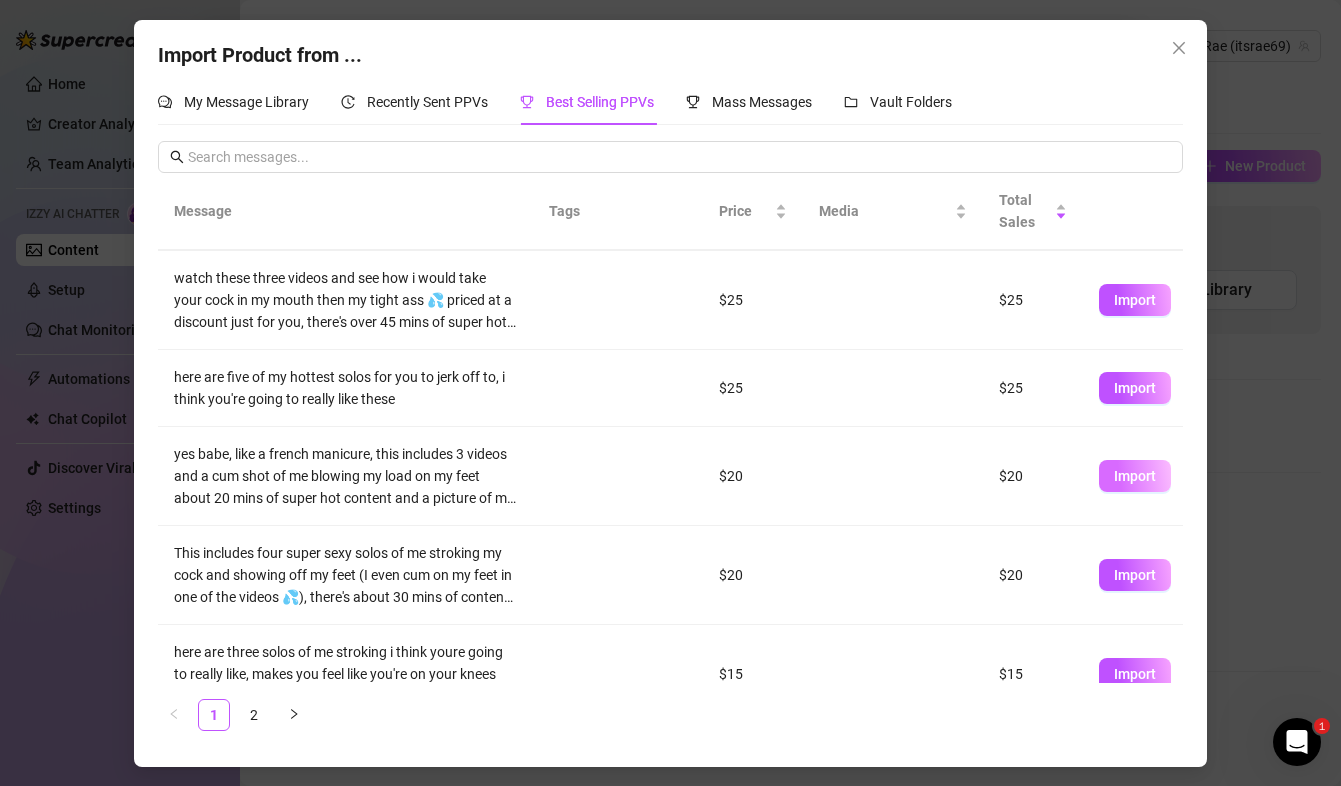 click on "Import" at bounding box center [1135, 476] 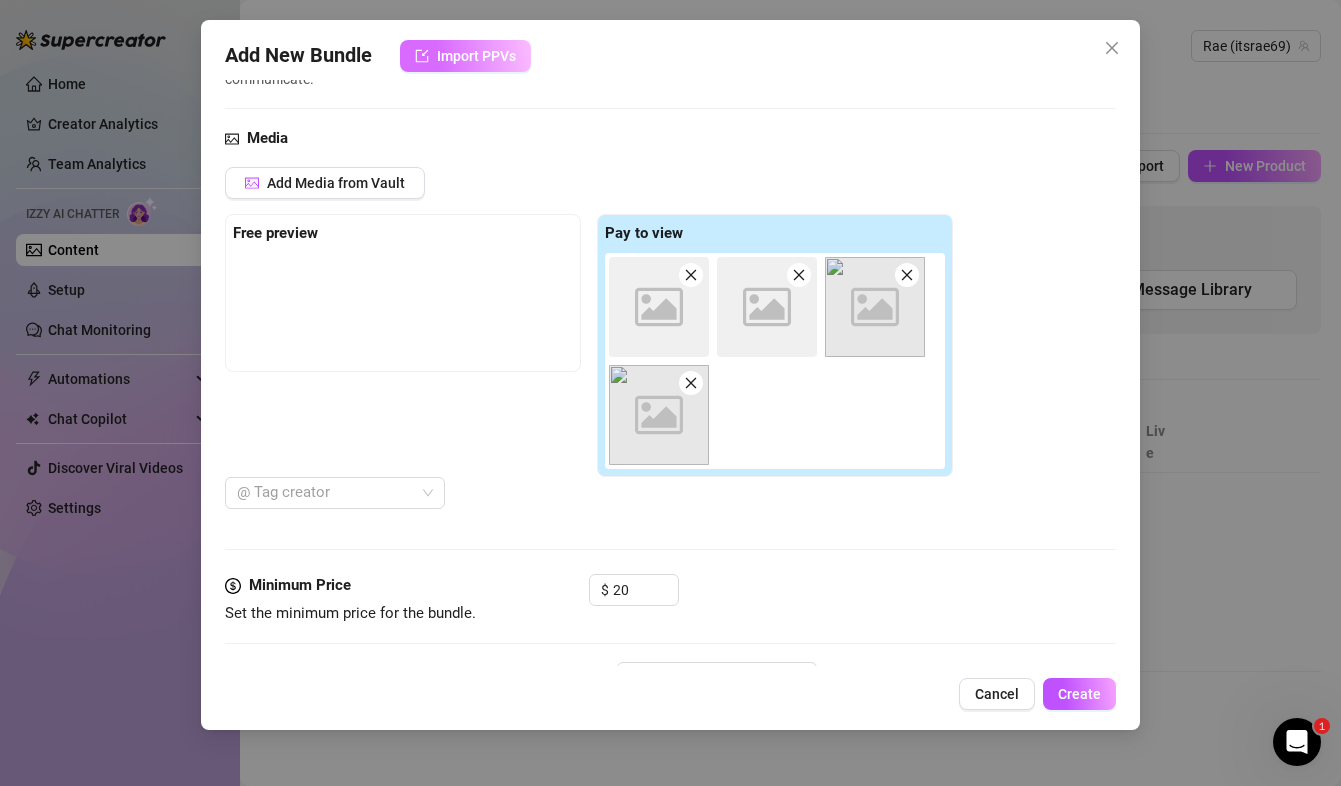 click on "Import PPVs" at bounding box center [476, 56] 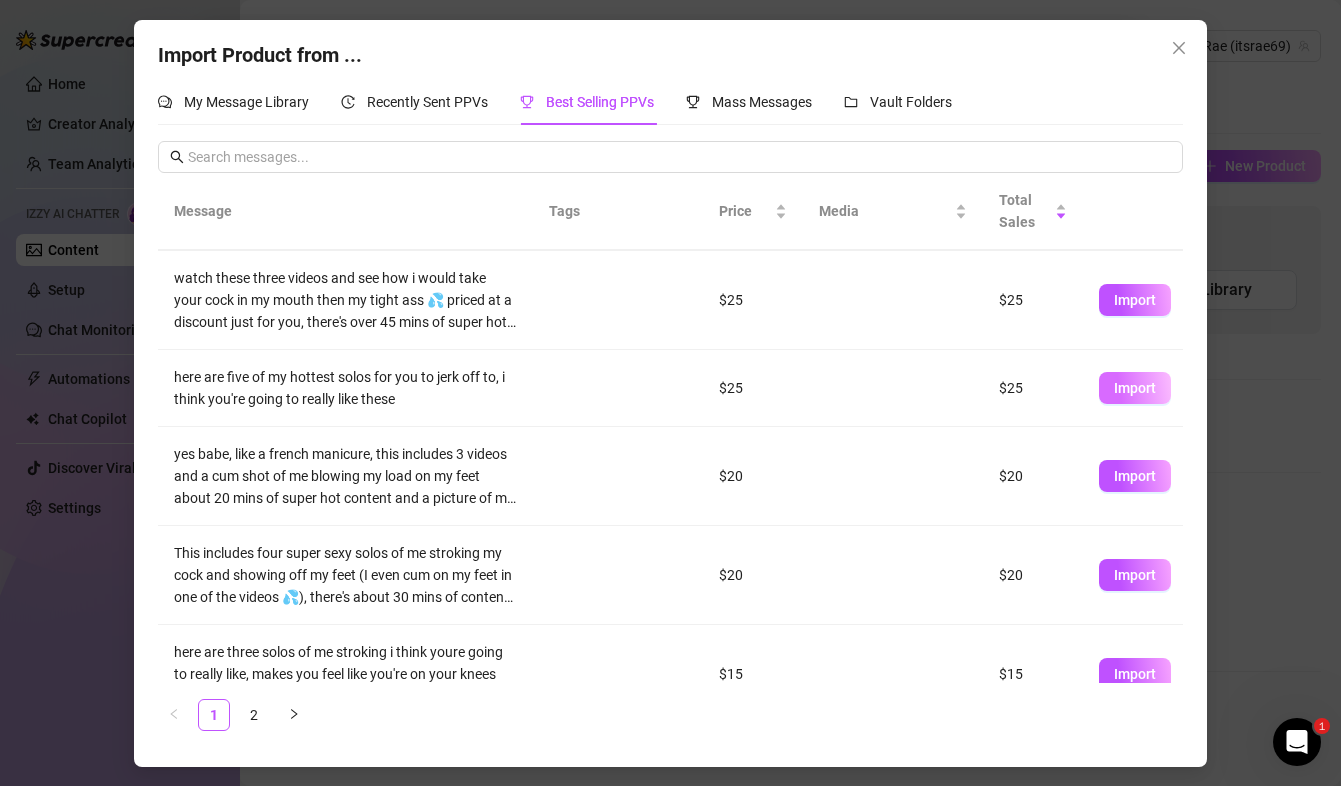 click on "Import" at bounding box center [1135, 388] 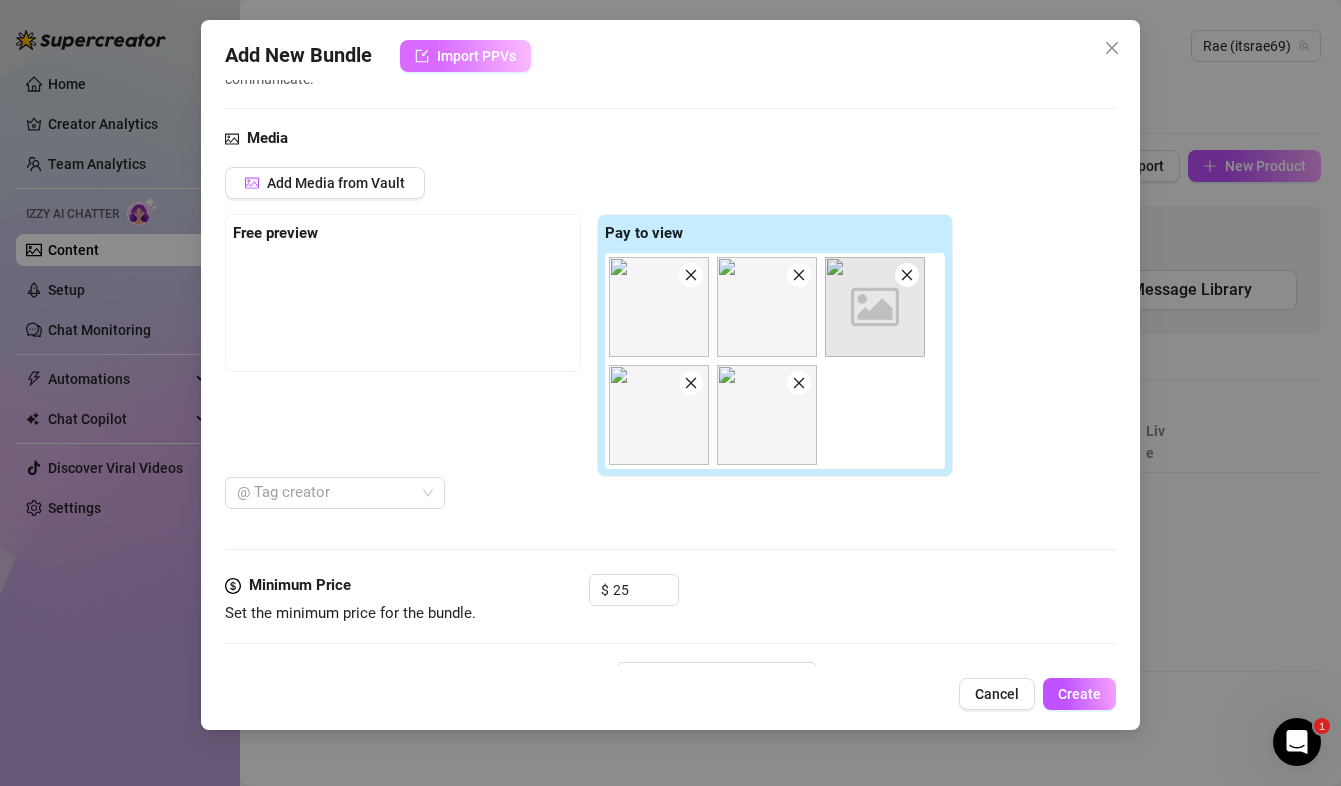 click on "Import PPVs" at bounding box center [476, 56] 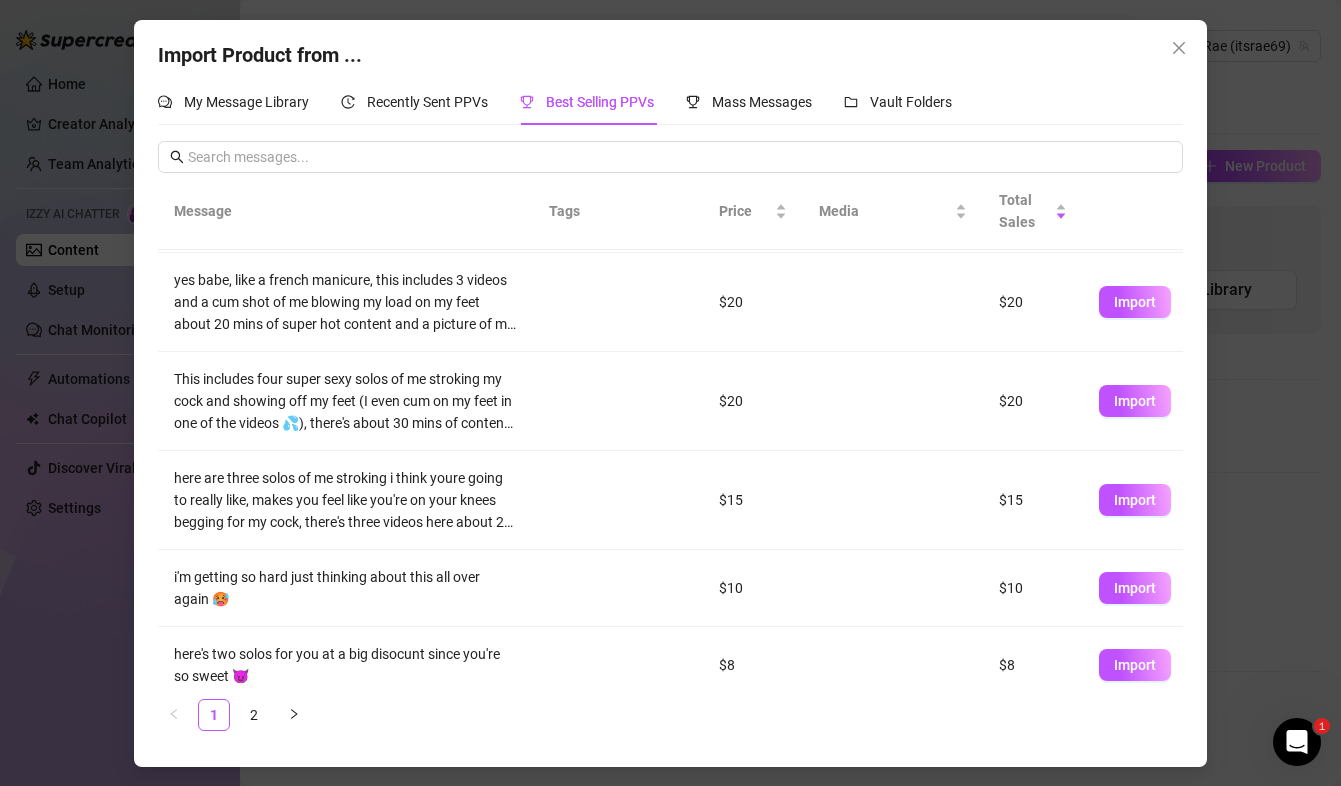 scroll, scrollTop: 457, scrollLeft: 0, axis: vertical 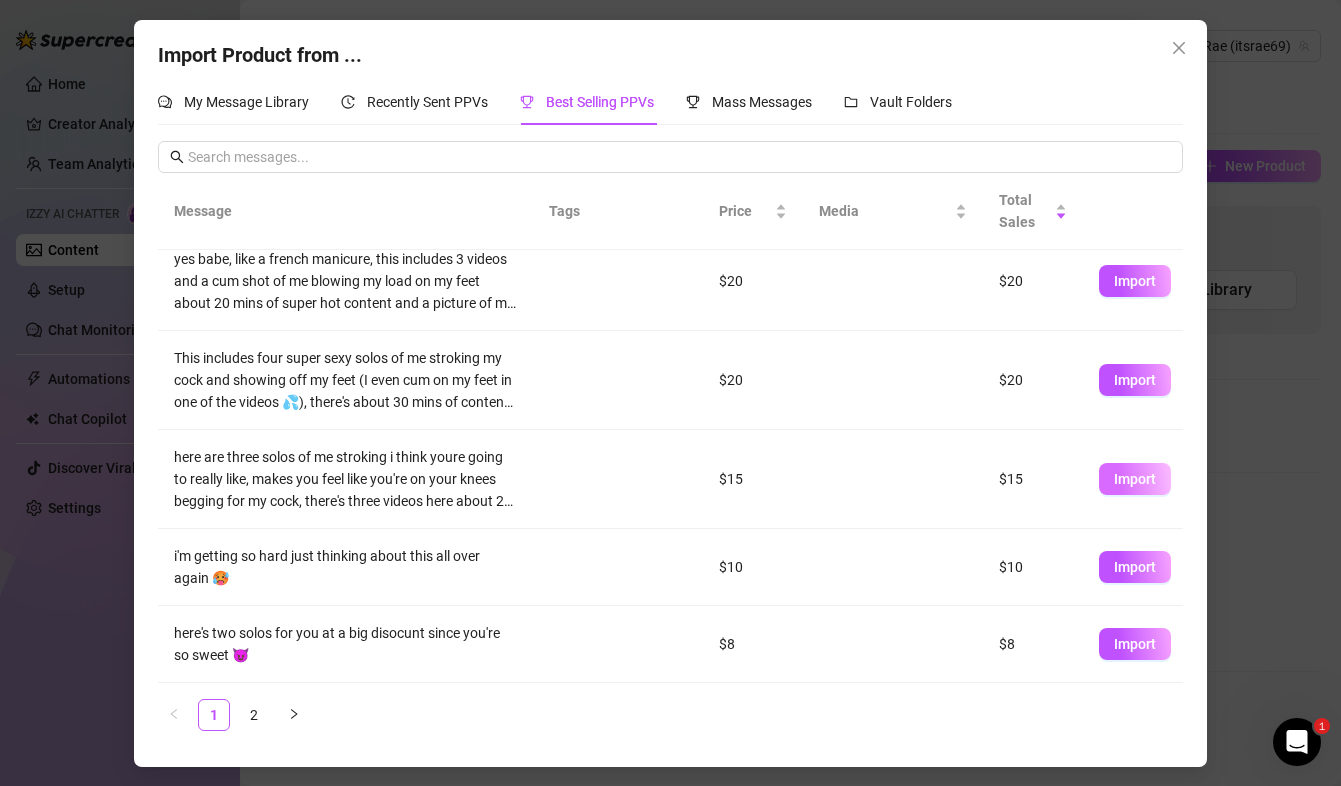 click on "Import" at bounding box center [1135, 479] 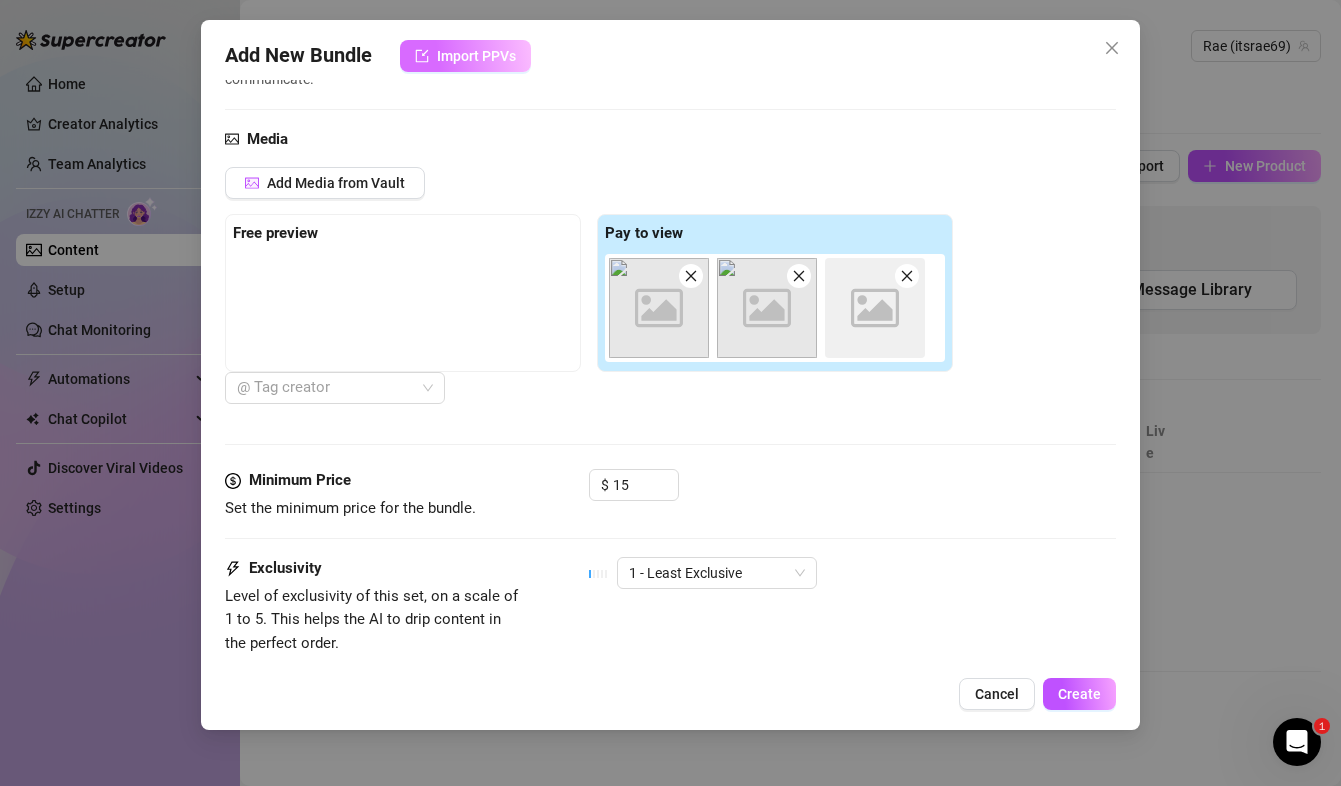 click on "Import PPVs" at bounding box center (476, 56) 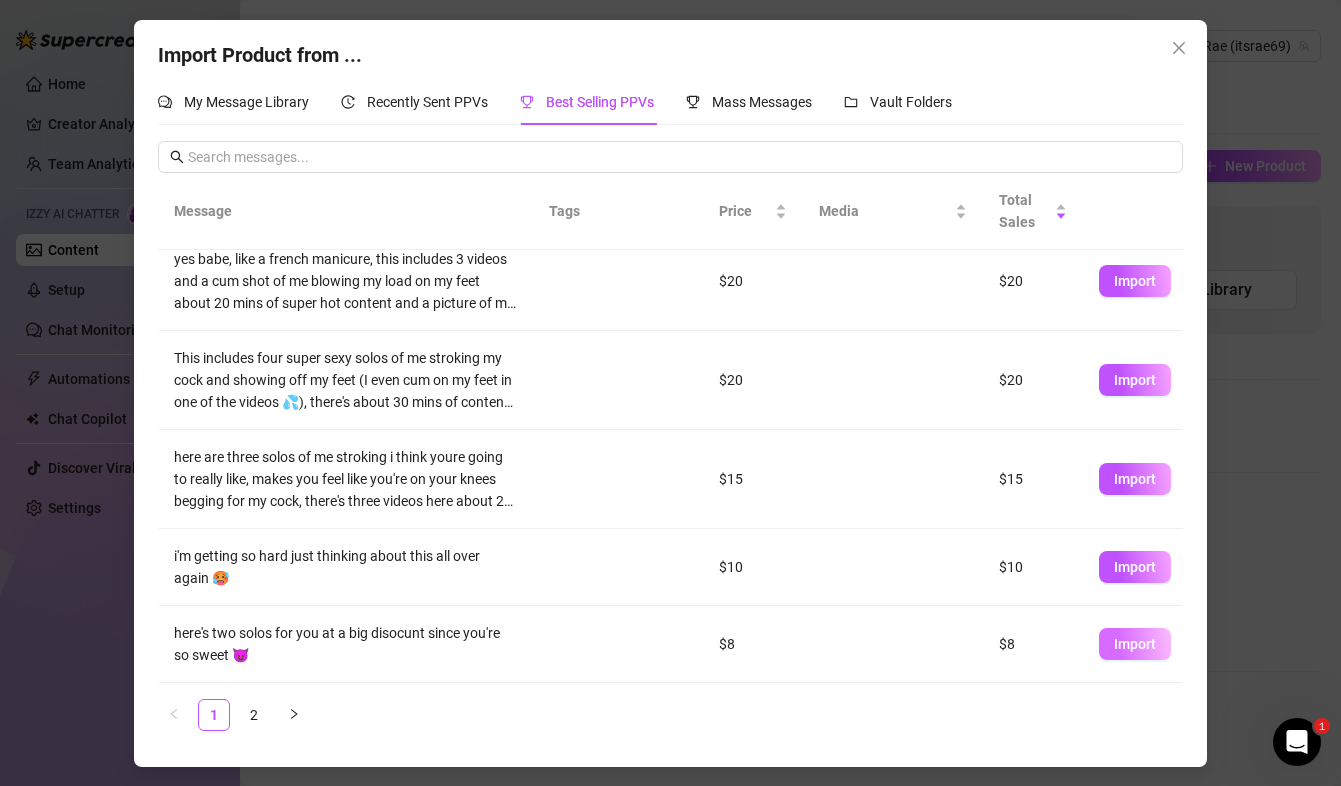 click on "Import" at bounding box center (1135, 644) 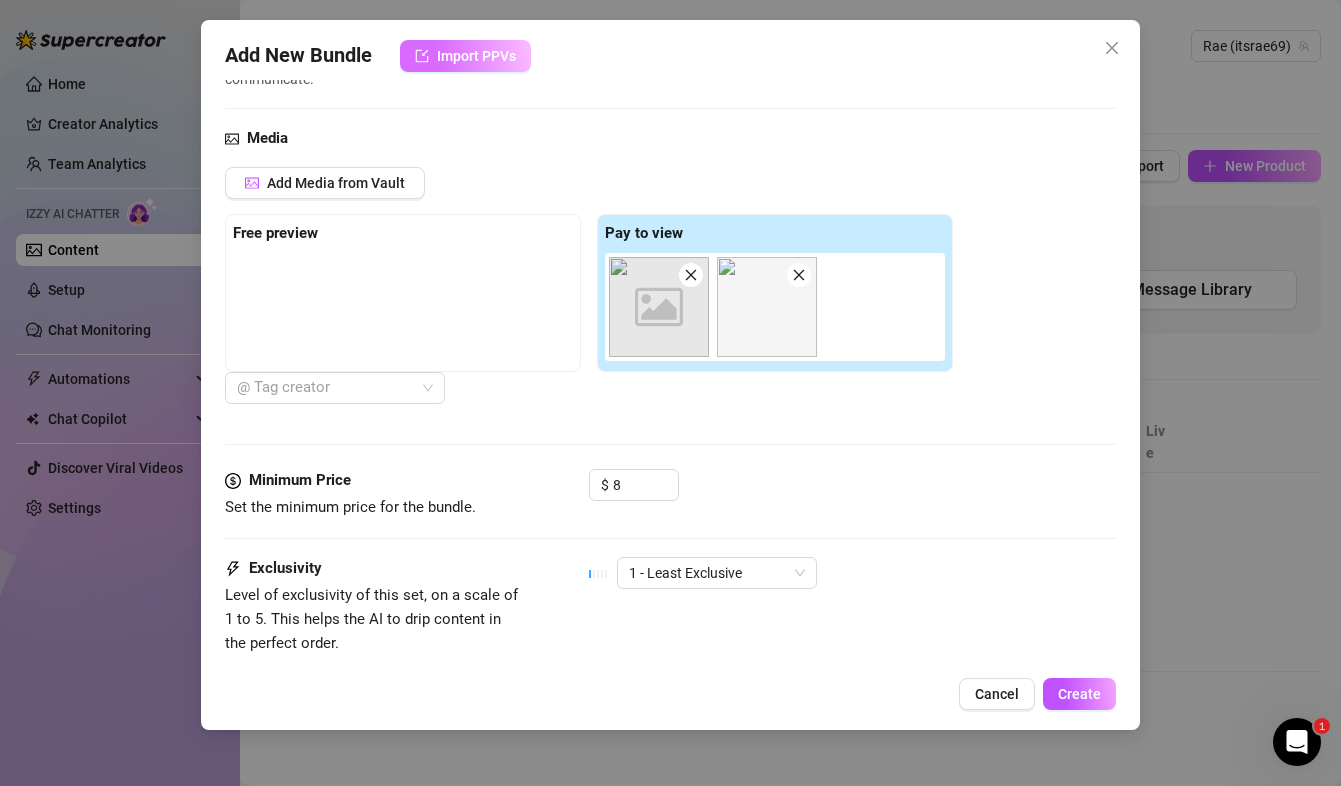 click on "Import PPVs" at bounding box center (476, 56) 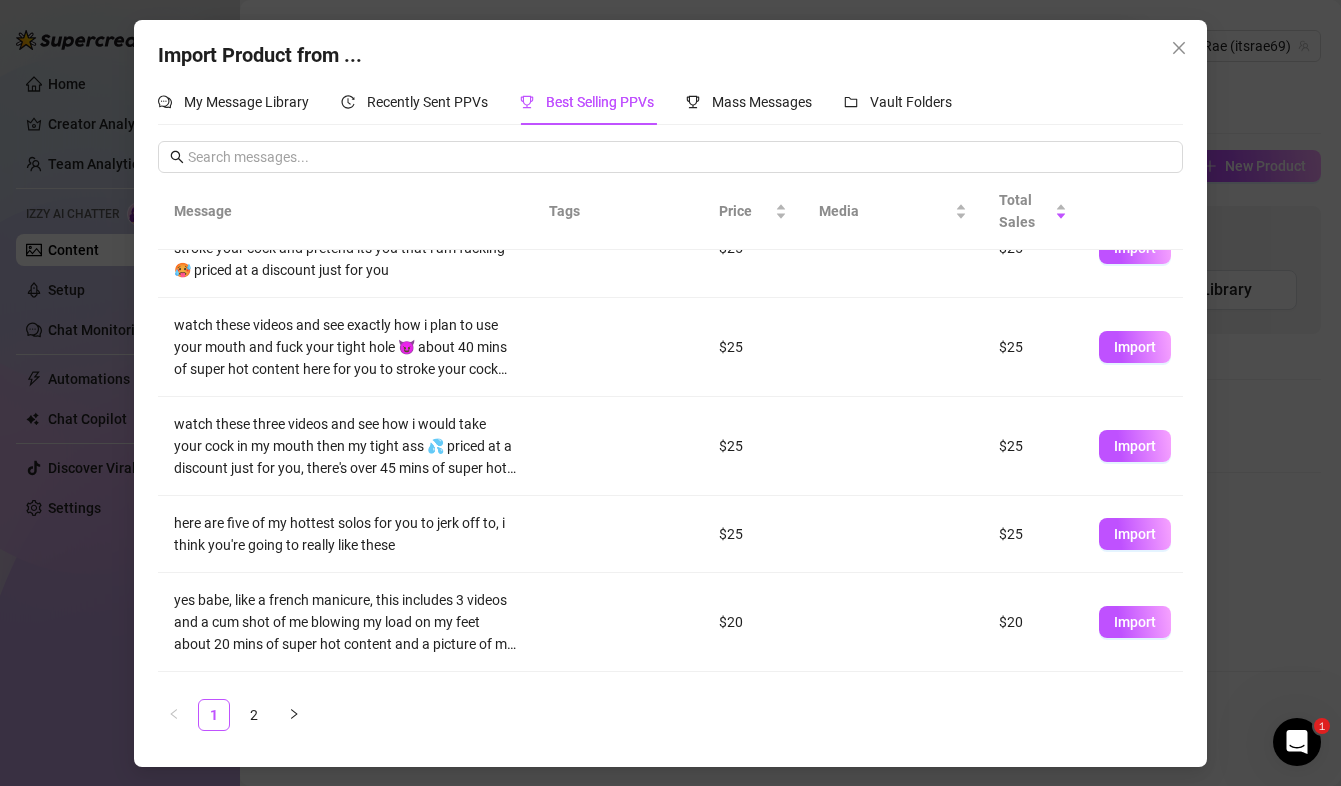scroll, scrollTop: 0, scrollLeft: 0, axis: both 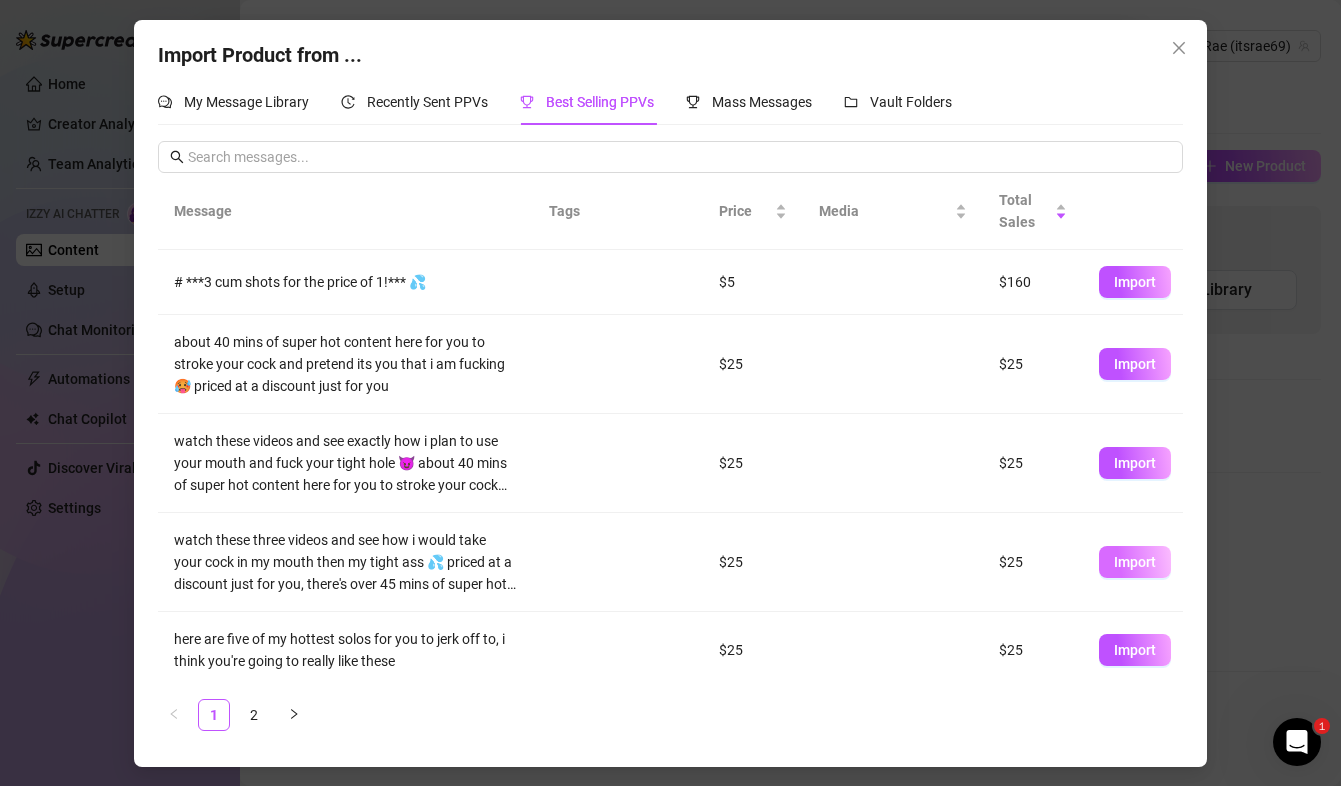 click on "Import" at bounding box center [1135, 562] 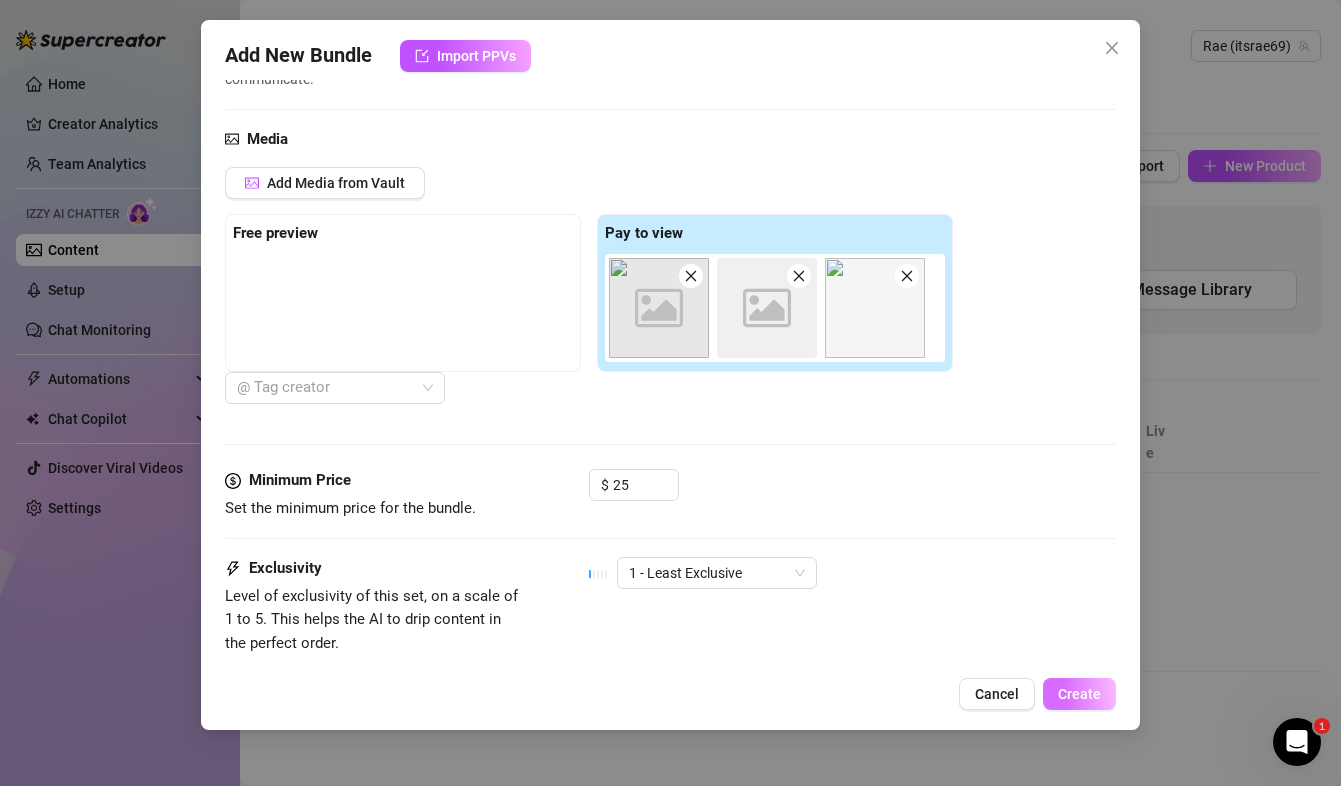 click on "Create" at bounding box center (1079, 694) 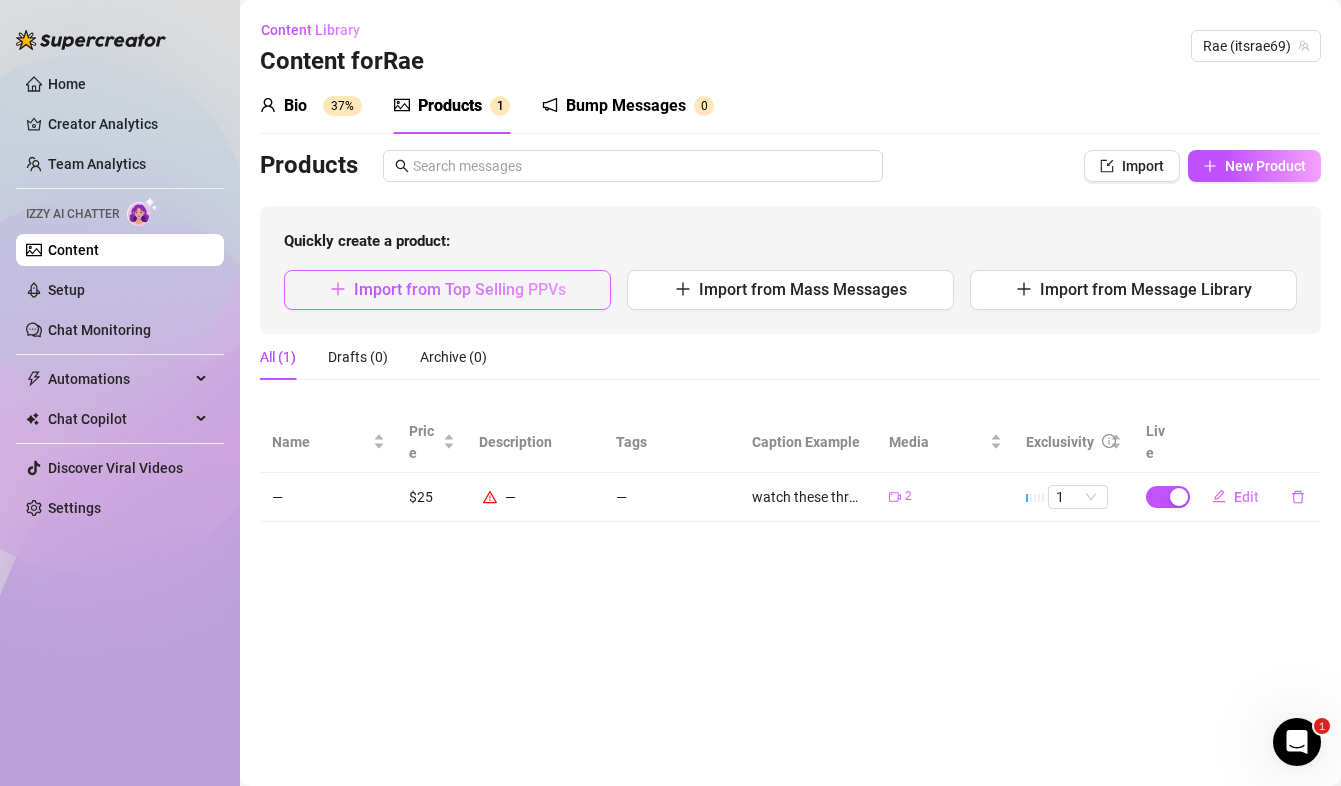 click on "Import from Top Selling PPVs" at bounding box center (447, 290) 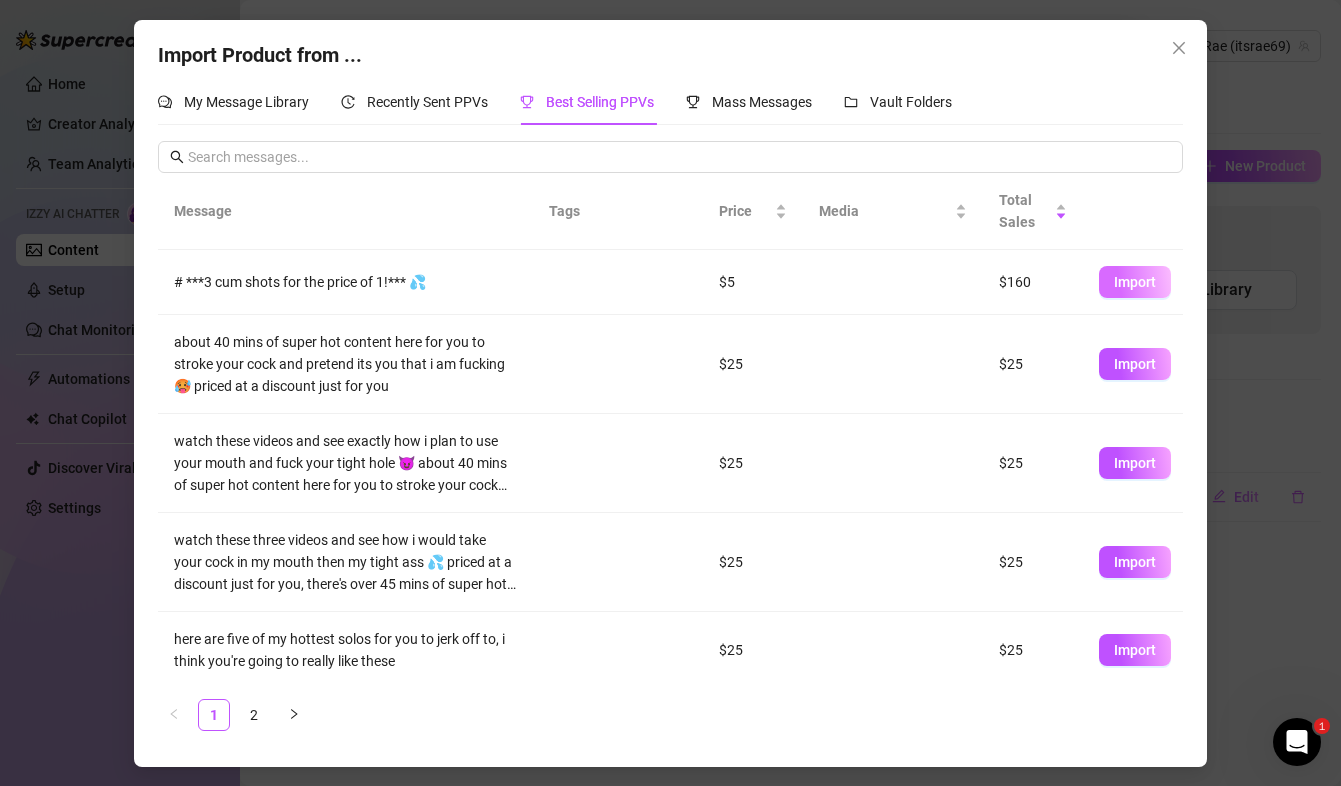 click on "Import" at bounding box center (1135, 282) 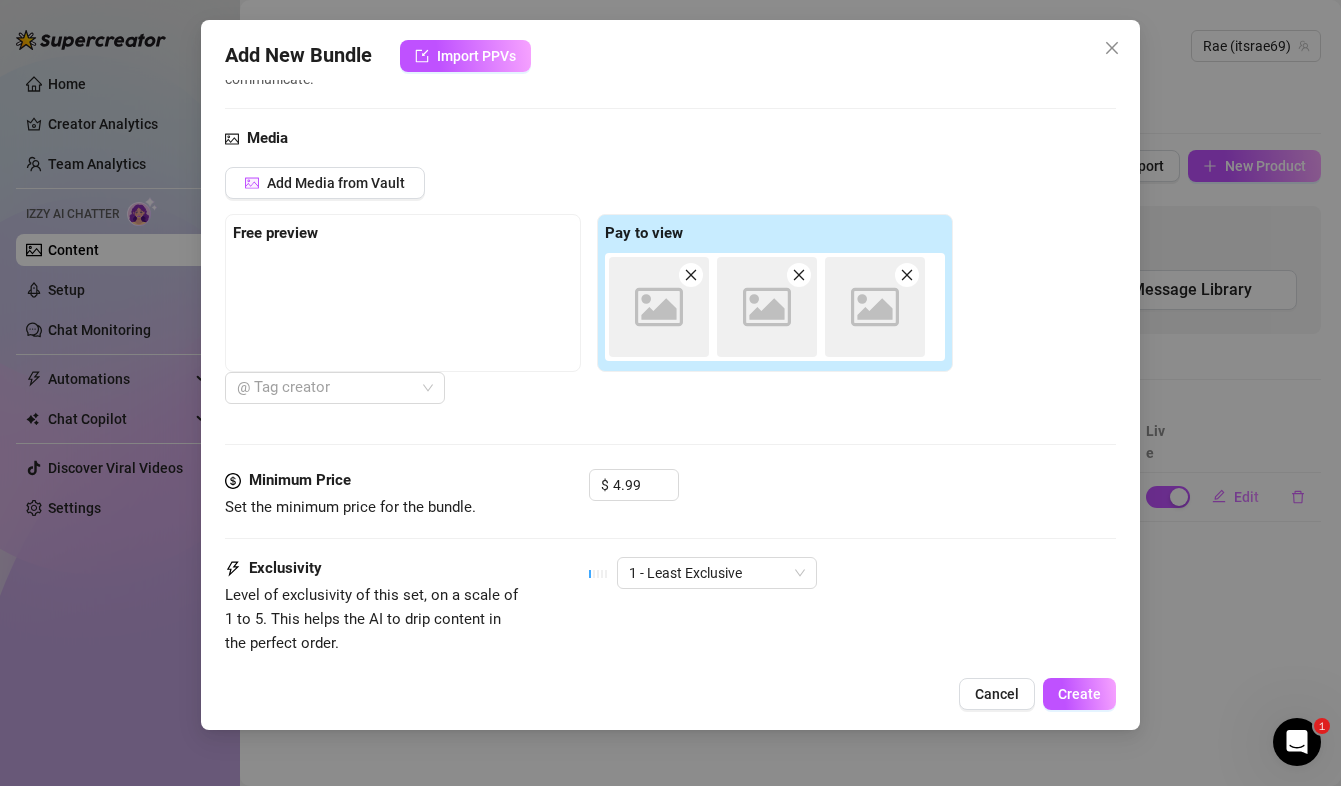 click on "Add New Bundle Import PPVs Account Rae (@itsrae69) Name Name is for your internal organization only. Description Write a detailed description of the content in a few sentences. Avoid vague or implied descriptions - the more detail, the better. Tags Simple keywords that describe the content, like body parts, specific fetishes, positions, categories.   Select or enter new tags Caption Example Provide a sample caption that reflects the exact style you'd use in a chatting session. This is your chance to show the AI how you prefer to communicate. # ***3 cum shots for the price of 1!*** 💦 Media Add Media from Vault Free preview Pay to view Image placeholder Image placeholder Image placeholder   @ Tag creator Minimum Price Set the minimum price for the bundle. $ 4.99 Exclusivity Level of exclusivity of this set, on a scale of 1 to 5. This helps the AI to drip content in the perfect order. 1 - Least Exclusive Message Settings Don't send if the fan purchased this media Cancel Create" at bounding box center (670, 375) 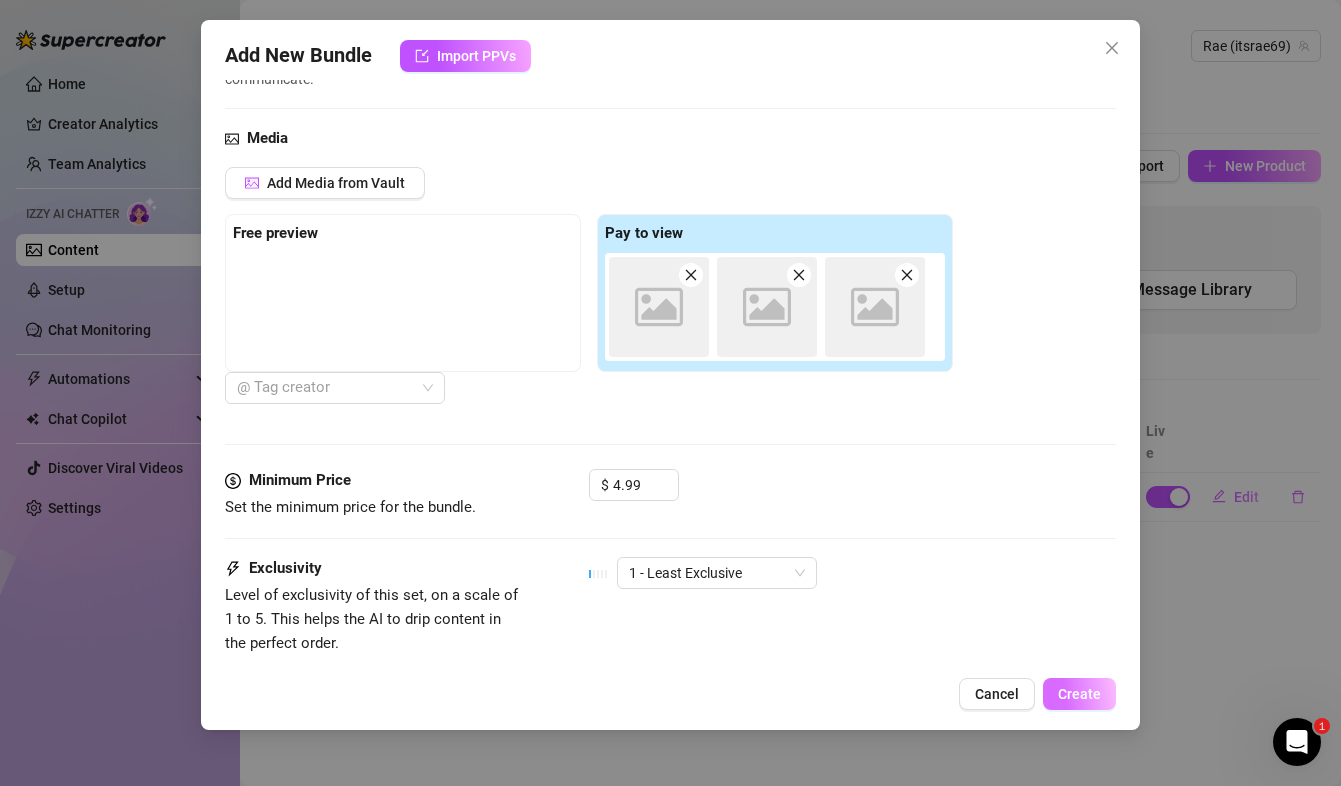 click on "Create" at bounding box center (1079, 694) 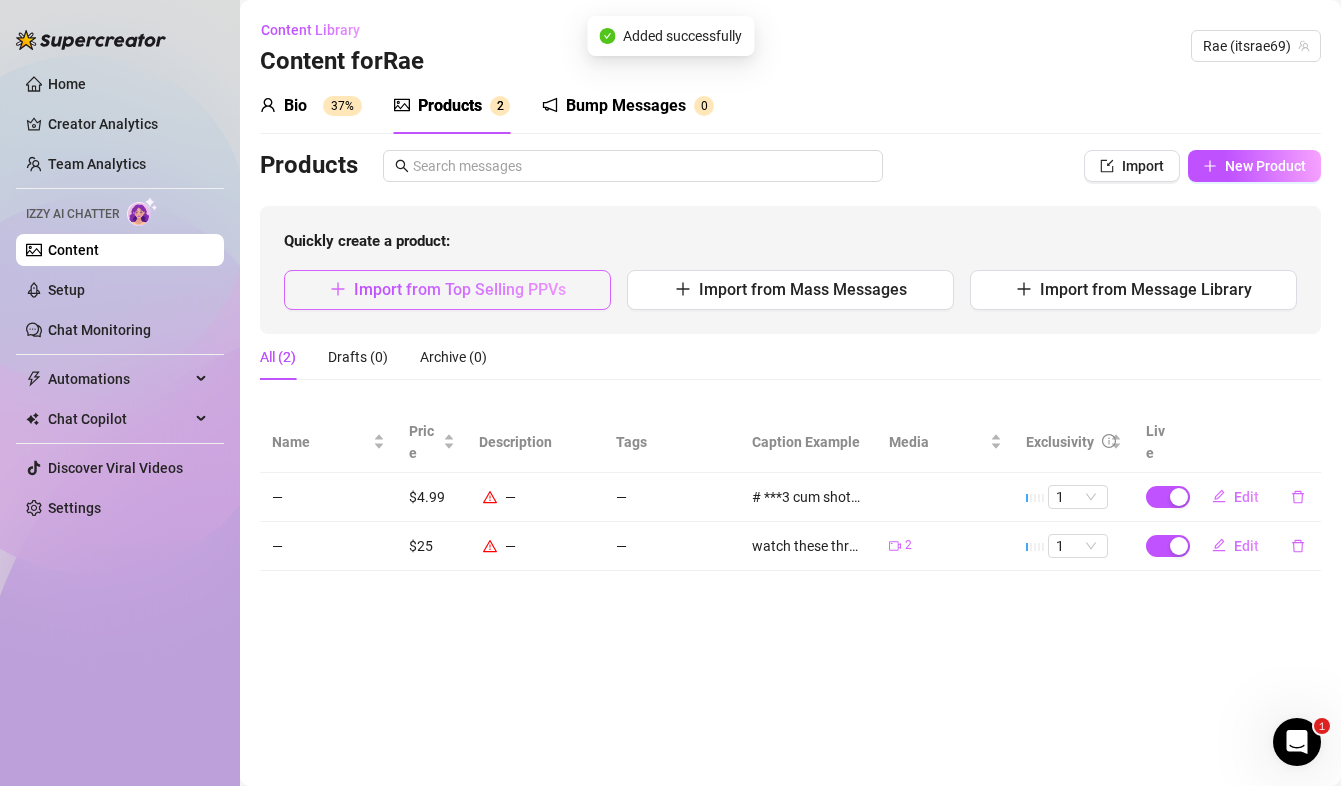 click on "Import from Top Selling PPVs" at bounding box center (460, 289) 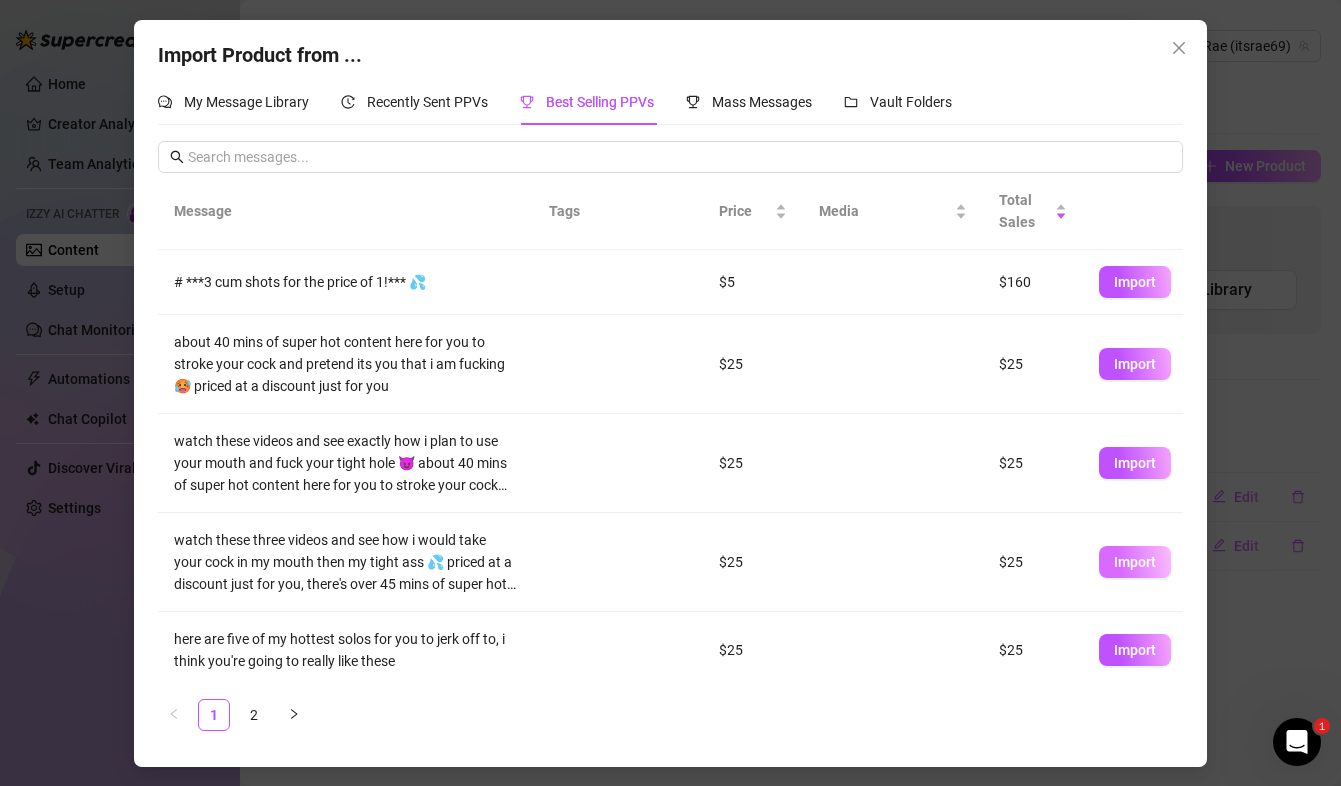 click on "Import" at bounding box center [1135, 562] 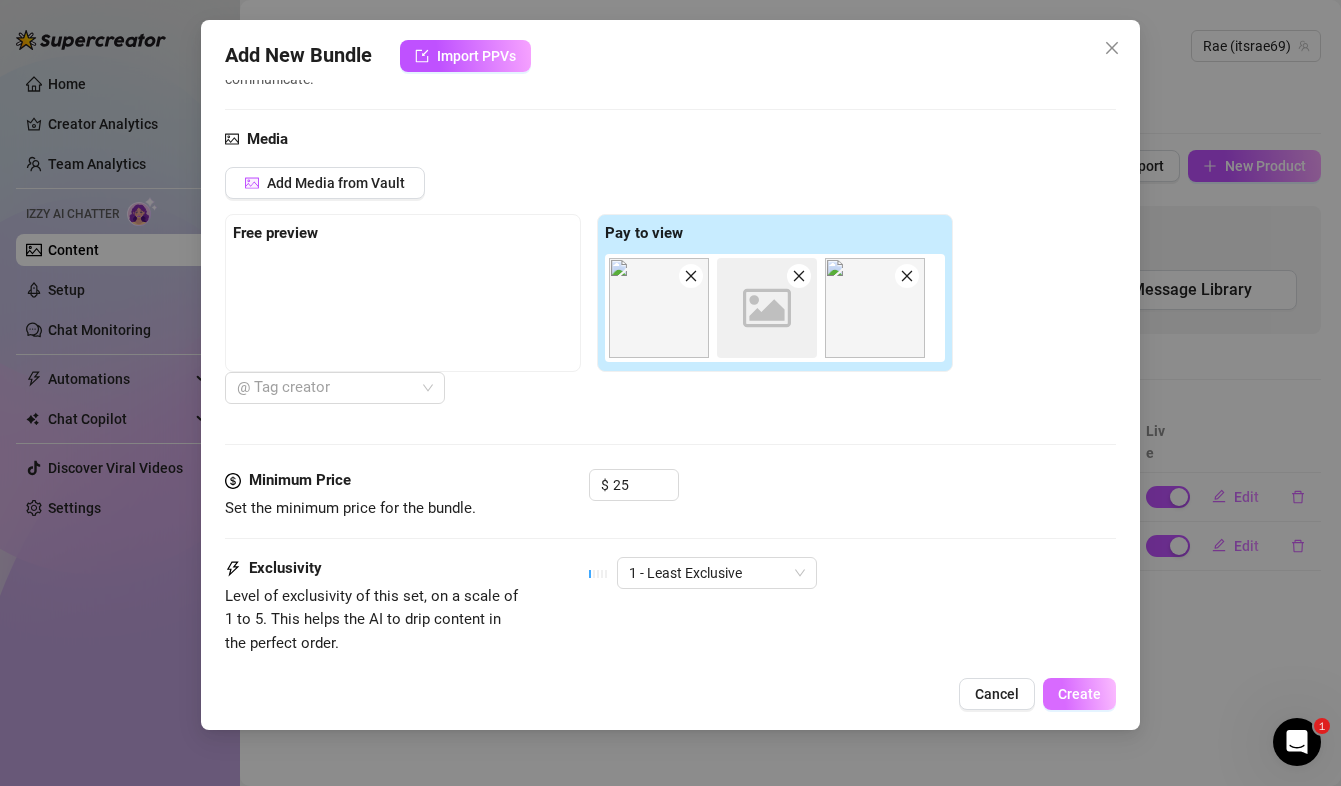 click on "Create" at bounding box center [1079, 694] 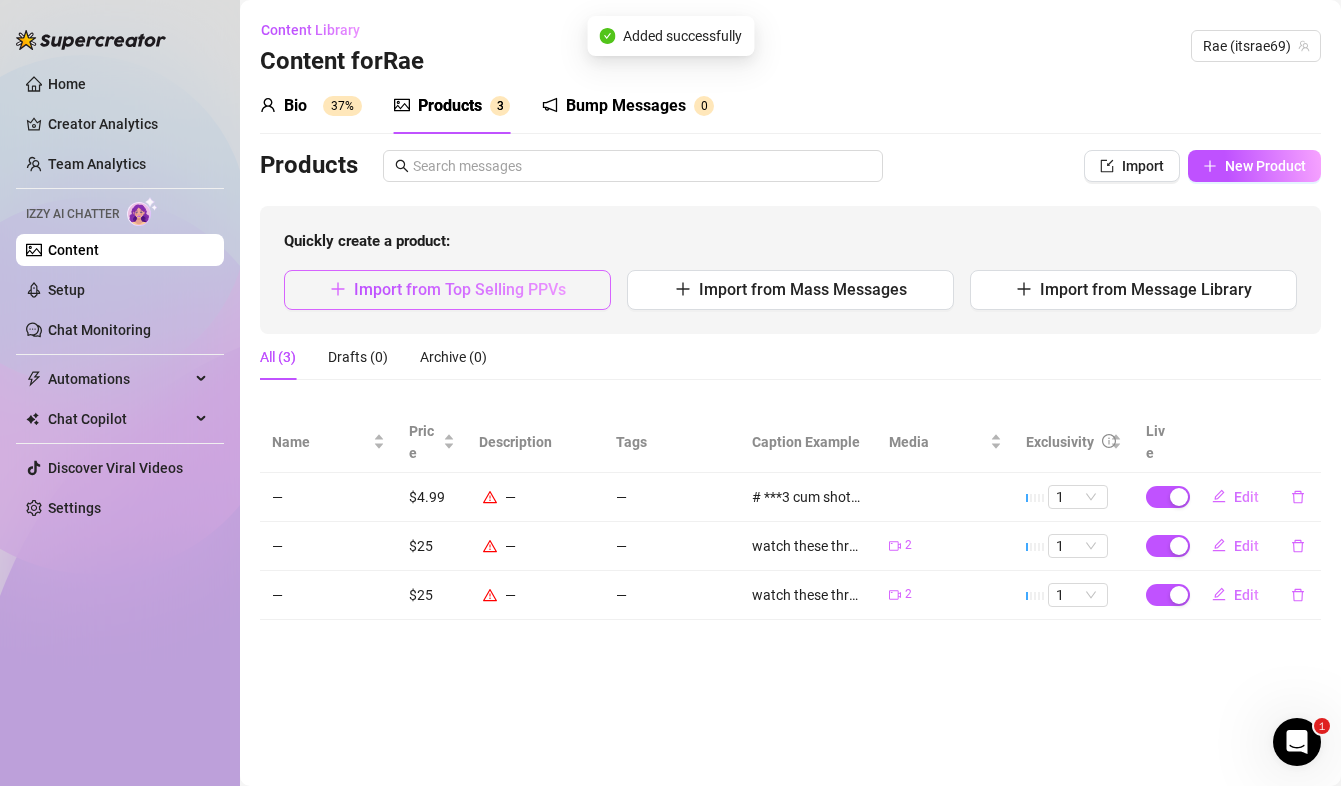 click on "Import from Top Selling PPVs" at bounding box center (447, 290) 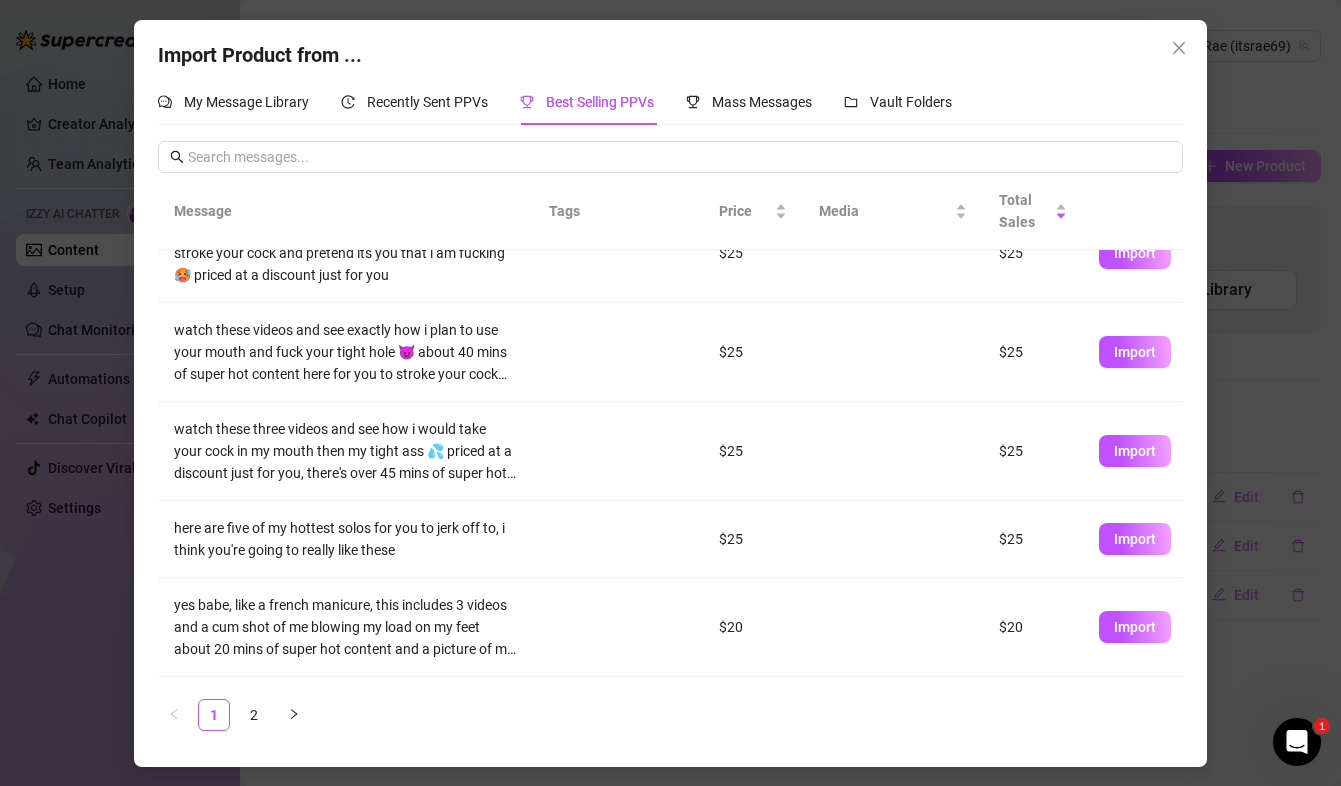scroll, scrollTop: 136, scrollLeft: 0, axis: vertical 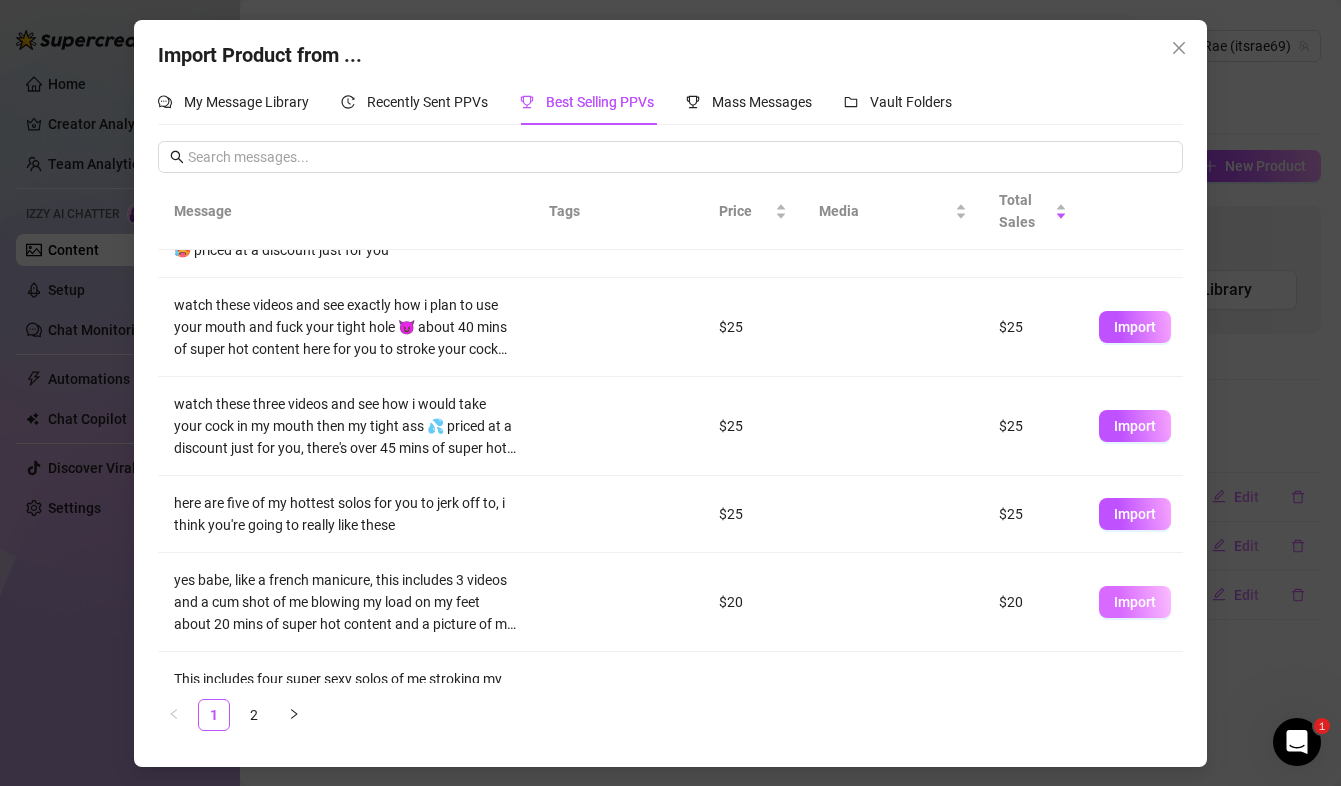 click on "Import" at bounding box center [1135, 602] 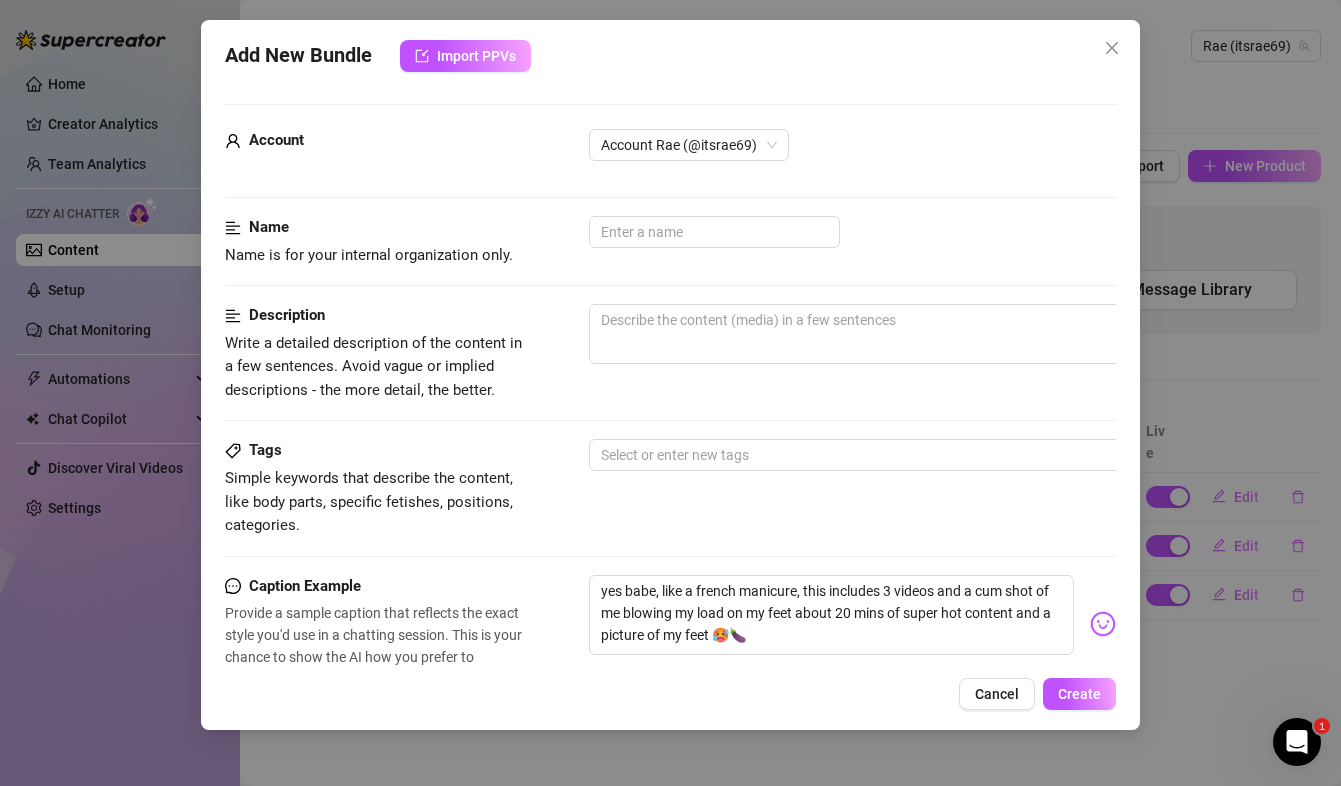 scroll, scrollTop: 600, scrollLeft: 0, axis: vertical 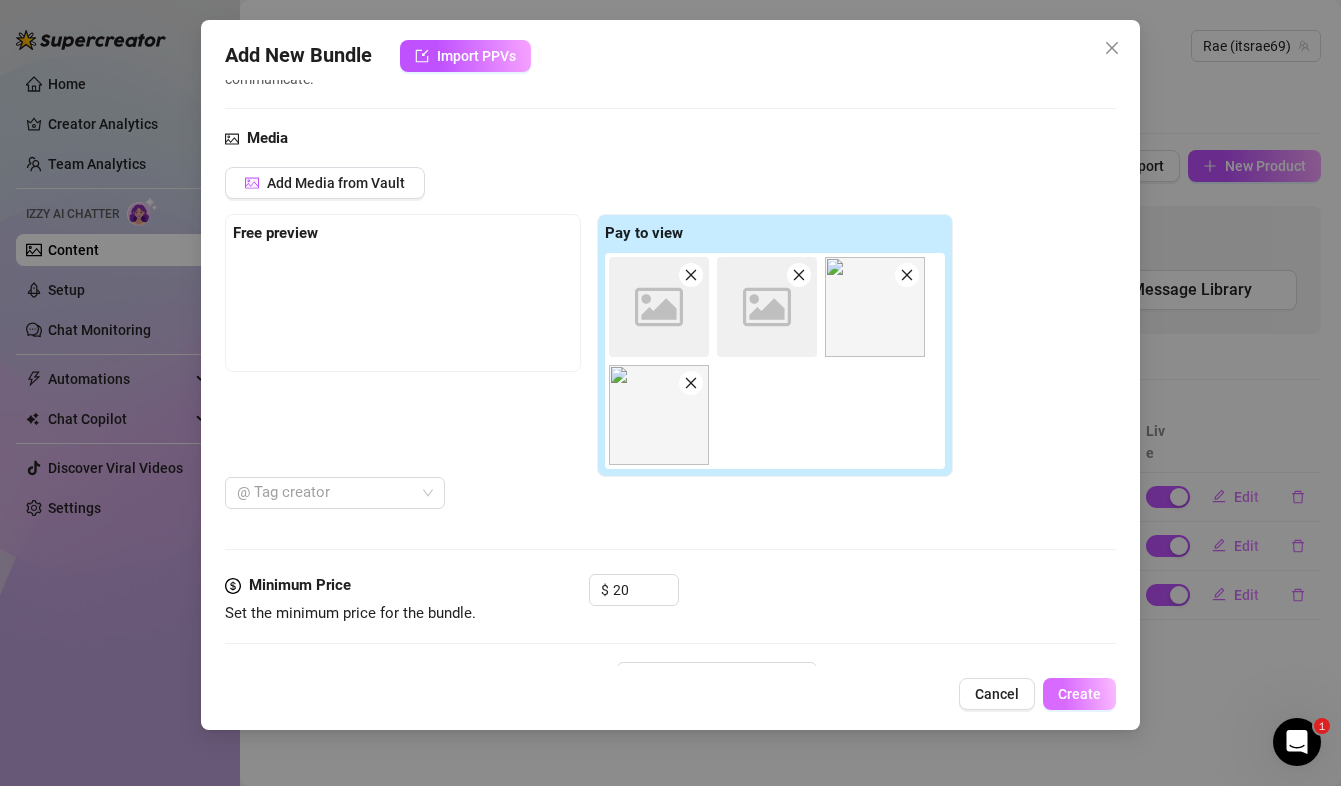 click on "Create" at bounding box center (1079, 694) 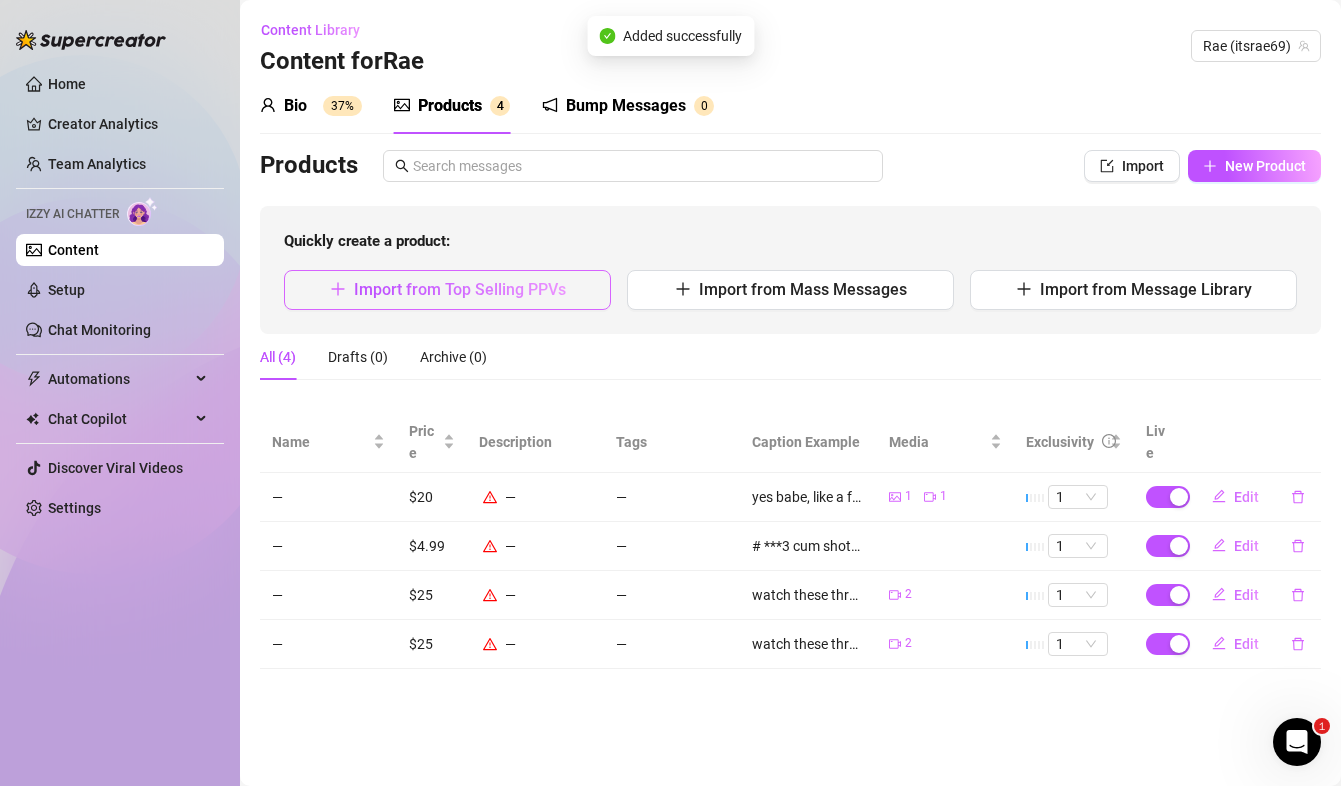 click on "Import from Top Selling PPVs" at bounding box center (460, 289) 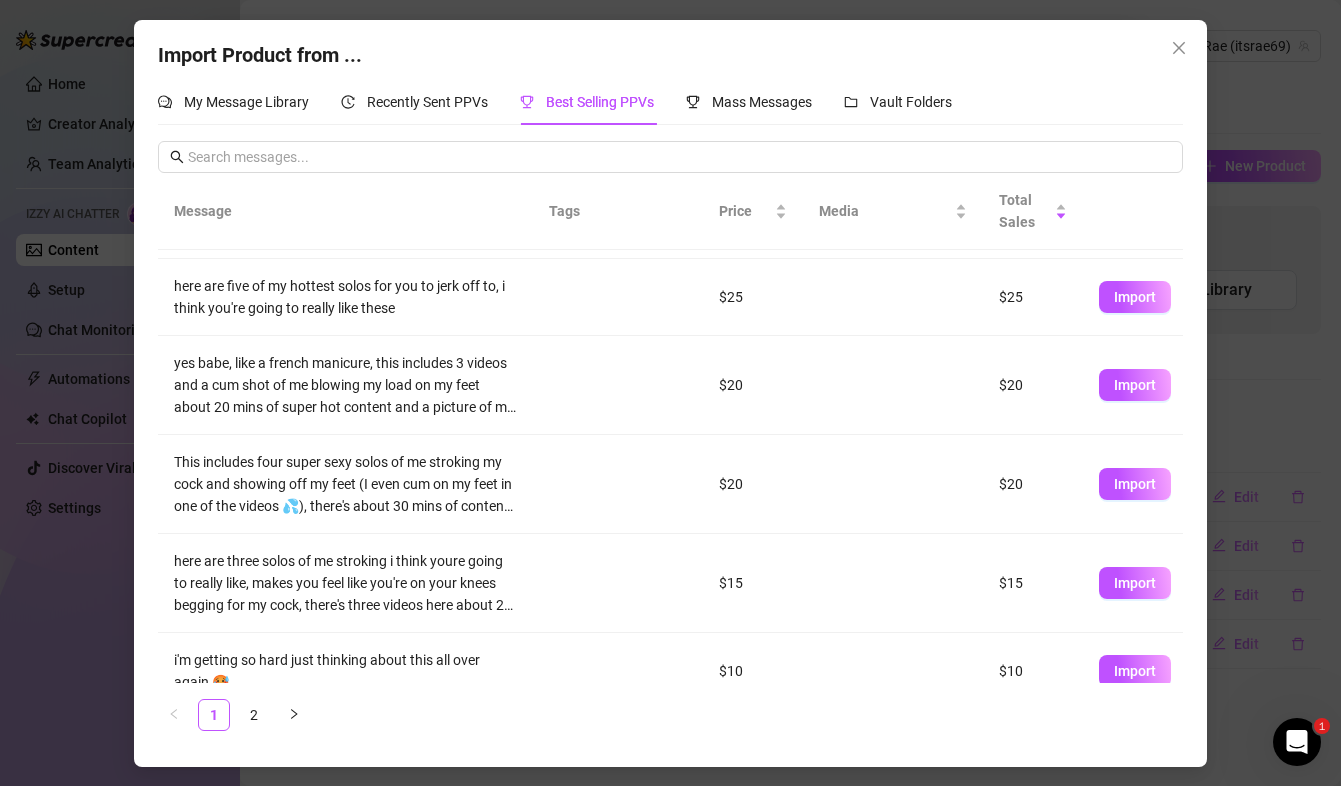 scroll, scrollTop: 371, scrollLeft: 0, axis: vertical 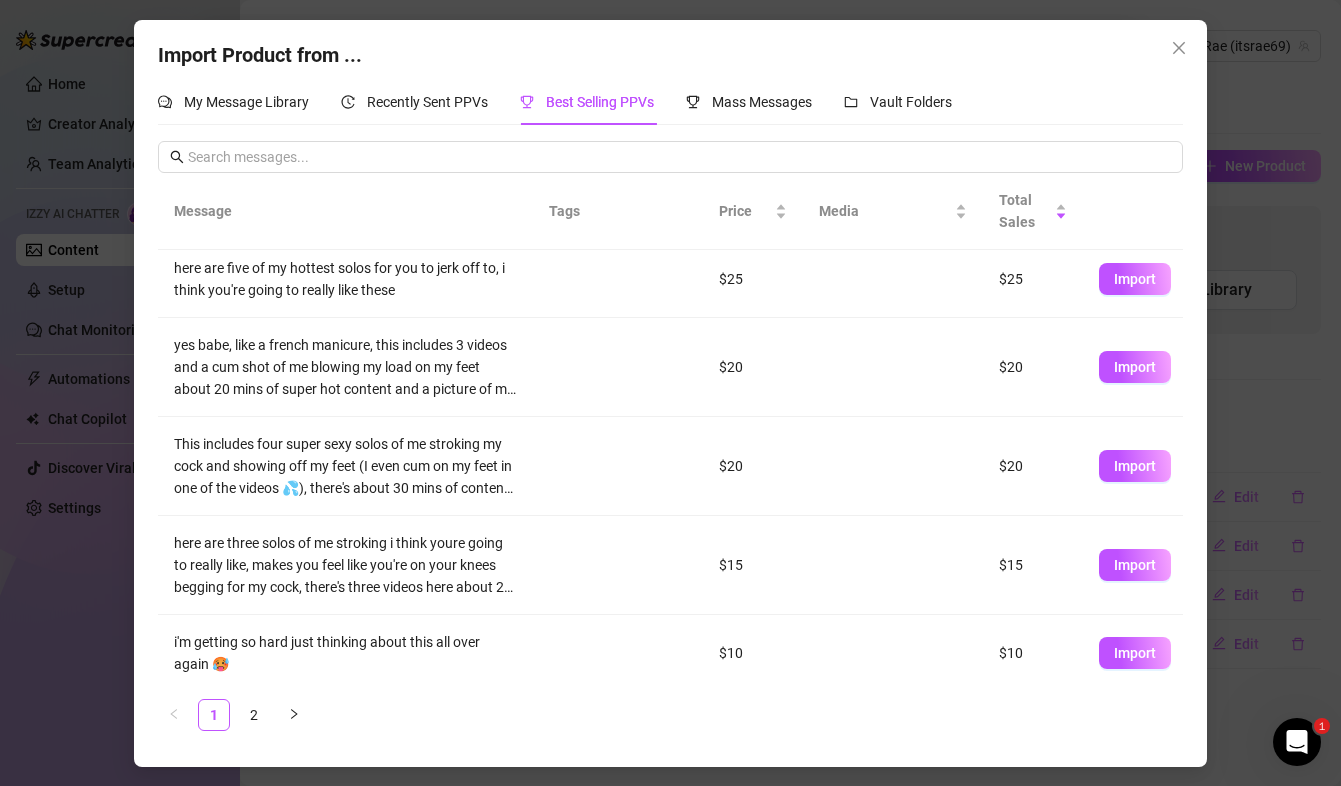 click on "here are three solos of me stroking i think youre going to really like, makes you feel like you're on your knees begging for my cock, there's three videos here about 20 mins of content for you to stroke to, put at a discount just for you babe 💦" at bounding box center [345, 565] 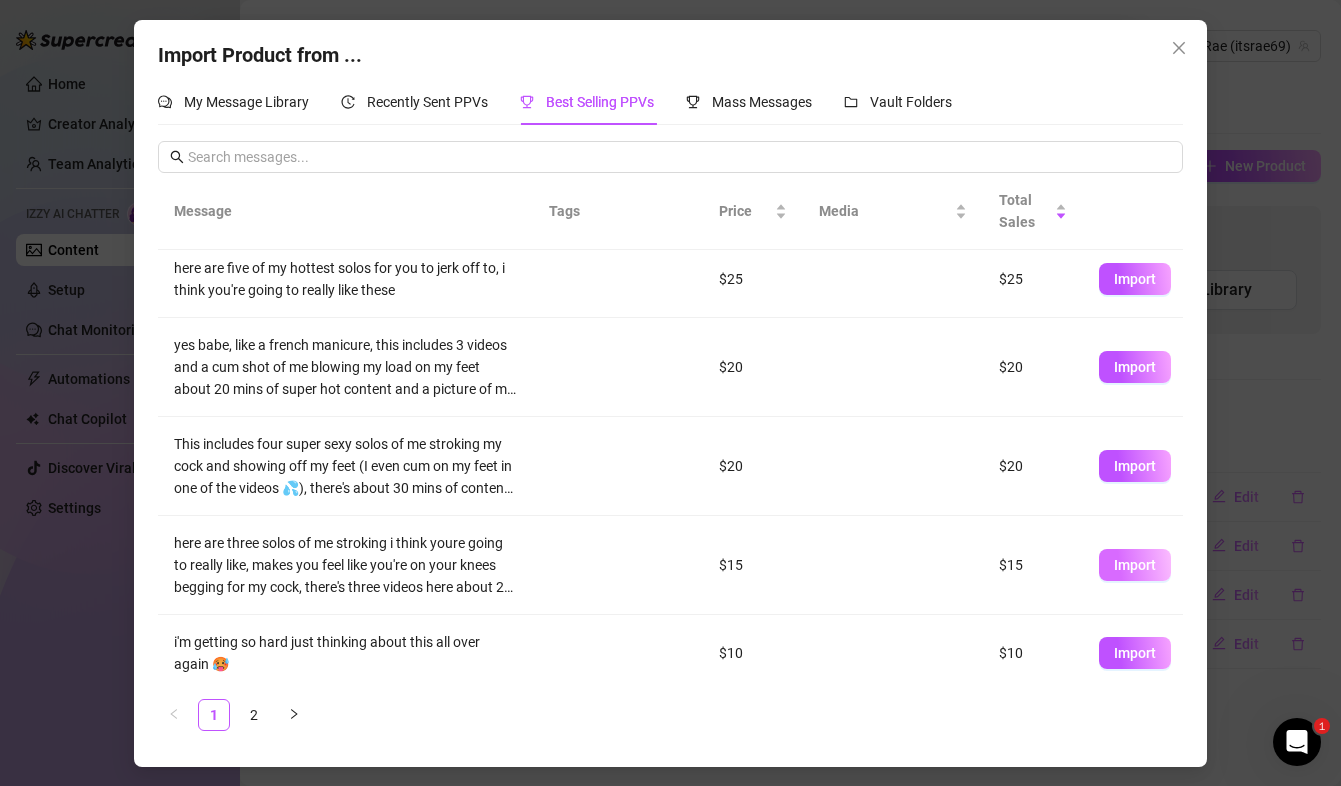 click on "Import" at bounding box center [1135, 565] 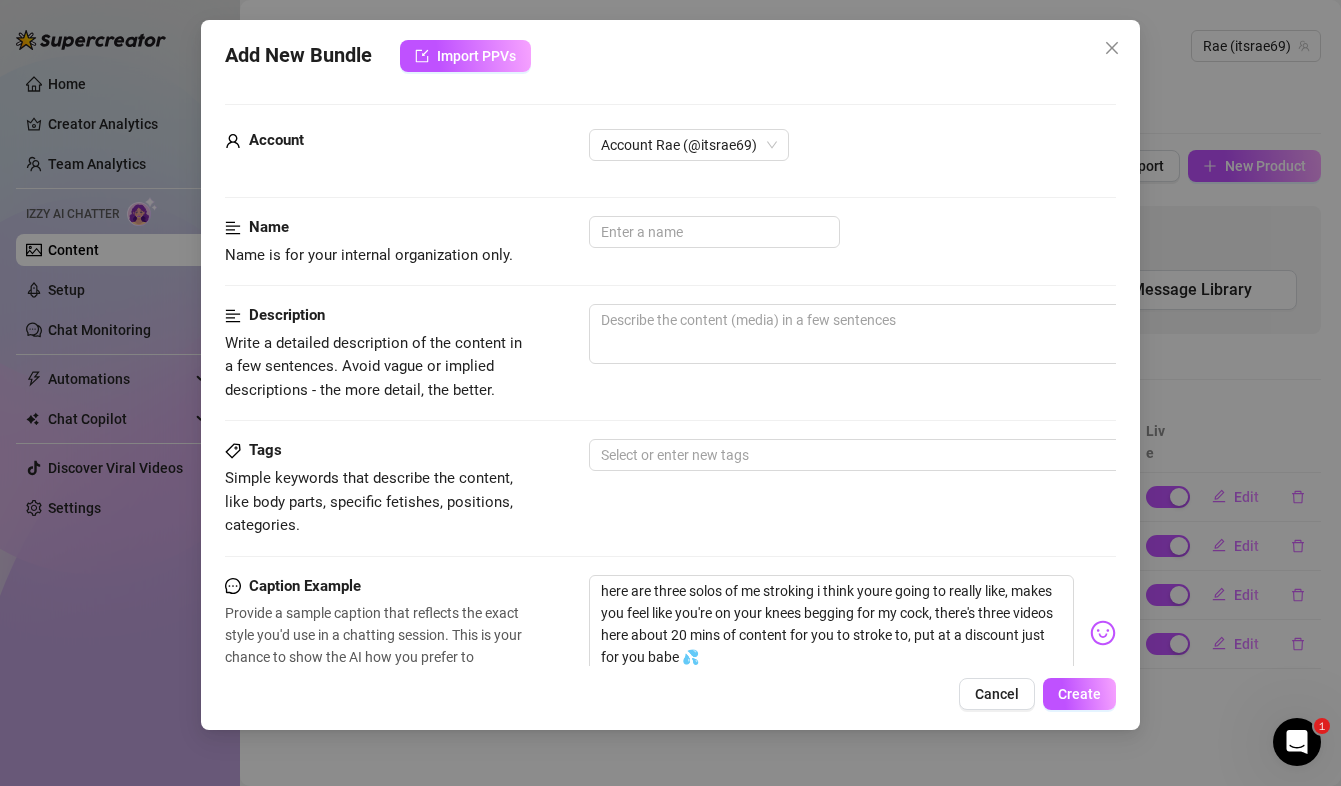 scroll, scrollTop: 600, scrollLeft: 0, axis: vertical 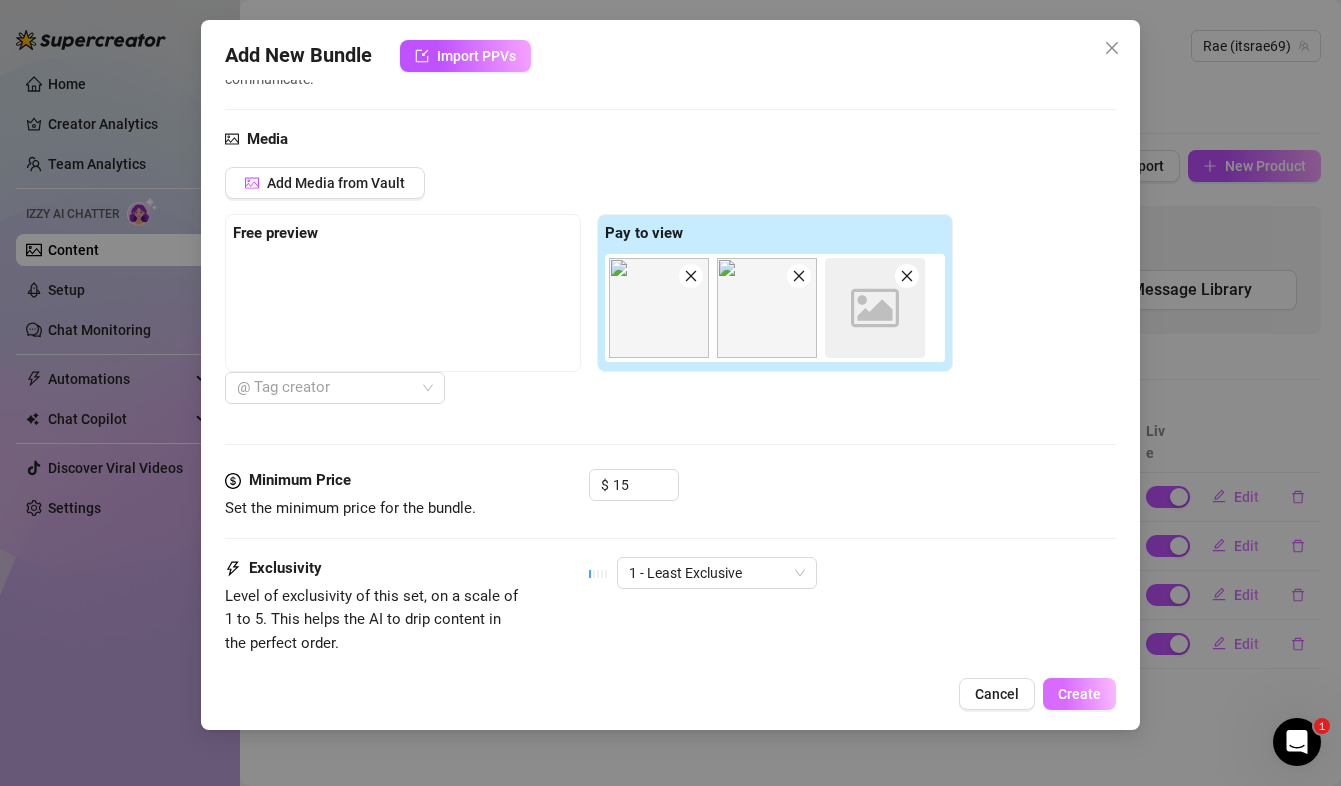 click on "Create" at bounding box center [1079, 694] 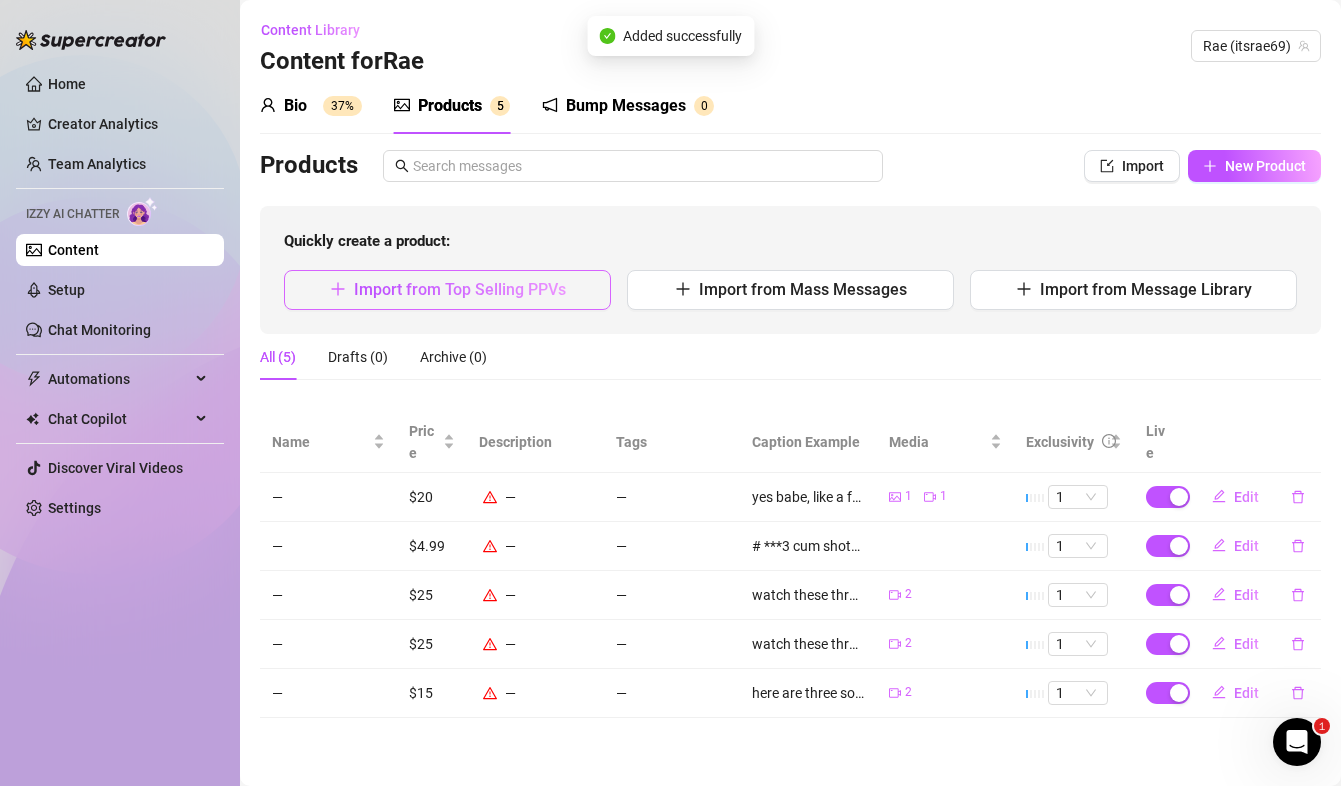 click on "Import from Top Selling PPVs" at bounding box center (460, 289) 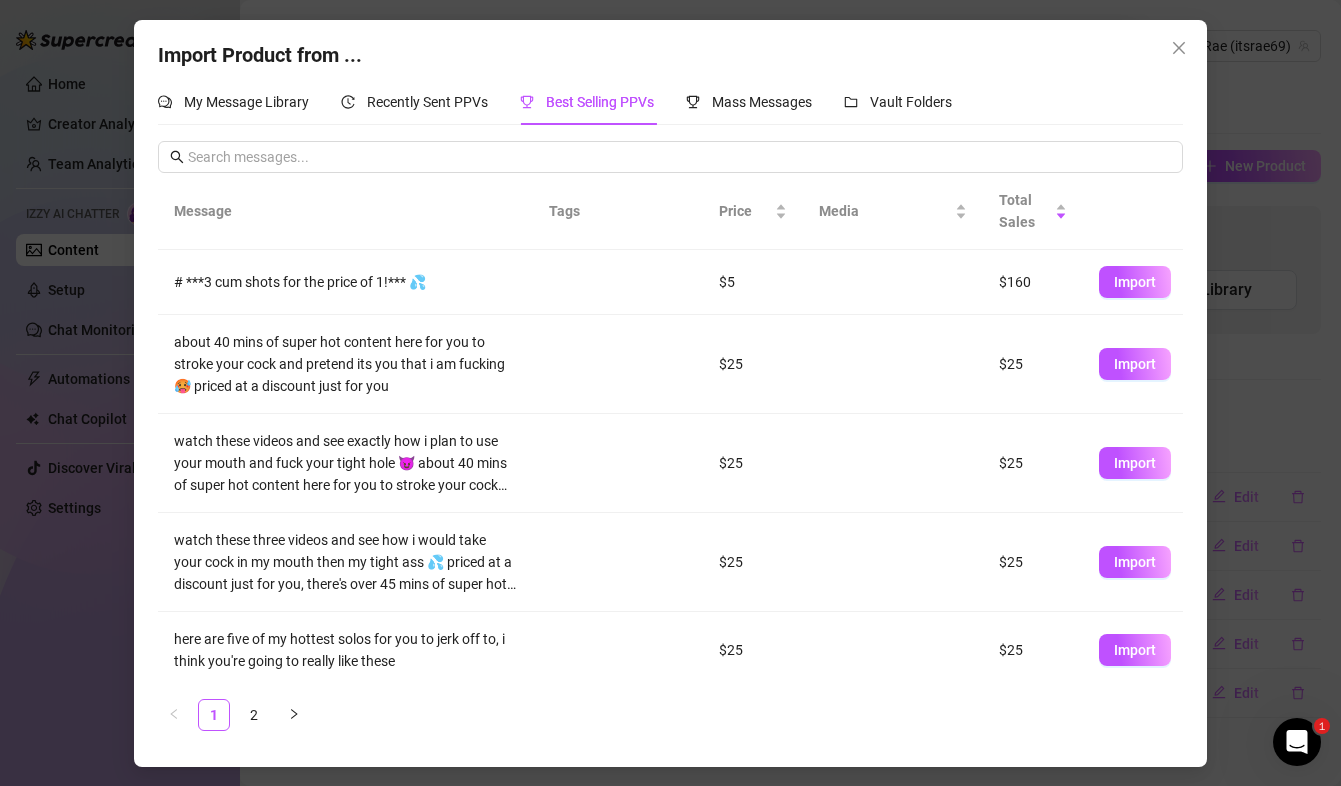 scroll, scrollTop: 457, scrollLeft: 0, axis: vertical 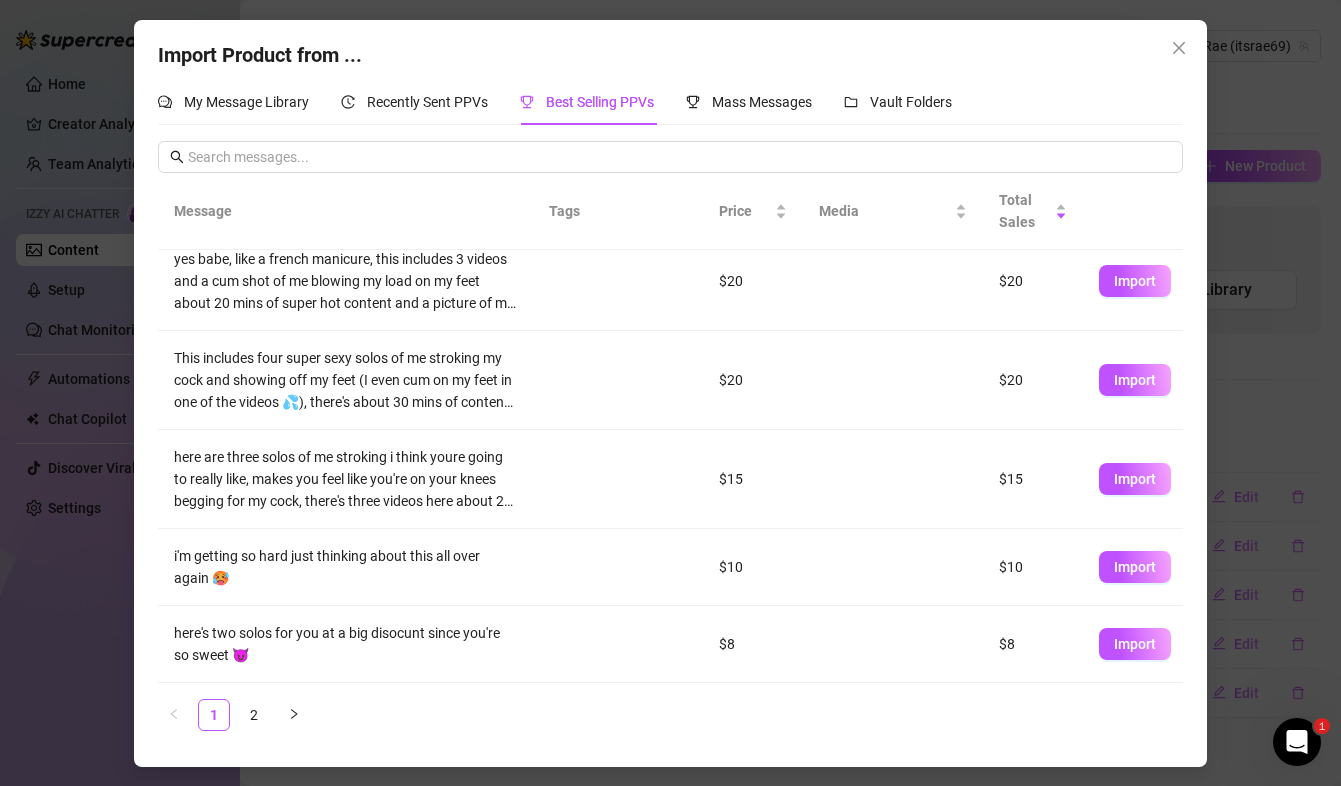 click on "Import" at bounding box center (1133, 644) 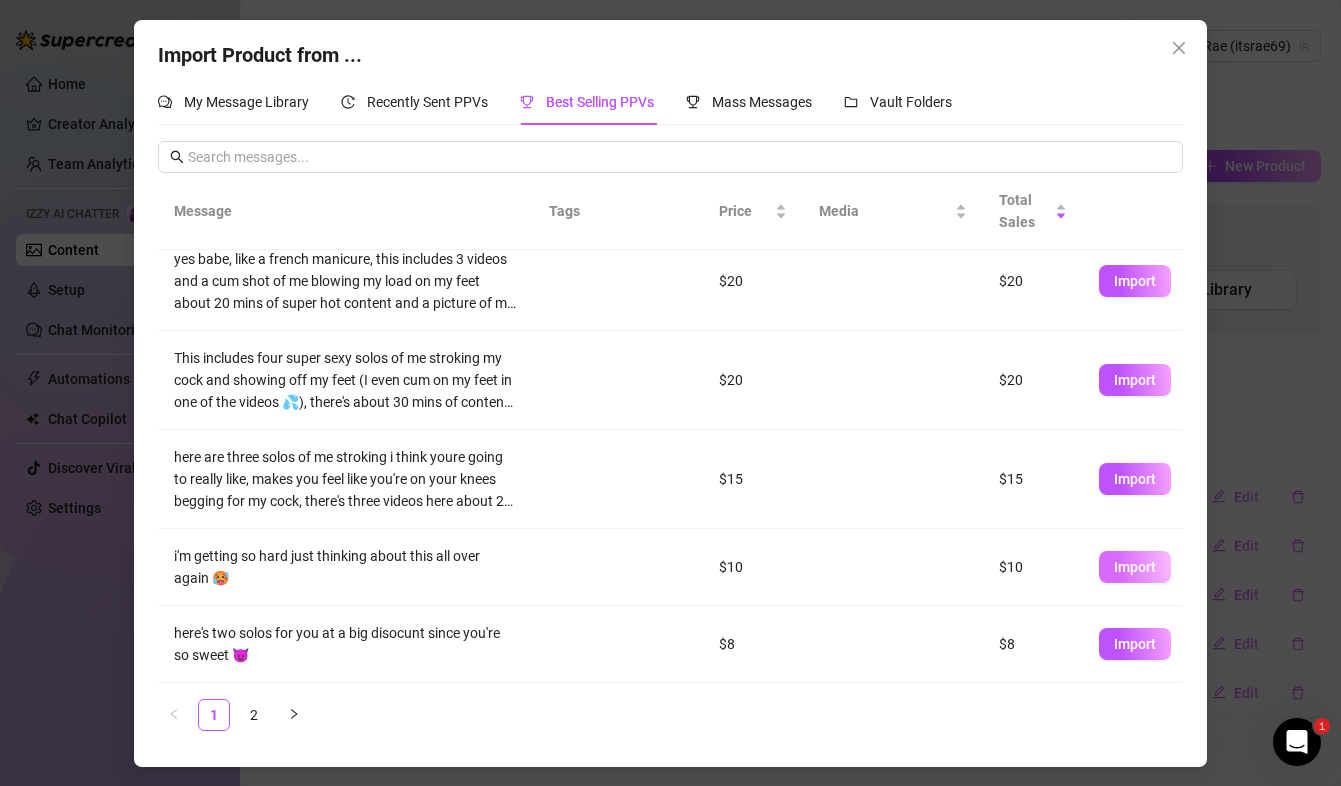click on "Import" at bounding box center (1135, 567) 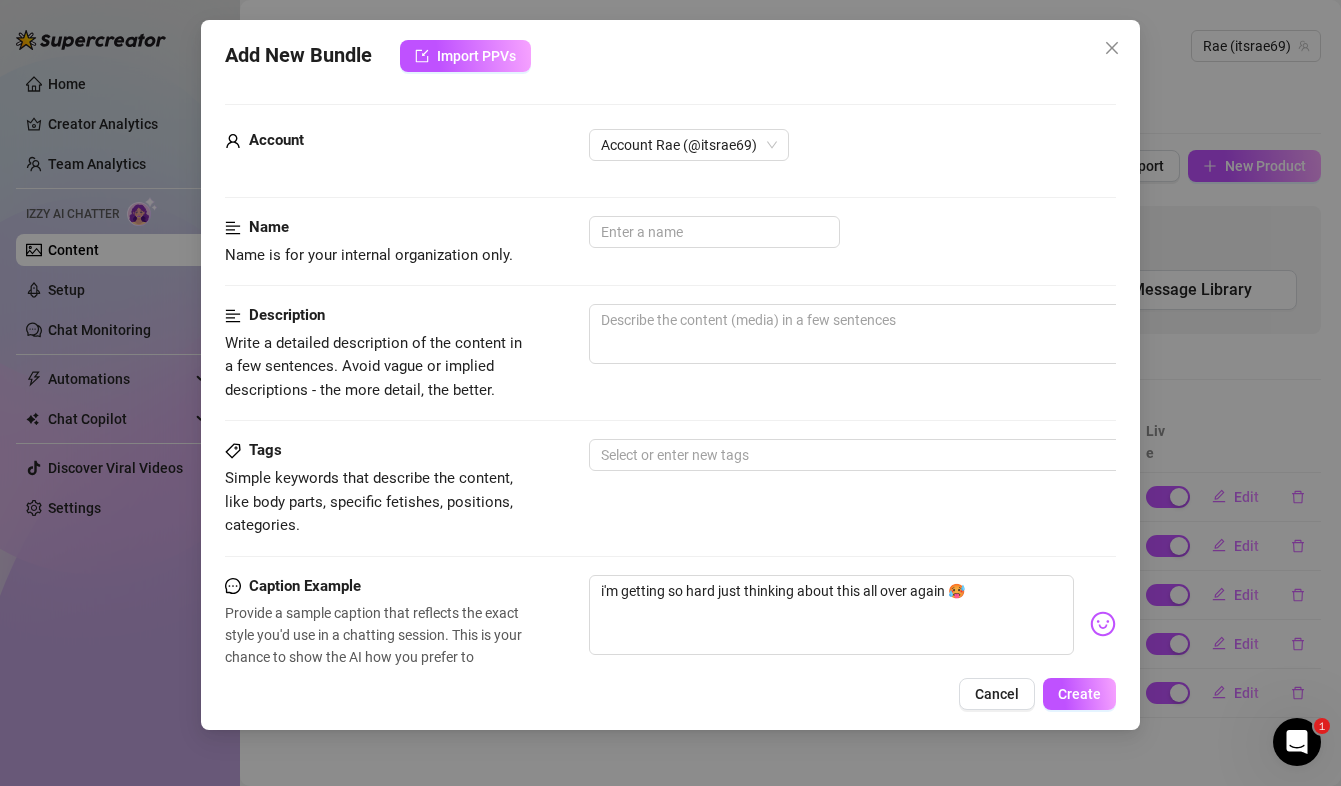 scroll, scrollTop: 600, scrollLeft: 0, axis: vertical 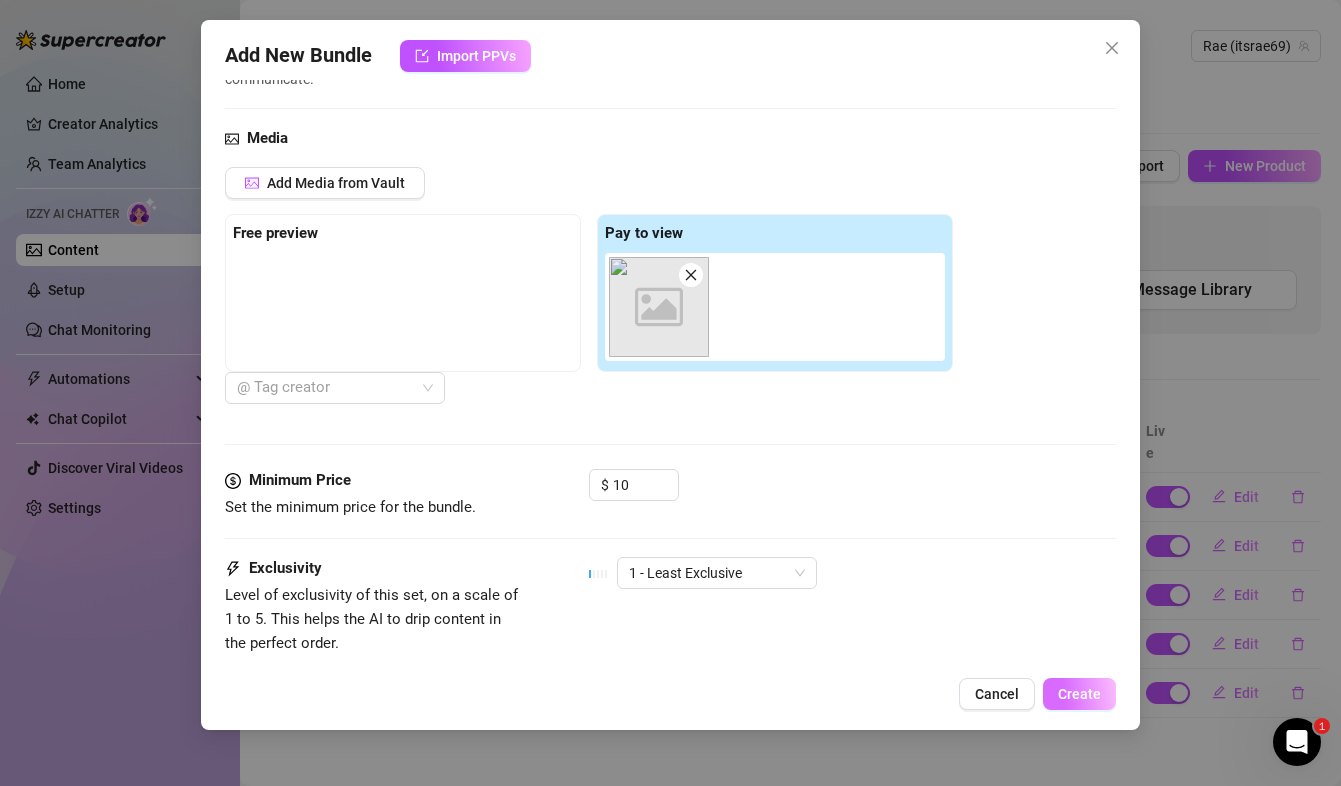 click on "Create" at bounding box center (1079, 694) 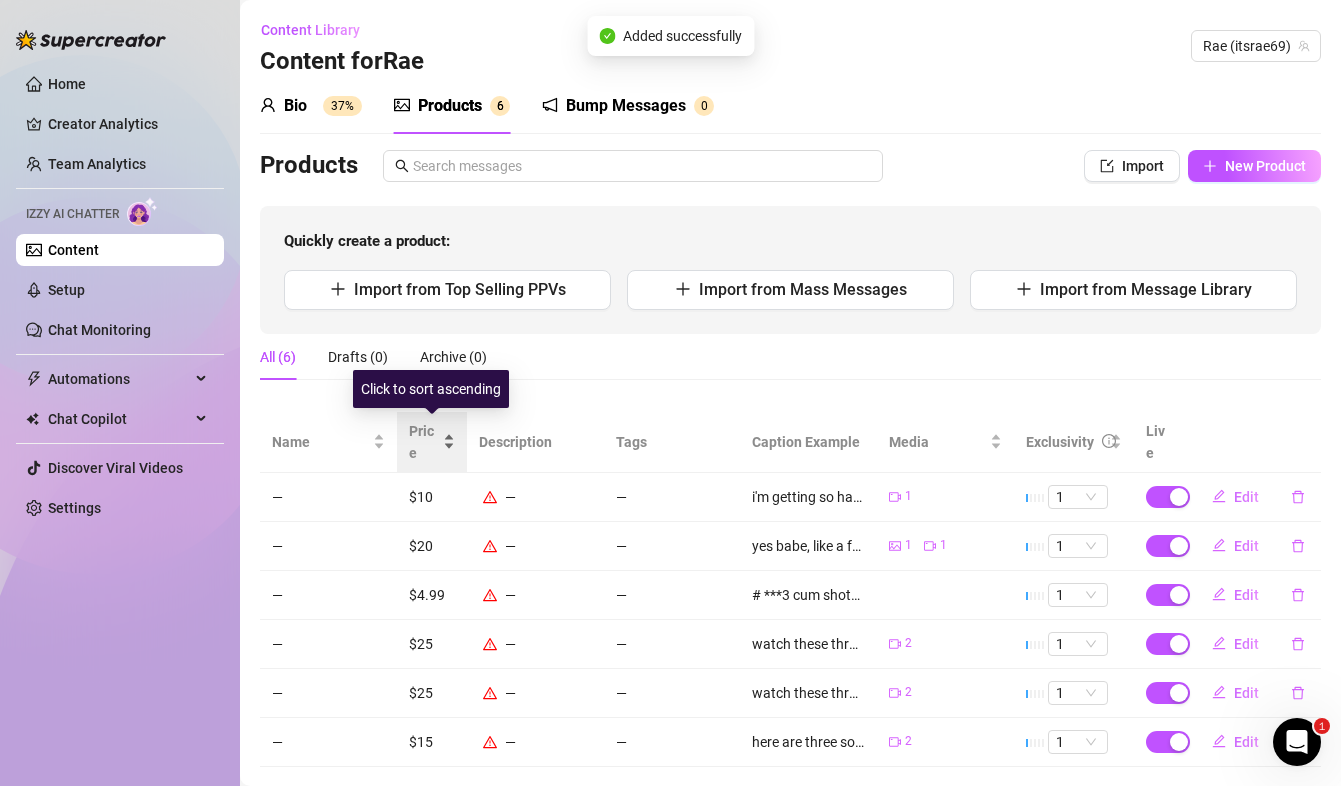 scroll, scrollTop: 40, scrollLeft: 0, axis: vertical 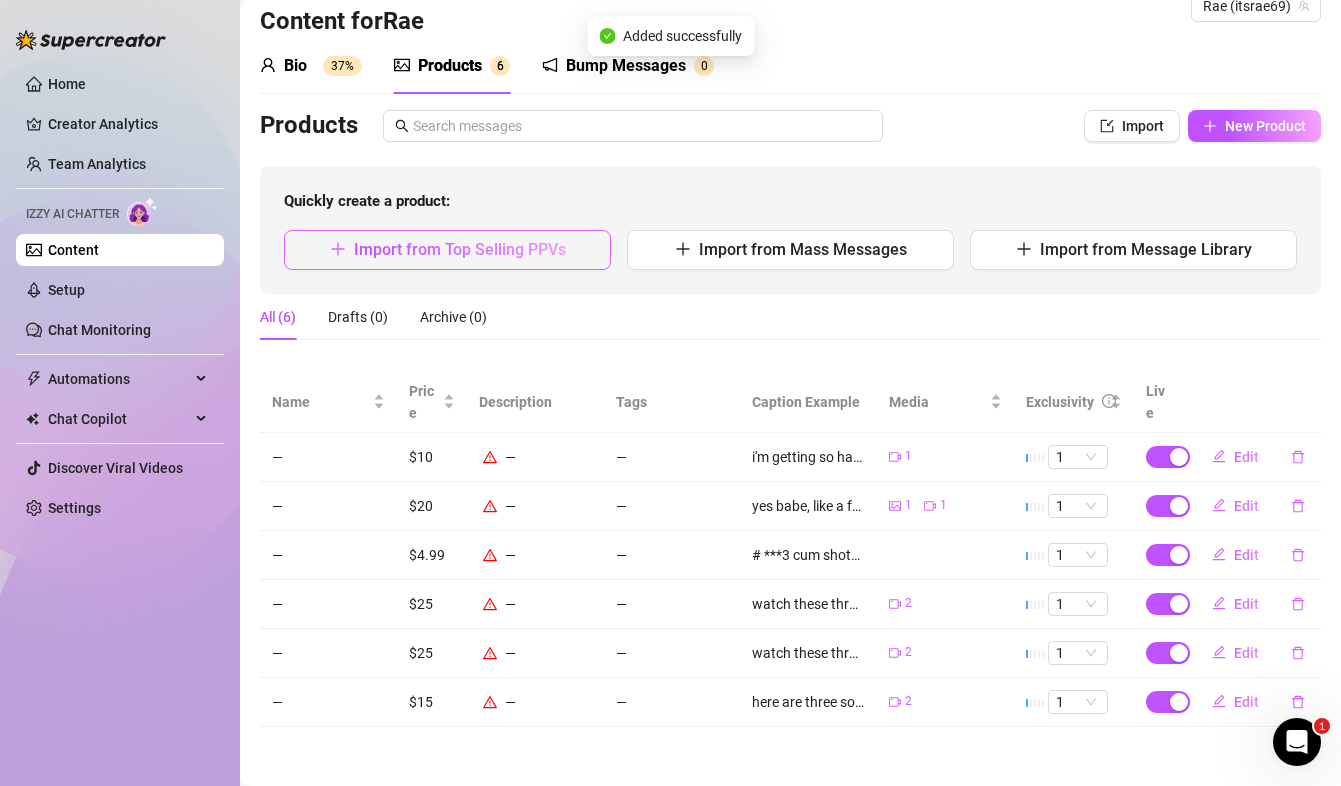 click on "Import from Top Selling PPVs" at bounding box center (447, 250) 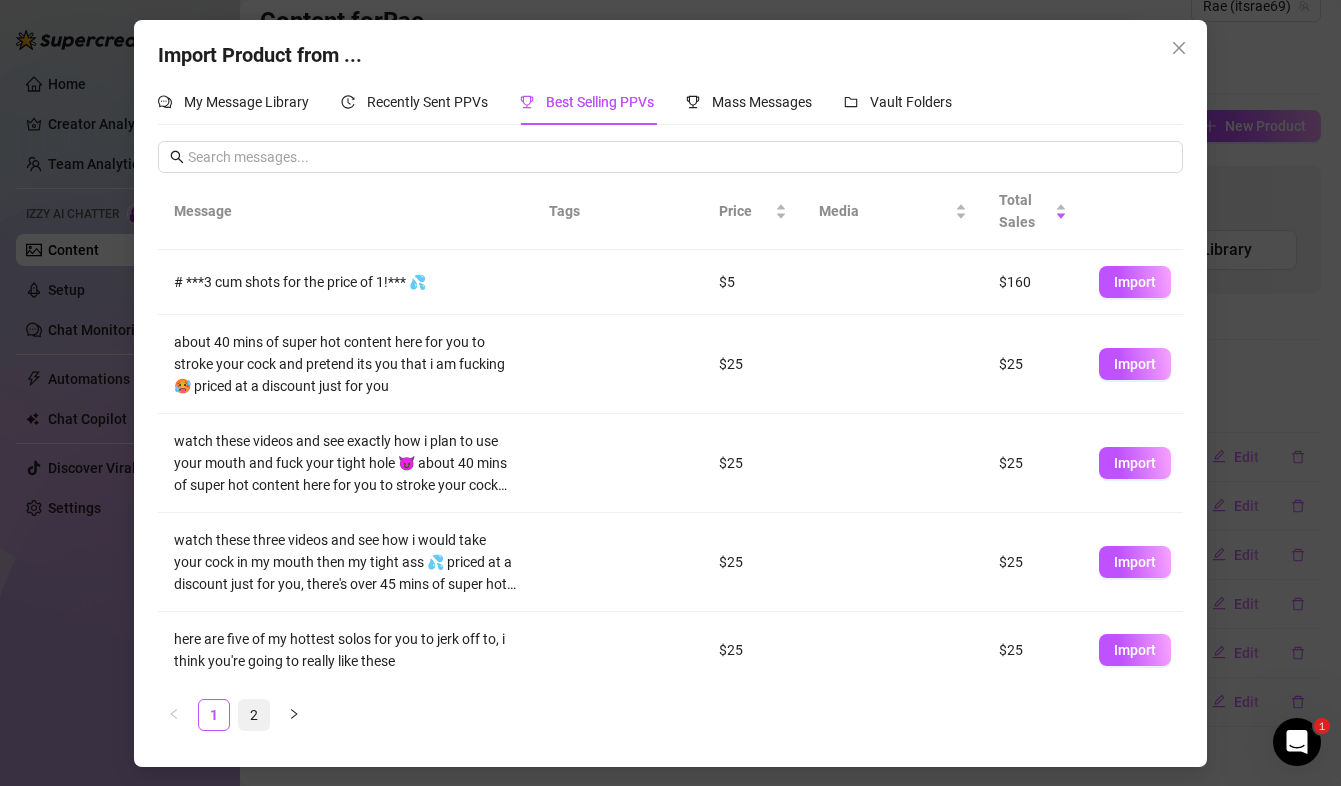 click on "2" at bounding box center (254, 715) 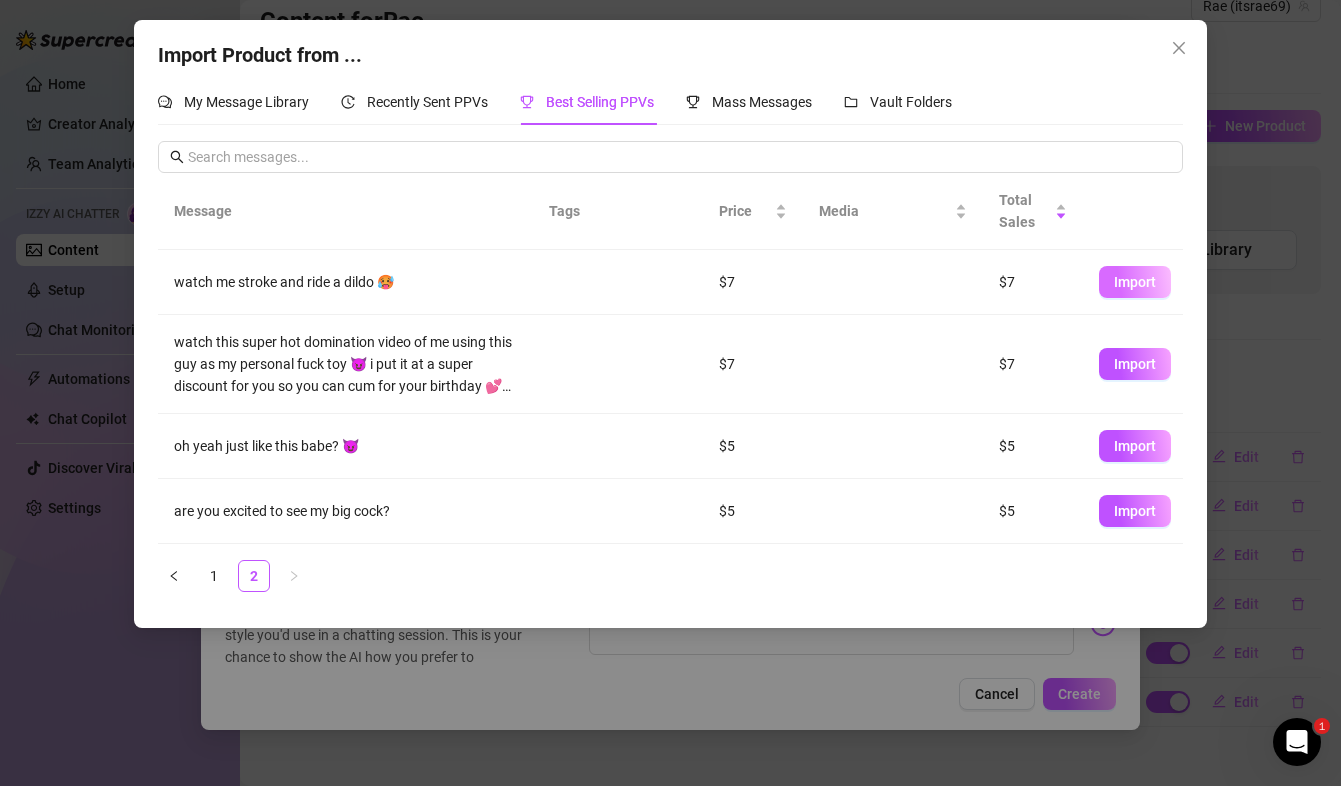 click on "Import" at bounding box center [1135, 282] 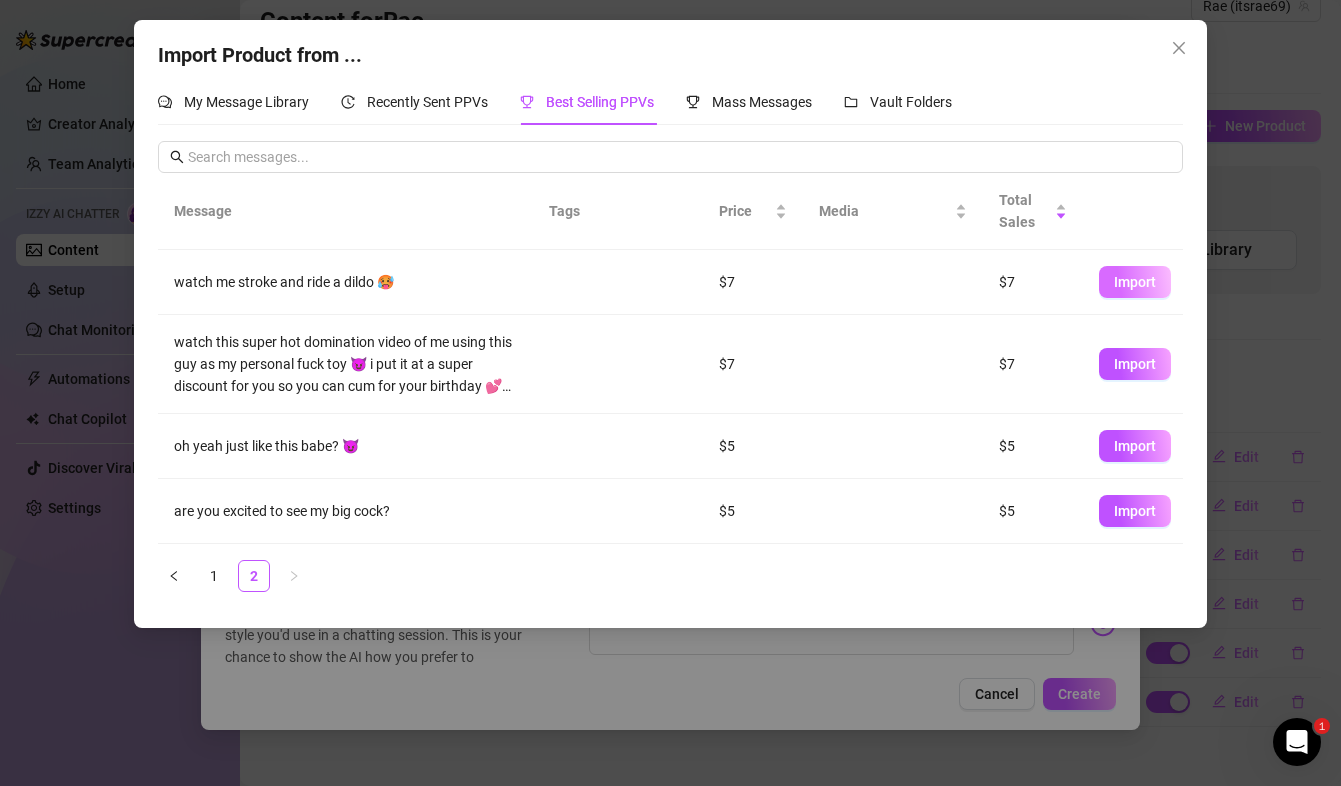 scroll, scrollTop: 600, scrollLeft: 0, axis: vertical 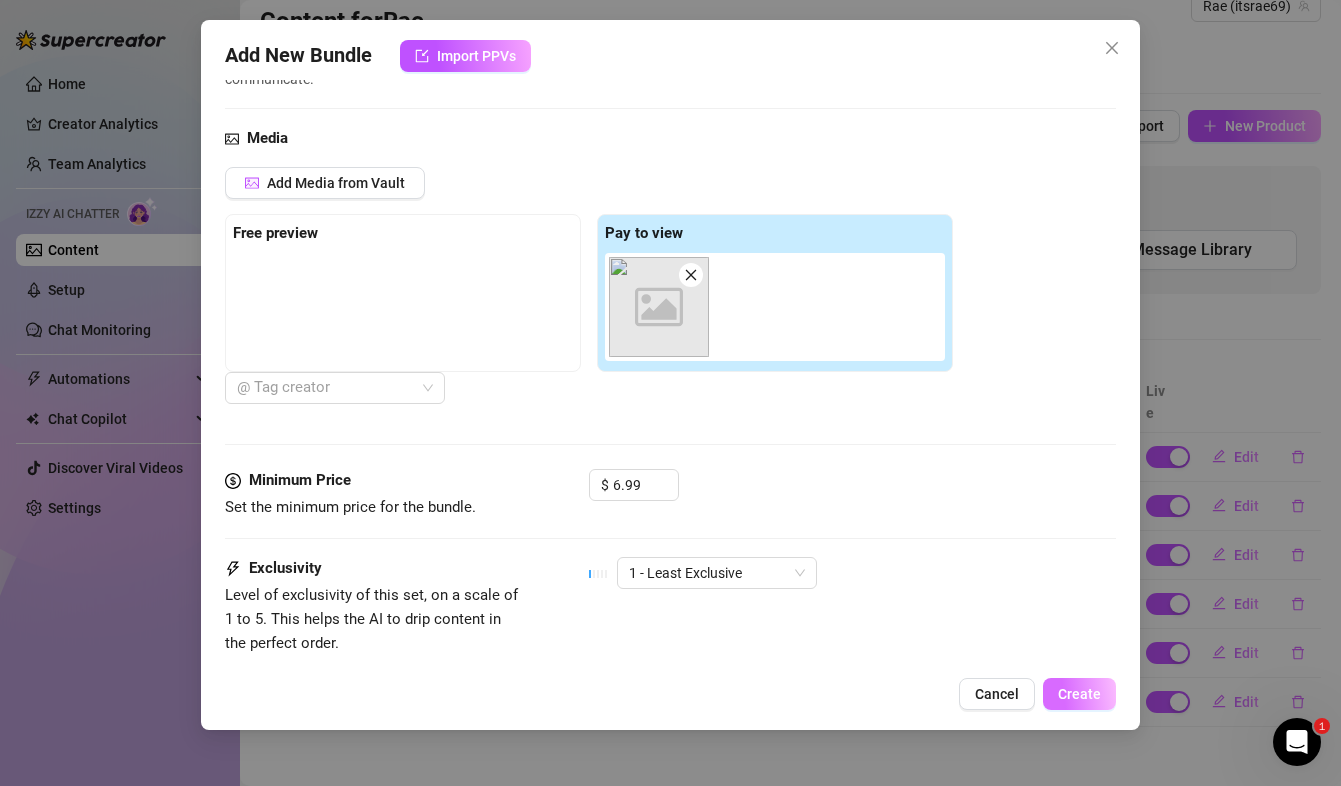 click on "Create" at bounding box center [1079, 694] 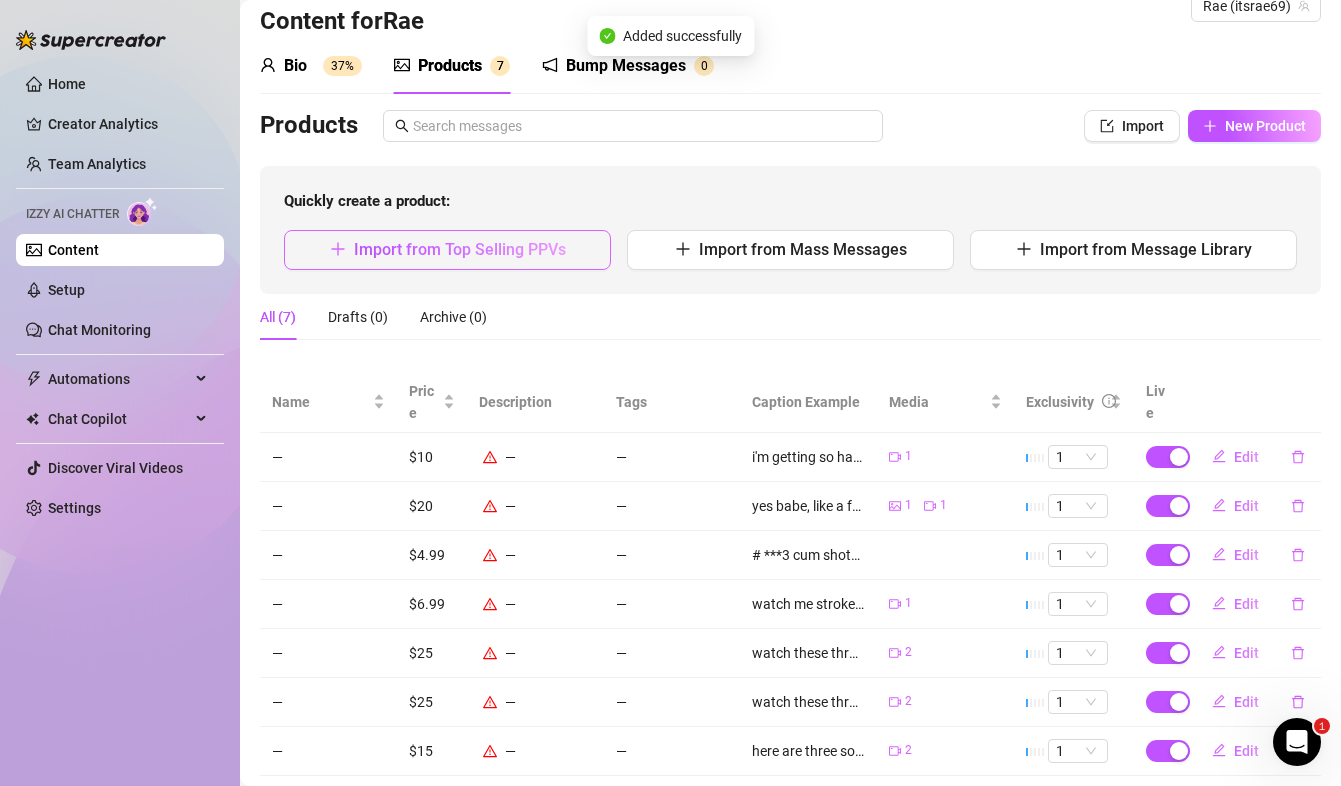 click on "Import from Top Selling PPVs" at bounding box center [447, 250] 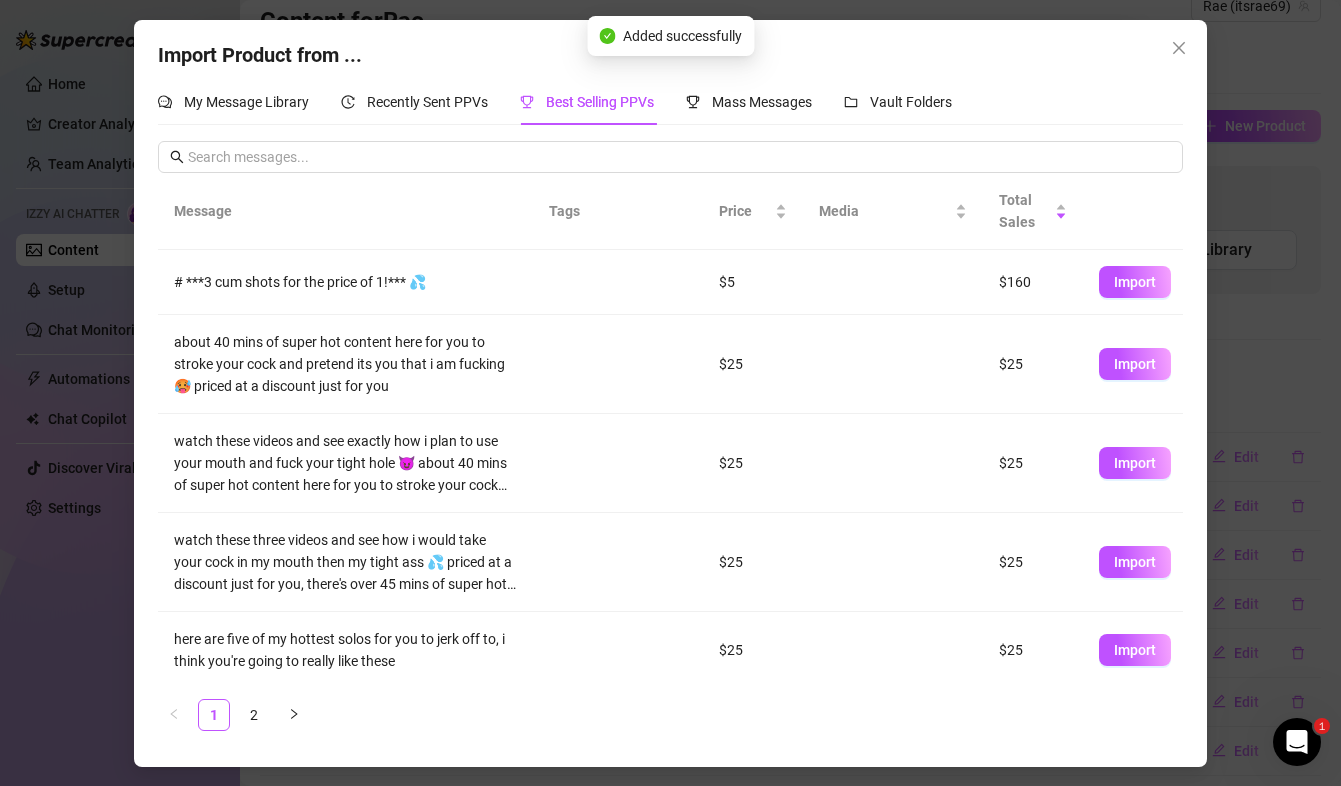 click on "2" at bounding box center (254, 715) 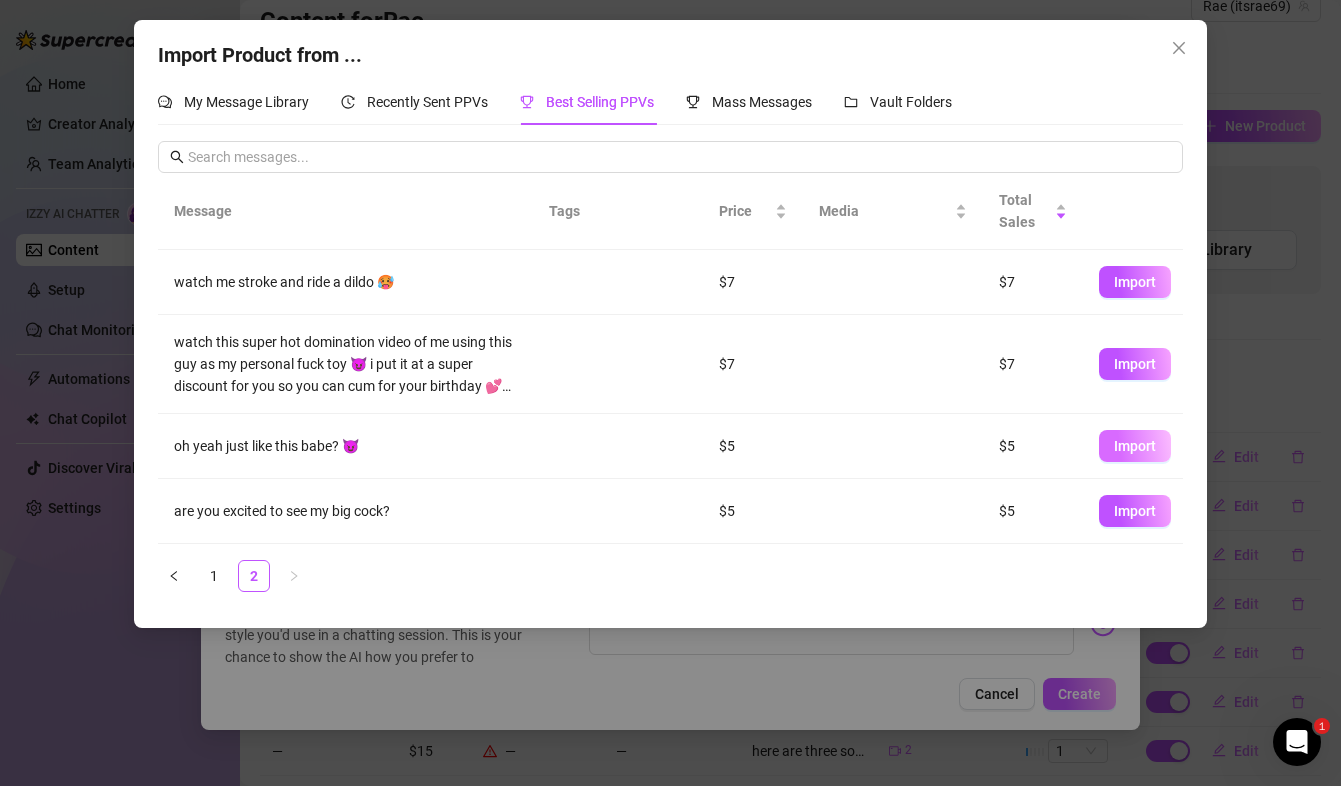 click on "Import" at bounding box center [1135, 446] 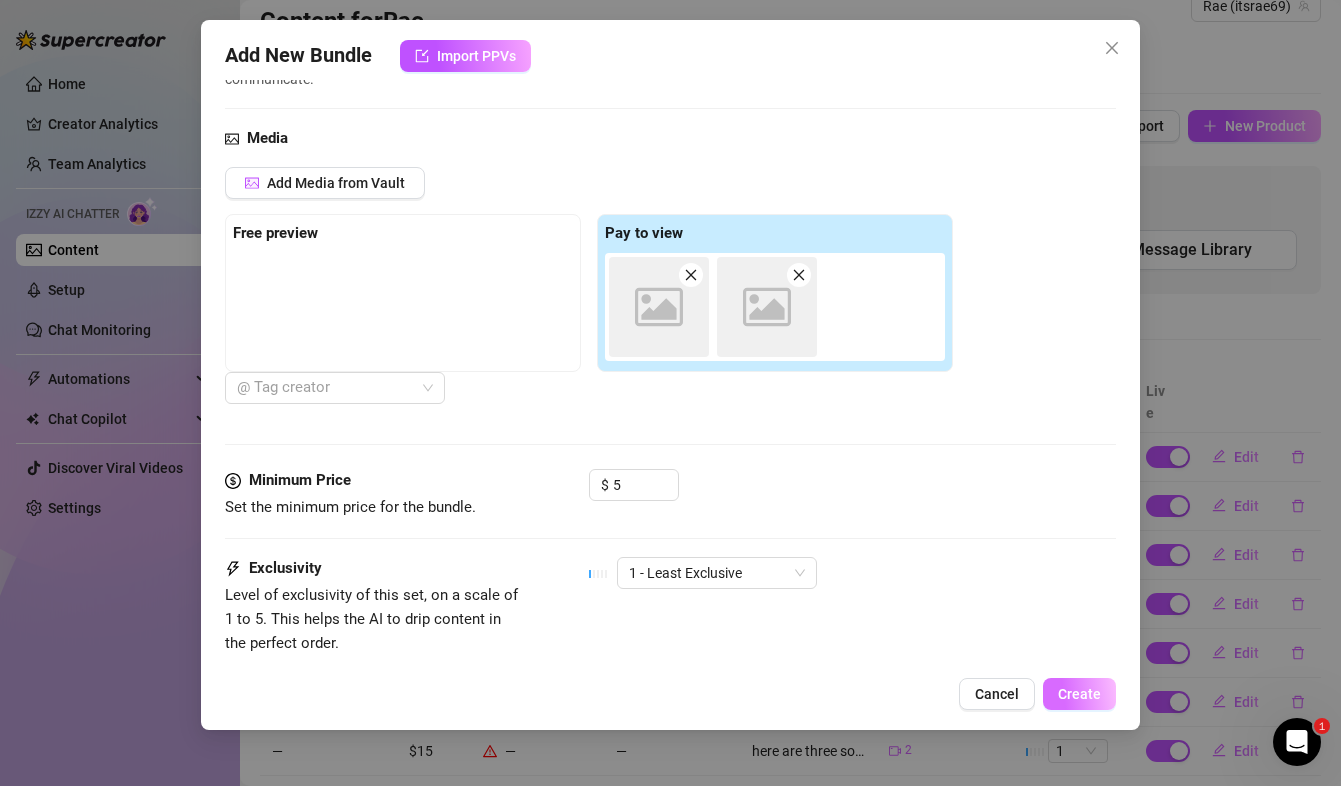 click on "Create" at bounding box center [1079, 694] 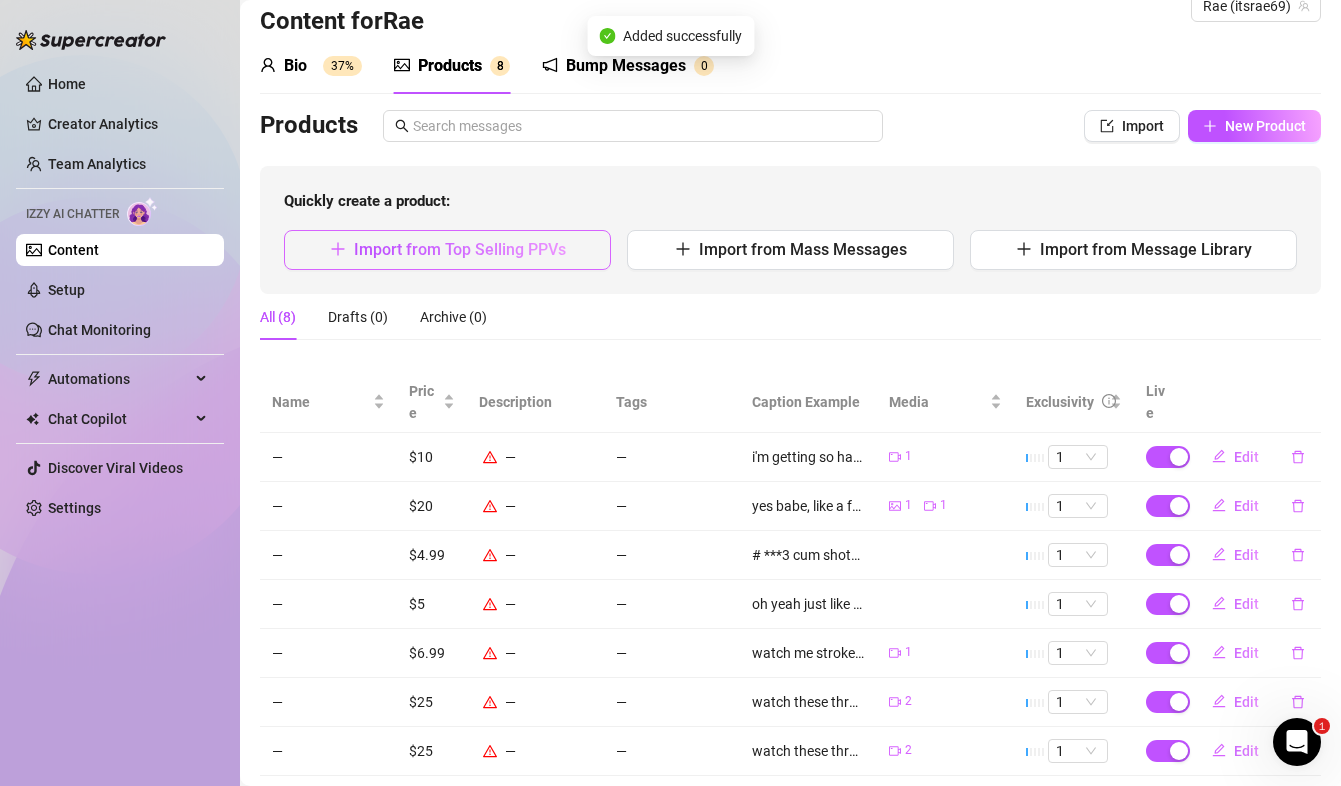 click on "Import from Top Selling PPVs" at bounding box center [447, 250] 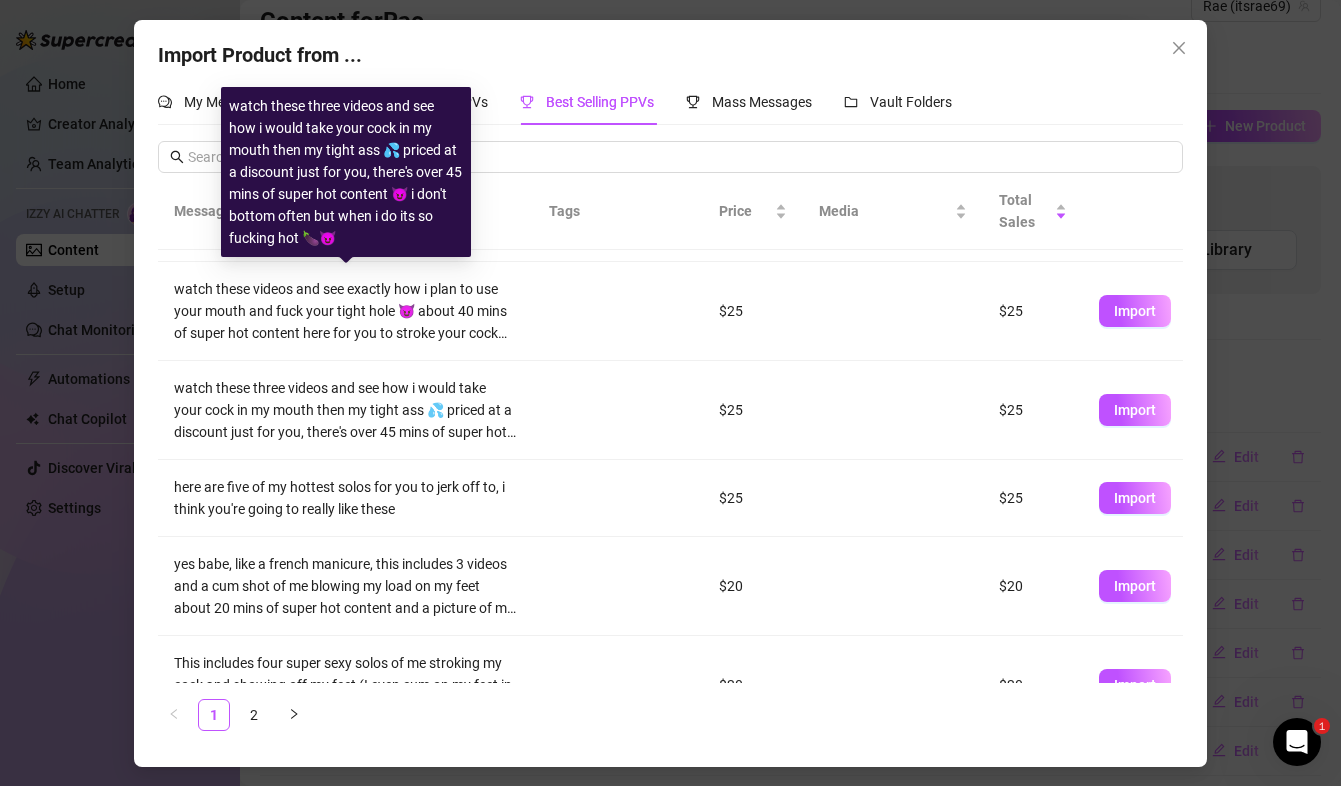 scroll, scrollTop: 260, scrollLeft: 0, axis: vertical 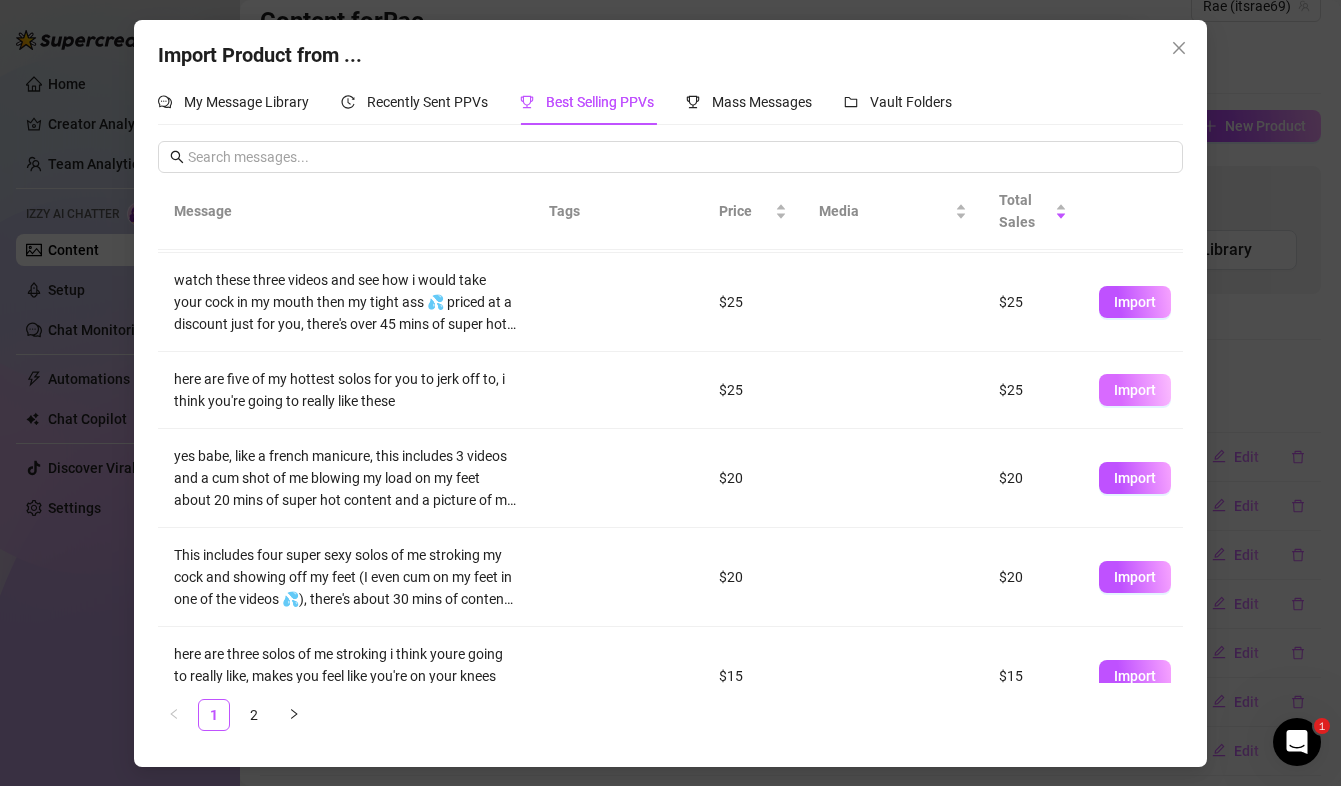 click on "Import" at bounding box center [1135, 390] 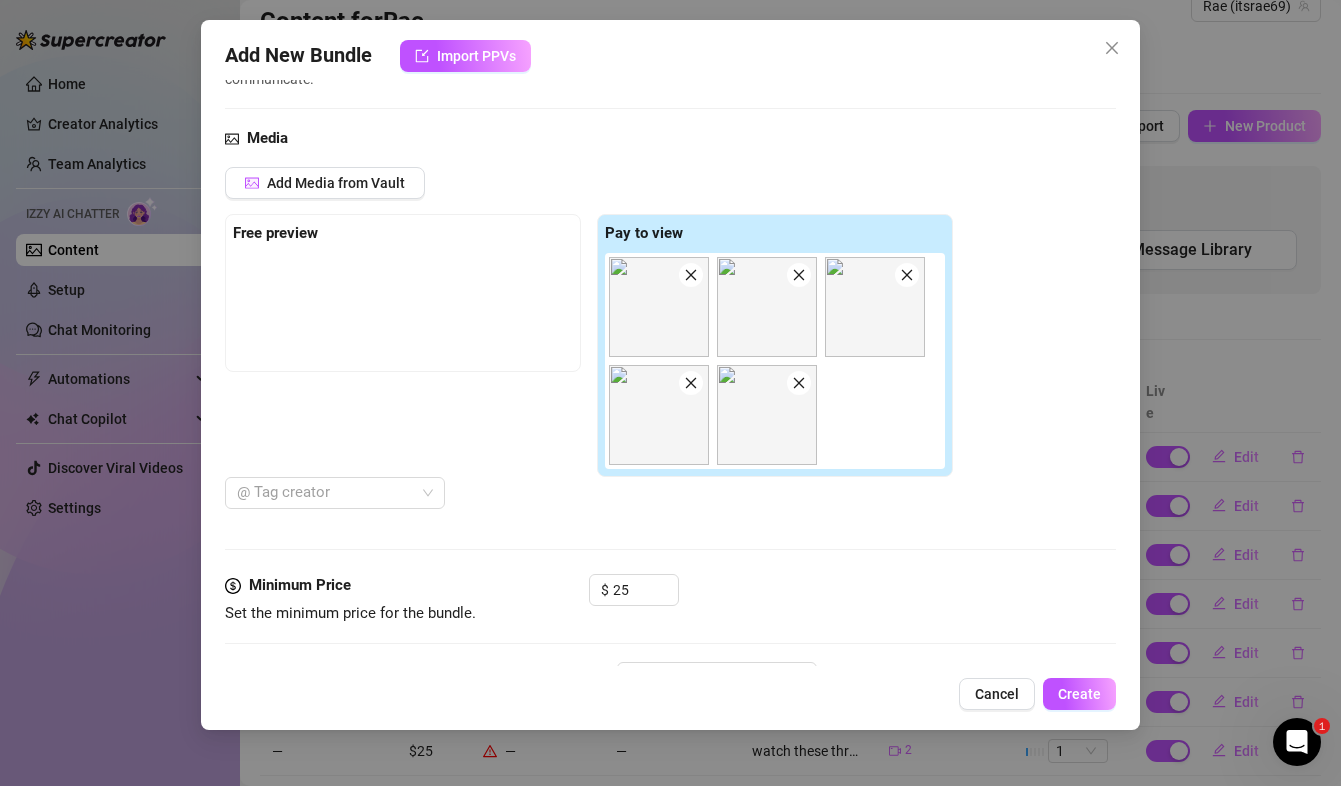 click on "Add New Bundle Import PPVs Account [USERNAME] (@[USERNAME]) Name Name is for your internal organization only. Description Write a detailed description of the content in a few sentences. Avoid vague or implied descriptions - the more detail, the better. Tags Simple keywords that describe the content, like body parts, specific fetishes, positions, categories. Select or enter new tags Caption Example Provide a sample caption that reflects the exact style you'd use in a chatting session. This is your chance to show the AI how you prefer to communicate. here are five of my hottest solos for you to jerk off to, i think you're going to really like these Media Add Media from Vault Free preview Pay to view @ Tag creator Minimum Price Set the minimum price for the bundle. $ 25 Exclusivity Level of exclusivity of this set, on a scale of 1 to 5. This helps the AI to drip content in the perfect order. 1 - Least Exclusive Message Settings Don't send if the fan purchased this media Cancel Create" at bounding box center (670, 375) 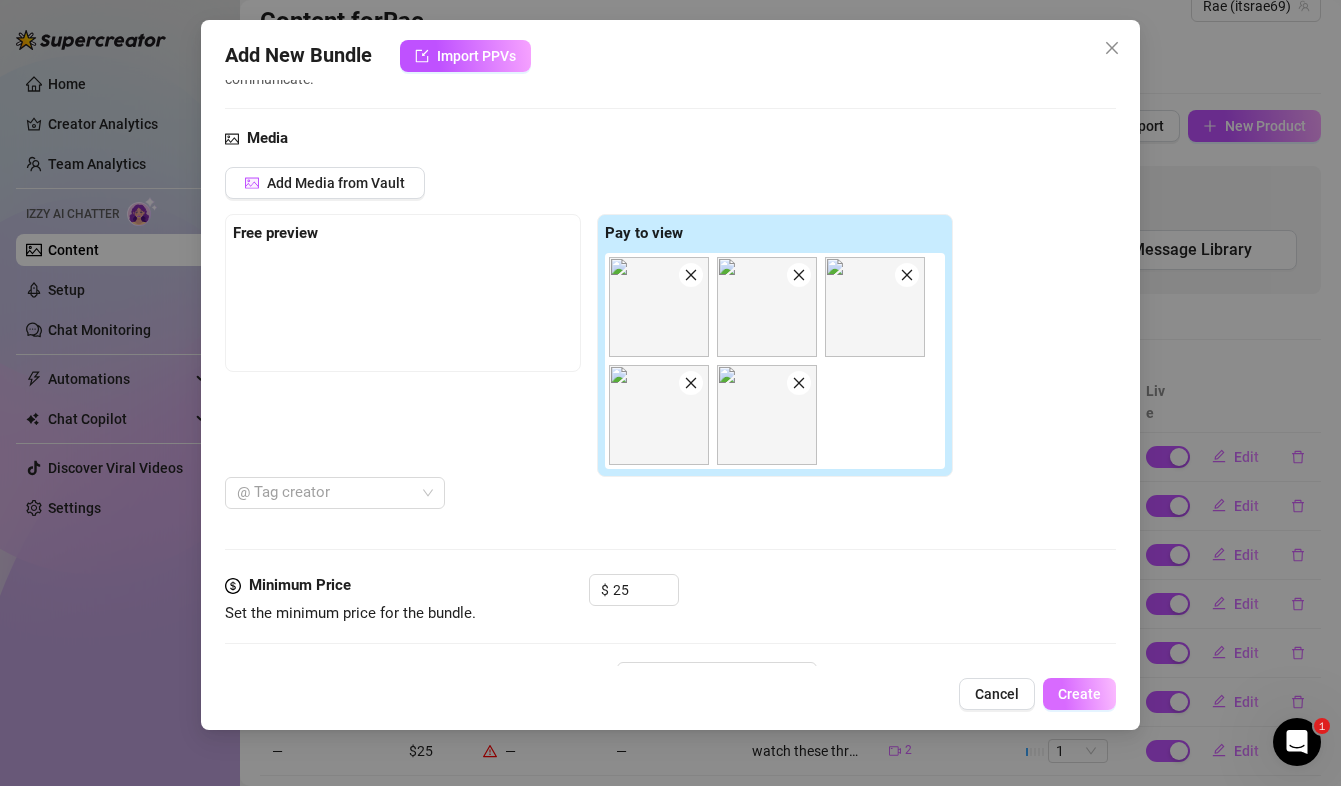 click on "Create" at bounding box center [1079, 694] 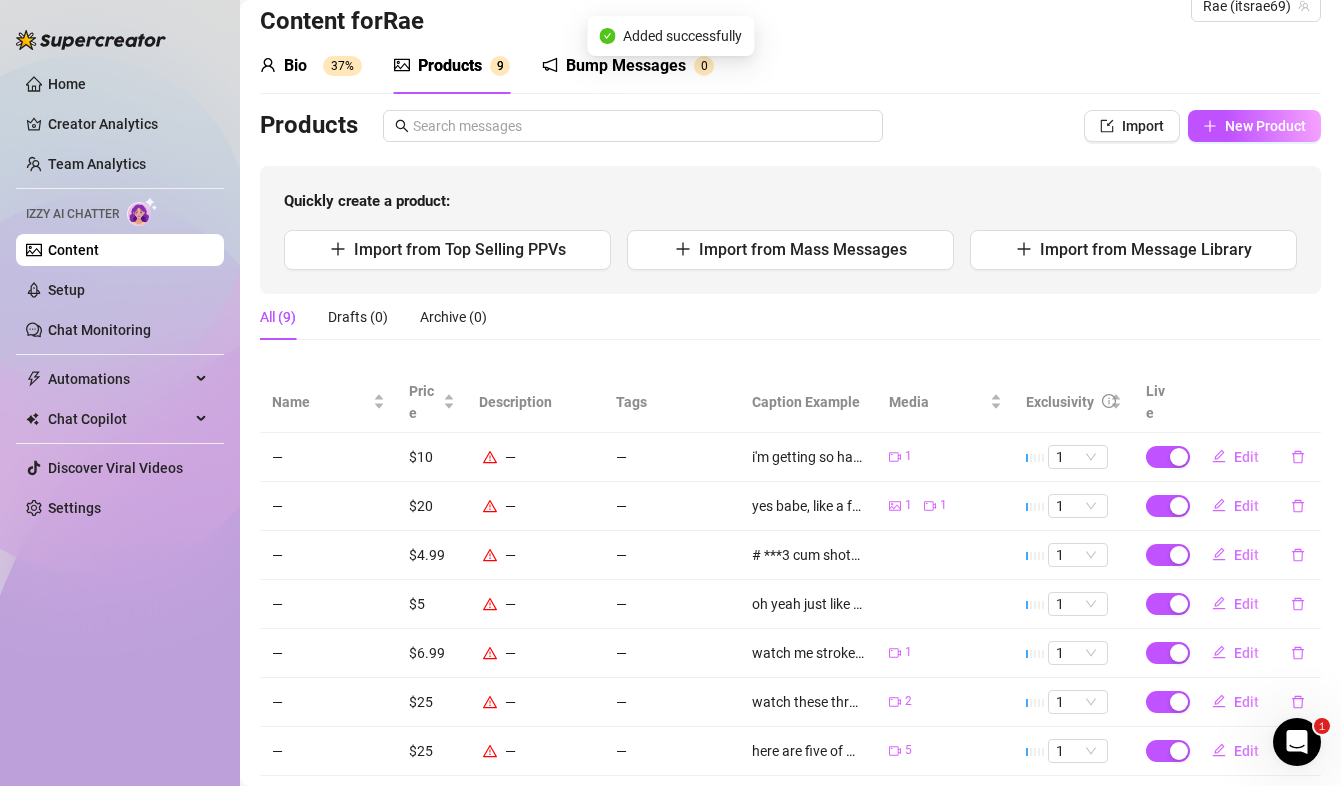 scroll, scrollTop: 187, scrollLeft: 0, axis: vertical 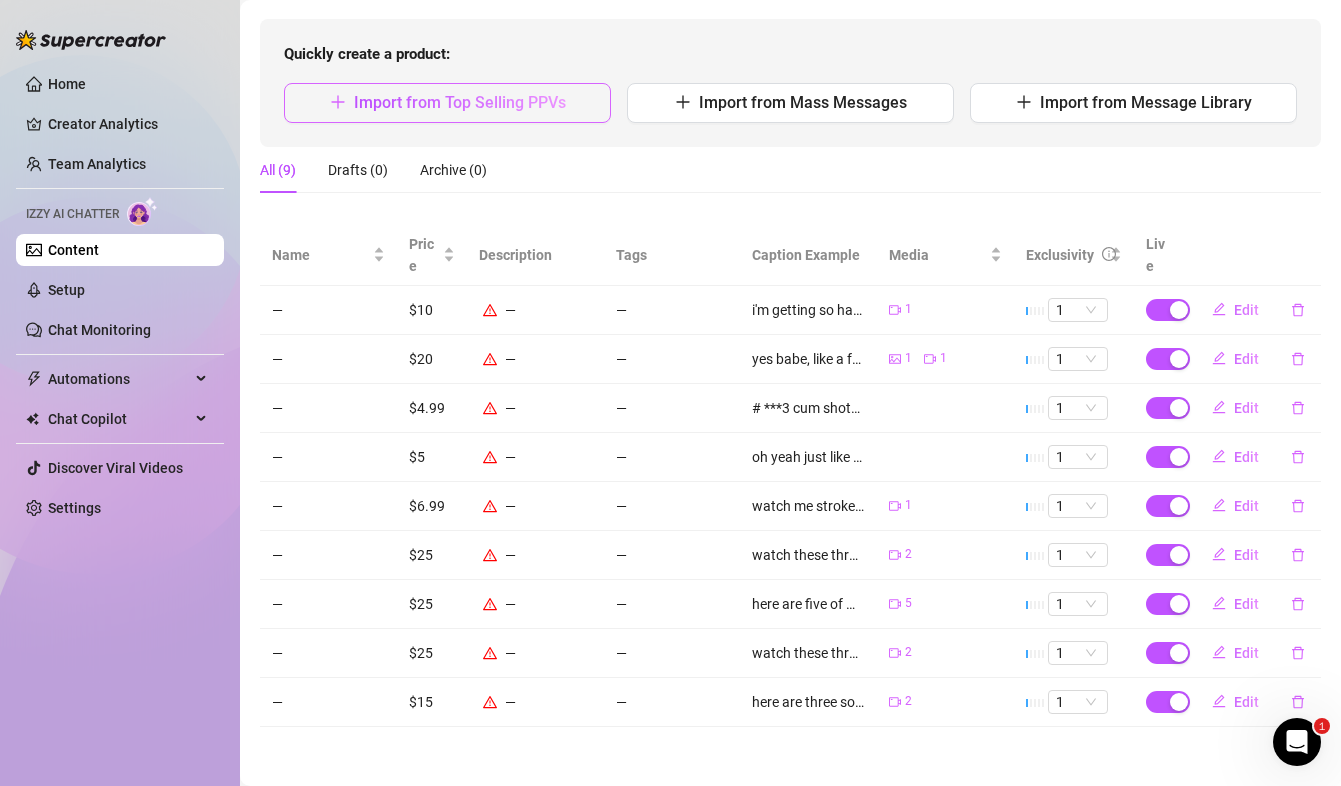 click on "Import from Top Selling PPVs" at bounding box center [460, 102] 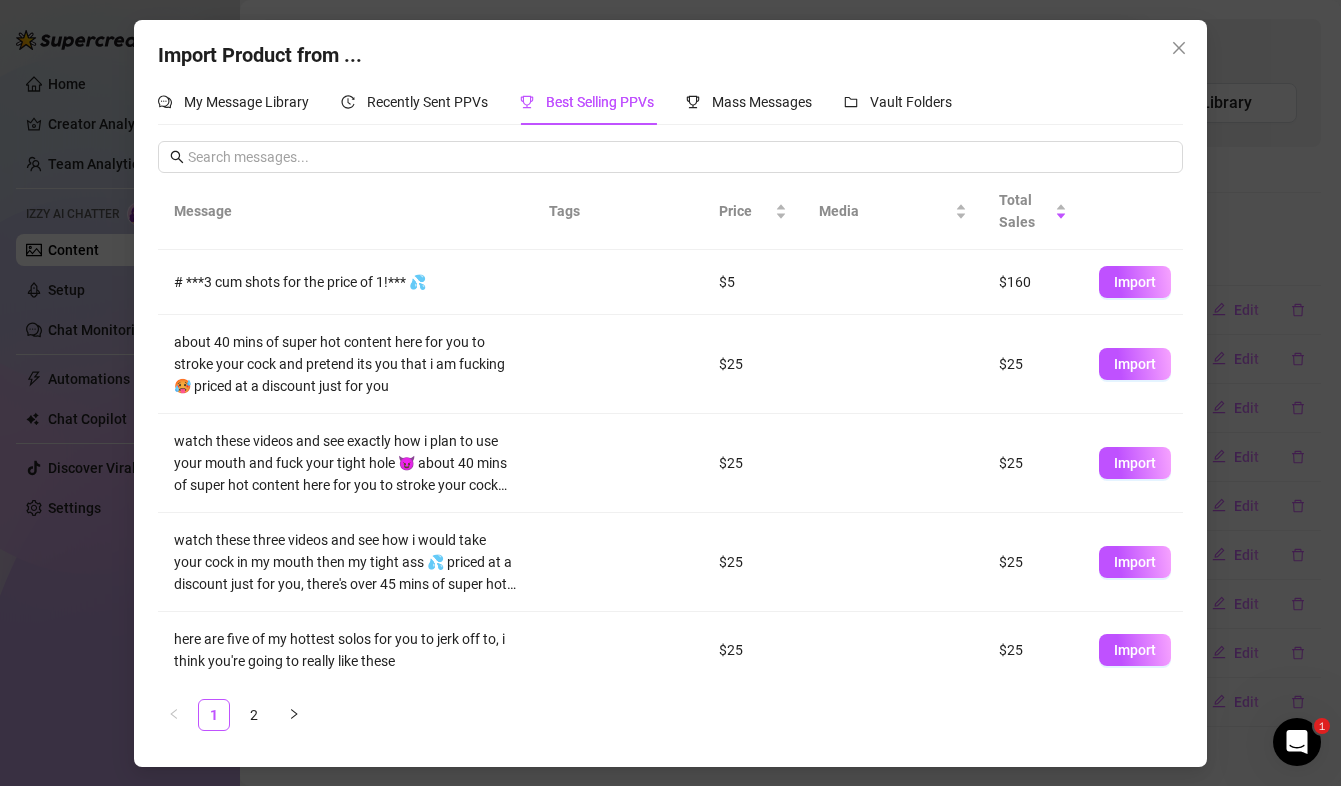 click on "1 2" at bounding box center (670, 715) 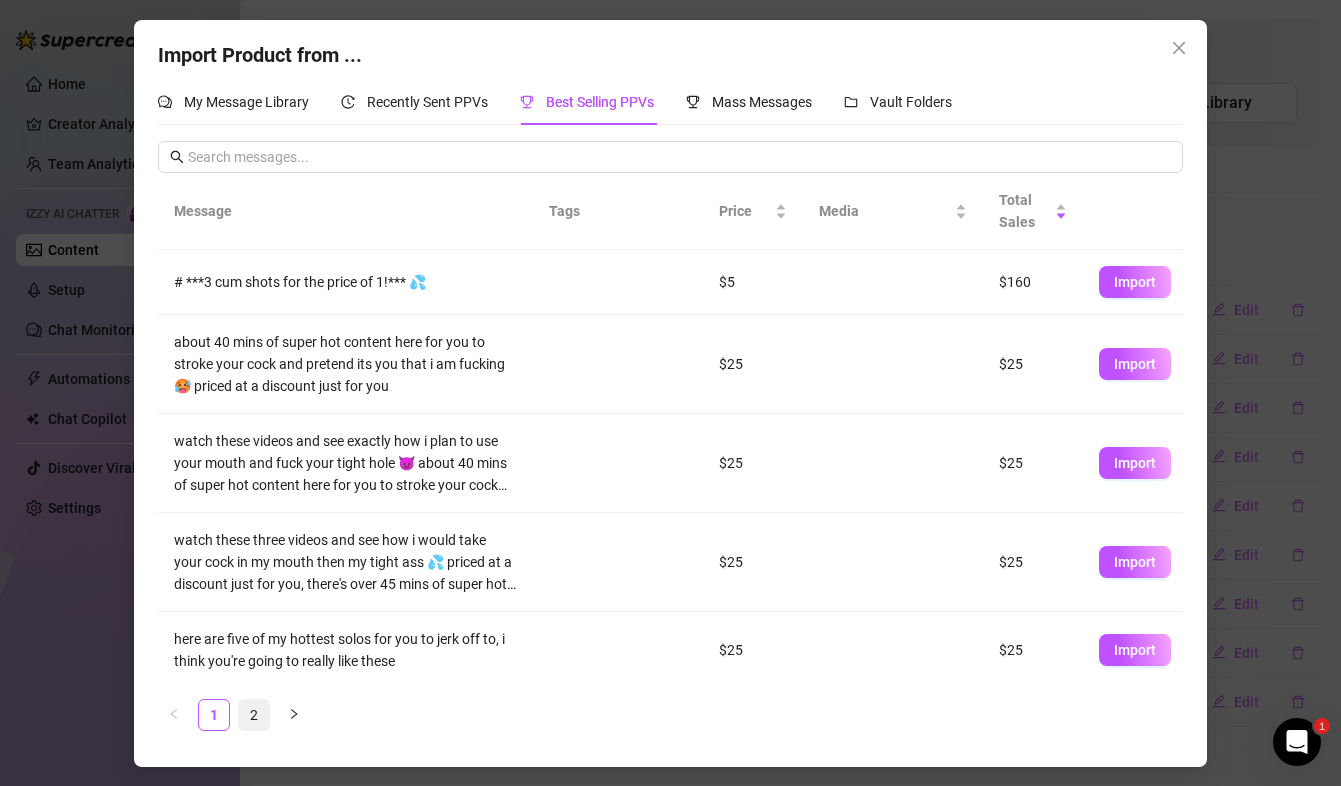click on "2" at bounding box center [254, 715] 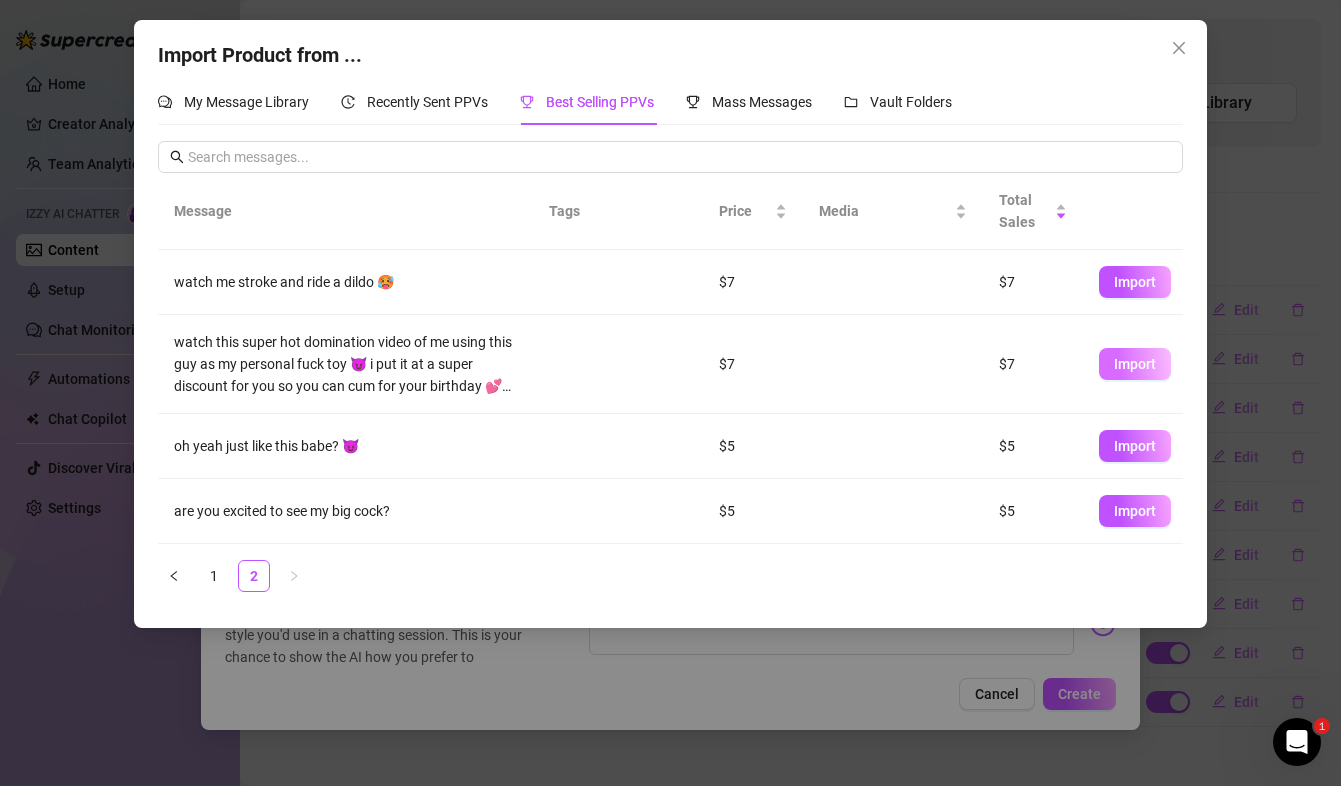 click on "Import" at bounding box center (1135, 364) 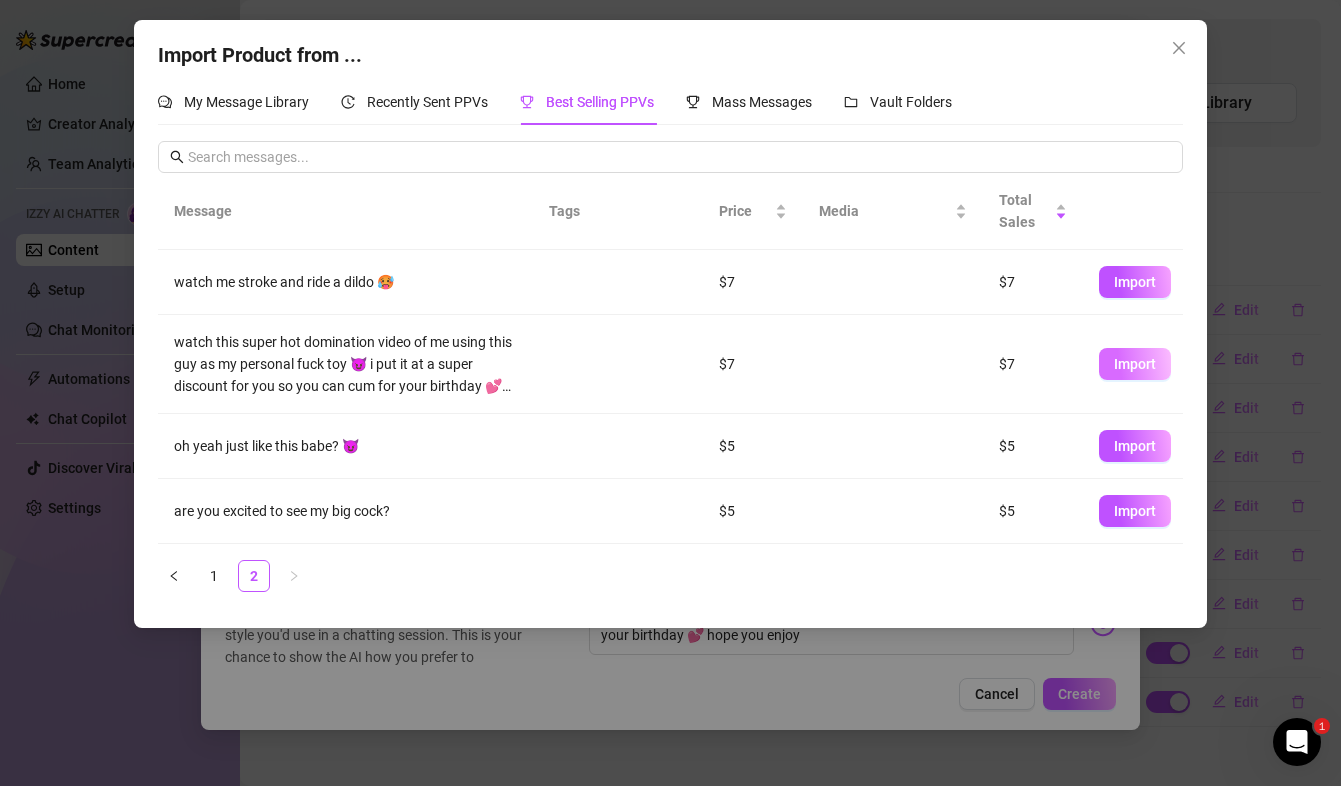 scroll, scrollTop: 600, scrollLeft: 0, axis: vertical 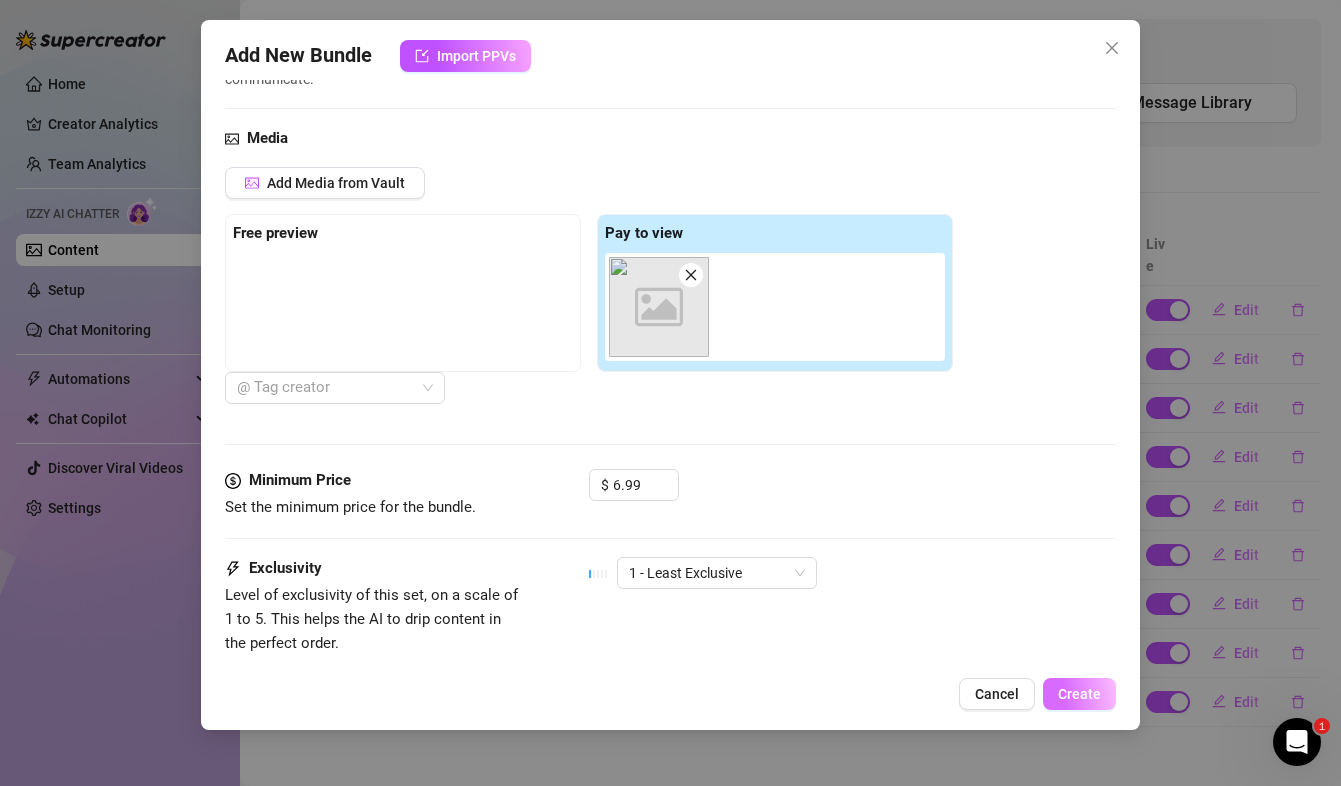 click on "Create" at bounding box center [1079, 694] 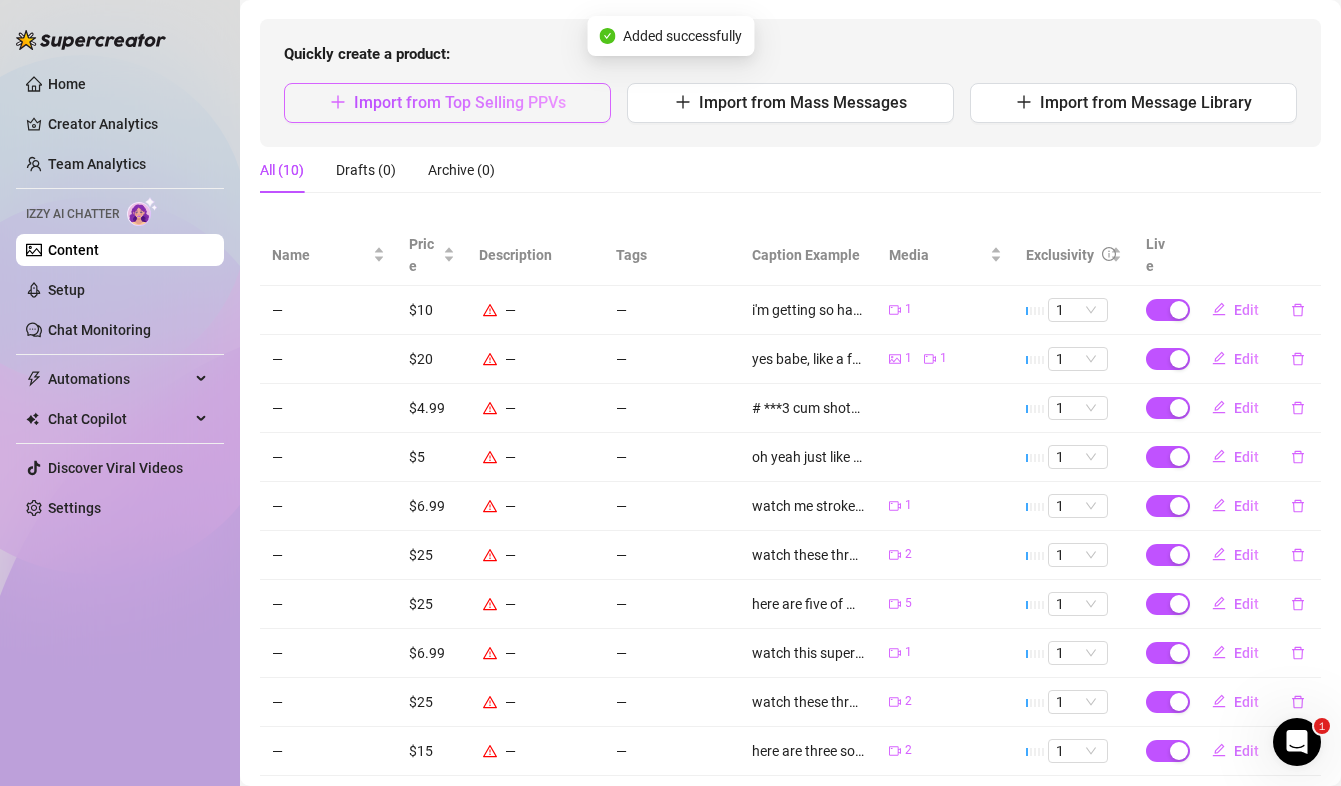 click on "Import from Top Selling PPVs" at bounding box center (447, 103) 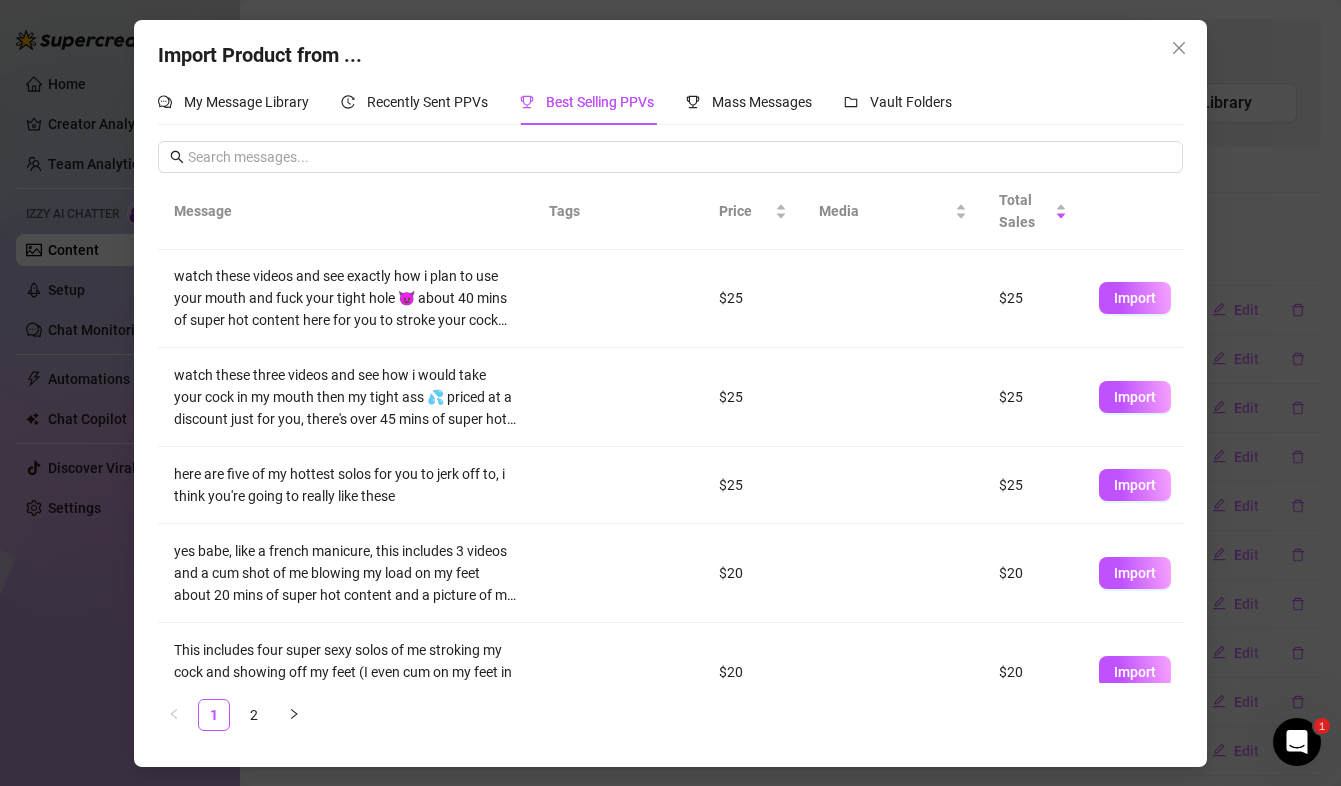 scroll, scrollTop: 132, scrollLeft: 0, axis: vertical 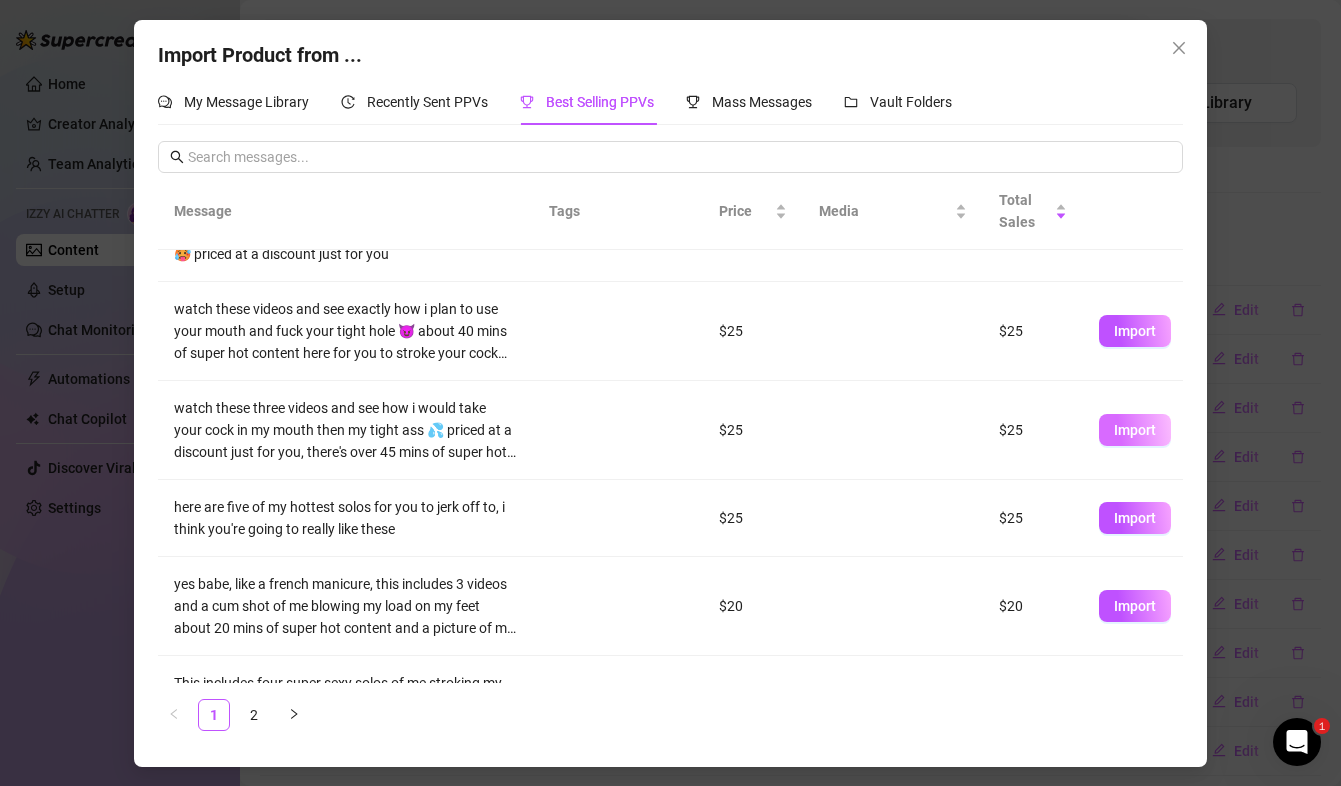 click on "Import" at bounding box center [1135, 430] 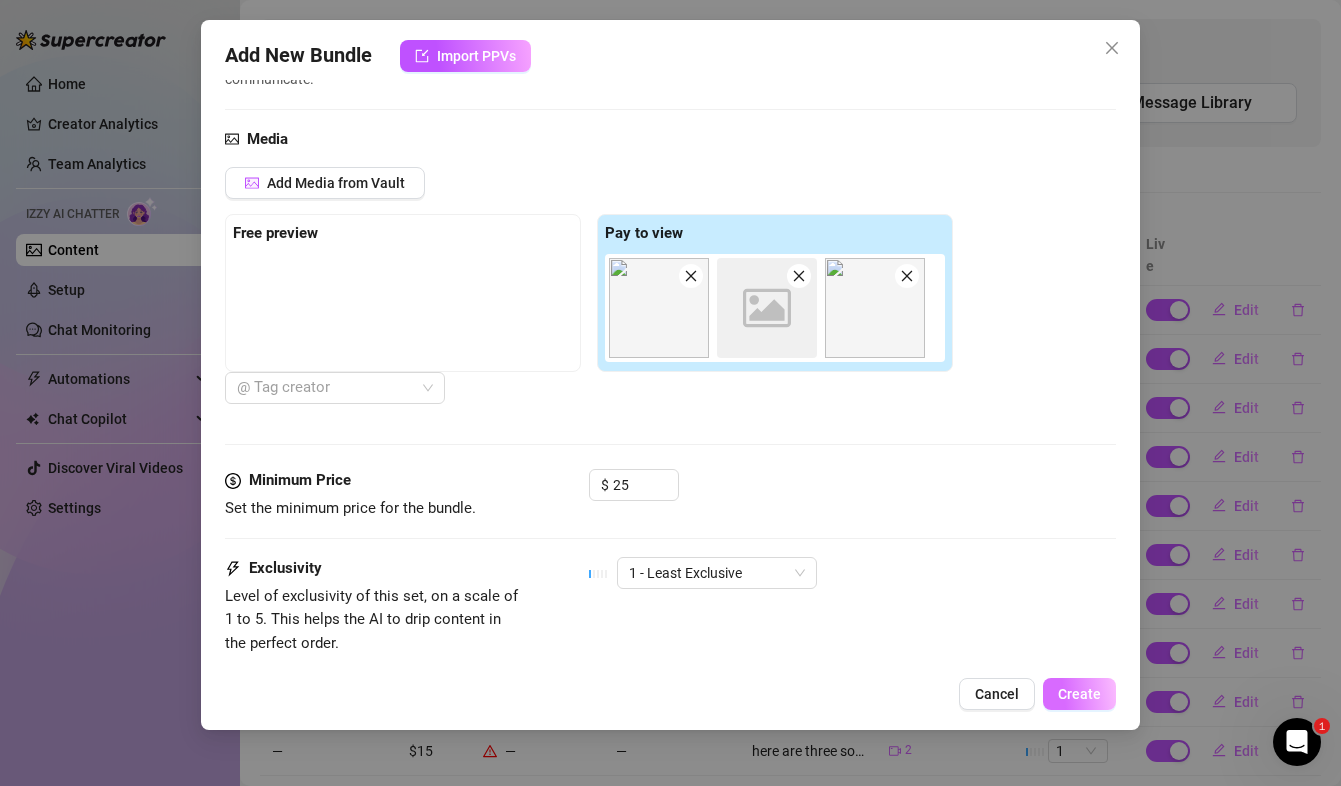 click on "Create" at bounding box center [1079, 694] 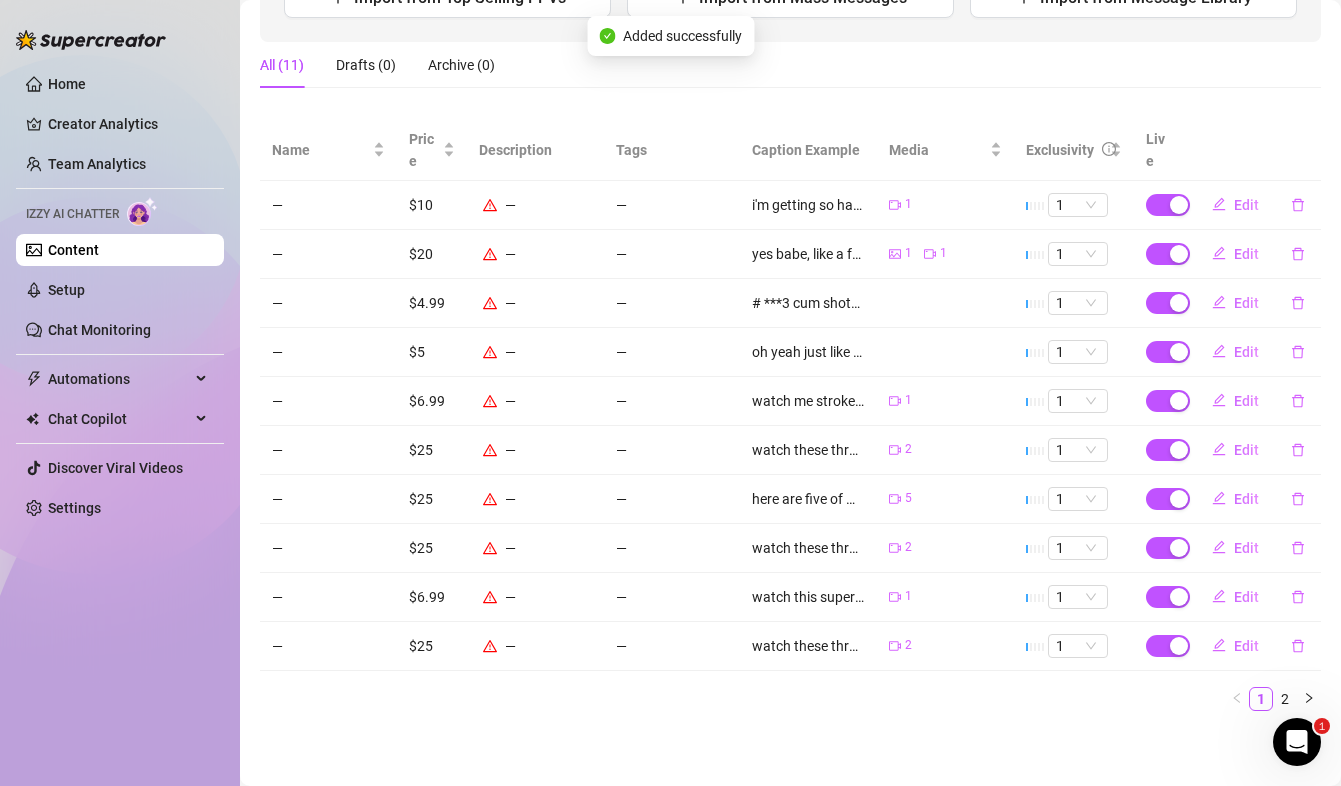 scroll, scrollTop: 62, scrollLeft: 0, axis: vertical 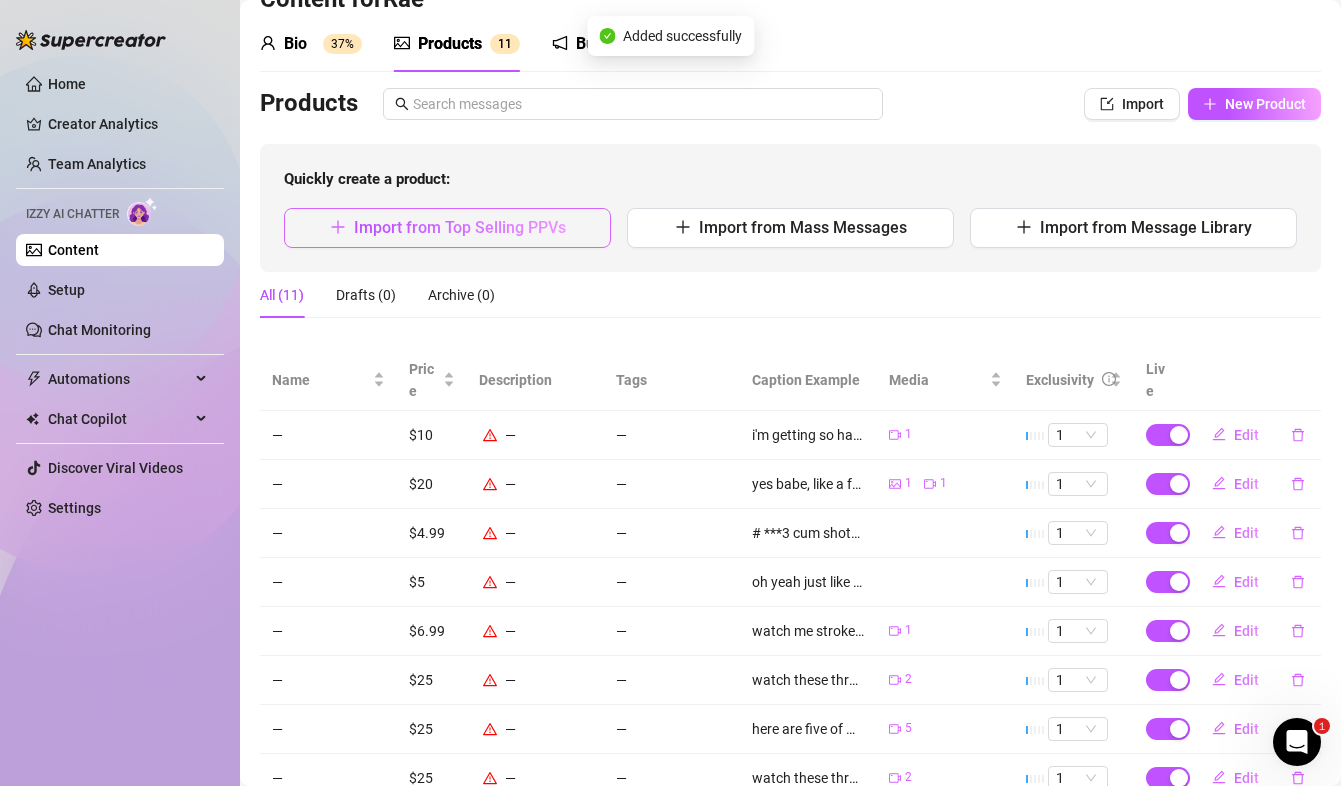 click on "Import from Top Selling PPVs" at bounding box center [447, 228] 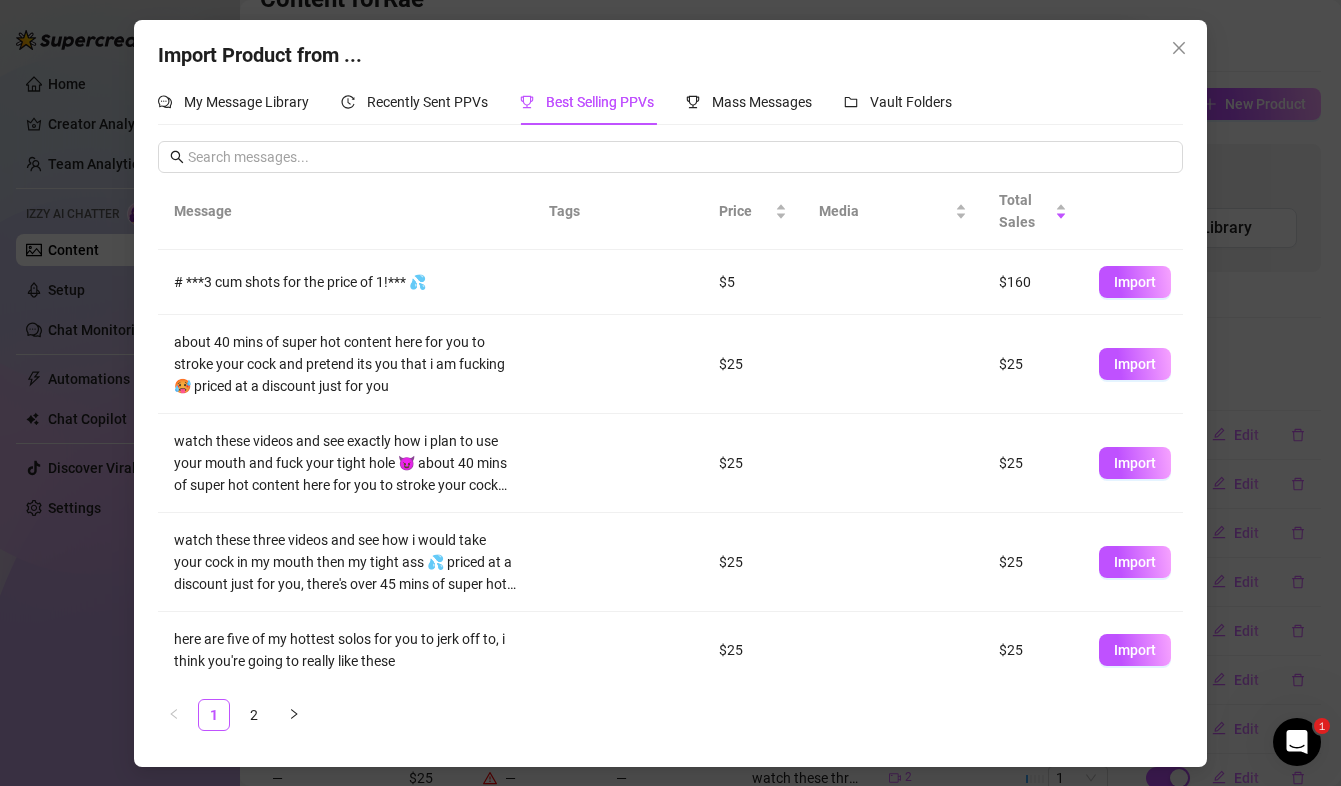 scroll, scrollTop: 457, scrollLeft: 0, axis: vertical 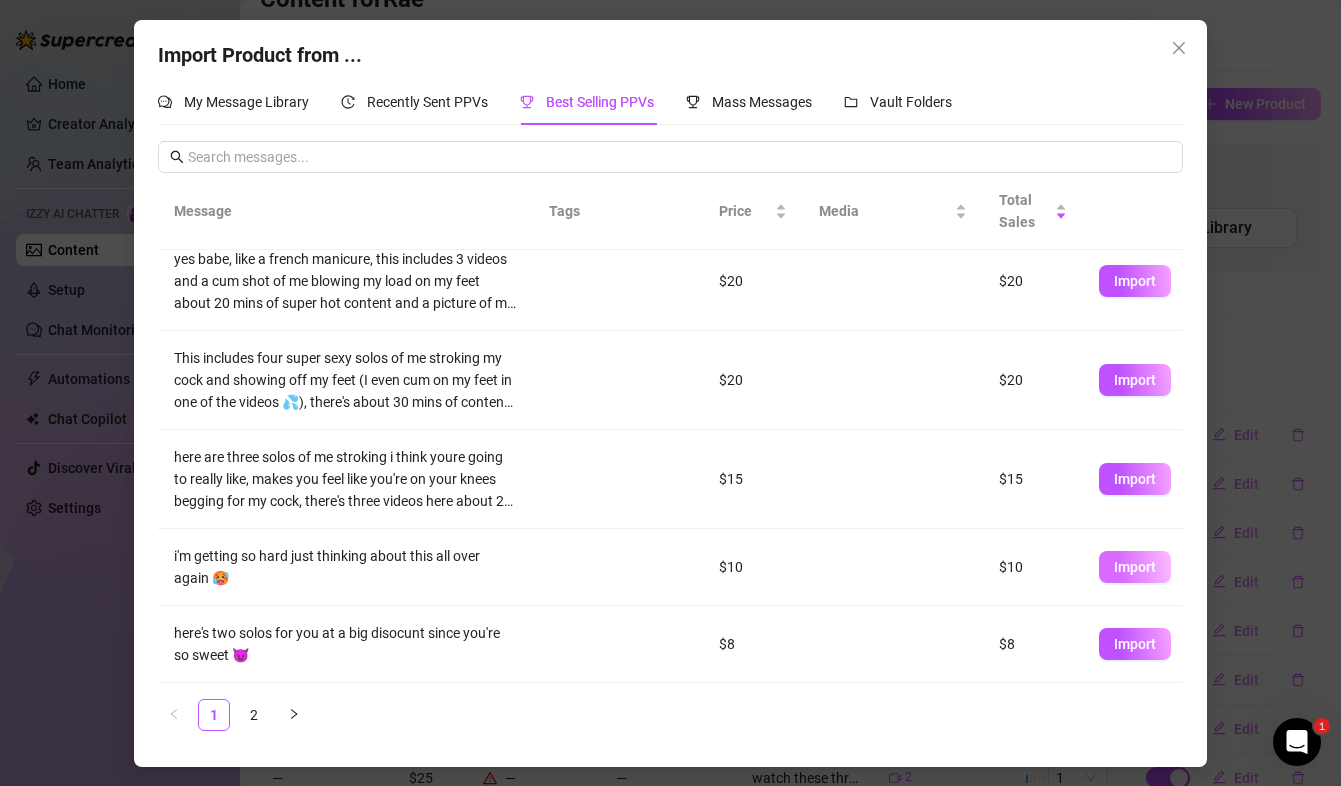 click on "Import" at bounding box center [1135, 567] 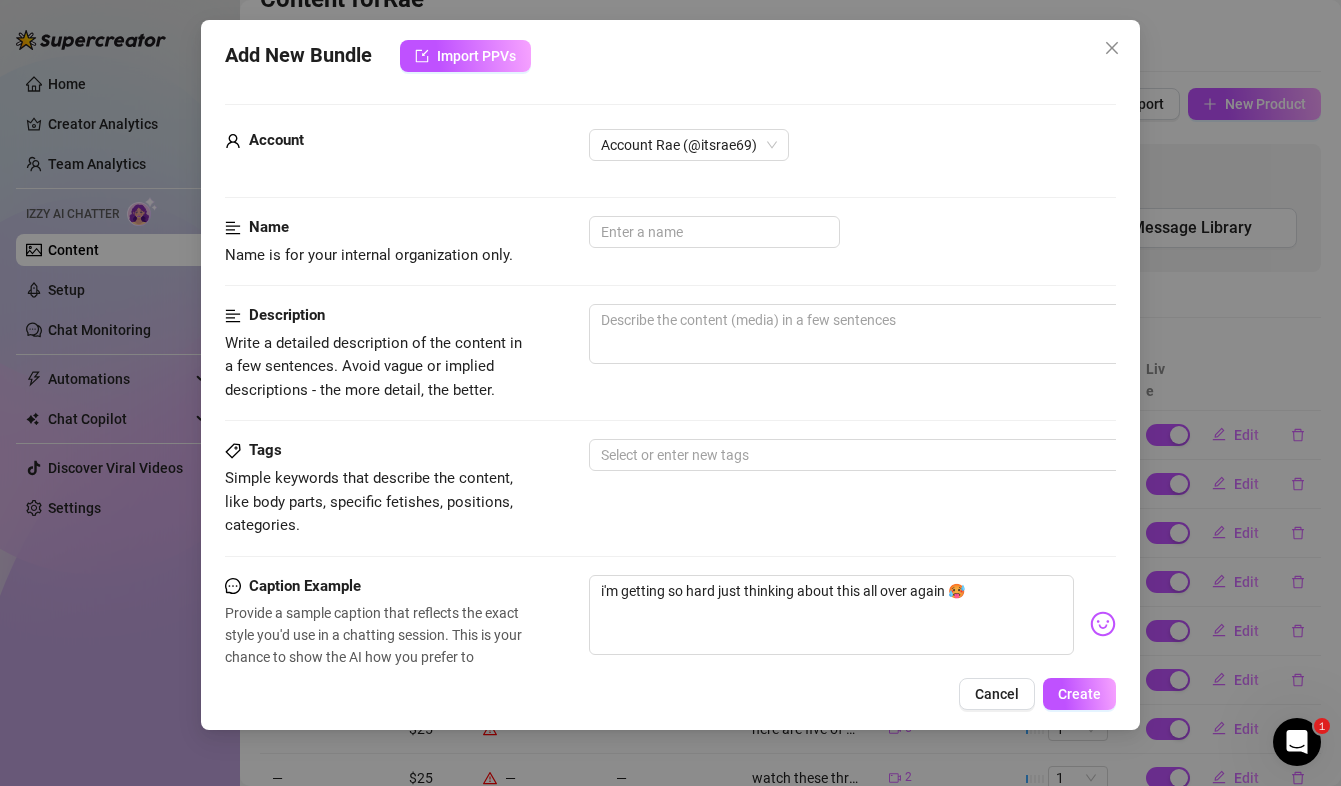 scroll, scrollTop: 600, scrollLeft: 0, axis: vertical 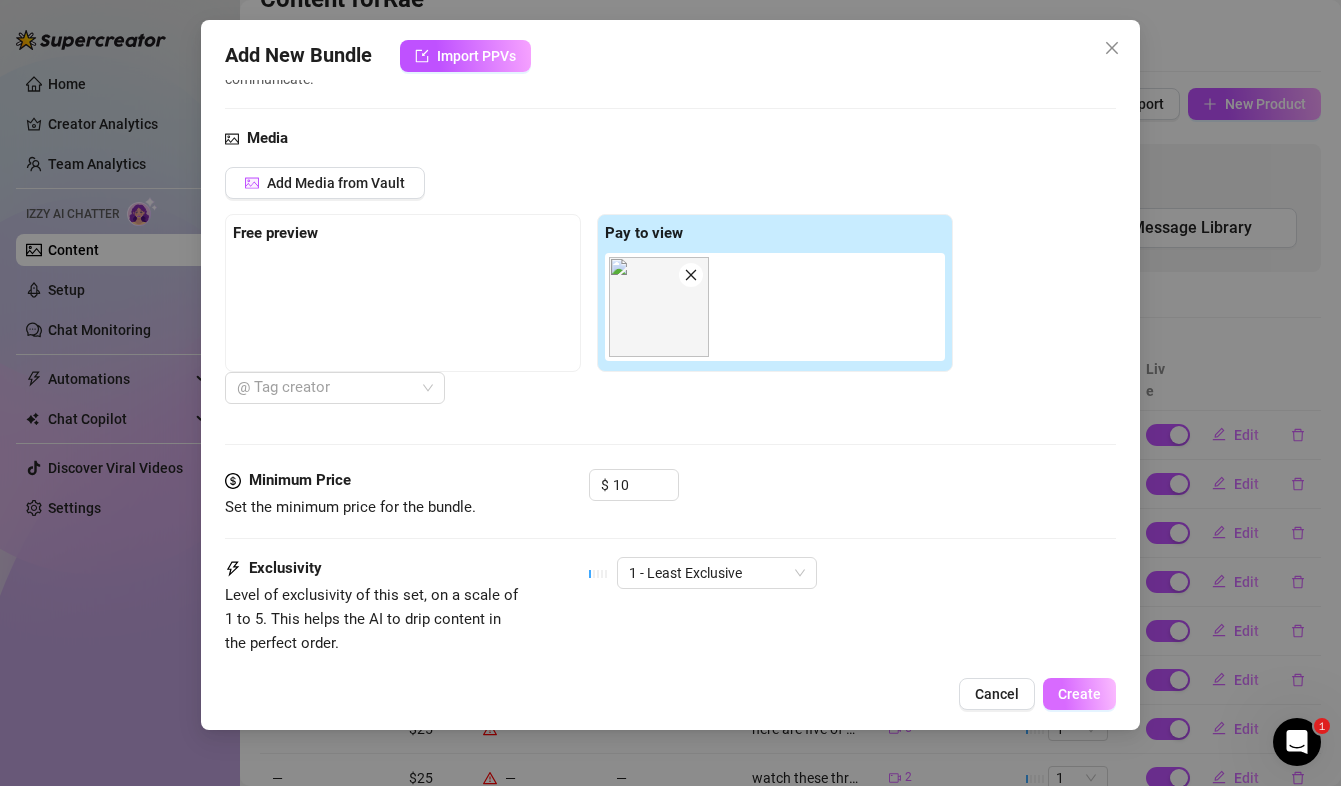 click on "Create" at bounding box center [1079, 694] 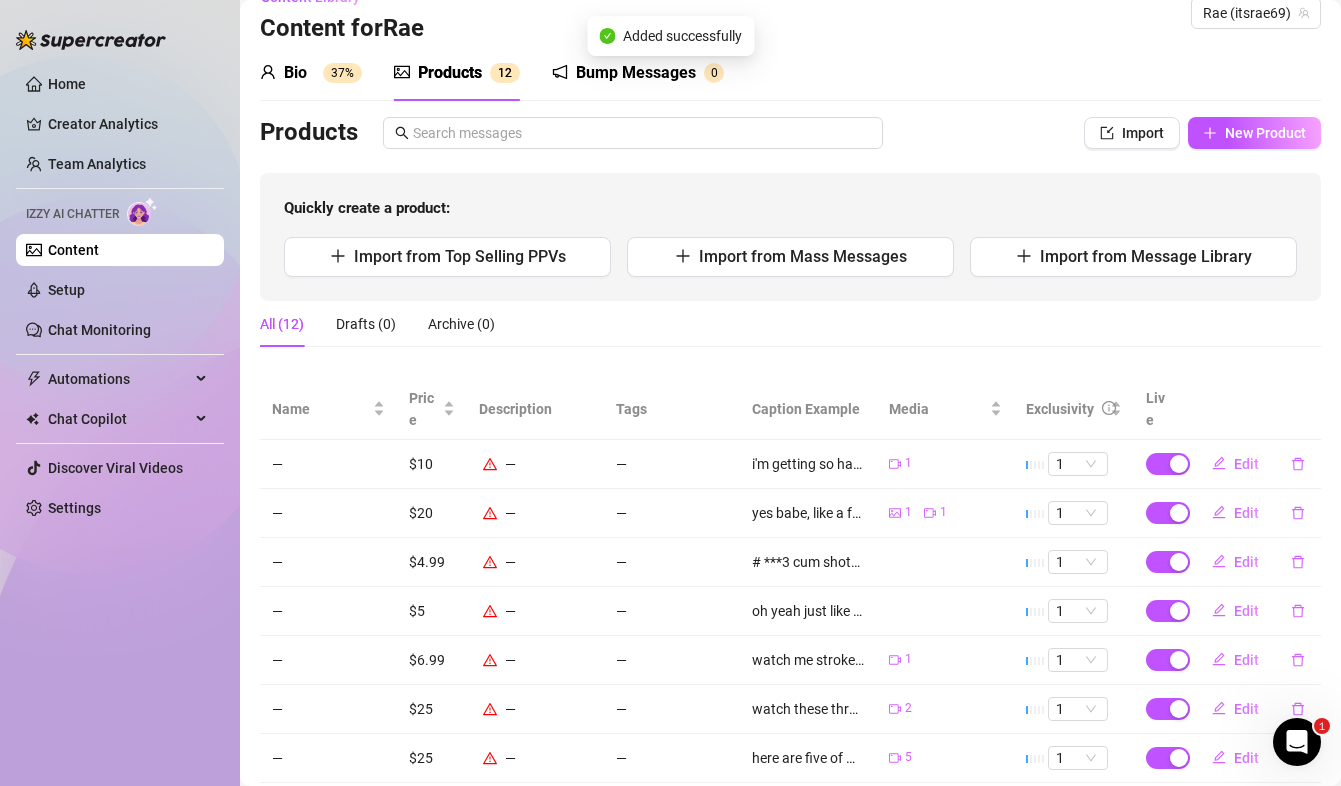 scroll, scrollTop: 31, scrollLeft: 0, axis: vertical 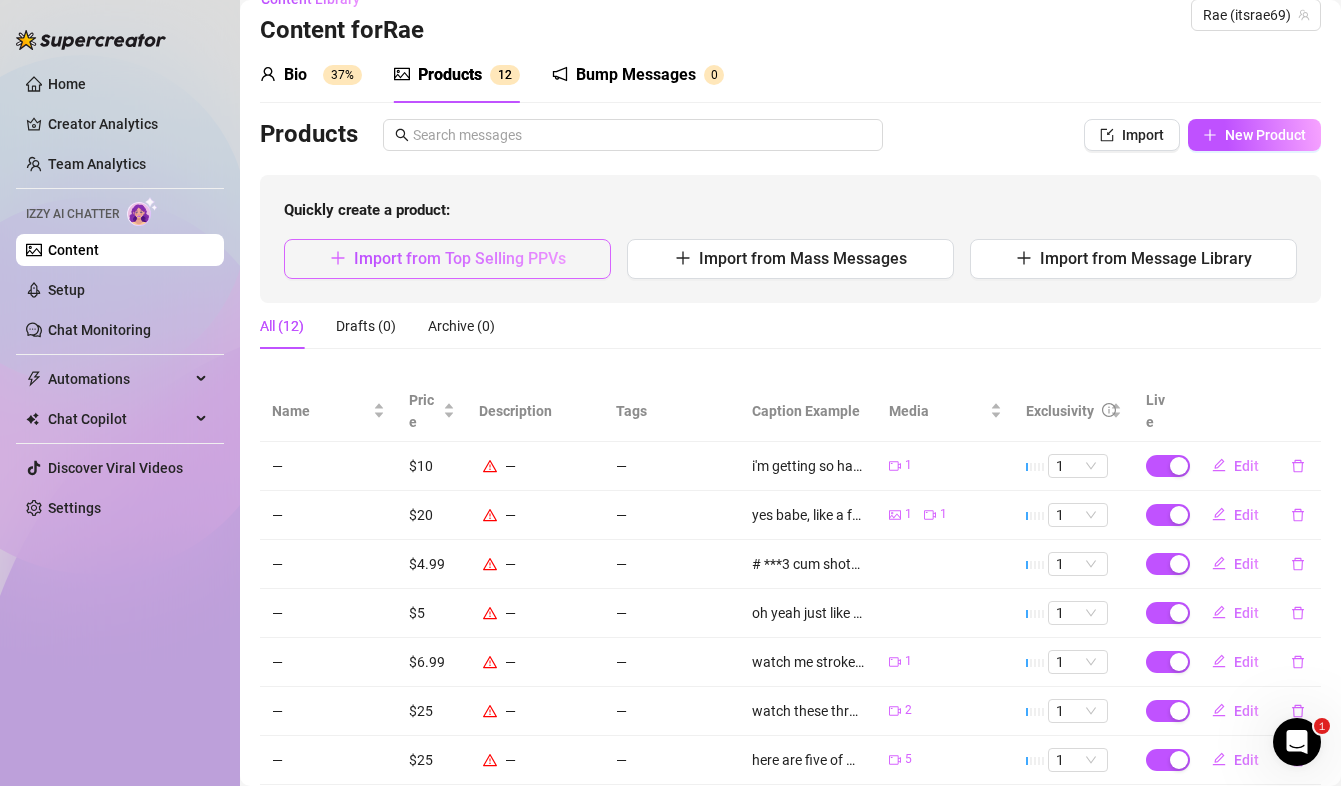 click on "Import from Top Selling PPVs" at bounding box center (460, 258) 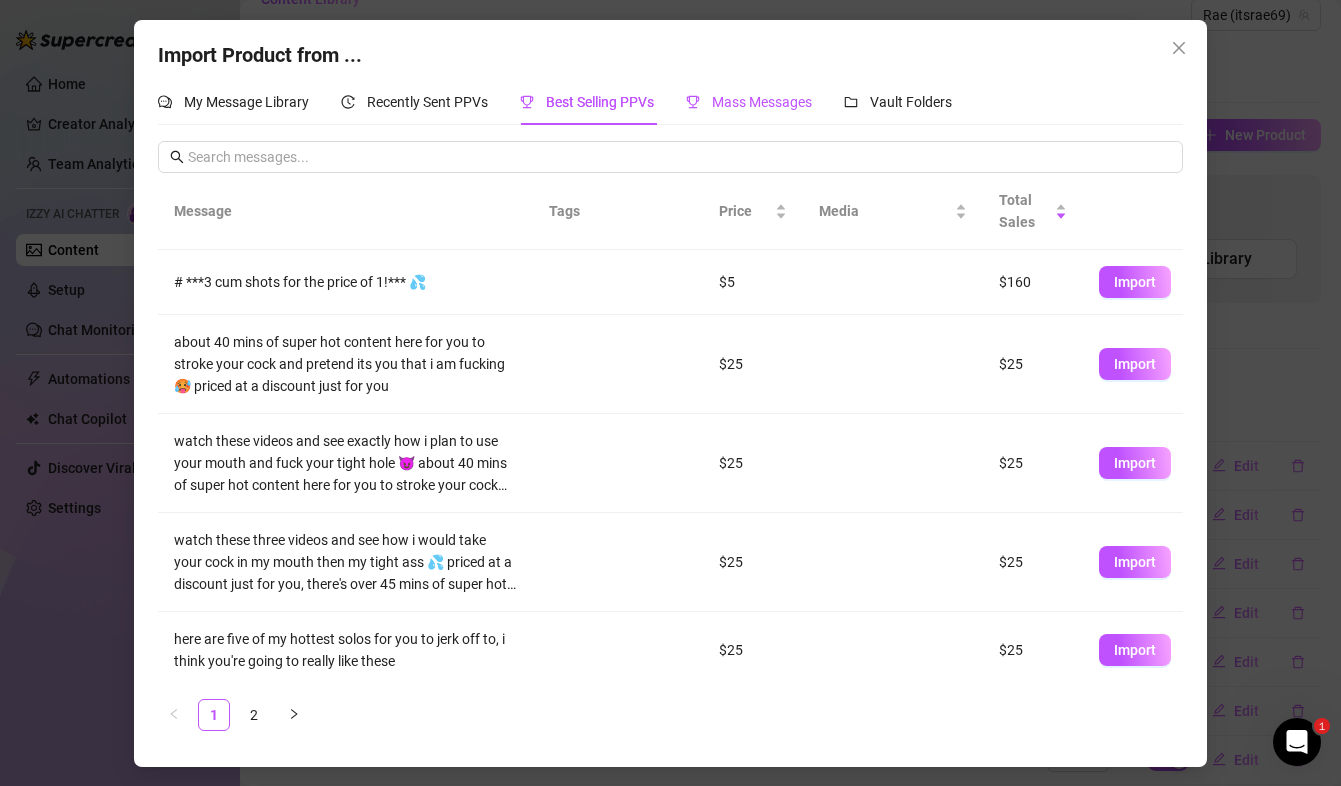 click on "Mass Messages" at bounding box center (749, 102) 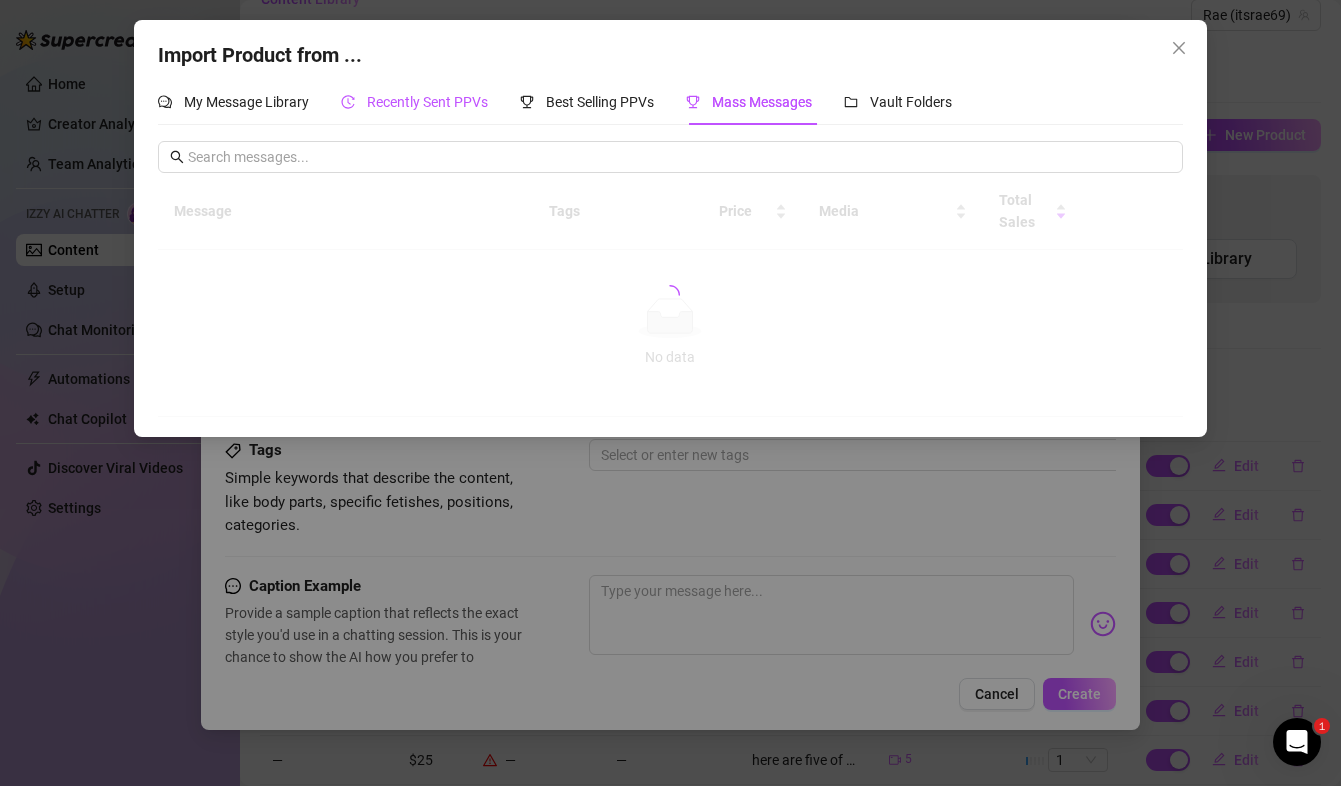 click on "Recently Sent PPVs" at bounding box center (414, 102) 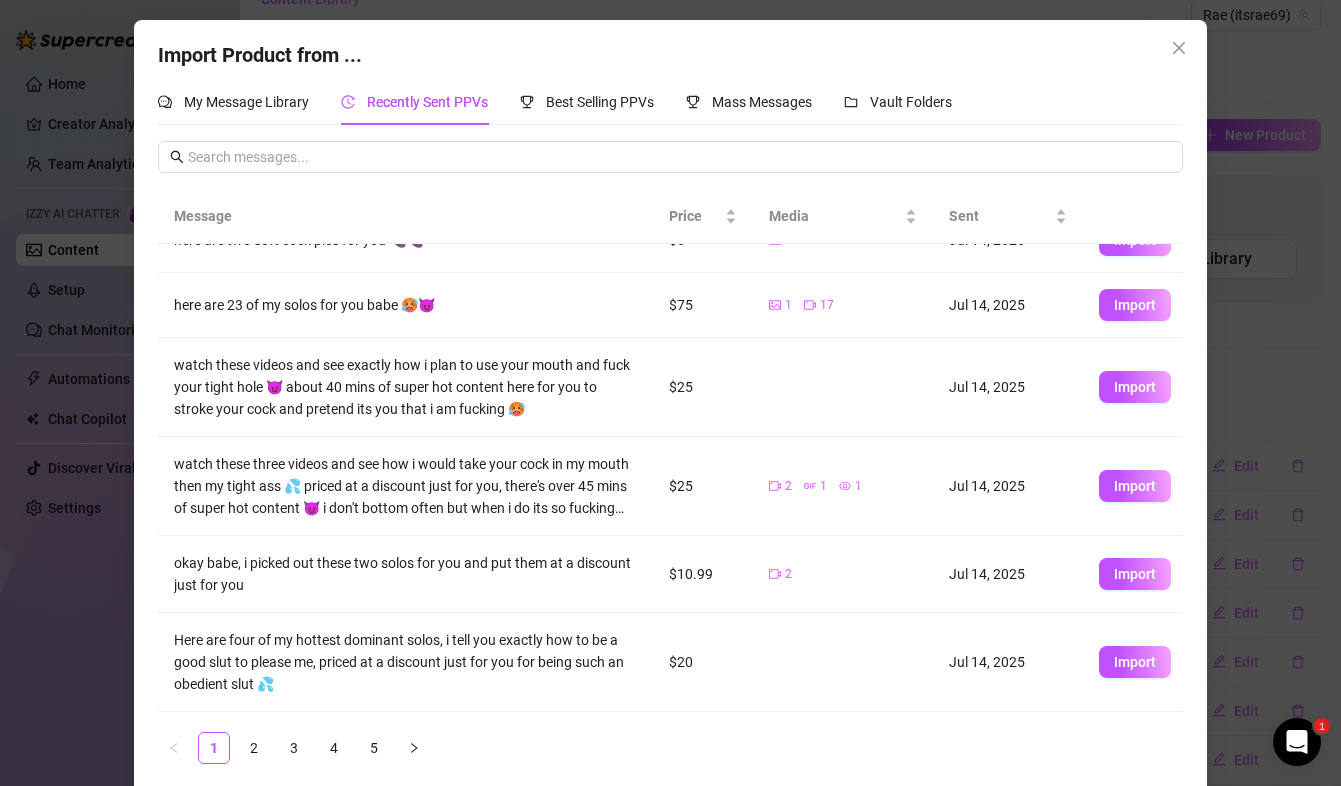 scroll, scrollTop: 316, scrollLeft: 0, axis: vertical 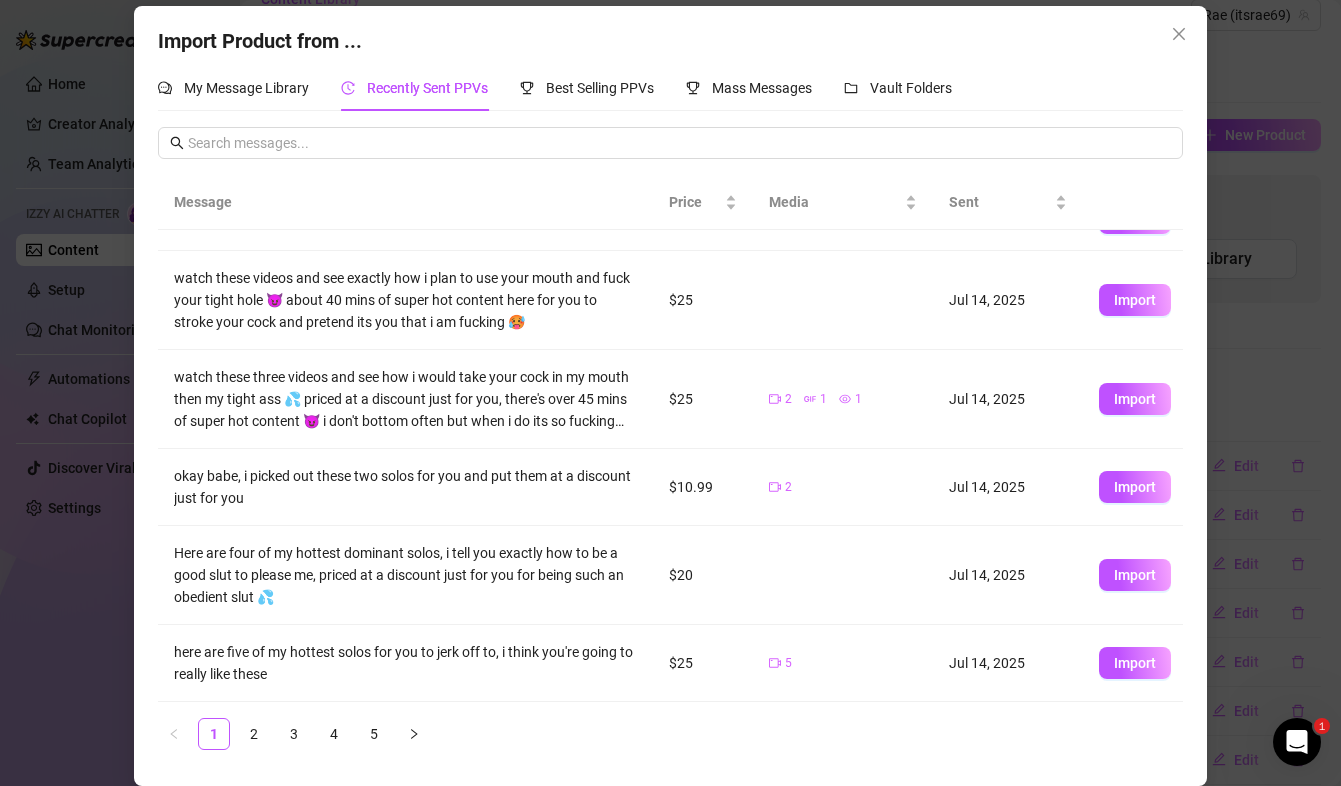 click on "Import" at bounding box center (1135, 399) 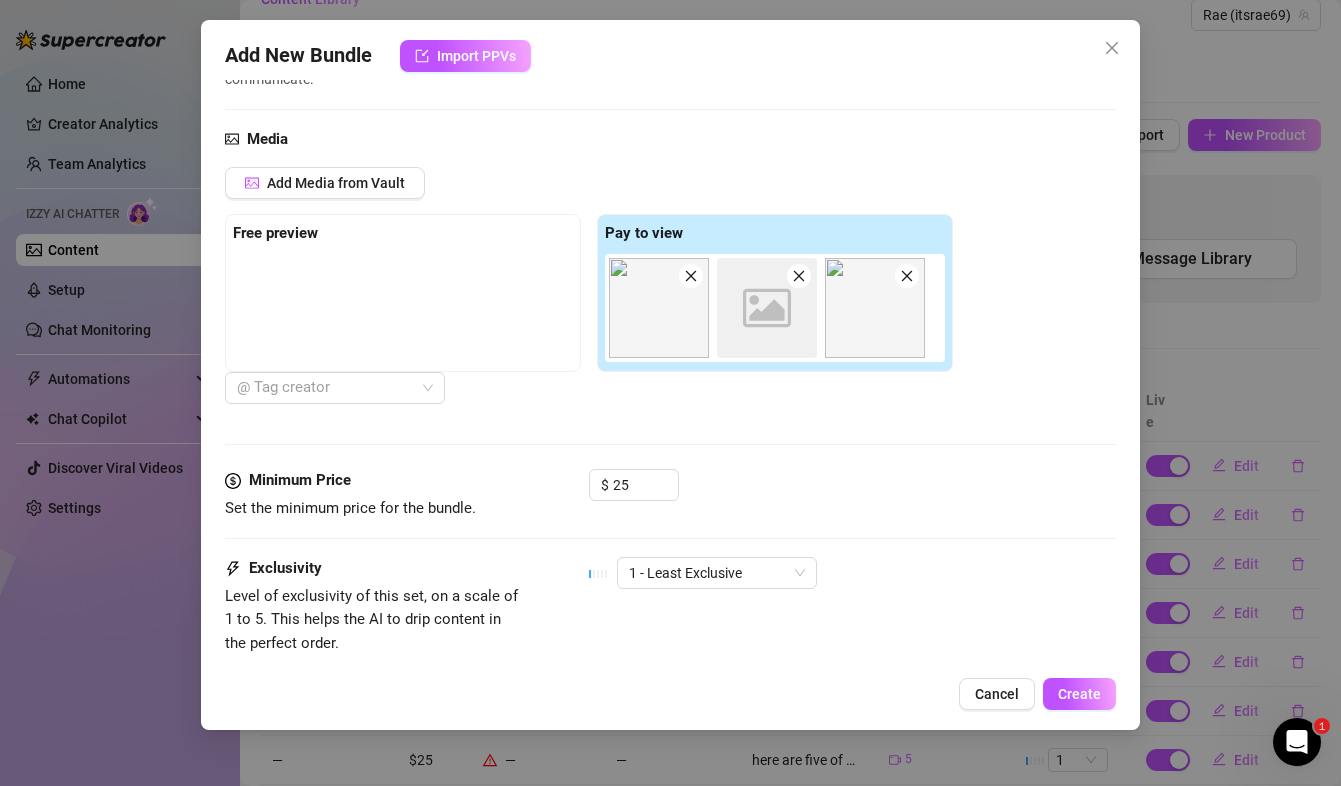 click on "Account [USERNAME] (@[USERNAME]) Name Name is for your internal organization only. Description Write a detailed description of the content in a few sentences. Avoid vague or implied descriptions - the more detail, the better. Tags Simple keywords that describe the content, like body parts, specific fetishes, positions, categories.   Select or enter new tags Caption Example Provide a sample caption that reflects the exact style you'd use in a chatting session. This is your chance to show the AI how you prefer to communicate. watch these three videos and see how i would take your cock in my mouth then my tight ass 💦 priced at a discount just for you, there's over 45 mins of super hot content 😈 i don't bottom often but when i do its so fucking hot Media Add Media from Vault Free preview Pay to view Image placeholder   @ Tag creator Minimum Price Set the minimum price for the bundle. $ 25 Exclusivity 1 - Least Exclusive Message Settings Don't send if the fan purchased this media Cancel" at bounding box center [670, 375] 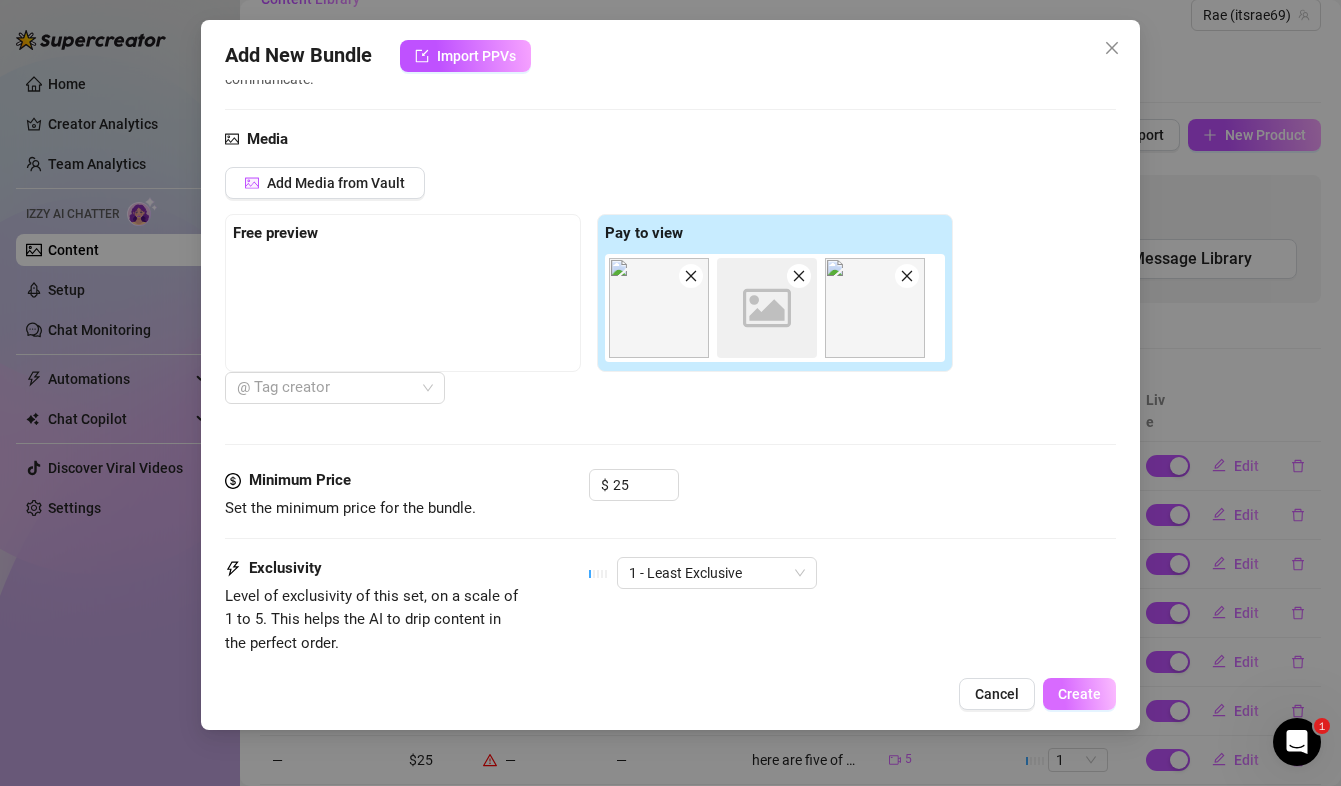 click on "Create" at bounding box center (1079, 694) 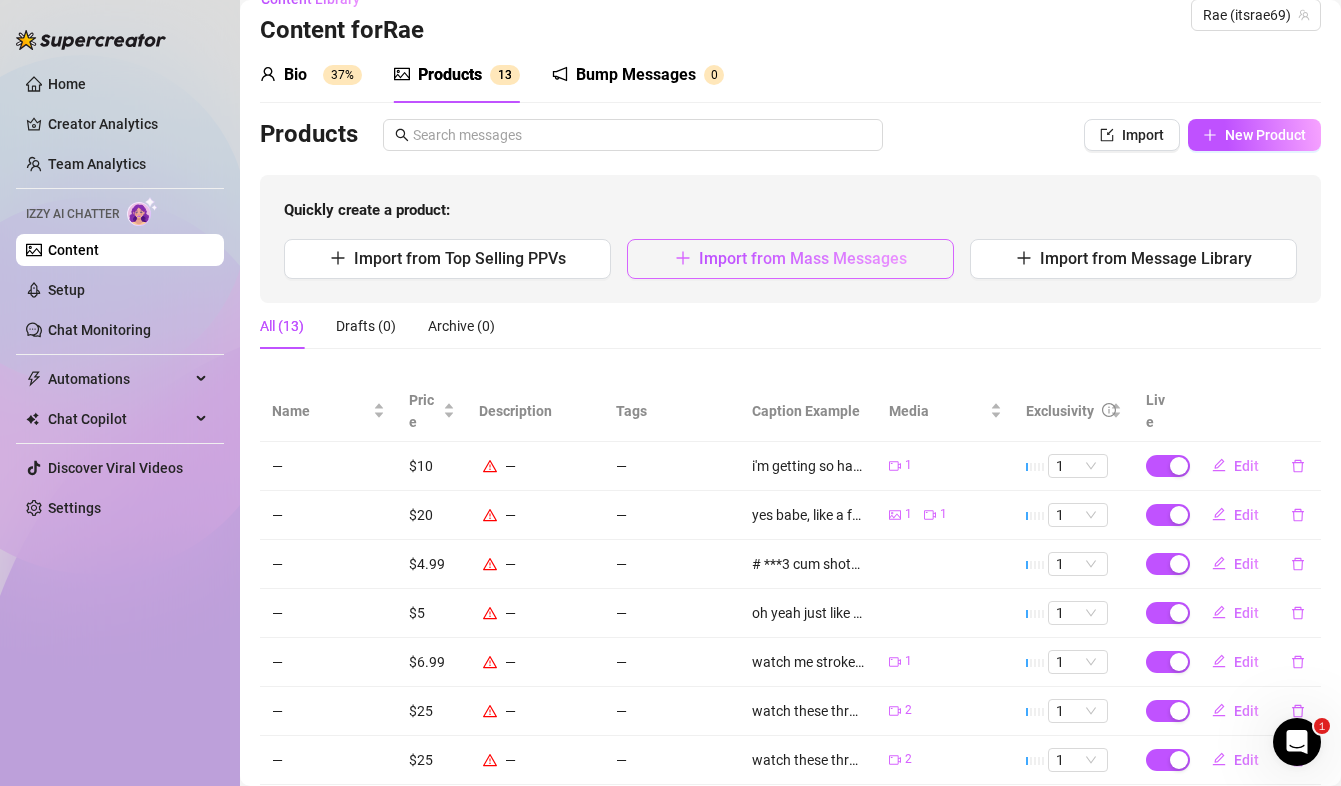 click on "Import from Mass Messages" at bounding box center (803, 258) 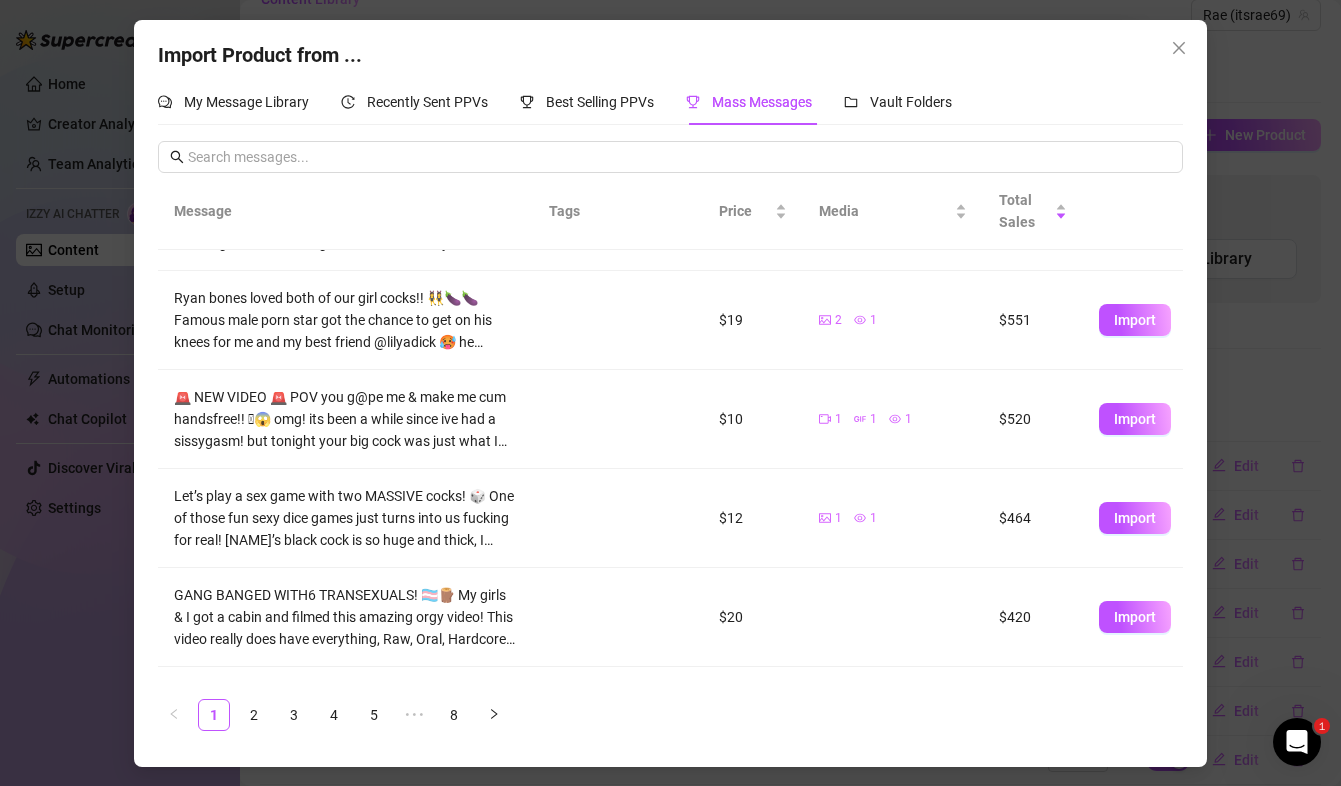 scroll, scrollTop: 557, scrollLeft: 0, axis: vertical 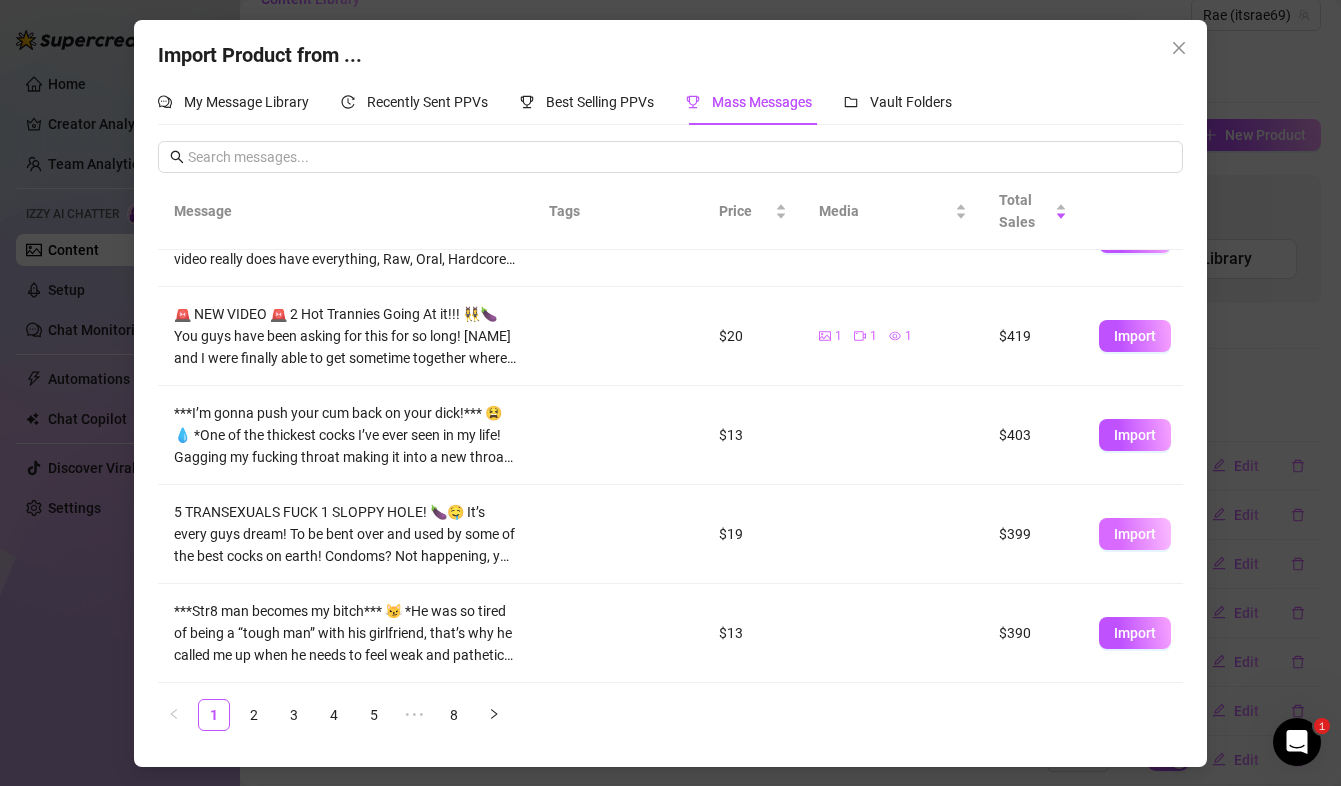 click on "Import" at bounding box center (1135, 534) 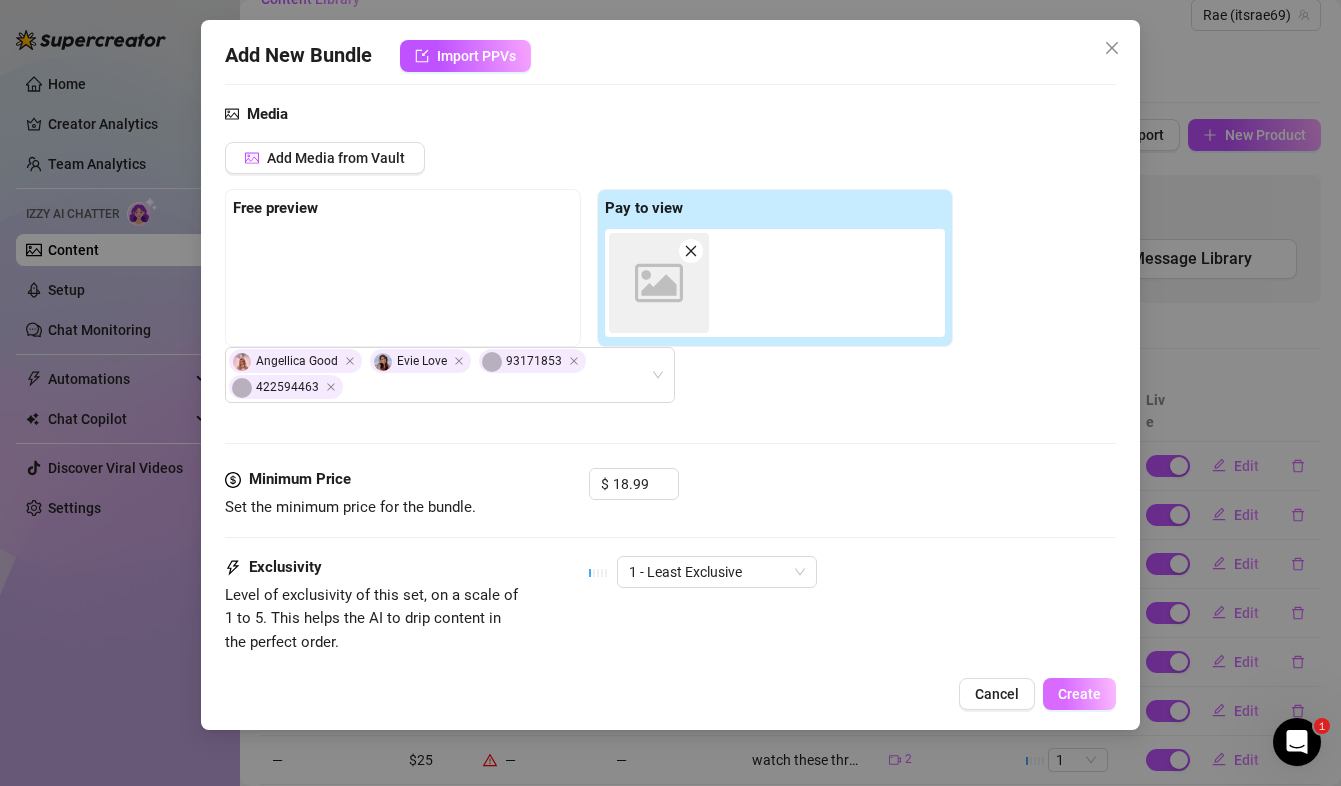 click on "Create" at bounding box center (1079, 694) 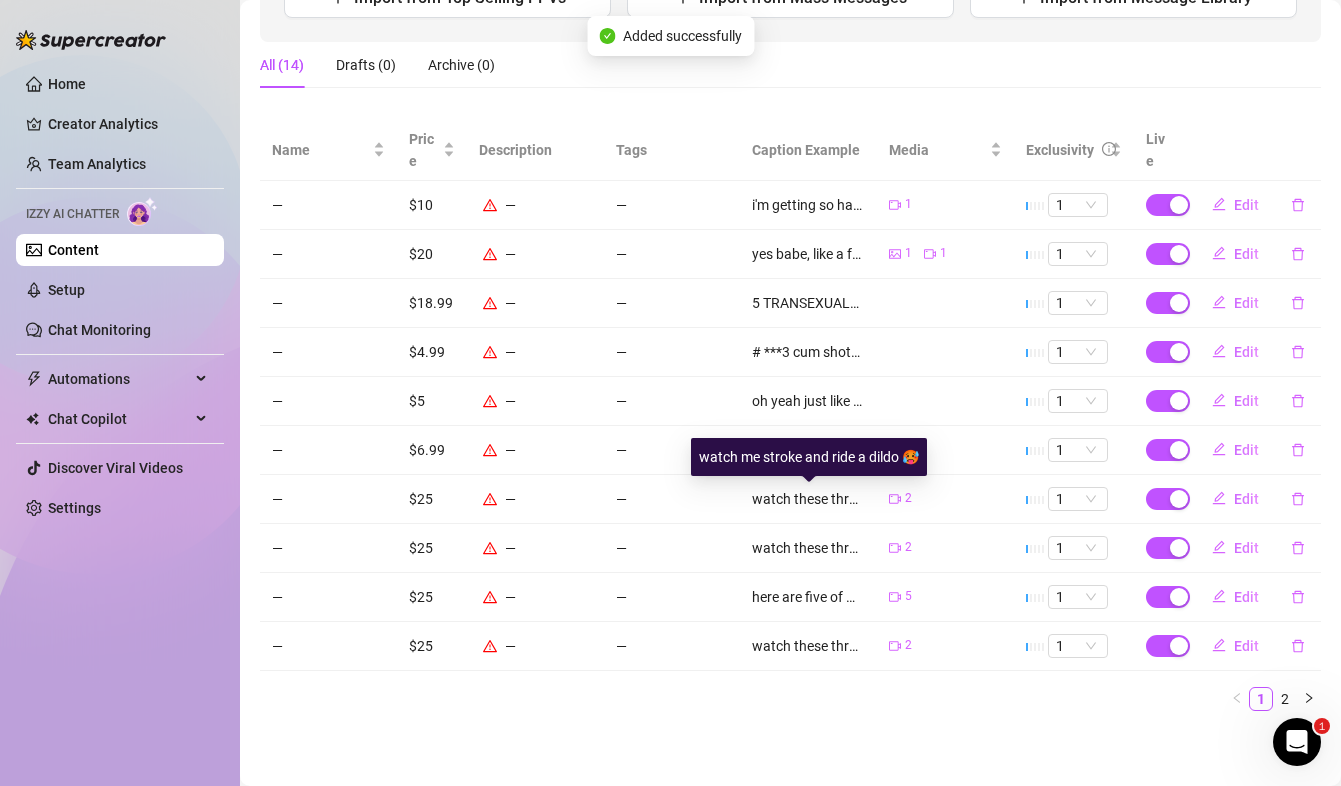 scroll, scrollTop: 0, scrollLeft: 0, axis: both 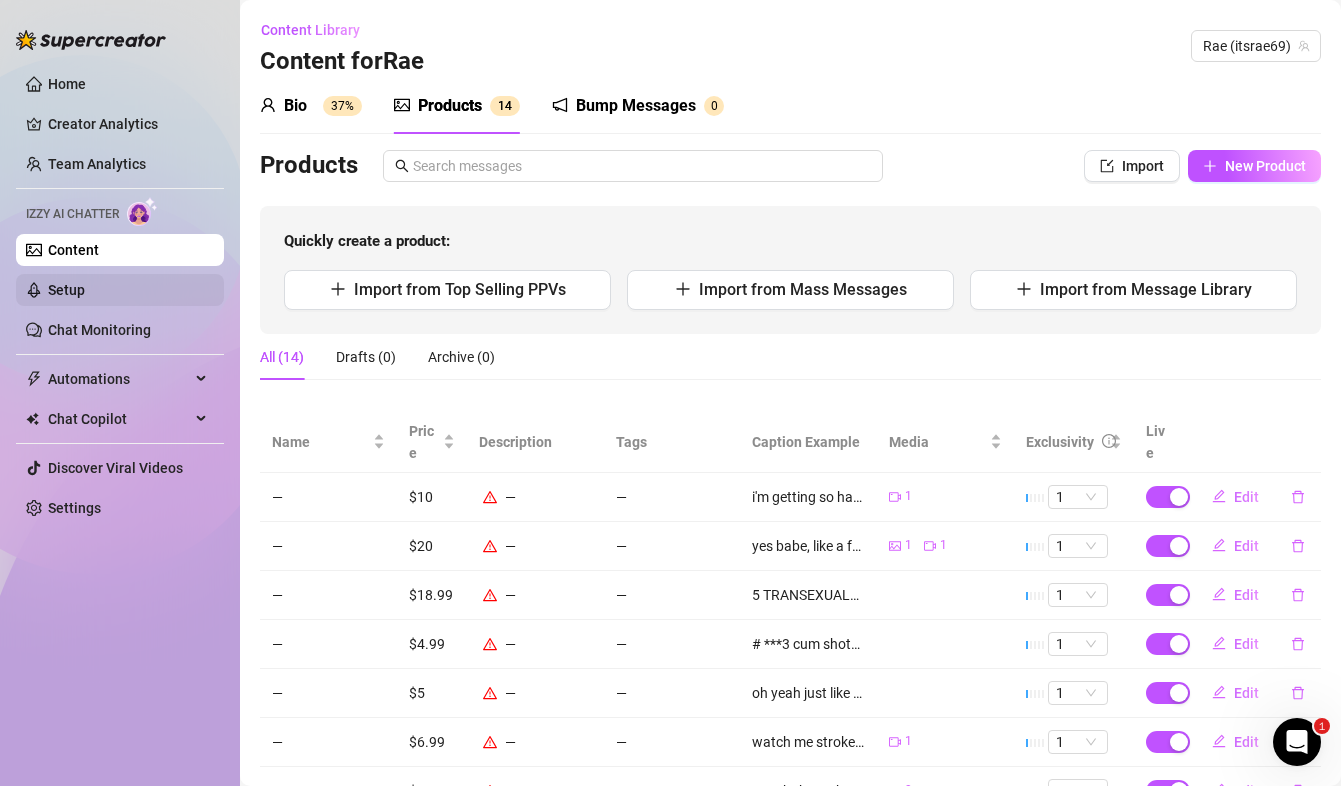 click on "Setup" at bounding box center (66, 290) 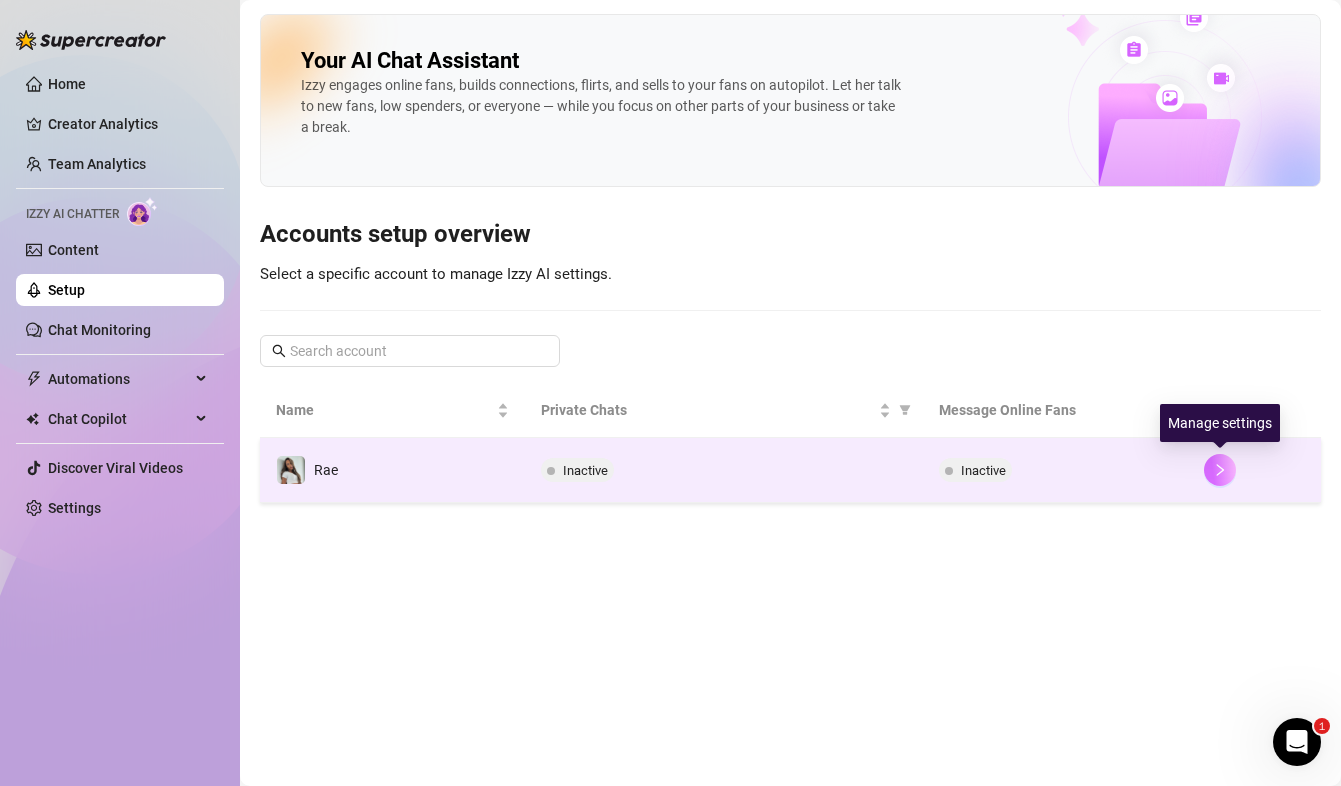 click at bounding box center [1220, 470] 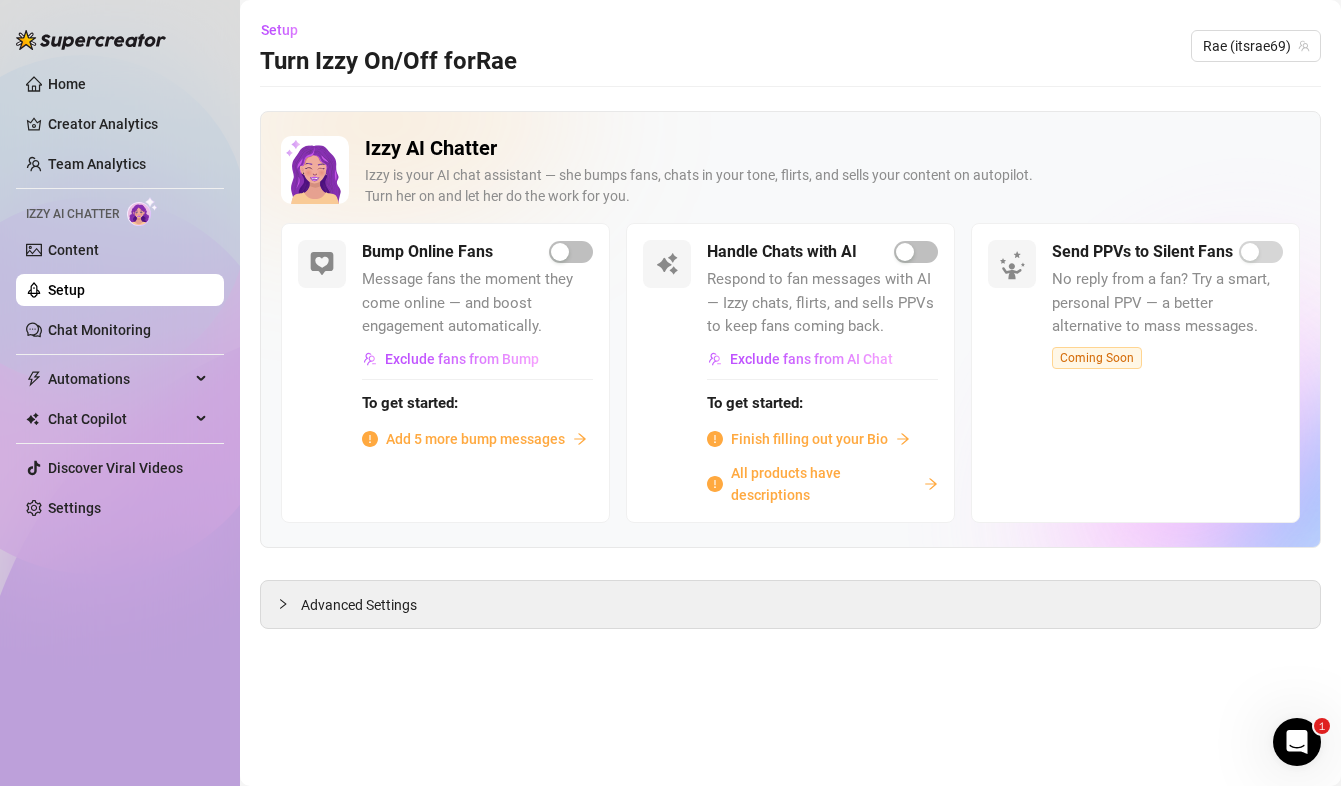 click on "All products have descriptions" at bounding box center (823, 484) 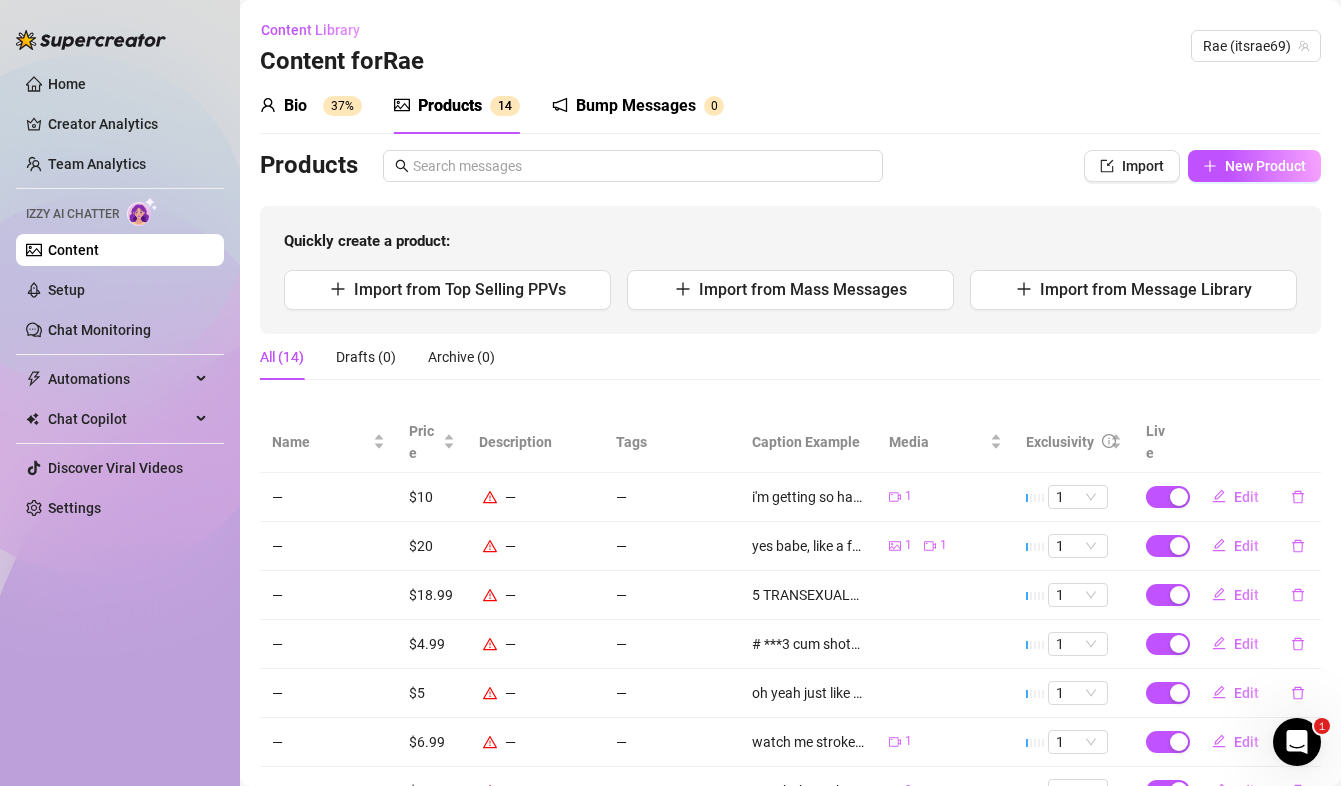 click on "Products 1 4" at bounding box center (457, 106) 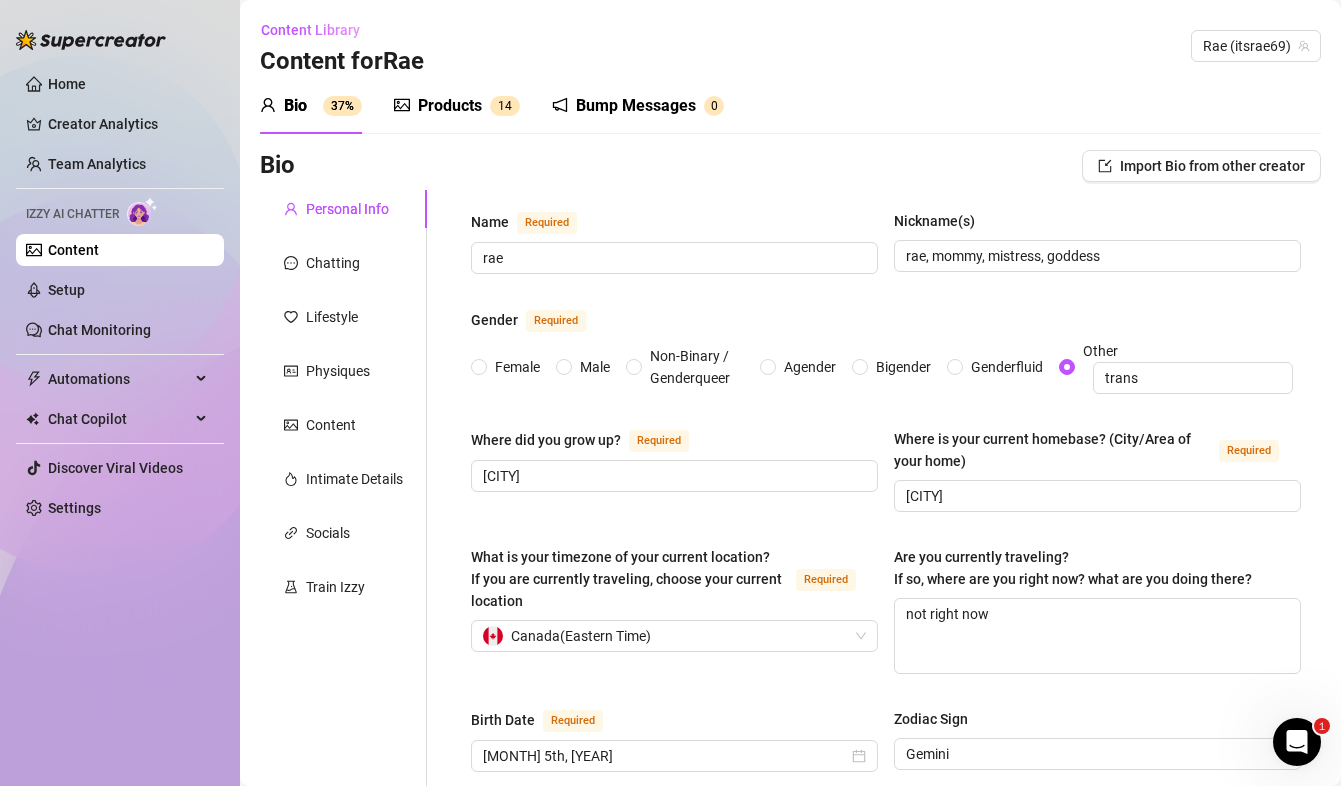 click on "Bump Messages 0" at bounding box center [638, 106] 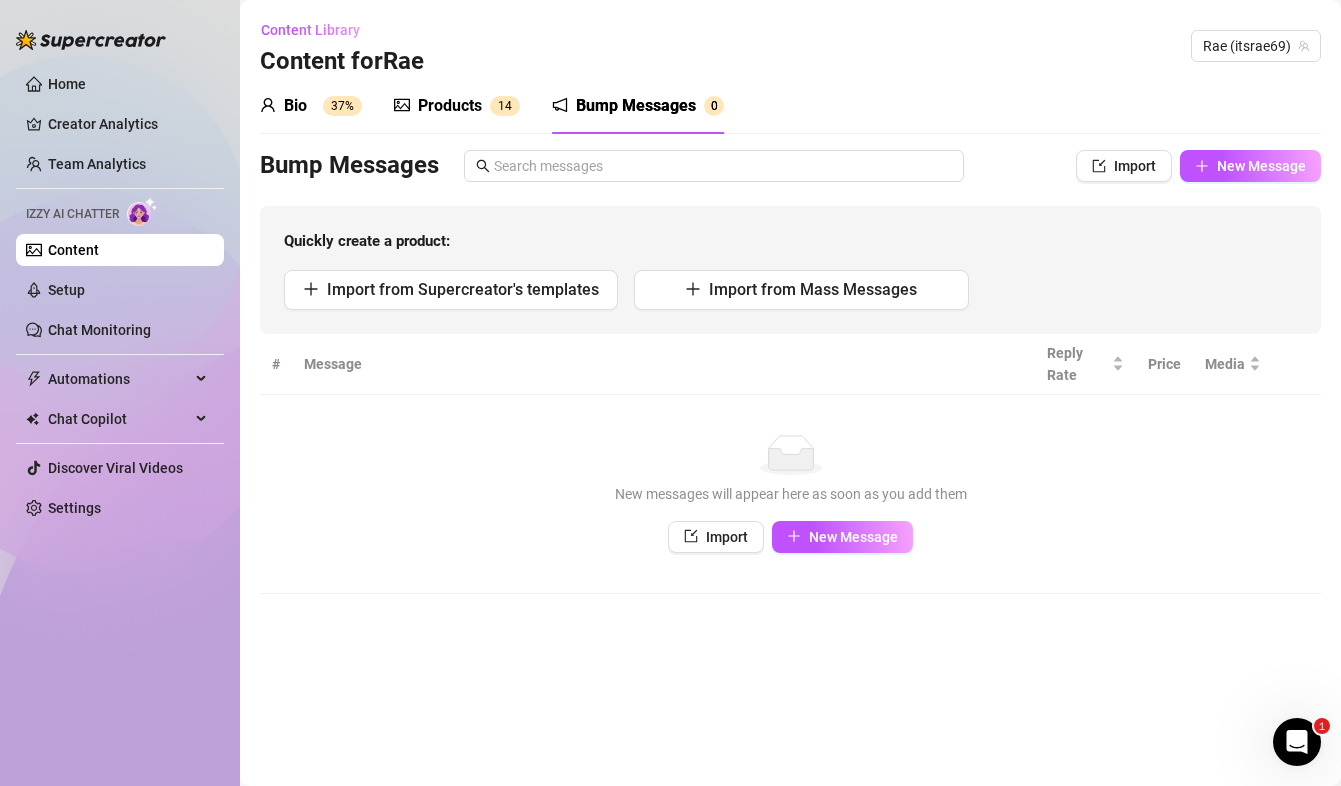 click on "Products" at bounding box center [450, 106] 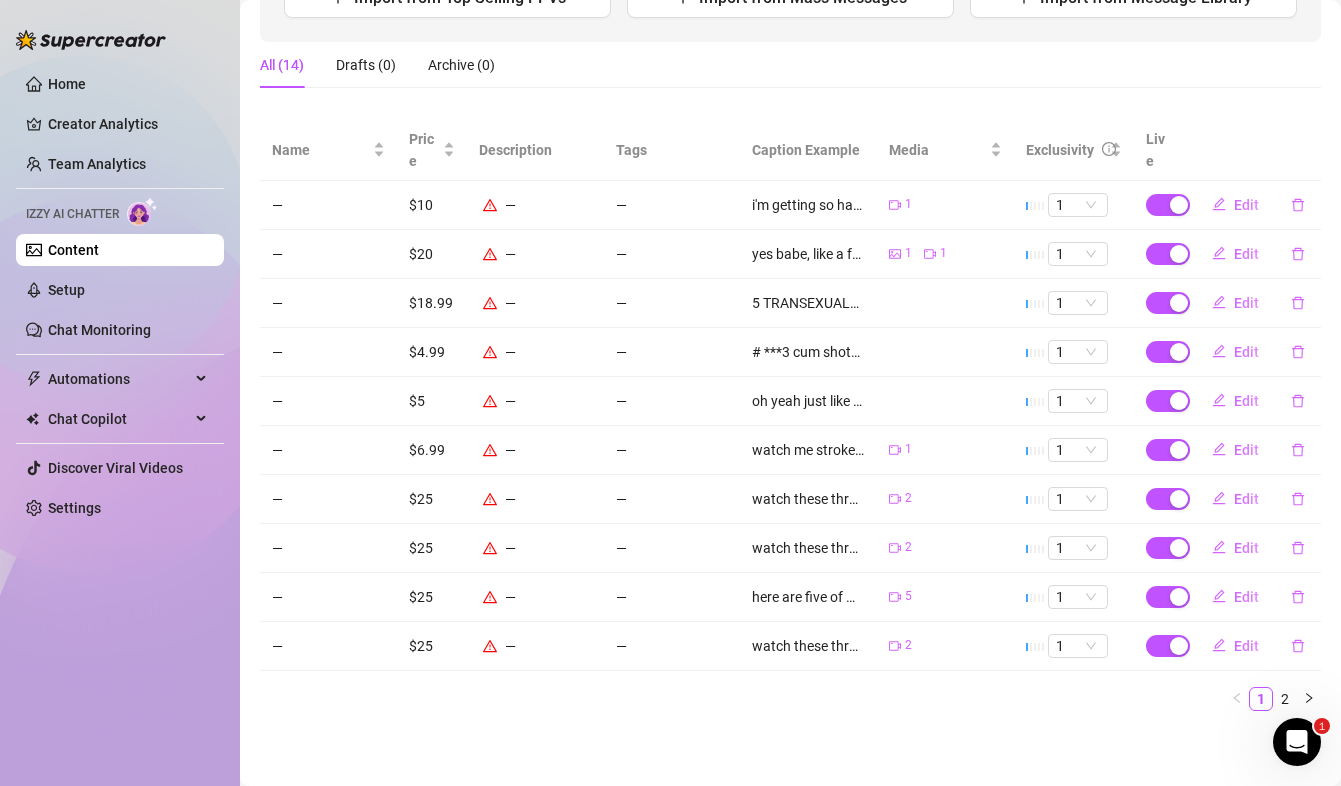 scroll, scrollTop: 0, scrollLeft: 0, axis: both 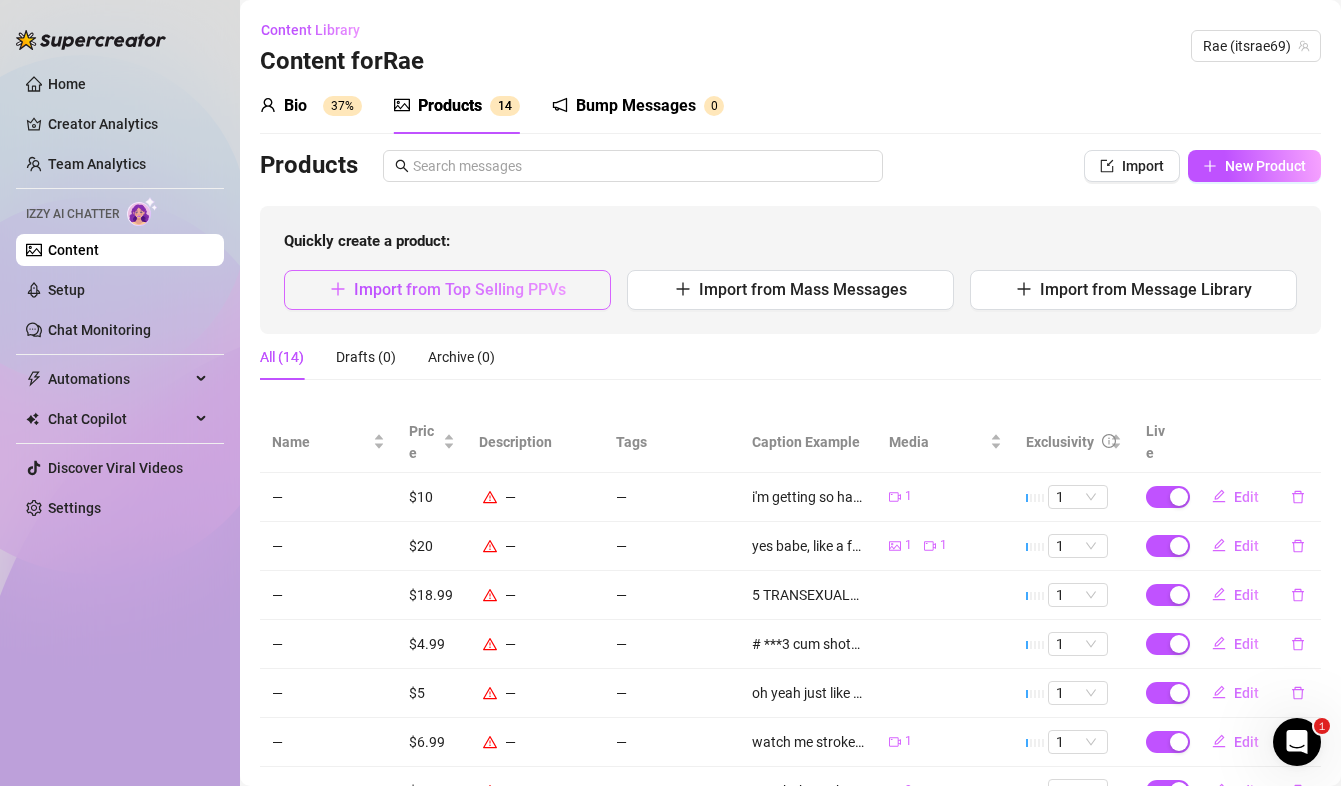 click on "Import from Top Selling PPVs" at bounding box center [447, 290] 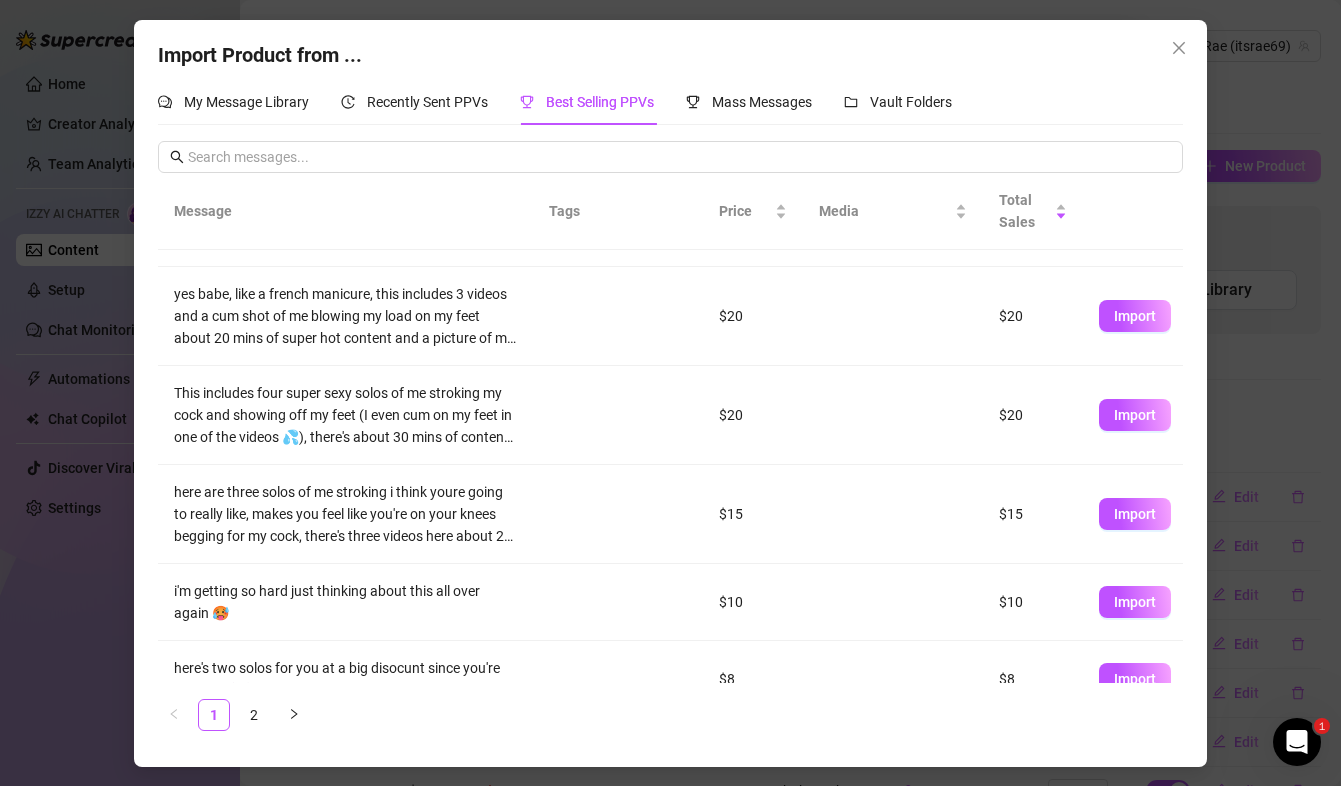 scroll, scrollTop: 457, scrollLeft: 0, axis: vertical 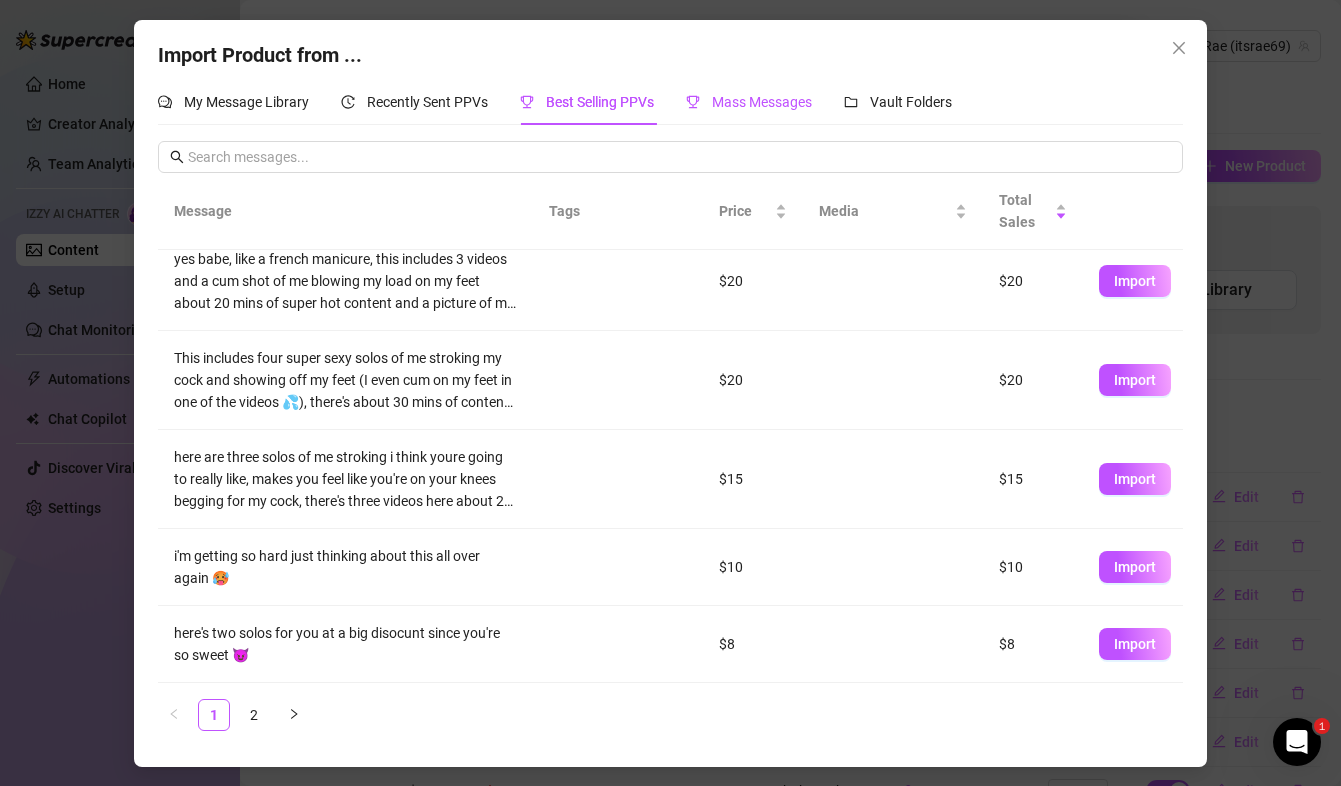 click on "Mass Messages" at bounding box center [762, 102] 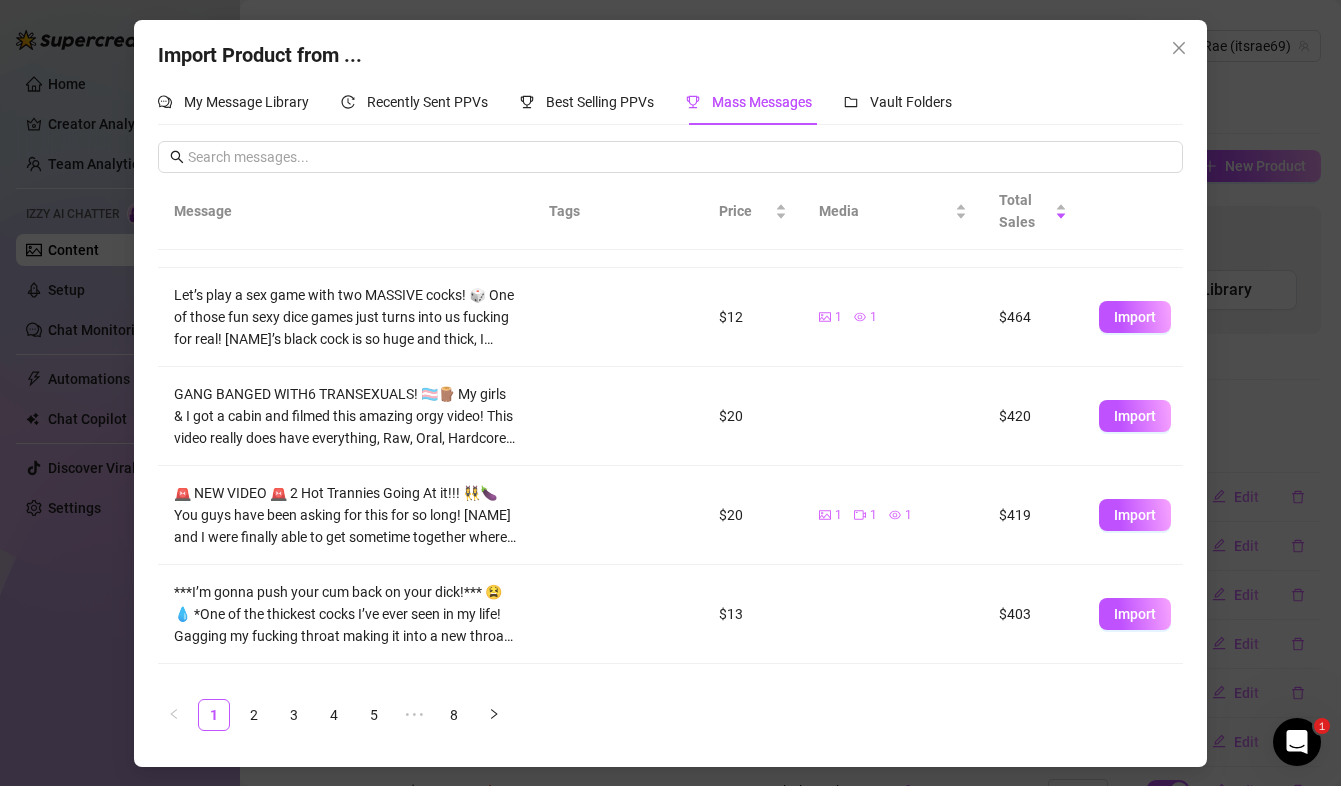 scroll, scrollTop: 557, scrollLeft: 0, axis: vertical 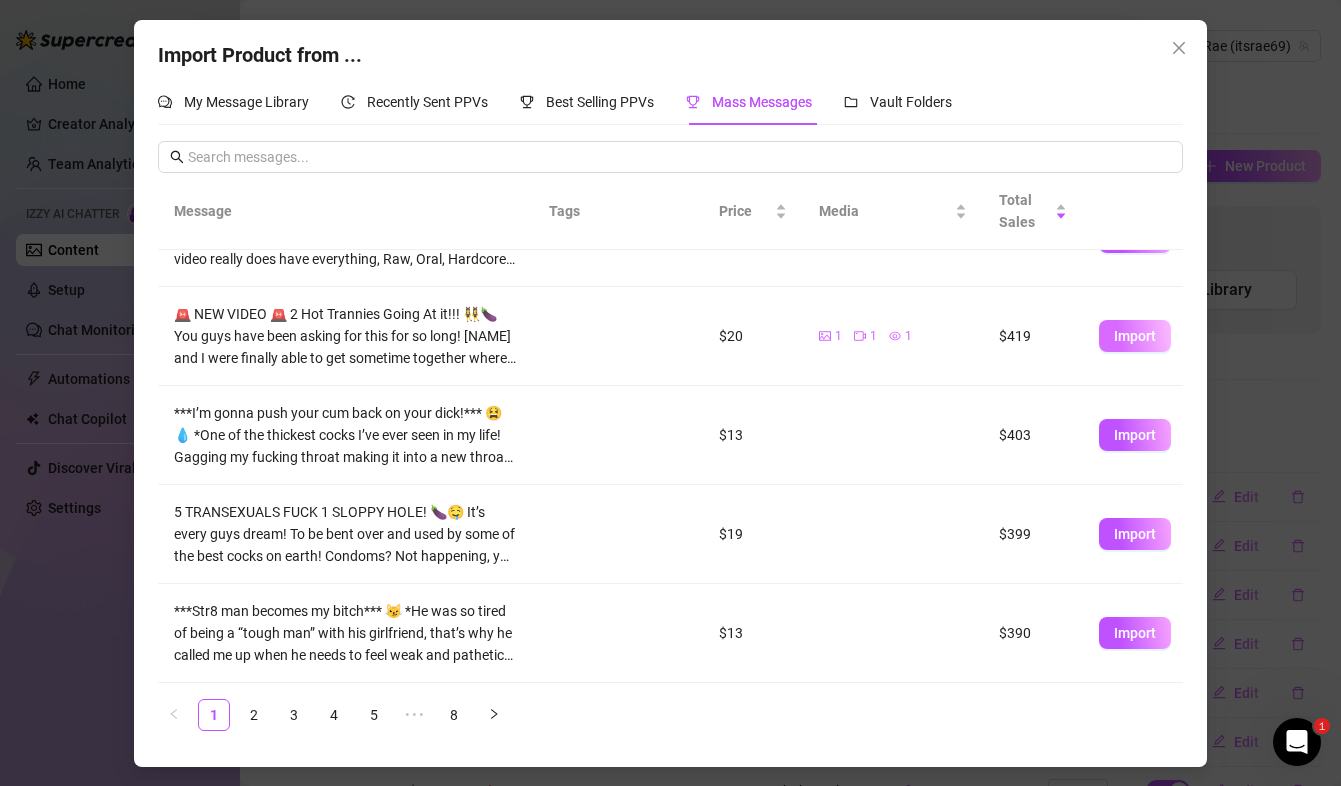 click on "Import" at bounding box center (1135, 336) 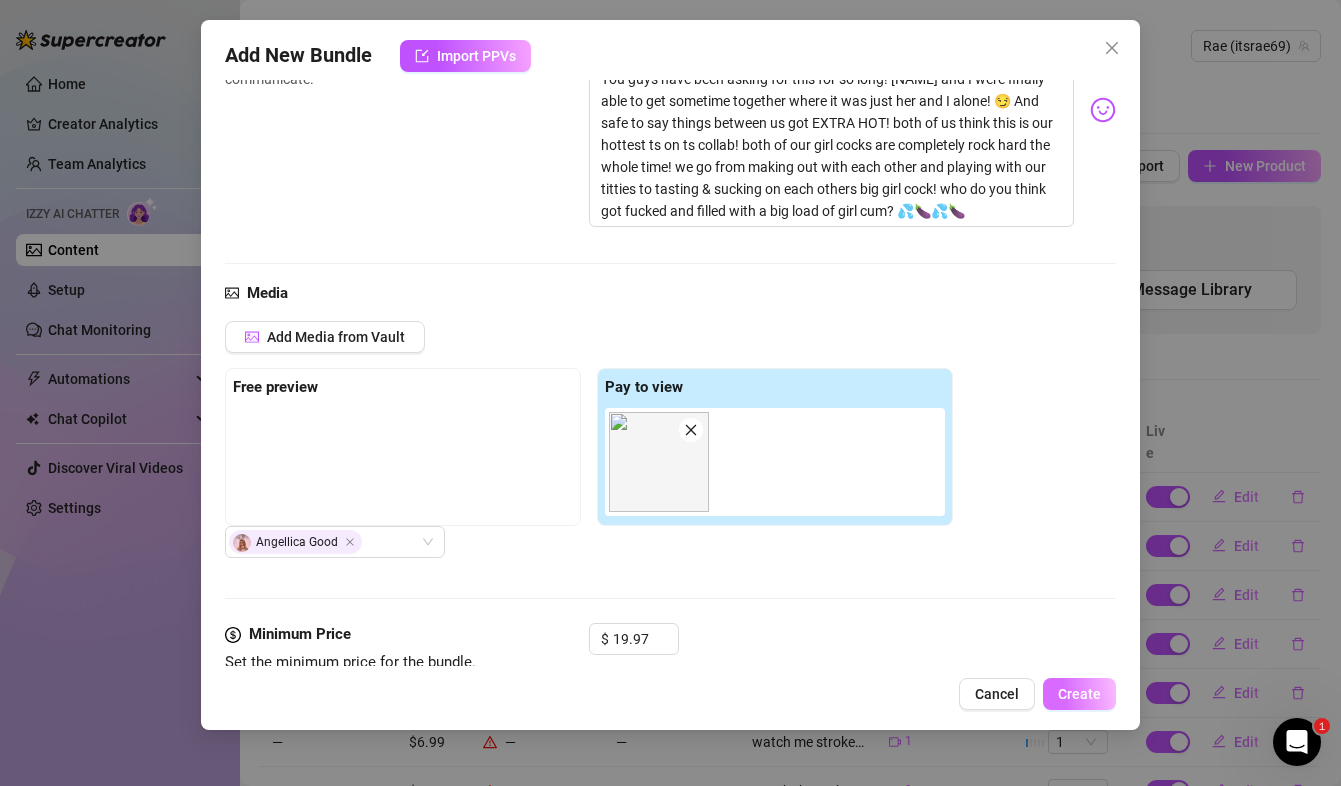 click on "Create" at bounding box center [1079, 694] 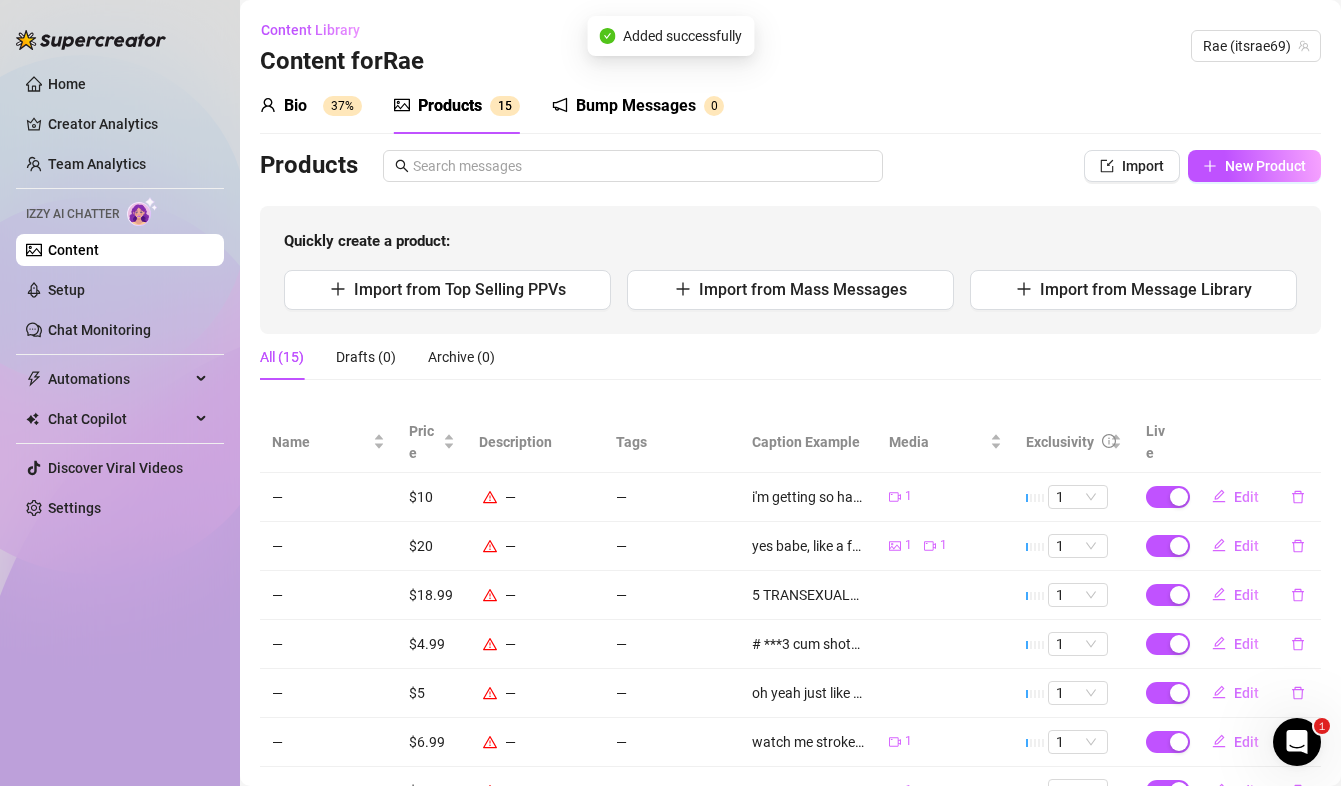 scroll, scrollTop: 292, scrollLeft: 0, axis: vertical 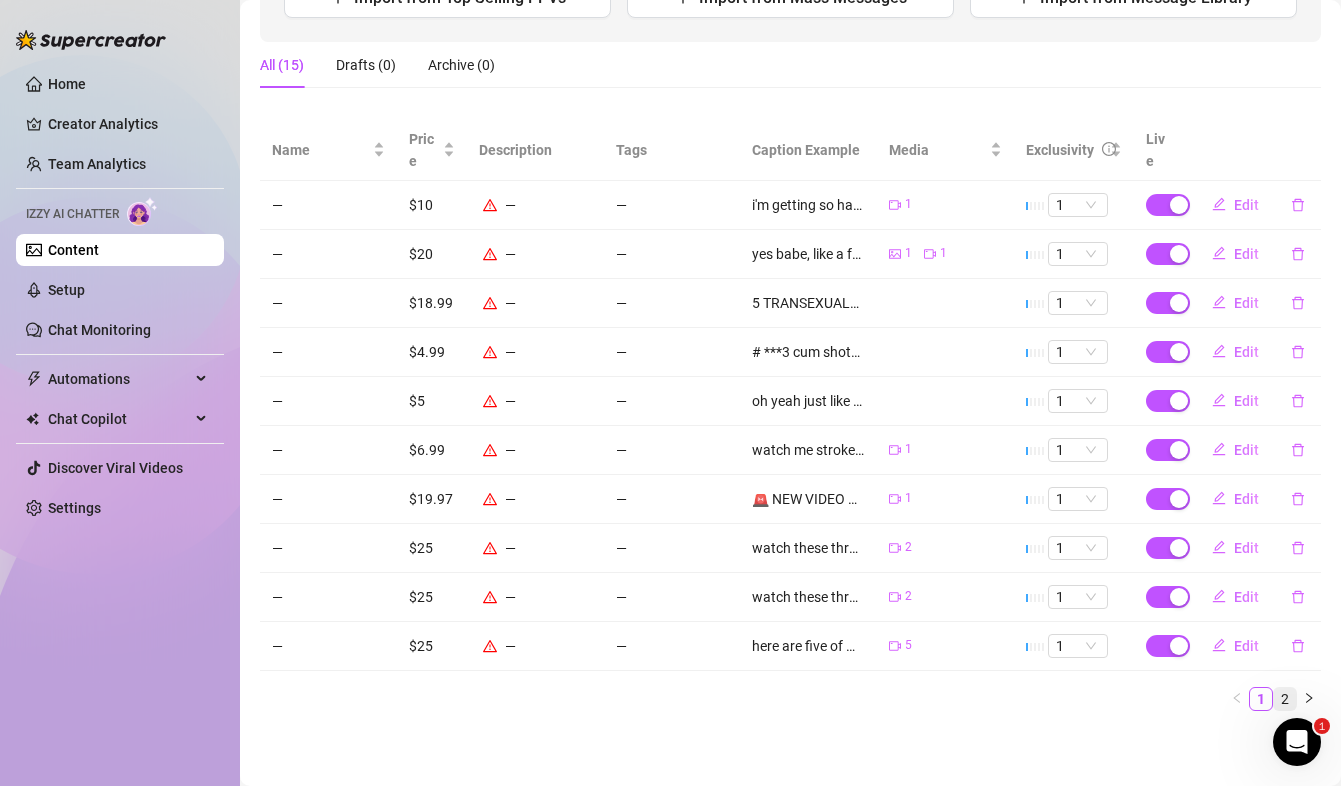 click on "2" at bounding box center [1285, 699] 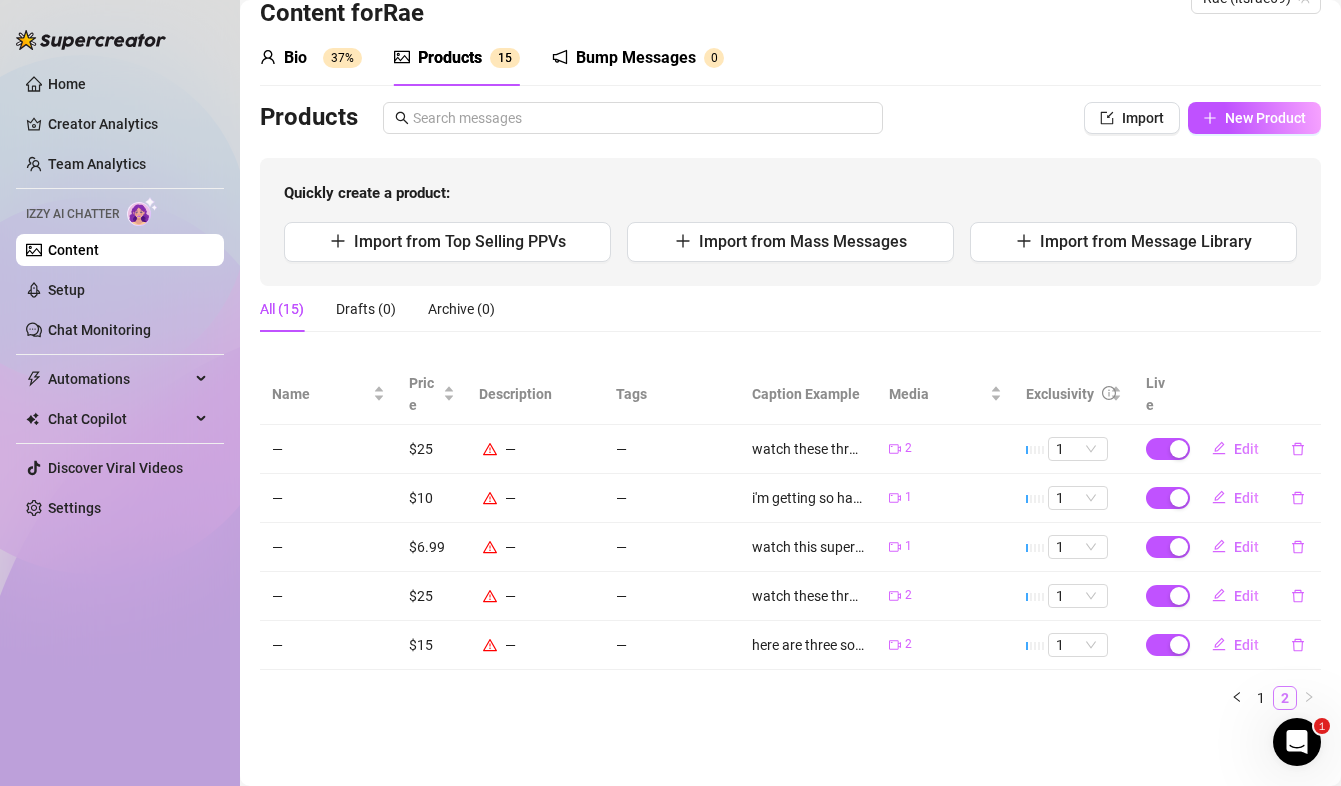 scroll, scrollTop: 47, scrollLeft: 0, axis: vertical 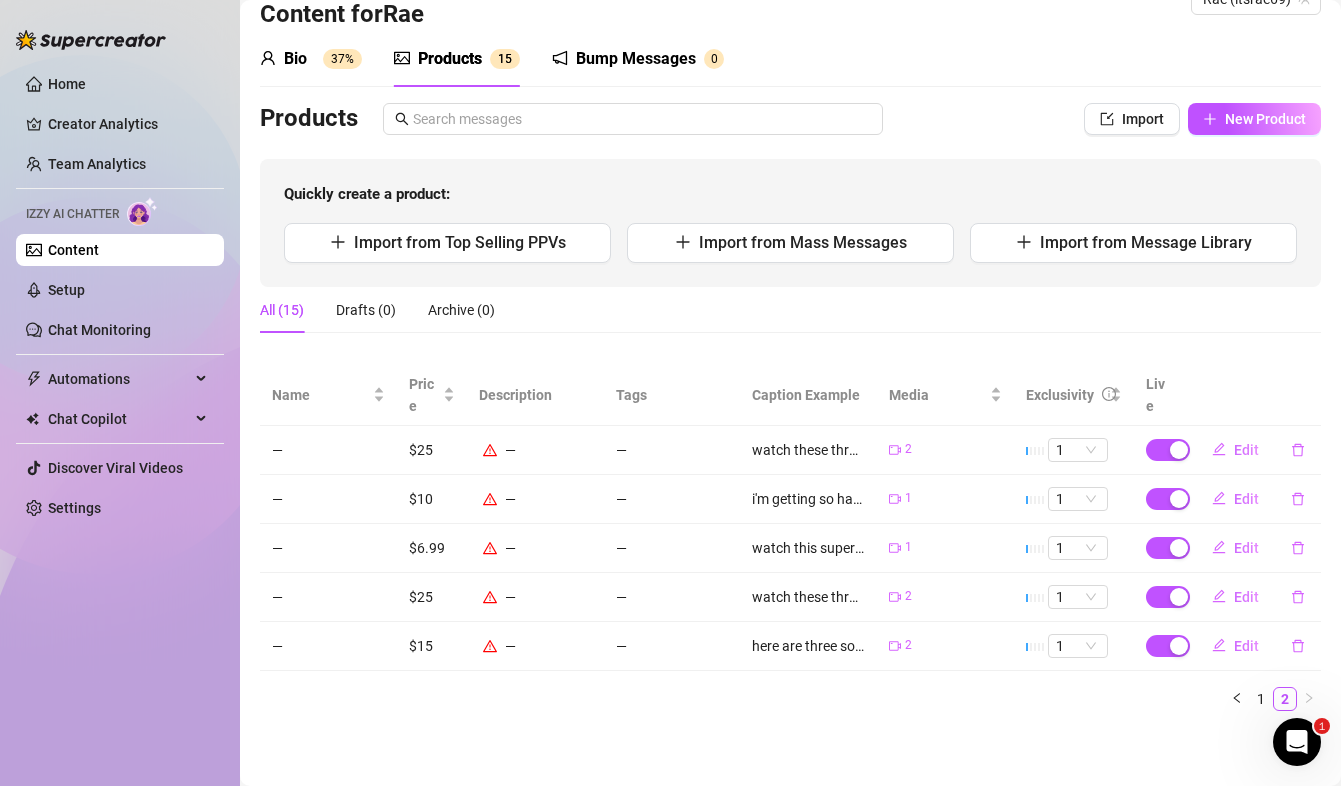click on "Content" at bounding box center (73, 250) 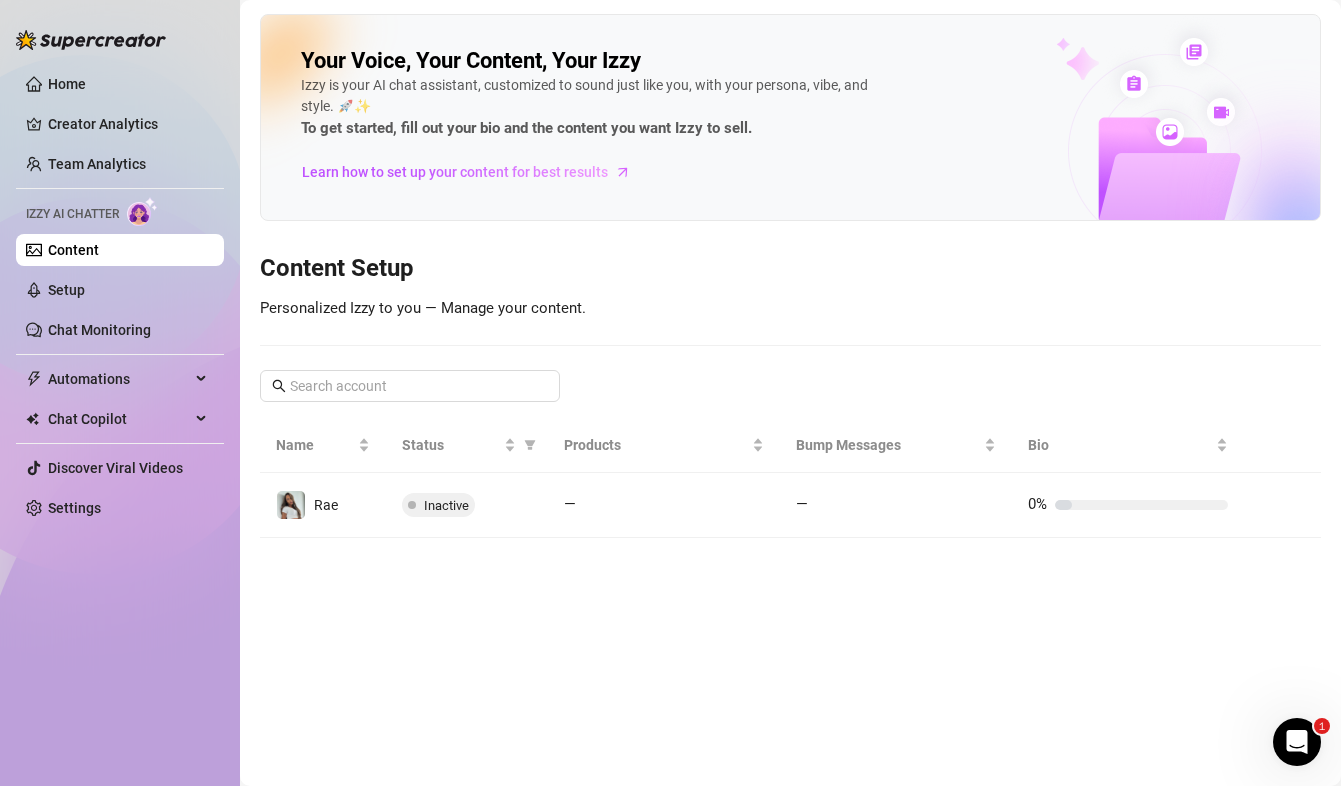 scroll, scrollTop: 0, scrollLeft: 0, axis: both 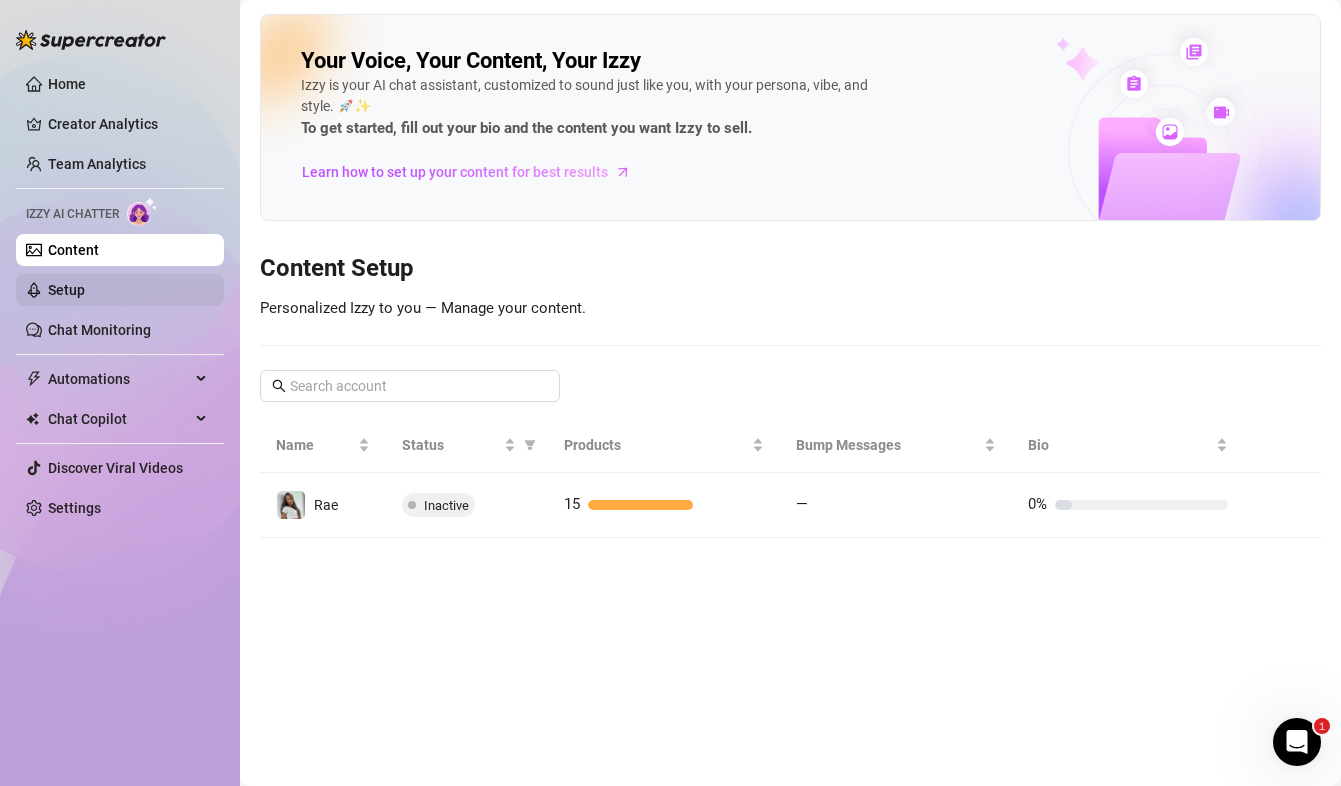 click on "Setup" at bounding box center [66, 290] 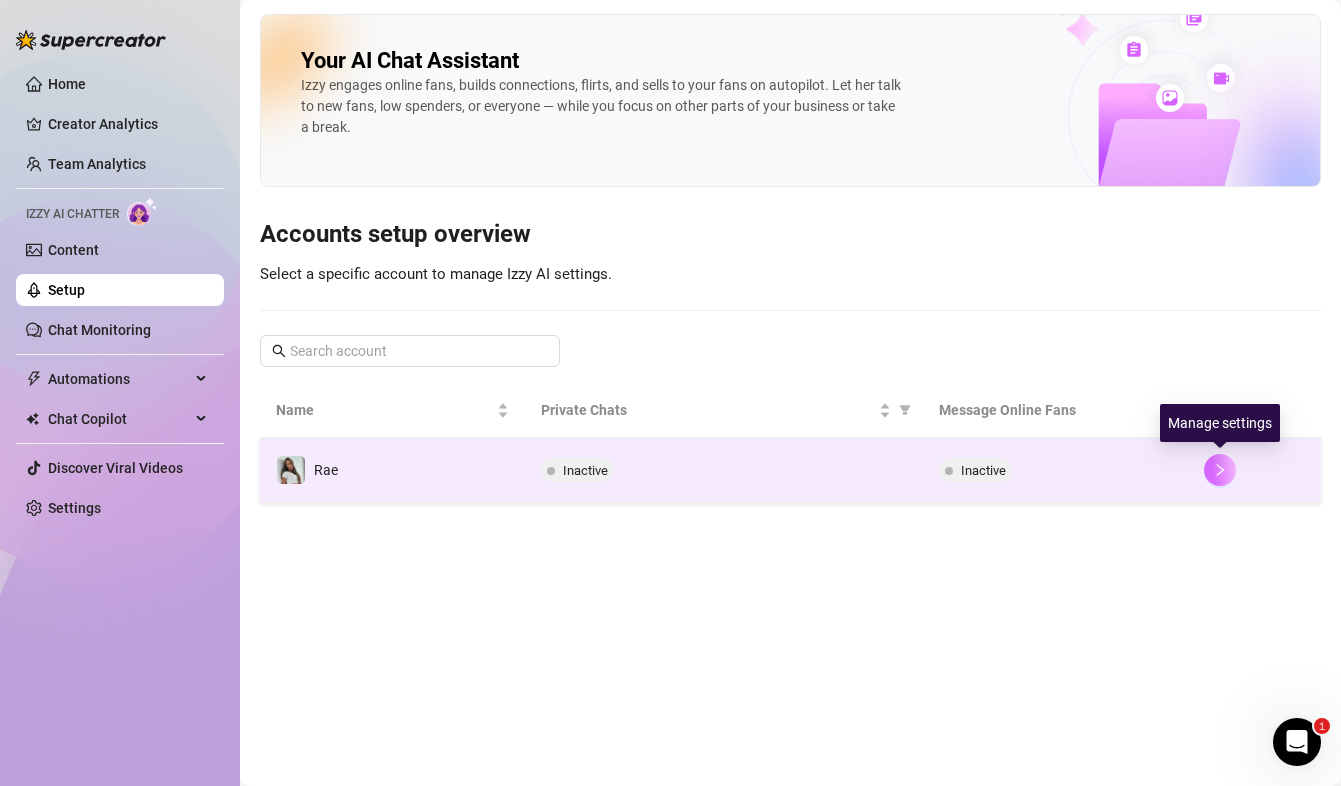 click 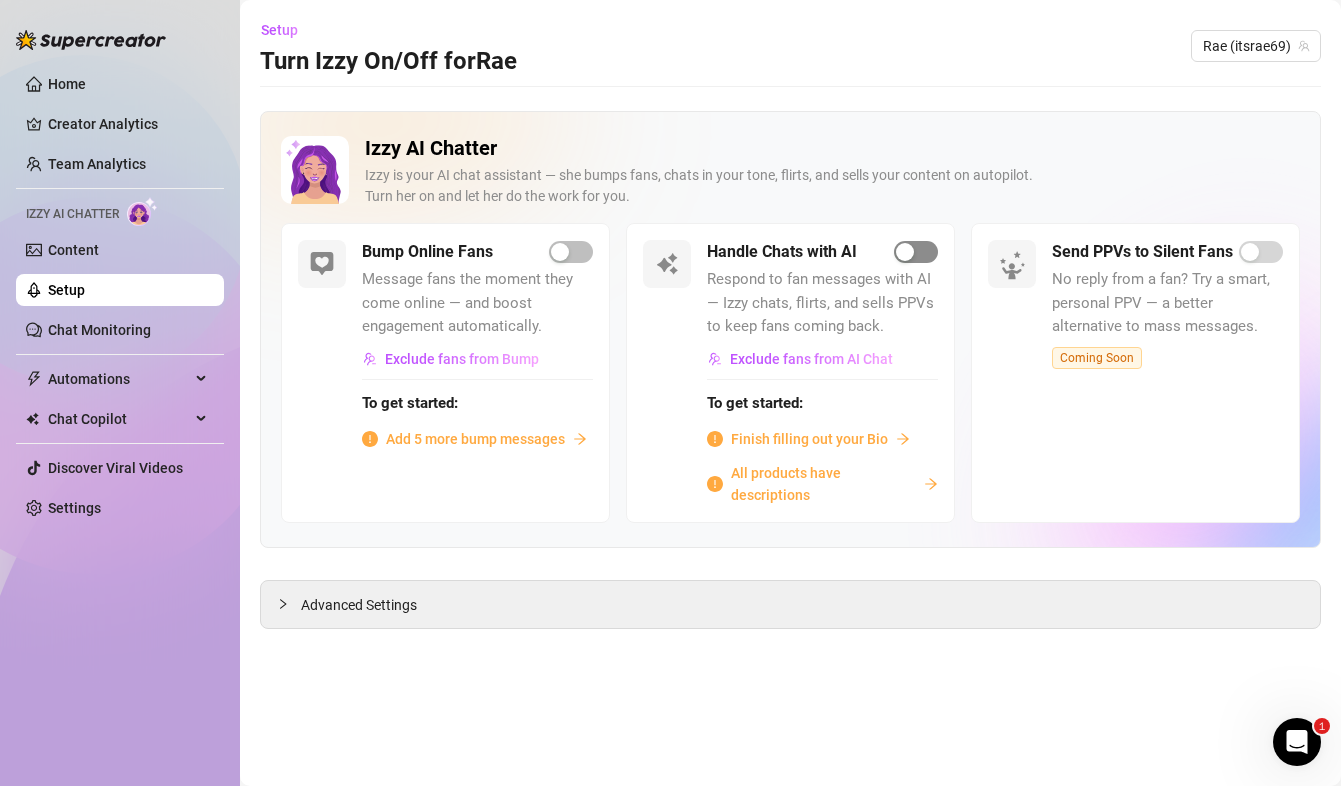 click at bounding box center [916, 252] 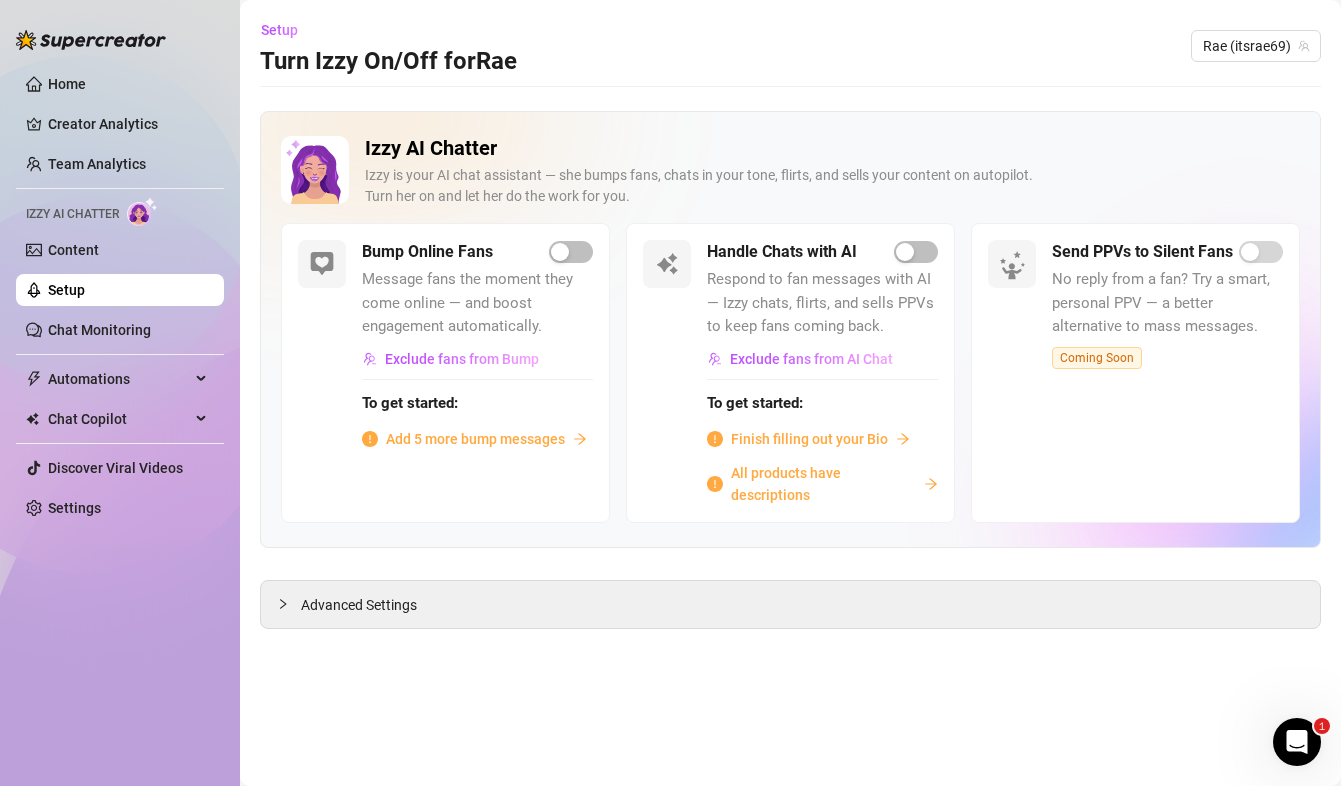 click on "Finish filling out your Bio" at bounding box center [809, 439] 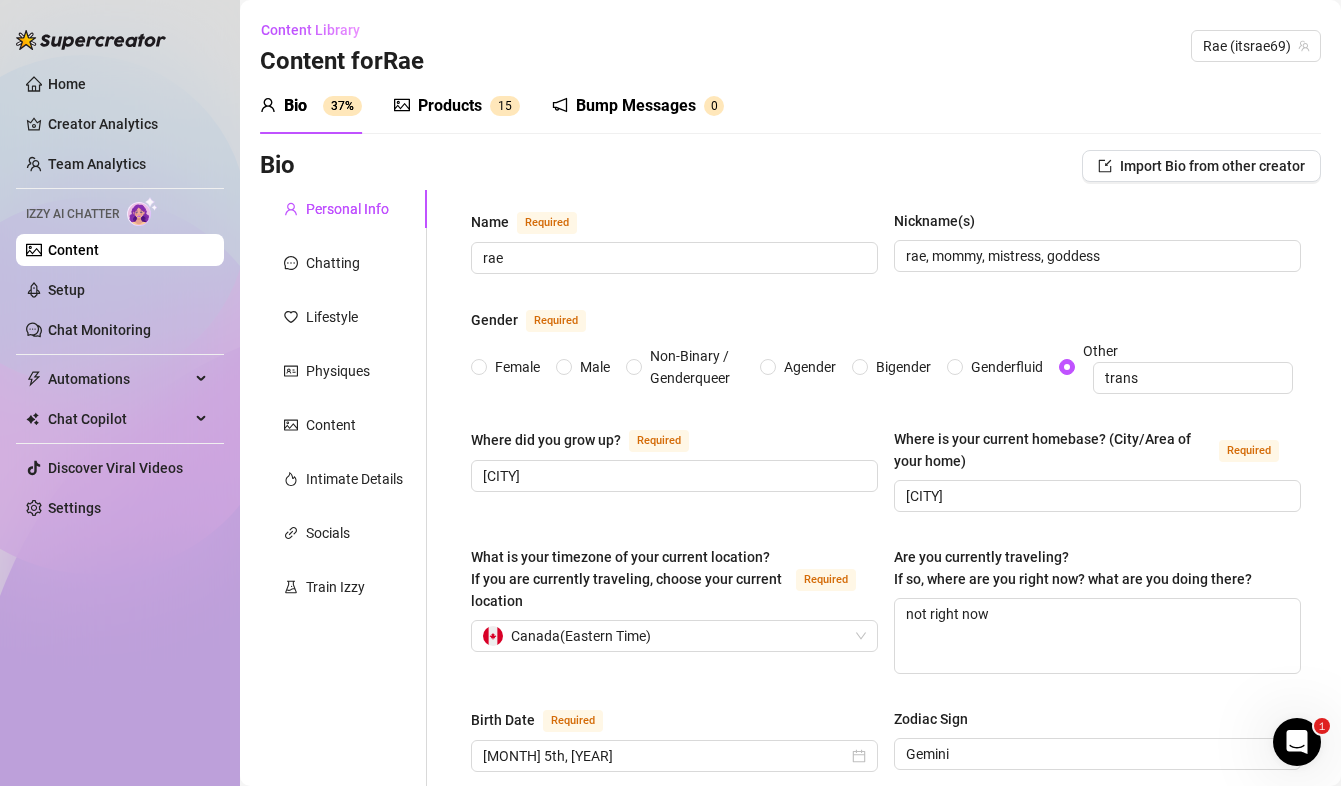 click on "Personal Info Chatting Lifestyle Physiques Content Intimate Details Socials Train Izzy" at bounding box center (343, 1022) 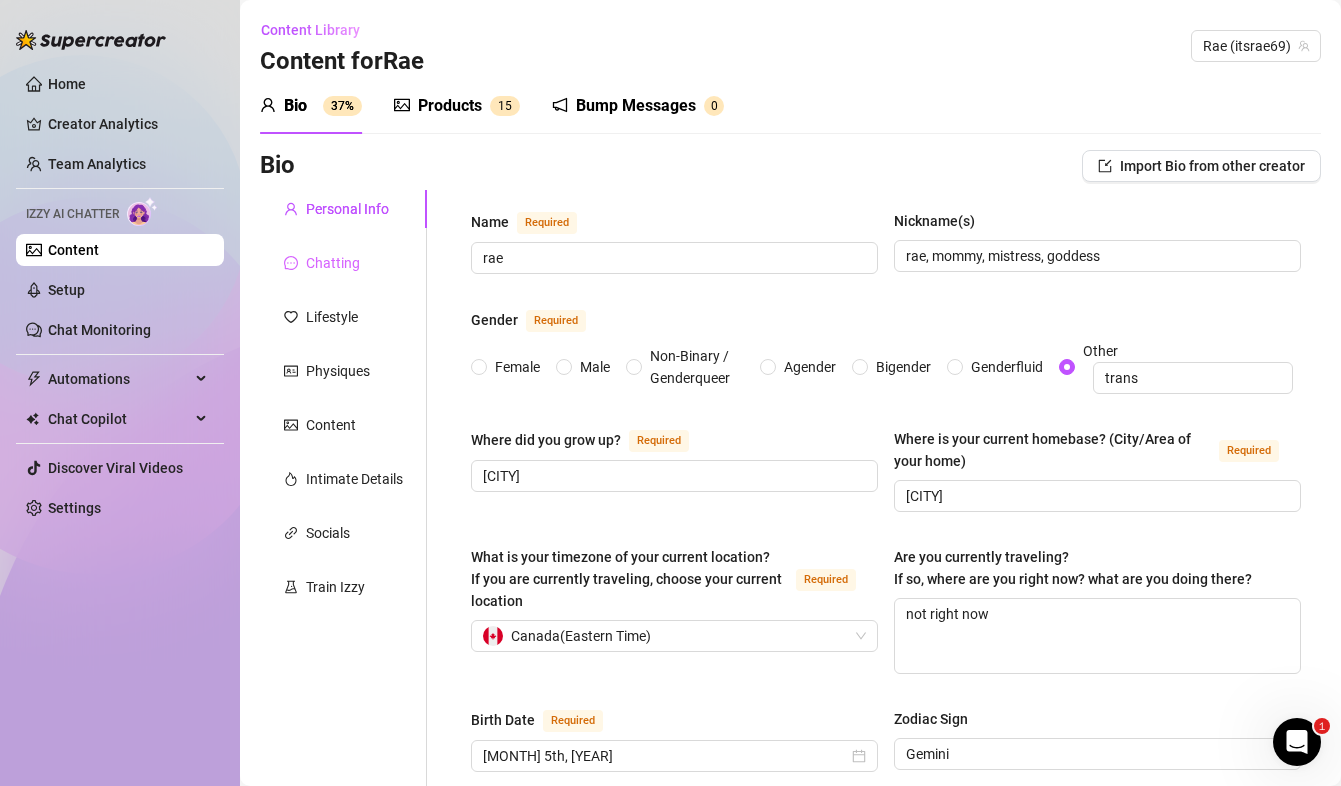 click on "Chatting" at bounding box center (343, 263) 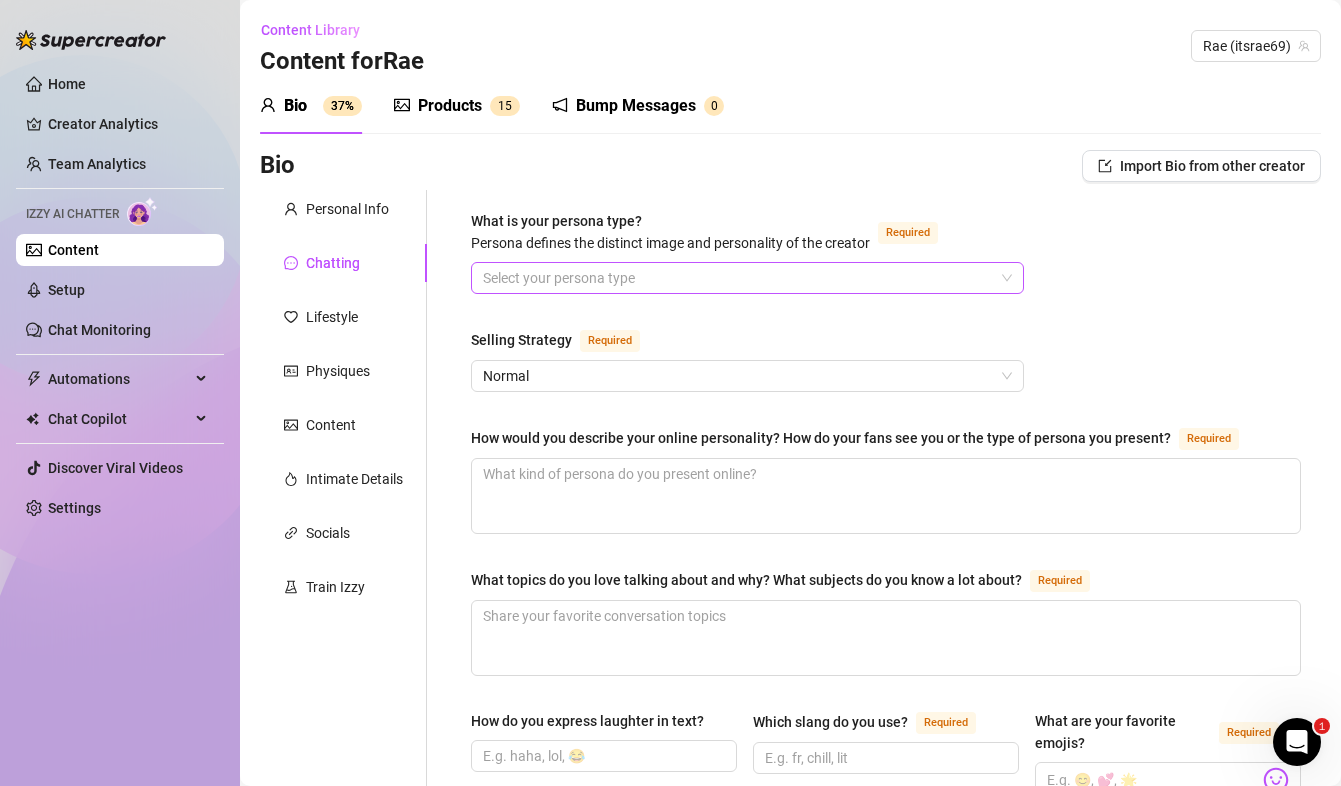 click on "Select your persona type" at bounding box center (747, 278) 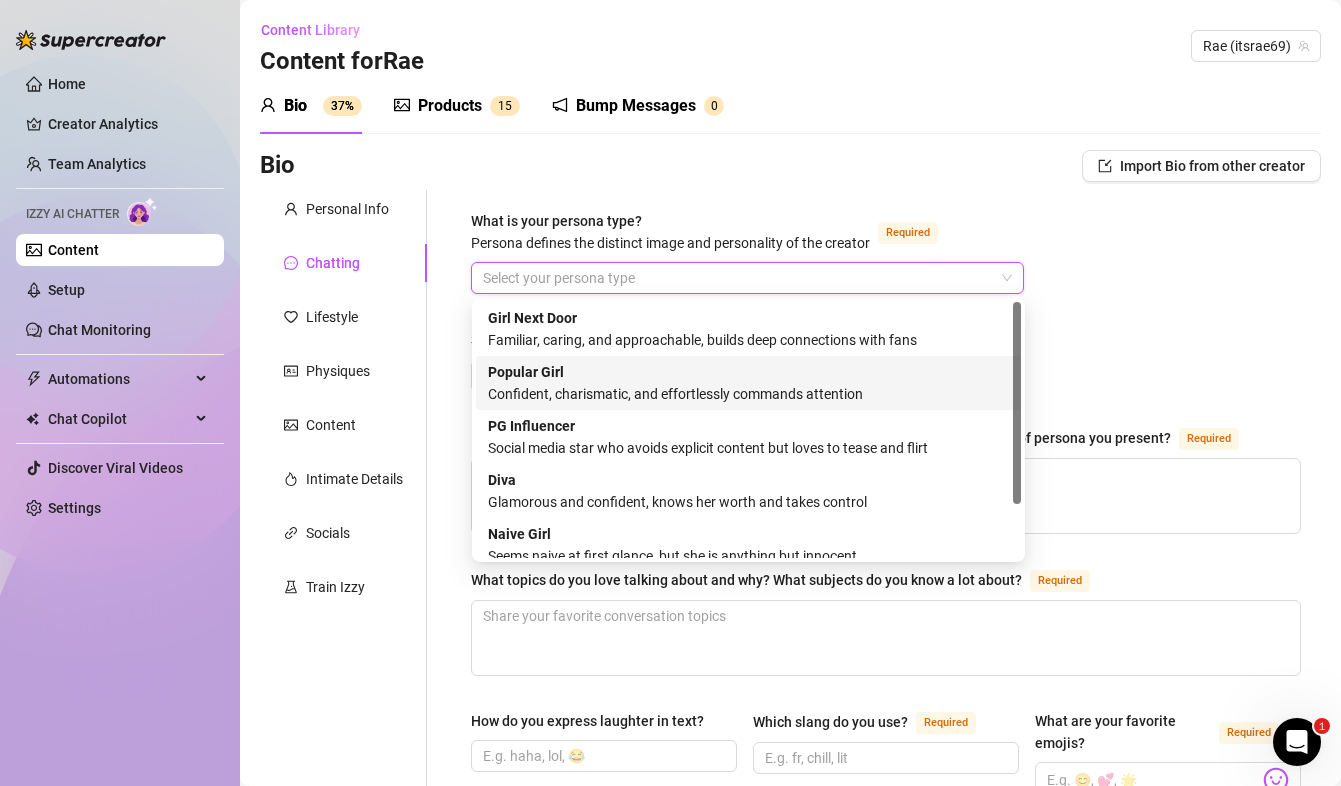 click on "Popular Girl Confident, charismatic, and effortlessly commands attention" at bounding box center (748, 383) 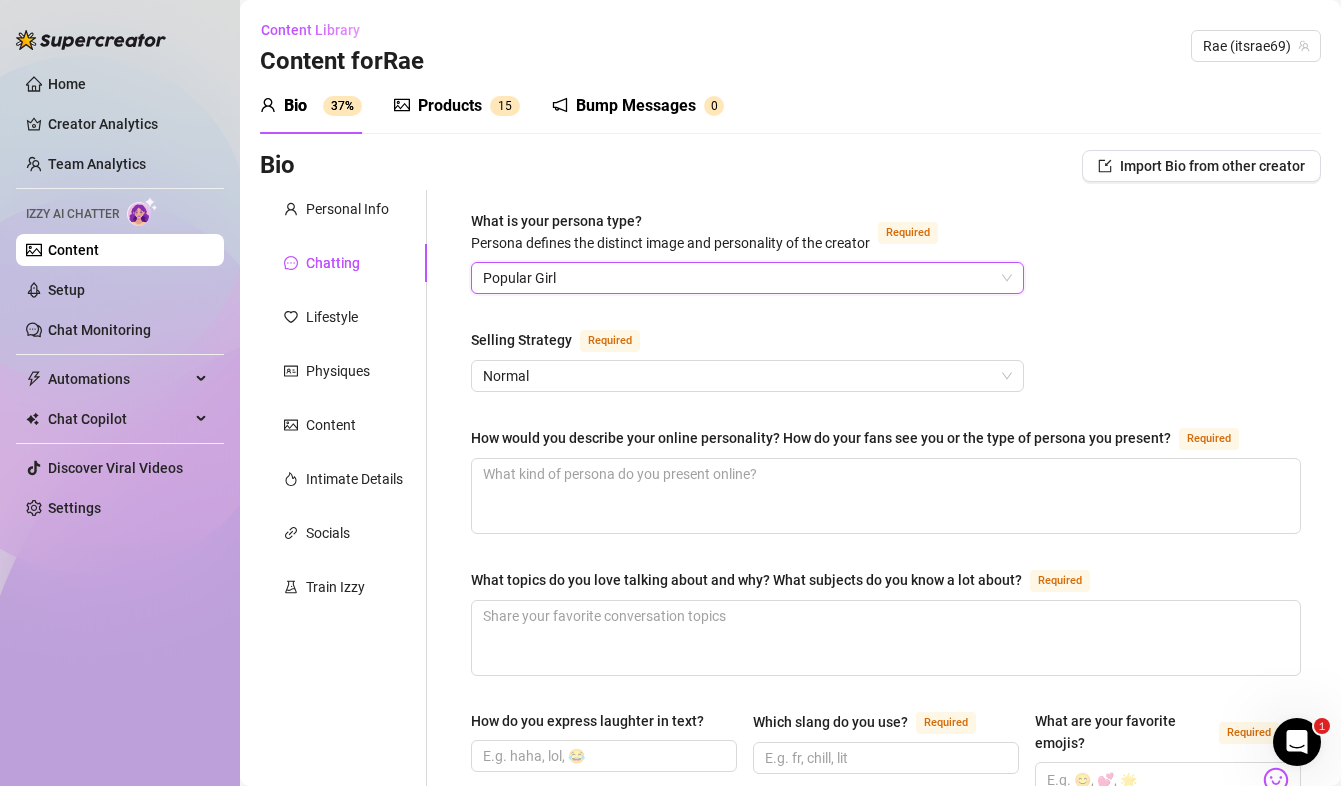 click on "What is your persona type? Persona defines the distinct image and personality of the creator Required Popular Girl Popular Girl Selling Strategy Required Normal How would you describe your online personality? How do your fans see you or the type of persona you present? Required What topics do you love talking about and why? What subjects do you know a lot about? Required How do you express laughter in text? Which slang do you use? Required What are your favorite emojis? Required Punctuation Style Minimal Casual Proper Capitalization Style Lowercase Proper Names Proper Writing Level Relaxed Mixed Proper Respond to fans in their native language, even if it’s not one you speak. If turned off, the AI will only reply in the languages you selected under Personal tab (English). How do you want your fans to feel when chatting with you? What nicknames do you use for your fans? Required Are there any topics that should be avoided or handled with care?" at bounding box center [886, 947] 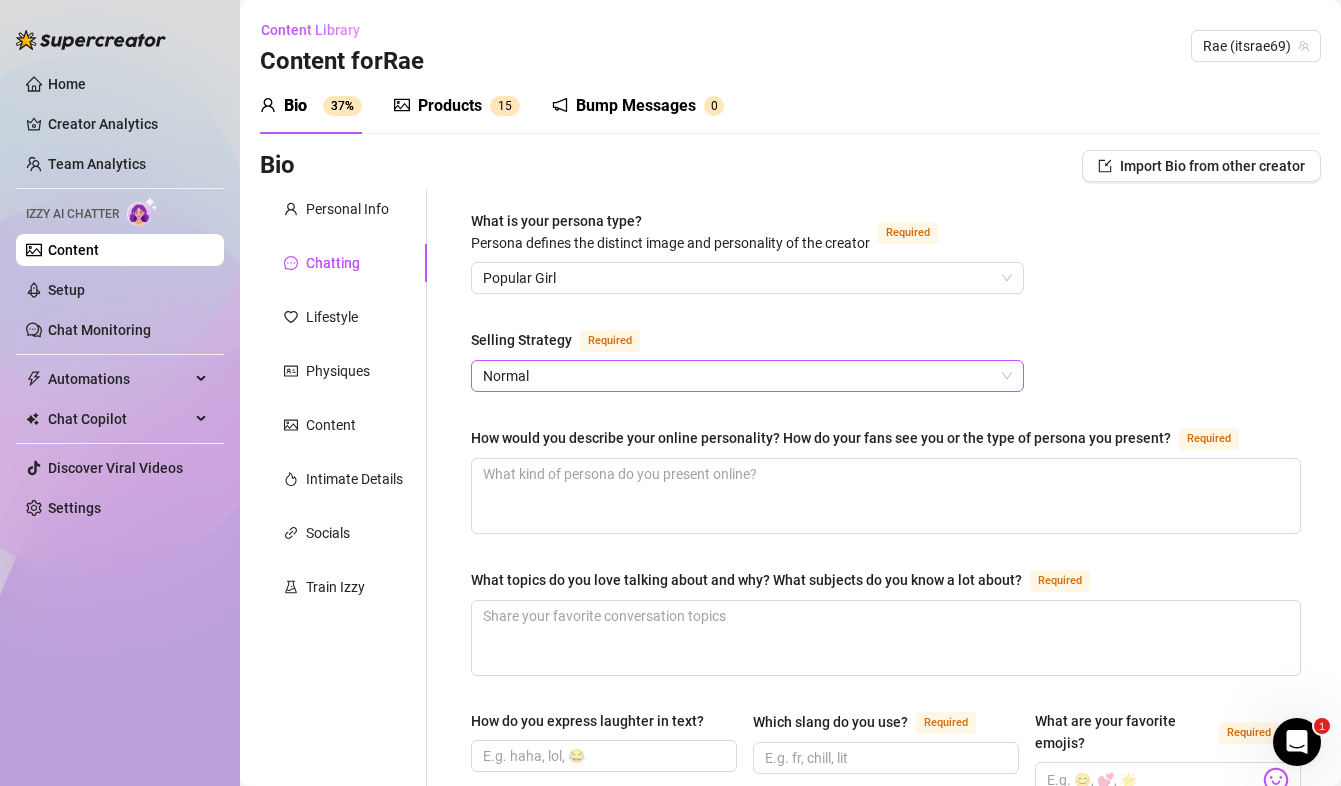 click on "Normal" at bounding box center [747, 376] 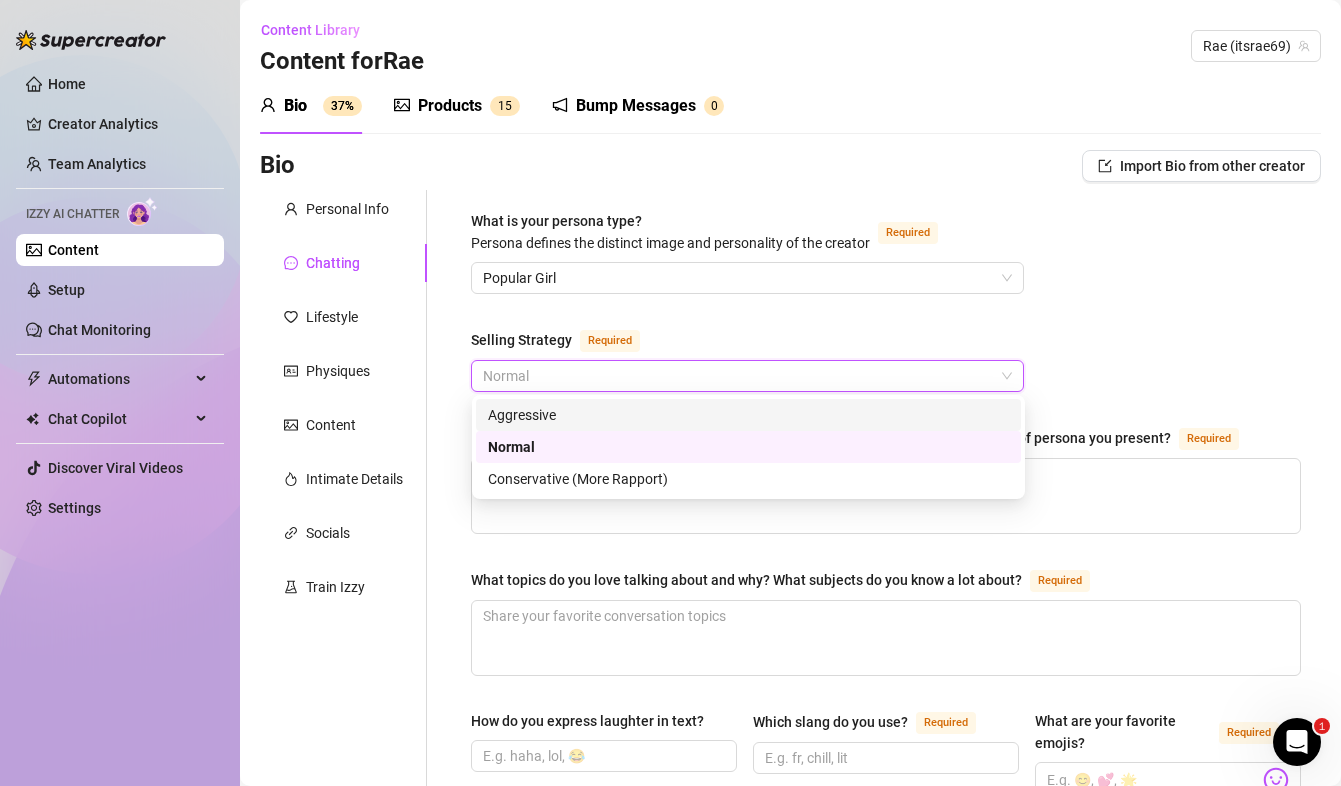 click on "Aggressive" at bounding box center (748, 415) 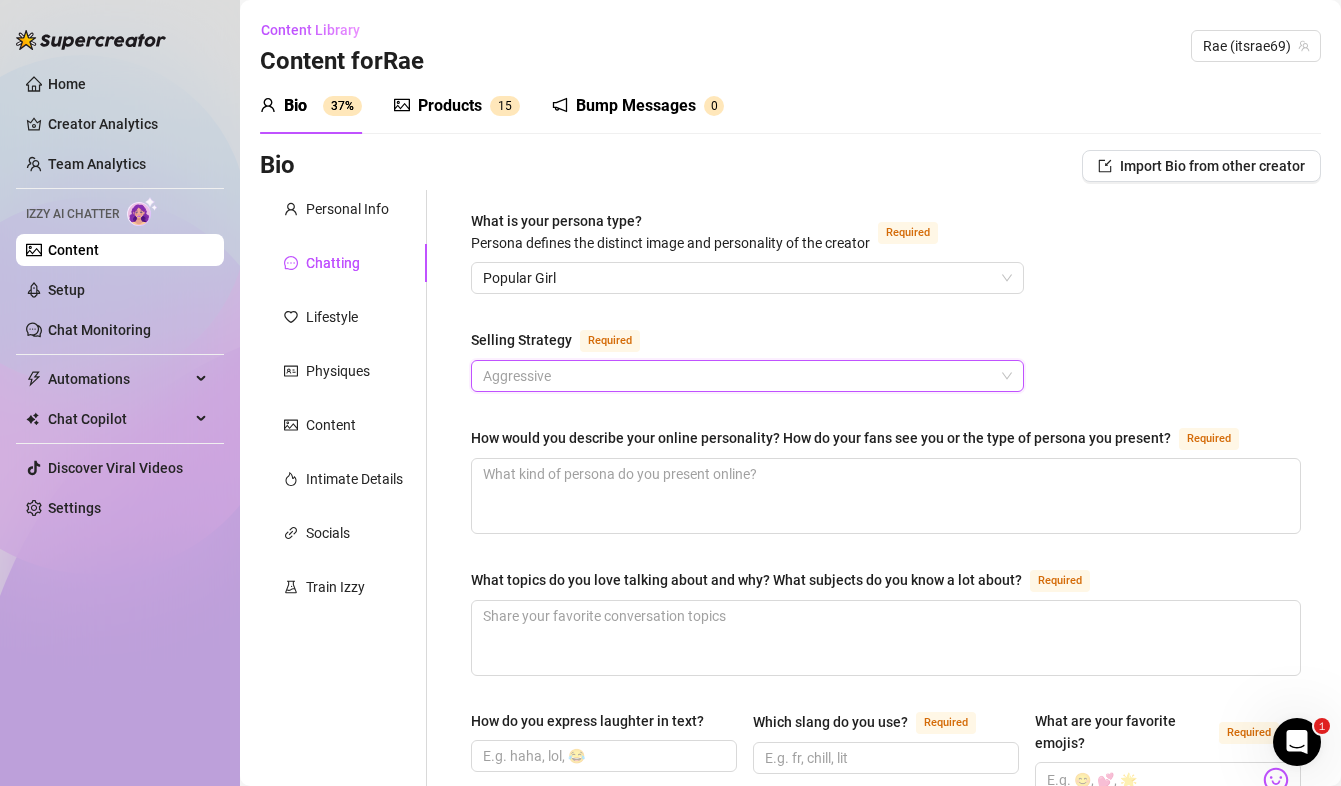 click on "Aggressive" at bounding box center (747, 376) 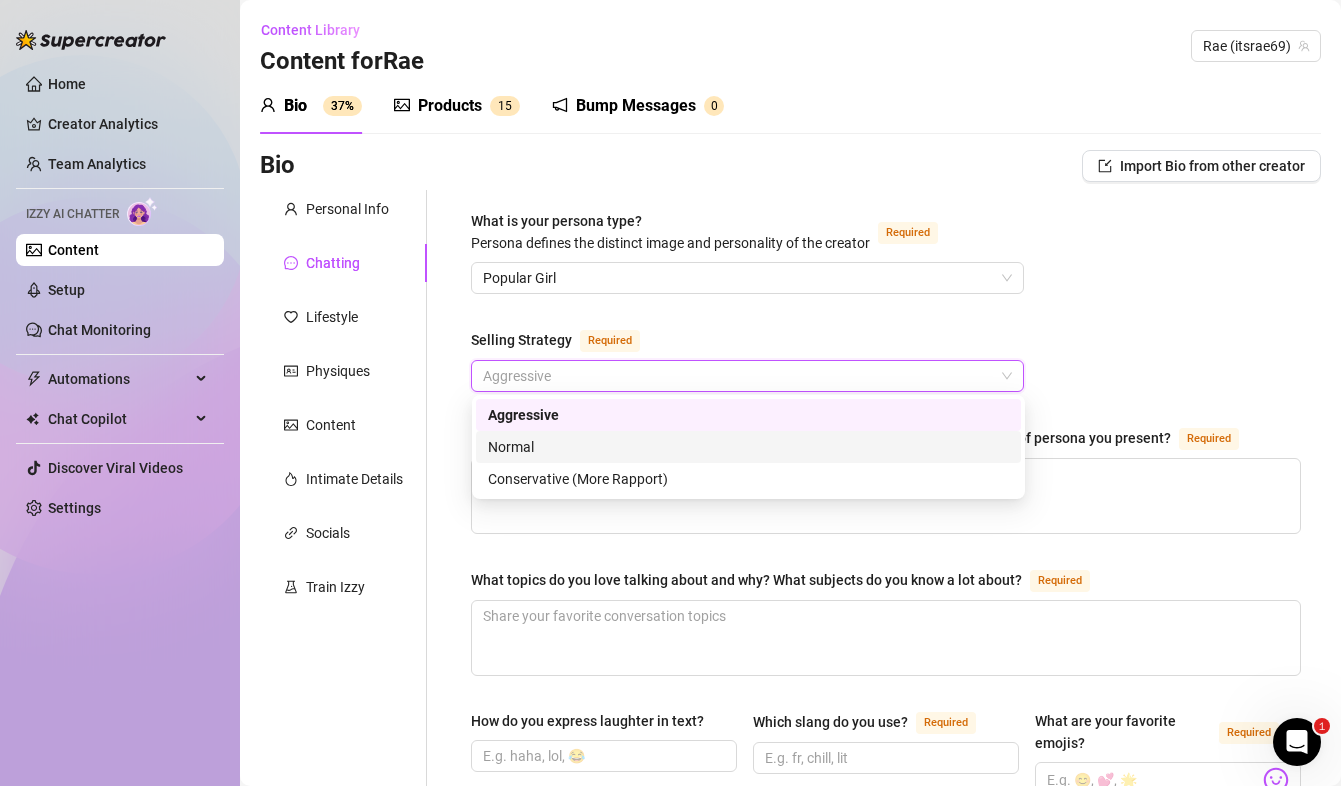 click on "Normal" at bounding box center [748, 447] 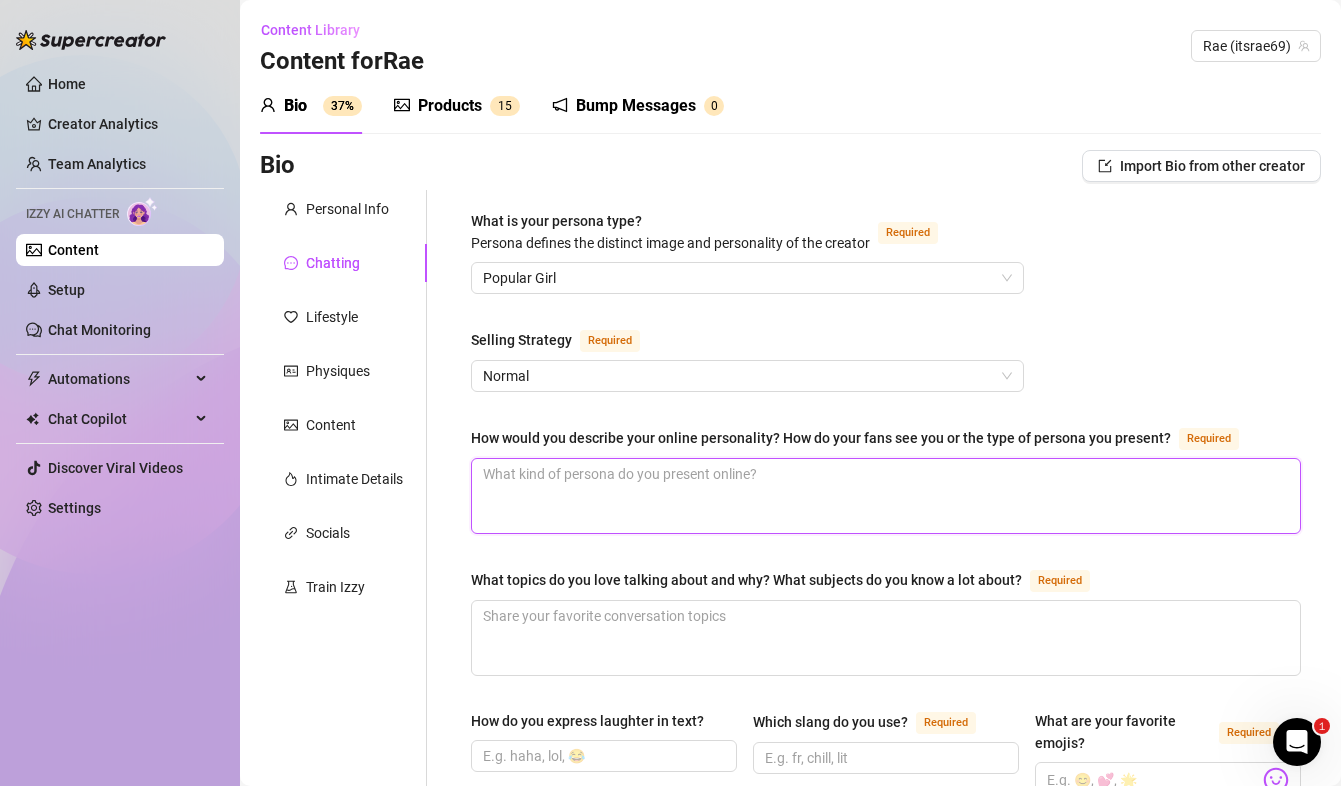 click on "How would you describe your online personality? How do your fans see you or the type of persona you present? Required" at bounding box center [886, 496] 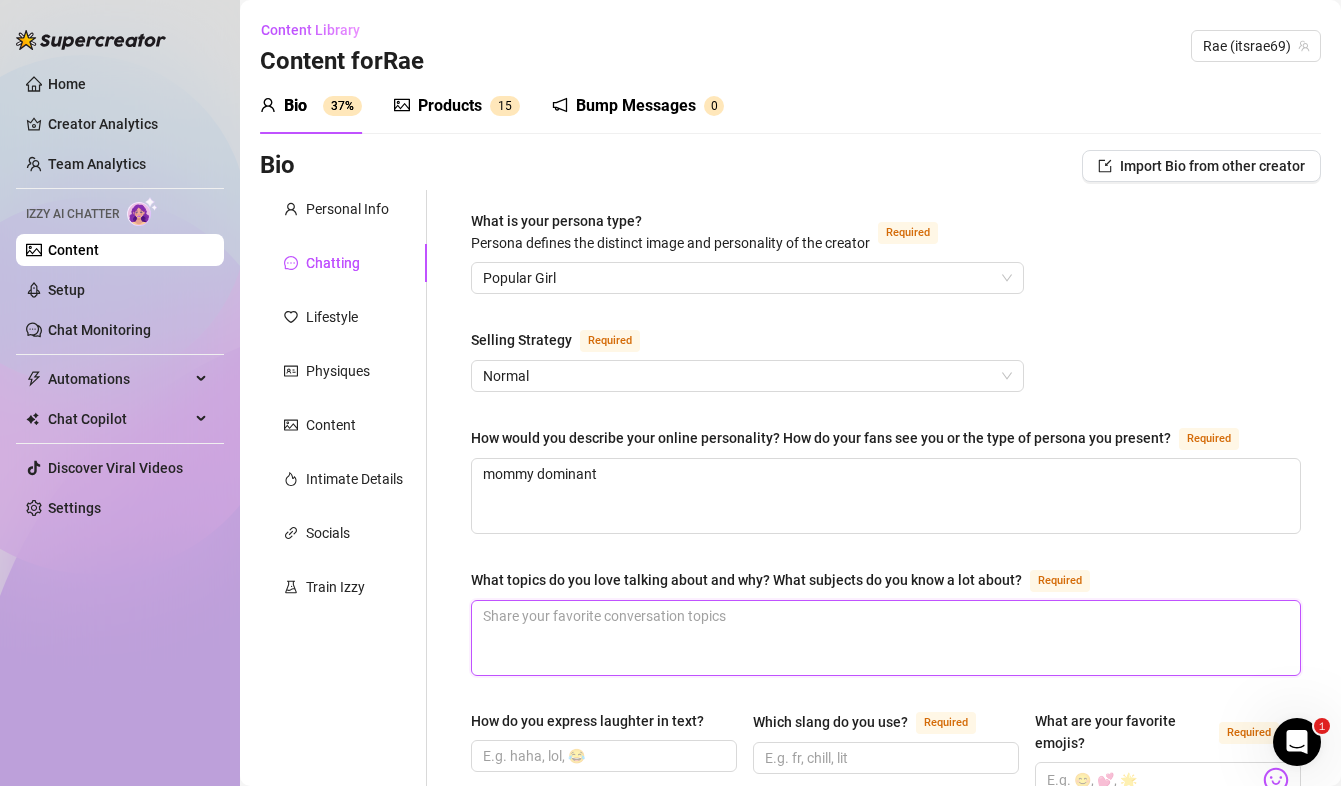 click on "What topics do you love talking about and why? What subjects do you know a lot about? Required" at bounding box center (886, 638) 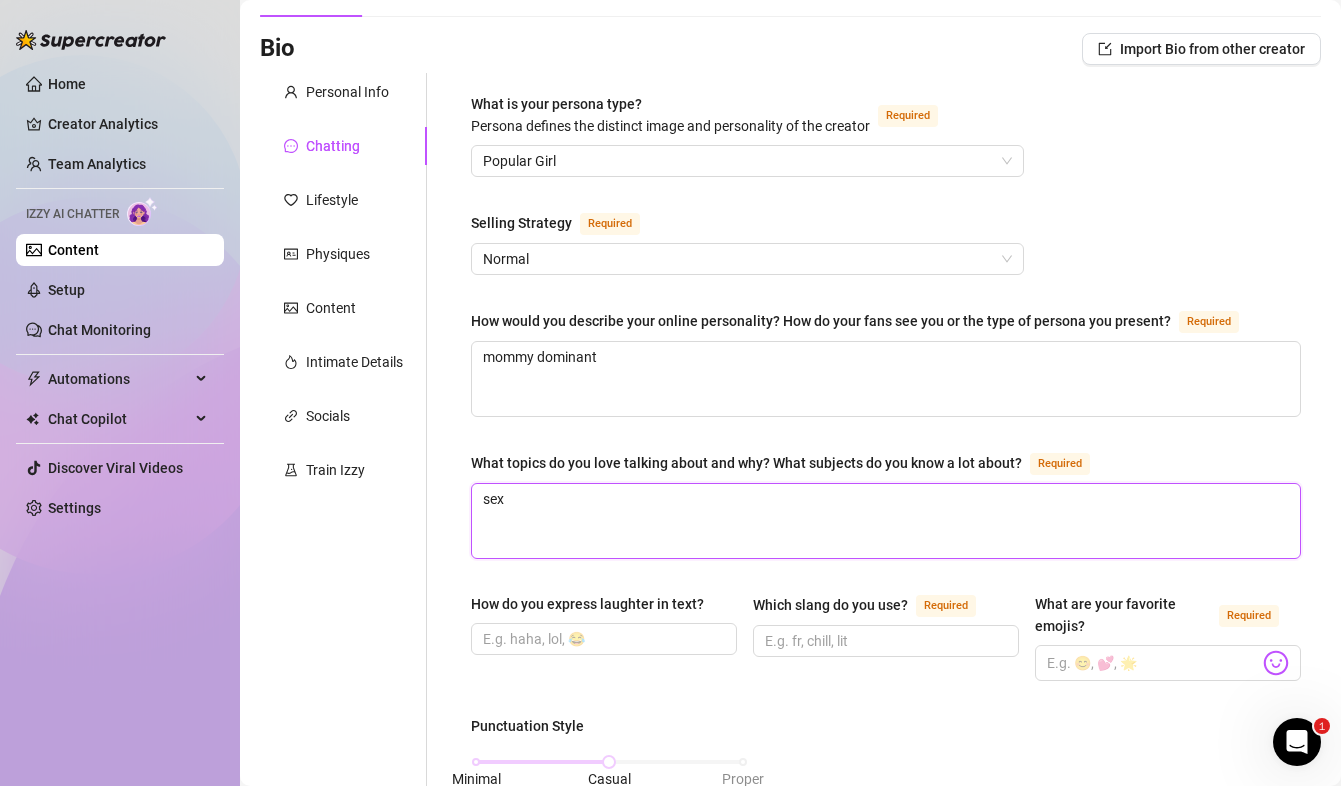 scroll, scrollTop: 119, scrollLeft: 0, axis: vertical 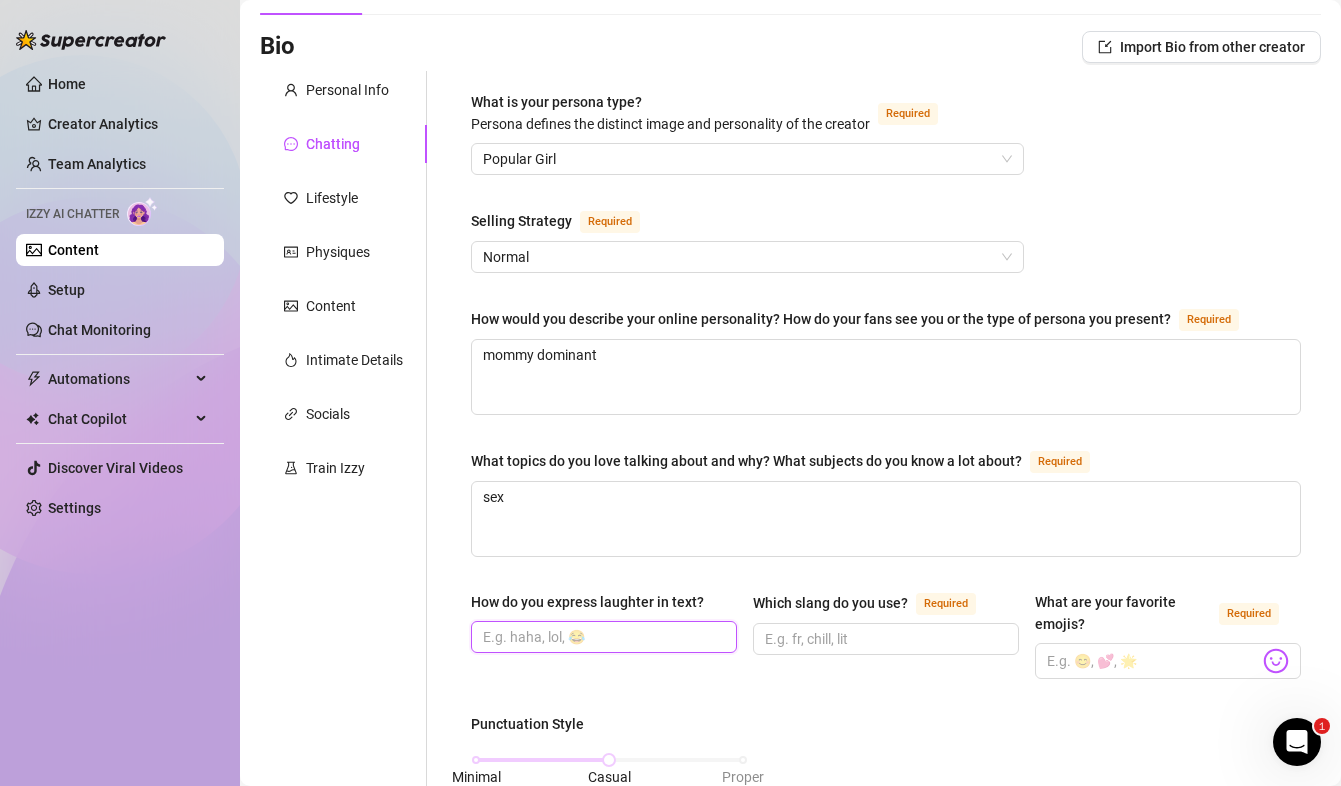 click on "How do you express laughter in text?" at bounding box center [602, 637] 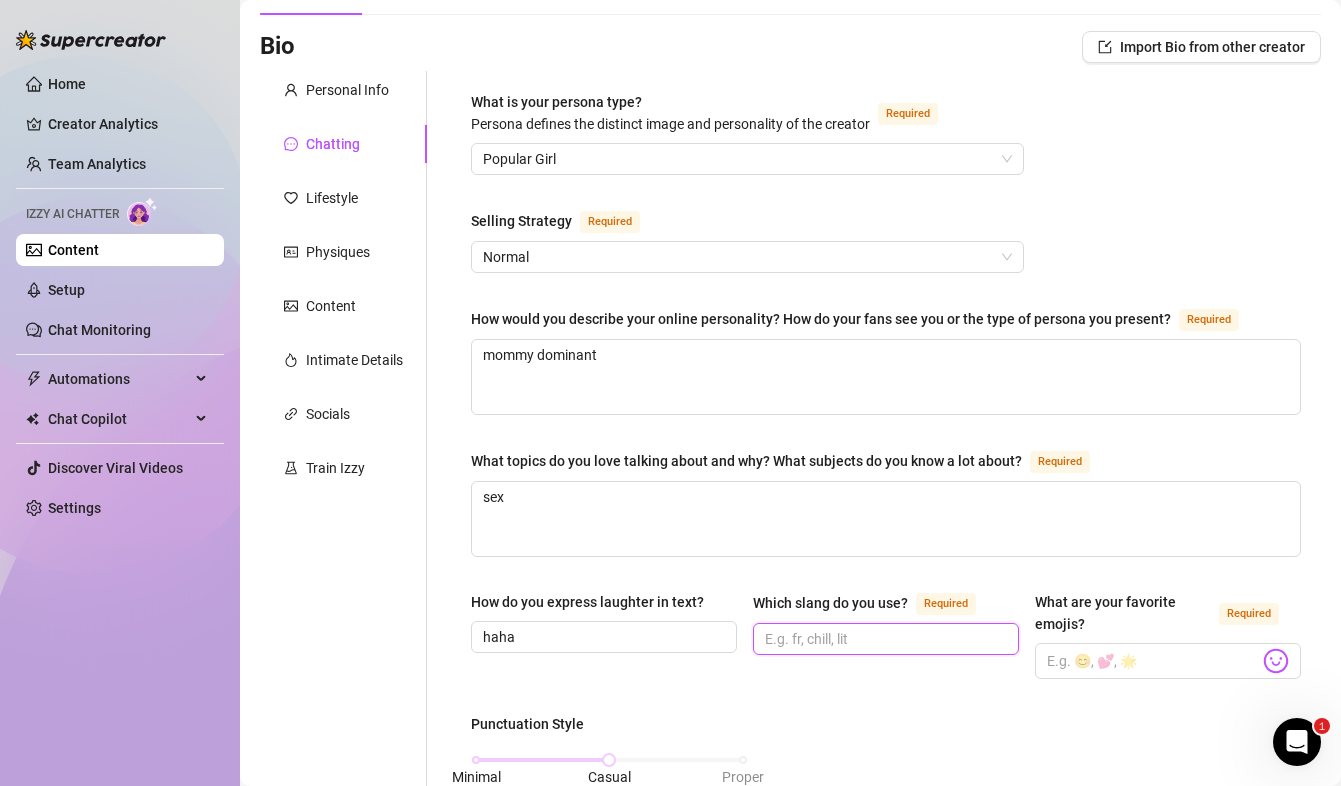 click on "Which slang do you use? Required" at bounding box center (884, 639) 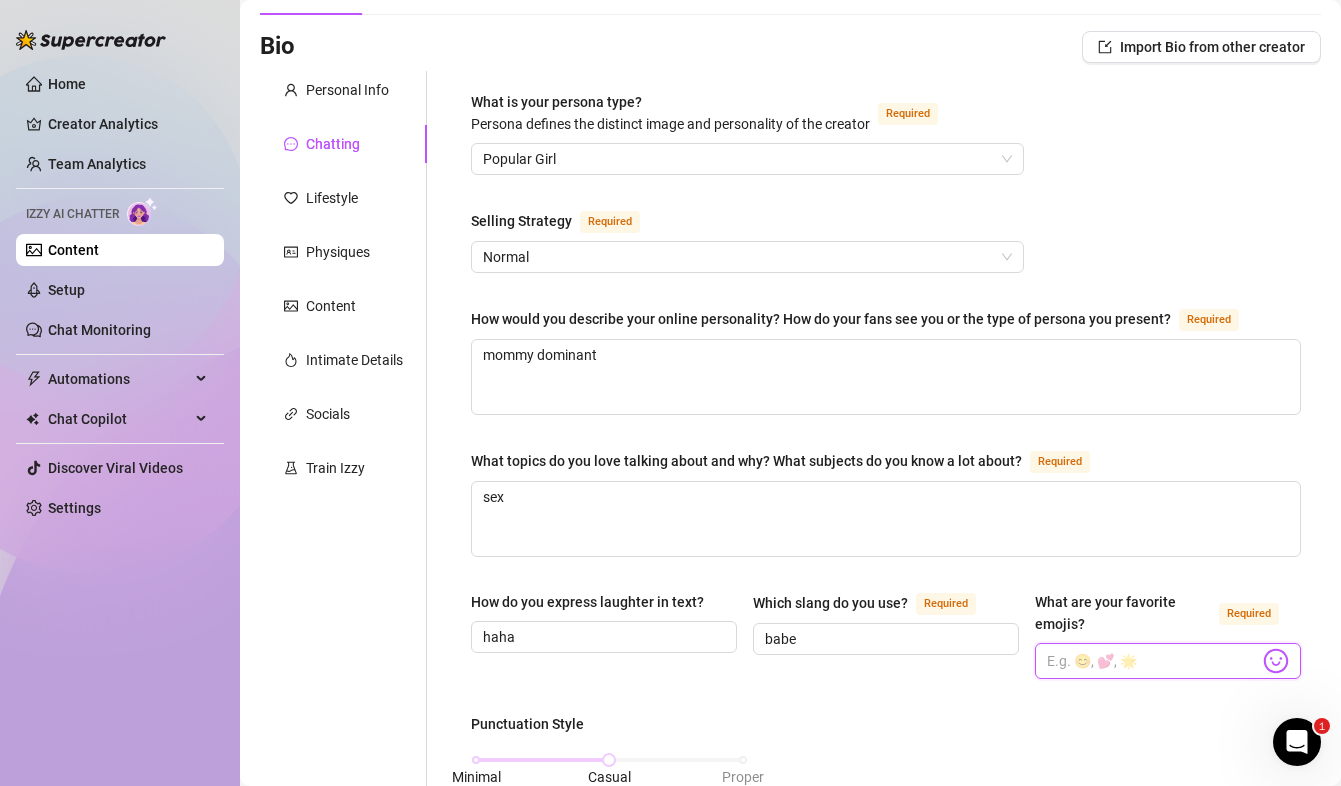 click on "What are your favorite emojis? Required" at bounding box center (1153, 661) 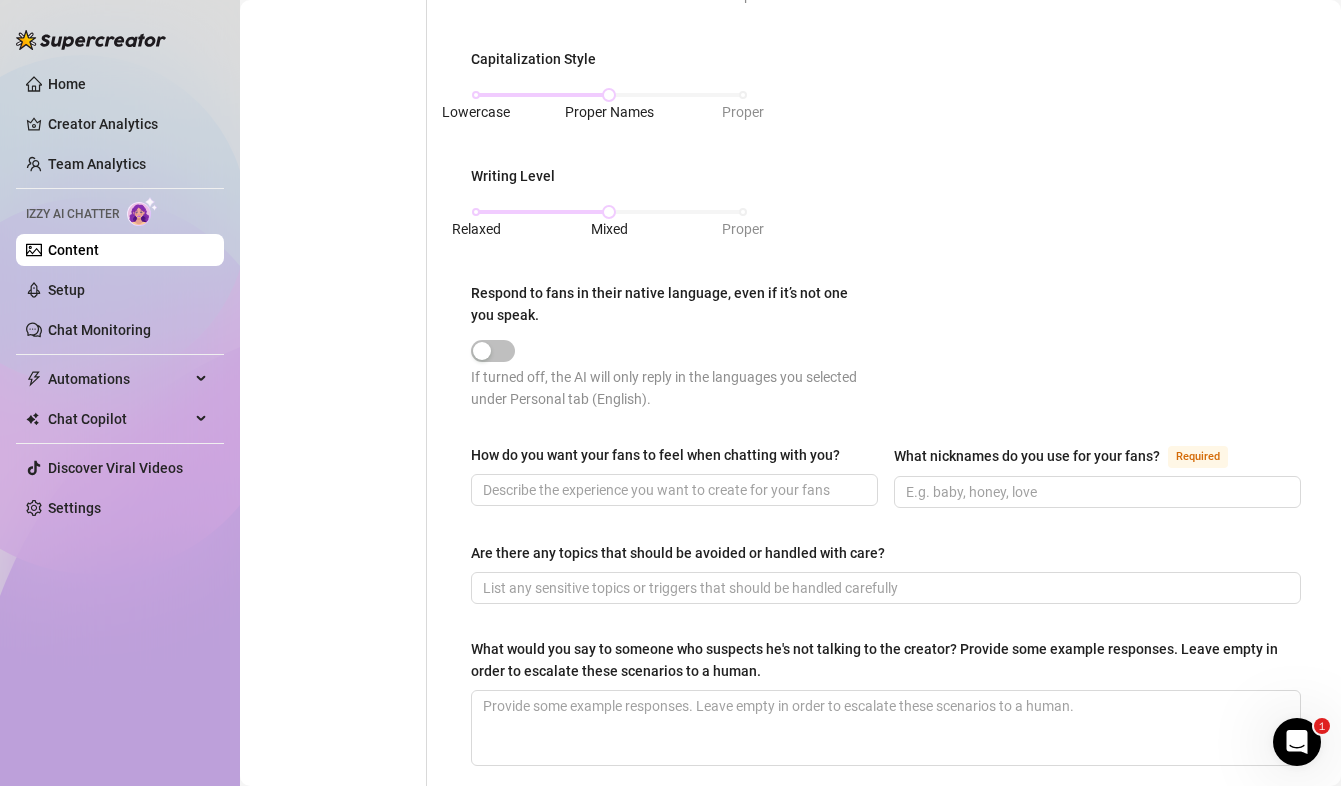 scroll, scrollTop: 908, scrollLeft: 0, axis: vertical 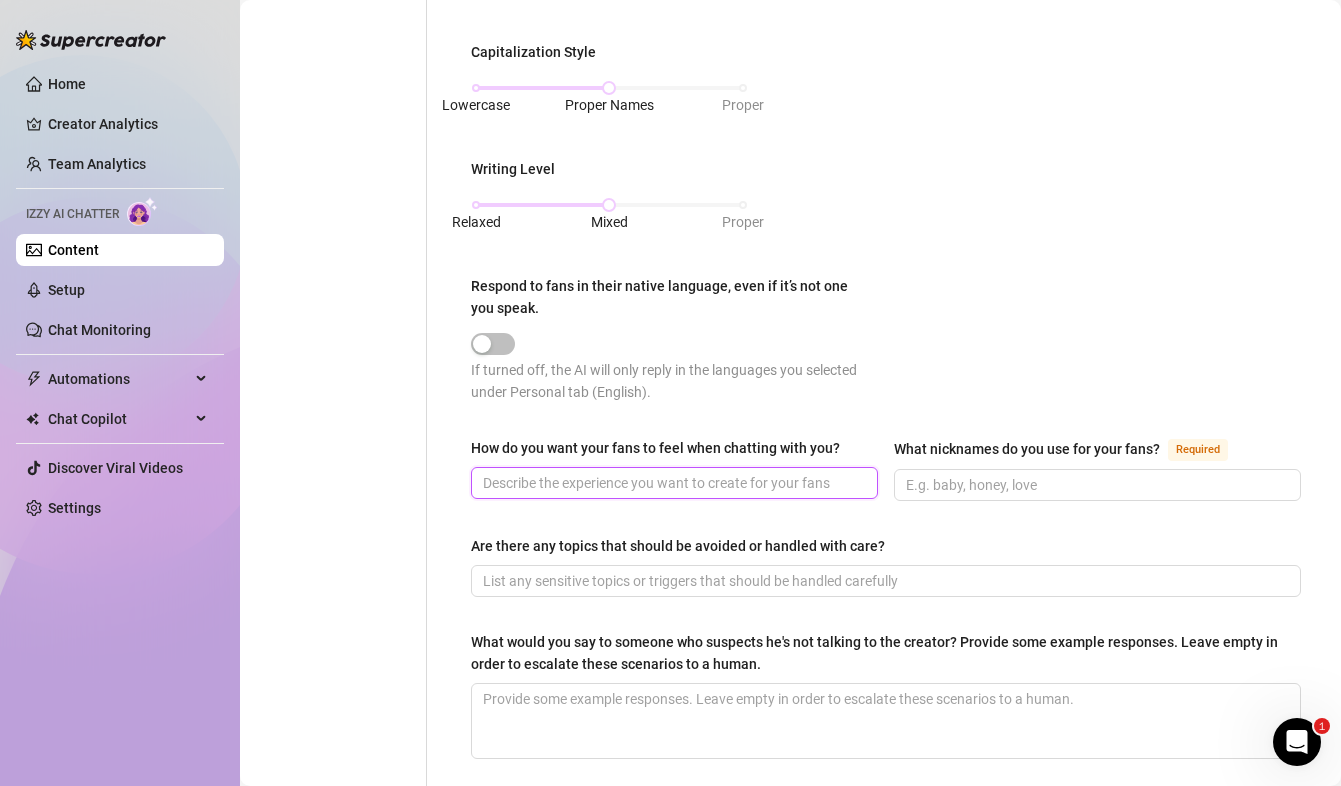 click on "How do you want your fans to feel when chatting with you?" at bounding box center (672, 483) 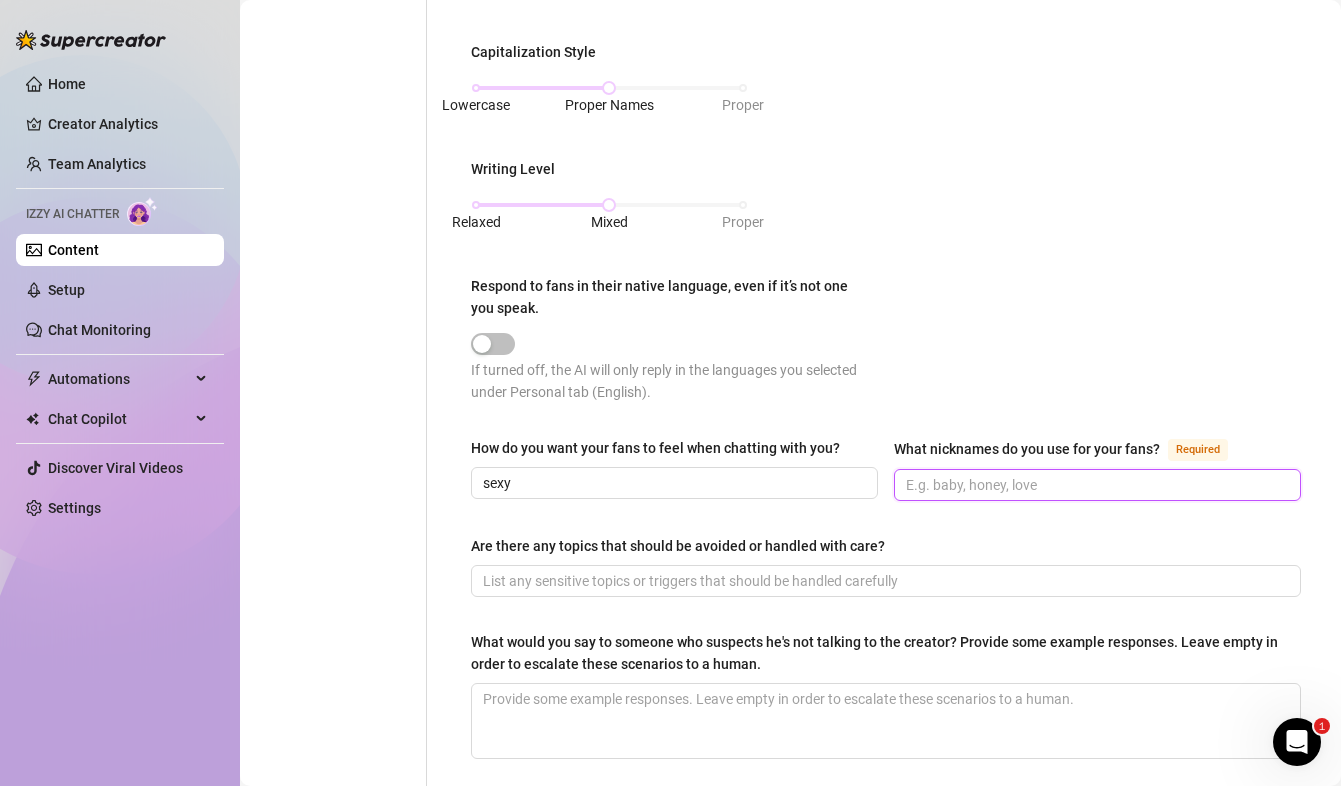 click on "What nicknames do you use for your fans? Required" at bounding box center (1095, 485) 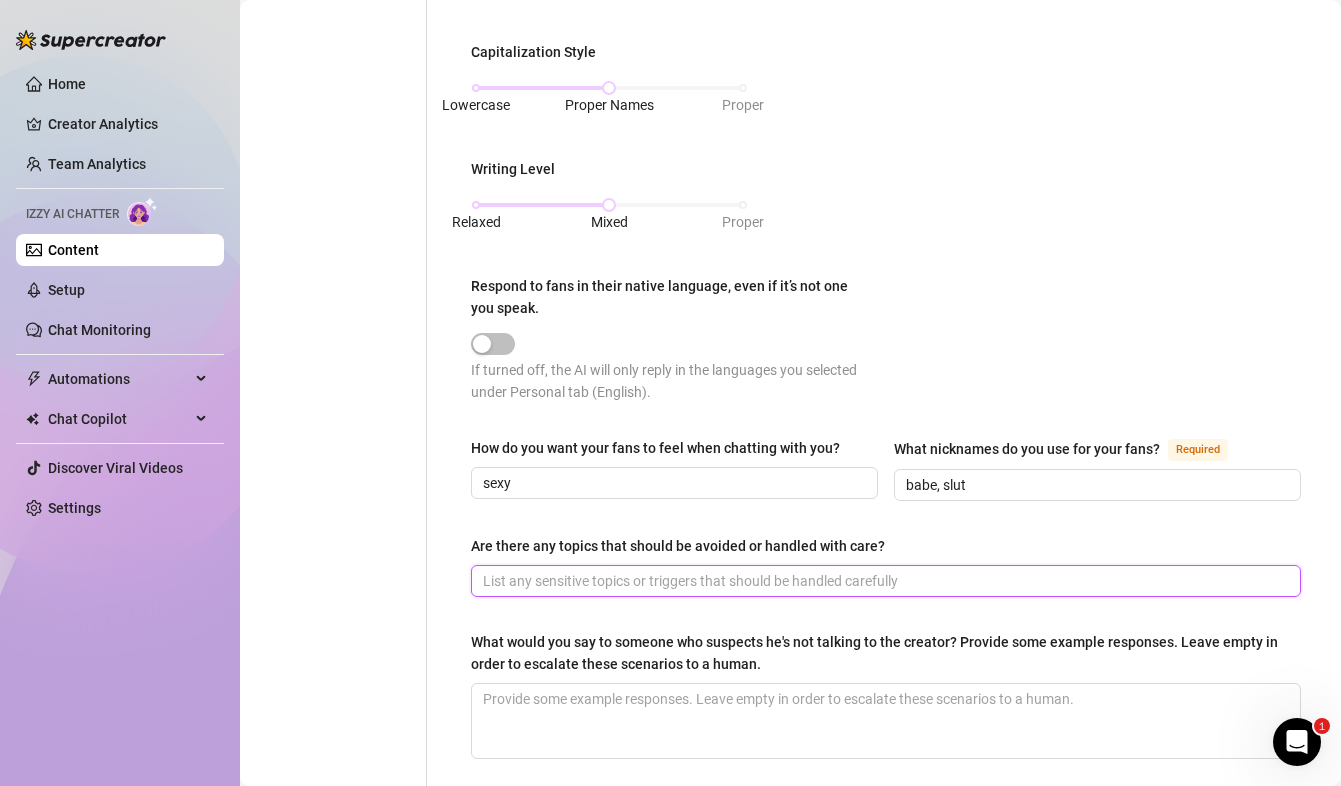 click on "Are there any topics that should be avoided or handled with care?" at bounding box center [884, 581] 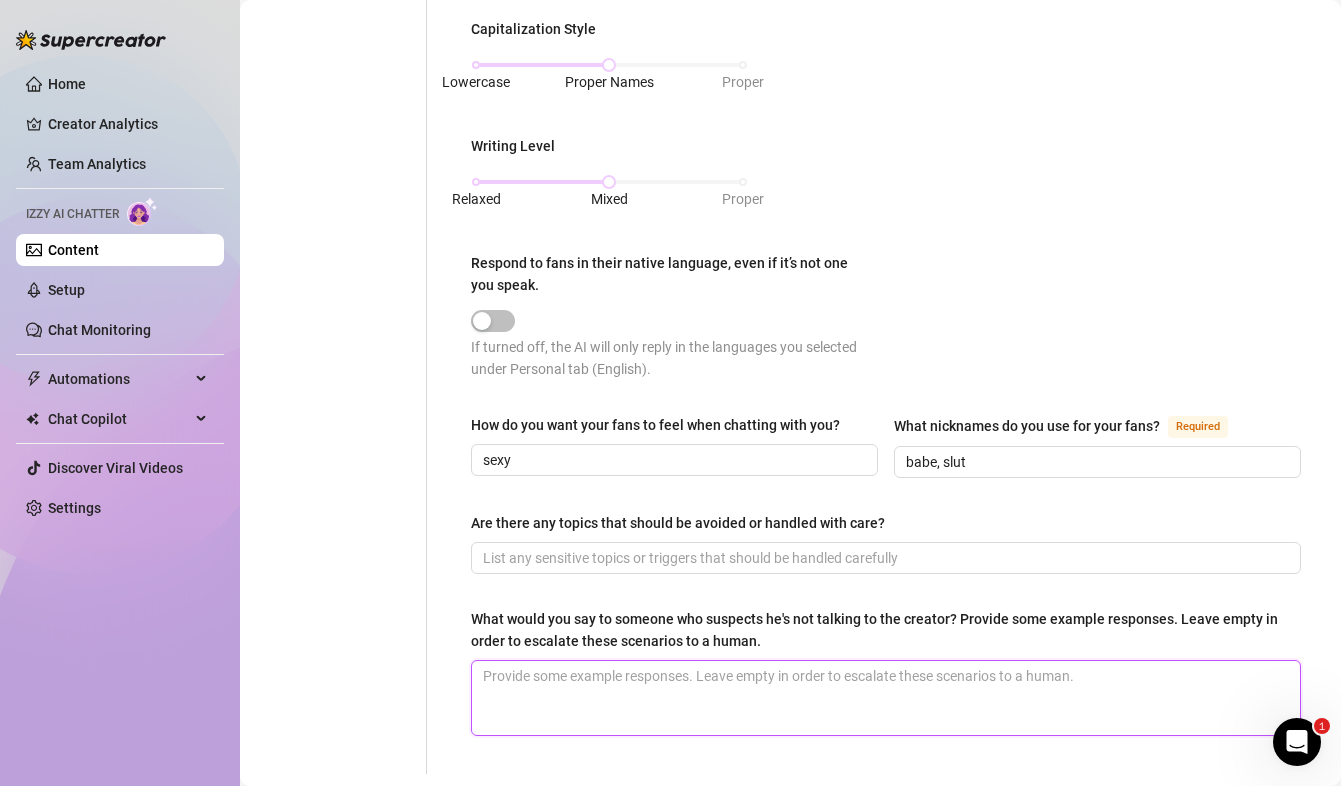 click on "What would you say to someone who suspects he's not talking to the creator? Provide some example responses.
Leave empty in order to escalate these scenarios to a human." at bounding box center (886, 698) 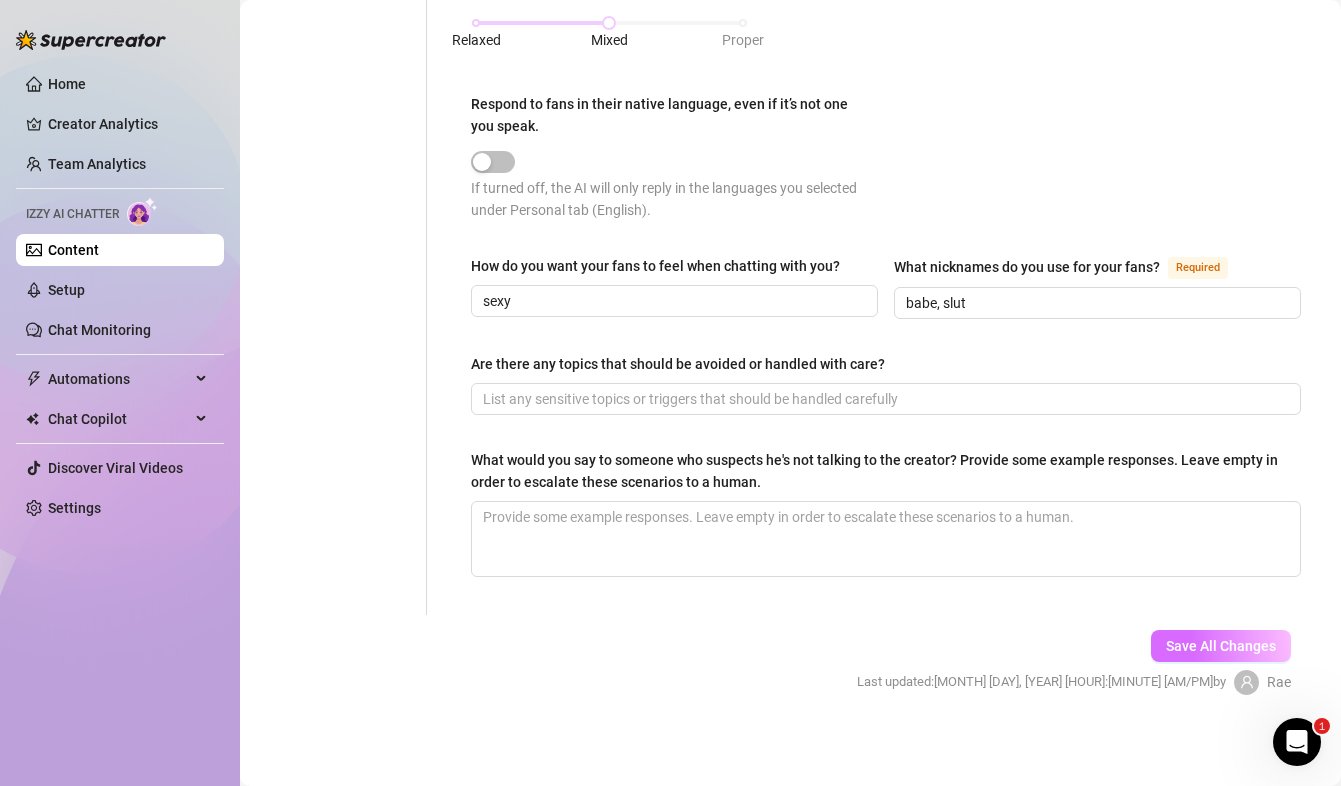click on "Save All Changes" at bounding box center [1221, 646] 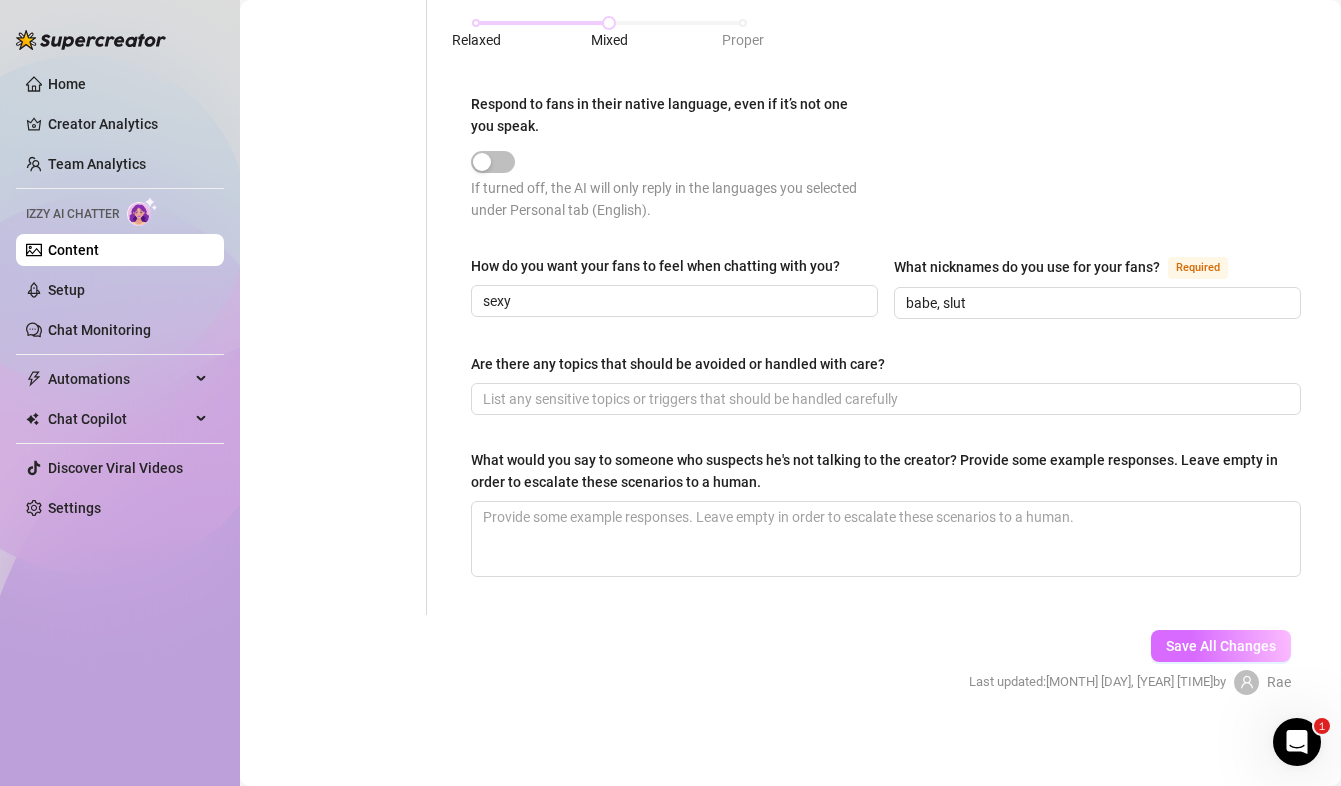 click on "Save All Changes" at bounding box center (1221, 646) 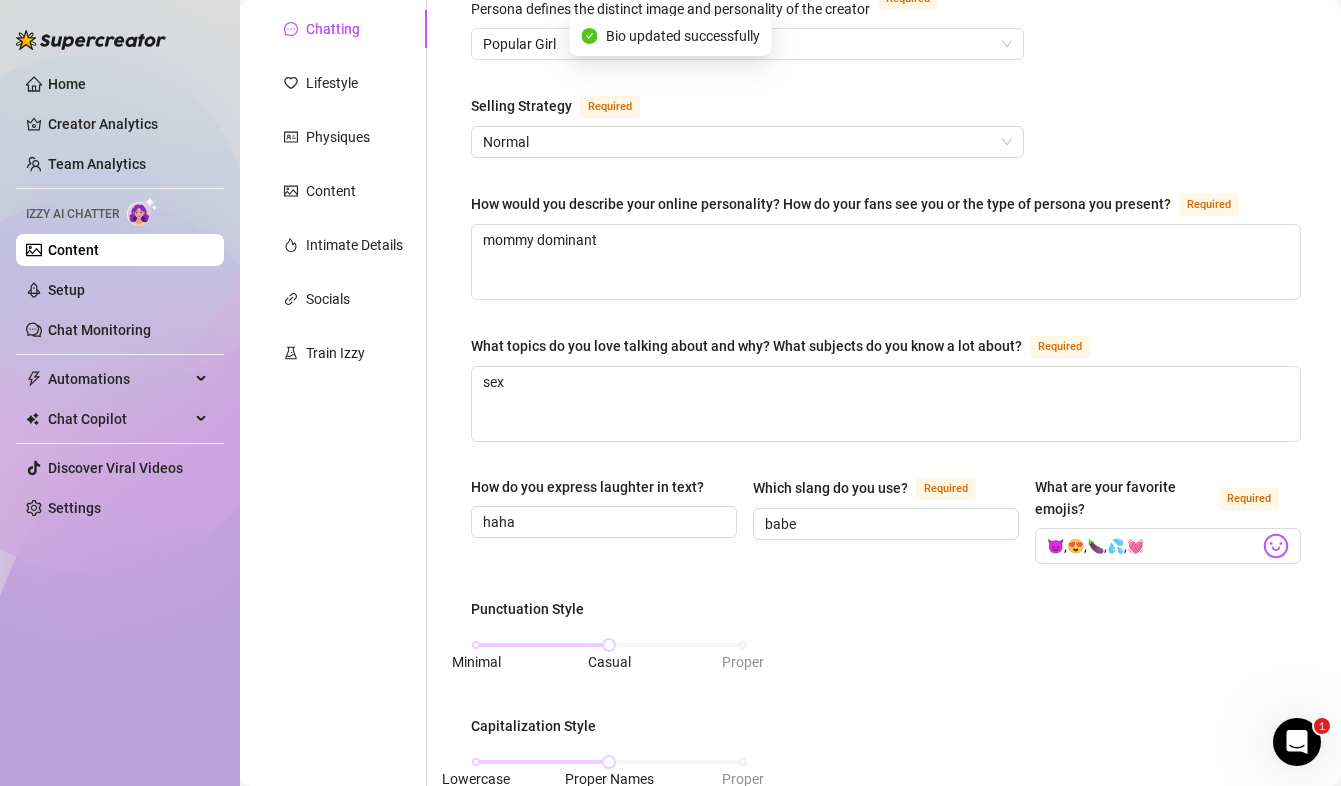 scroll, scrollTop: 0, scrollLeft: 0, axis: both 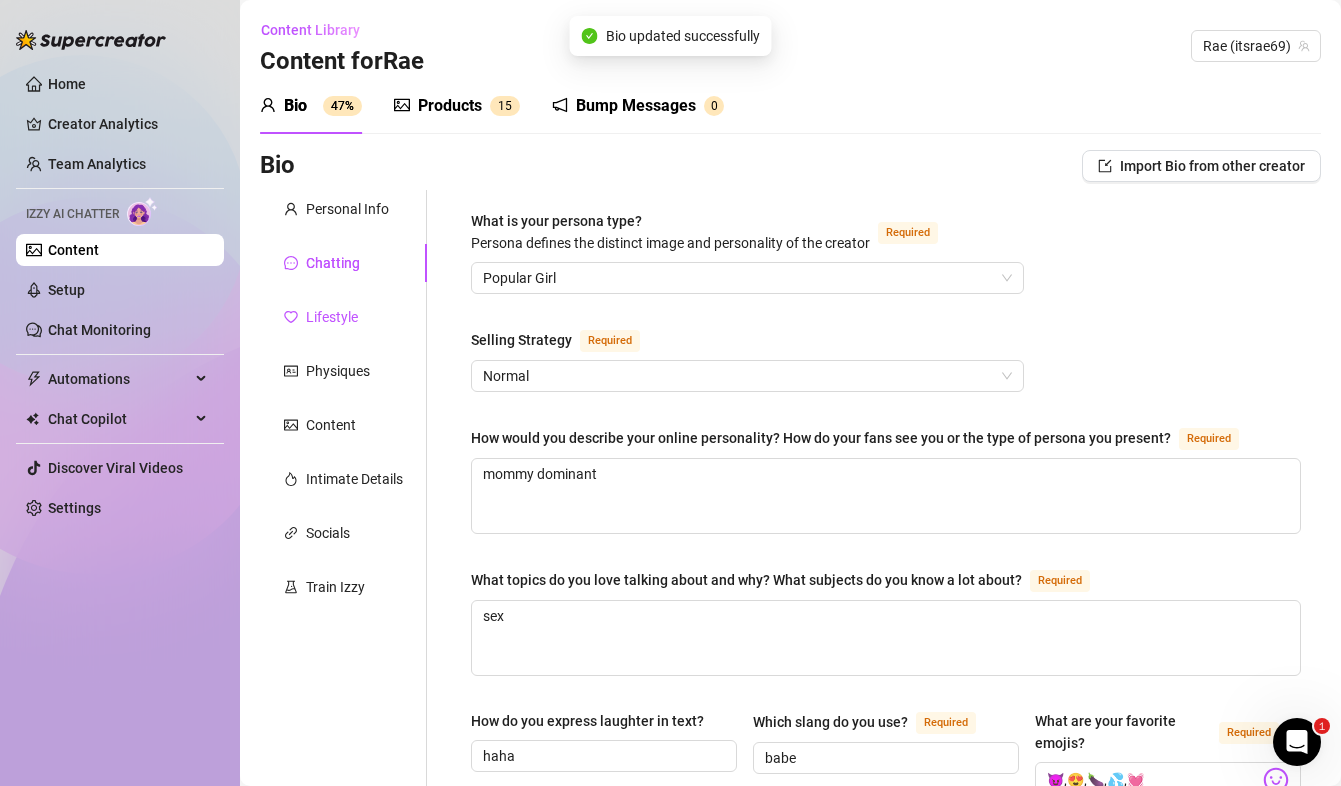 click on "Lifestyle" at bounding box center (332, 317) 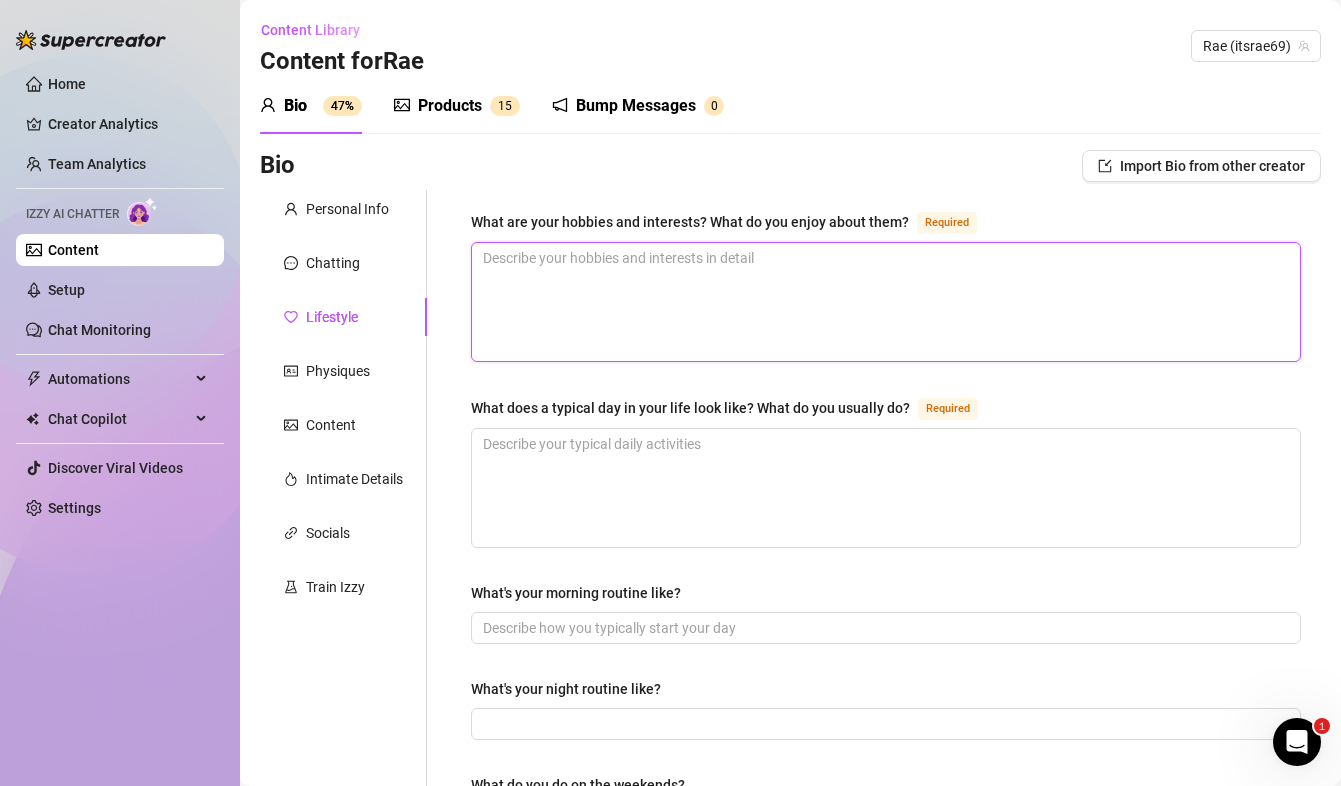click on "What are your hobbies and interests? What do you enjoy about them? Required" at bounding box center [886, 302] 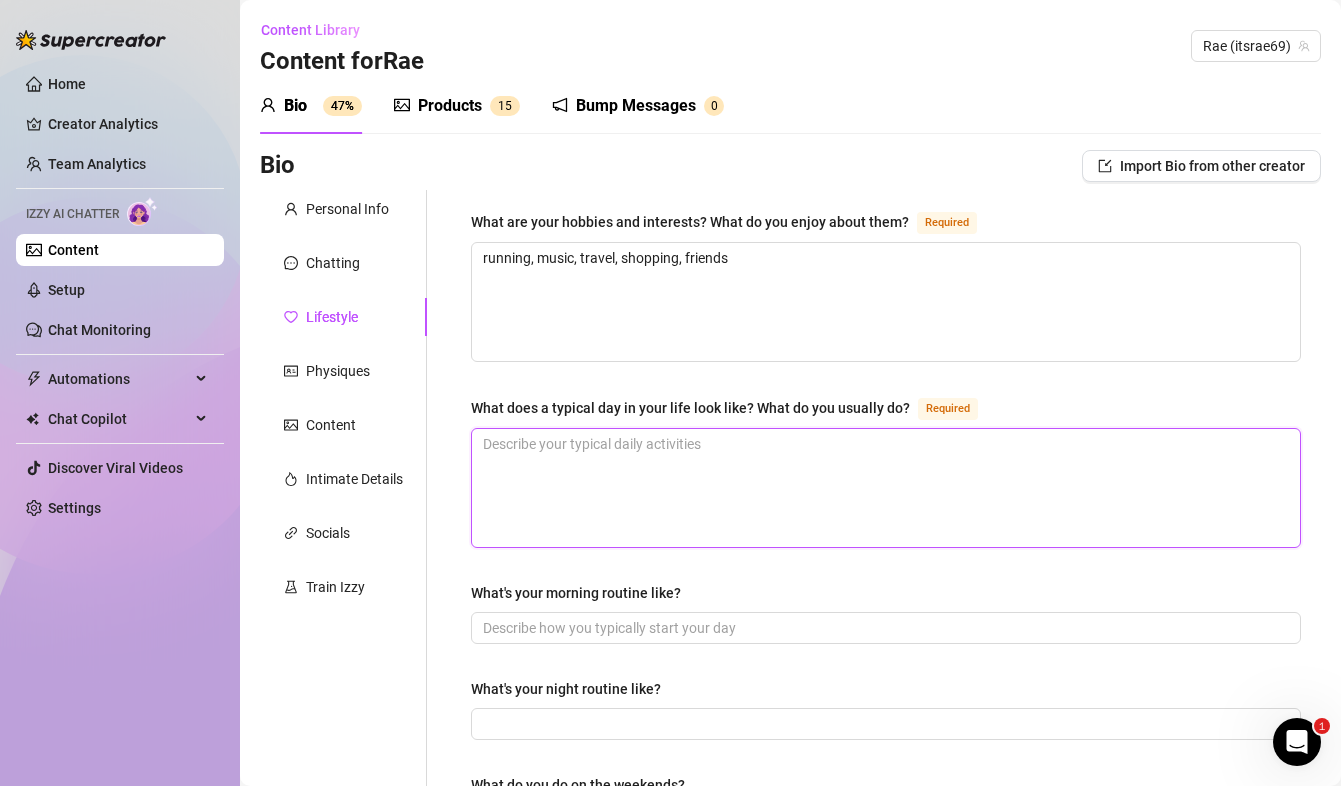 click on "What does a typical day in your life look like? What do you usually do? Required" at bounding box center (886, 488) 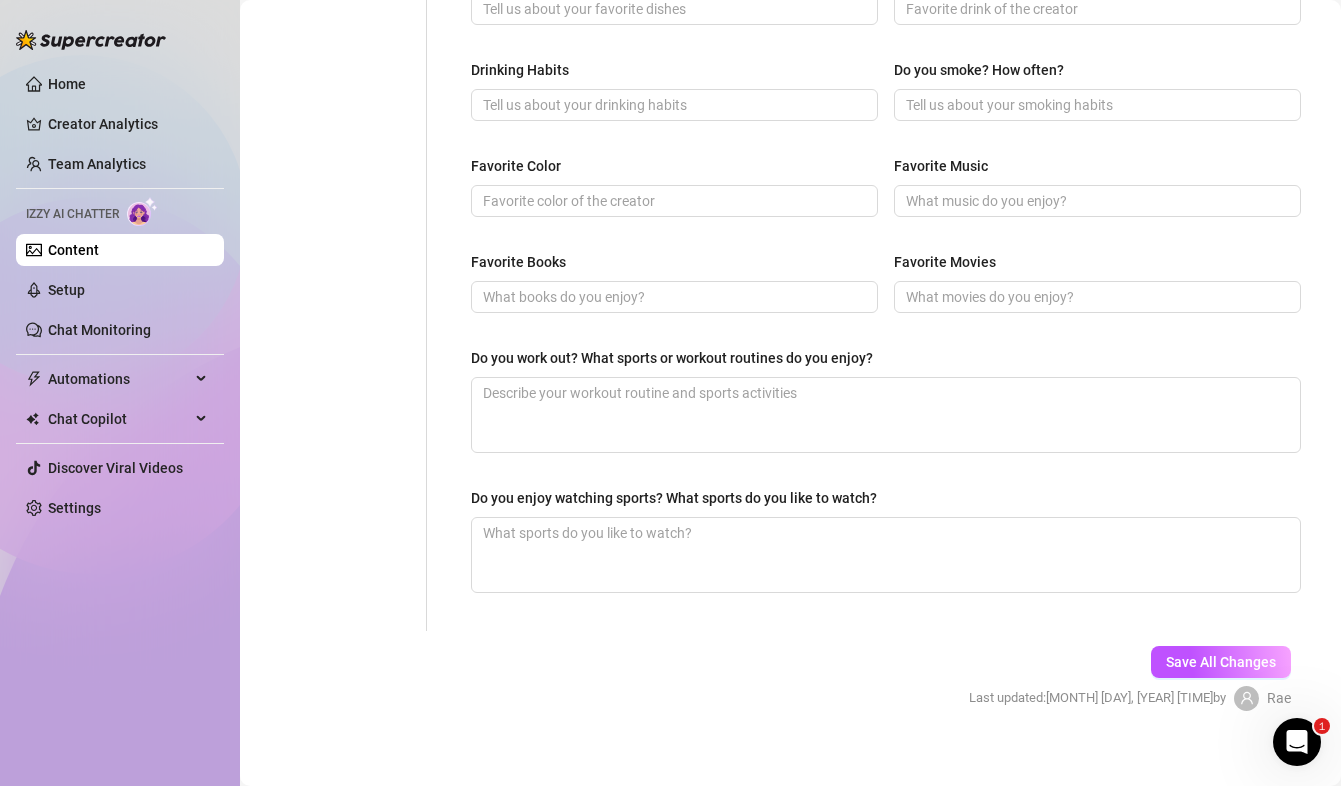 scroll, scrollTop: 925, scrollLeft: 0, axis: vertical 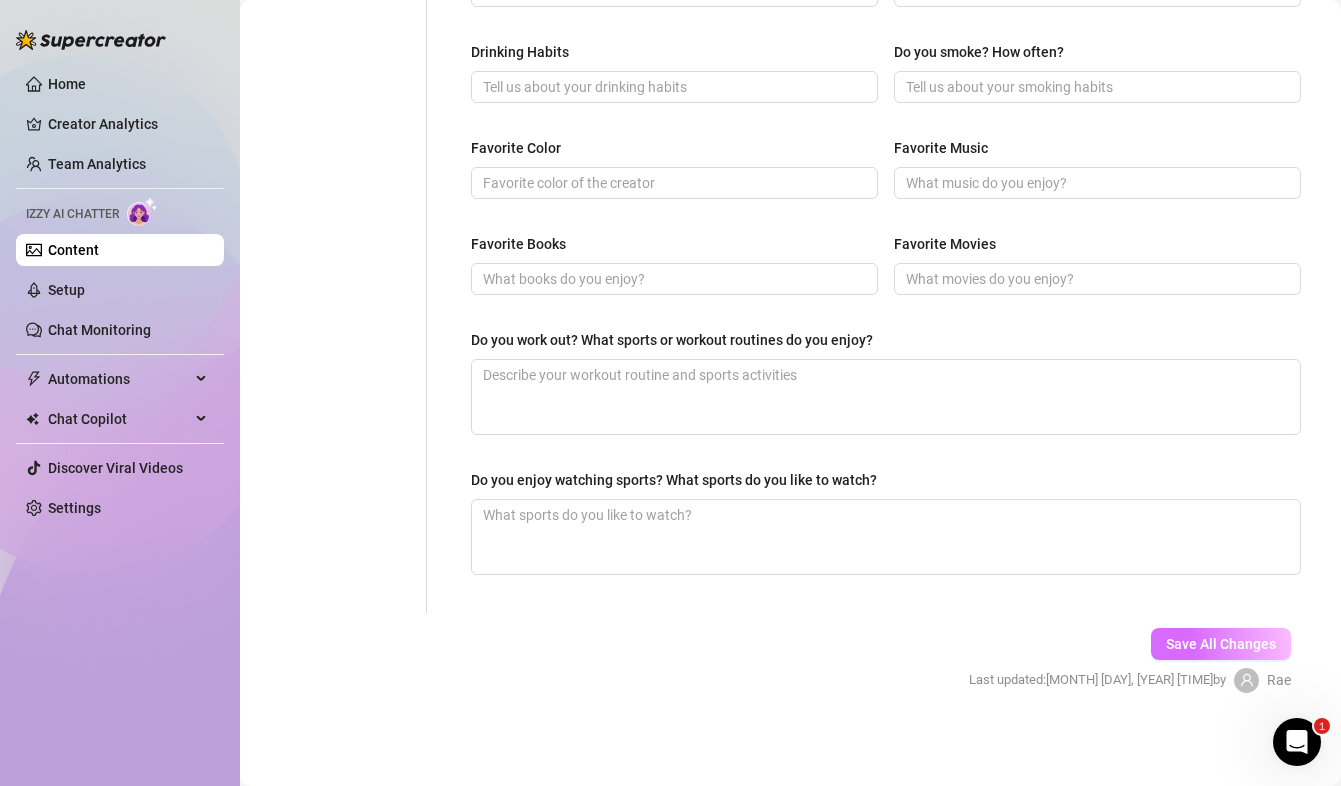 click on "Save All Changes" at bounding box center (1221, 644) 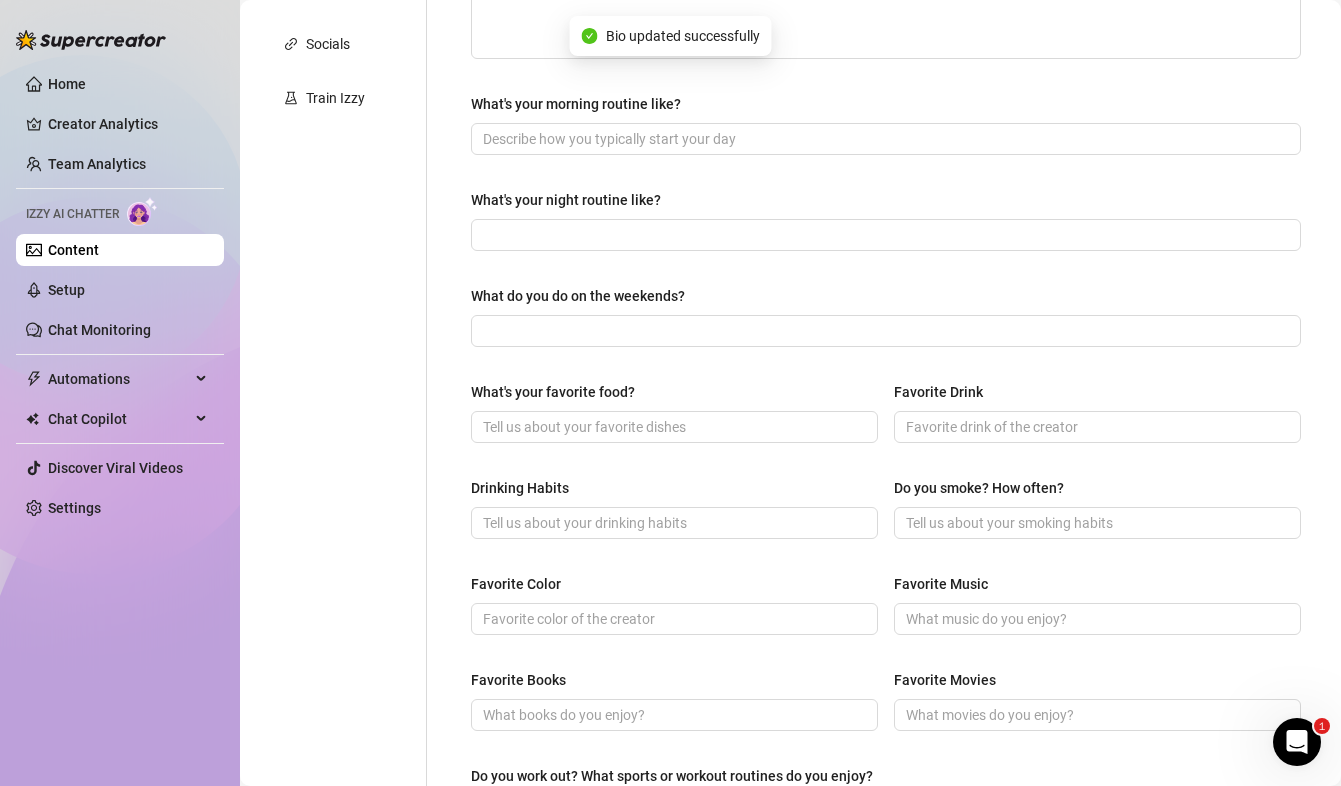 scroll, scrollTop: 0, scrollLeft: 0, axis: both 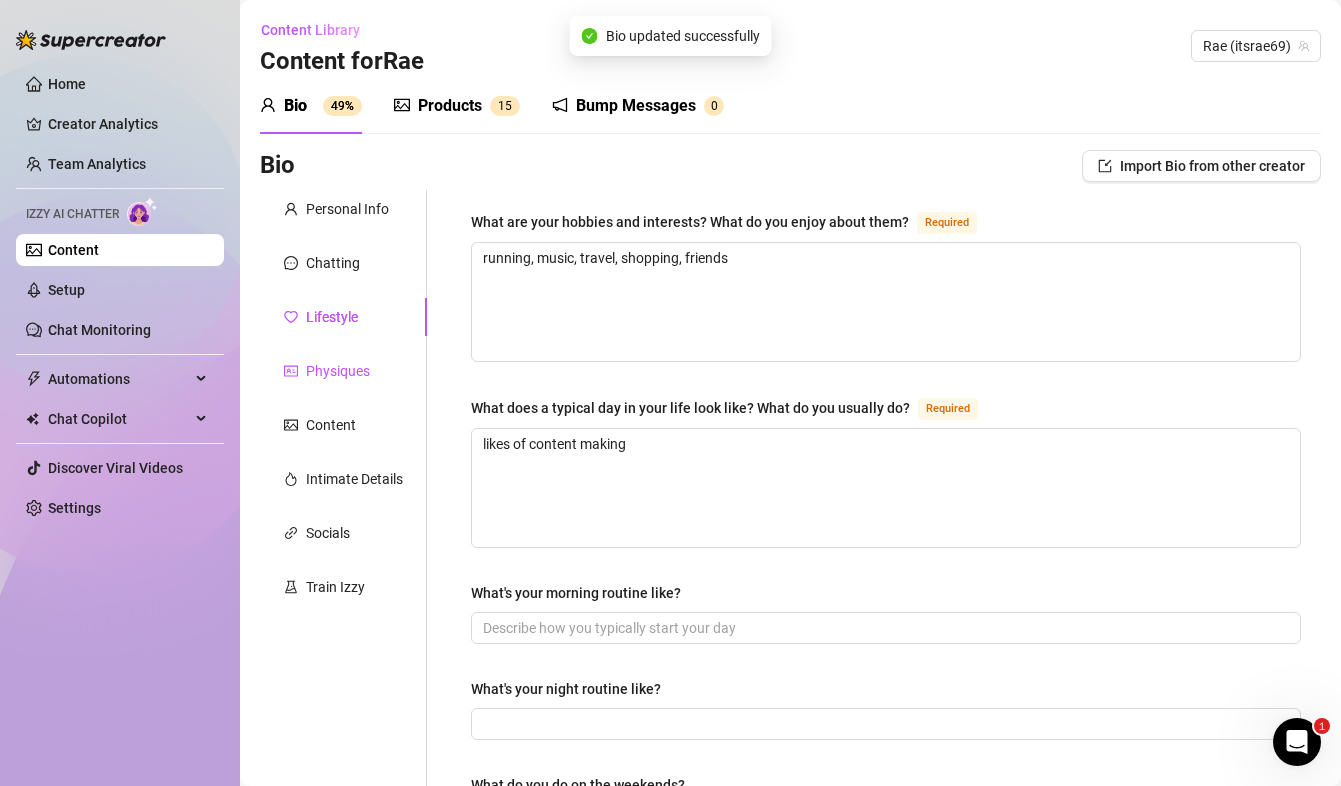 click on "Physiques" at bounding box center (338, 371) 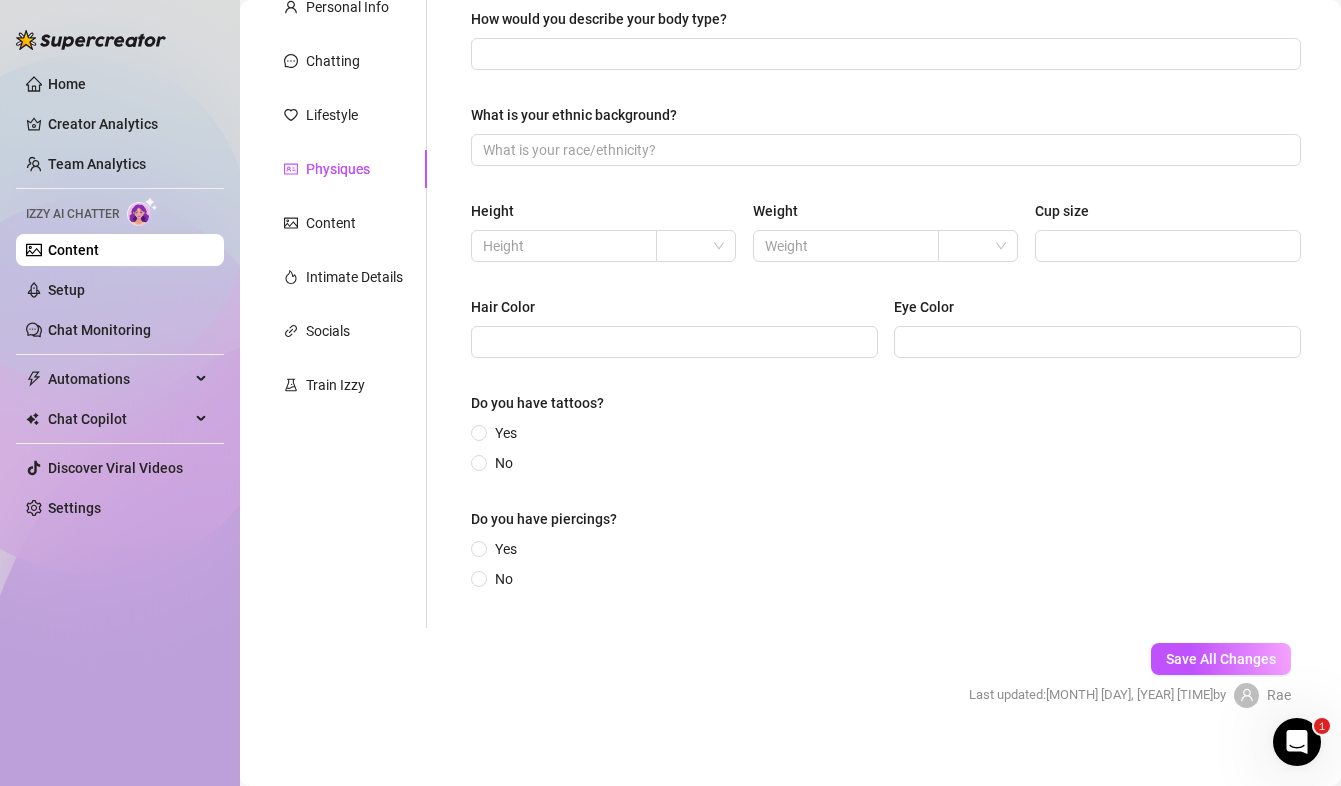 scroll, scrollTop: 219, scrollLeft: 0, axis: vertical 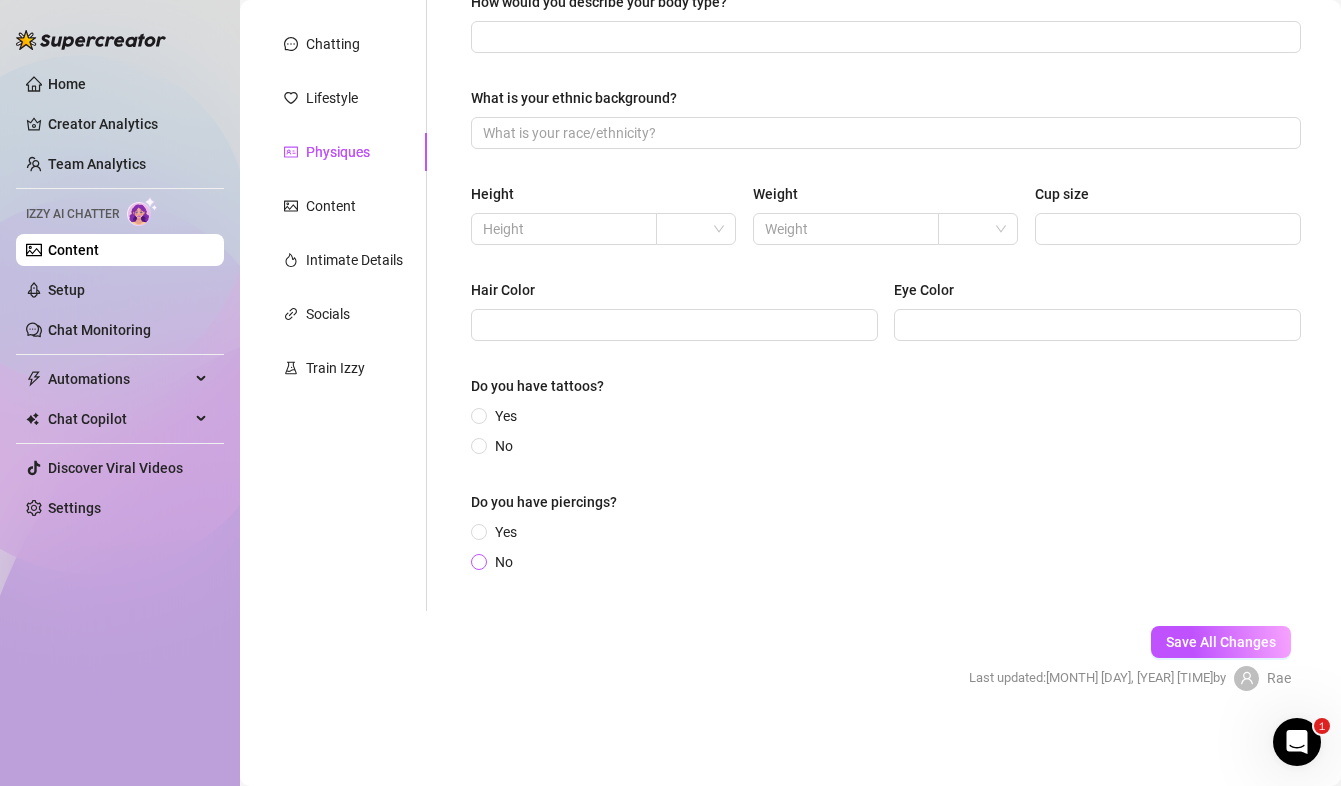 click on "No" at bounding box center (480, 563) 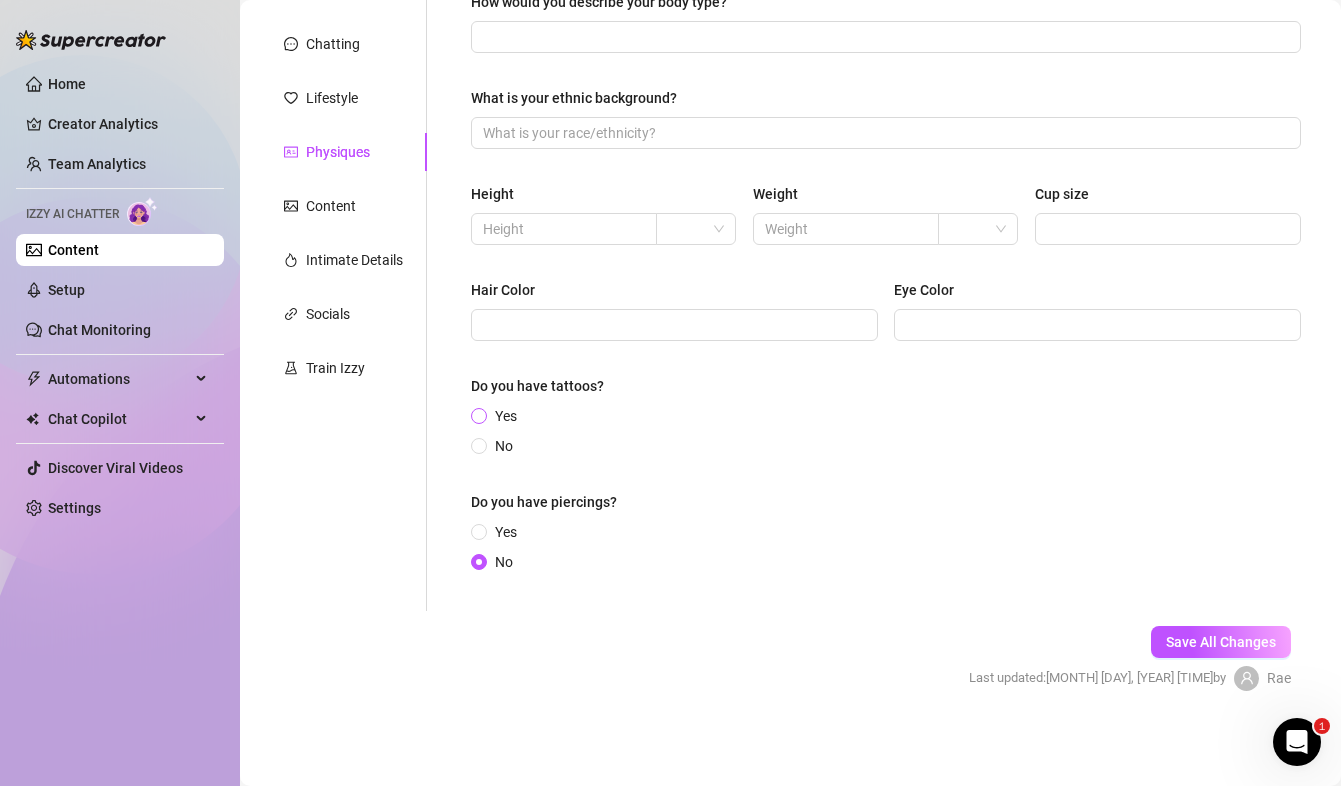 click on "Yes" at bounding box center (480, 417) 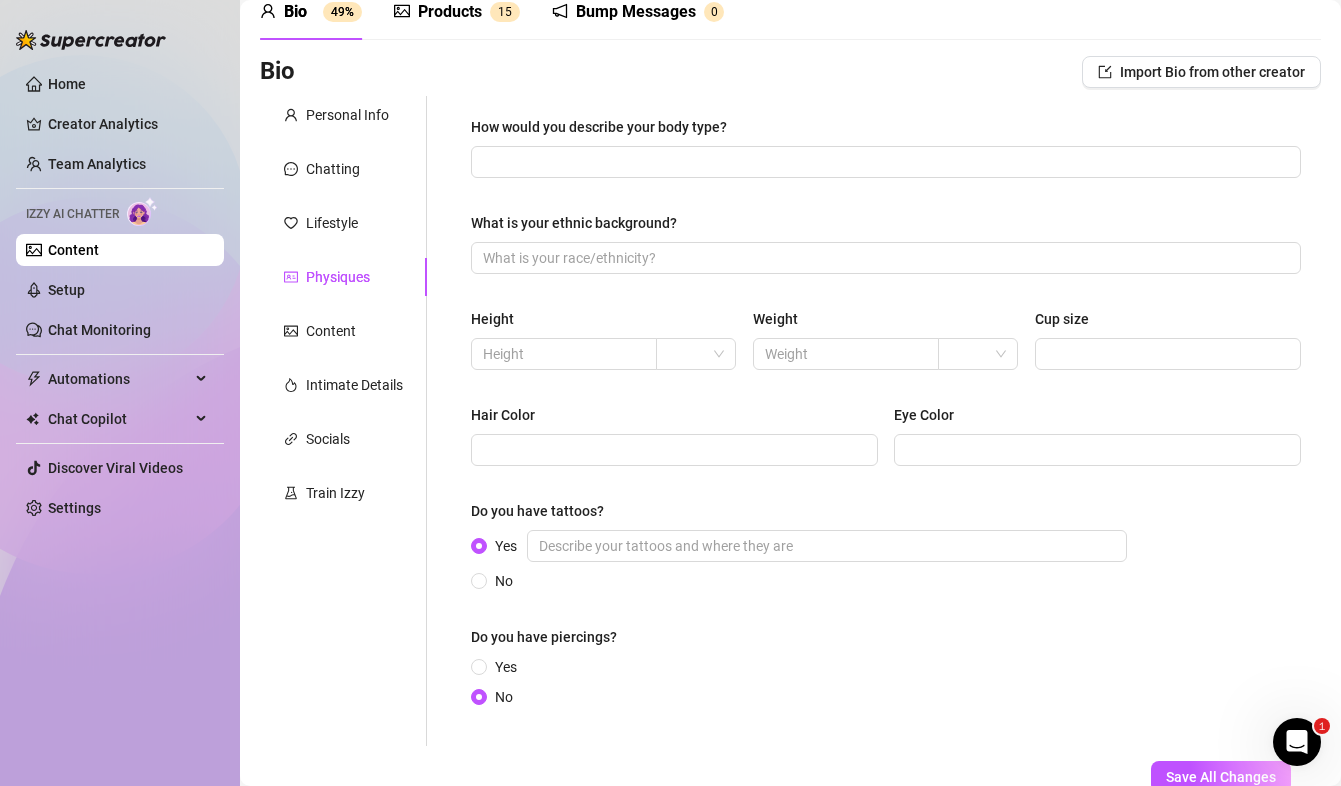 scroll, scrollTop: 109, scrollLeft: 0, axis: vertical 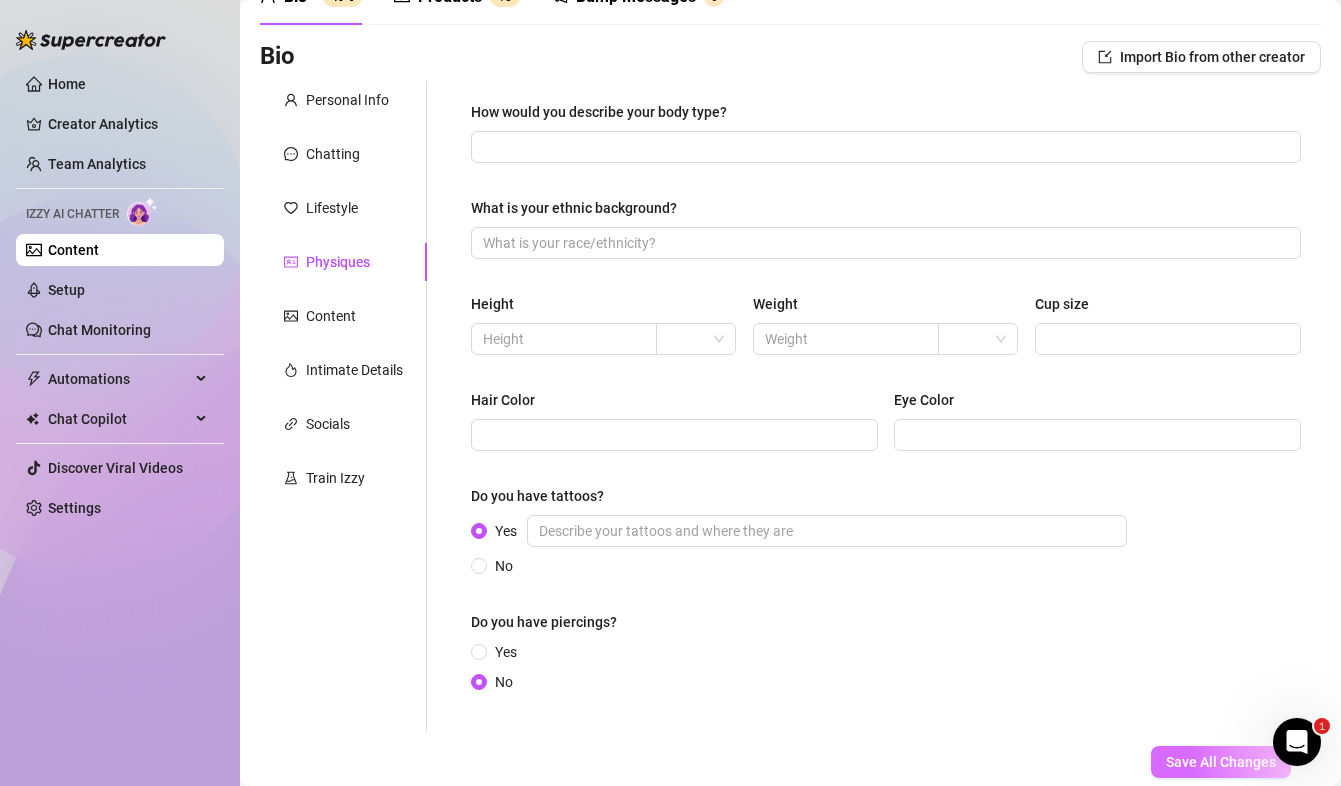 click on "Save All Changes" at bounding box center (1221, 762) 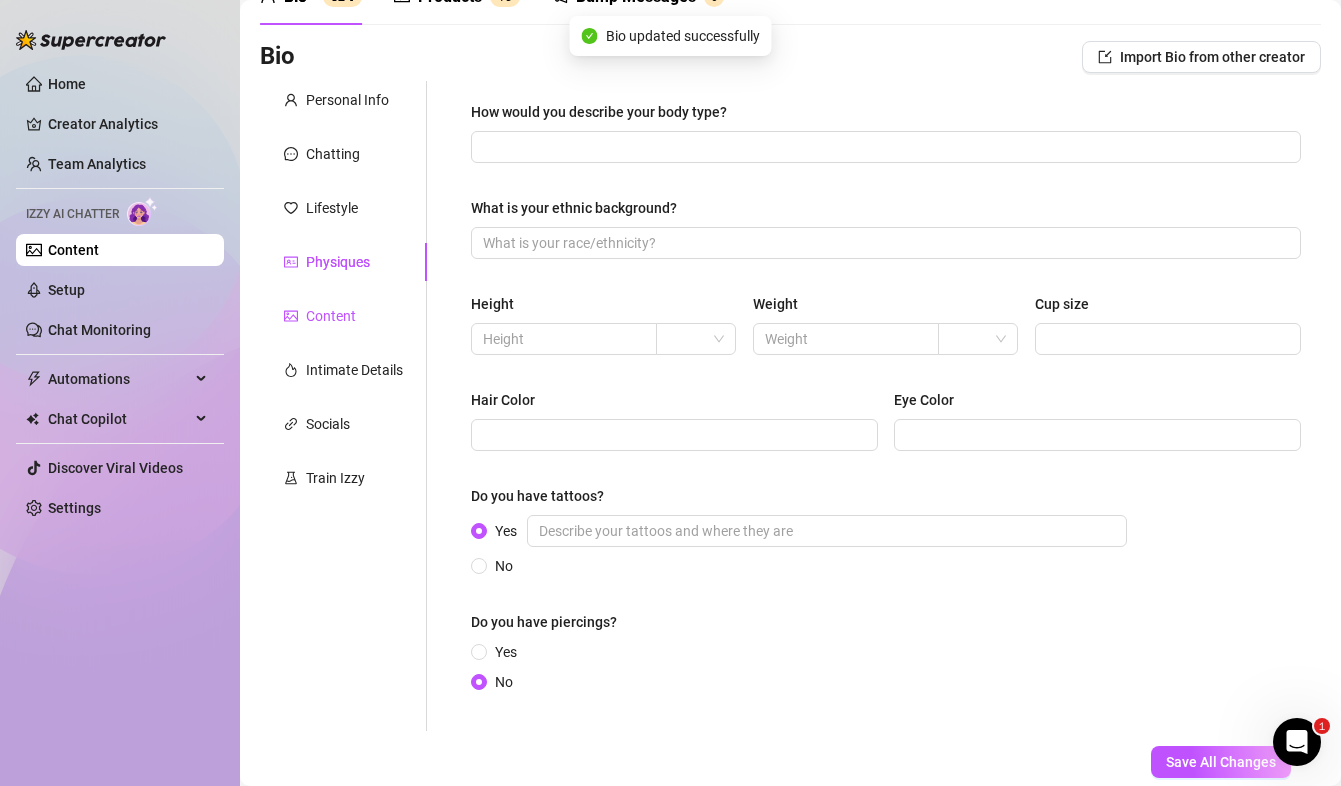 click on "Content" at bounding box center [331, 316] 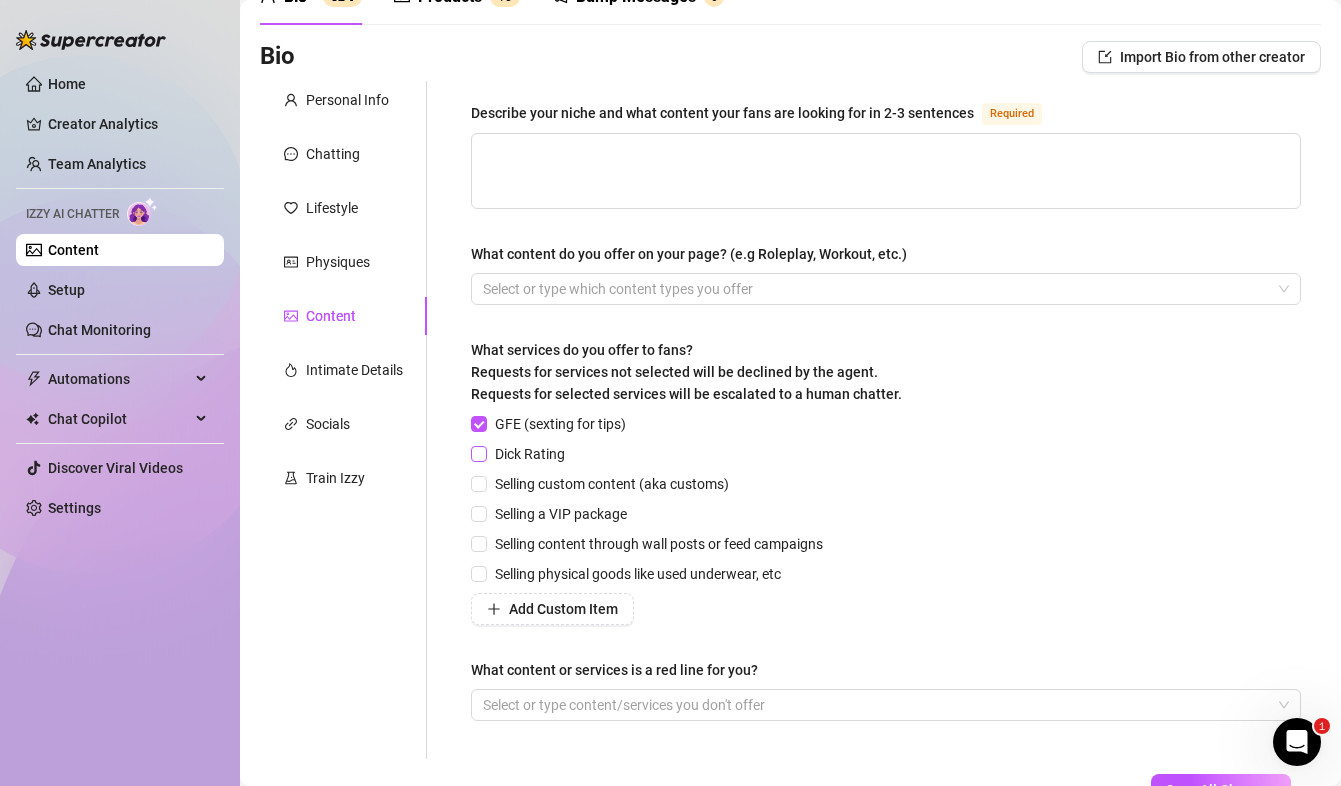 click on "Dick Rating" at bounding box center (478, 453) 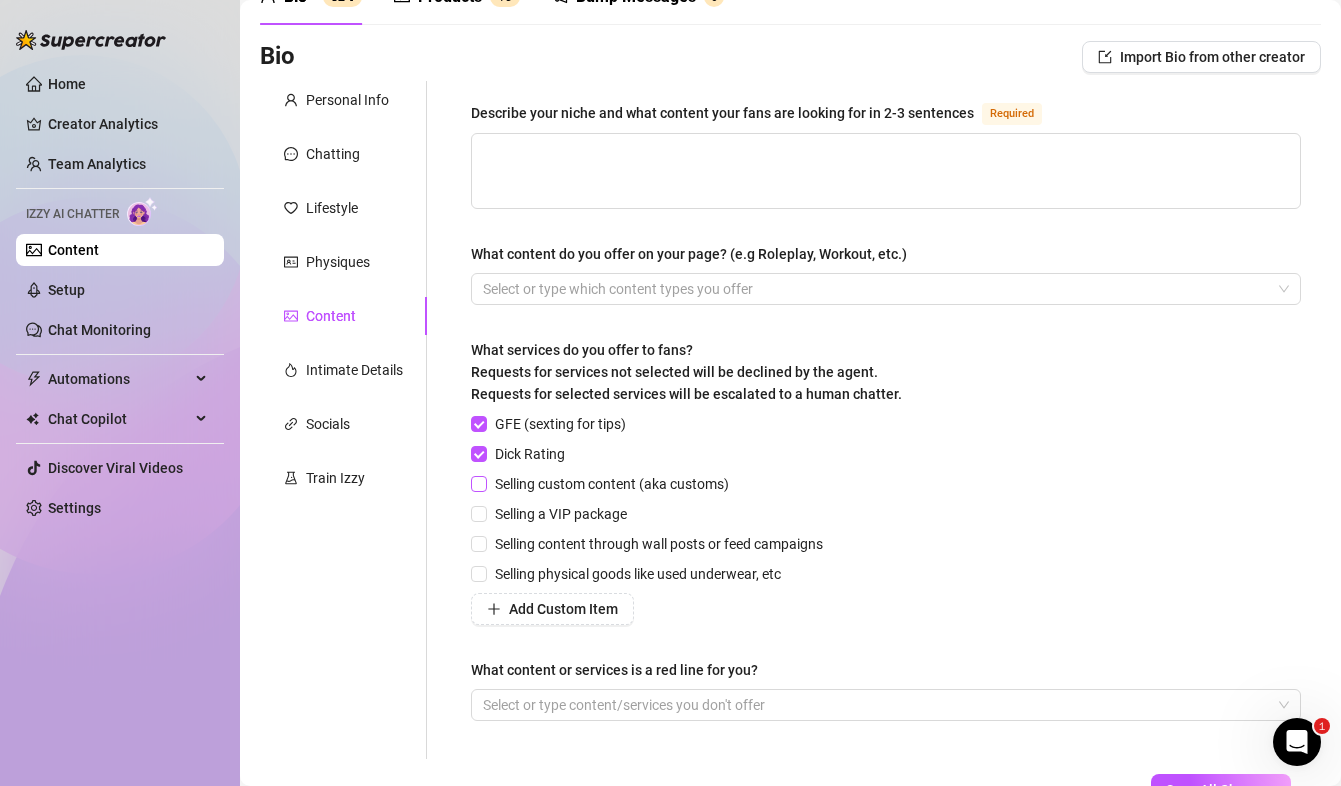 click at bounding box center (479, 484) 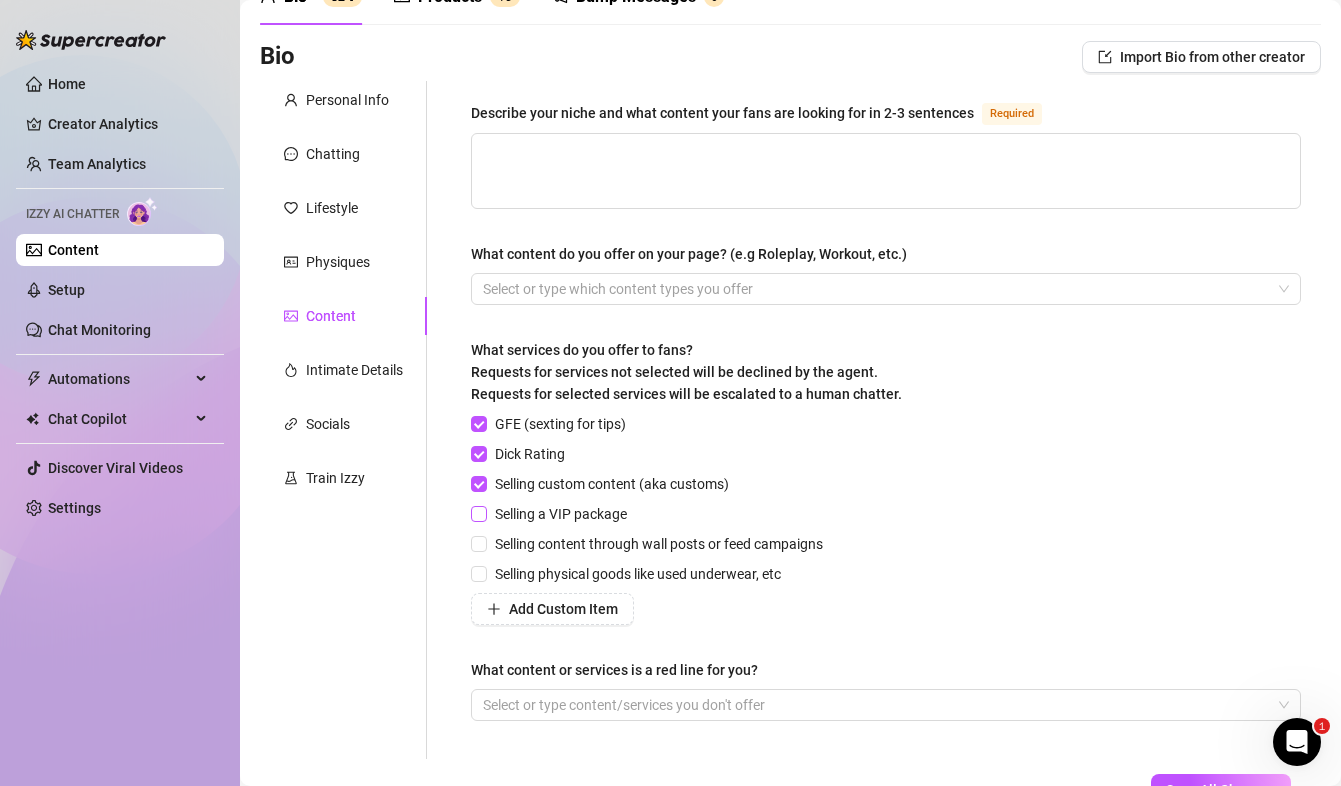 click at bounding box center [479, 514] 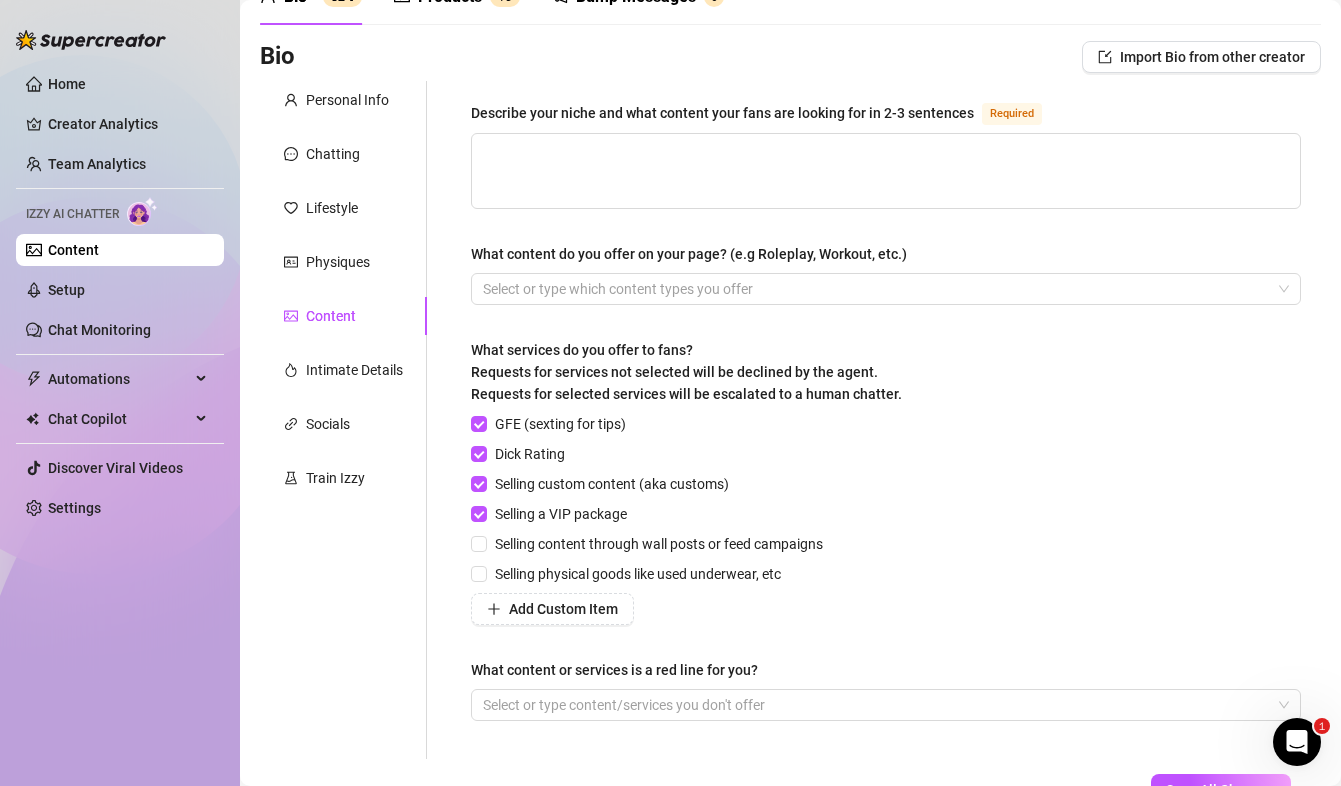 click on "Selling content through wall posts or feed campaigns" at bounding box center (651, 544) 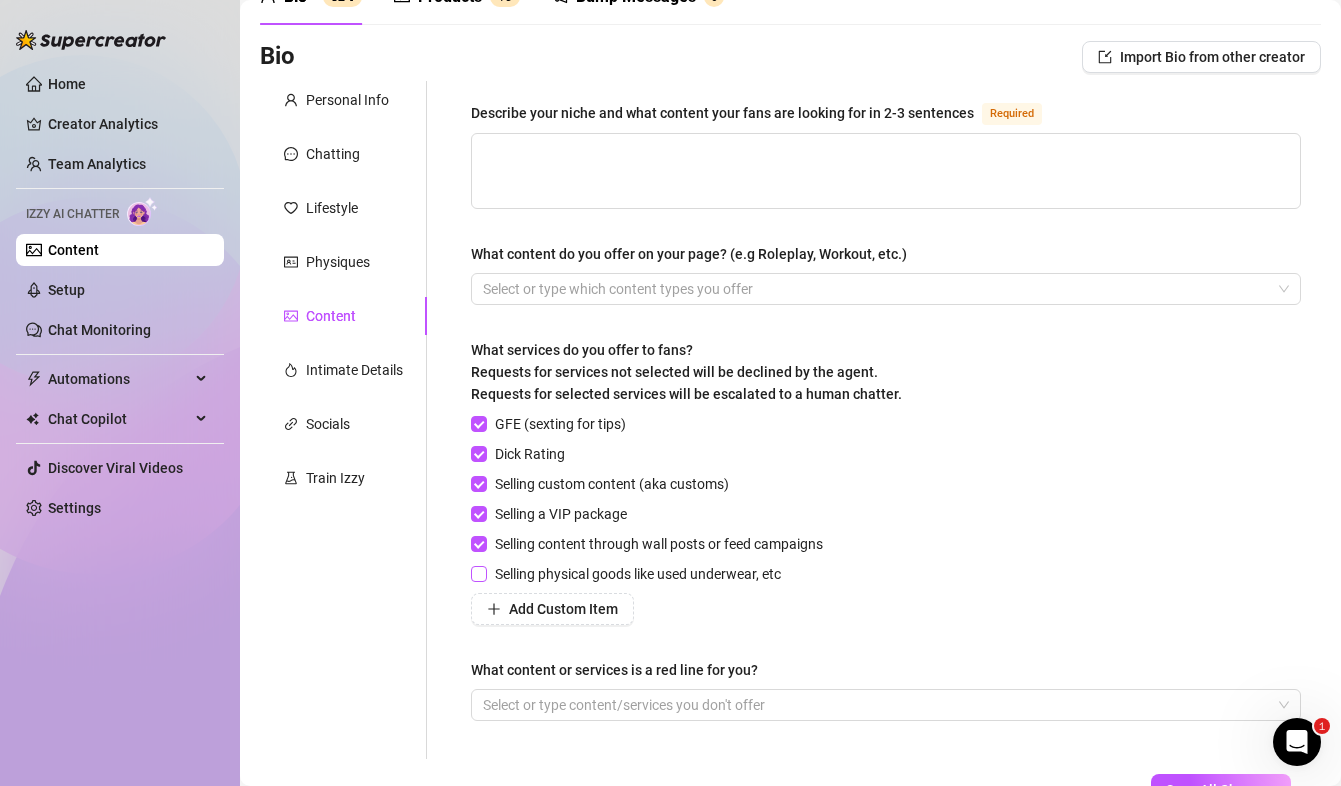 click on "Selling physical goods like used underwear, etc" at bounding box center [638, 574] 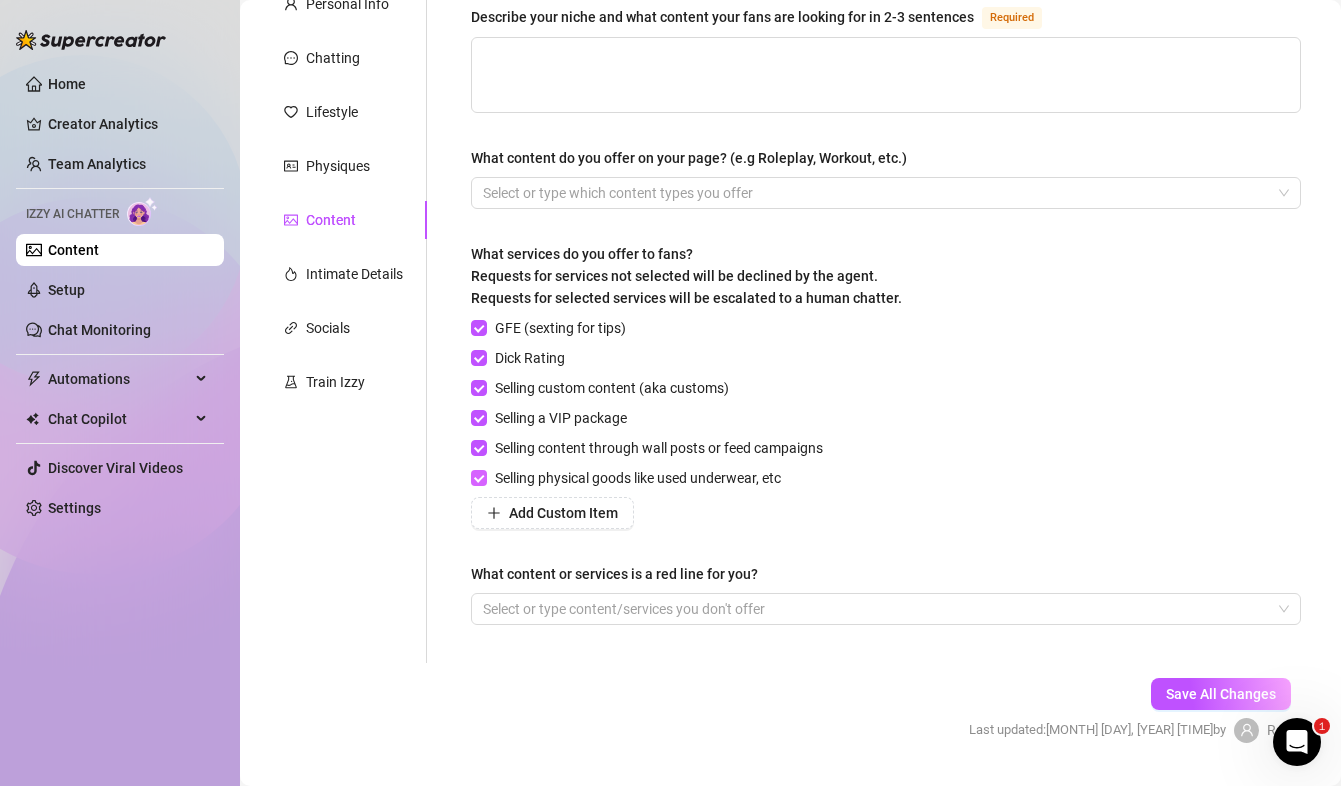 scroll, scrollTop: 206, scrollLeft: 0, axis: vertical 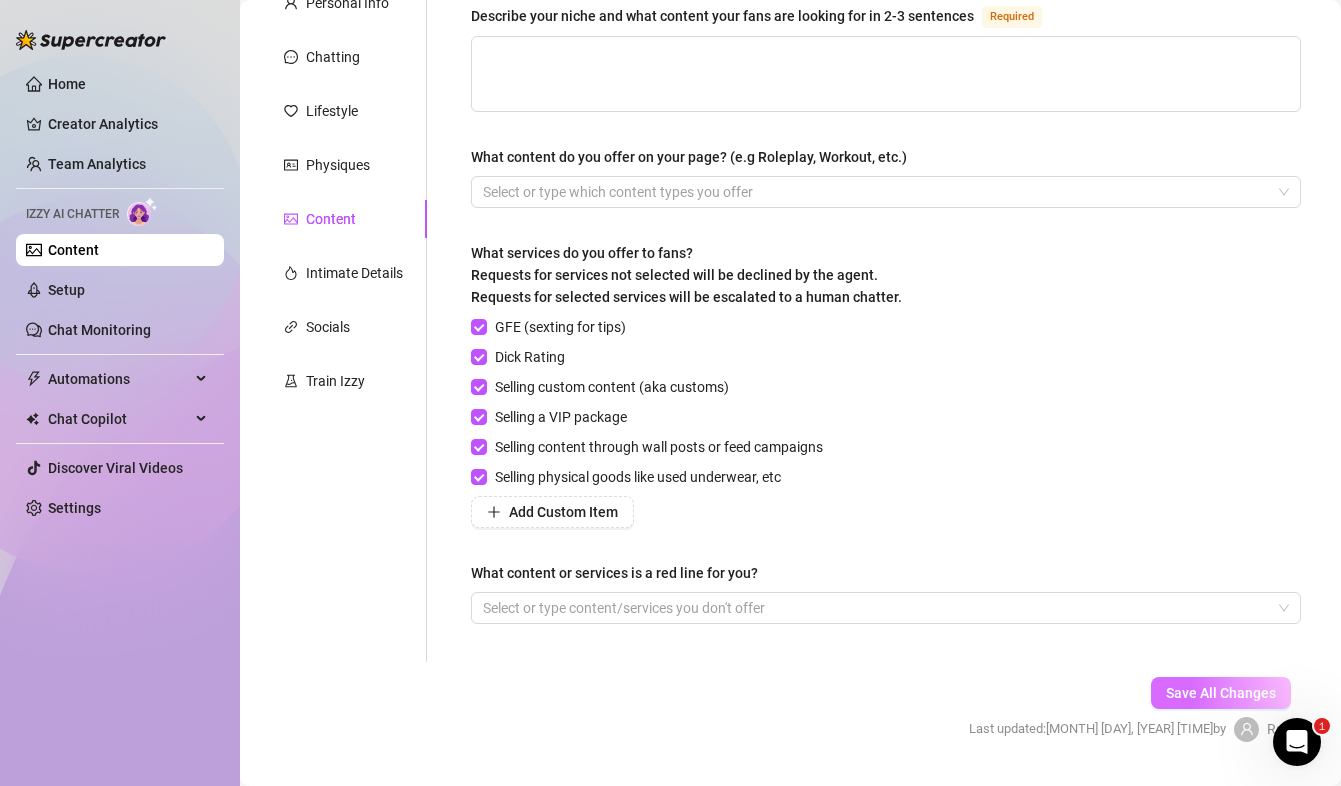 click on "Save All Changes" at bounding box center [1221, 693] 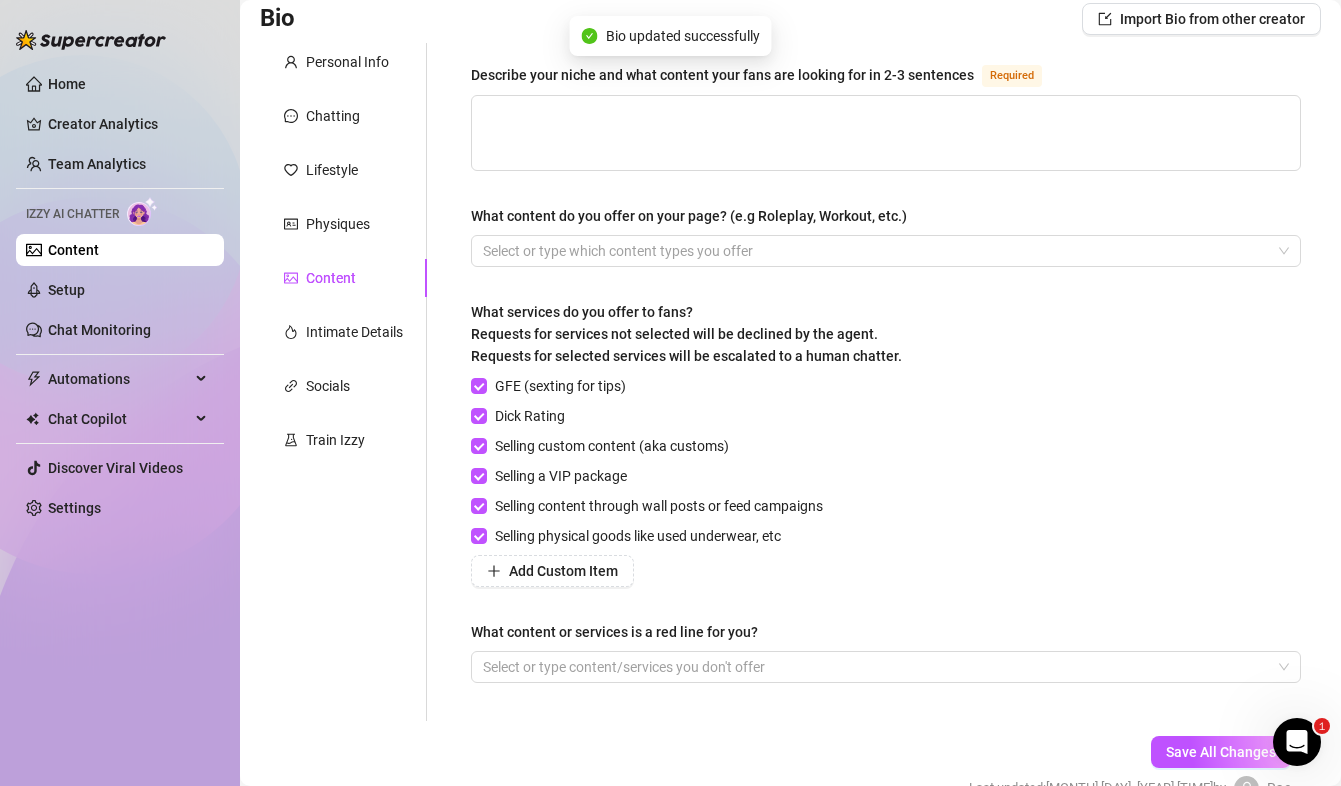 scroll, scrollTop: 58, scrollLeft: 0, axis: vertical 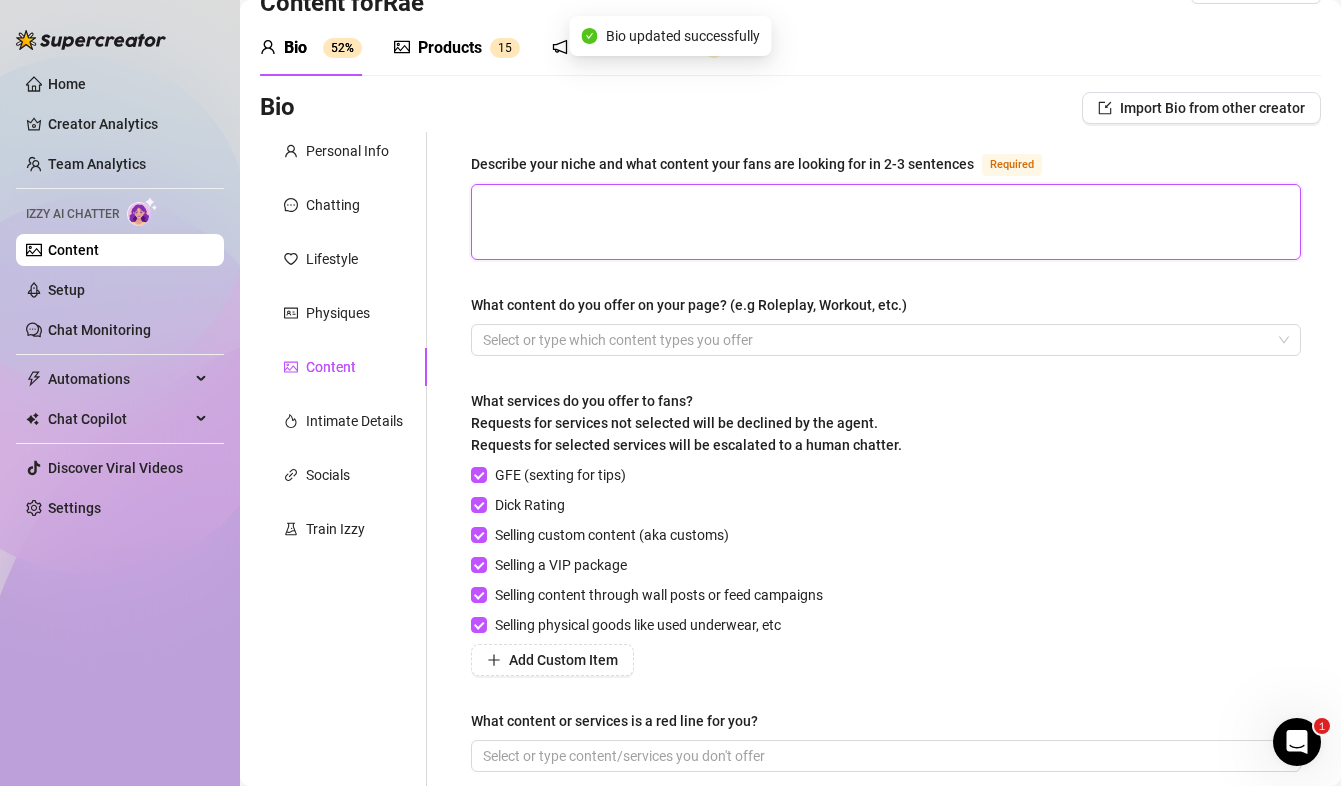 click on "Describe your niche and what content your fans are looking for in 2-3 sentences Required" at bounding box center [886, 222] 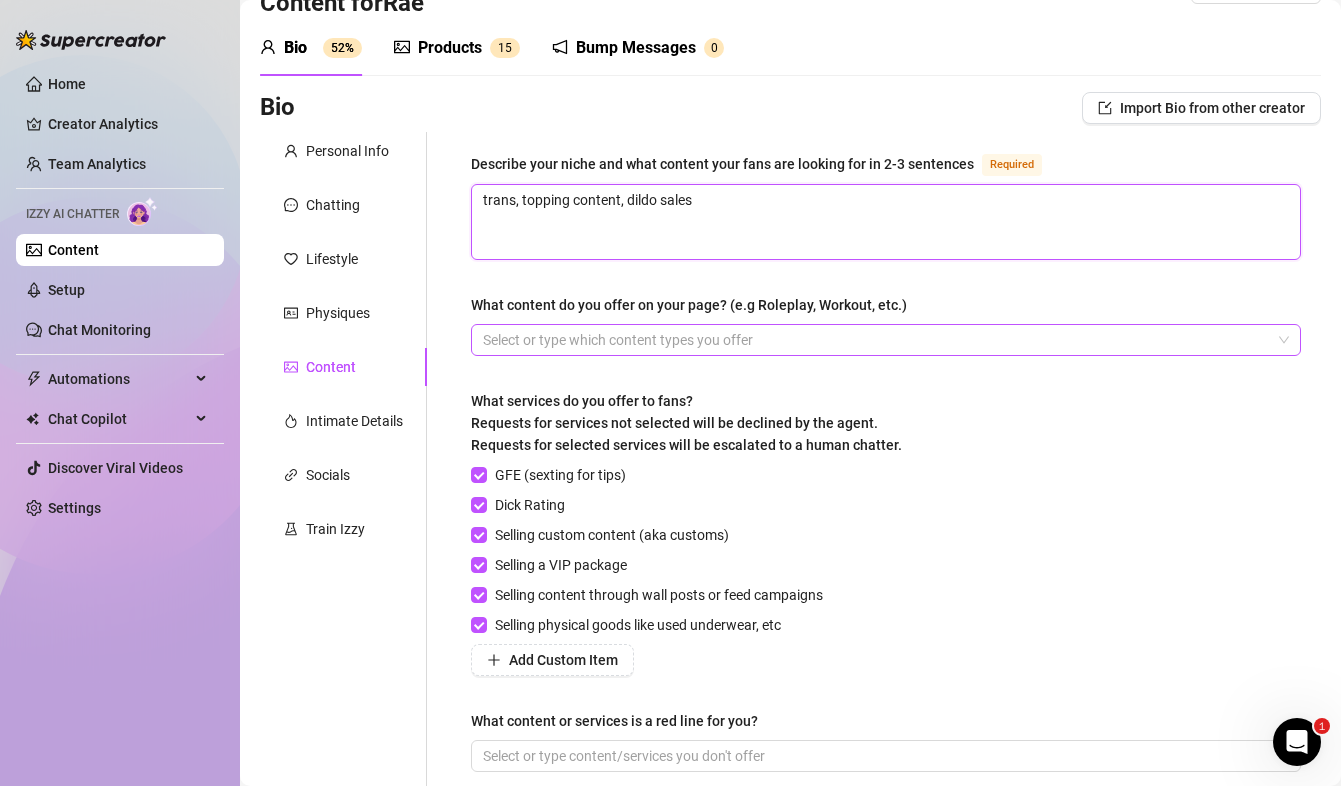 click at bounding box center (875, 340) 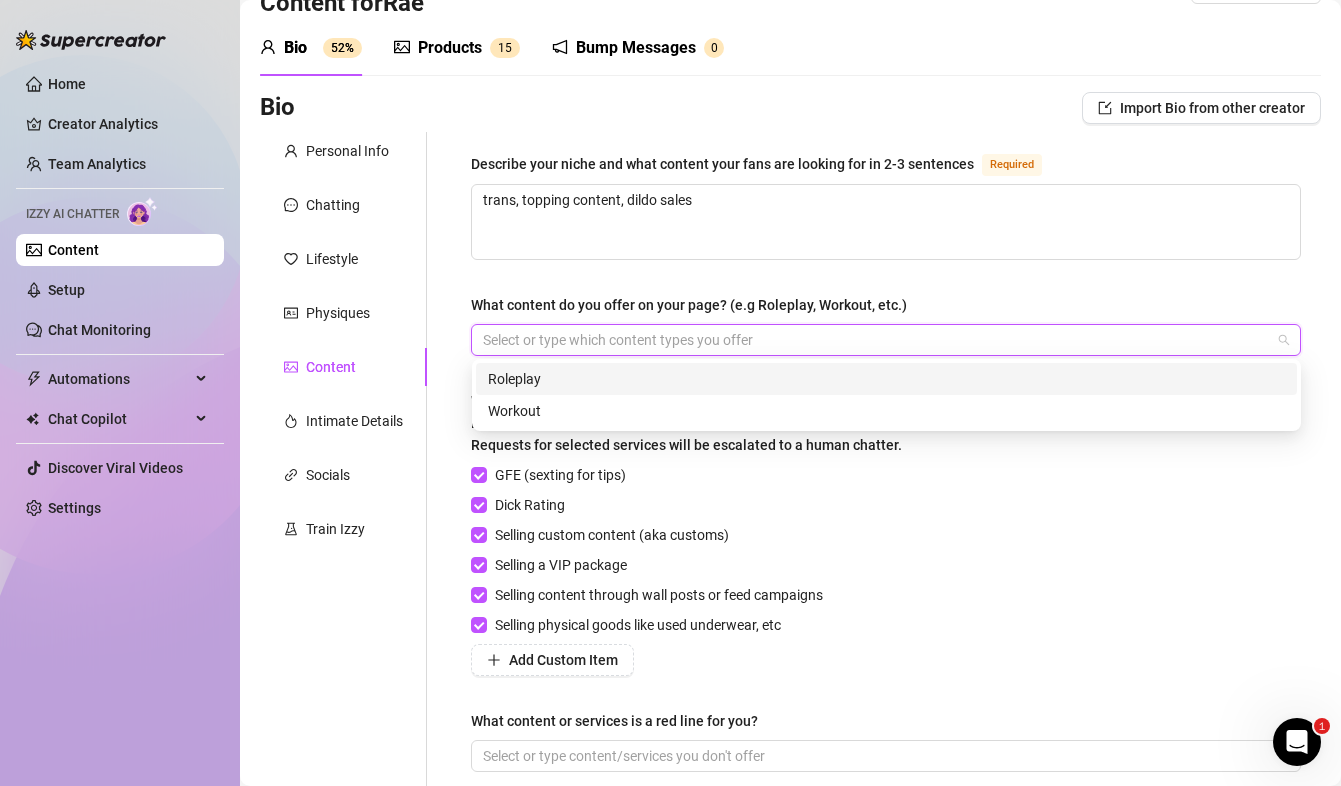 click on "Roleplay" at bounding box center (886, 379) 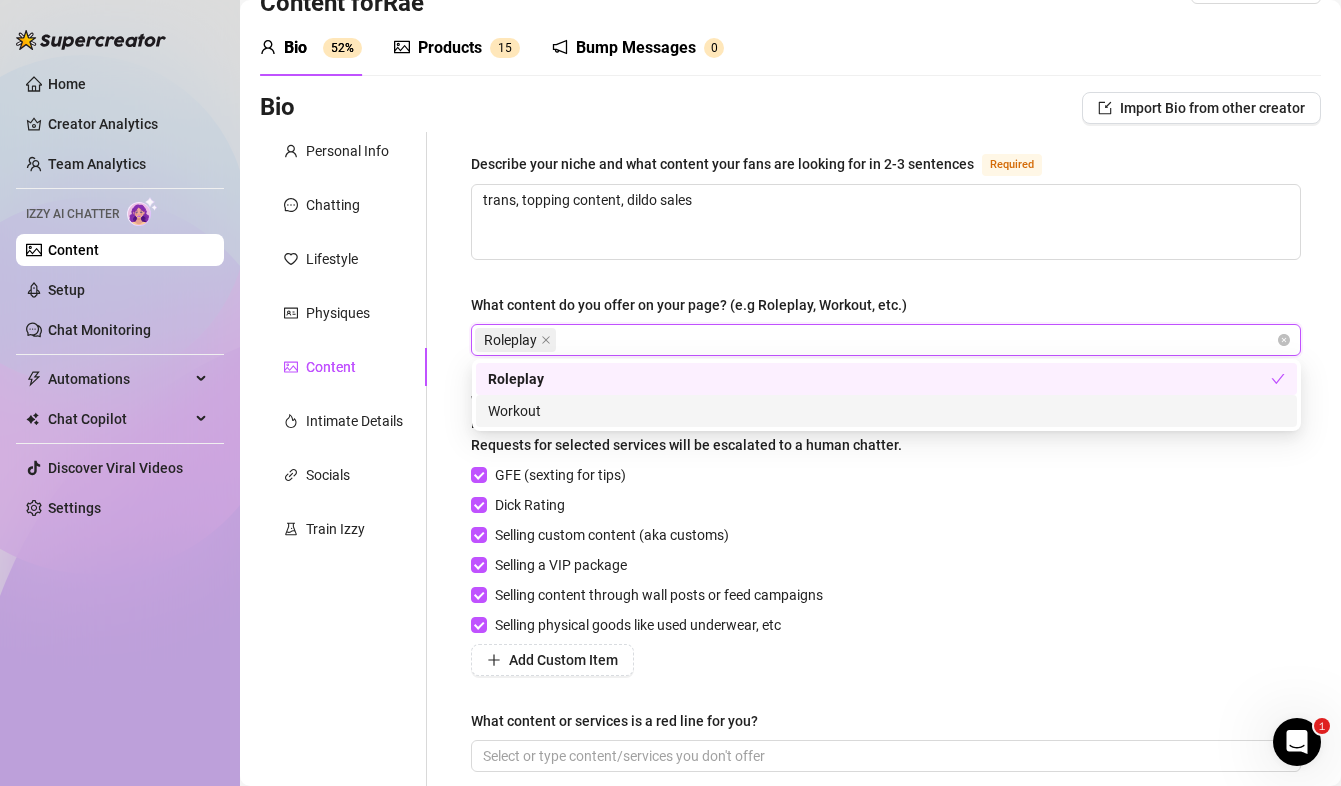 click on "GFE (sexting for tips) Dick Rating Selling custom content (aka customs) Selling a VIP package Selling content through wall posts or feed campaigns Selling physical goods like used underwear, etc Add Custom Item" at bounding box center (886, 570) 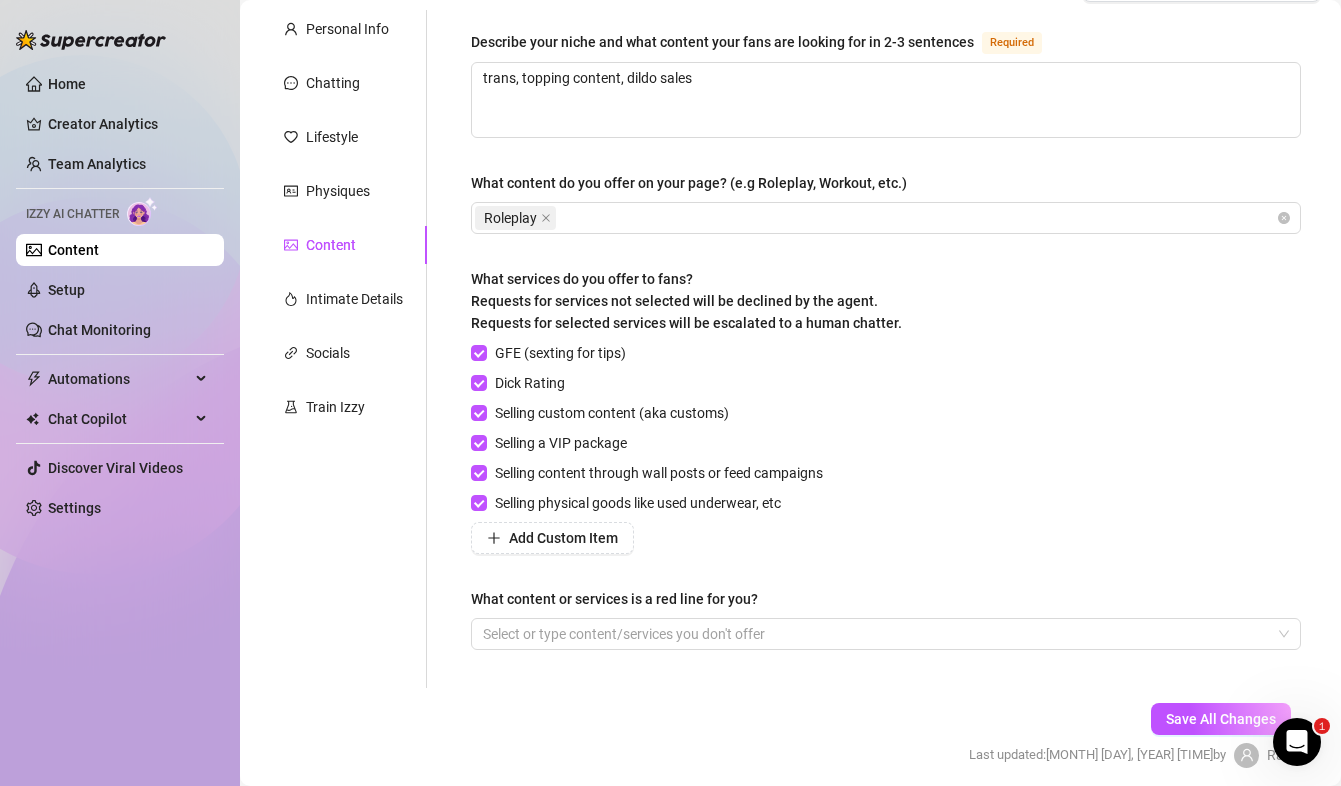 scroll, scrollTop: 256, scrollLeft: 0, axis: vertical 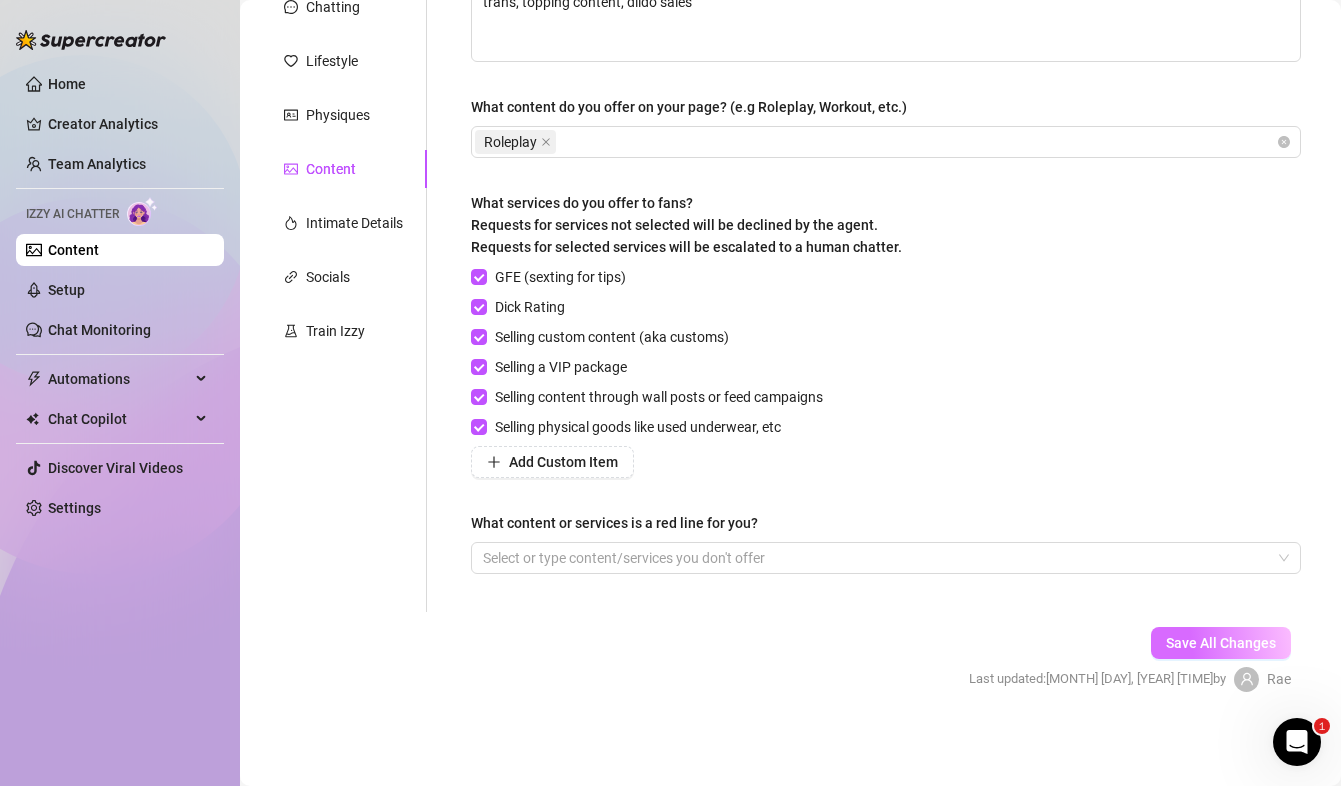 click on "Save All Changes" at bounding box center [1221, 643] 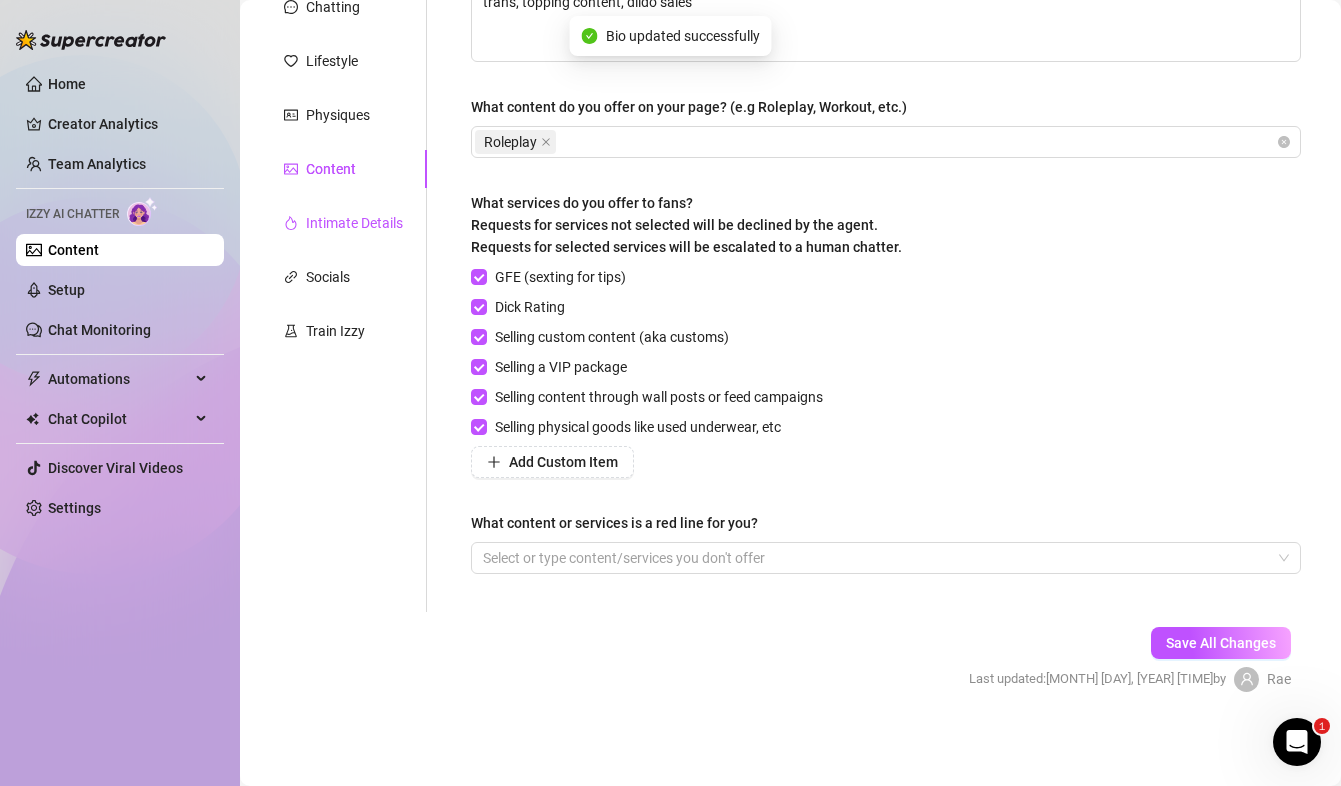 click on "Intimate Details" at bounding box center (354, 223) 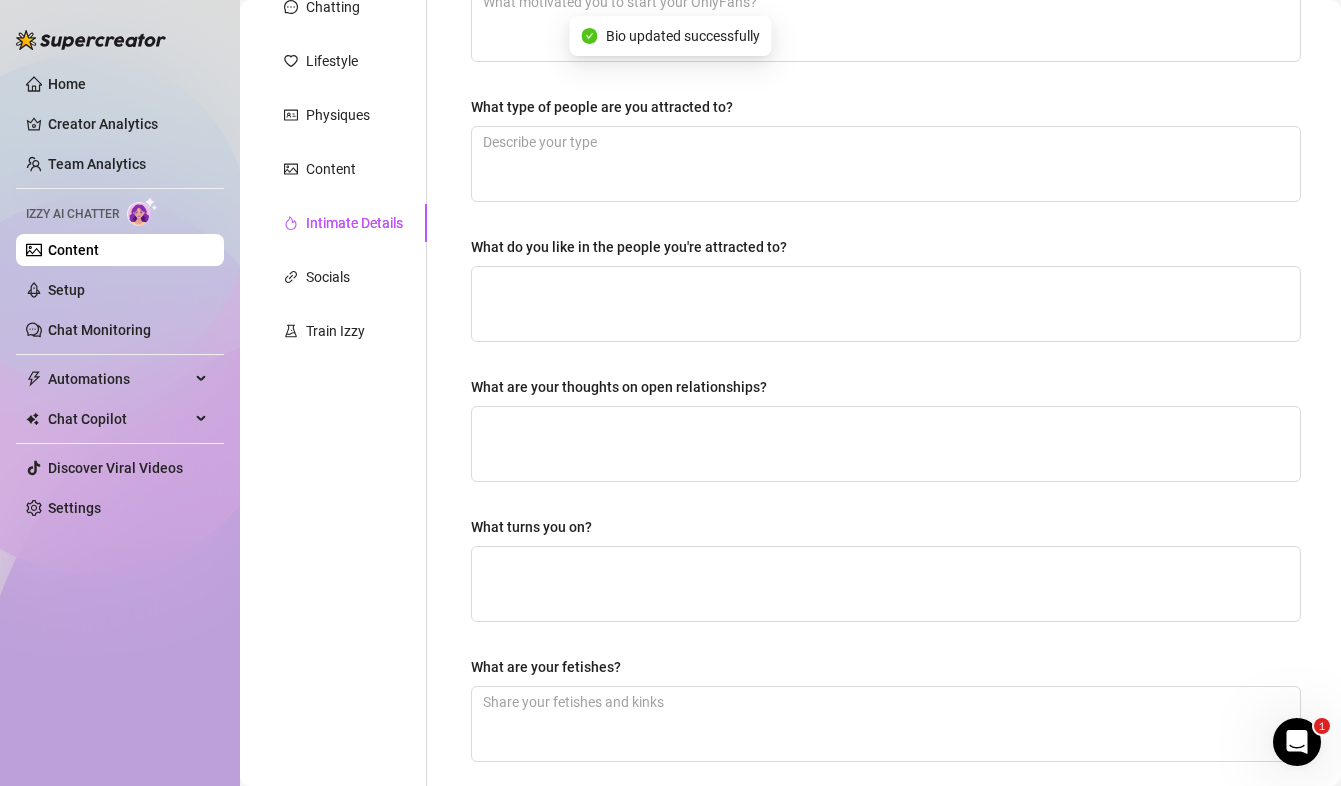scroll, scrollTop: 0, scrollLeft: 0, axis: both 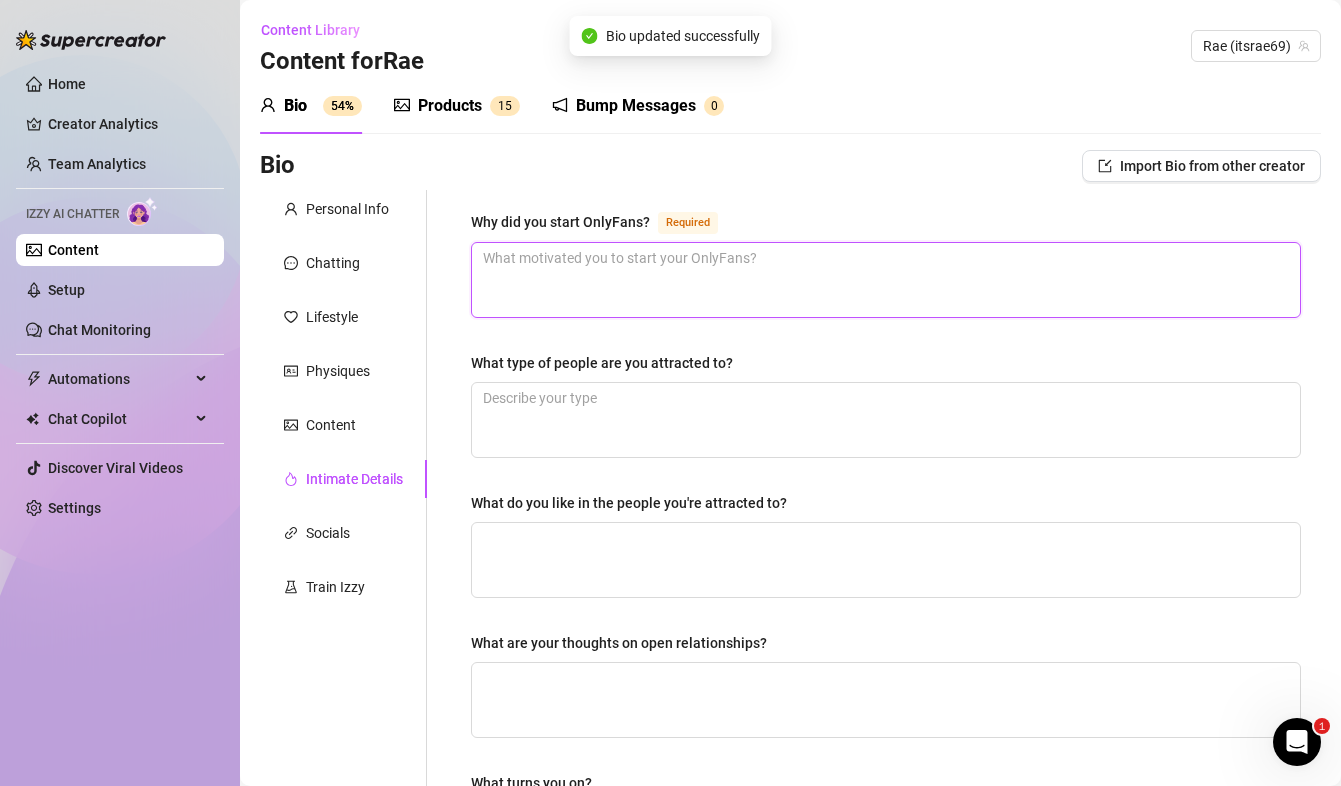 click on "Why did you start OnlyFans? Required" at bounding box center (886, 280) 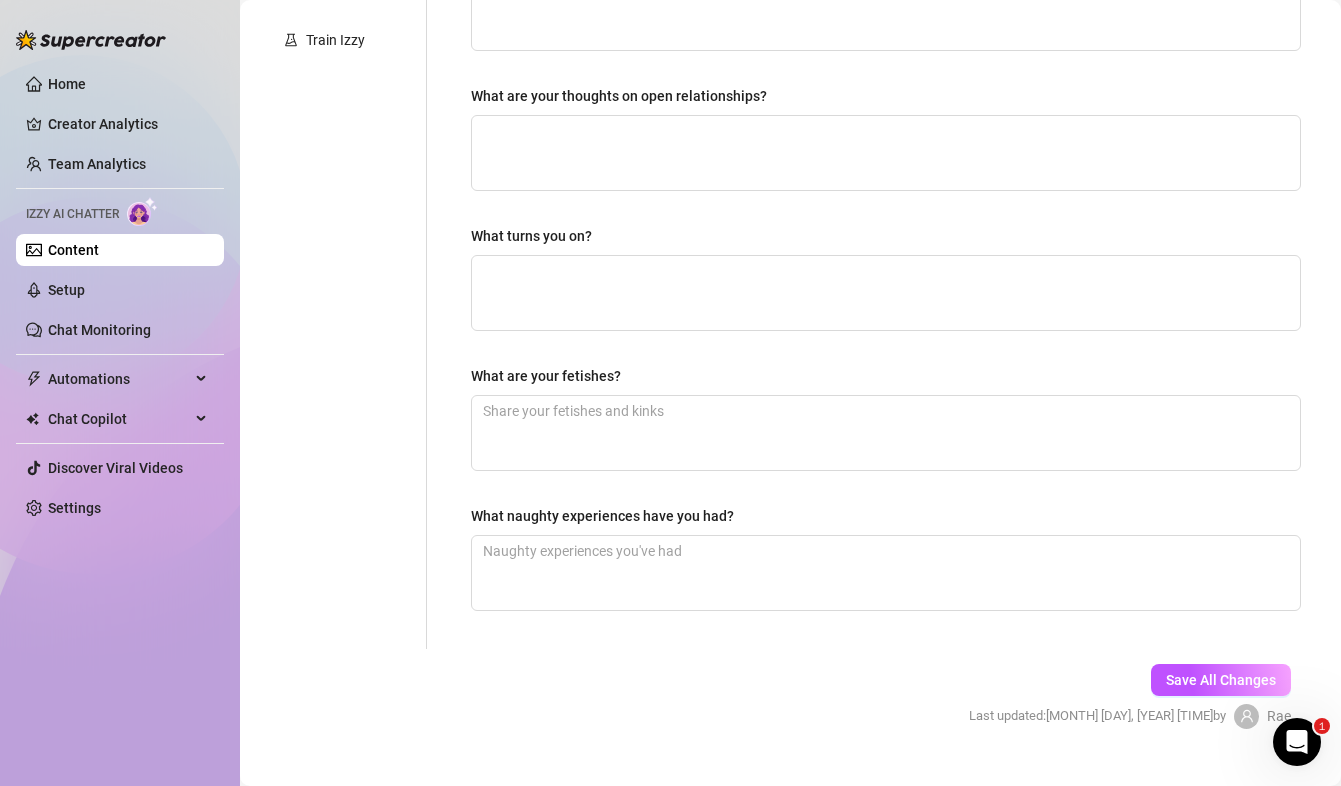 scroll, scrollTop: 584, scrollLeft: 0, axis: vertical 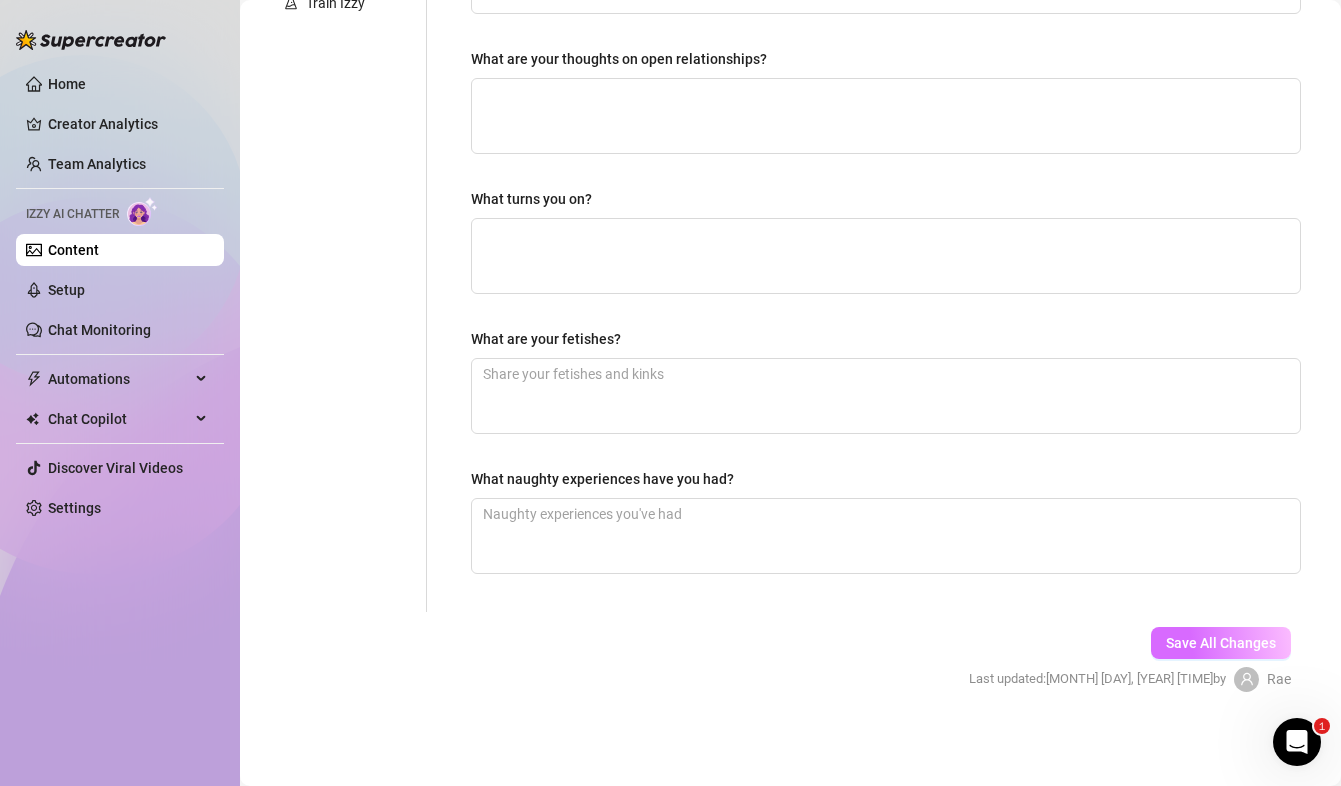 click on "Save All Changes" at bounding box center [1221, 643] 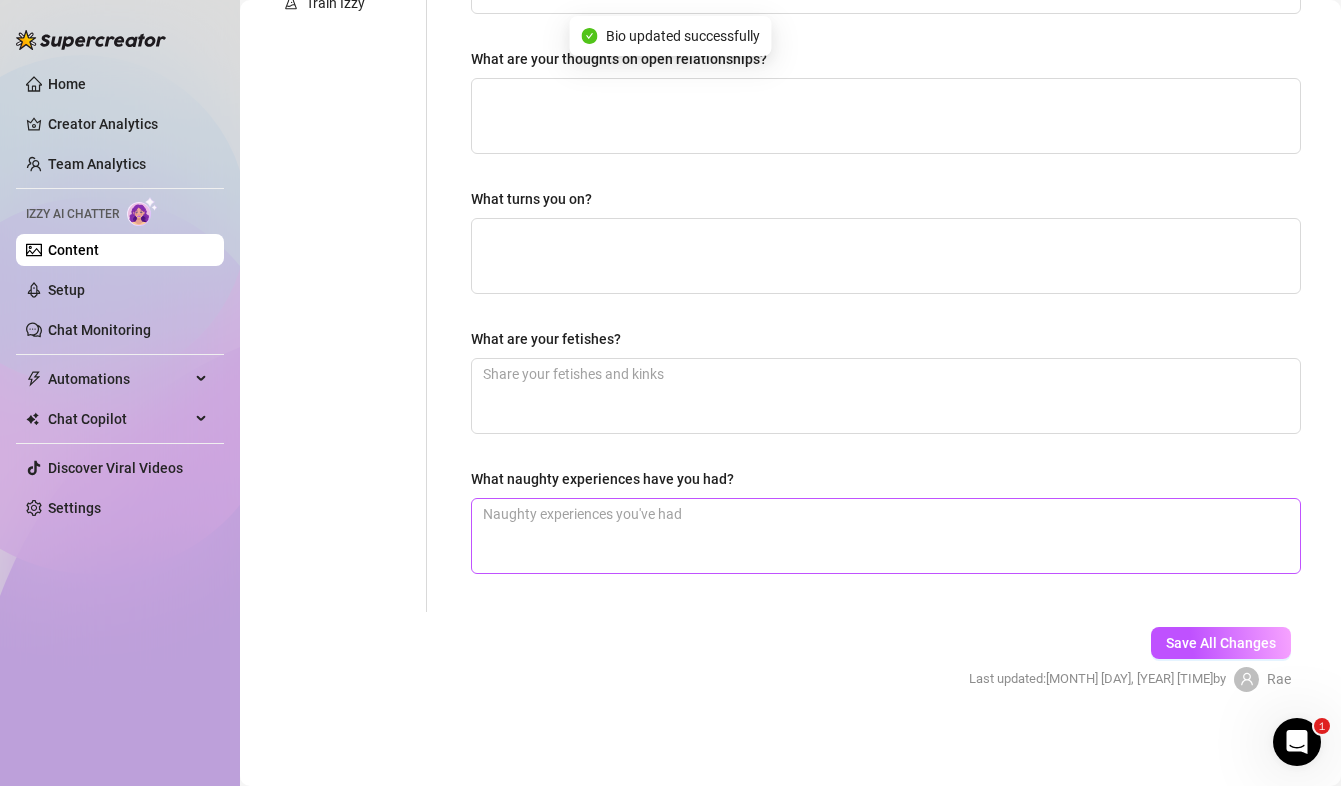 scroll, scrollTop: 0, scrollLeft: 0, axis: both 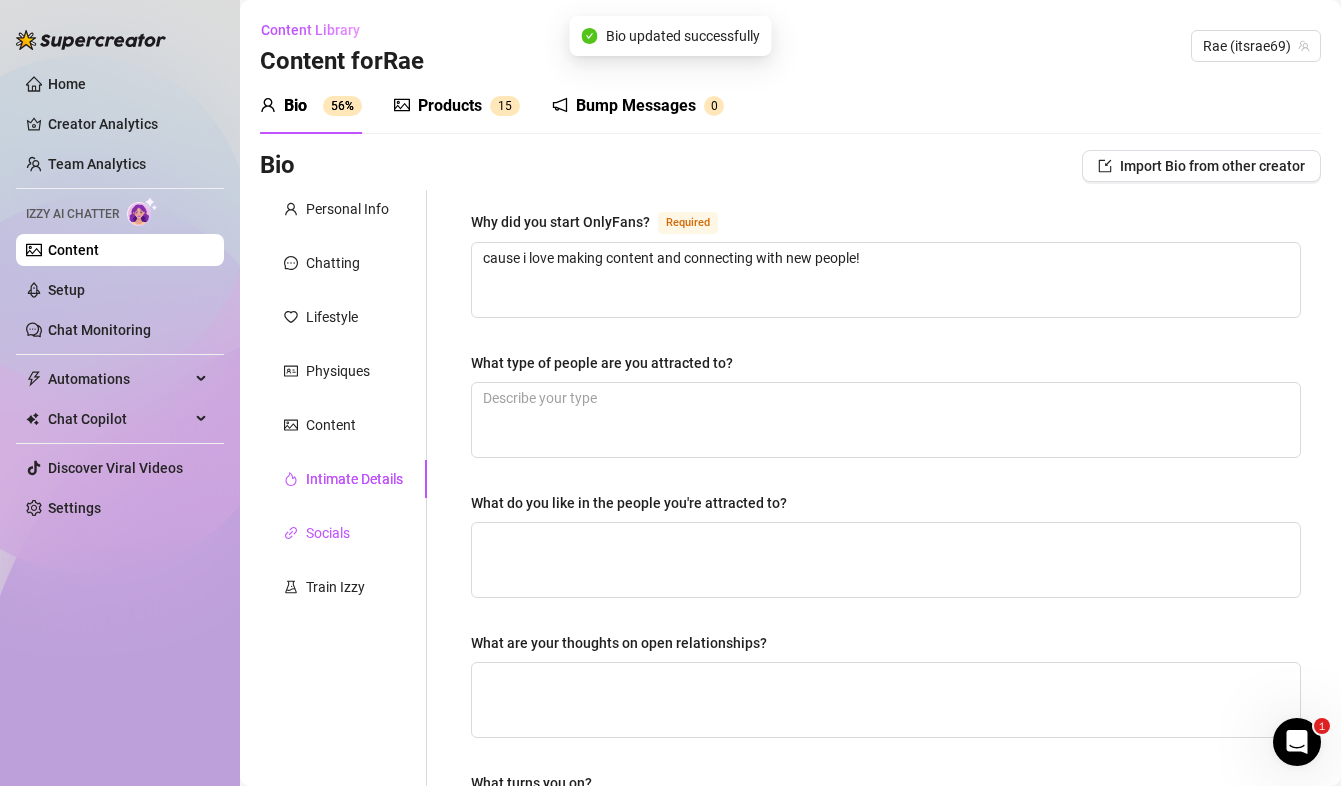 click on "Socials" at bounding box center (328, 533) 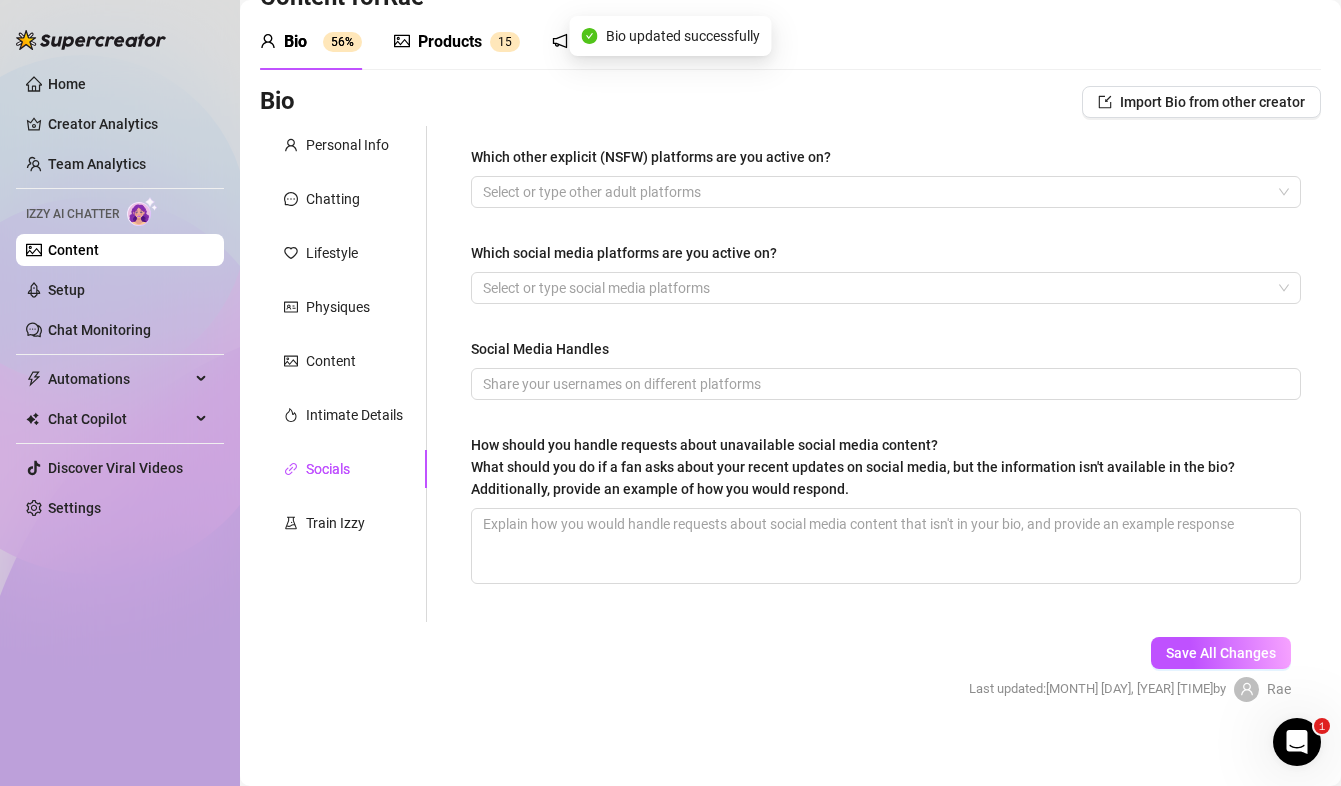 scroll, scrollTop: 72, scrollLeft: 0, axis: vertical 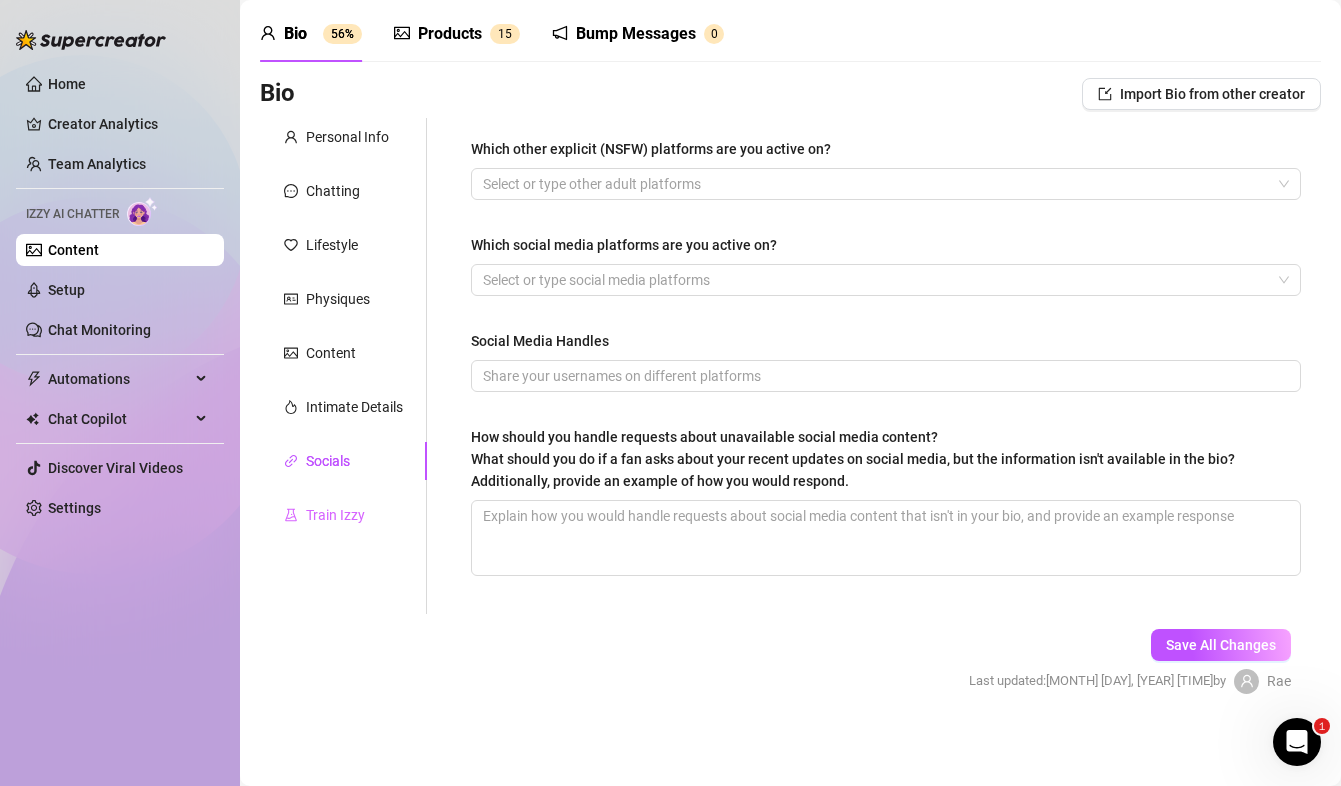 click on "Train Izzy" at bounding box center [343, 515] 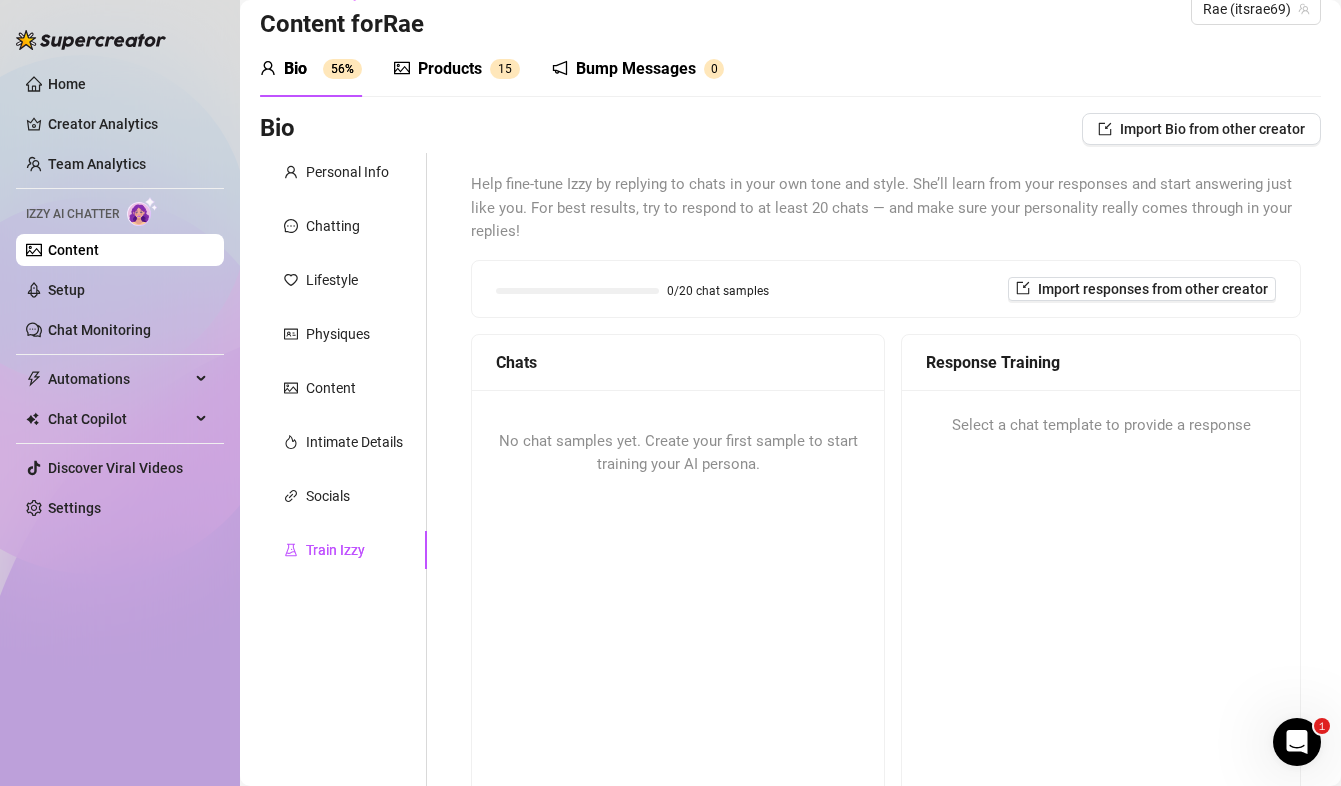 scroll, scrollTop: 279, scrollLeft: 0, axis: vertical 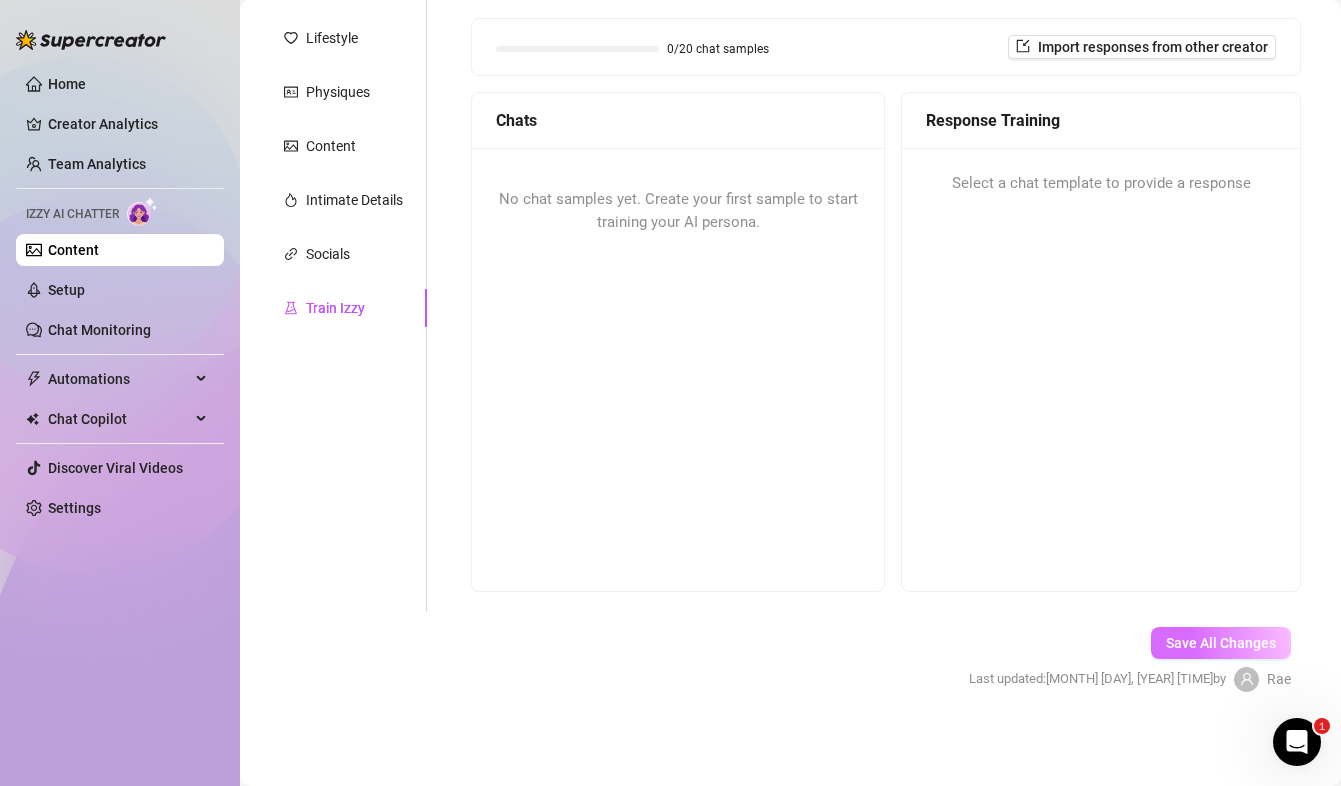 click on "Save All Changes" at bounding box center [1221, 643] 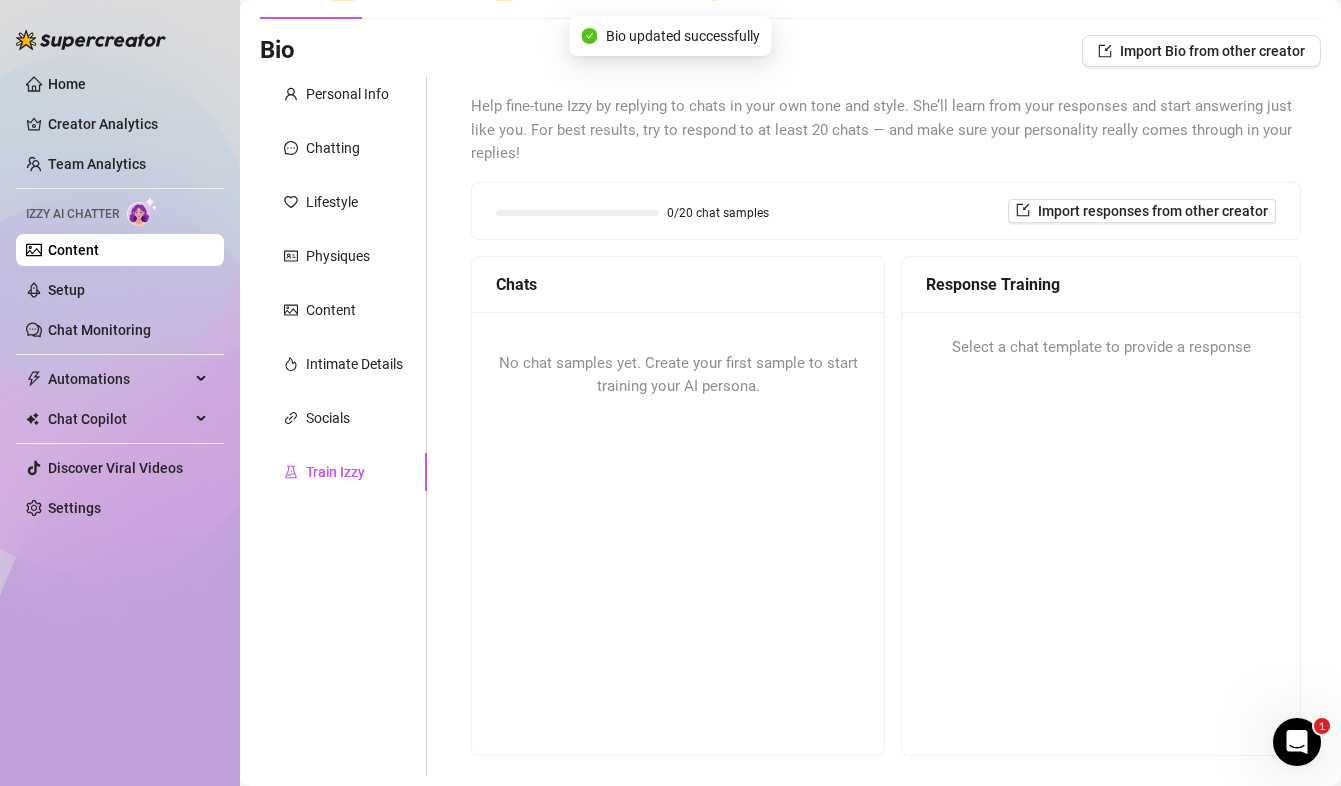 scroll, scrollTop: 0, scrollLeft: 0, axis: both 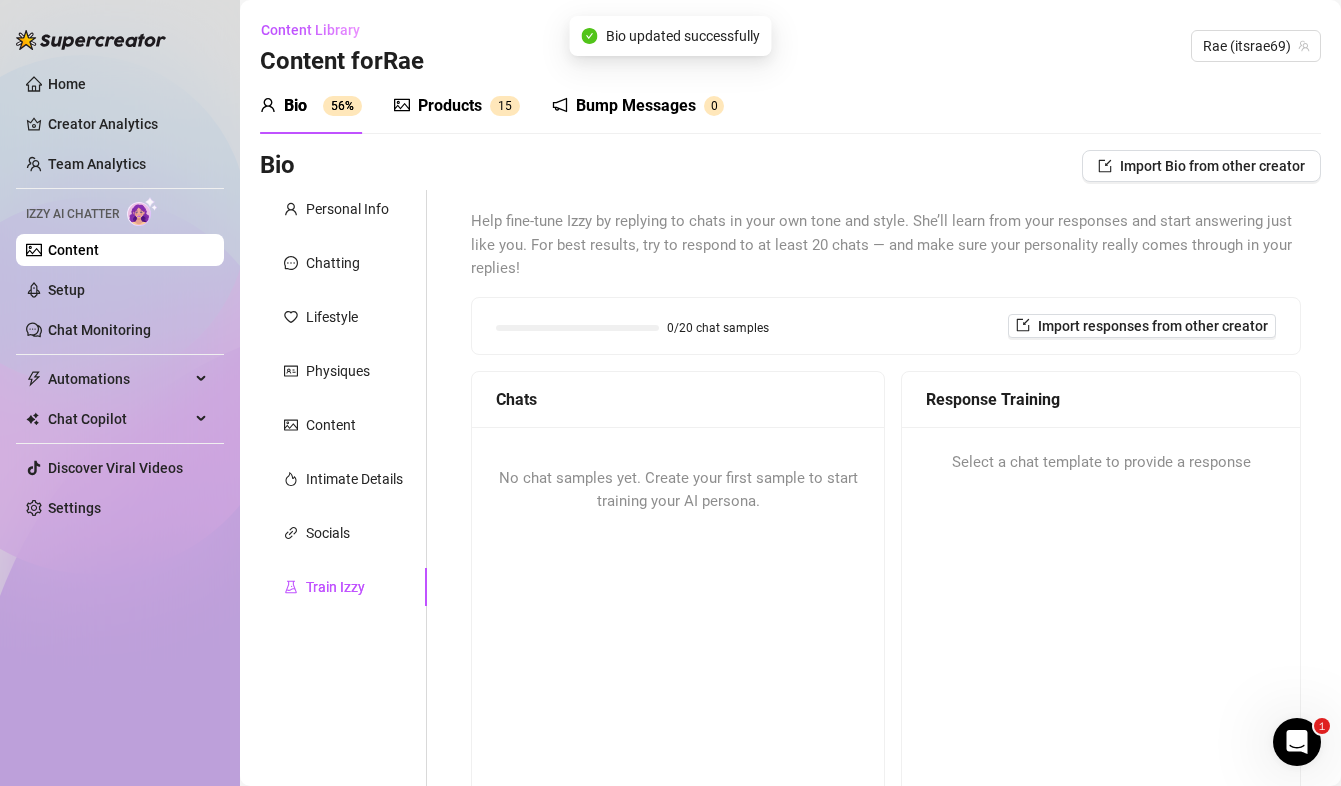 click on "Content" at bounding box center [73, 250] 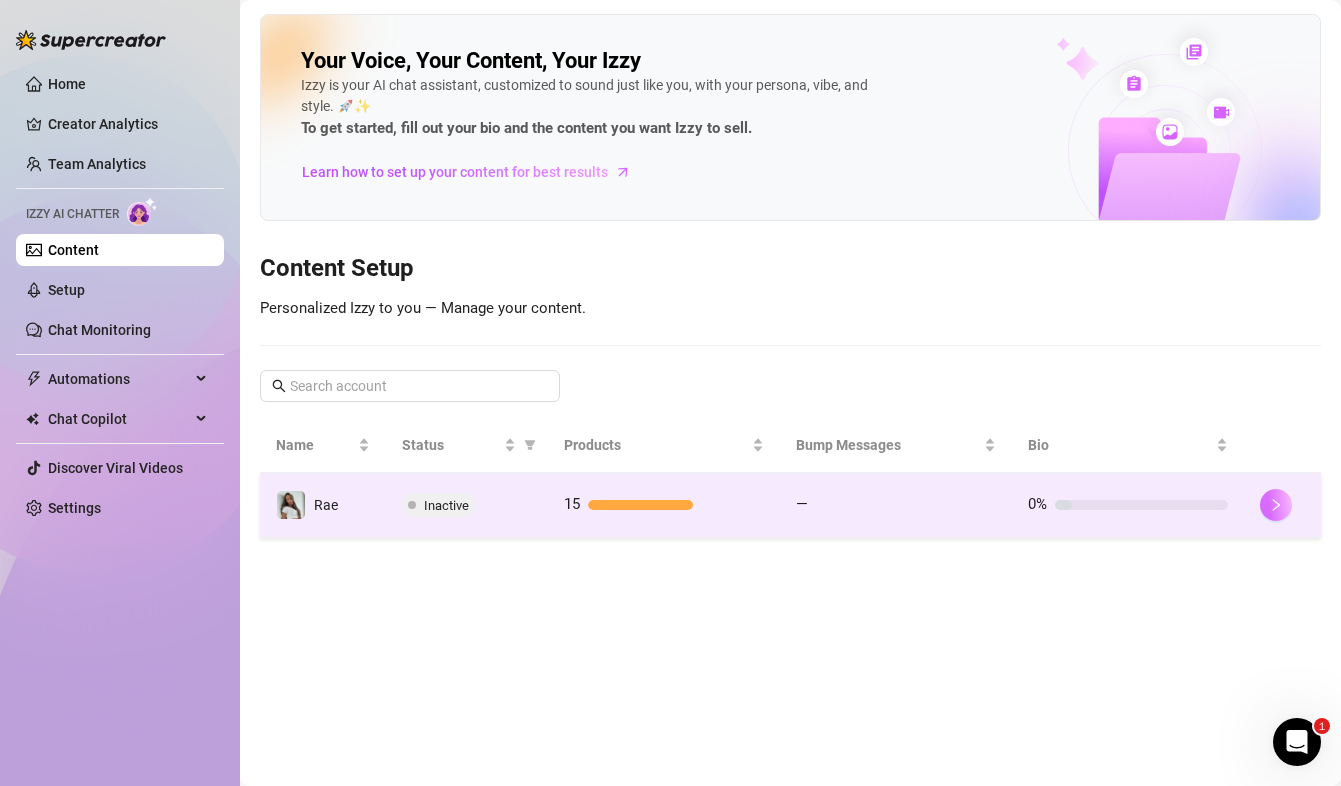 click at bounding box center [1276, 505] 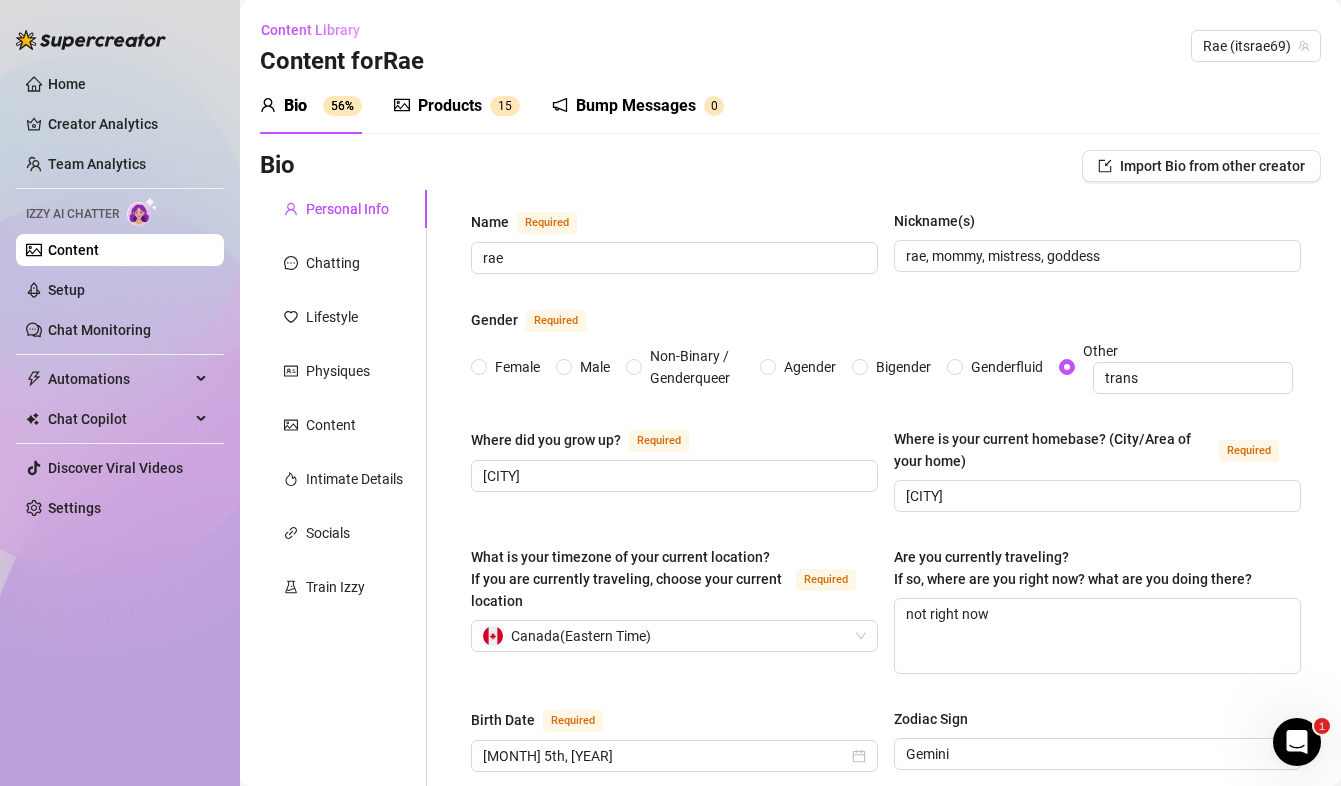 click on "Content" at bounding box center (73, 250) 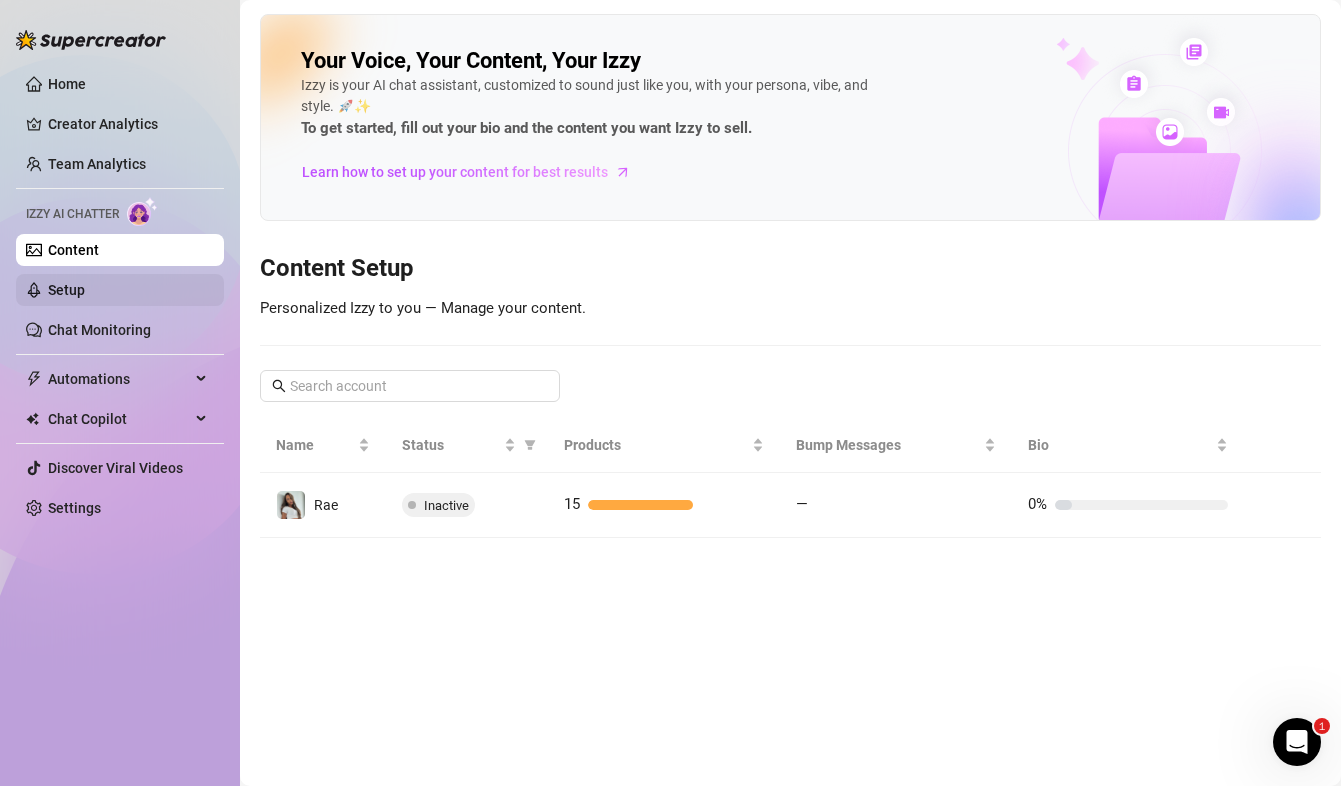 click on "Setup" at bounding box center [66, 290] 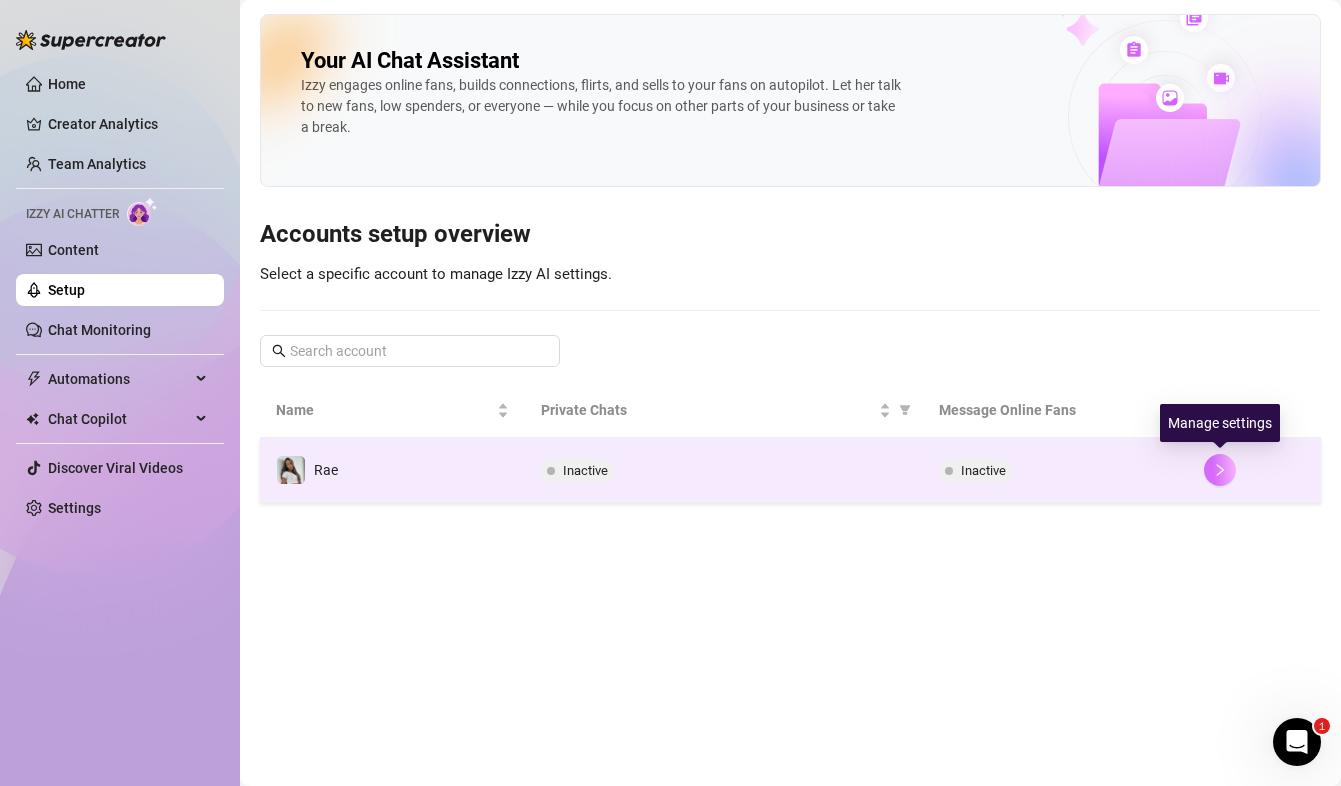 click 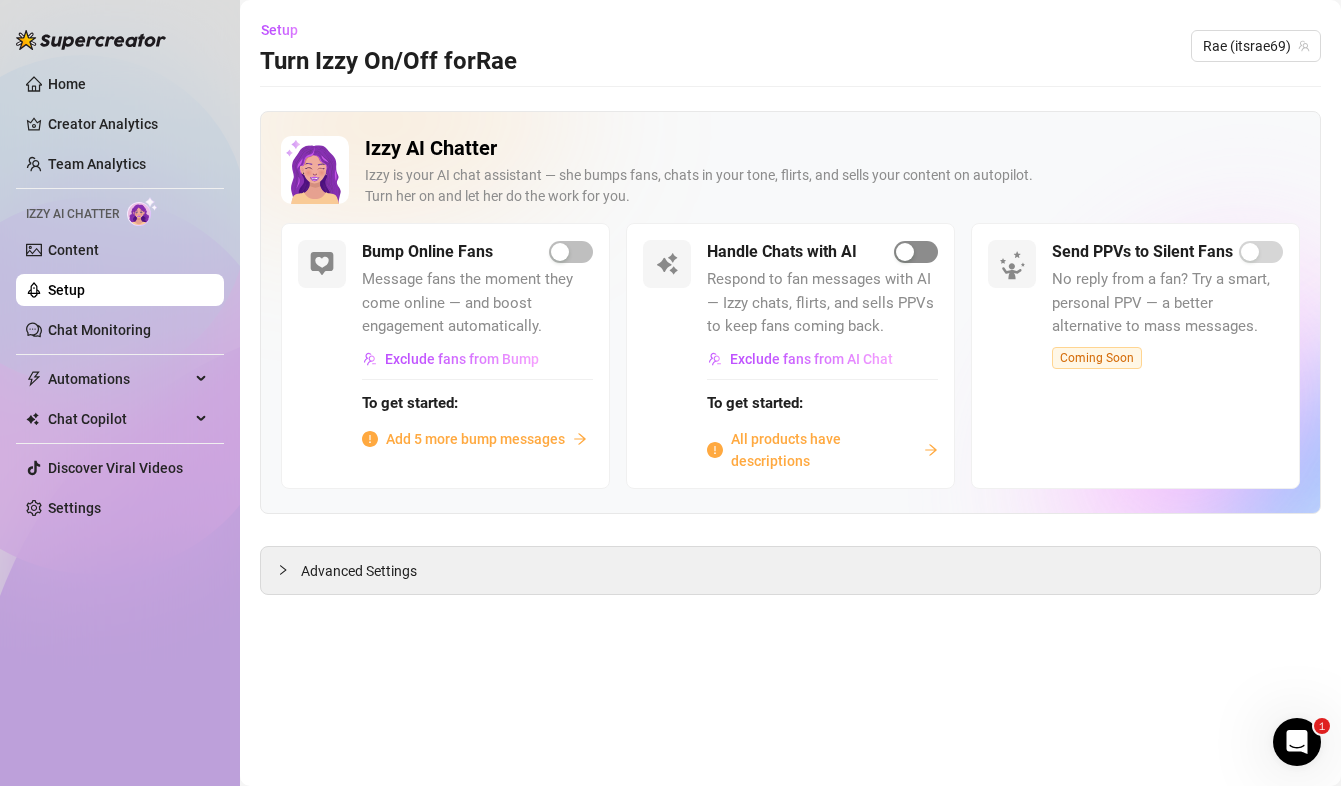 click at bounding box center (905, 252) 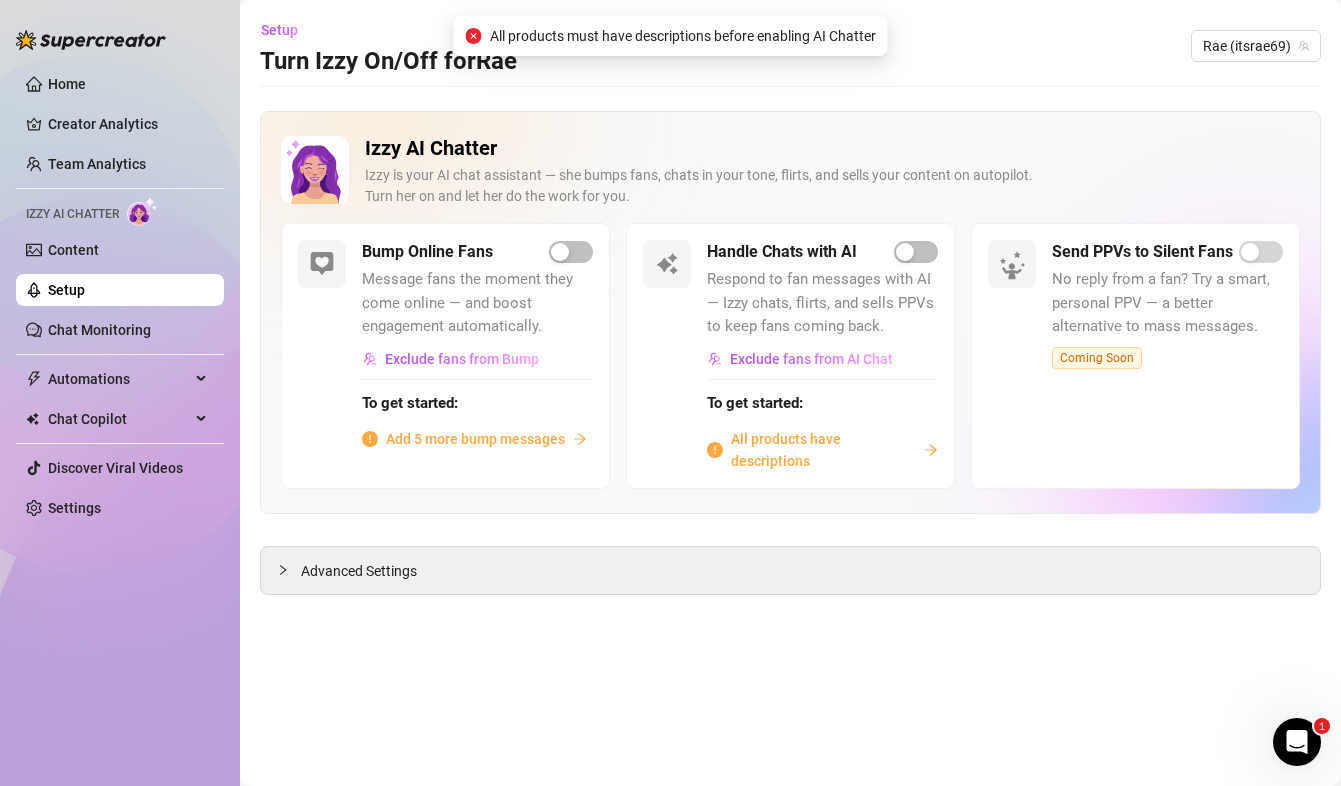 click on "All products have descriptions" at bounding box center [823, 450] 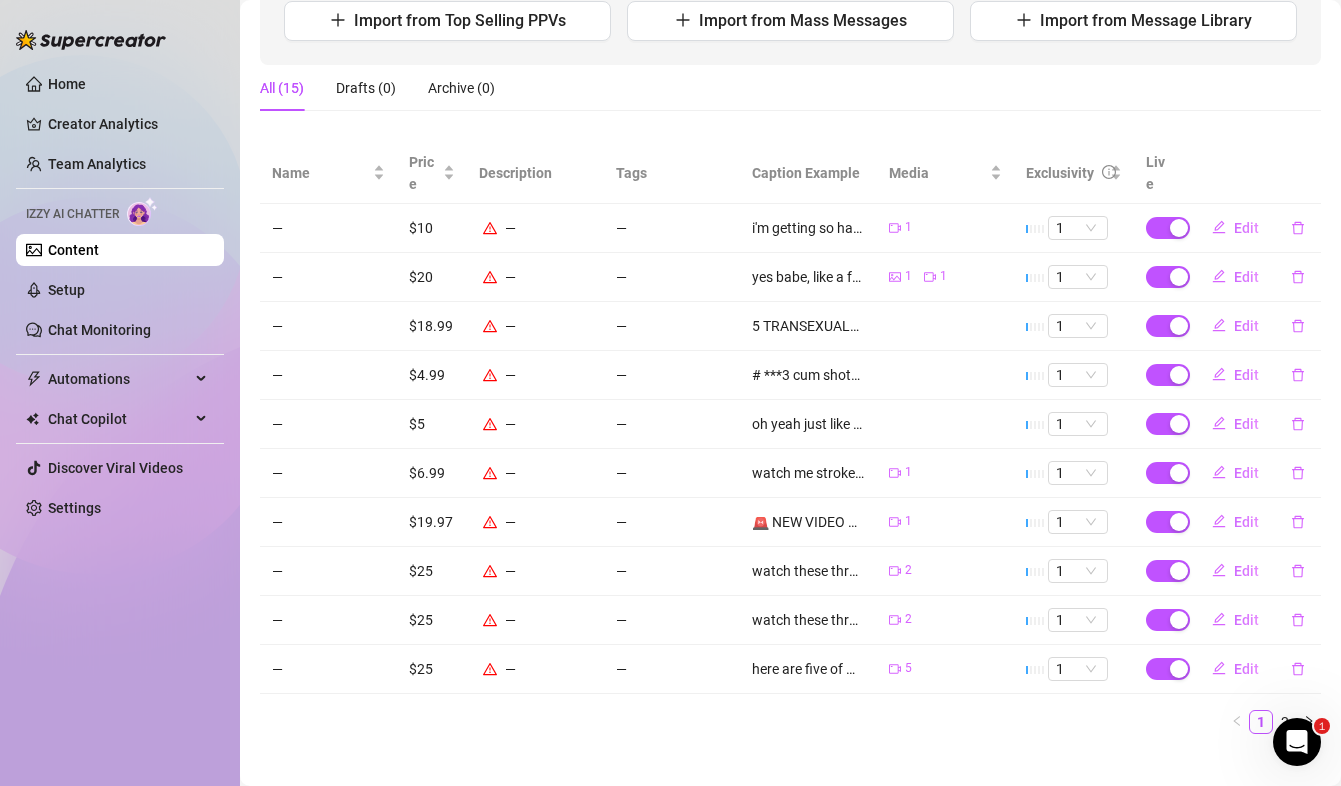 scroll, scrollTop: 291, scrollLeft: 0, axis: vertical 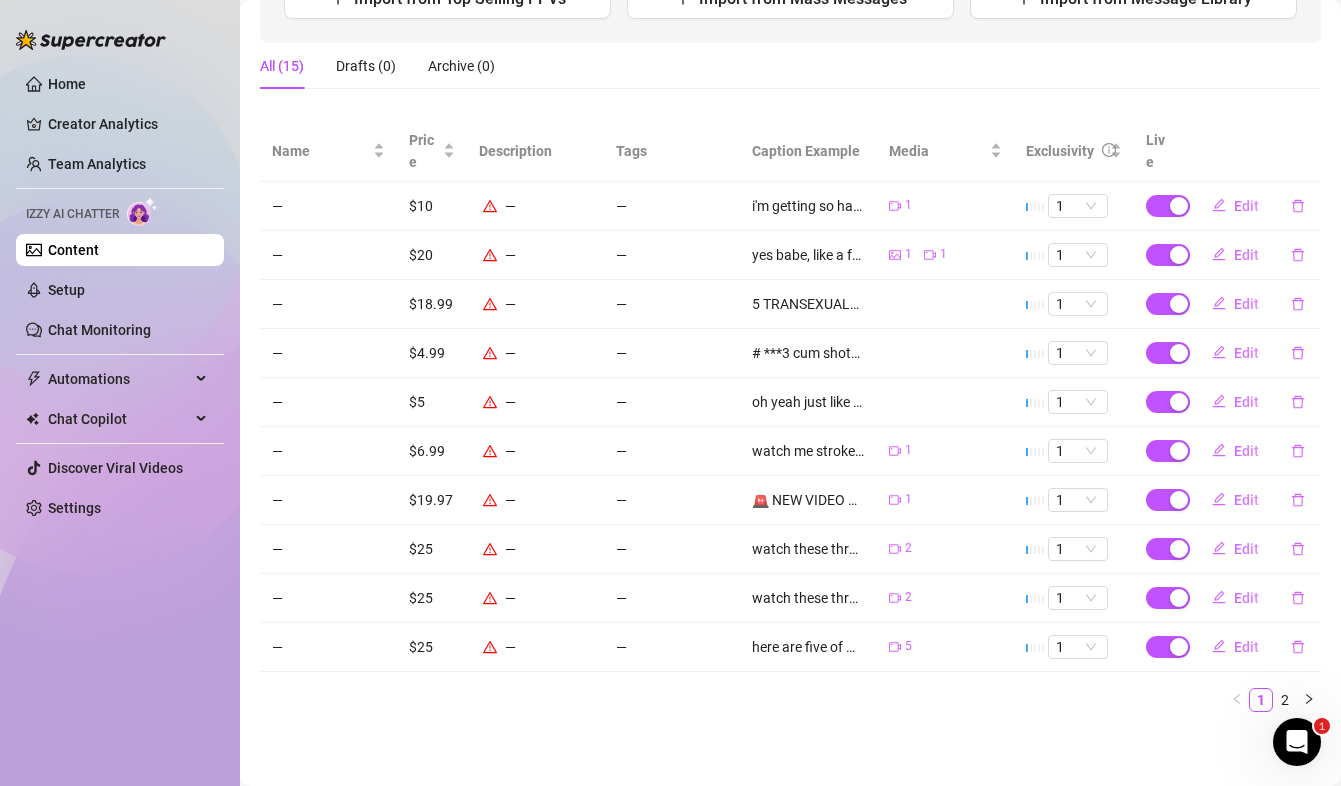 click 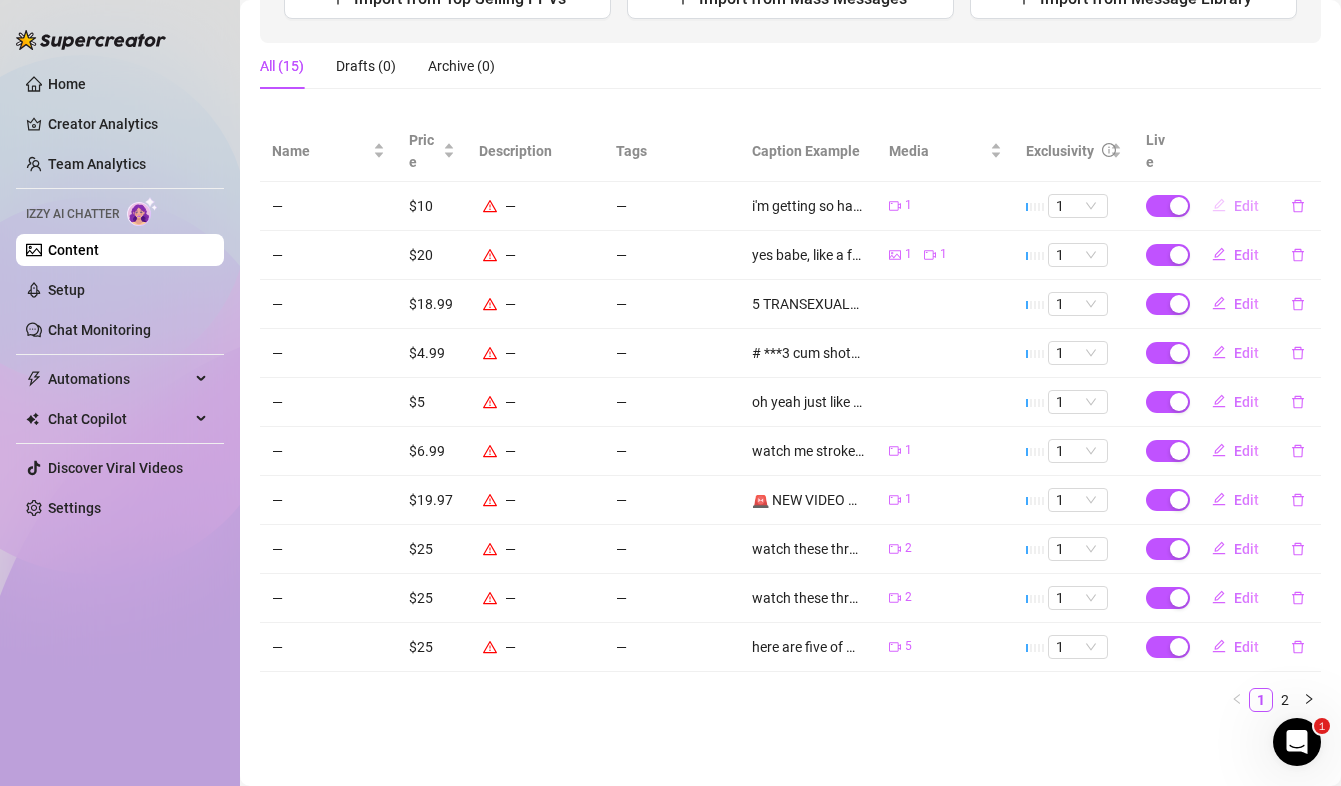 click on "Edit" at bounding box center (1246, 206) 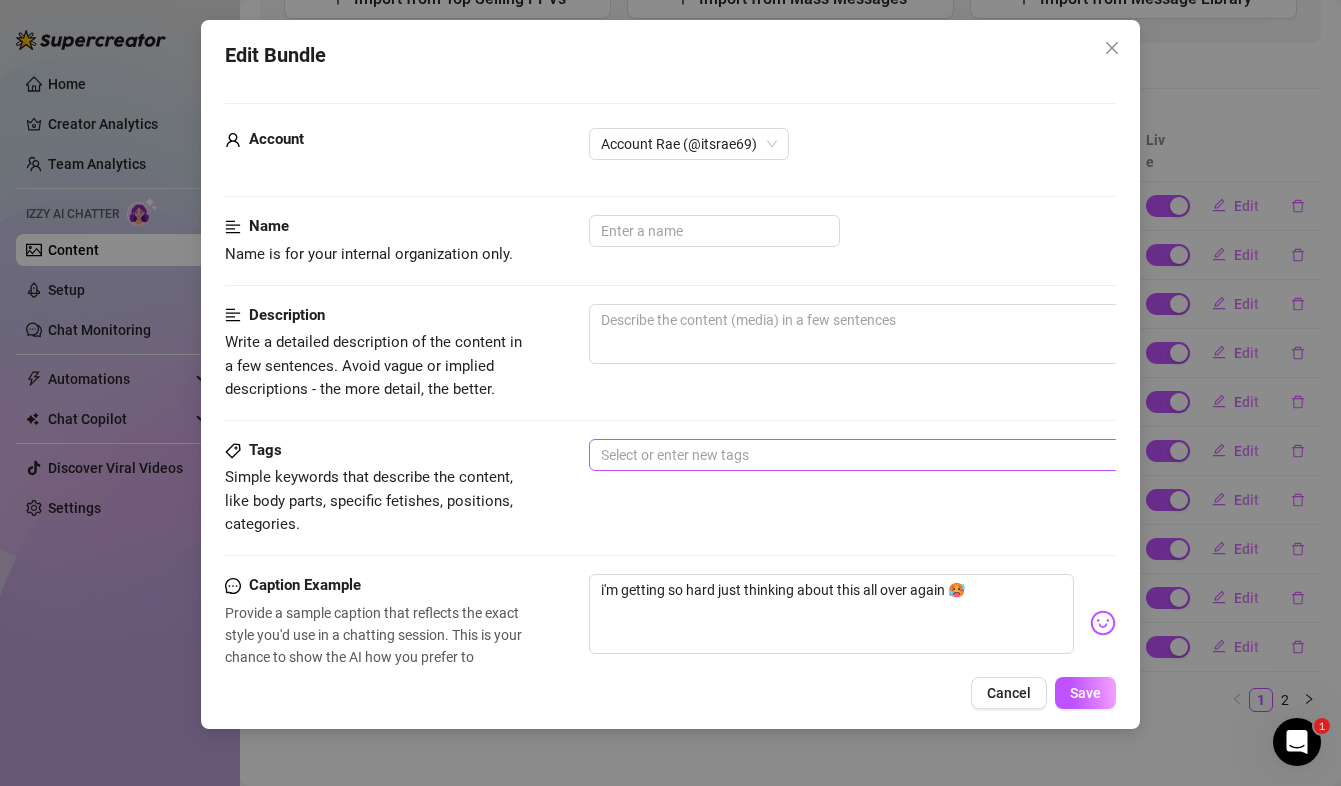 scroll, scrollTop: 100, scrollLeft: 0, axis: vertical 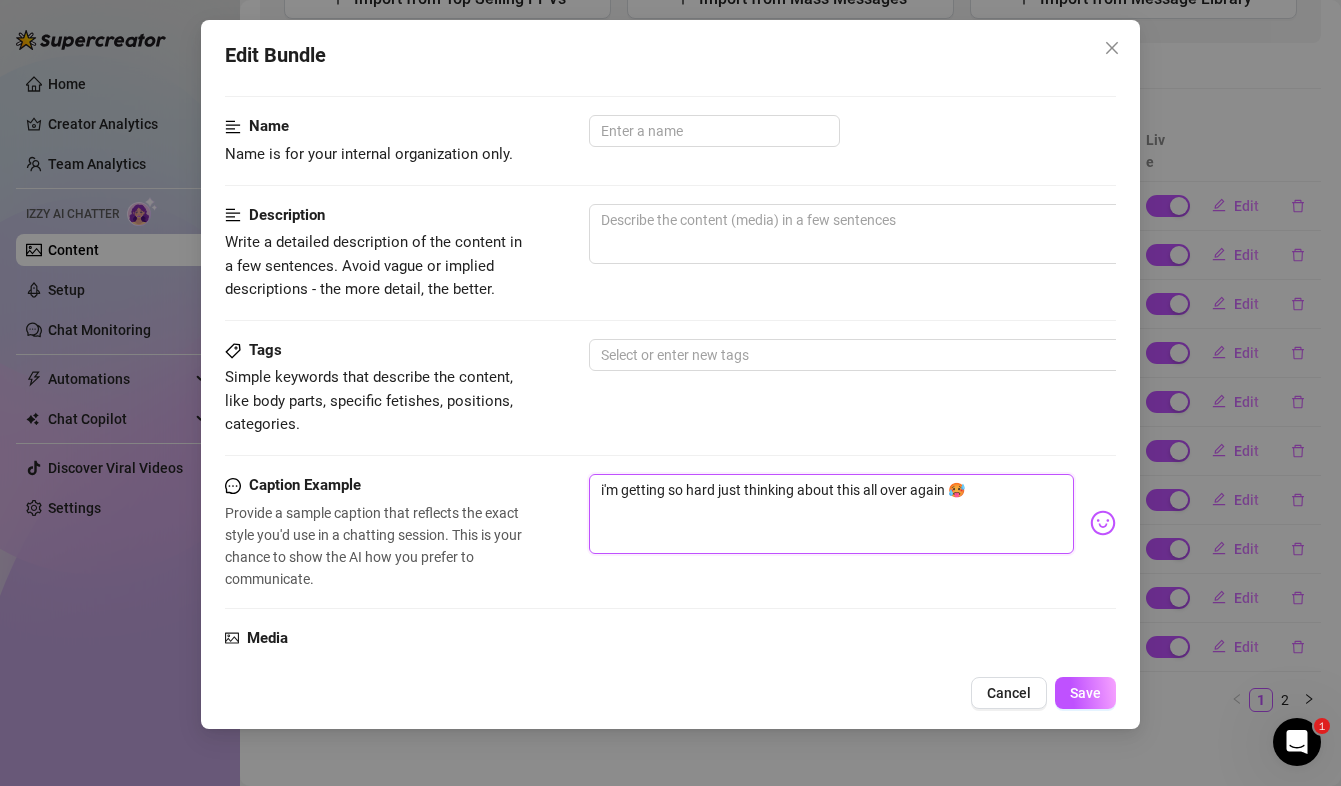 drag, startPoint x: 978, startPoint y: 481, endPoint x: 420, endPoint y: 484, distance: 558.00806 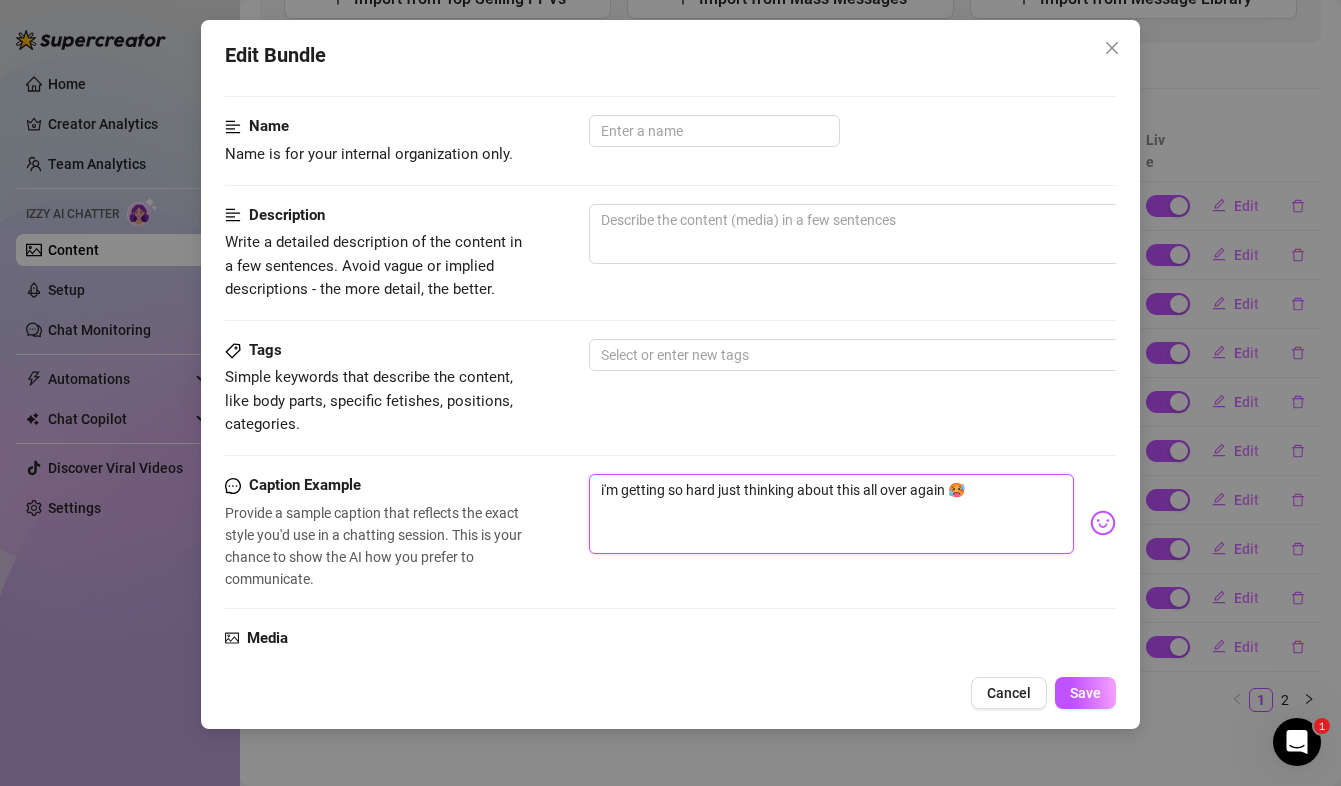 click on "Caption Example Provide a sample caption that reflects the exact style you'd use in a chatting session. This is your chance to show the AI how you prefer to communicate. i'm getting so hard just thinking about this all over again 🥵" at bounding box center (670, 532) 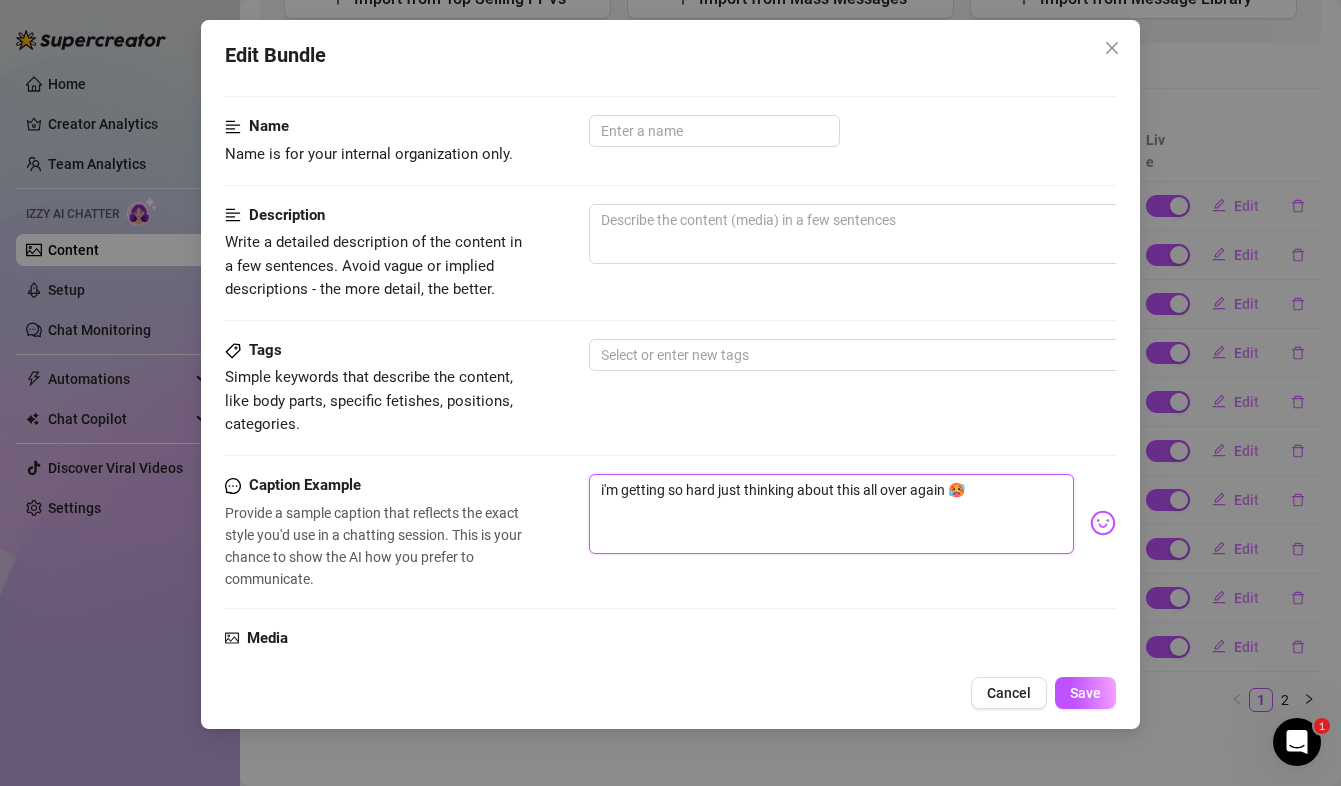 click on "i'm getting so hard just thinking about this all over again 🥵" at bounding box center [831, 514] 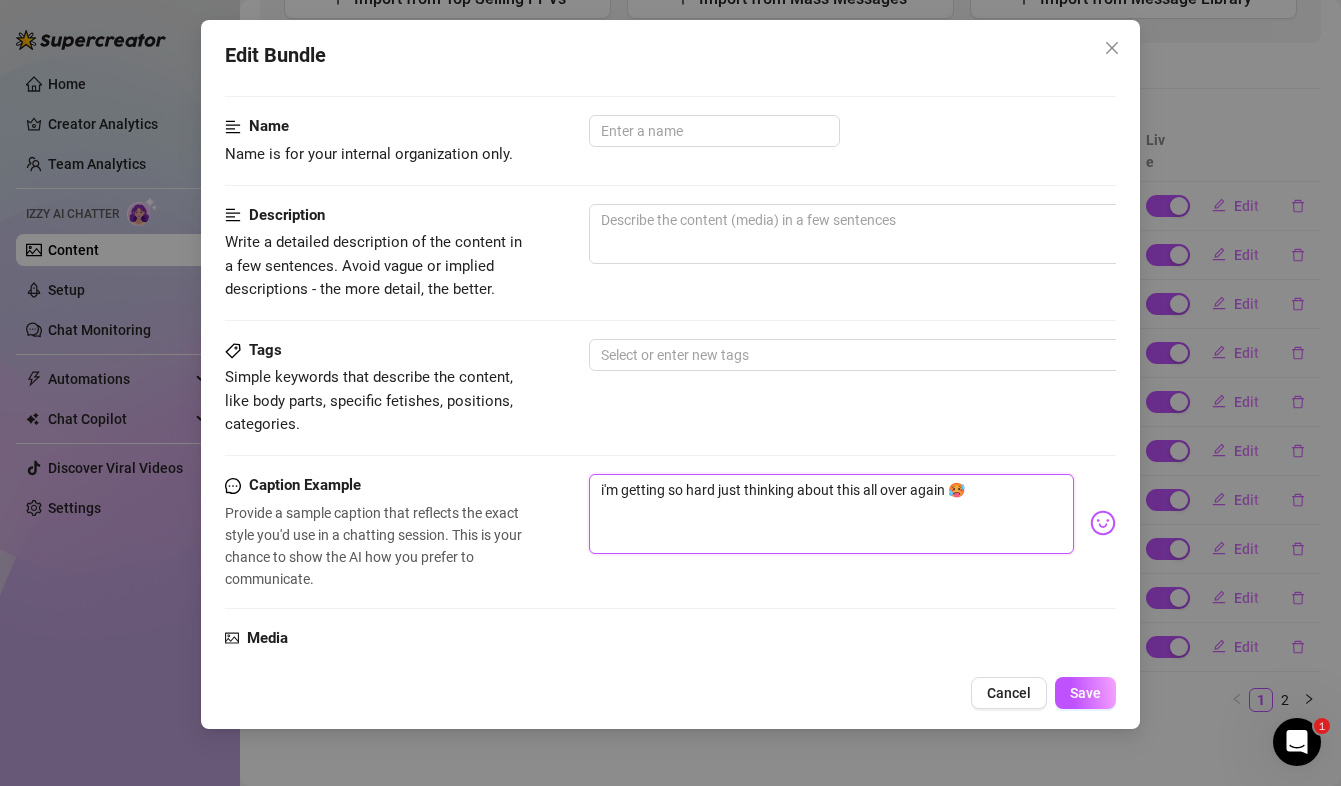 click on "i'm getting so hard just thinking about this all over again 🥵" at bounding box center [831, 514] 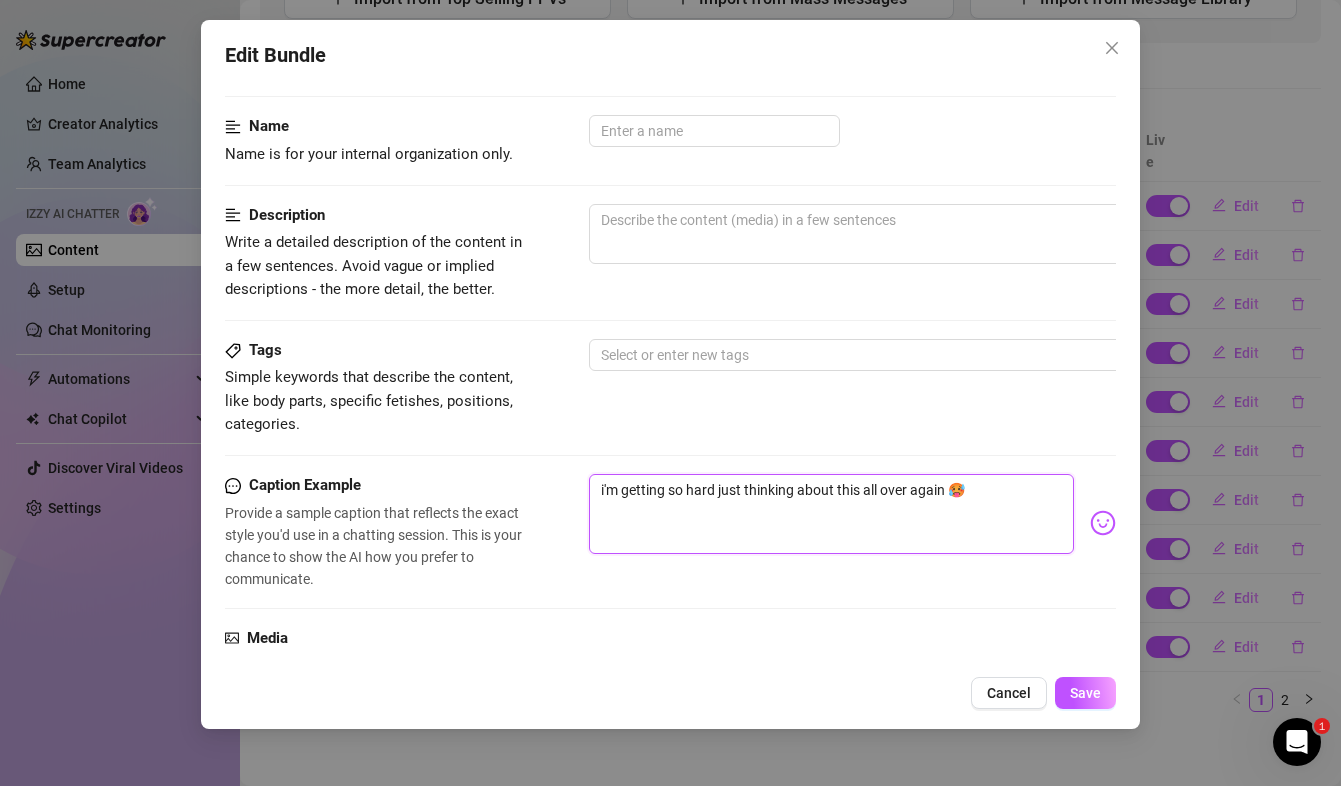 drag, startPoint x: 959, startPoint y: 496, endPoint x: 980, endPoint y: 496, distance: 21 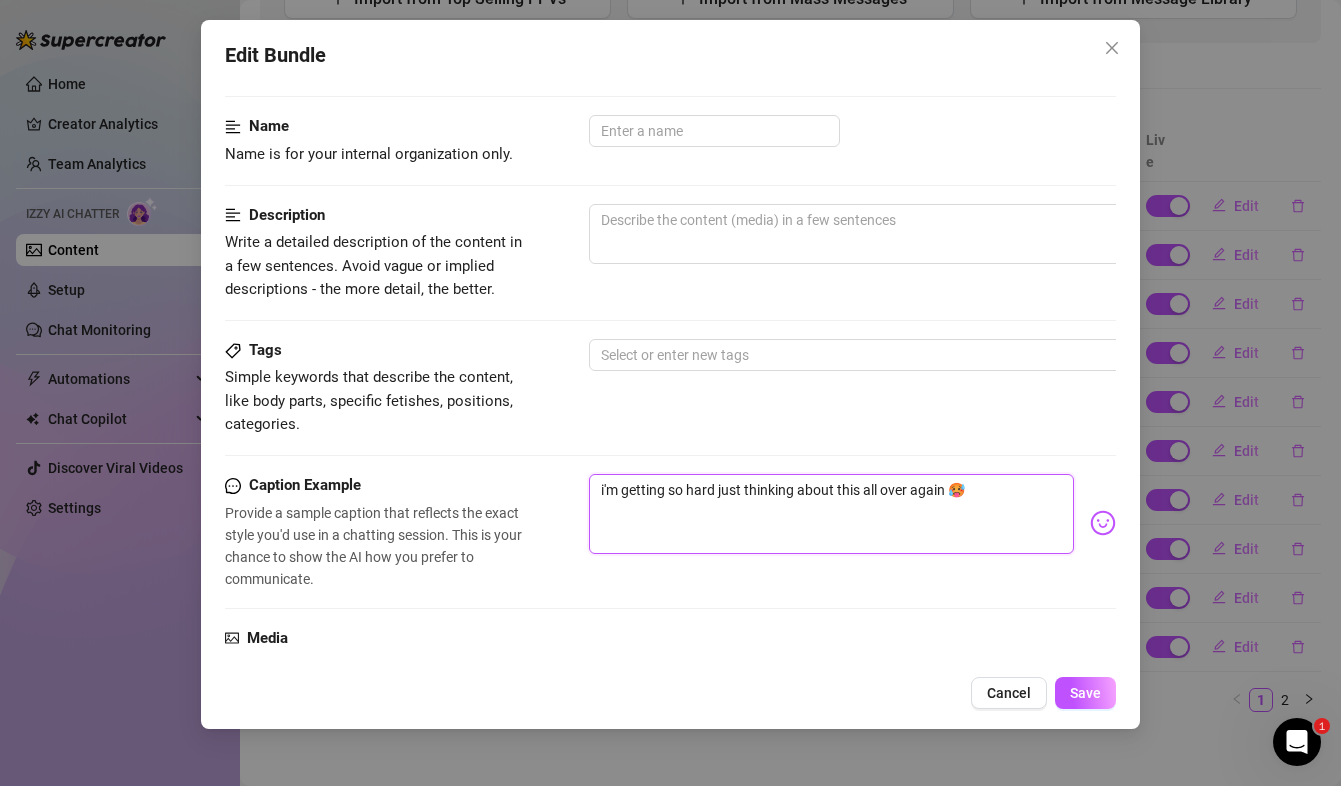 drag, startPoint x: 980, startPoint y: 496, endPoint x: 625, endPoint y: 473, distance: 355.7443 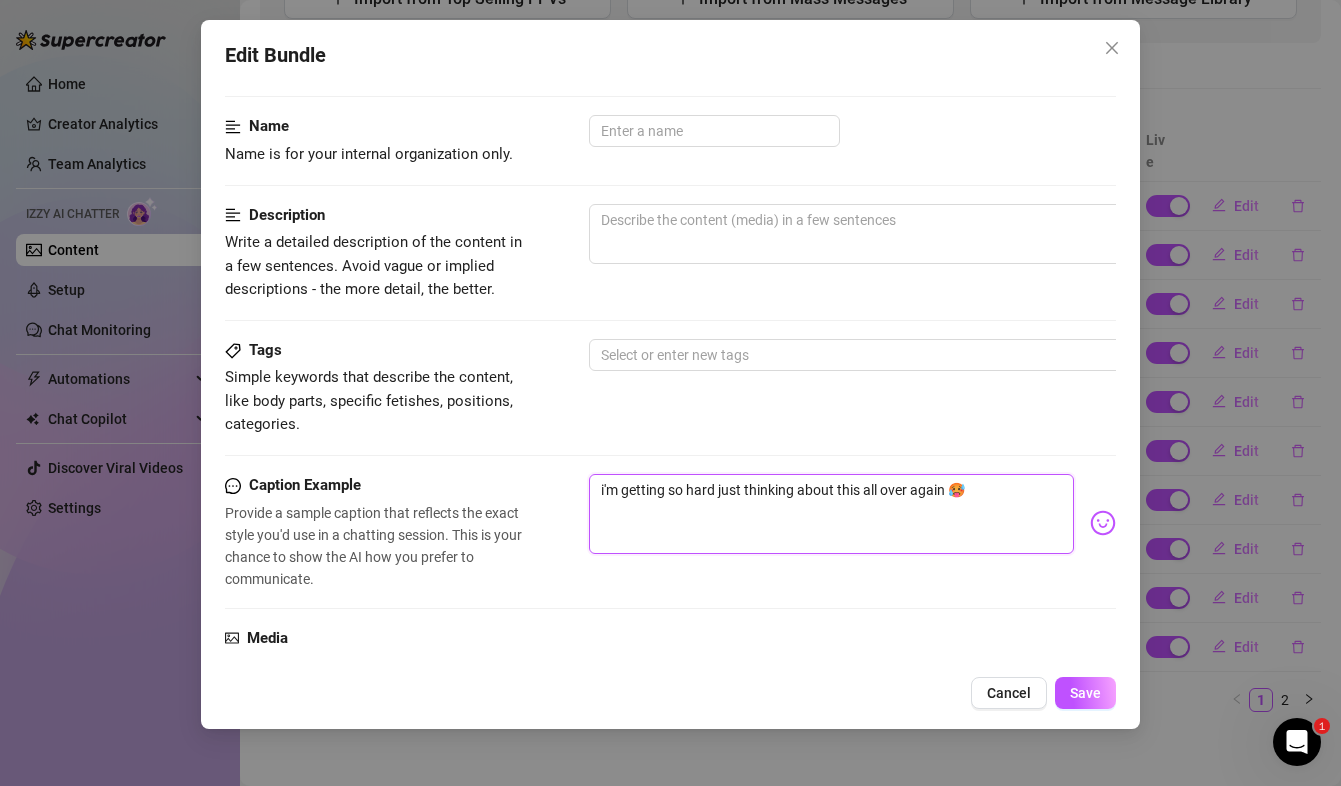 click on "Account Rae (@itsrae69) Name Name is for your internal organization only. Description Write a detailed description of the content in a few sentences. Avoid vague or implied descriptions - the more detail, the better. Tags Simple keywords that describe the content, like body parts, specific fetishes, positions, categories.   Select or enter new tags Caption Example Provide a sample caption that reflects the exact style you'd use in a chatting session. This is your chance to show the AI how you prefer to communicate. i'm getting so hard just thinking about this all over again 🥵 Media Add Media from Vault Free preview Pay to view   @ Tag creator Minimum Price Set the minimum price for the bundle. $ 10 Exclusivity Level of exclusivity of this set, on a scale of 1 to 5. This helps the AI to drip content in the perfect order. 1 - Least Exclusive Message Settings Don't send if the fan purchased this media" at bounding box center [670, 641] 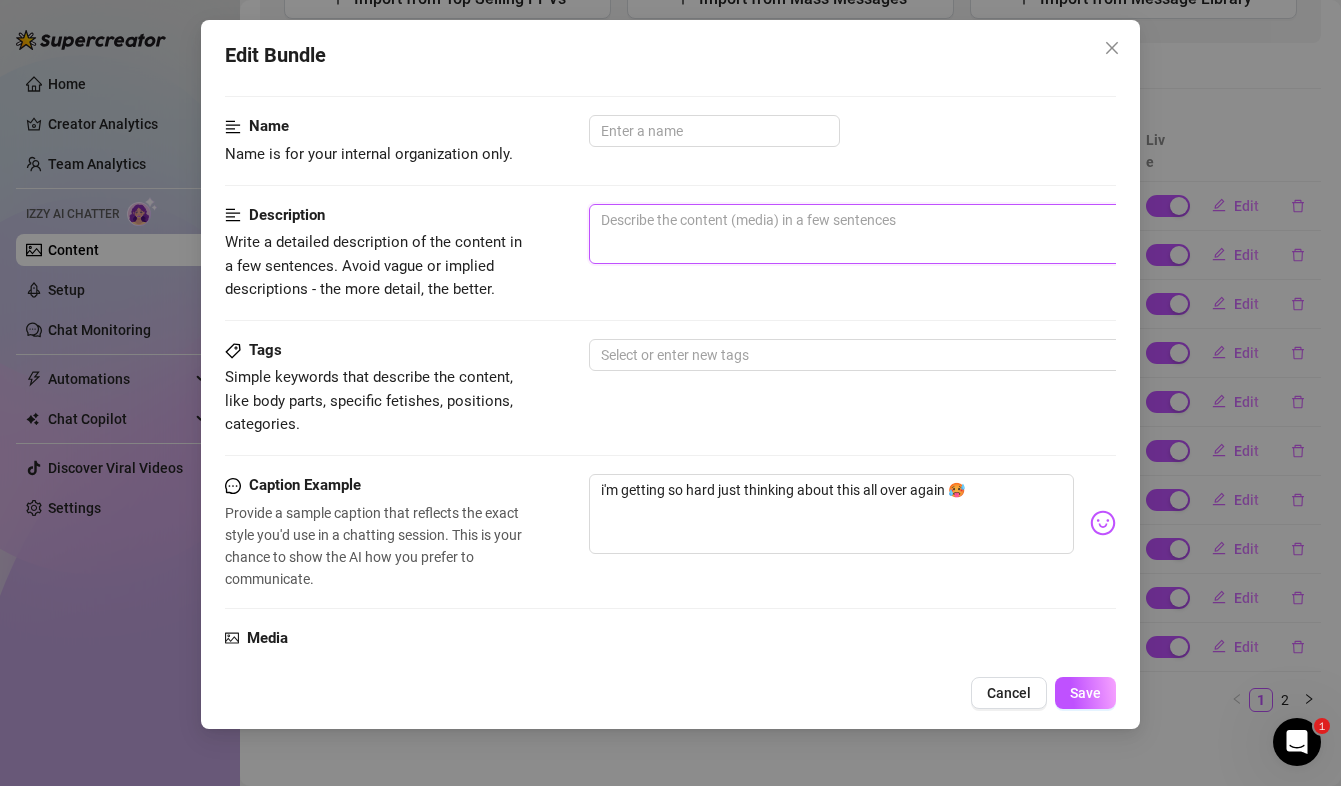 click at bounding box center (939, 234) 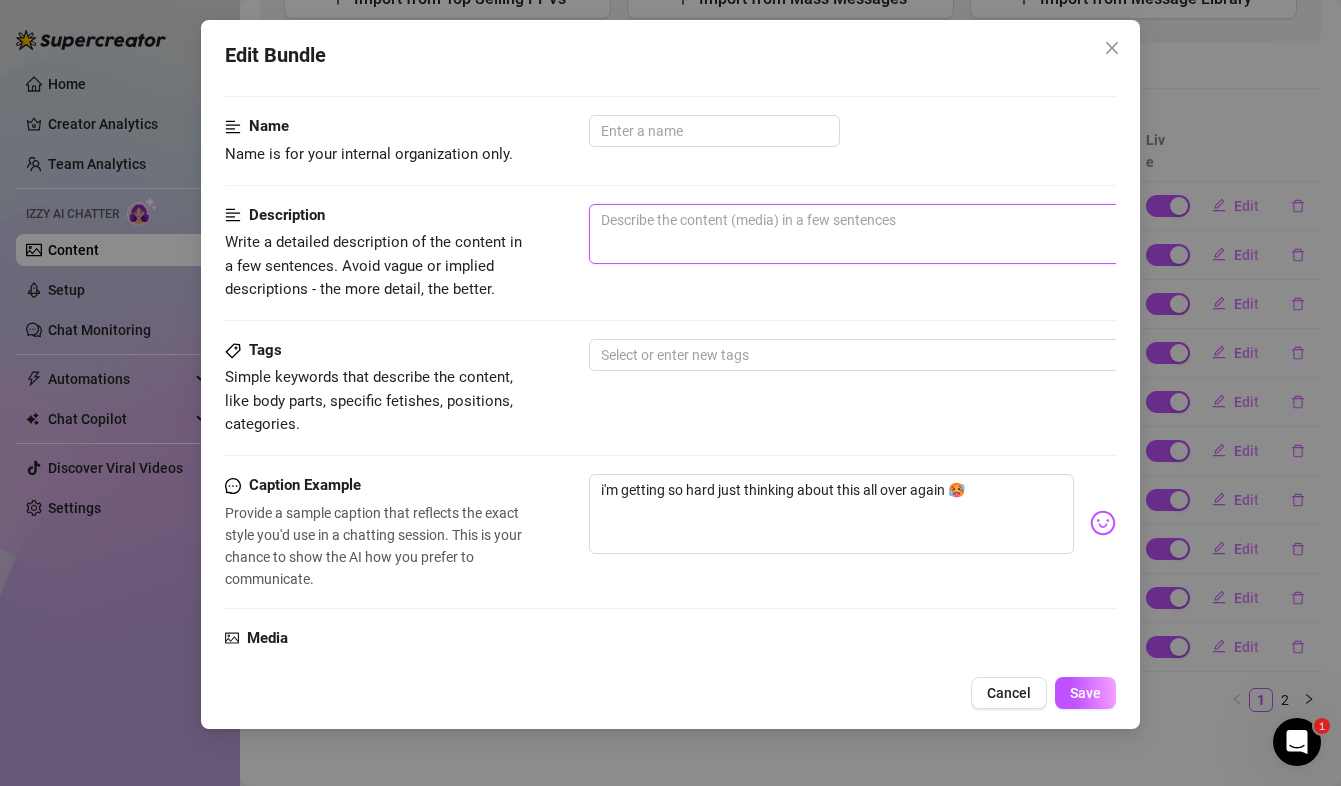 paste on "i'm getting so hard just thinking about this all over again 🥵" 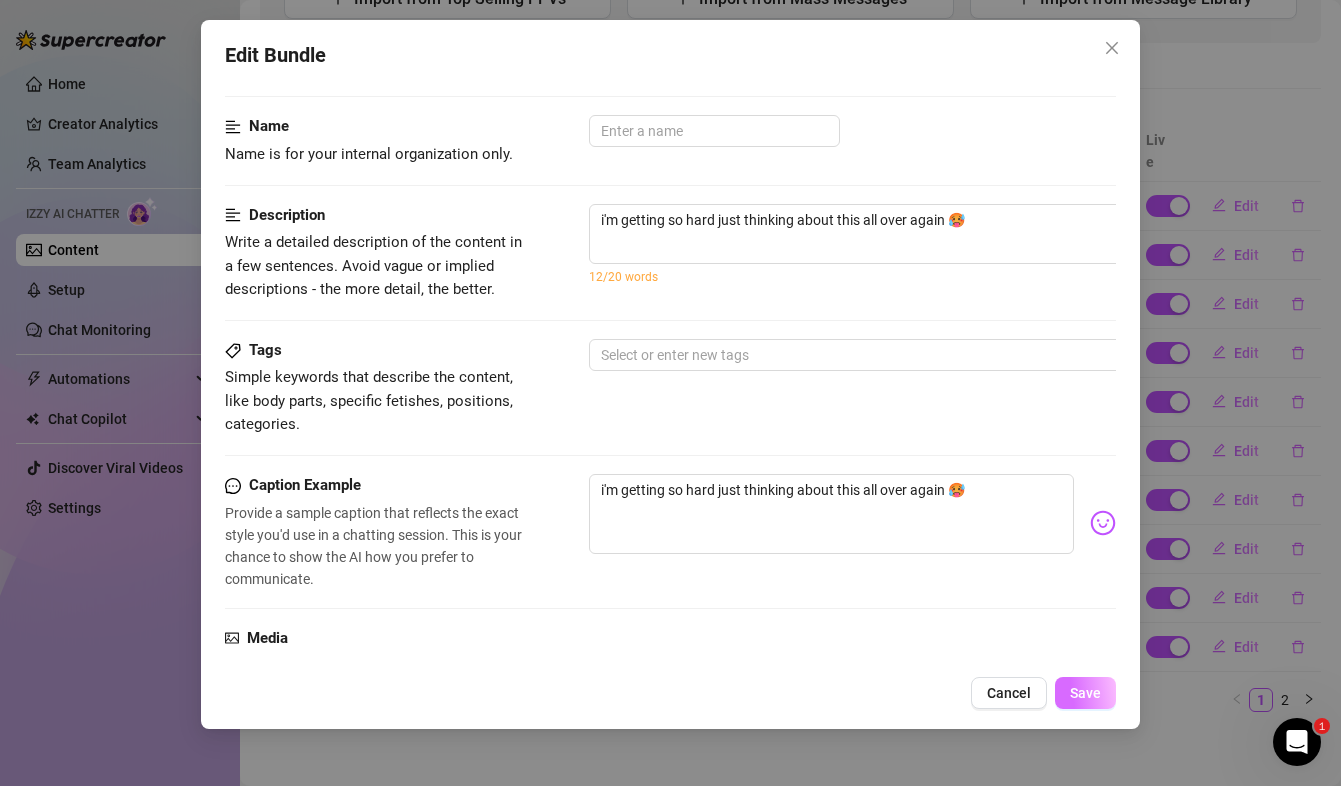 click on "Save" at bounding box center (1085, 693) 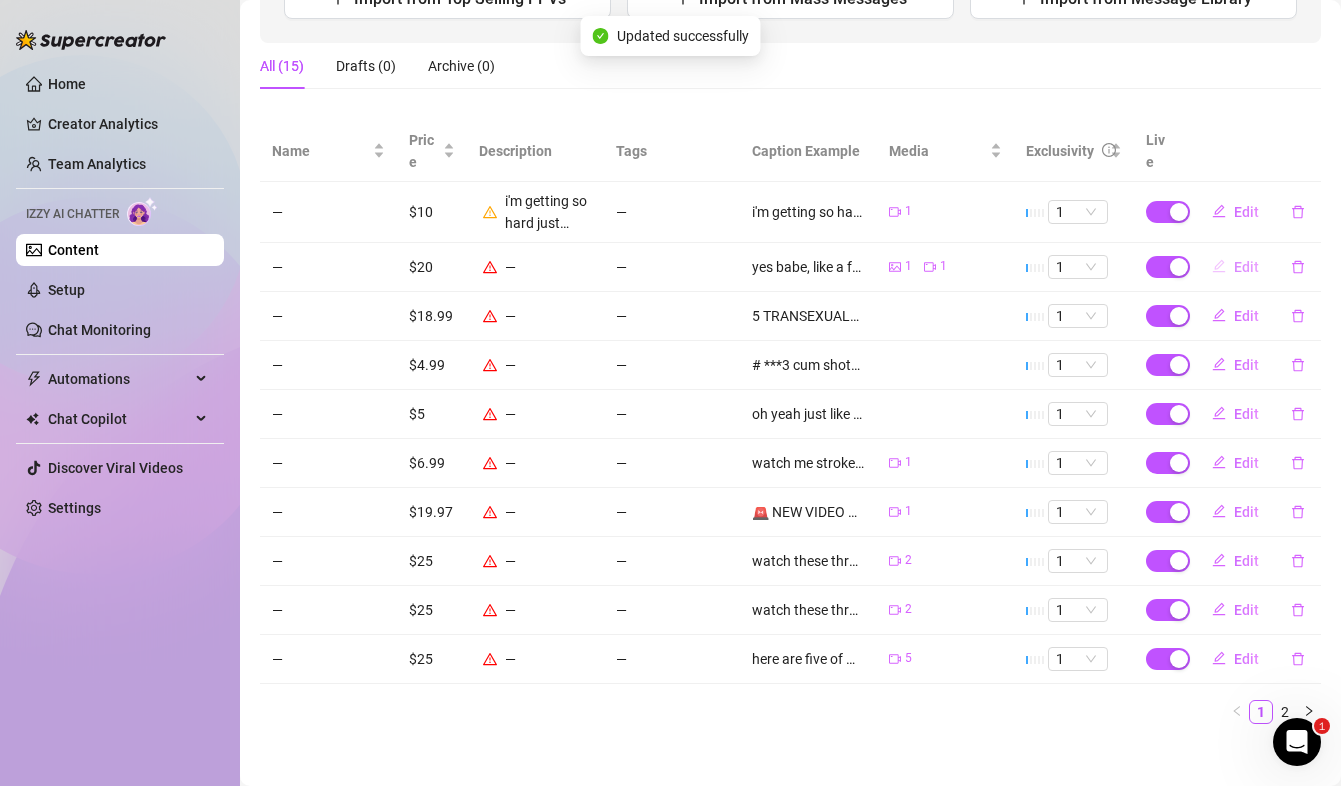 click on "Edit" at bounding box center [1246, 267] 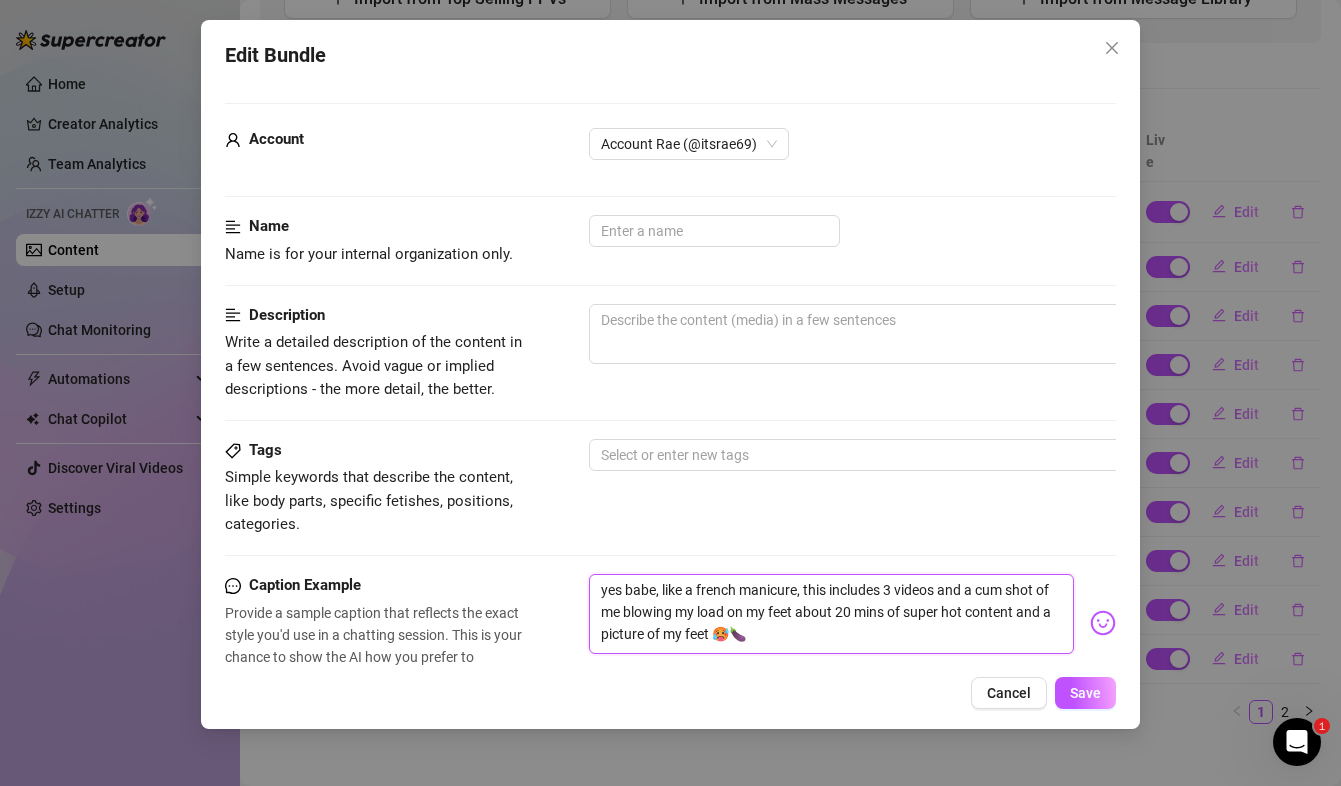 drag, startPoint x: 757, startPoint y: 639, endPoint x: 574, endPoint y: 558, distance: 200.12495 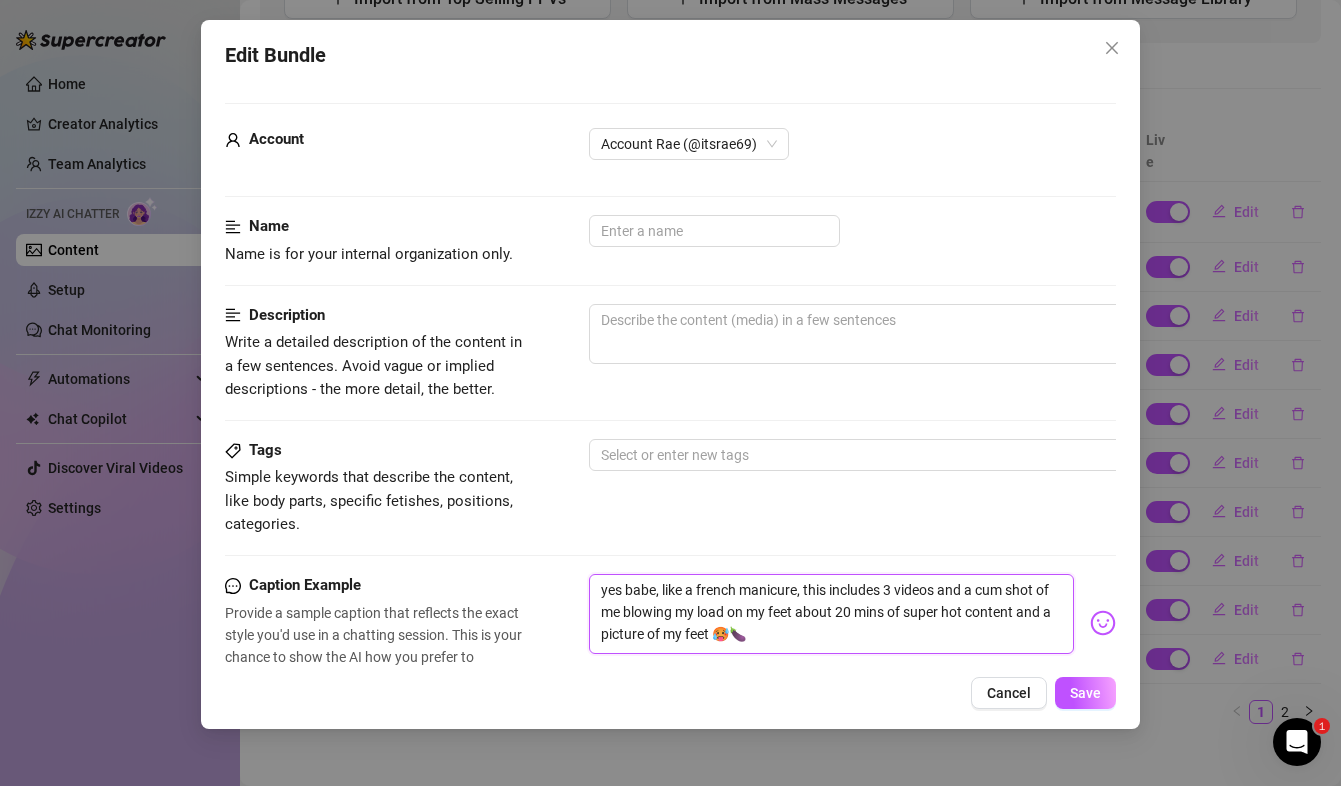 click on "Account [USERNAME] (@[USERNAME]) Name Name is for your internal organization only. Description Write a detailed description of the content in a few sentences. Avoid vague or implied descriptions - the more detail, the better. Tags Simple keywords that describe the content, like body parts, specific fetishes, positions, categories. Select or enter new tags Caption Example Provide a sample caption that reflects the exact style you'd use in a chatting session. This is your chance to show the AI how you prefer to communicate. yes babe, like a french manicure, this includes 3 videos and a cum shot of me blowing my load on my feet about 20 mins of super hot content and a picture of my feet 🥵🍆 Media Add Media from Vault Free preview Pay to view Image placeholder Image placeholder @ Tag creator Minimum Price Set the minimum price for the bundle. $ 20 Exclusivity Level of exclusivity of this set, on a scale of 1 to 5. This helps the AI to drip content in the perfect order. 1 - Least Exclusive Message Settings" at bounding box center (670, 794) 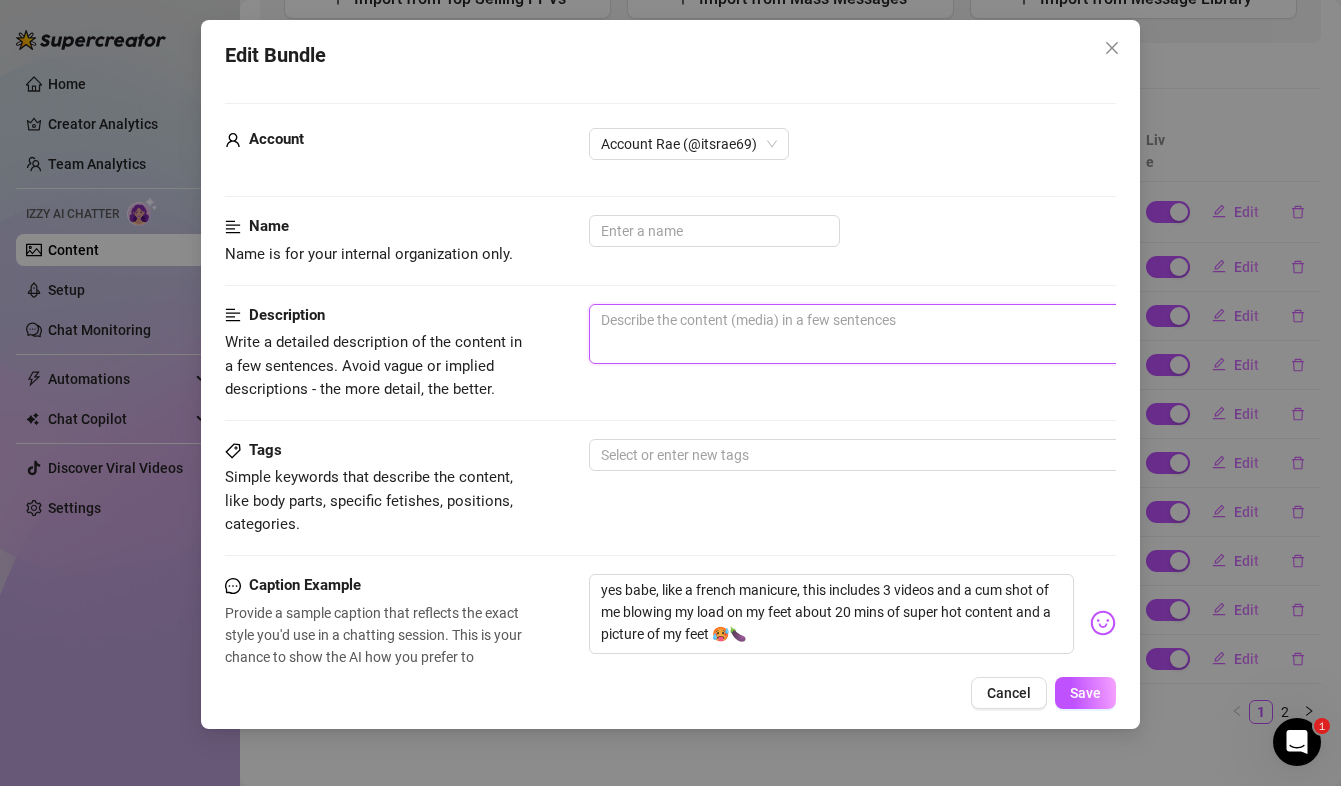 click at bounding box center (939, 334) 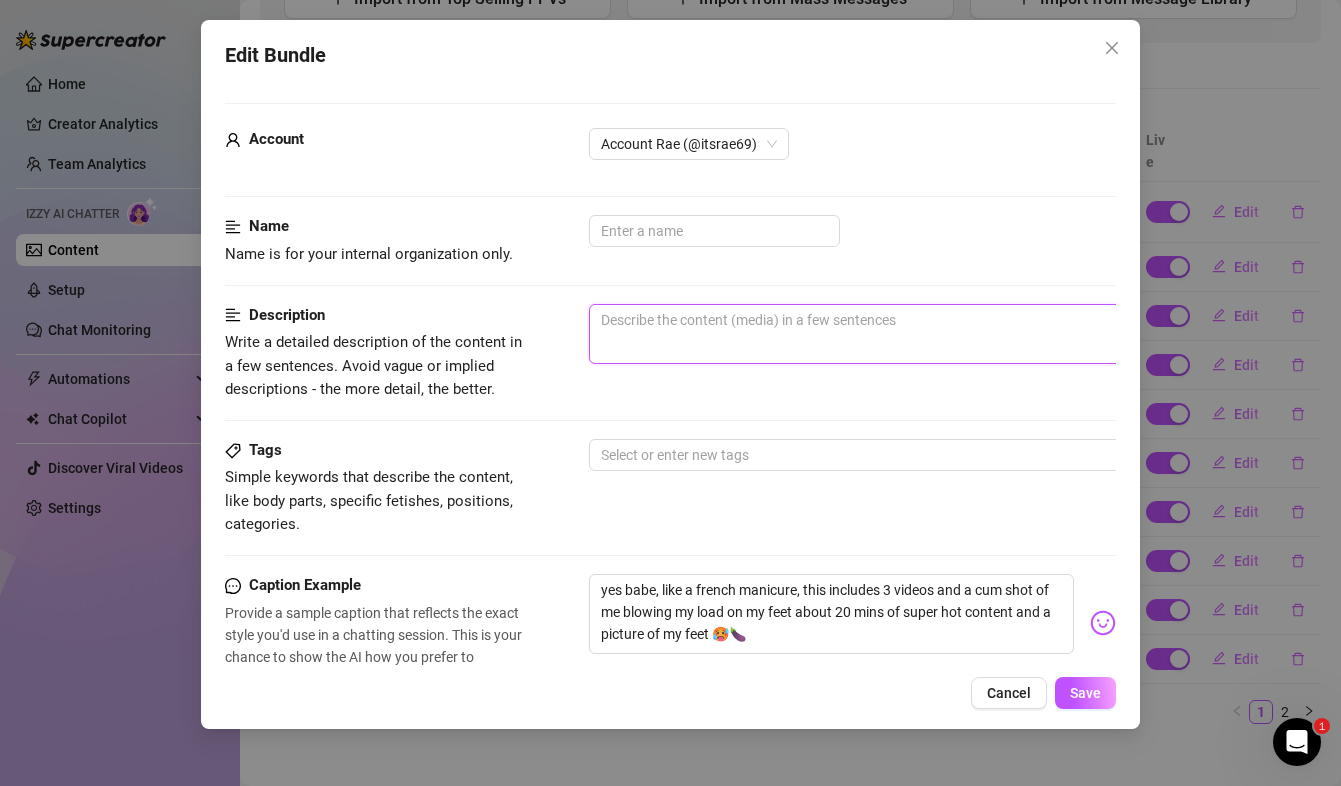 paste on "yes babe, like a french manicure, this includes 3 videos and a cum shot of me blowing my load on my feet about 20 mins of super hot content and a picture of my feet 🥵🍆" 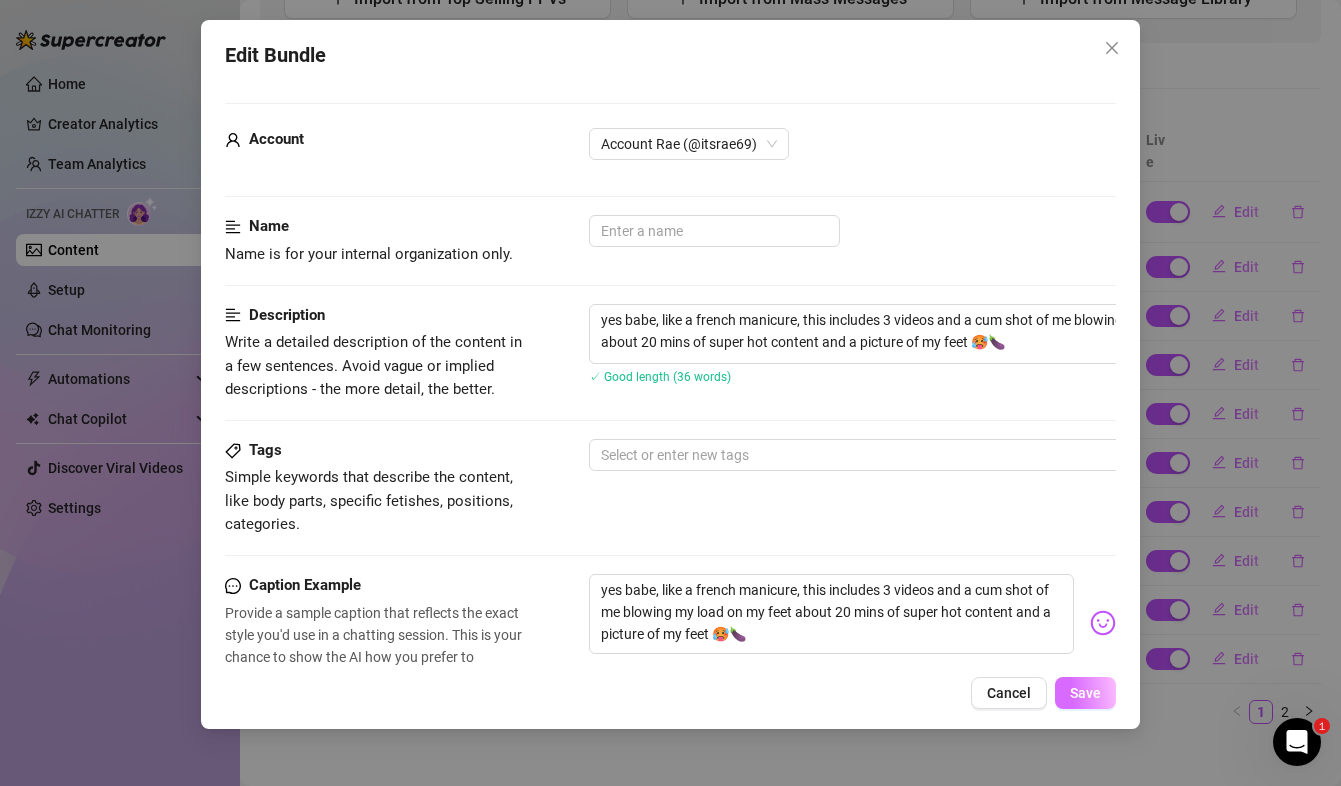 click on "Save" at bounding box center (1085, 693) 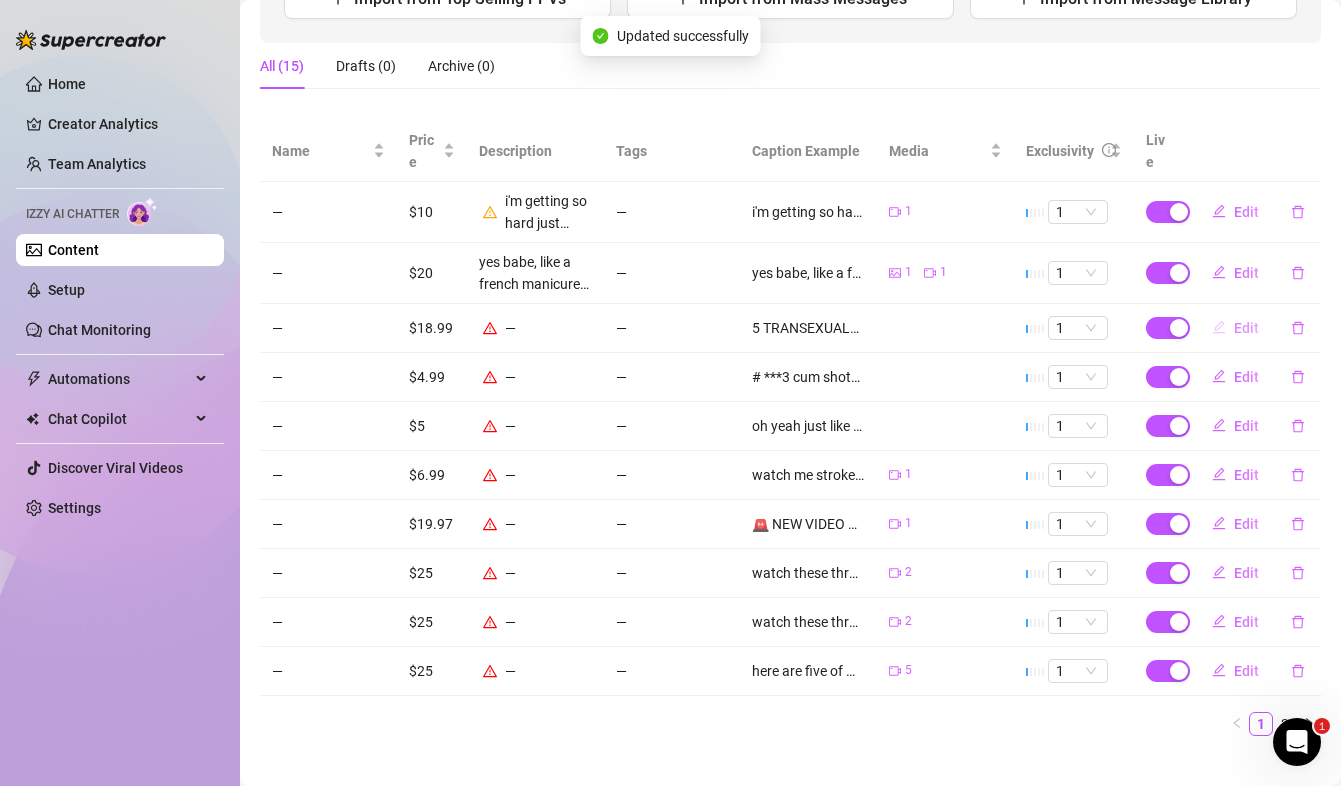 click on "Edit" at bounding box center [1246, 328] 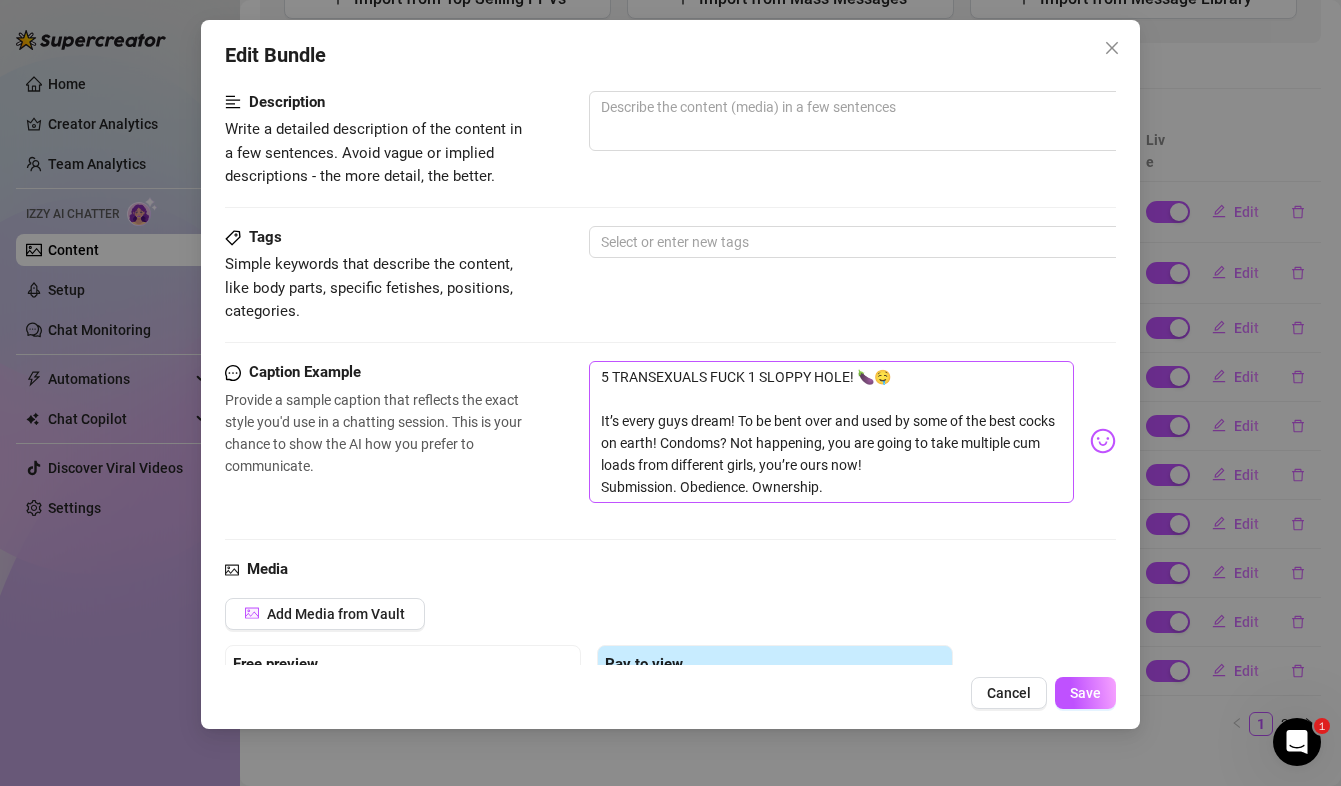 scroll, scrollTop: 291, scrollLeft: 0, axis: vertical 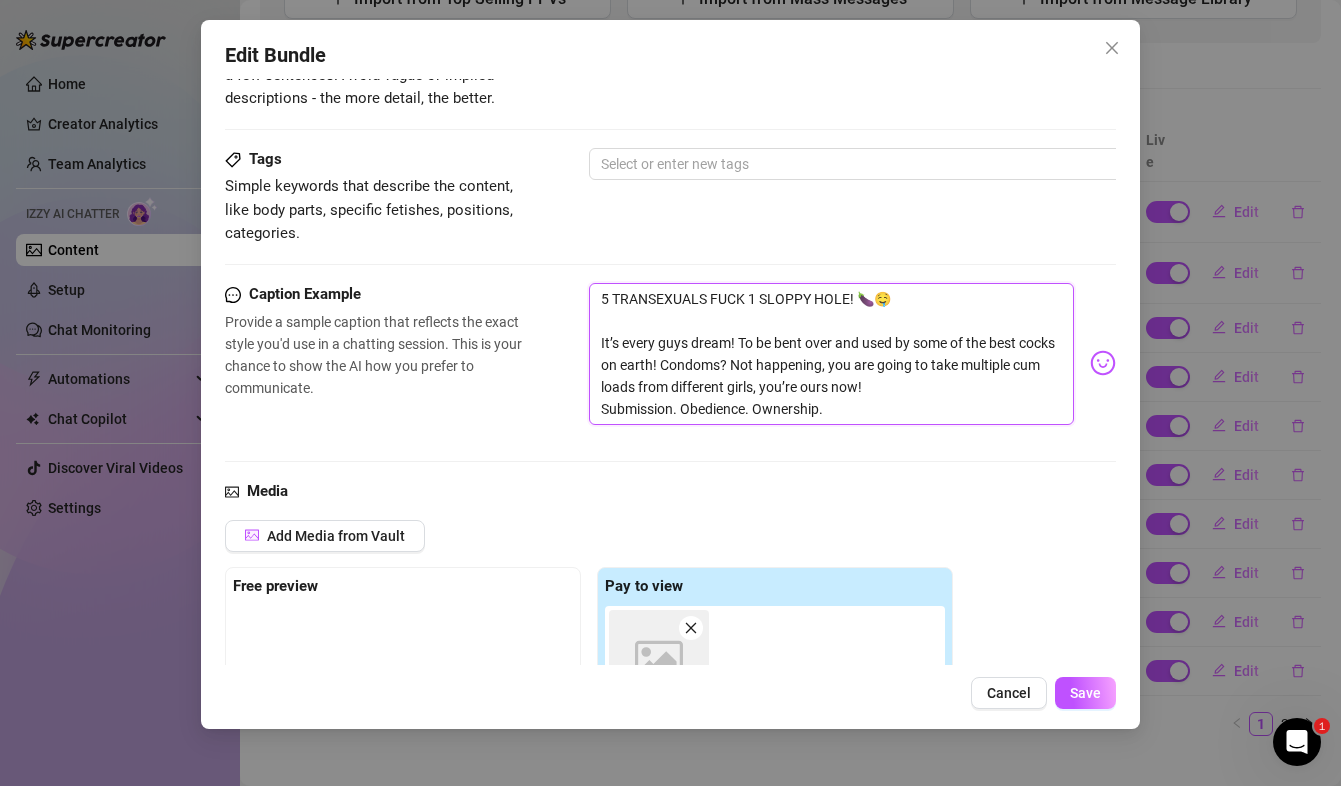 drag, startPoint x: 849, startPoint y: 401, endPoint x: 591, endPoint y: 296, distance: 278.54803 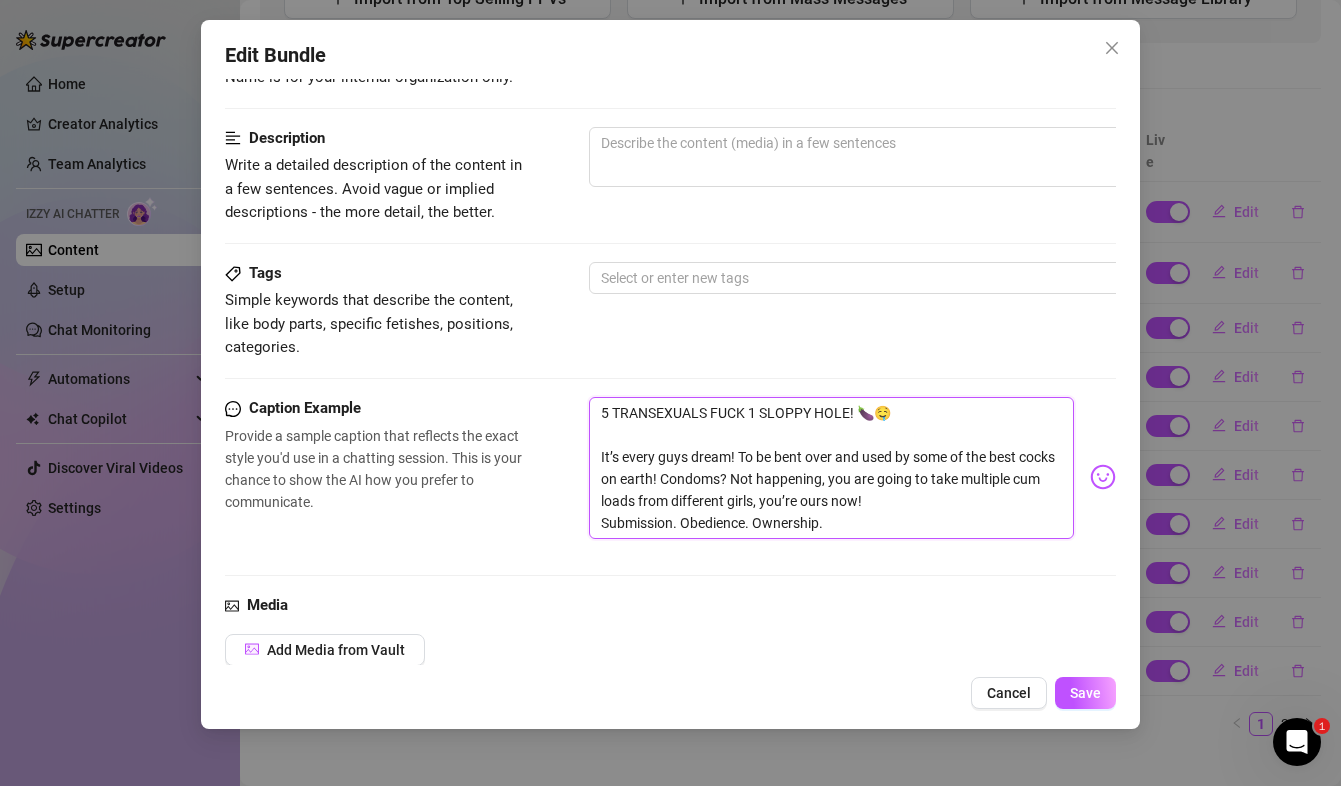 scroll, scrollTop: 0, scrollLeft: 0, axis: both 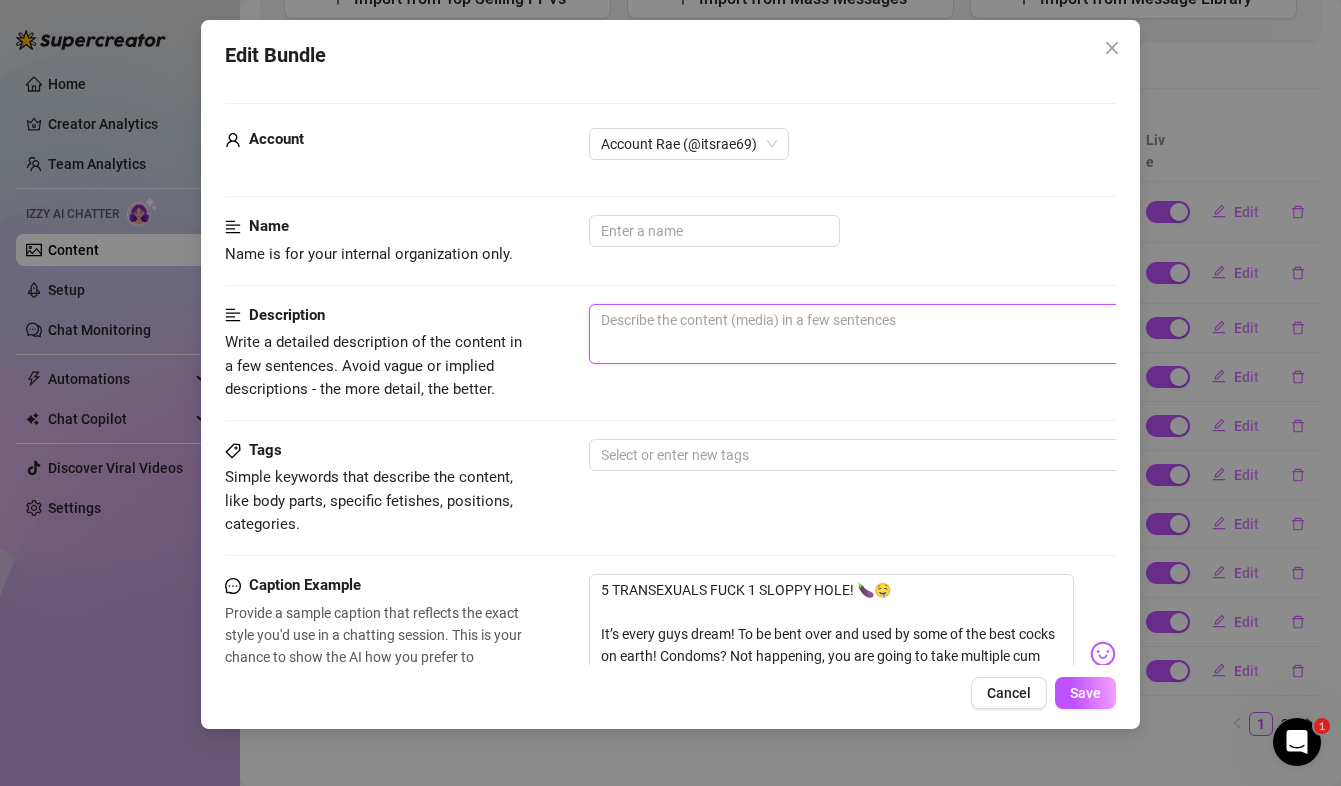 click at bounding box center (939, 334) 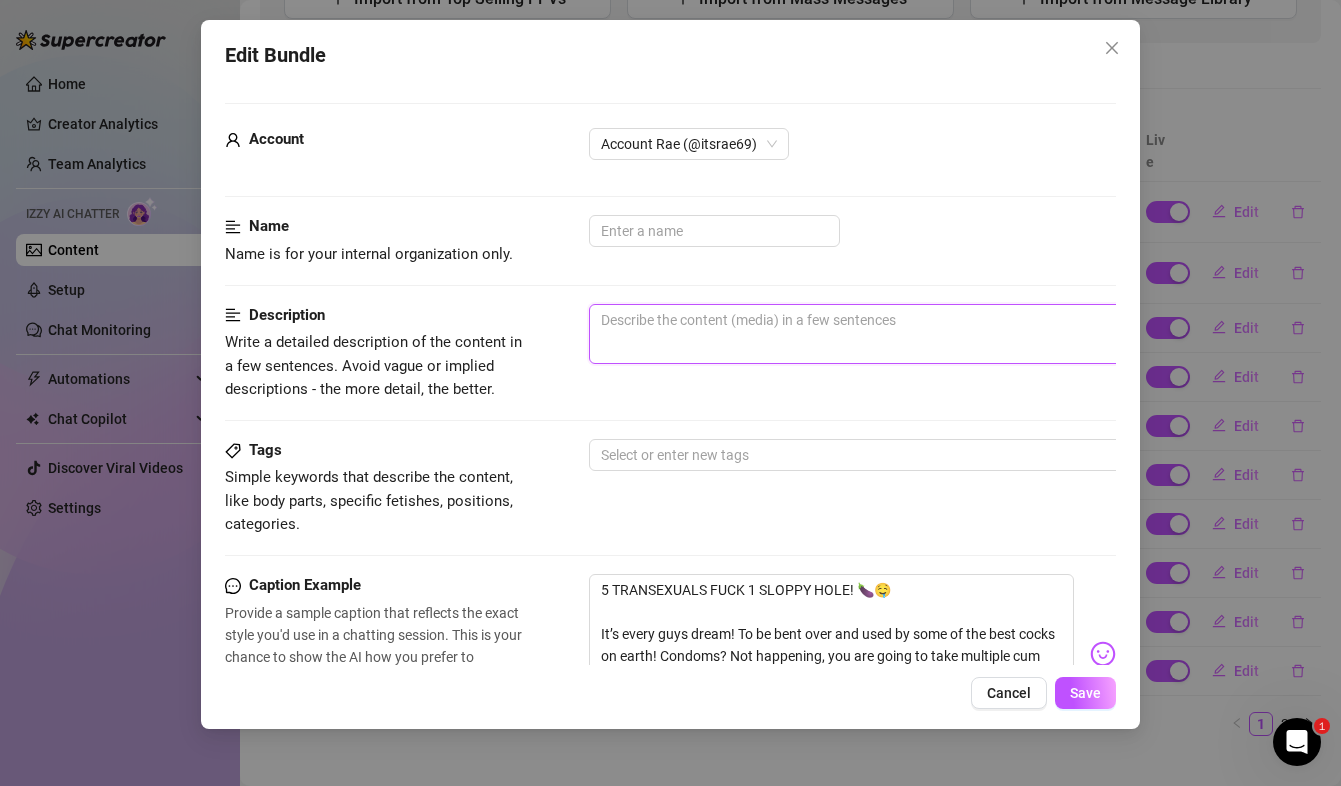 paste on "5 TRANSEXUALS FUCK 1 SLOPPY HOLE! 🍆🤤
It’s every guys dream! To be bent over and used by some of the best cocks on earth! Condoms? Not happening, you are going to take multiple cum loads from different girls, you’re ours now!
Submission. Obedience. Ownership." 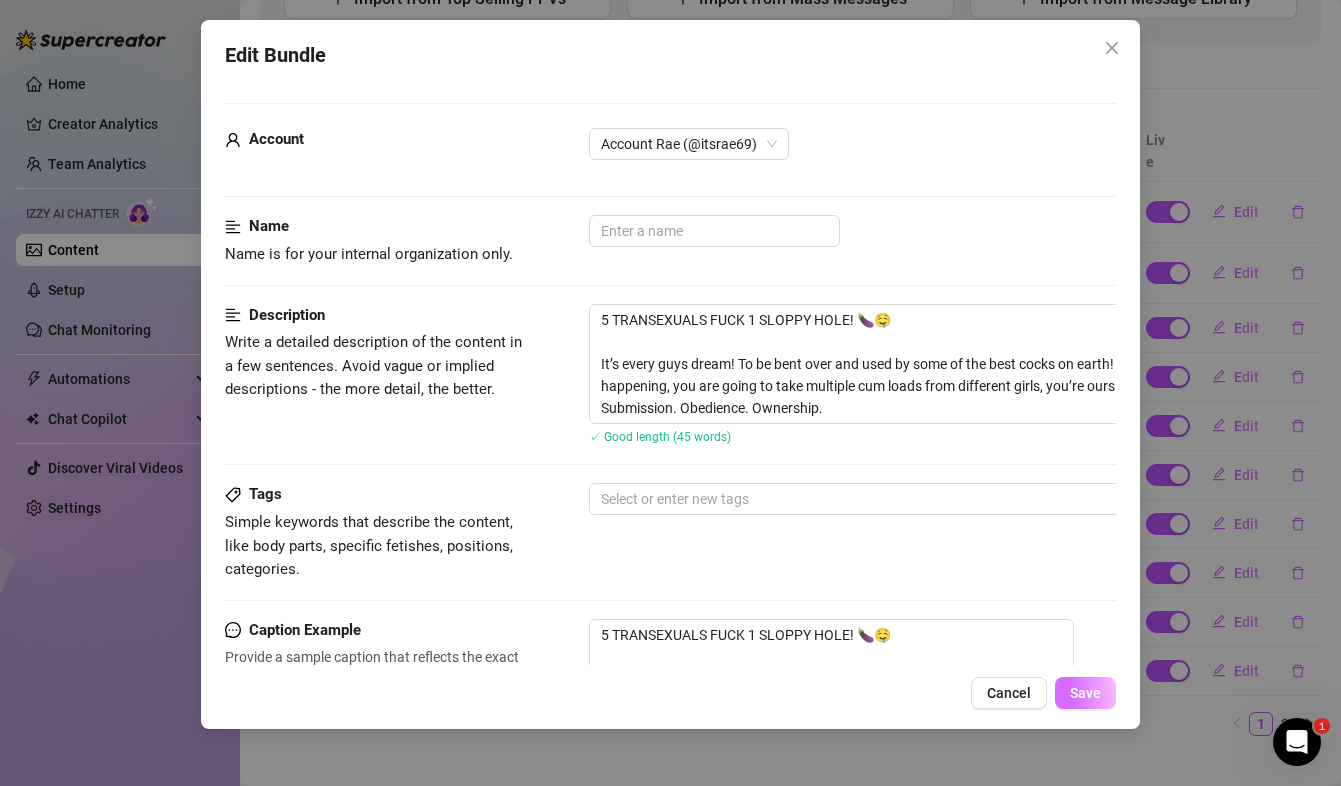 click on "Save" at bounding box center (1085, 693) 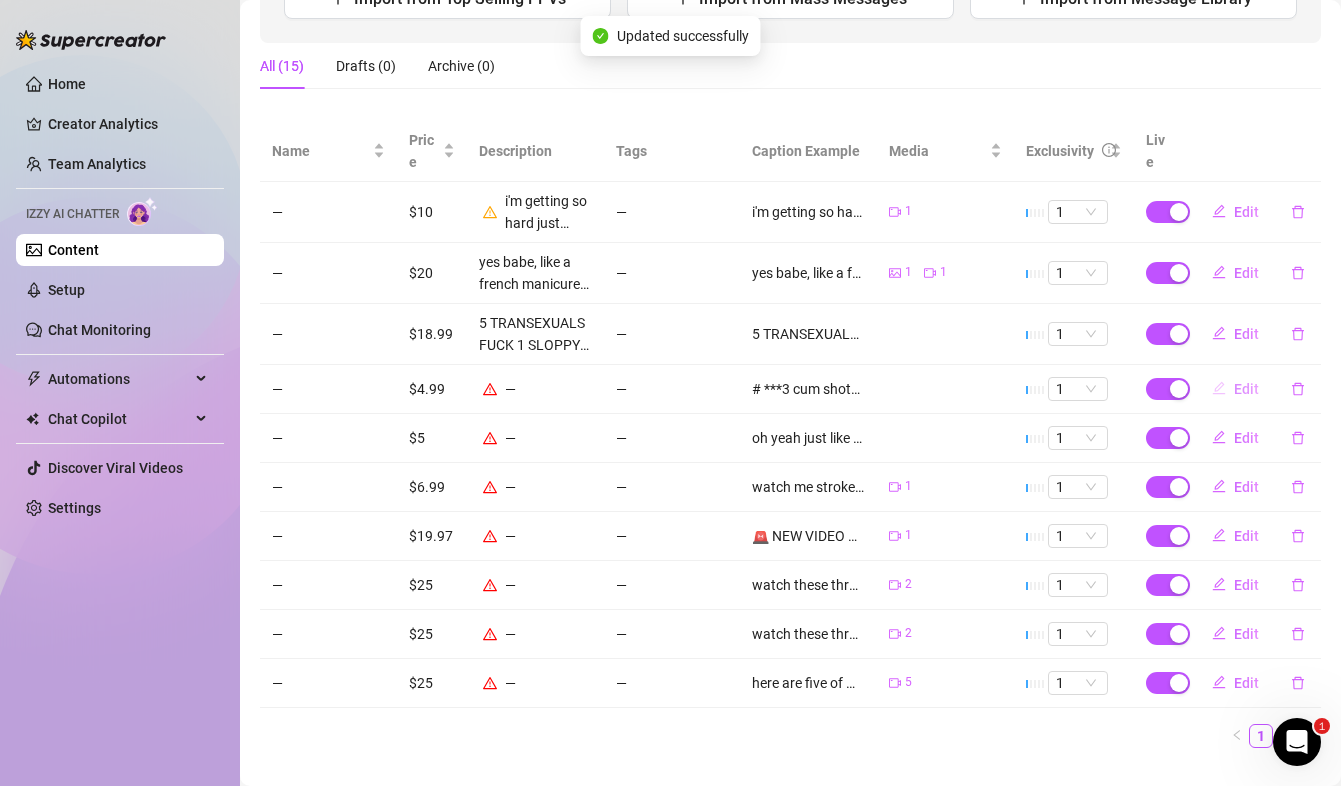 click on "Edit" at bounding box center [1246, 389] 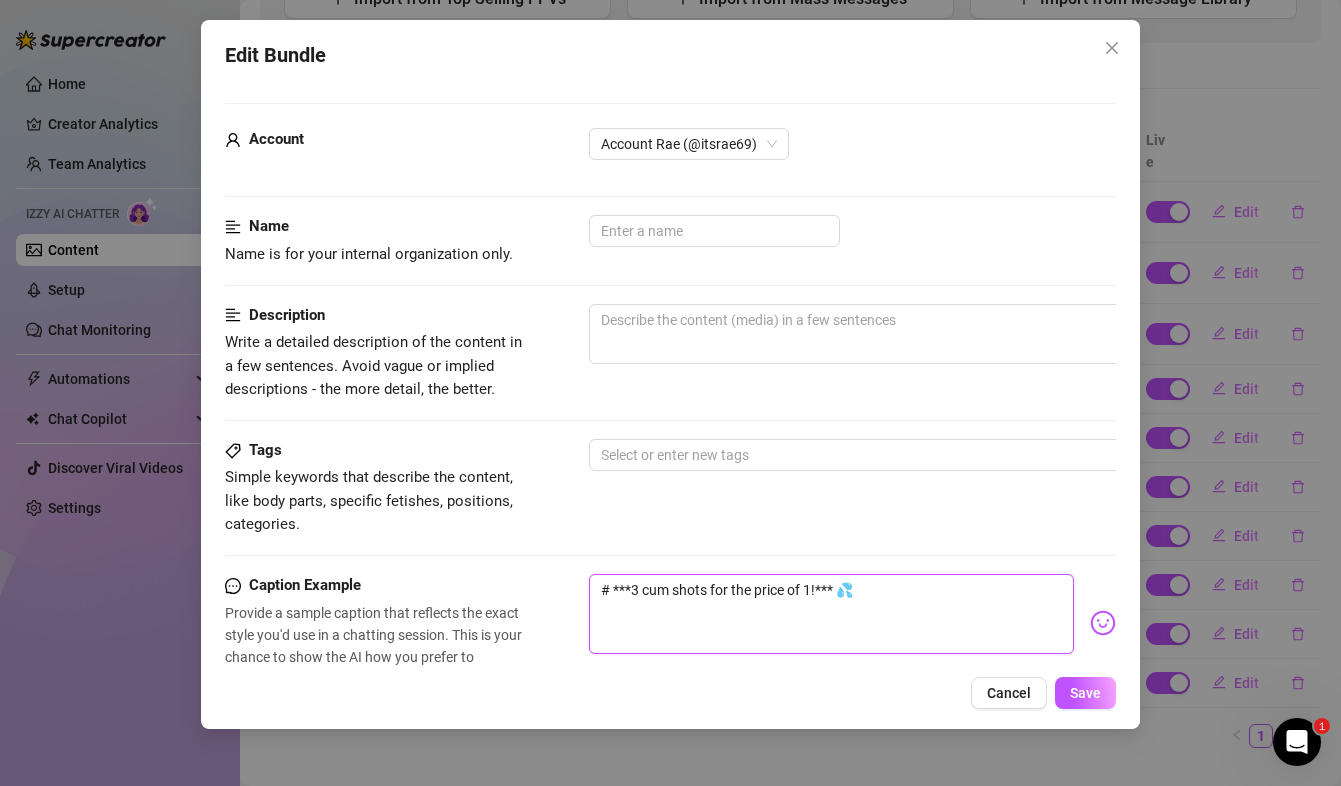 drag, startPoint x: 867, startPoint y: 601, endPoint x: 580, endPoint y: 575, distance: 288.1753 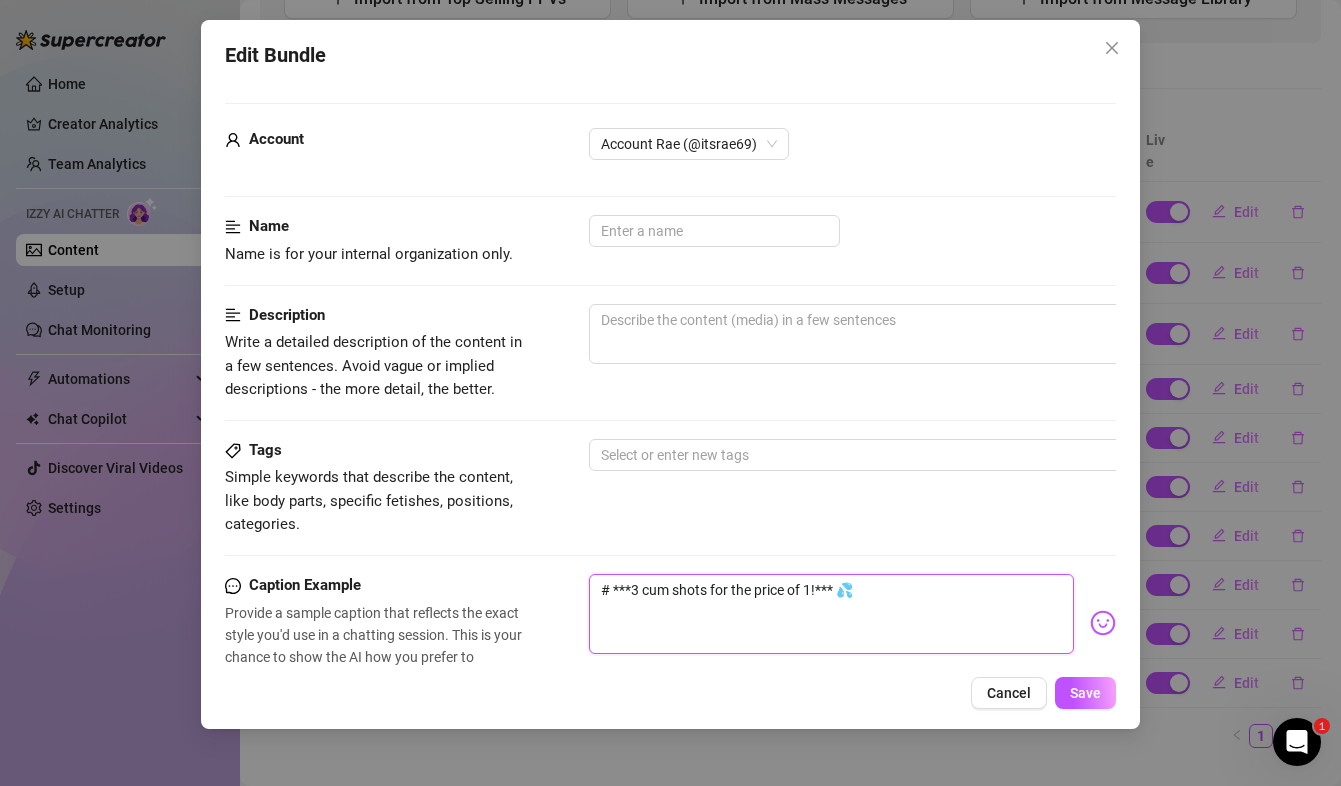 click on "Caption Example Provide a sample caption that reflects the exact style you'd use in a chatting session. This is your chance to show the AI how you prefer to communicate. # ***3 cum shots for the price of 1!*** 💦" at bounding box center (670, 632) 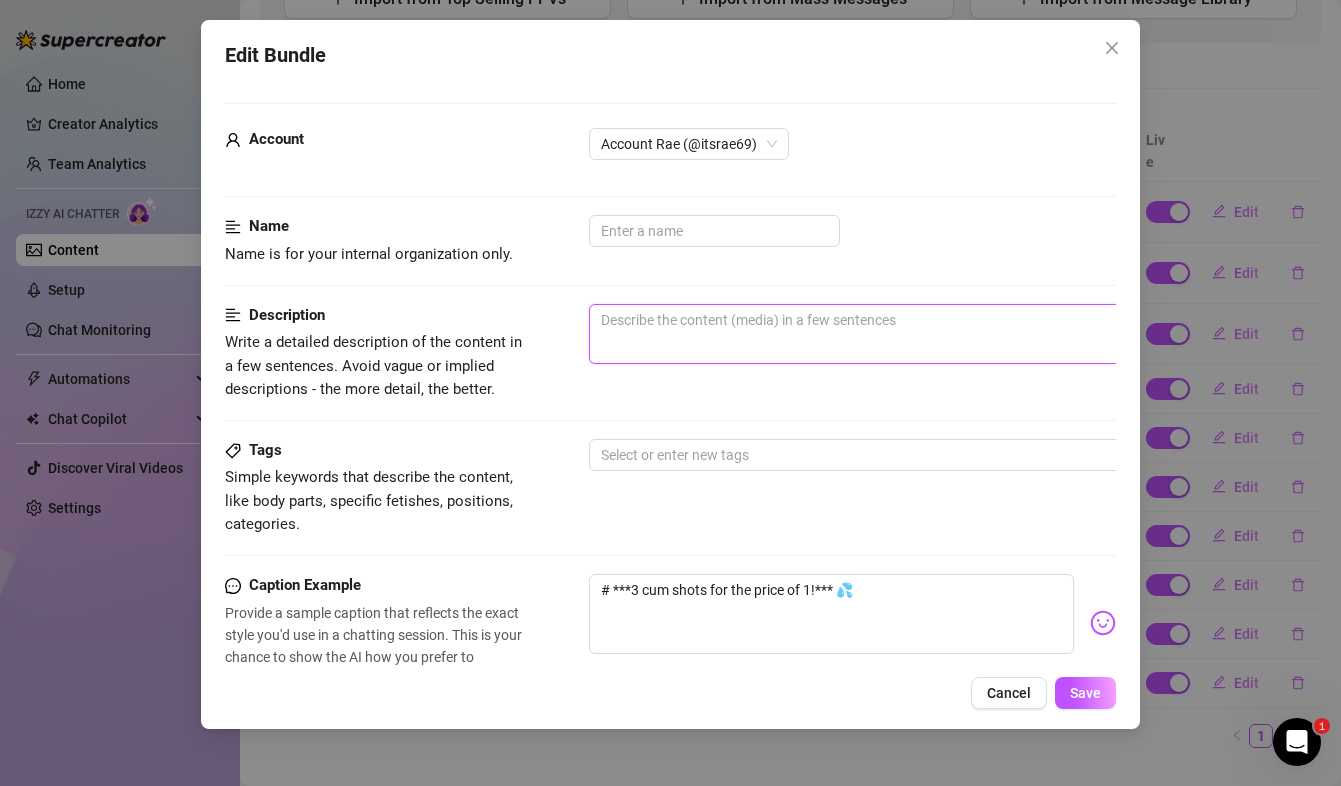 click at bounding box center (939, 334) 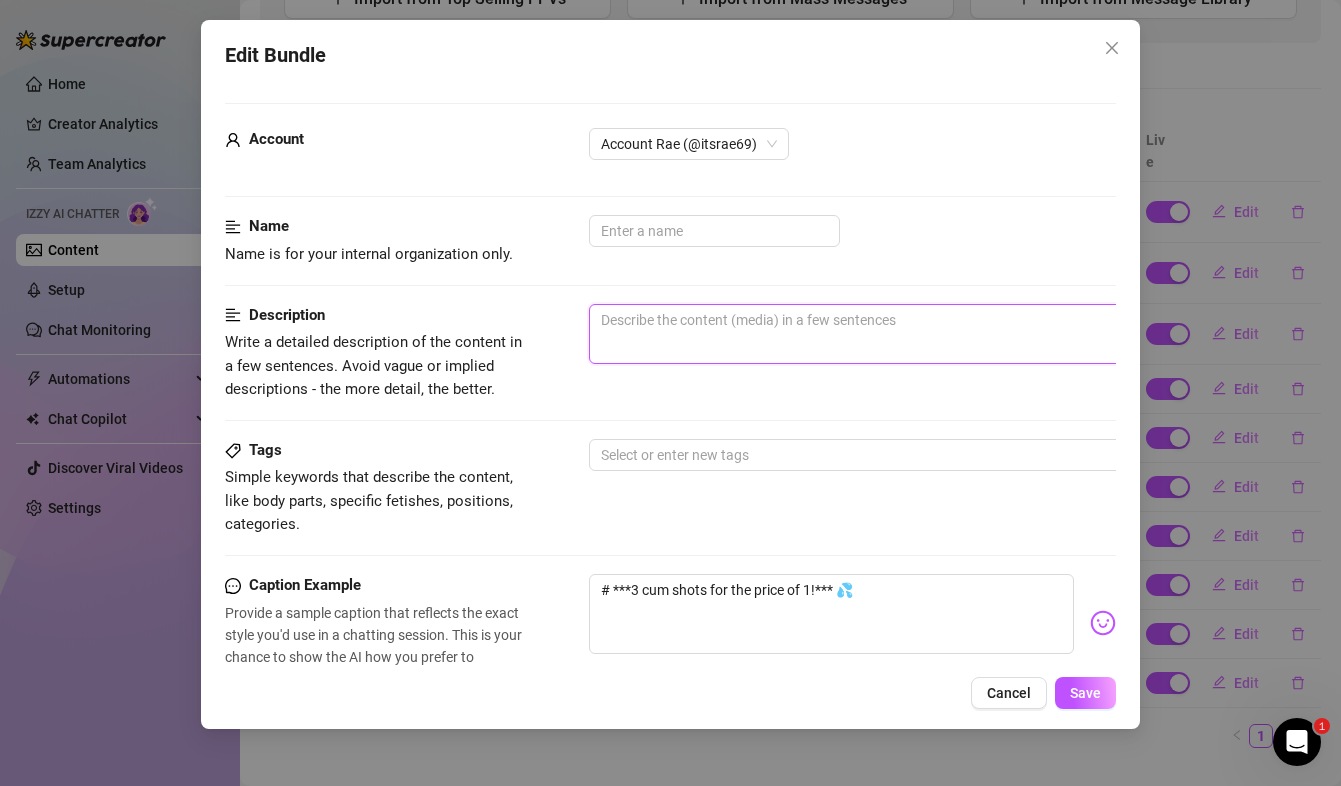 paste on "# ***3 cum shots for the price of 1!*** 💦" 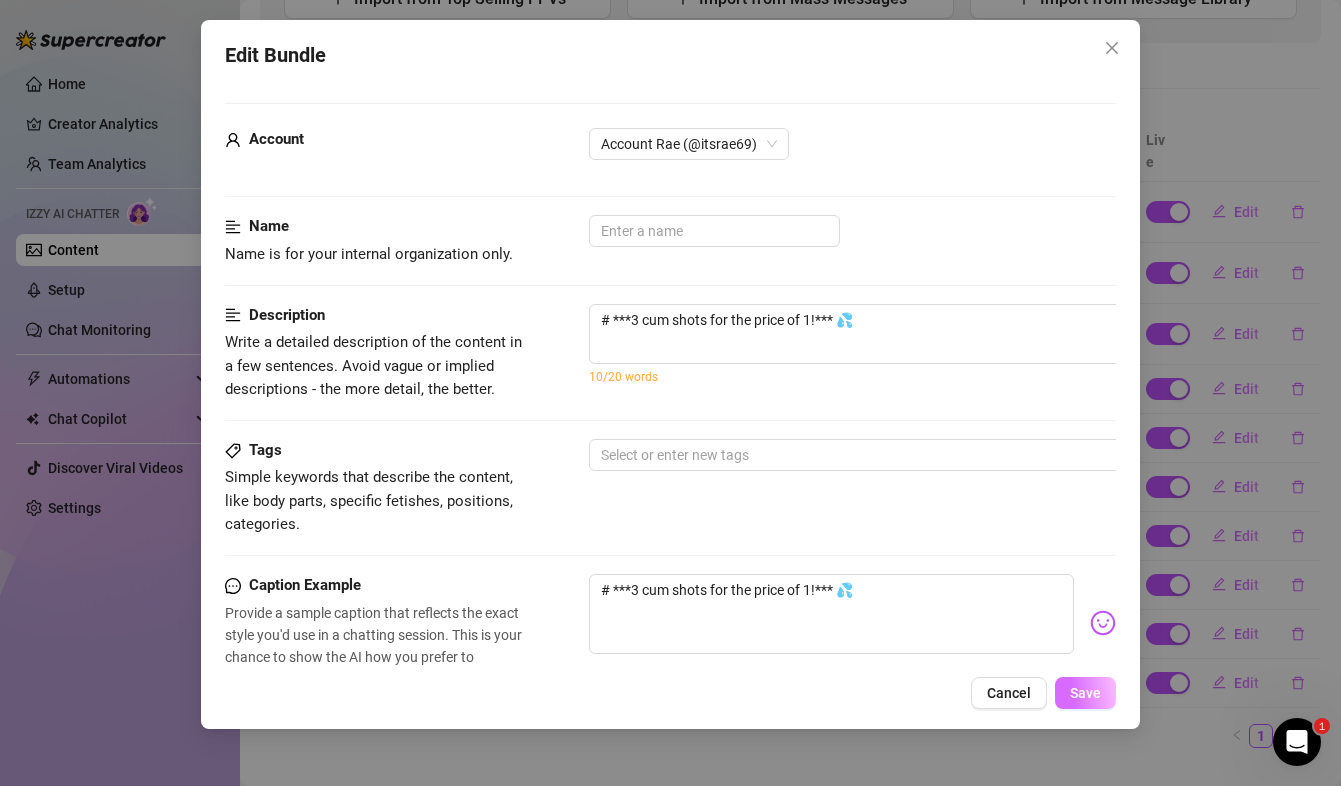 click on "Save" at bounding box center (1085, 693) 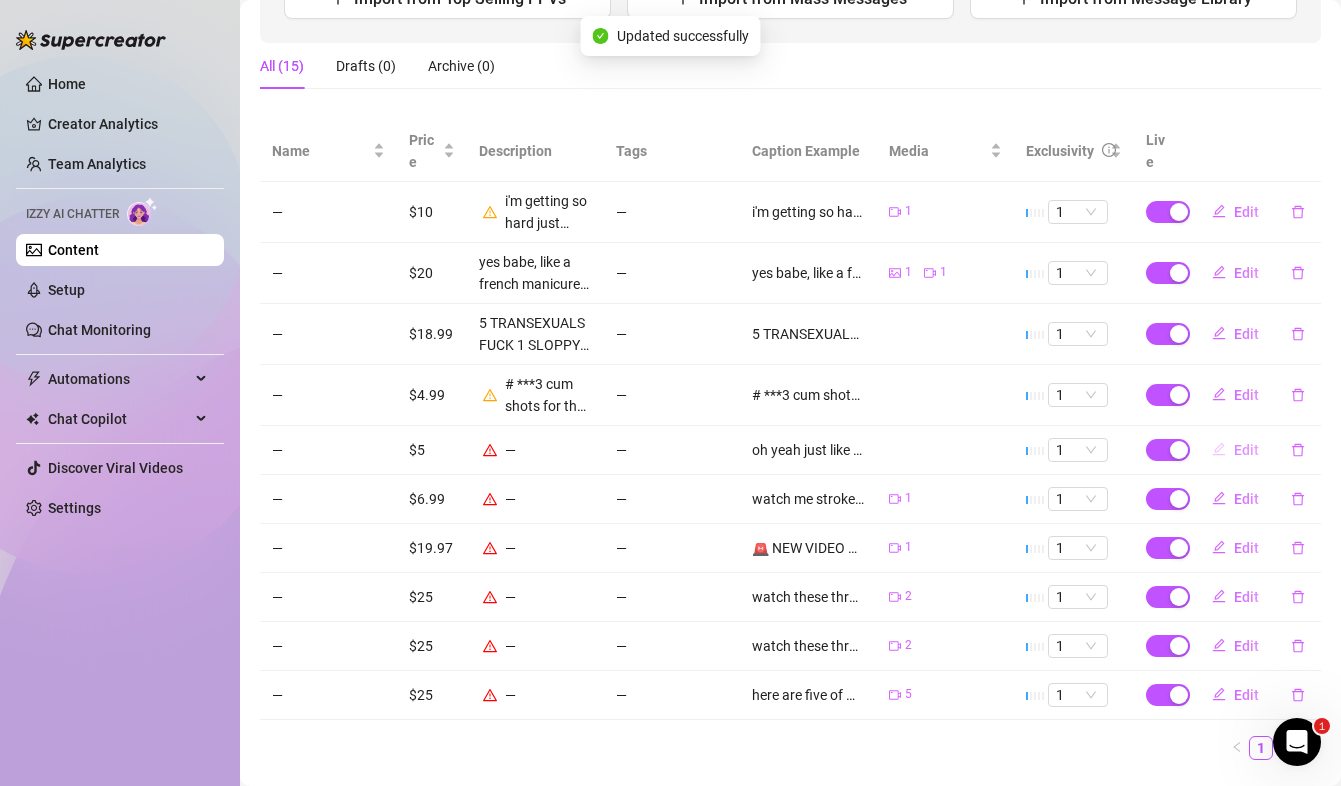 click on "Edit" at bounding box center [1246, 450] 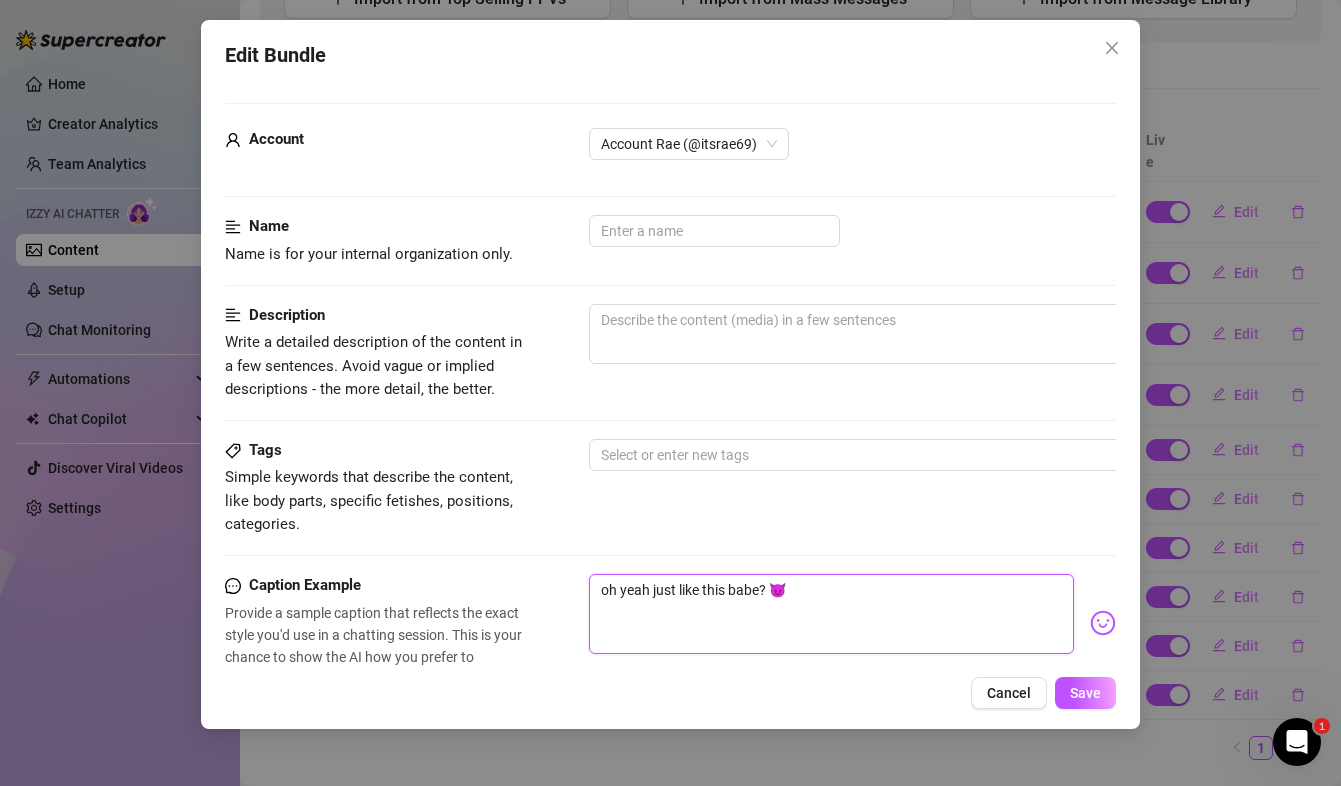 drag, startPoint x: 827, startPoint y: 594, endPoint x: 575, endPoint y: 561, distance: 254.15154 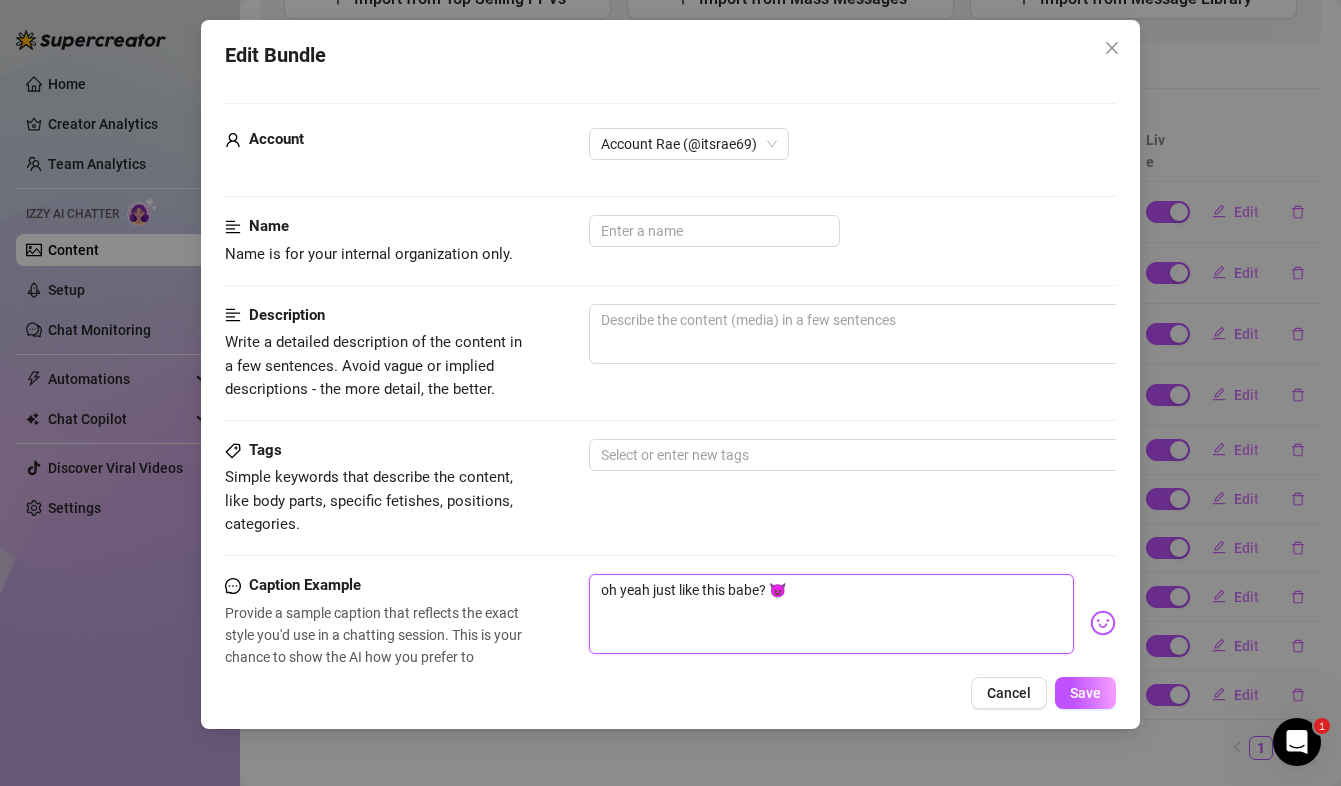 click on "Account [USERNAME] (@[USERNAME]) Name Name is for your internal organization only. Description Write a detailed description of the content in a few sentences. Avoid vague or implied descriptions - the more detail, the better. Tags Simple keywords that describe the content, like body parts, specific fetishes, positions, categories.   Select or enter new tags Caption Example Provide a sample caption that reflects the exact style you'd use in a chatting session. This is your chance to show the AI how you prefer to communicate. oh yeah just like this babe? 😈 Media Add Media from Vault Free preview Pay to view Image placeholder Image placeholder   @ Tag creator Minimum Price Set the minimum price for the bundle. $ 5 Exclusivity Level of exclusivity of this set, on a scale of 1 to 5. This helps the AI to drip content in the perfect order. 1 - Least Exclusive Message Settings Don't send if the fan purchased this media" at bounding box center [670, 741] 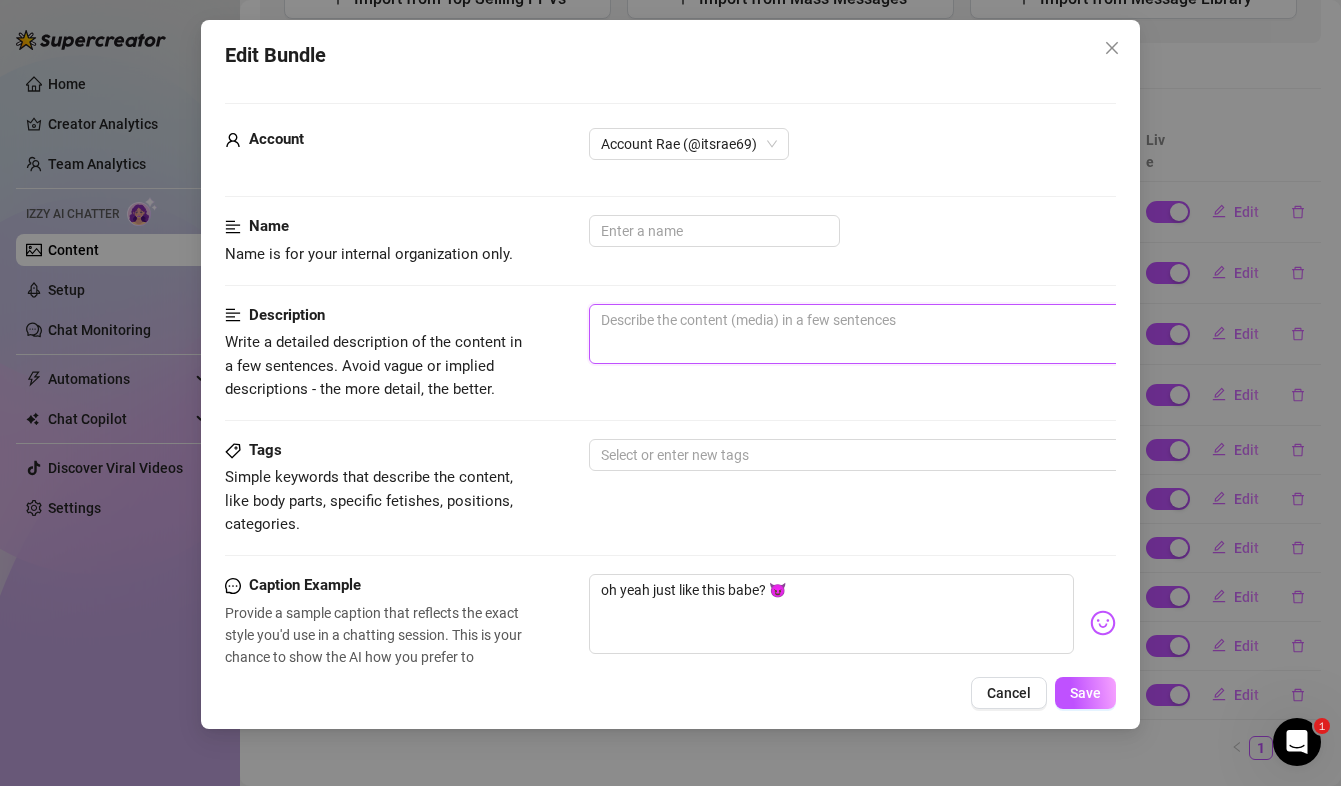 click at bounding box center (939, 334) 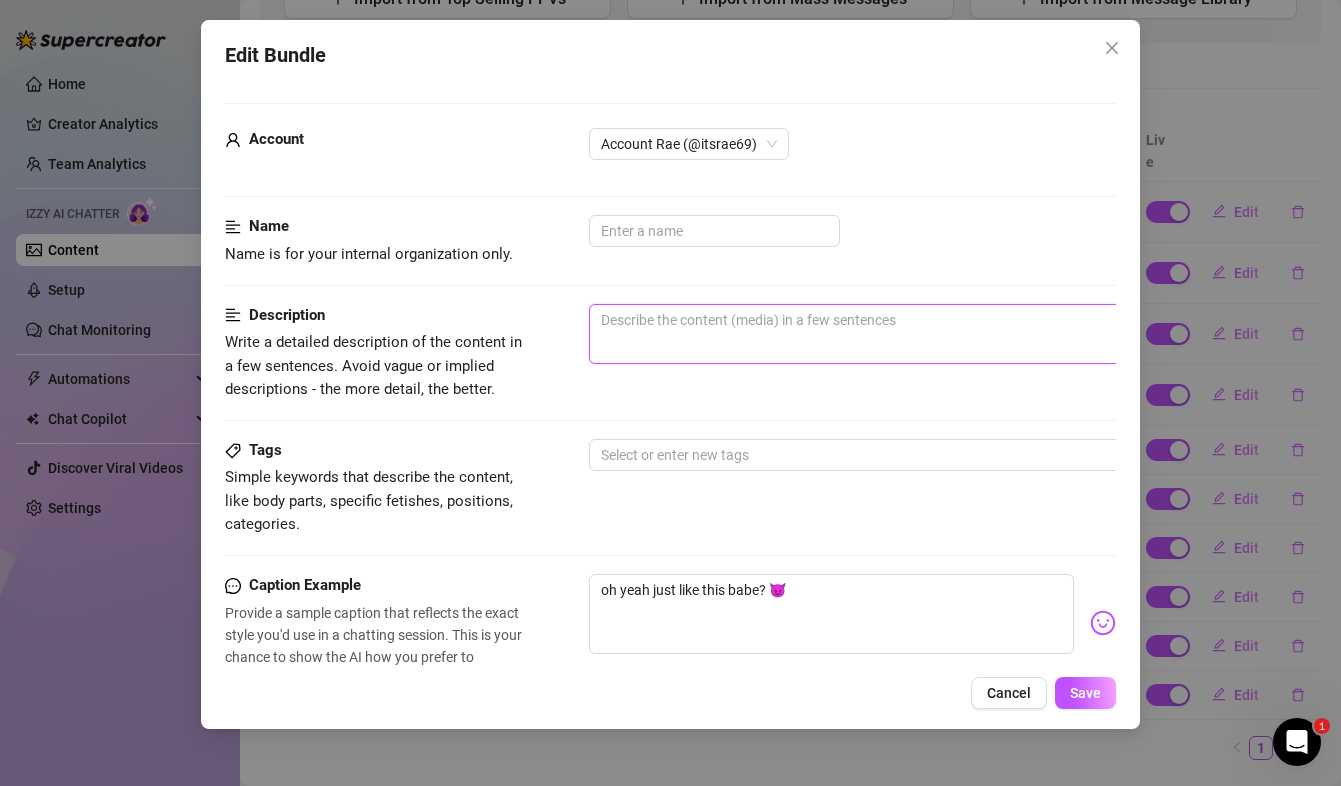 paste on "oh yeah just like this babe? 😈" 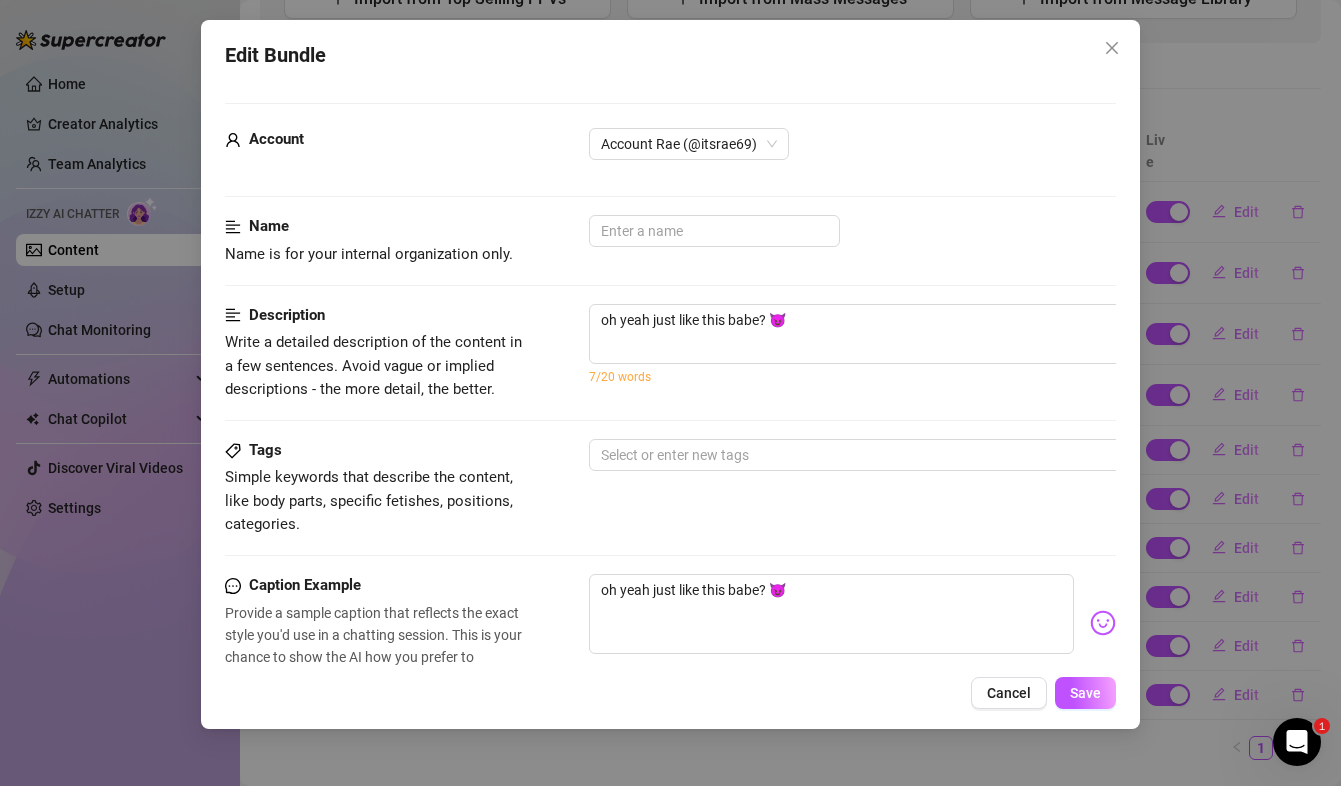 click on "Edit Bundle Account [USERNAME] (@[USERNAME]) Name Name is for your internal organization only. Description Write a detailed description of the content in a few sentences. Avoid vague or implied descriptions - the more detail, the better. oh yeah just like this babe? 😈 7/20 words Tags Simple keywords that describe the content, like body parts, specific fetishes, positions, categories.   Select or enter new tags Caption Example Provide a sample caption that reflects the exact style you'd use in a chatting session. This is your chance to show the AI how you prefer to communicate. oh yeah just like this babe? 😈 Media Add Media from Vault Free preview Pay to view Image placeholder Image placeholder   @ Tag creator Minimum Price Set the minimum price for the bundle. $ 5 Exclusivity Level of exclusivity of this set, on a scale of 1 to 5. This helps the AI to drip content in the perfect order. 1 - Least Exclusive Message Settings Don't send if the fan purchased this media Cancel Save" at bounding box center (670, 374) 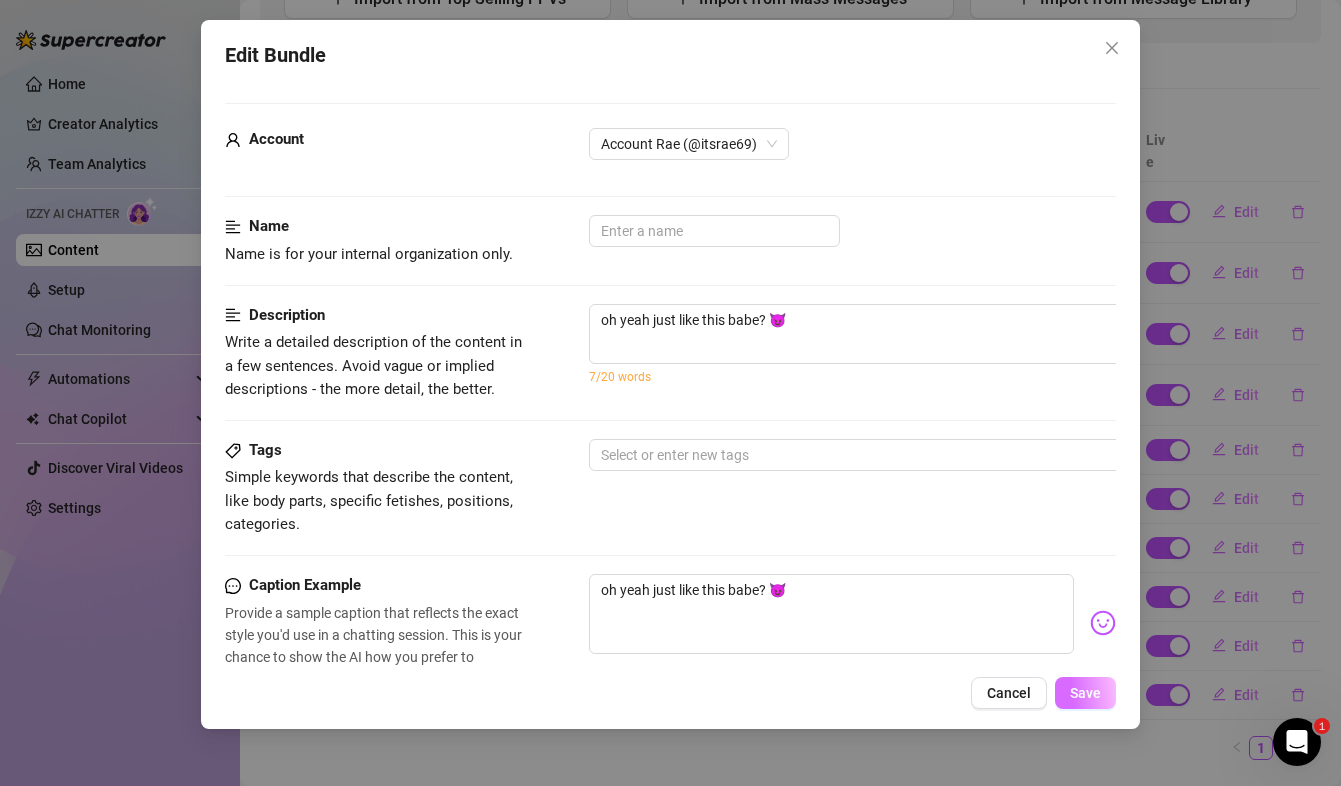 click on "Save" at bounding box center (1085, 693) 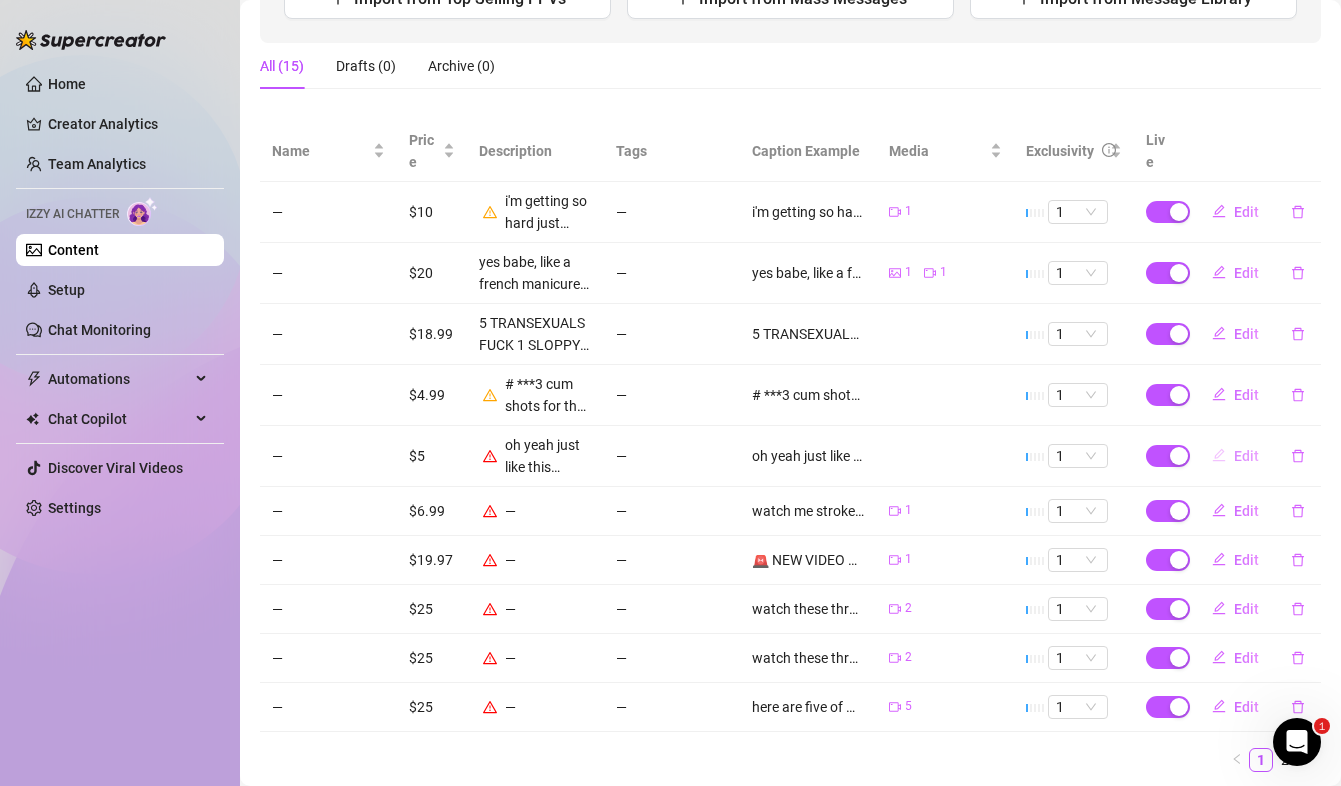 click on "Edit" at bounding box center [1246, 456] 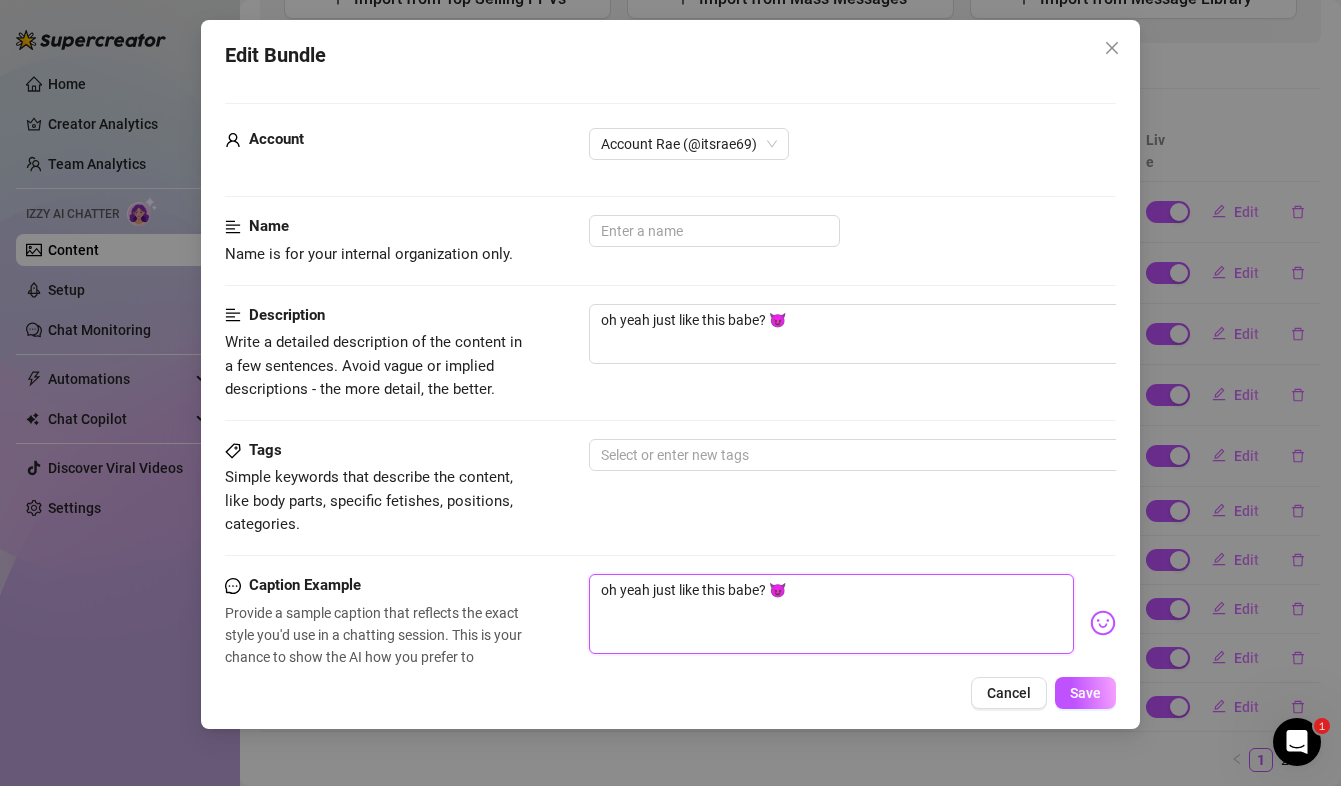 drag, startPoint x: 820, startPoint y: 587, endPoint x: 570, endPoint y: 587, distance: 250 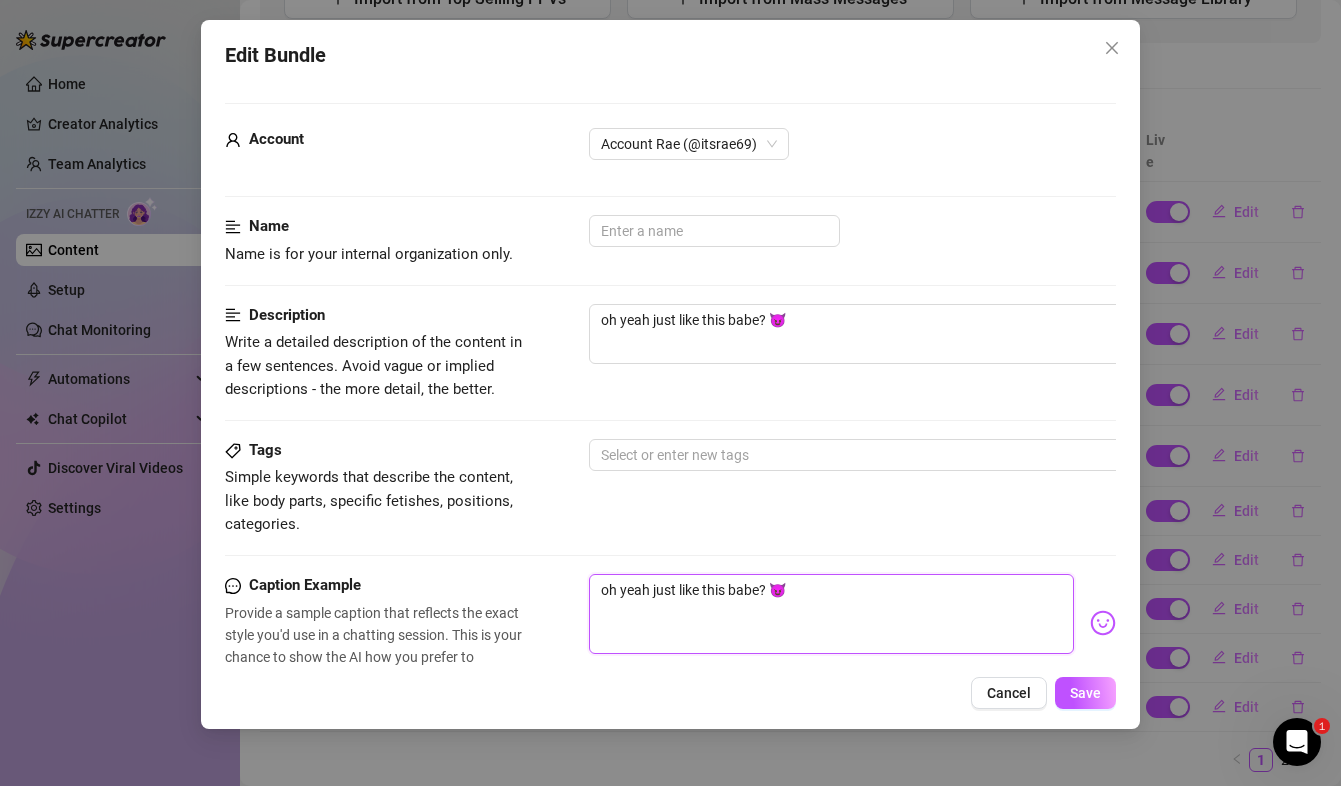 click on "Caption Example Provide a sample caption that reflects the exact style you'd use in a chatting session. This is your chance to show the AI how you prefer to communicate. oh yeah just like this babe? 😈" at bounding box center (670, 632) 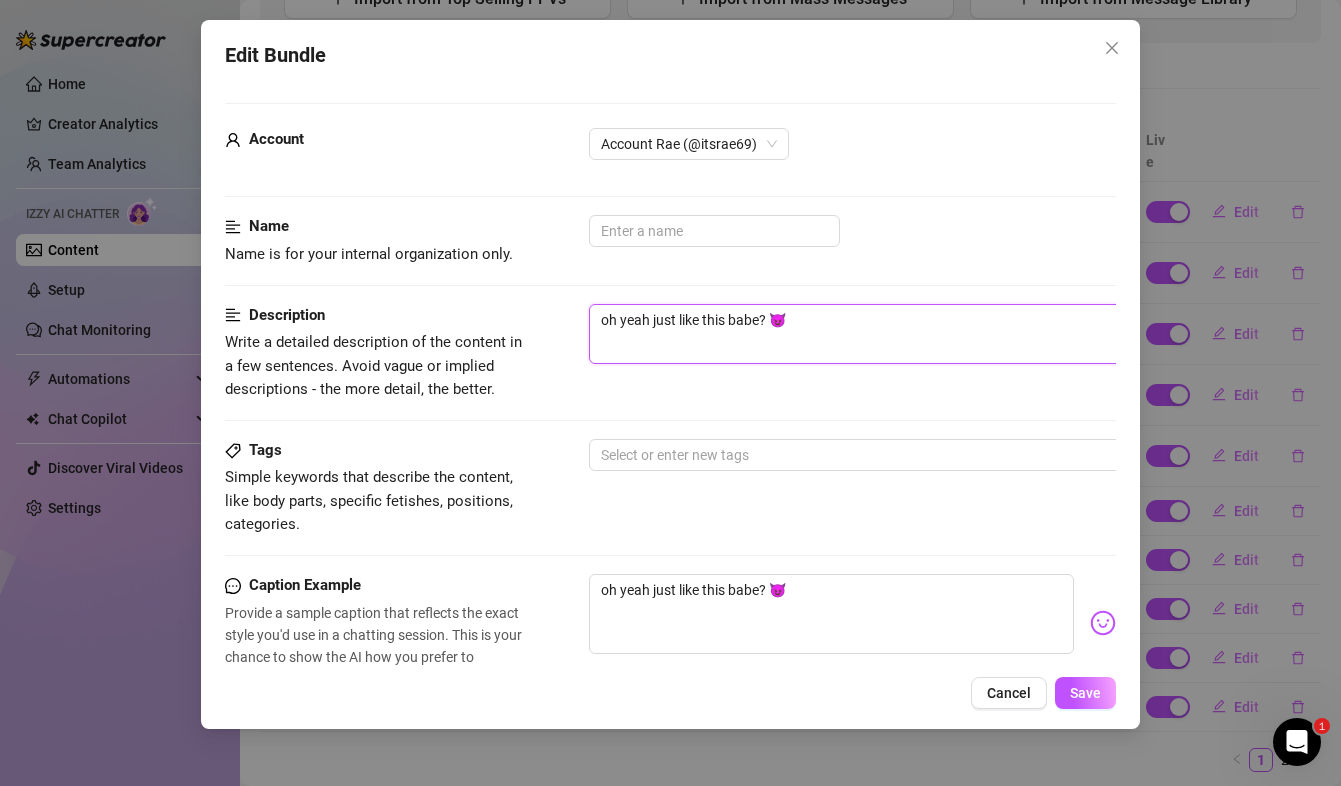 click on "oh yeah just like this babe? 😈" at bounding box center [939, 334] 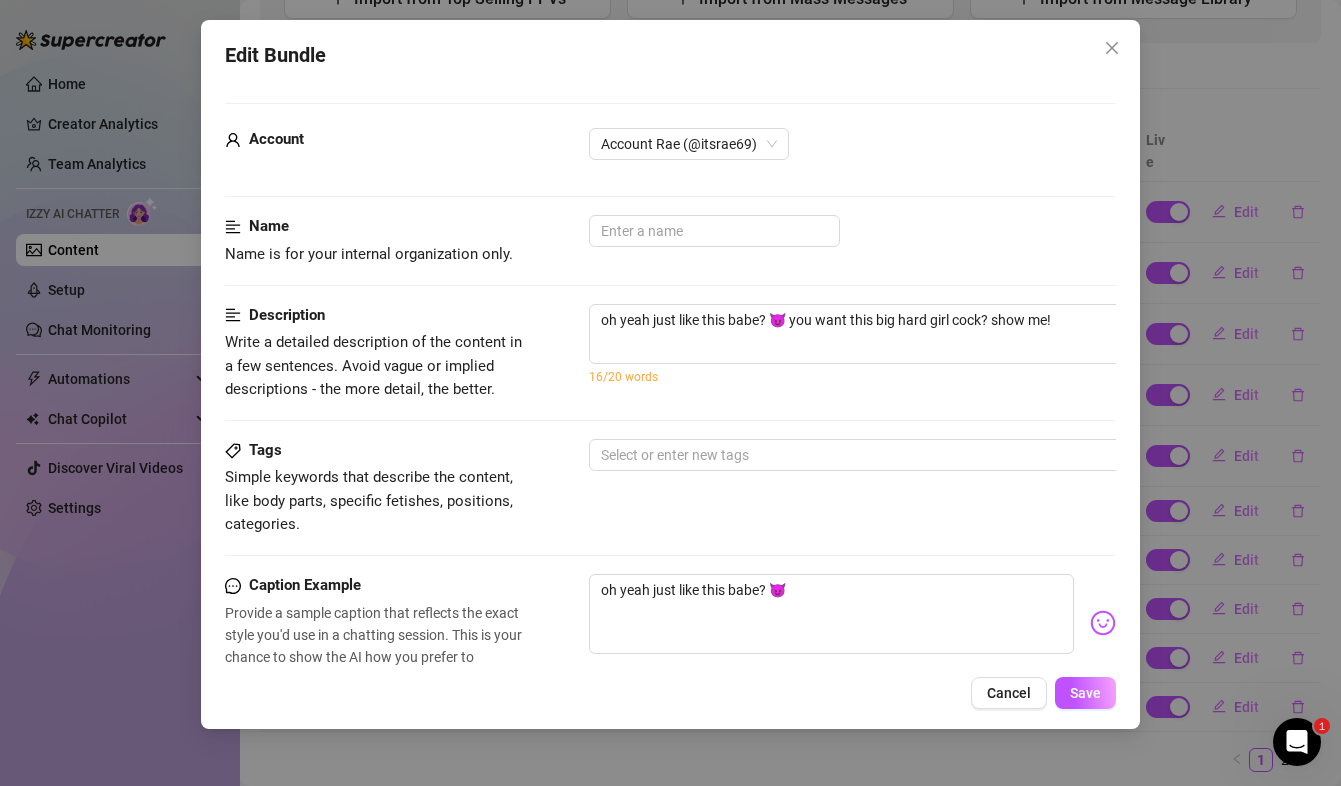 click on "Edit Bundle Account [USERNAME] (@[USERNAME]) Name Name is for your internal organization only. Description Write a detailed description of the content in a few sentences. Avoid vague or implied descriptions - the more detail, the better. oh yeah just like this babe? 😈 you want this big hard girl cock? show me! 16/20 words Tags Simple keywords that describe the content, like body parts, specific fetishes, positions, categories.   Select or enter new tags Caption Example Provide a sample caption that reflects the exact style you'd use in a chatting session. This is your chance to show the AI how you prefer to communicate. oh yeah just like this babe? 😈 Media Add Media from Vault Free preview Pay to view Image placeholder Image placeholder   @ Tag creator Minimum Price Set the minimum price for the bundle. $ 5 Exclusivity Level of exclusivity of this set, on a scale of 1 to 5. This helps the AI to drip content in the perfect order. 1 - Least Exclusive Message Settings Don't send if the fan purchased this media" at bounding box center (670, 374) 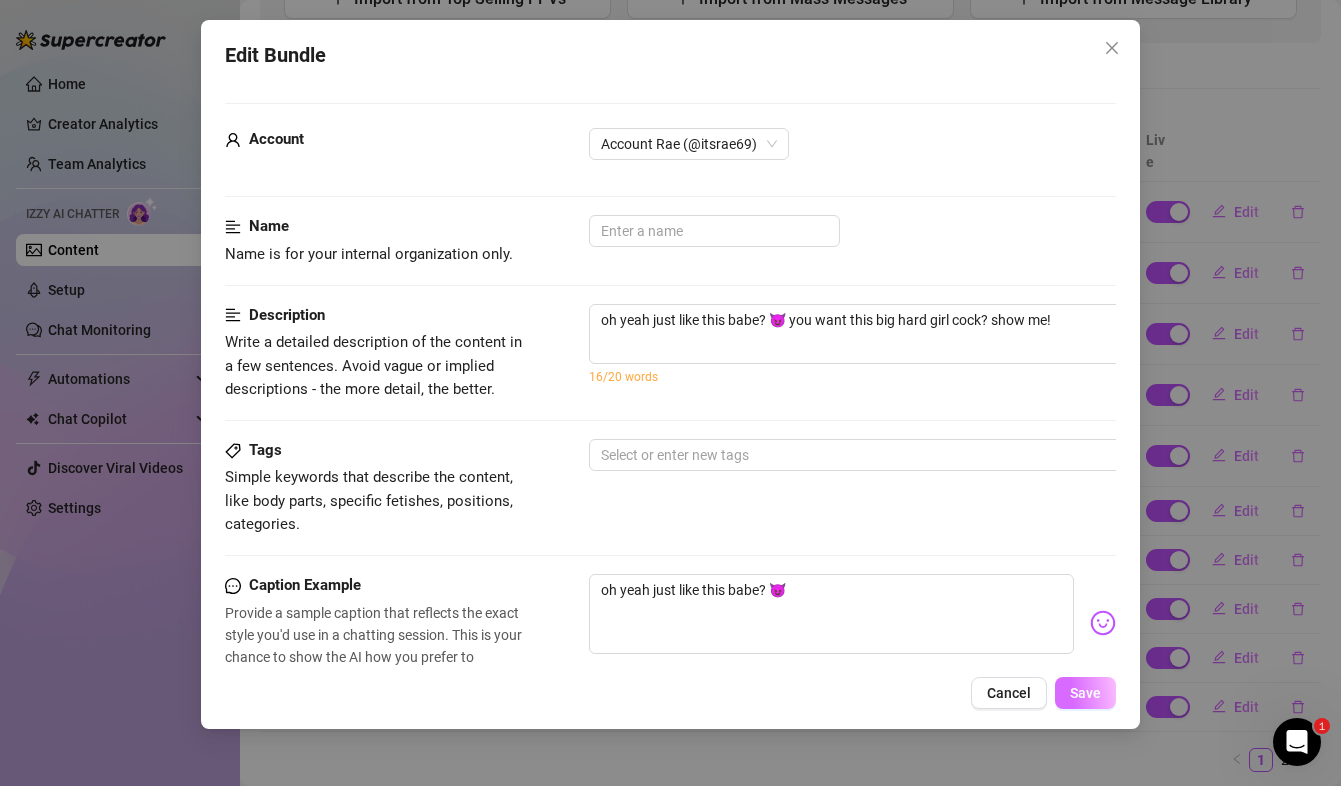 click on "Save" at bounding box center (1085, 693) 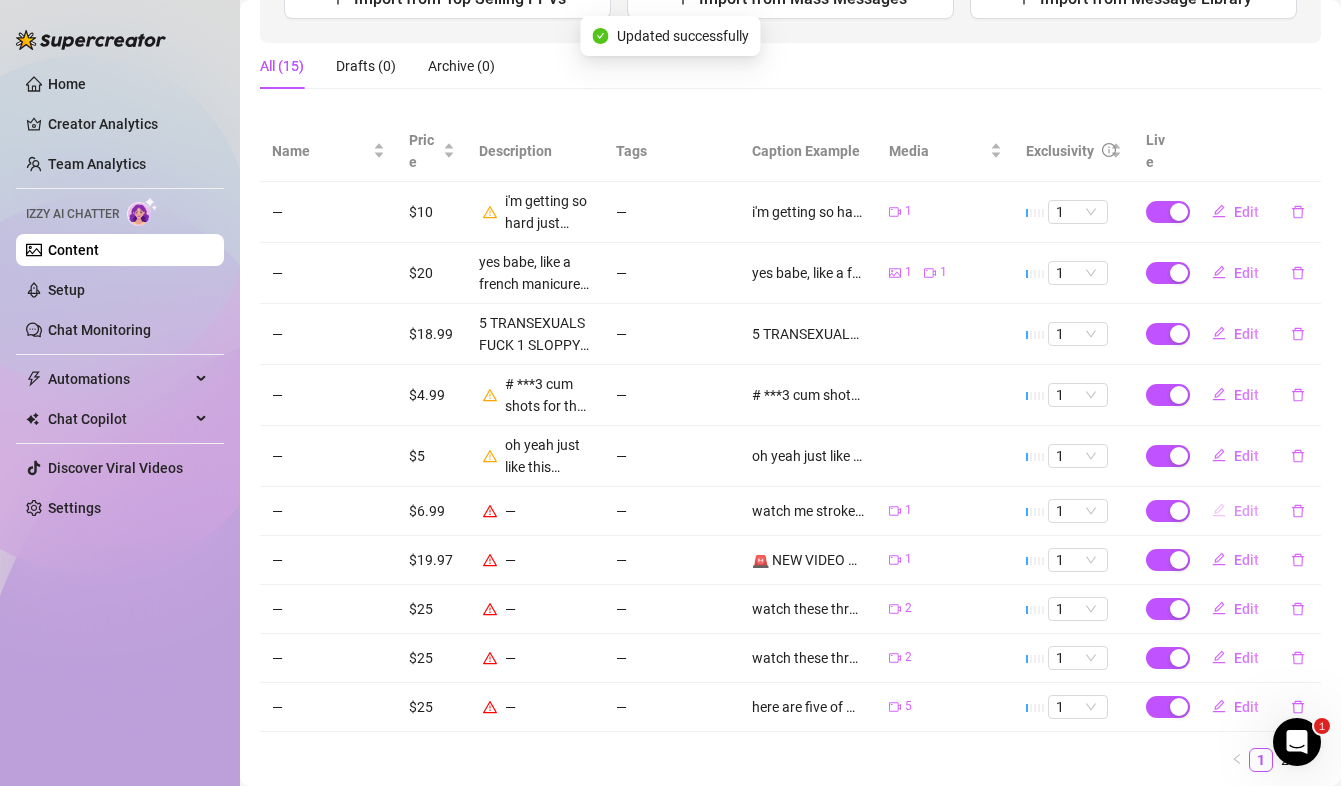 click on "Edit" at bounding box center (1246, 511) 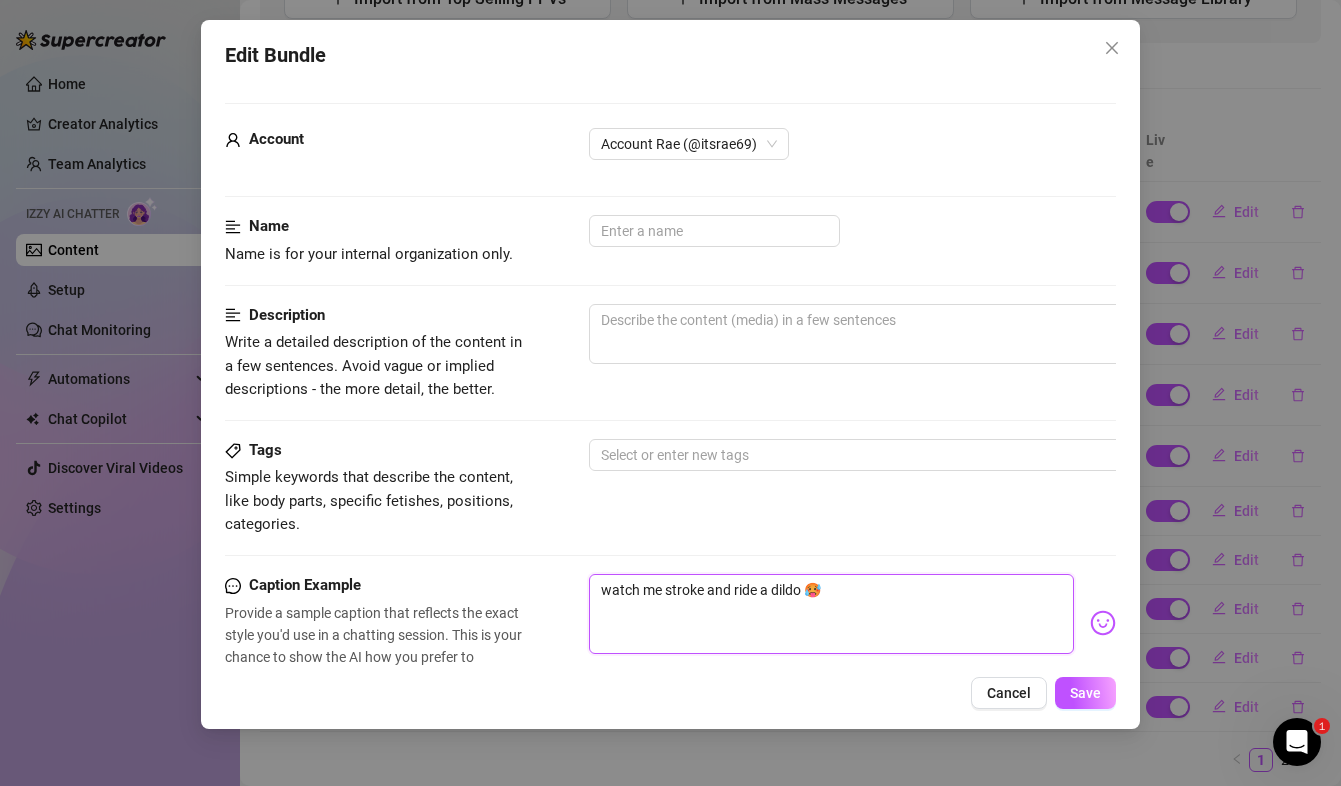 click on "watch me stroke and ride a dildo 🥵" at bounding box center [831, 614] 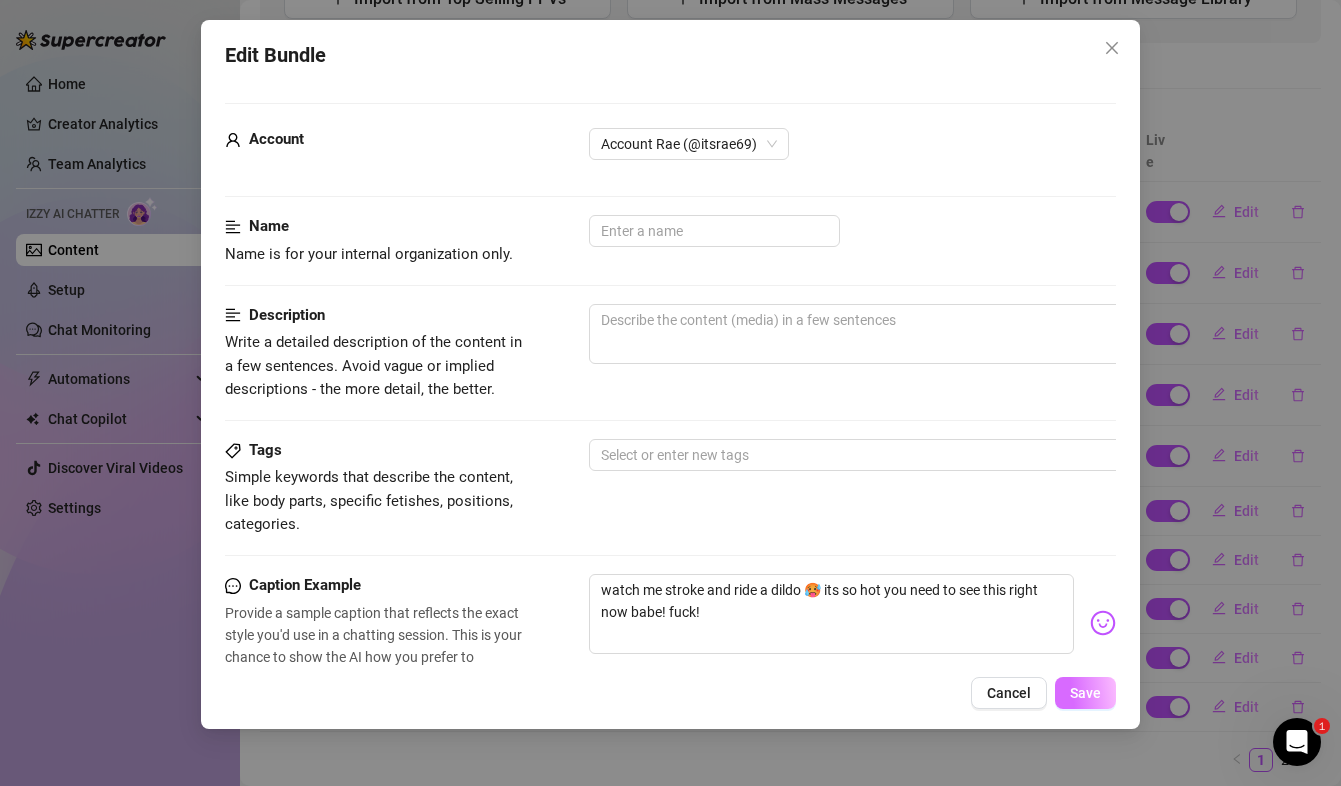click on "Save" at bounding box center [1085, 693] 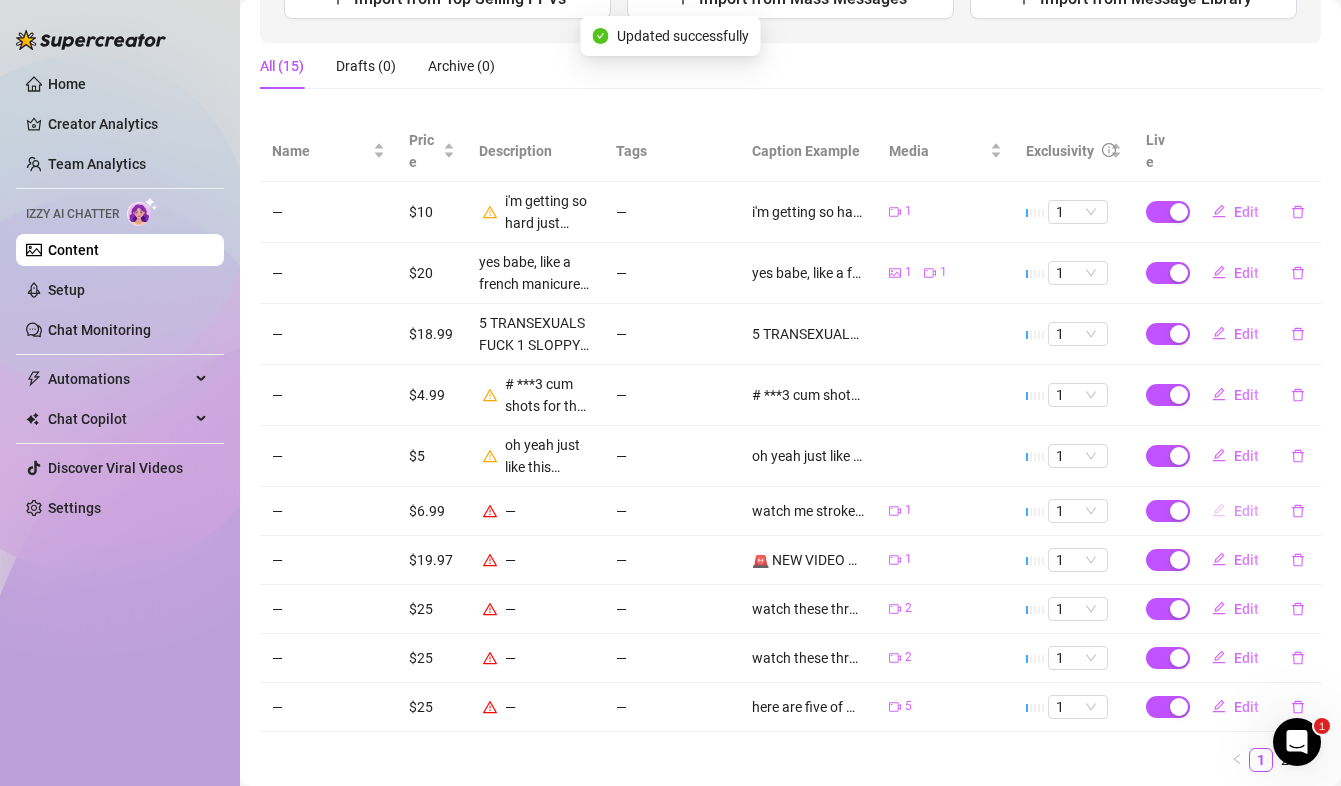 click on "Edit" at bounding box center (1246, 511) 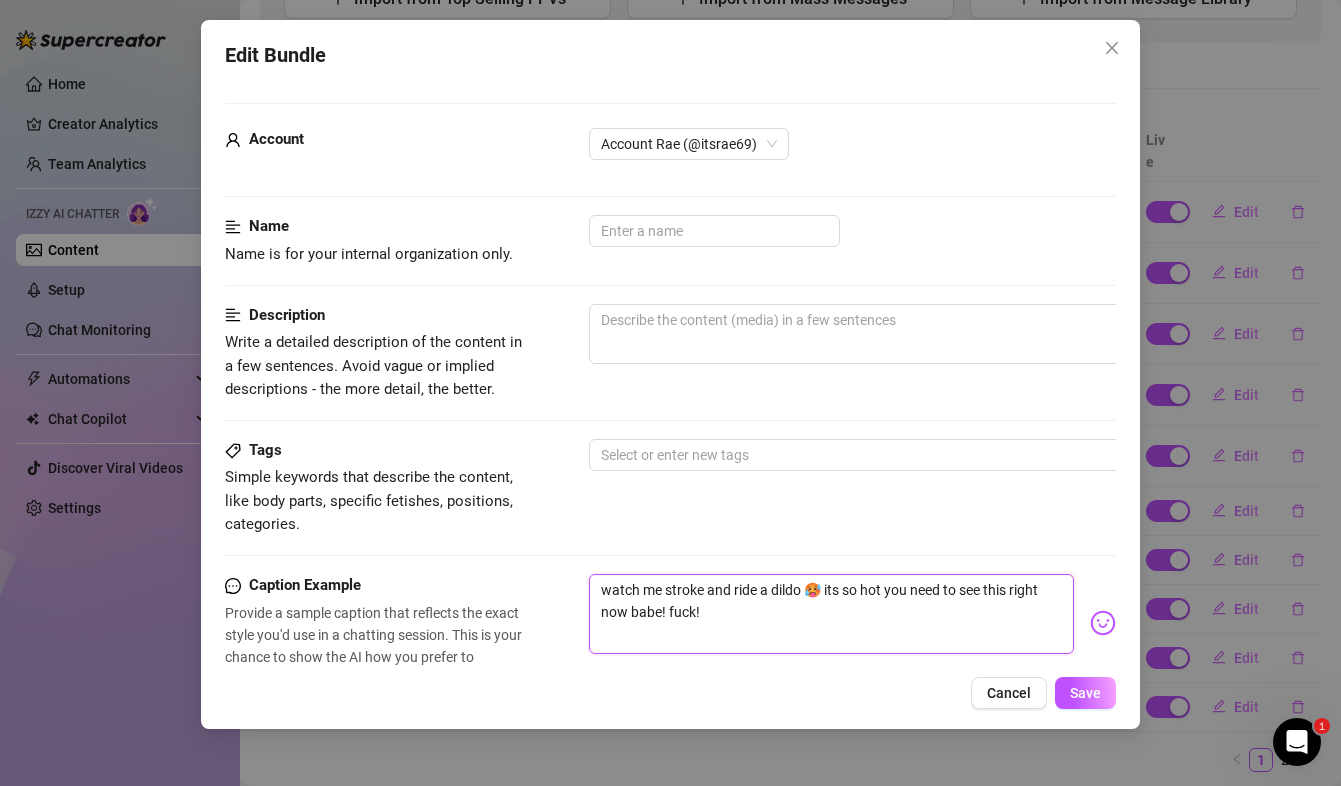 drag, startPoint x: 844, startPoint y: 631, endPoint x: 596, endPoint y: 572, distance: 254.92155 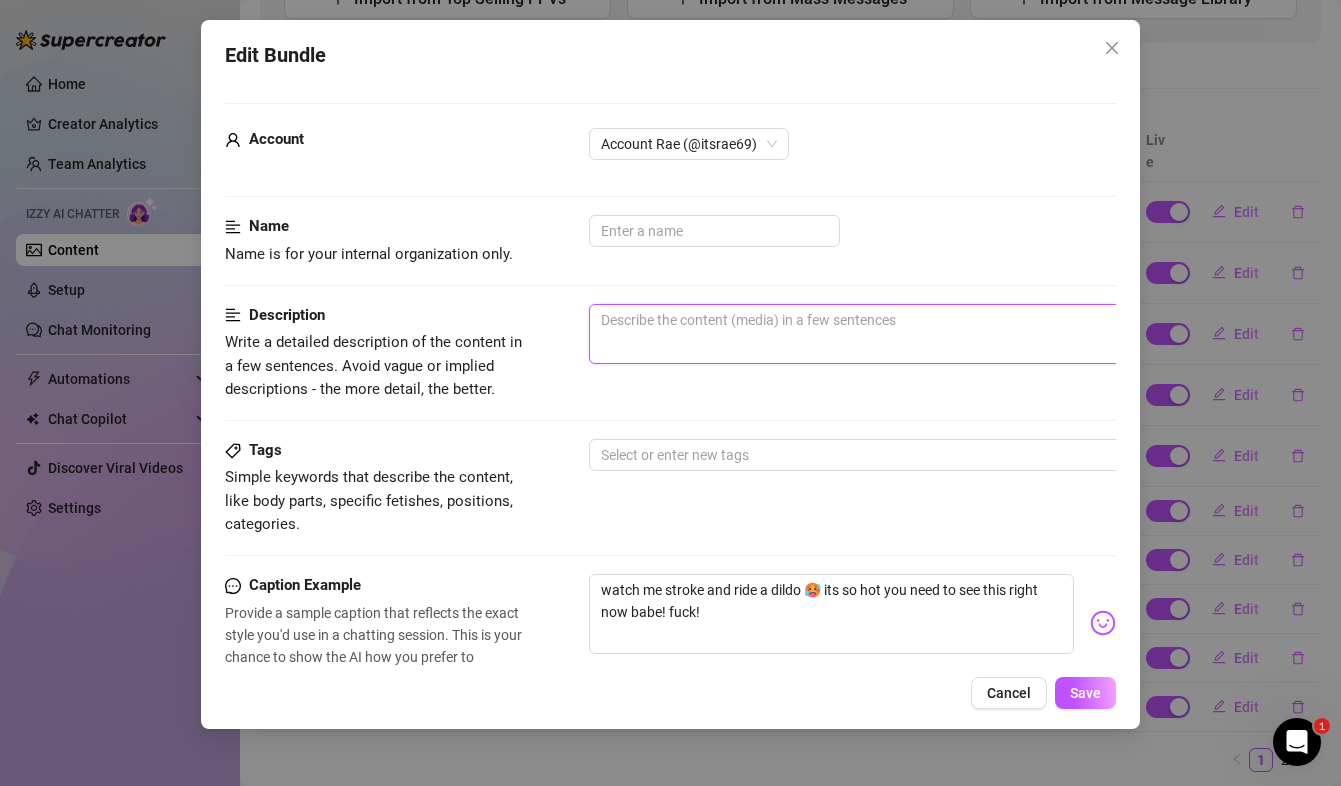 click at bounding box center [939, 334] 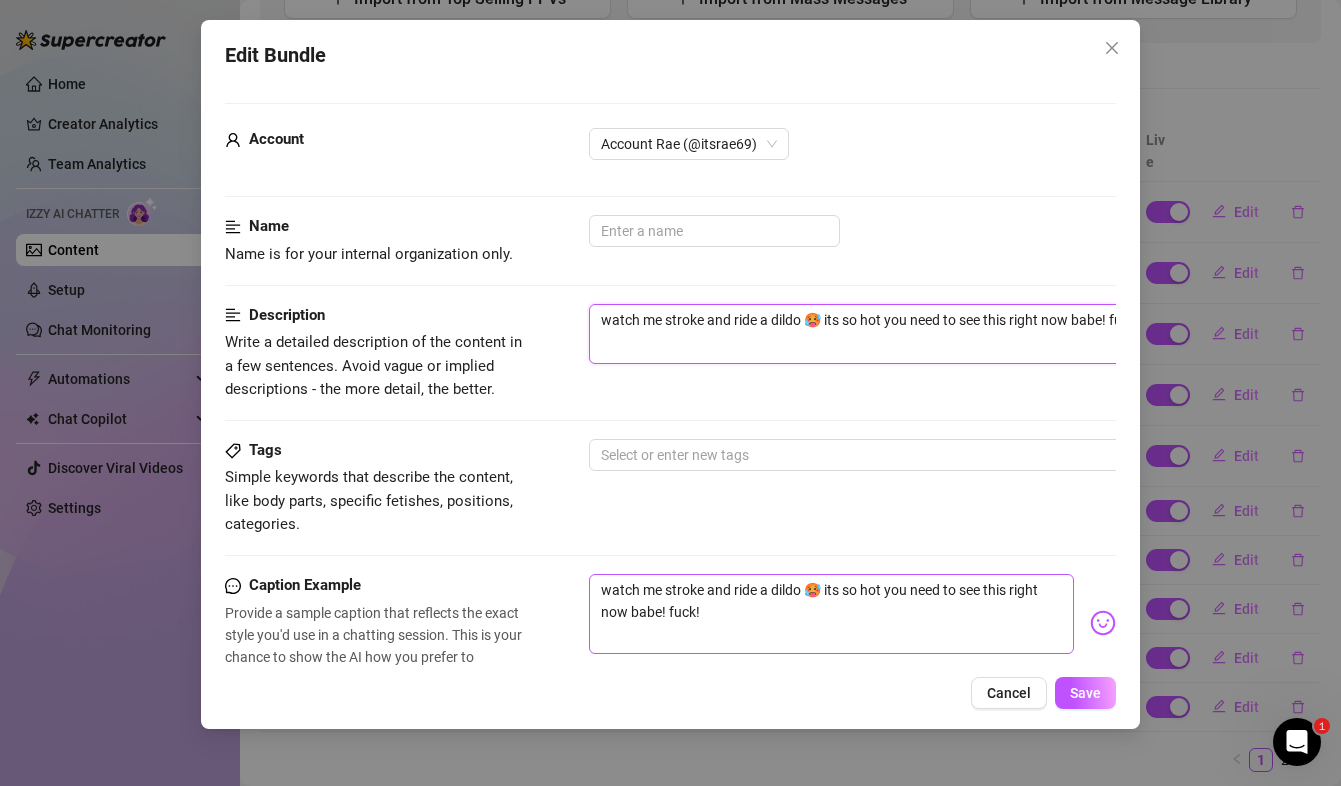 scroll, scrollTop: 0, scrollLeft: 27, axis: horizontal 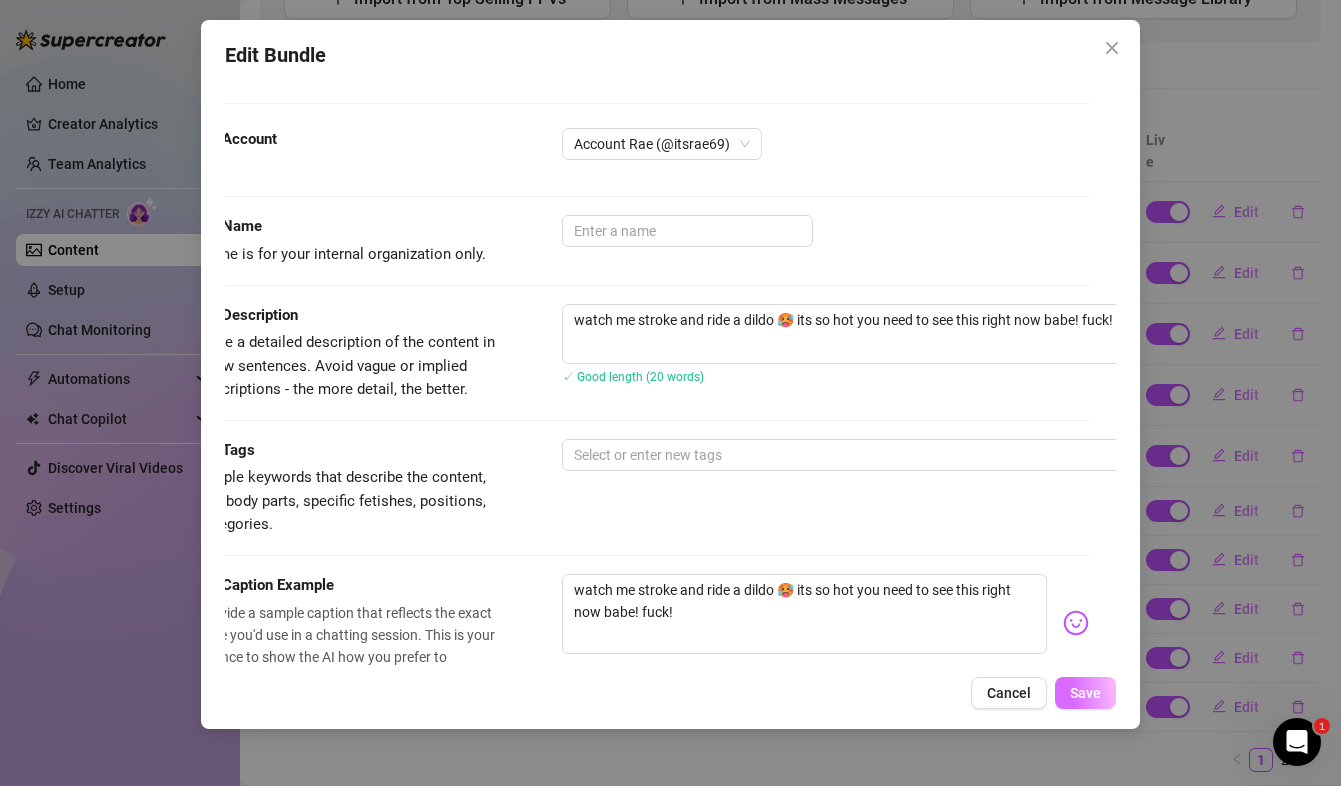click on "Save" at bounding box center [1085, 693] 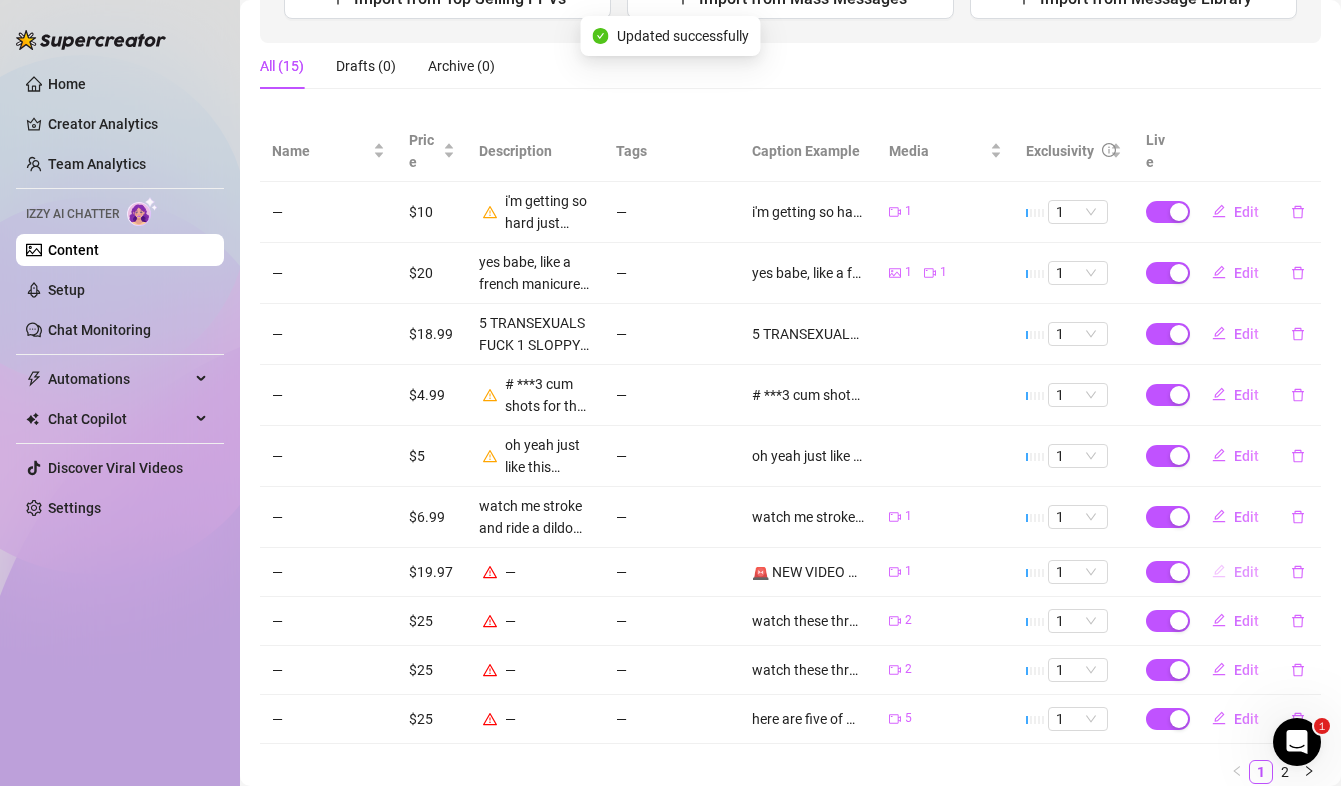 click on "Edit" at bounding box center (1246, 572) 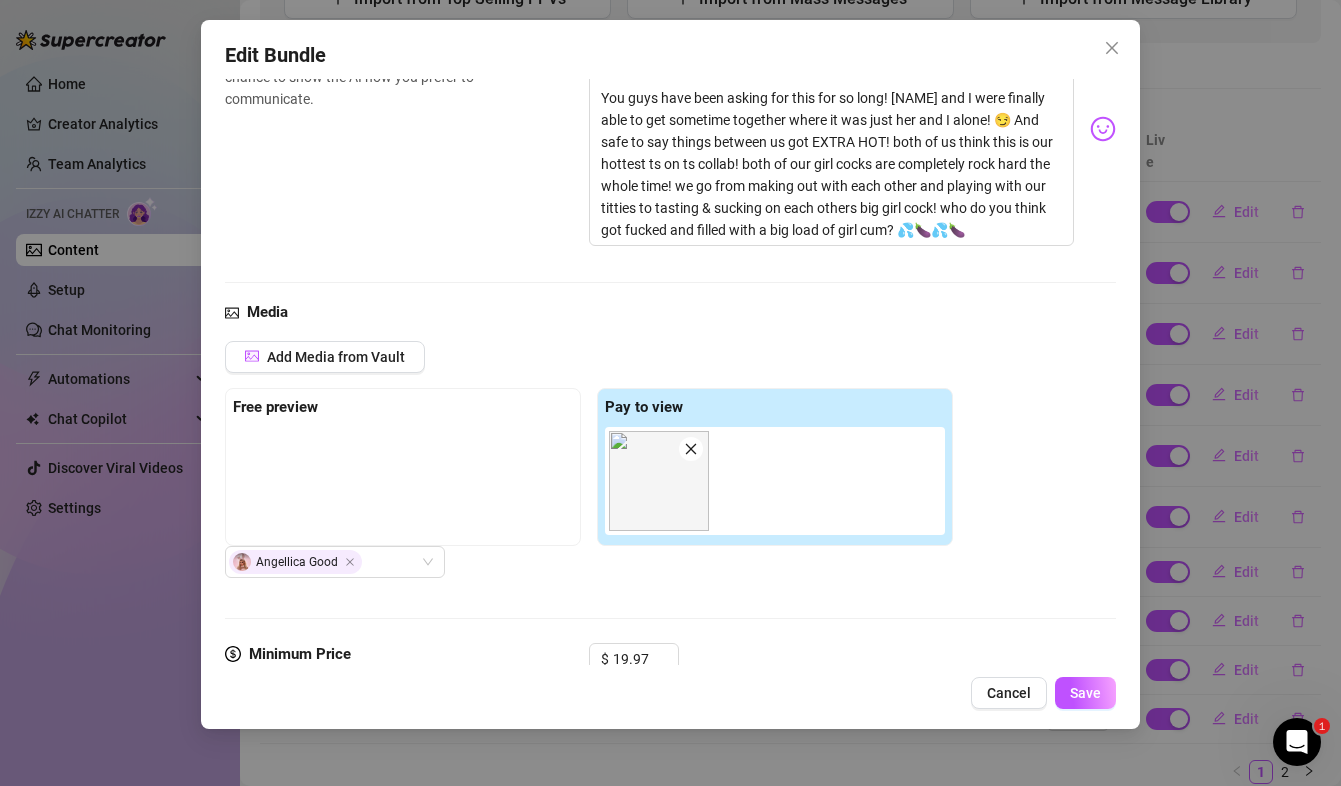 scroll, scrollTop: 498, scrollLeft: 0, axis: vertical 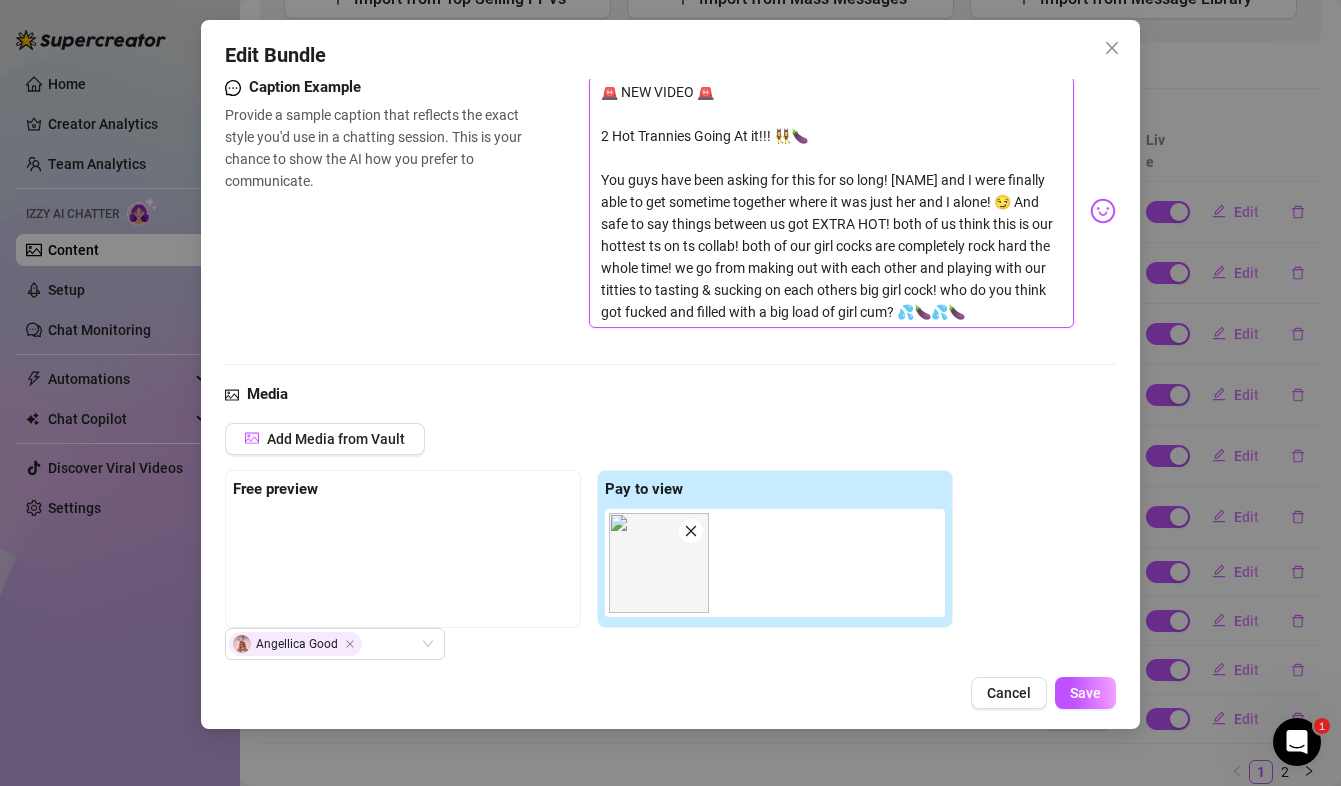 drag, startPoint x: 966, startPoint y: 323, endPoint x: 558, endPoint y: 122, distance: 454.82413 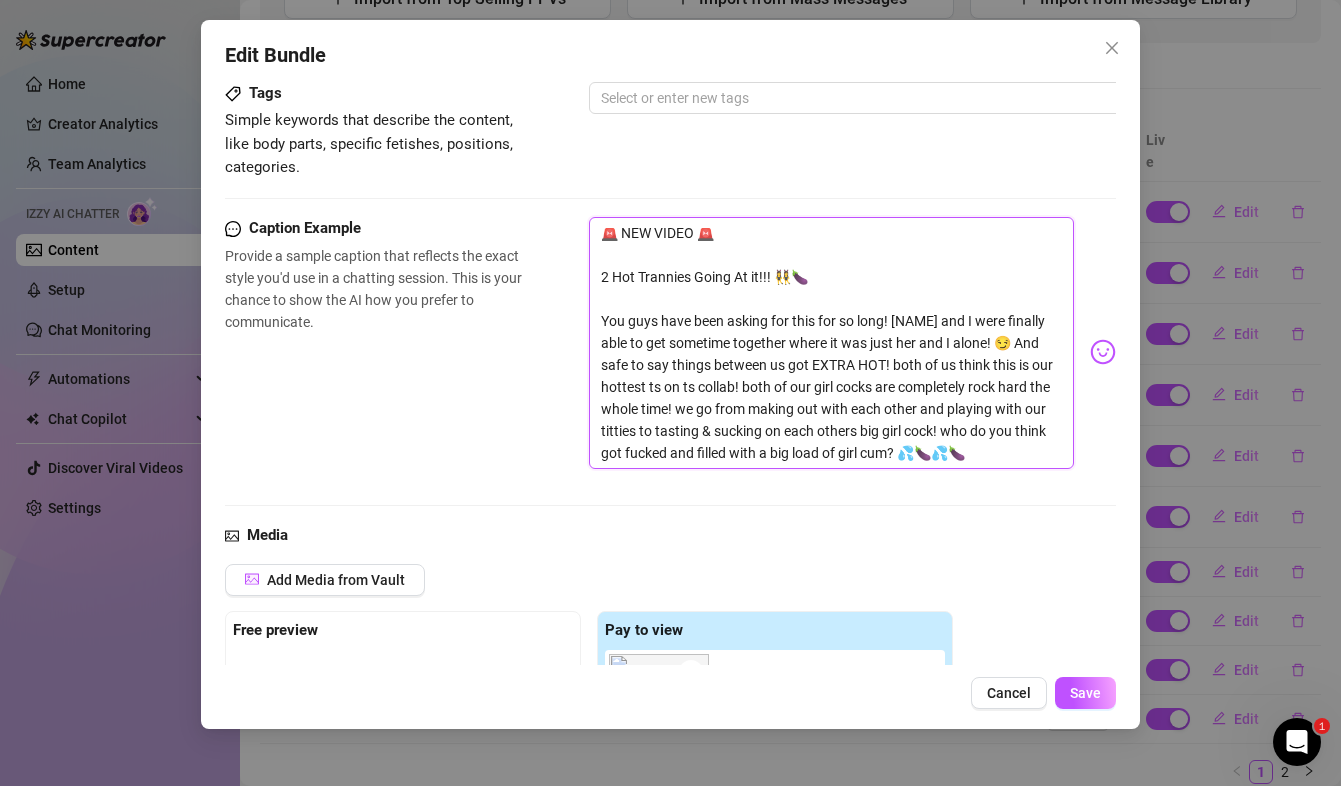 scroll, scrollTop: 200, scrollLeft: 0, axis: vertical 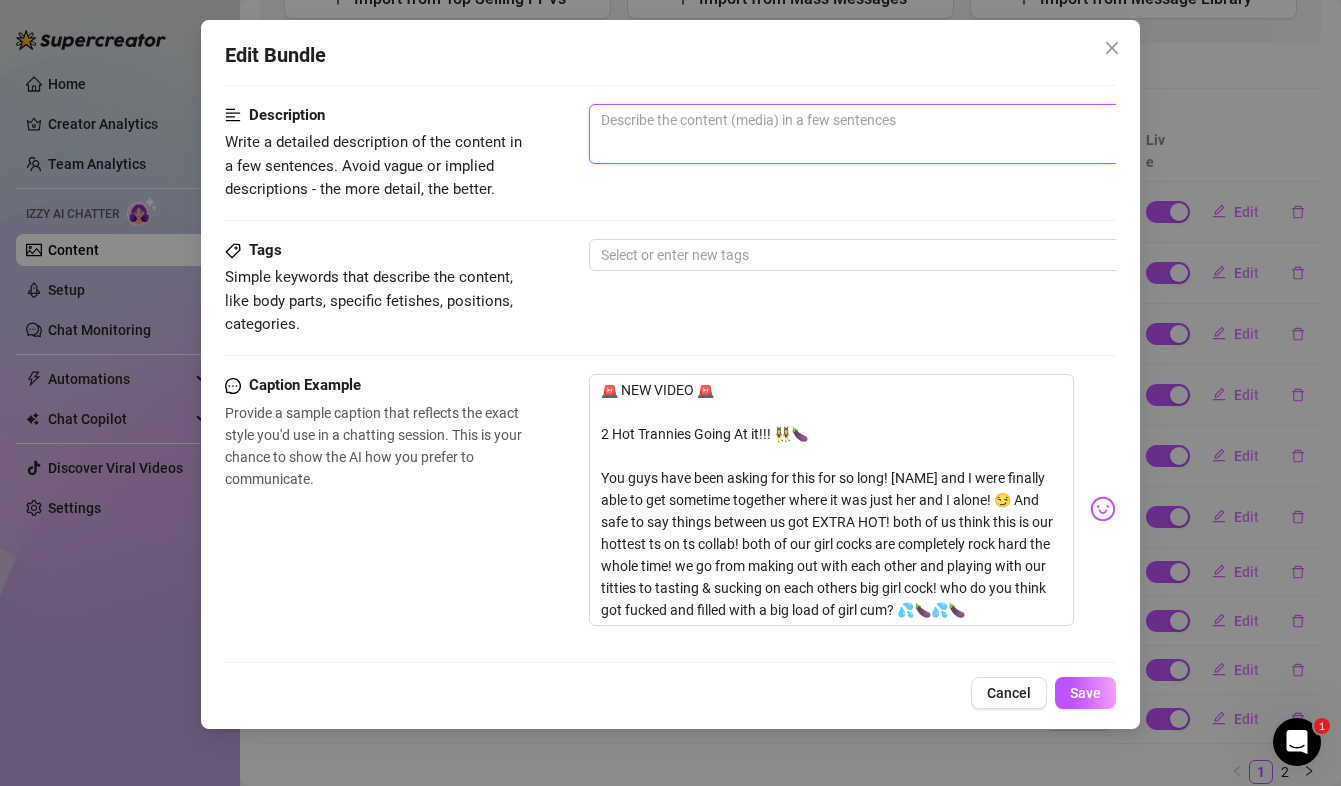 click at bounding box center (939, 134) 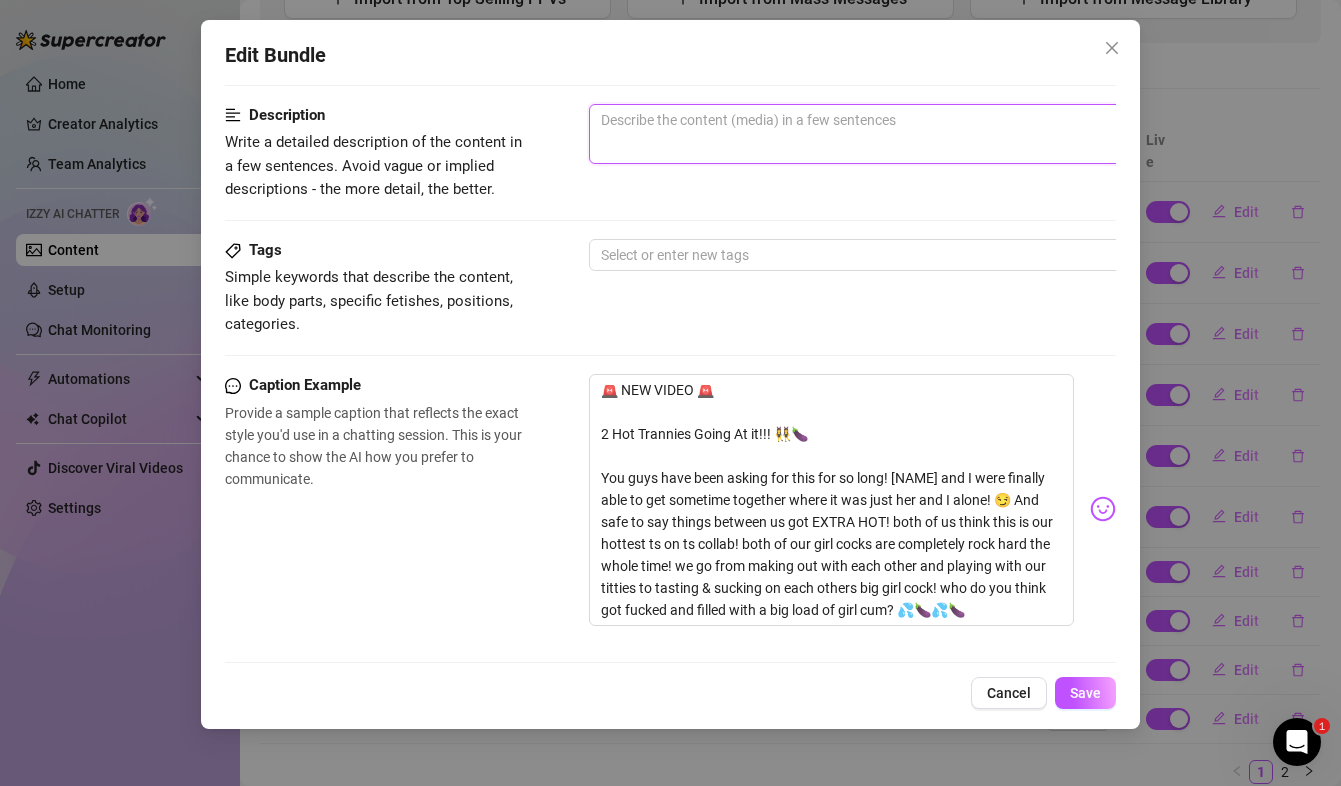 paste on "2 Hot Trannies Going At it!!! 👯‍♀️🍆
You guys have been asking for this for so long! [NAME] and I were finally able to get sometime together where it was just her and I alone! 😏 And safe to say things between us got EXTRA HOT! both of us think this is our hottest ts on ts collab! both of our girl cocks are completely rock hard the whole time! we go from making out with each other and playing with our titties to tasting & sucking on each others big girl cock! who do you think got fucked and filled with a big load of girl cum? 💦🍆💦🍆" 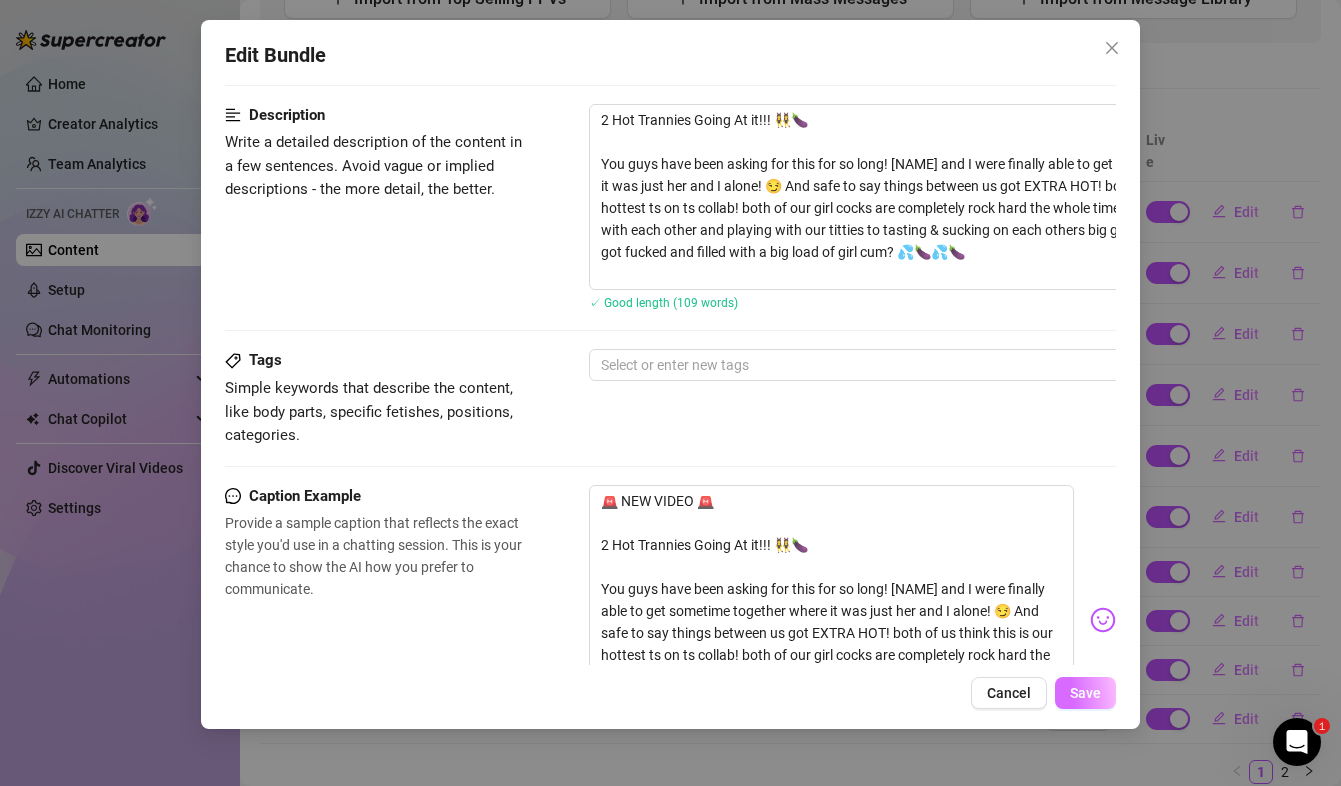 click on "Save" at bounding box center (1085, 693) 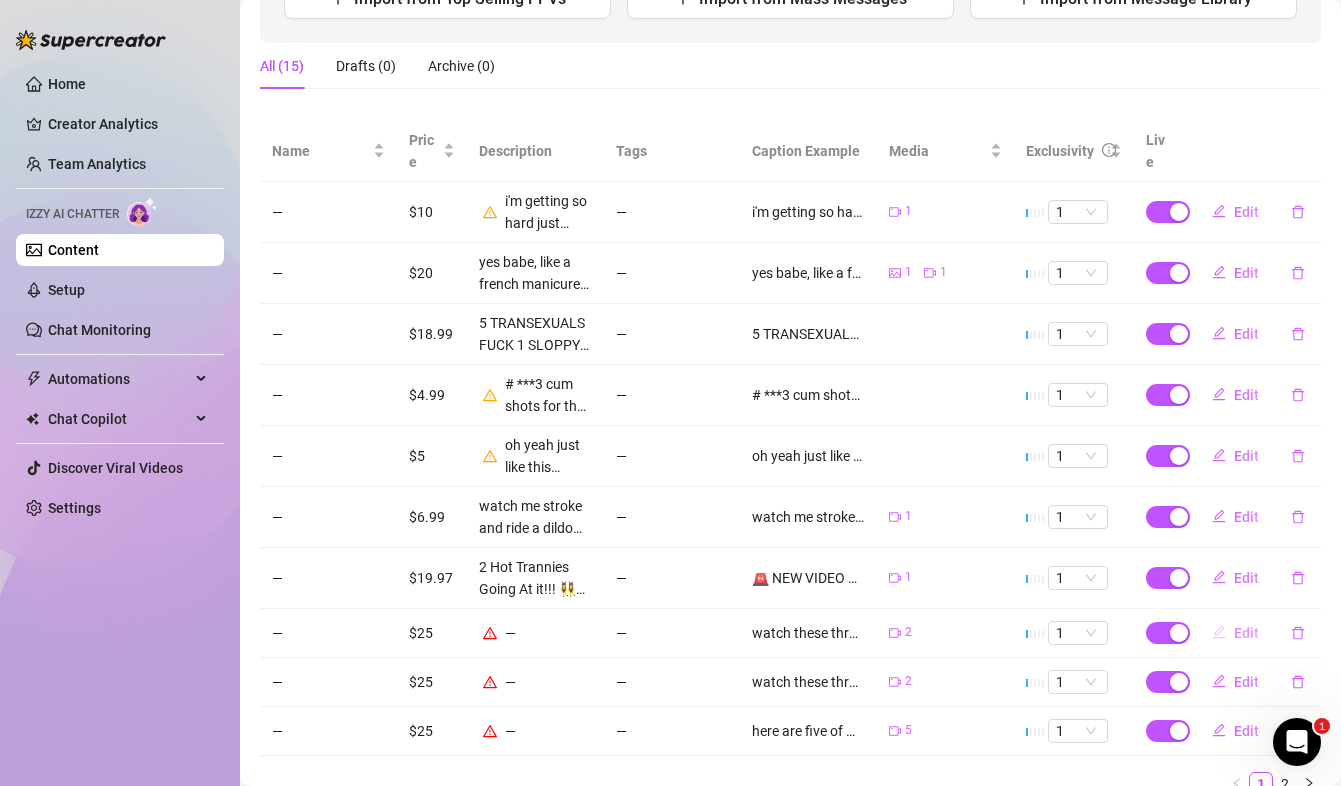 click on "Edit" at bounding box center [1246, 633] 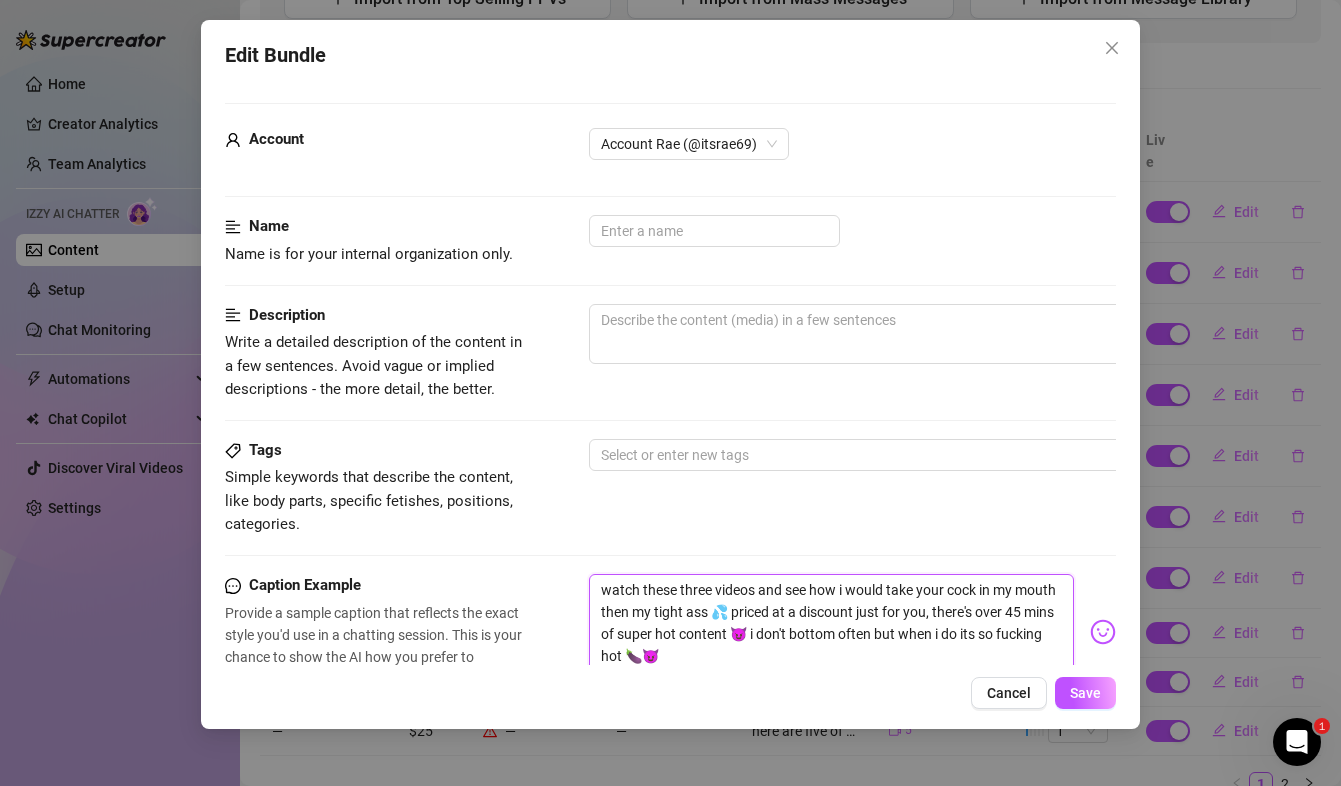 drag, startPoint x: 775, startPoint y: 657, endPoint x: 590, endPoint y: 581, distance: 200.0025 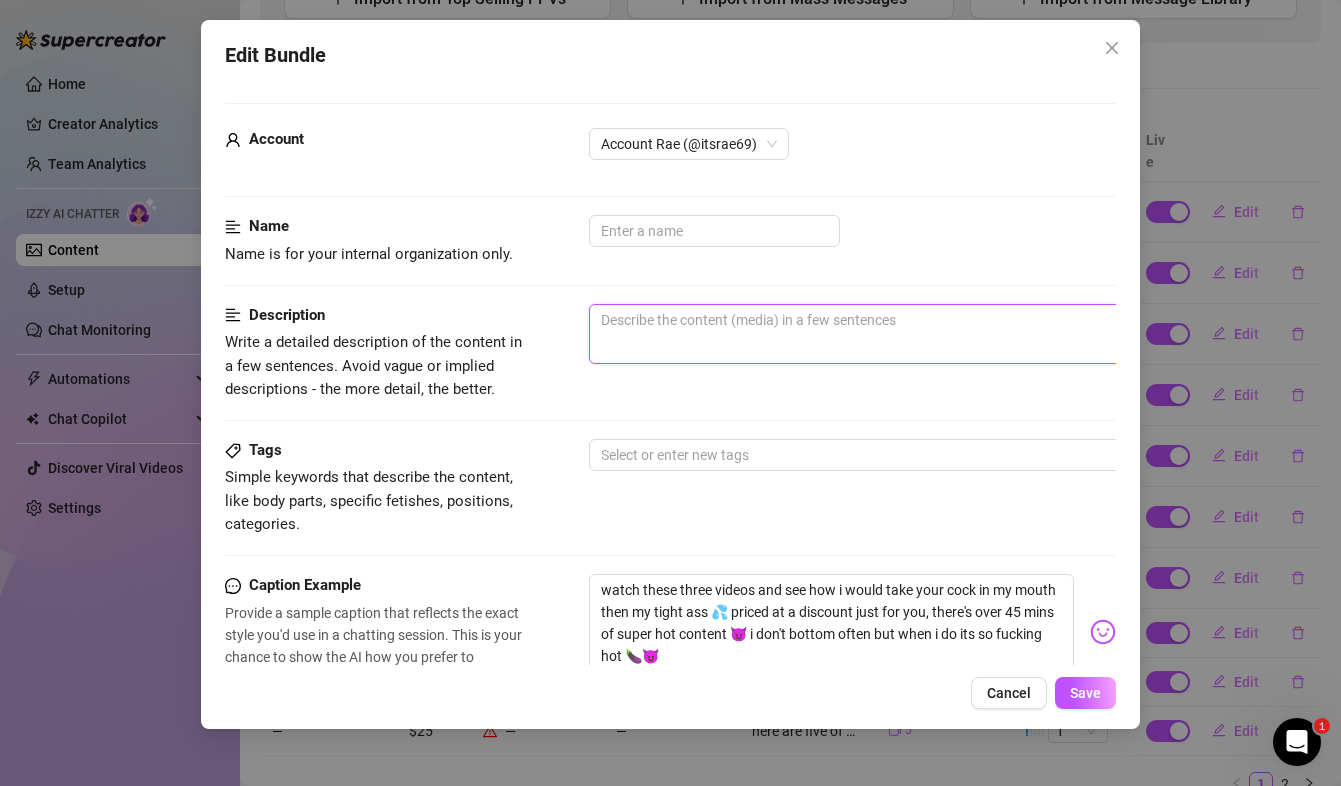 click at bounding box center [939, 334] 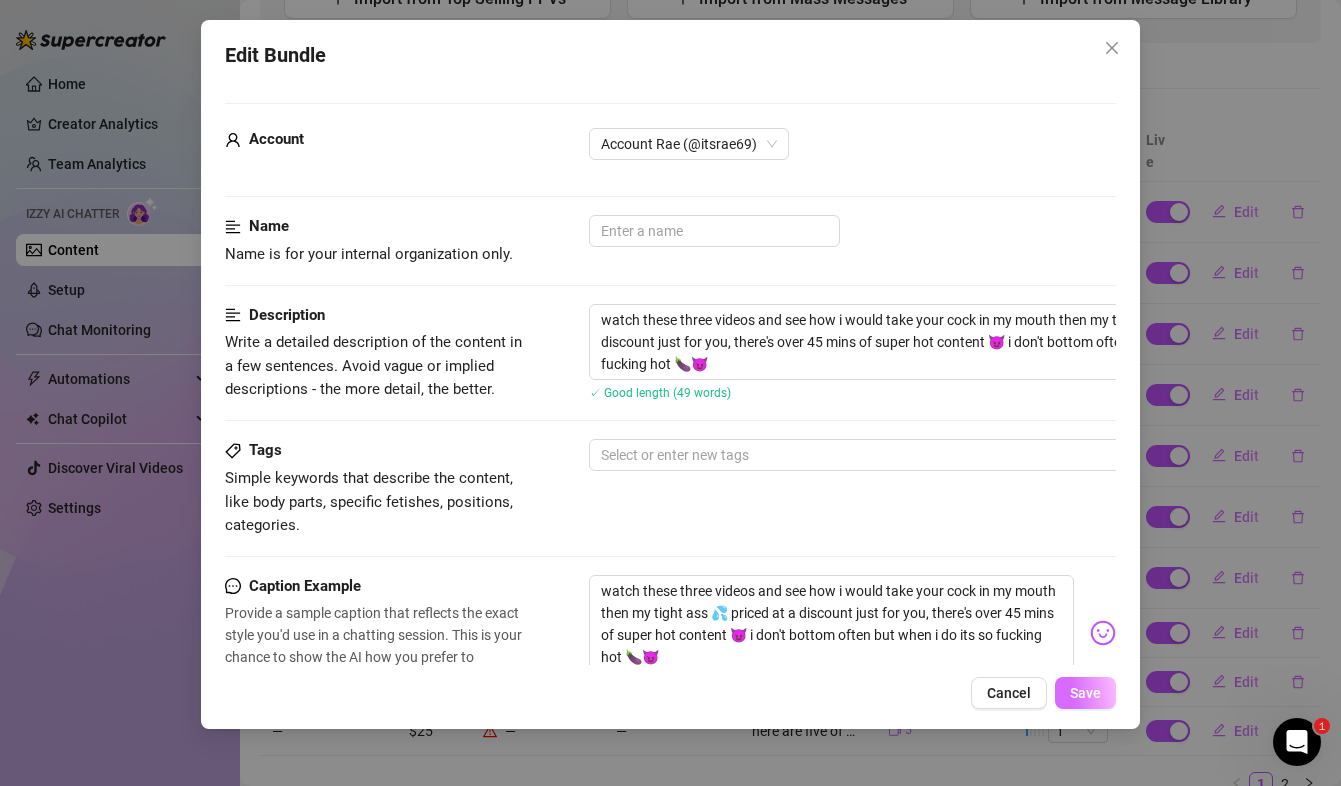 click on "Save" at bounding box center (1085, 693) 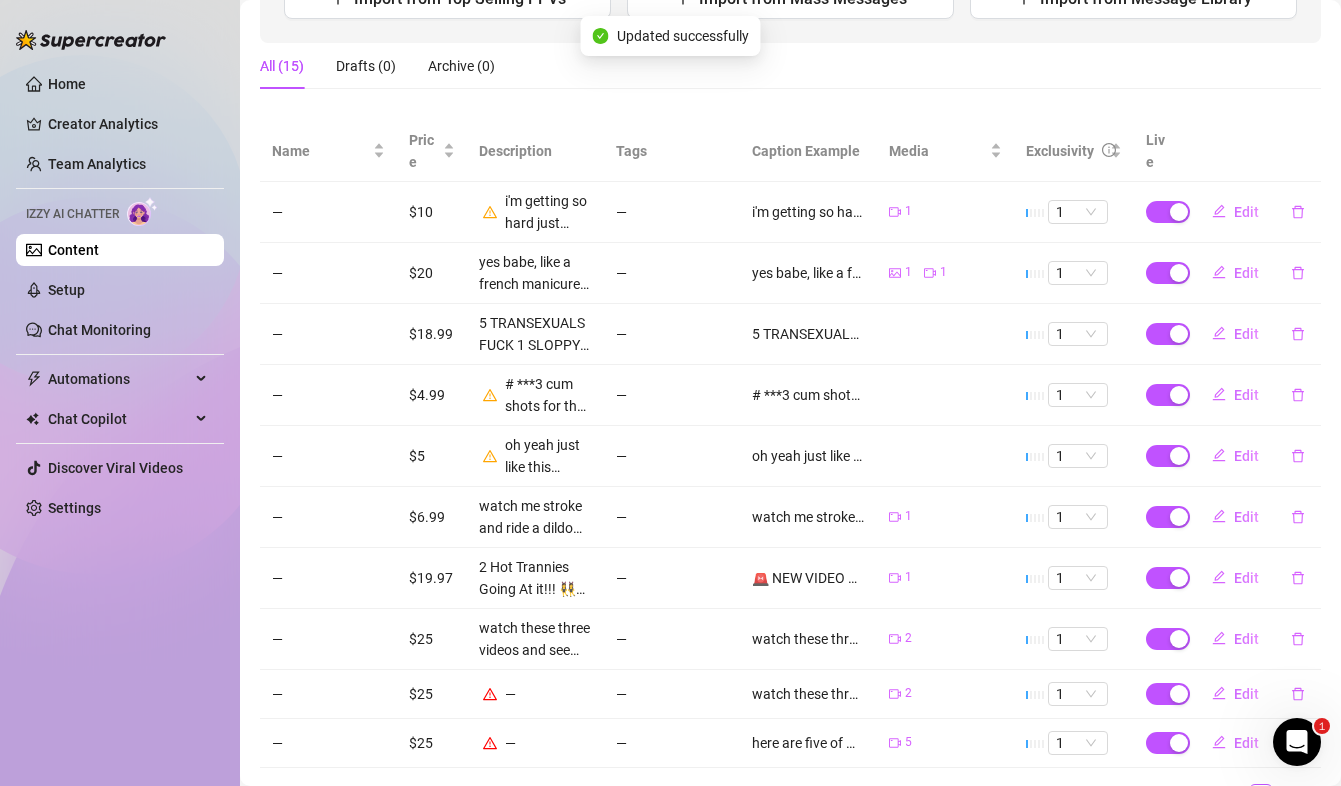 scroll, scrollTop: 388, scrollLeft: 0, axis: vertical 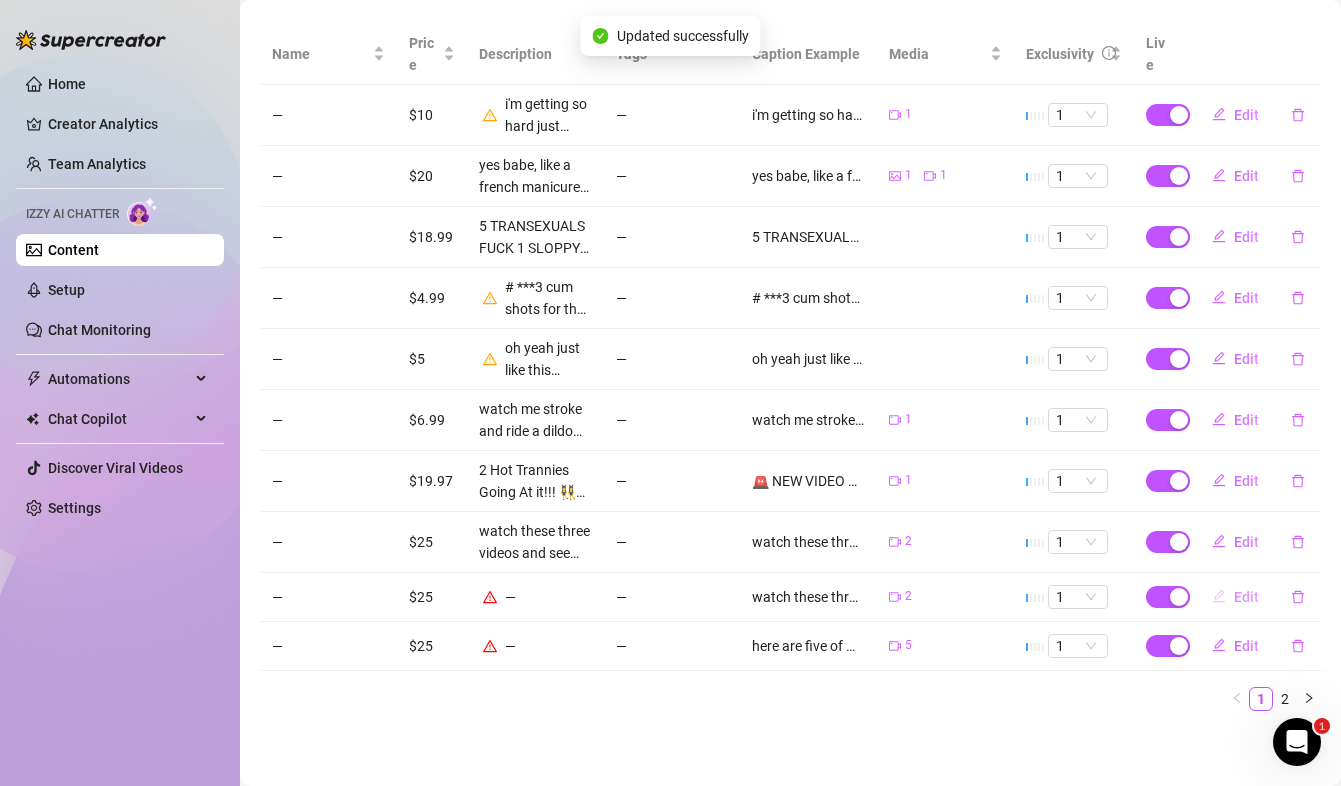 click on "Edit" at bounding box center (1246, 597) 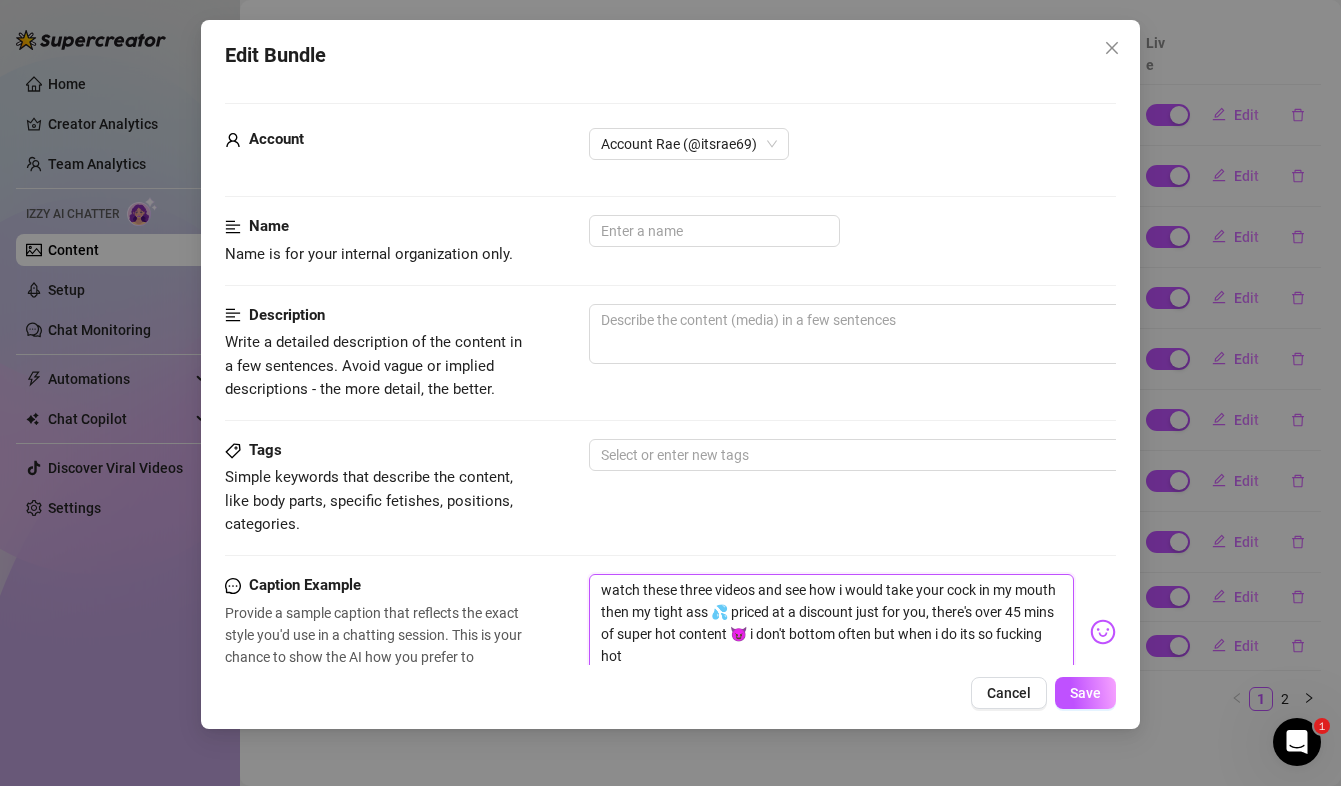 drag, startPoint x: 798, startPoint y: 639, endPoint x: 581, endPoint y: 612, distance: 218.67328 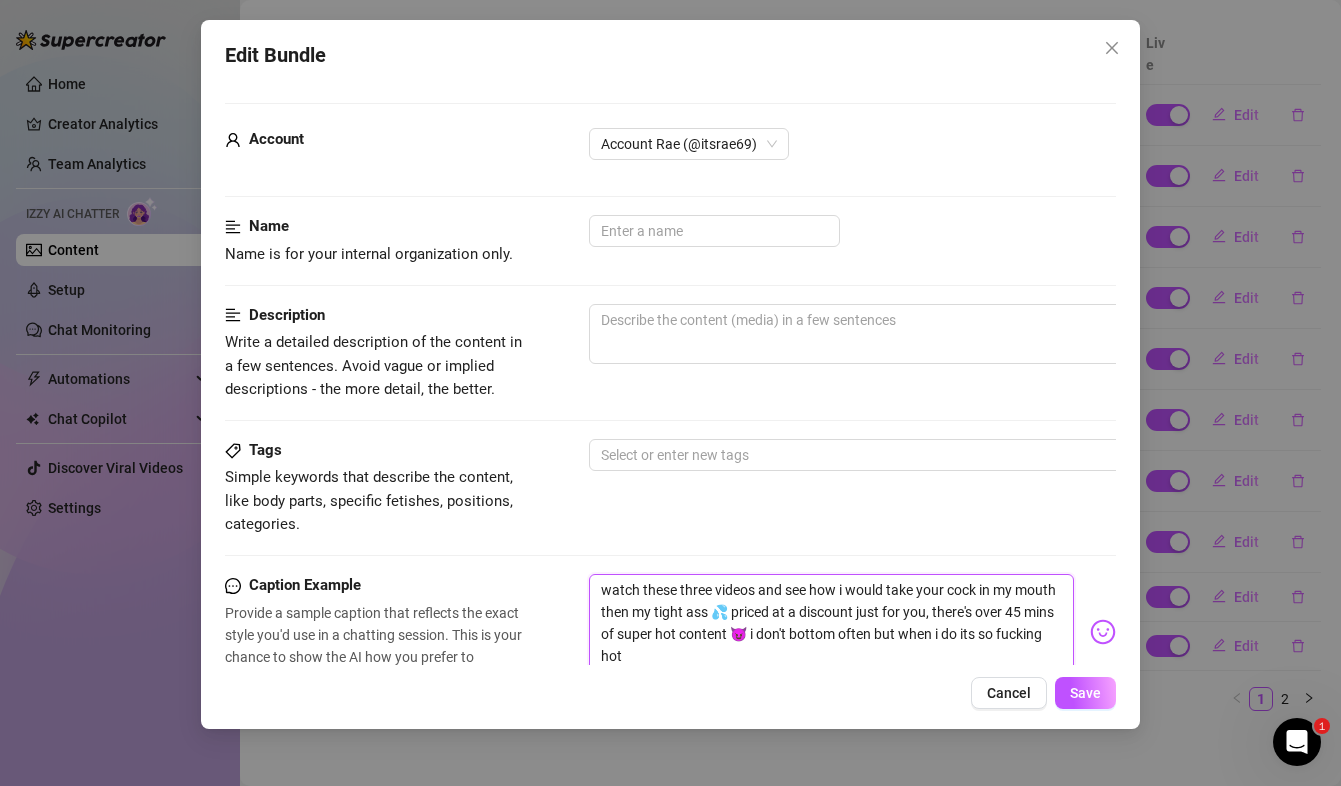 drag, startPoint x: 652, startPoint y: 652, endPoint x: 552, endPoint y: 586, distance: 119.81653 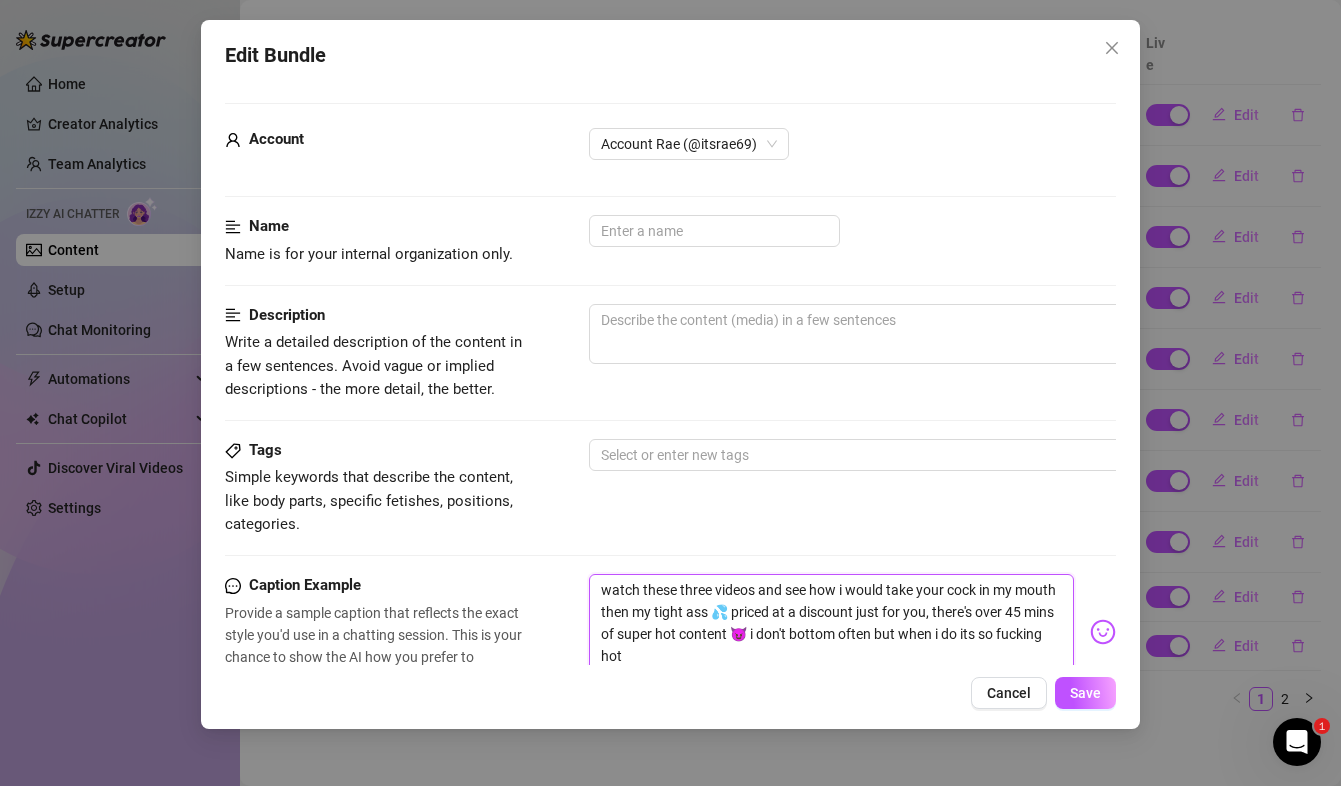 paste on "🍆😈" 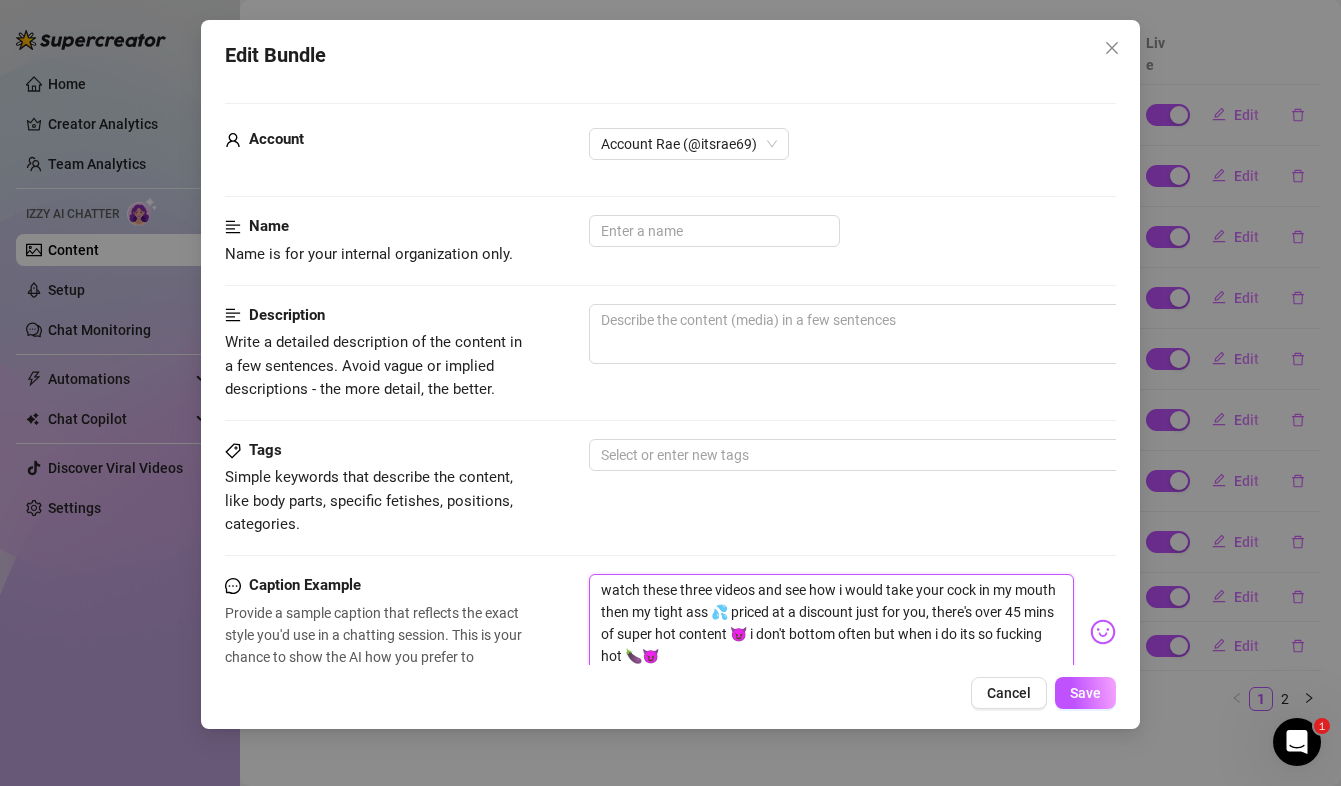 click on "watch these three videos and see how i would take your cock in my mouth then my tight ass 💦 priced at a discount just for you, there's over 45 mins of super hot content 😈 i don't bottom often but when i do its so fucking hot 🍆😈" at bounding box center (831, 623) 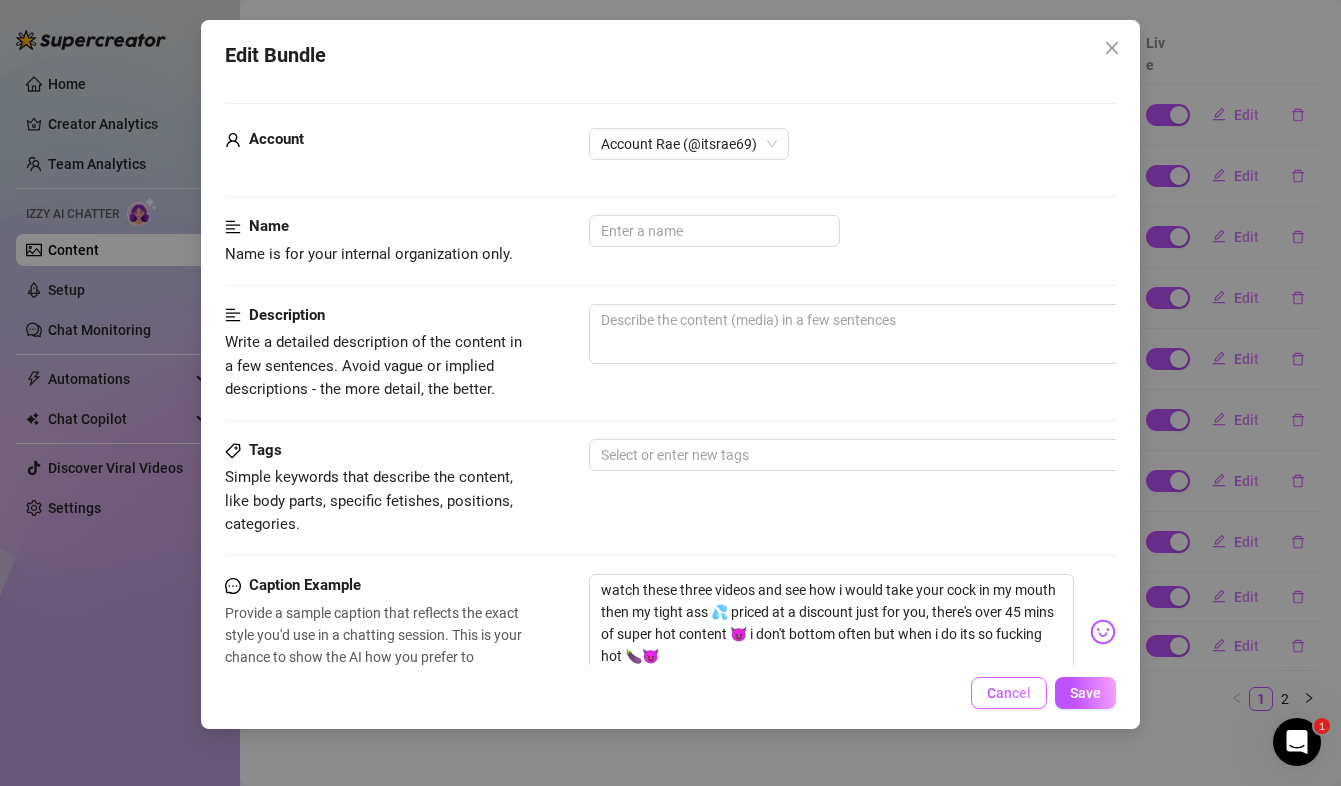 click on "Cancel" at bounding box center (1009, 693) 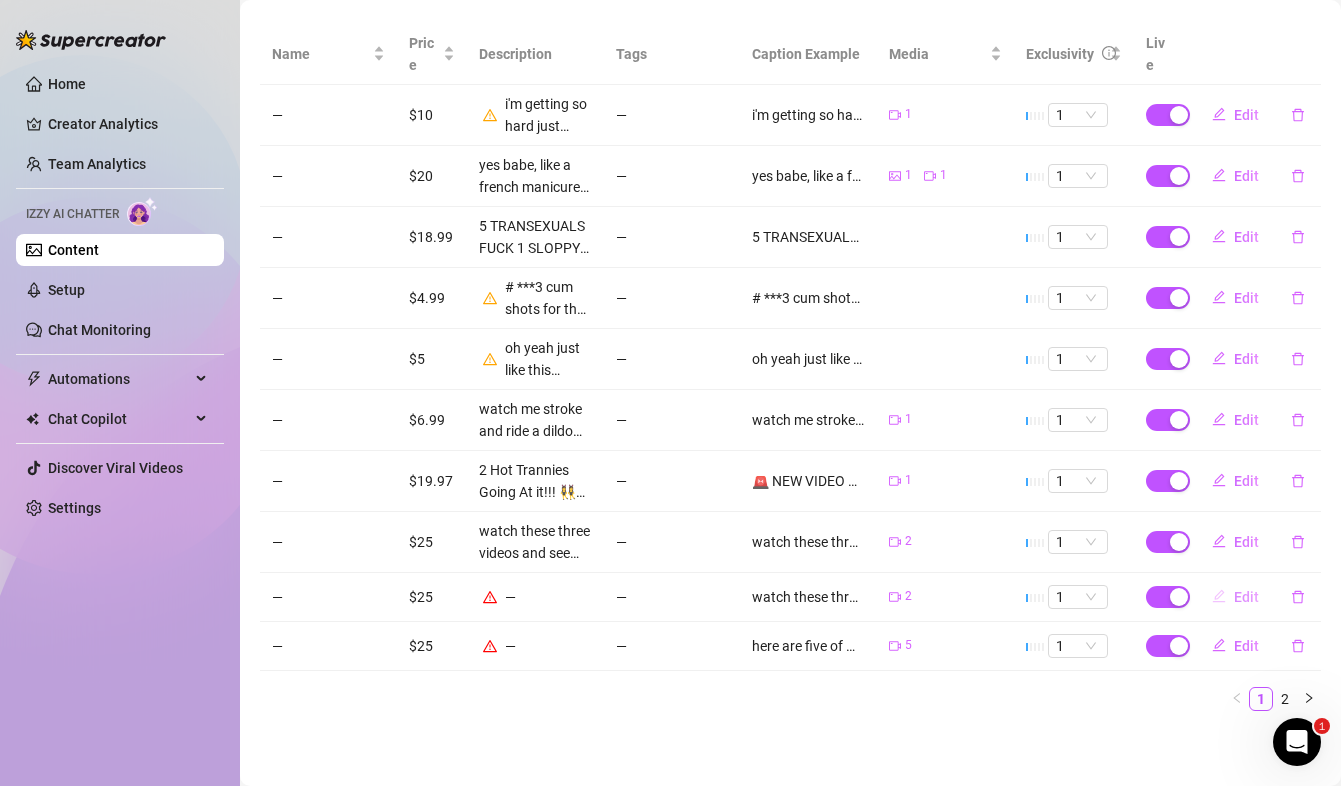 click on "Edit" at bounding box center [1246, 597] 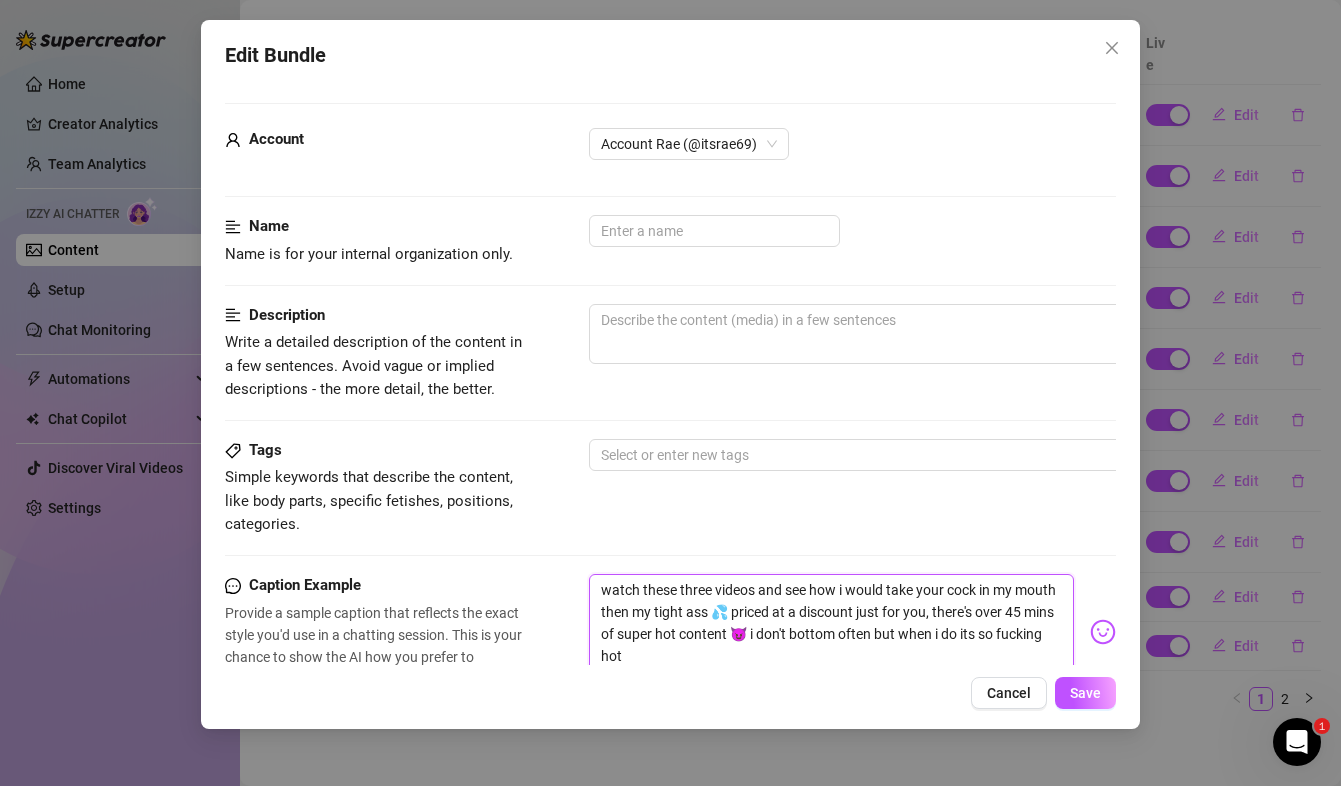 drag, startPoint x: 654, startPoint y: 651, endPoint x: 590, endPoint y: 572, distance: 101.671036 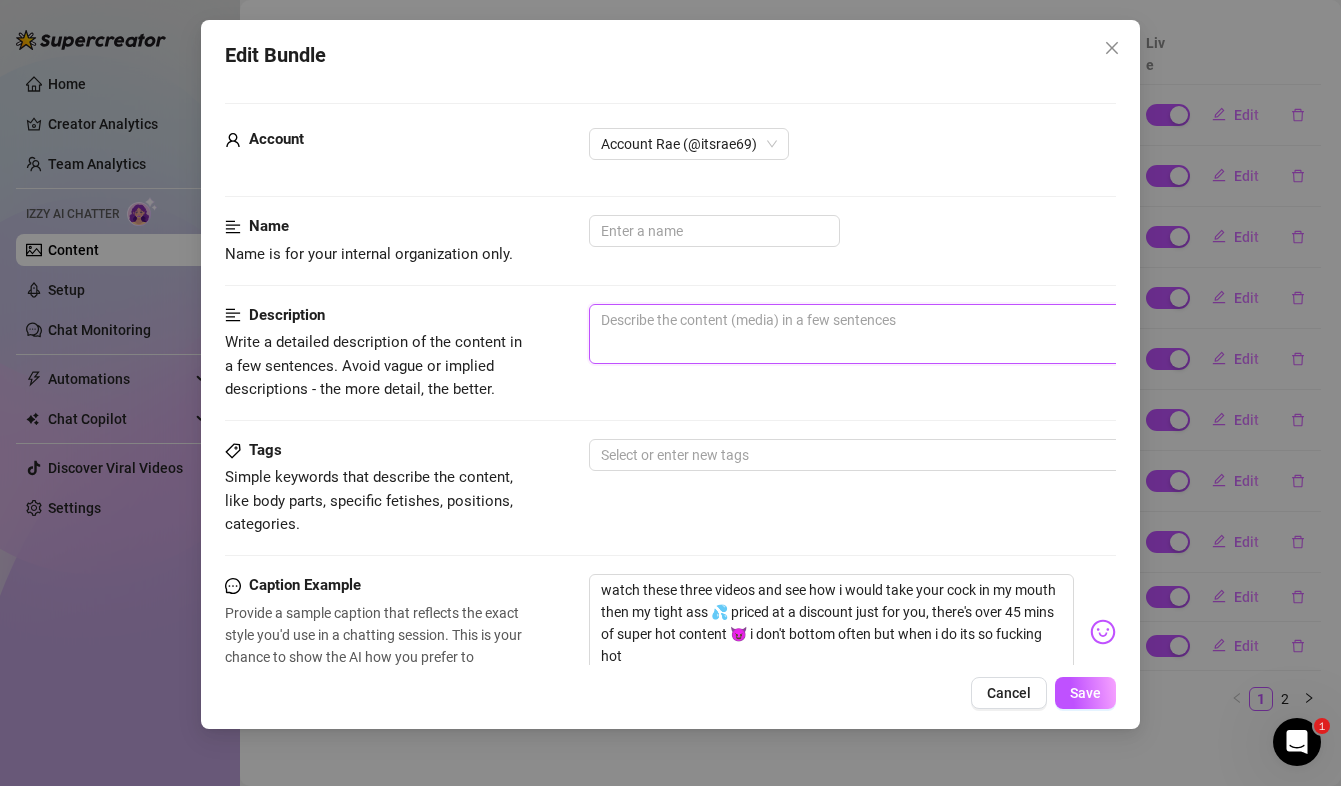 click at bounding box center (939, 334) 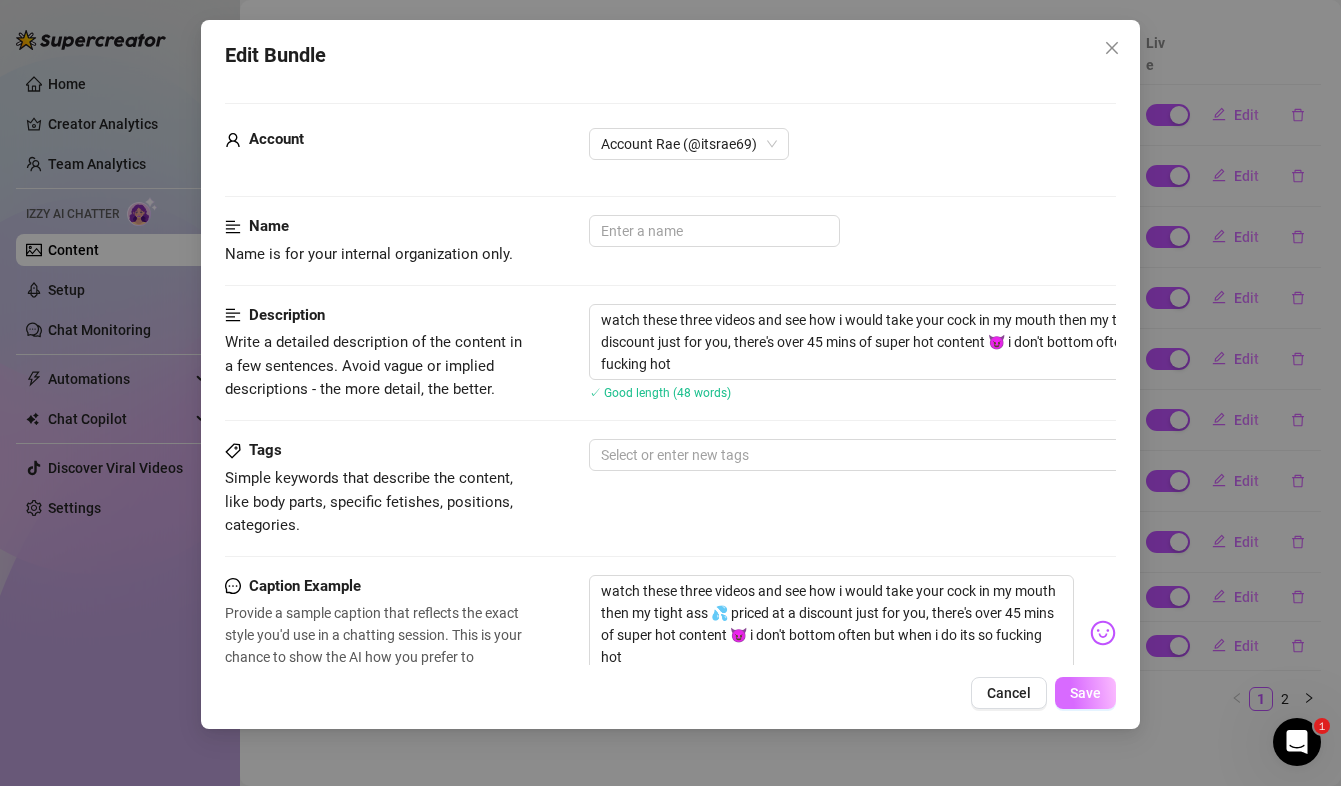 click on "Save" at bounding box center (1085, 693) 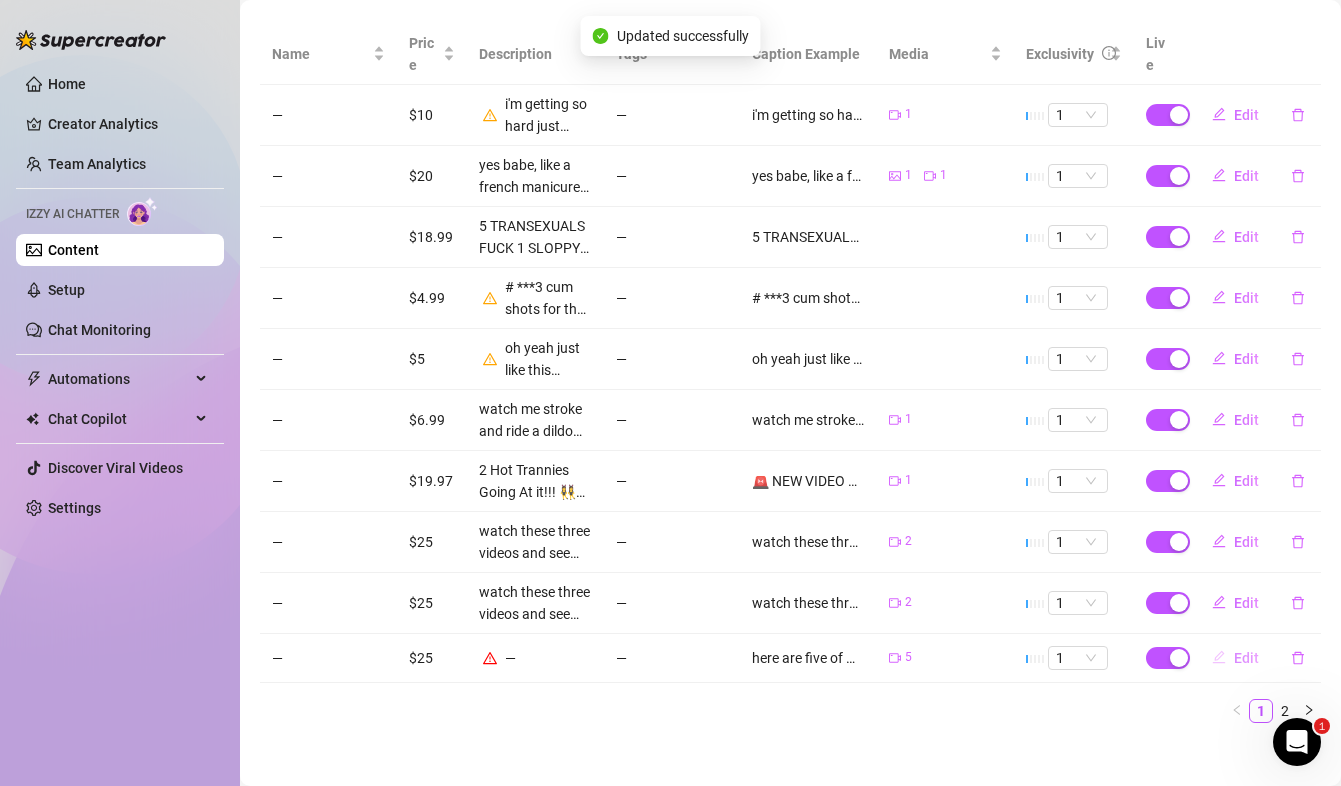 click on "Edit" at bounding box center (1246, 658) 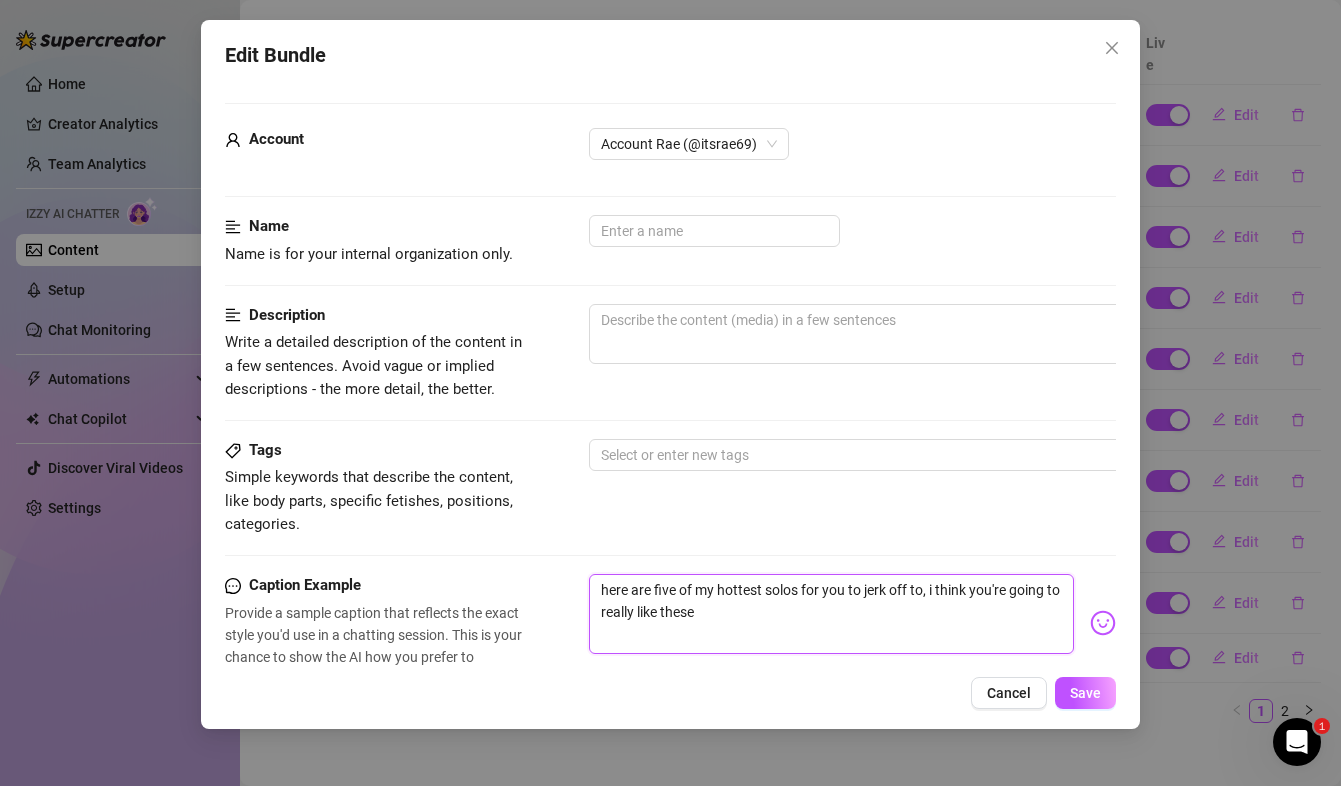 drag, startPoint x: 861, startPoint y: 629, endPoint x: 558, endPoint y: 571, distance: 308.50122 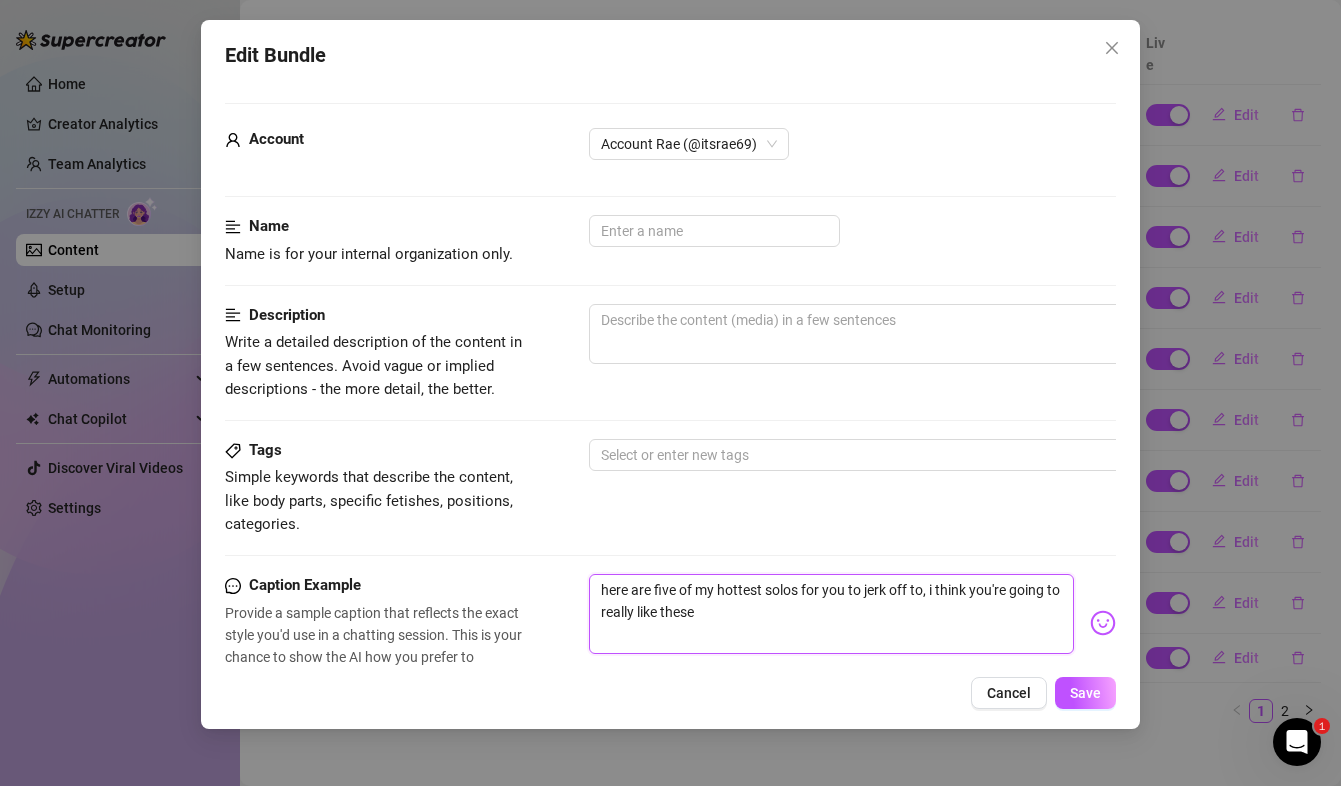 click on "here are five of my hottest solos for you to jerk off to, i think you're going to really like these" at bounding box center [831, 614] 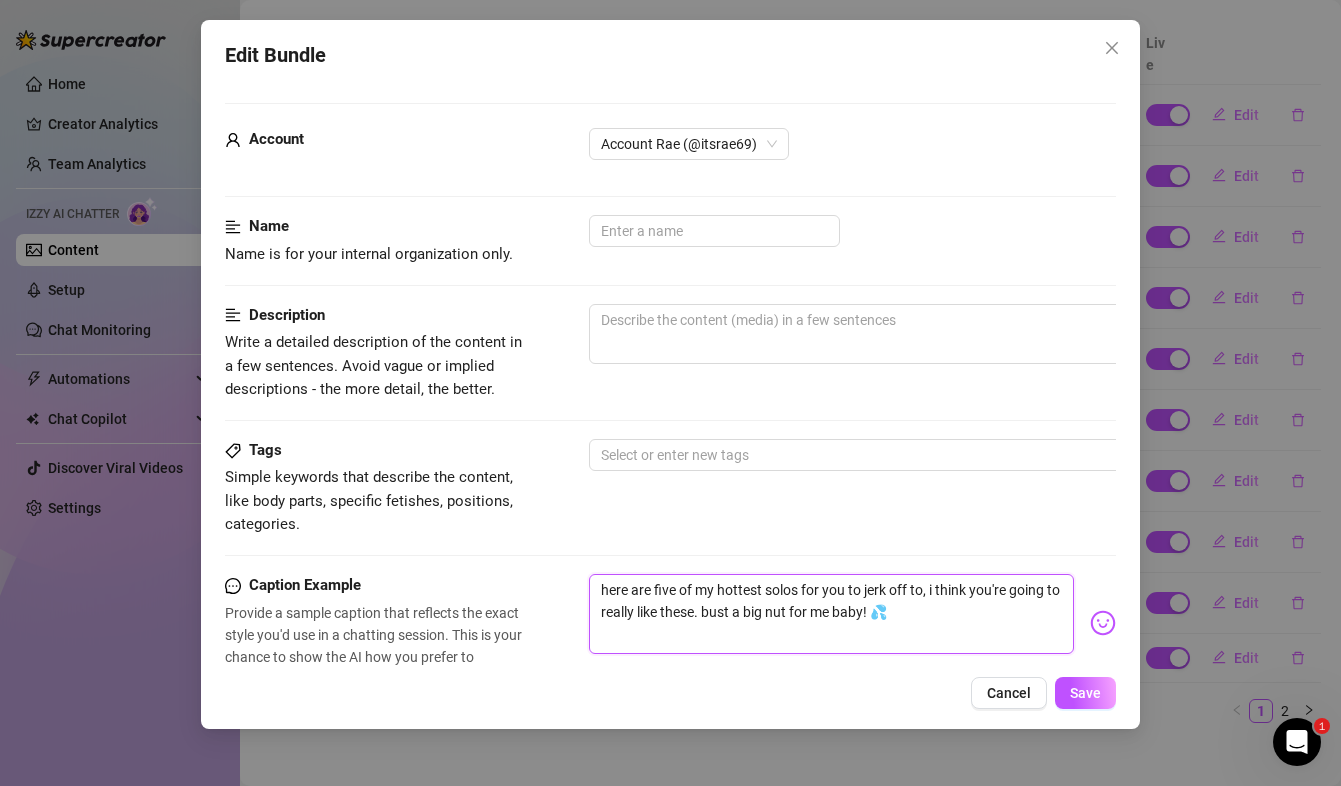 drag, startPoint x: 949, startPoint y: 599, endPoint x: 827, endPoint y: 596, distance: 122.03688 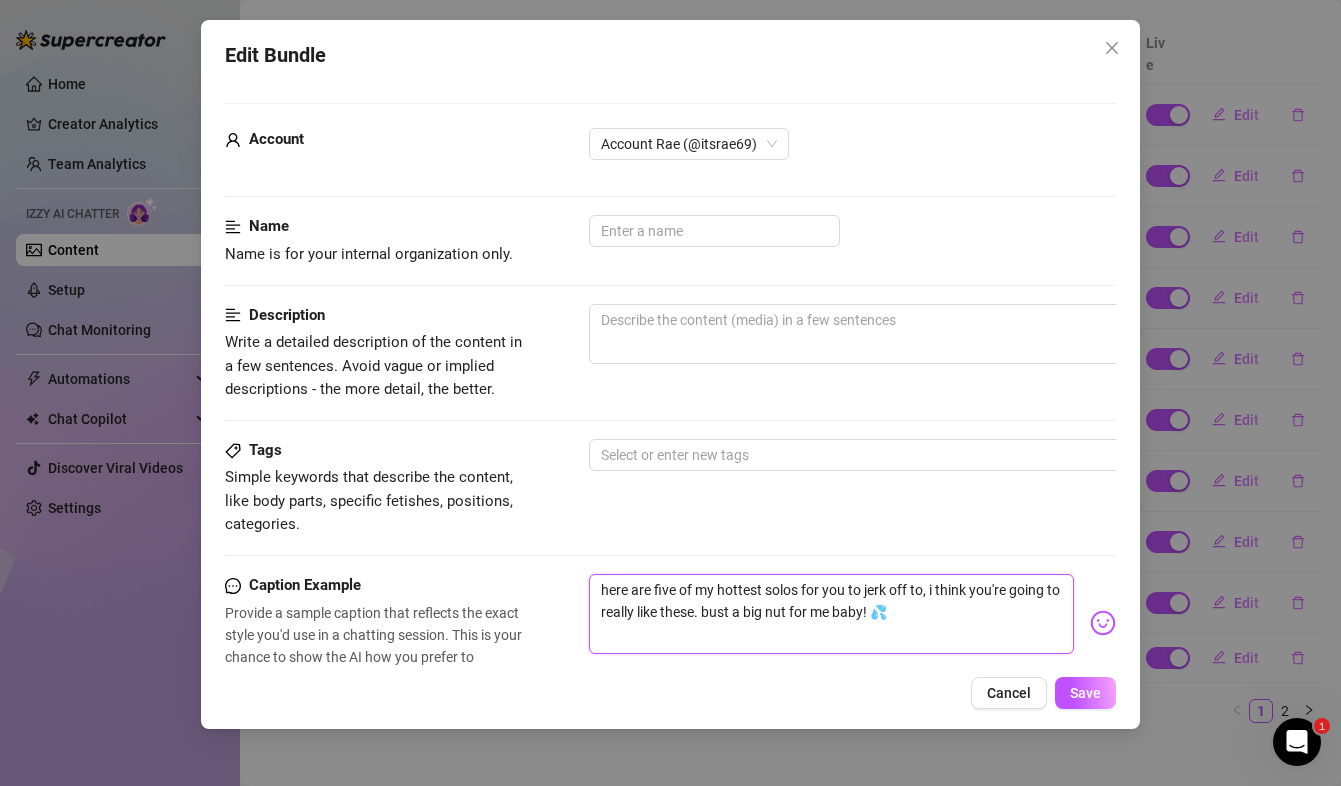 click on "here are five of my hottest solos for you to jerk off to, i think you're going to really like these. bust a big nut for me baby! 💦" at bounding box center (831, 614) 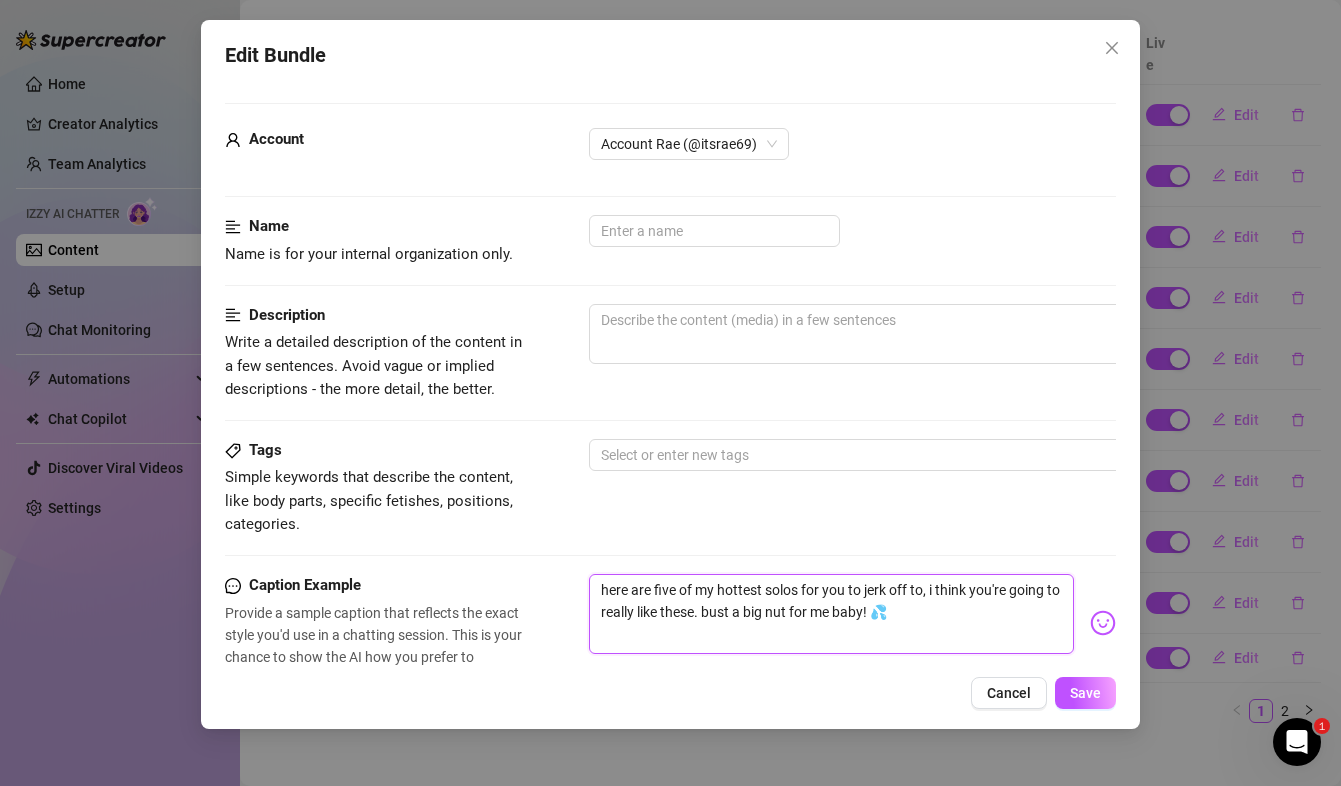 drag, startPoint x: 914, startPoint y: 628, endPoint x: 435, endPoint y: 492, distance: 497.93274 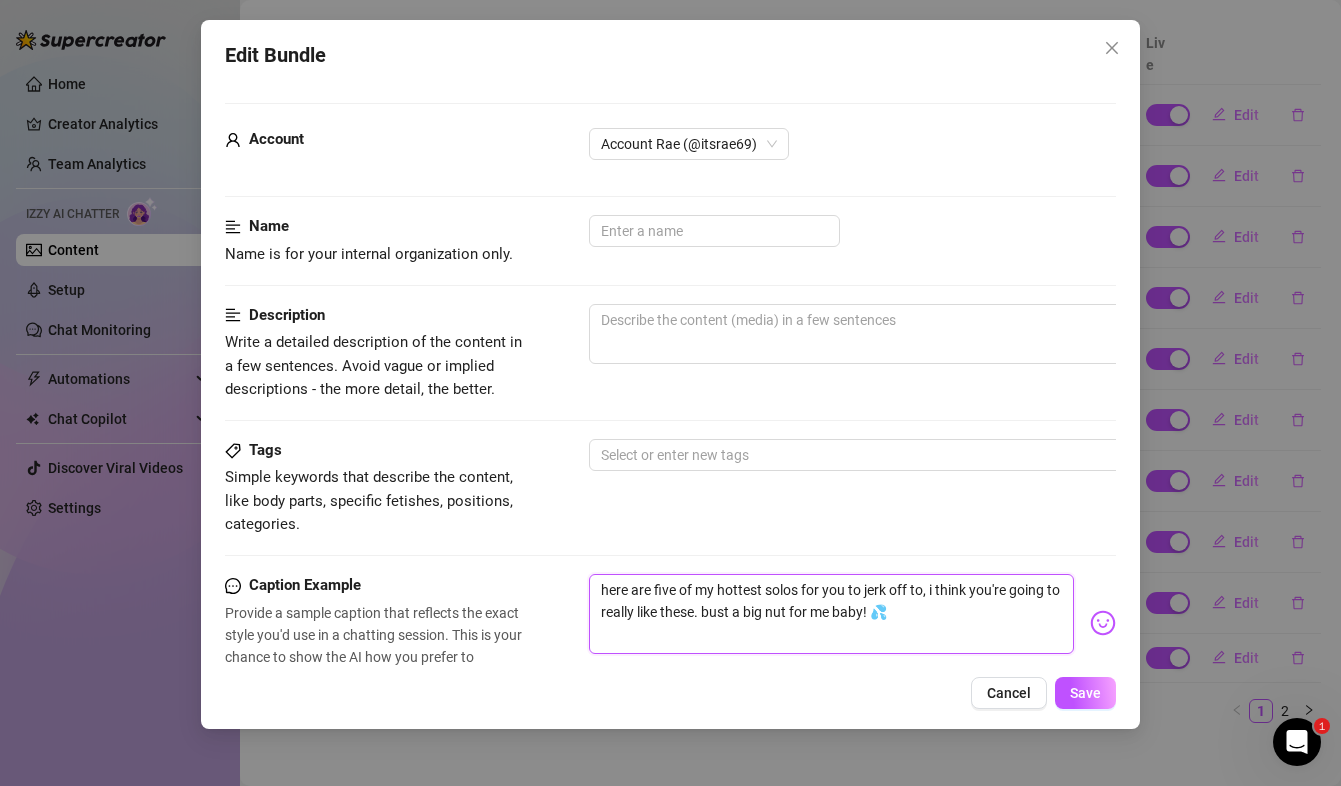 click on "Account [USERNAME] (@[USERNAME]) Name Name is for your internal organization only. Description Write a detailed description of the content in a few sentences. Avoid vague or implied descriptions - the more detail, the better. Tags Simple keywords that describe the content, like body parts, specific fetishes, positions, categories. Select or enter new tags Caption Example Provide a sample caption that reflects the exact style you'd use in a chatting session. This is your chance to show the AI how you prefer to communicate. here are five of my hottest solos for you to jerk off to, i think you're going to really like these. bust a big nut for me baby! 💦 Media Add Media from Vault Free preview Pay to view @ Tag creator Minimum Price Set the minimum price for the bundle. $ 25 Exclusivity Level of exclusivity of this set, on a scale of 1 to 5. This helps the AI to drip content in the perfect order. 1 - Least Exclusive Message Settings Don't send if the fan purchased this media" at bounding box center (670, 794) 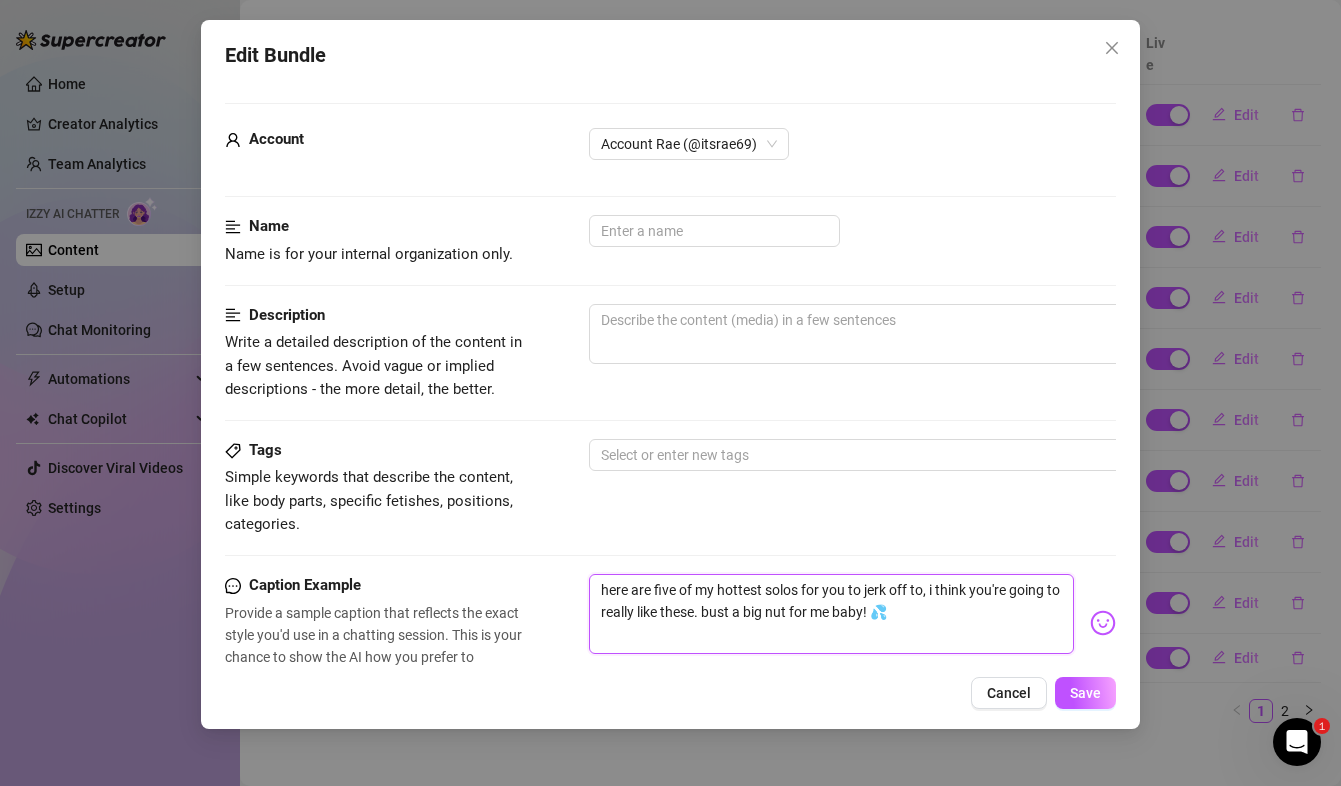 drag, startPoint x: 921, startPoint y: 622, endPoint x: 498, endPoint y: 541, distance: 430.6855 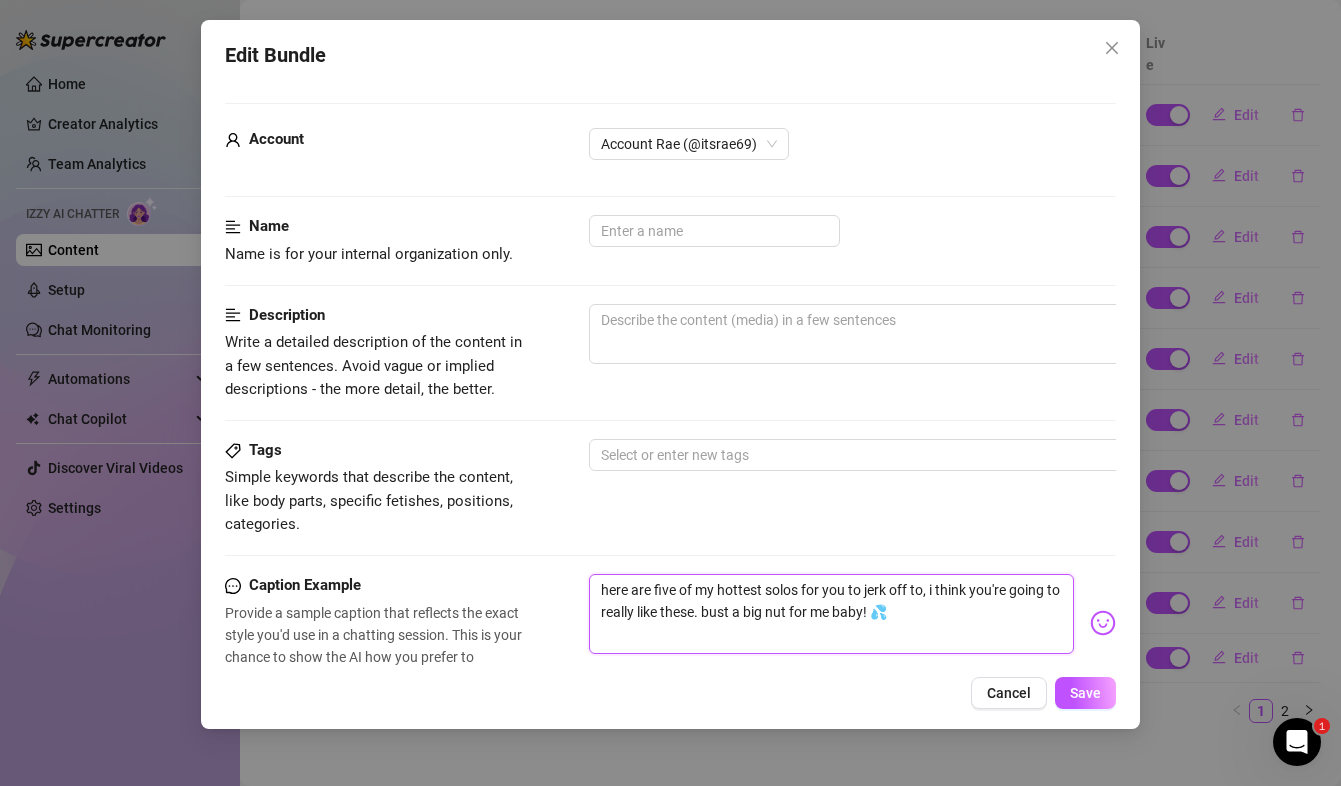 click on "Account [USERNAME] (@[USERNAME]) Name Name is for your internal organization only. Description Write a detailed description of the content in a few sentences. Avoid vague or implied descriptions - the more detail, the better. Tags Simple keywords that describe the content, like body parts, specific fetishes, positions, categories. Select or enter new tags Caption Example Provide a sample caption that reflects the exact style you'd use in a chatting session. This is your chance to show the AI how you prefer to communicate. here are five of my hottest solos for you to jerk off to, i think you're going to really like these. bust a big nut for me baby! 💦 Media Add Media from Vault Free preview Pay to view @ Tag creator Minimum Price Set the minimum price for the bundle. $ 25 Exclusivity Level of exclusivity of this set, on a scale of 1 to 5. This helps the AI to drip content in the perfect order. 1 - Least Exclusive Message Settings Don't send if the fan purchased this media" at bounding box center [670, 794] 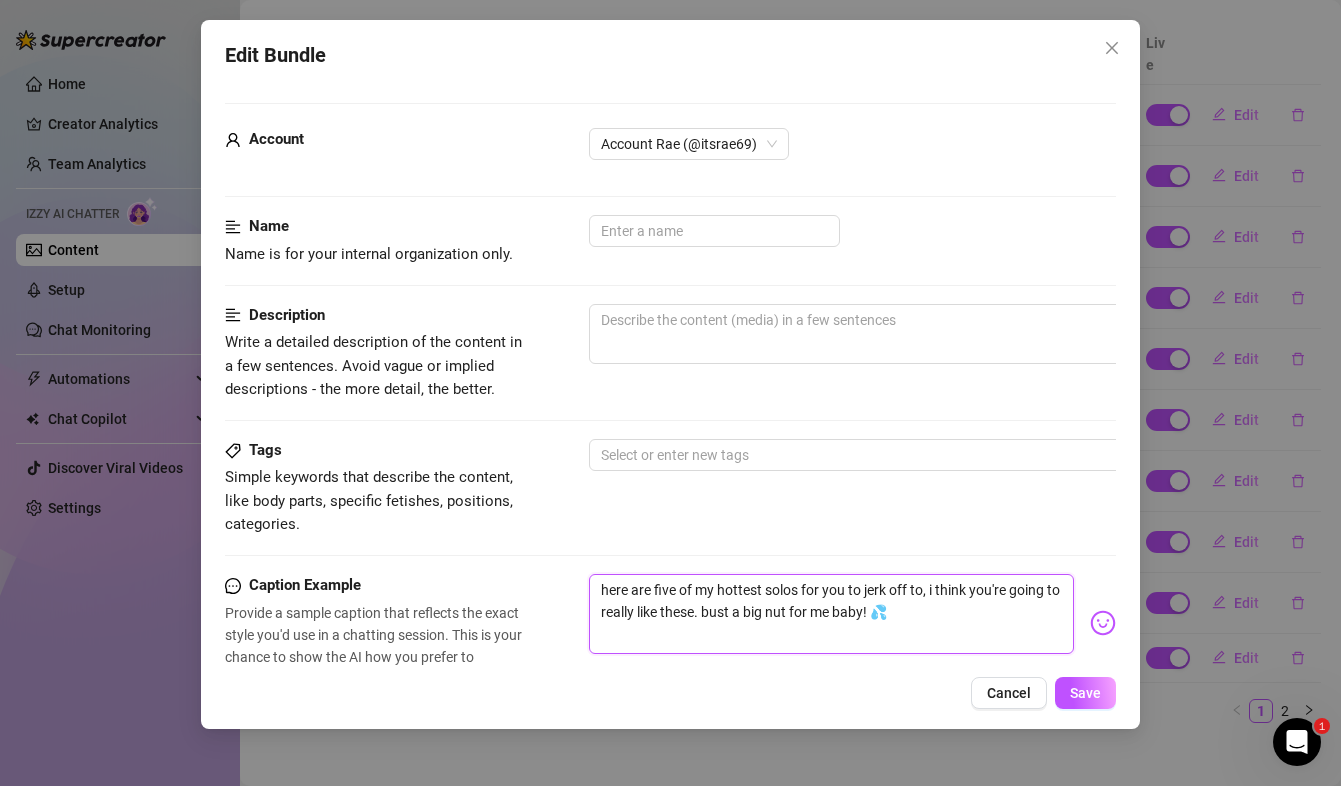 drag, startPoint x: 704, startPoint y: 617, endPoint x: 544, endPoint y: 564, distance: 168.5497 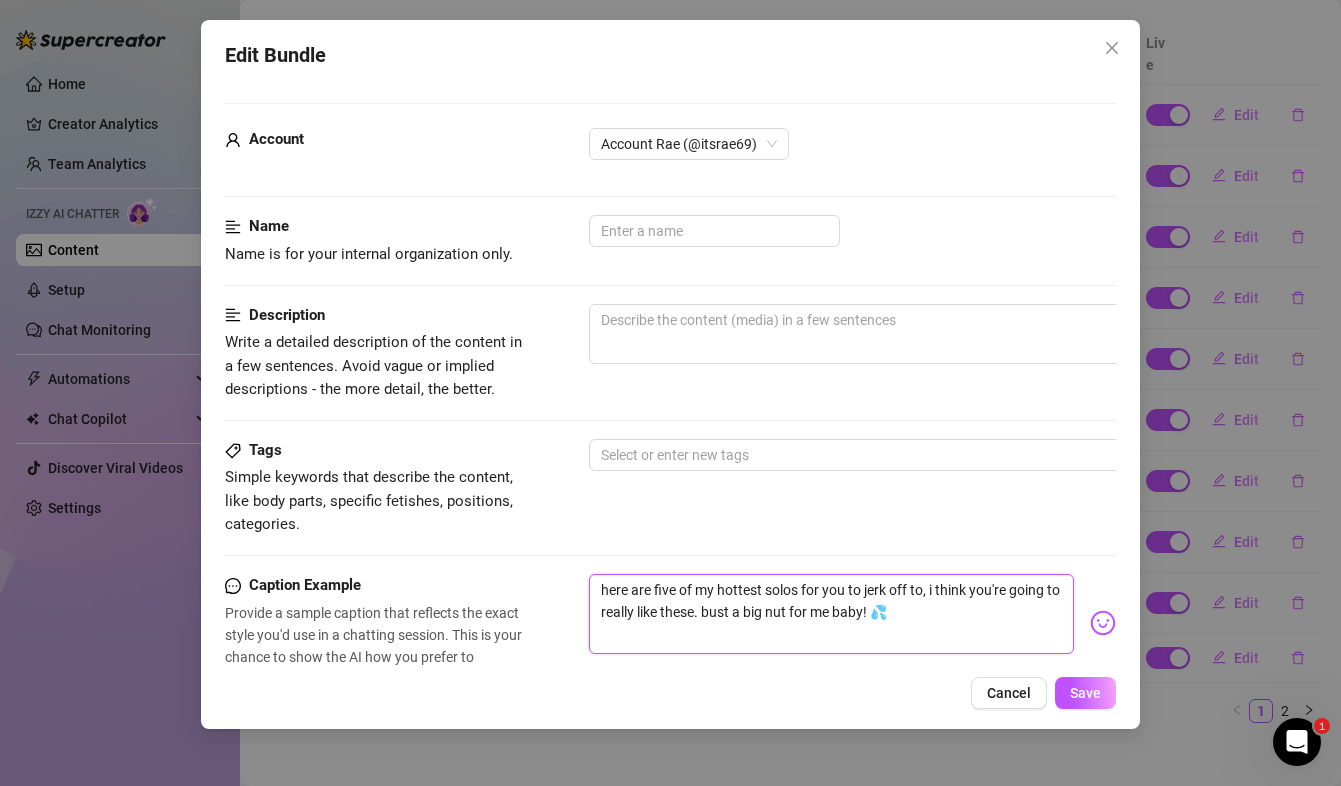 click on "Account [USERNAME] (@[USERNAME]) Name Name is for your internal organization only. Description Write a detailed description of the content in a few sentences. Avoid vague or implied descriptions - the more detail, the better. Tags Simple keywords that describe the content, like body parts, specific fetishes, positions, categories. Select or enter new tags Caption Example Provide a sample caption that reflects the exact style you'd use in a chatting session. This is your chance to show the AI how you prefer to communicate. here are five of my hottest solos for you to jerk off to, i think you're going to really like these. bust a big nut for me baby! 💦 Media Add Media from Vault Free preview Pay to view @ Tag creator Minimum Price Set the minimum price for the bundle. $ 25 Exclusivity Level of exclusivity of this set, on a scale of 1 to 5. This helps the AI to drip content in the perfect order. 1 - Least Exclusive Message Settings Don't send if the fan purchased this media" at bounding box center (670, 794) 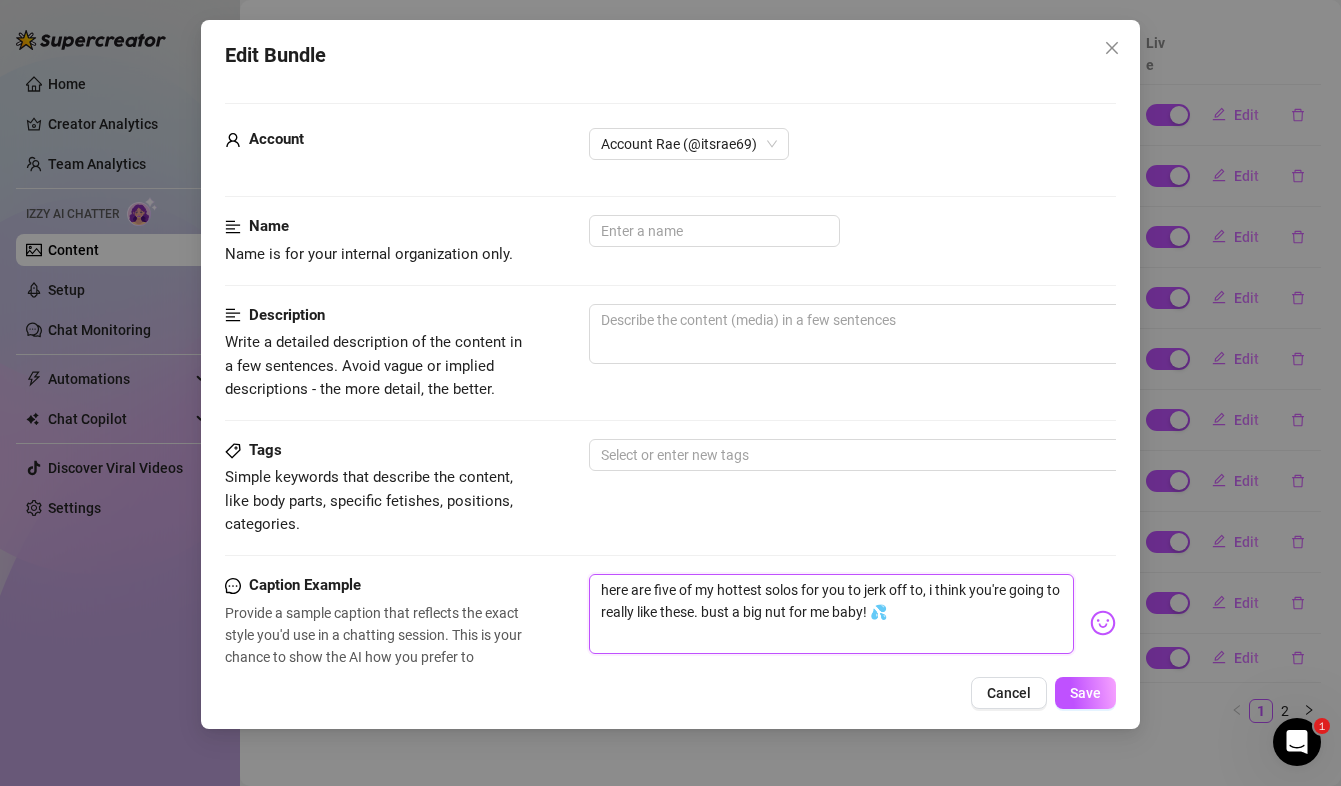 click on "here are five of my hottest solos for you to jerk off to, i think you're going to really like these. bust a big nut for me baby! 💦" at bounding box center [831, 614] 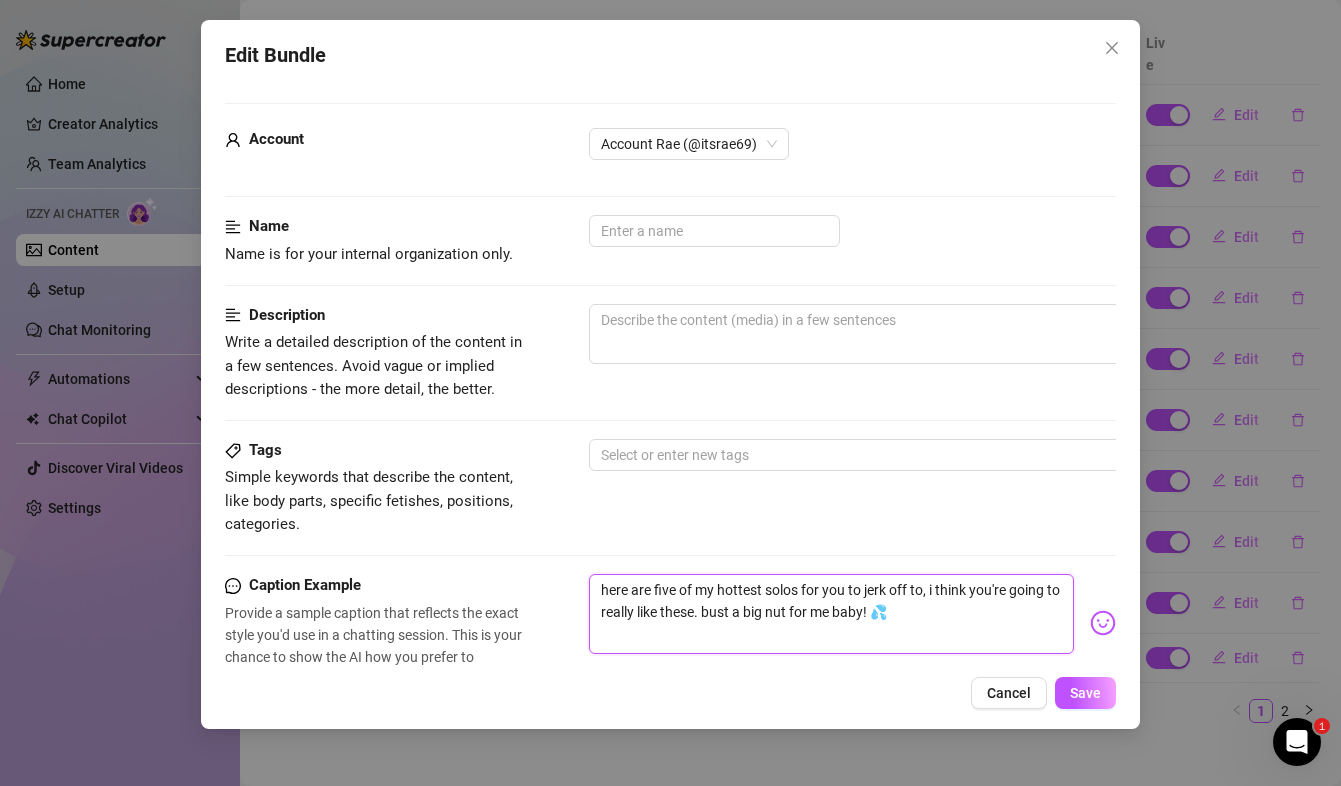 click on "here are five of my hottest solos for you to jerk off to, i think you're going to really like these. bust a big nut for me baby! 💦" at bounding box center (831, 614) 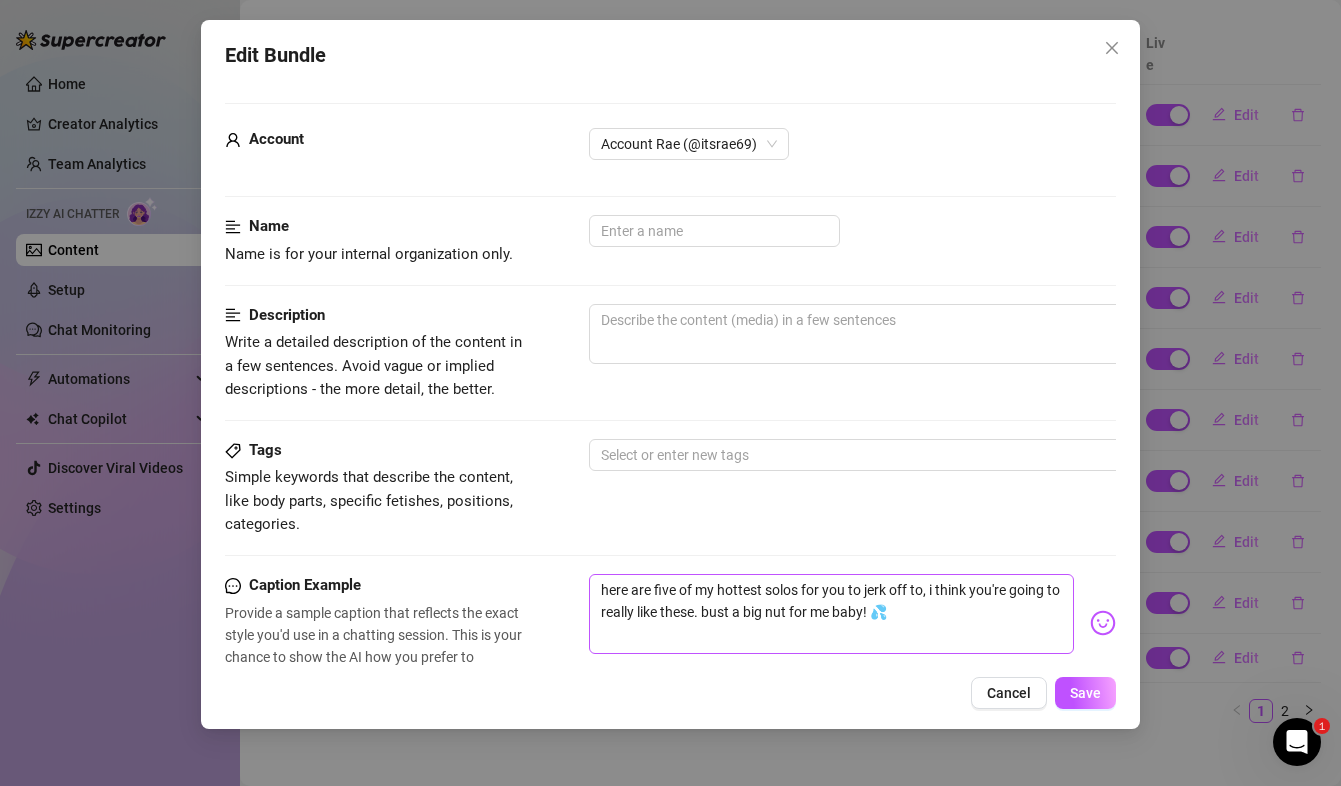drag, startPoint x: 1015, startPoint y: 616, endPoint x: 610, endPoint y: 596, distance: 405.49353 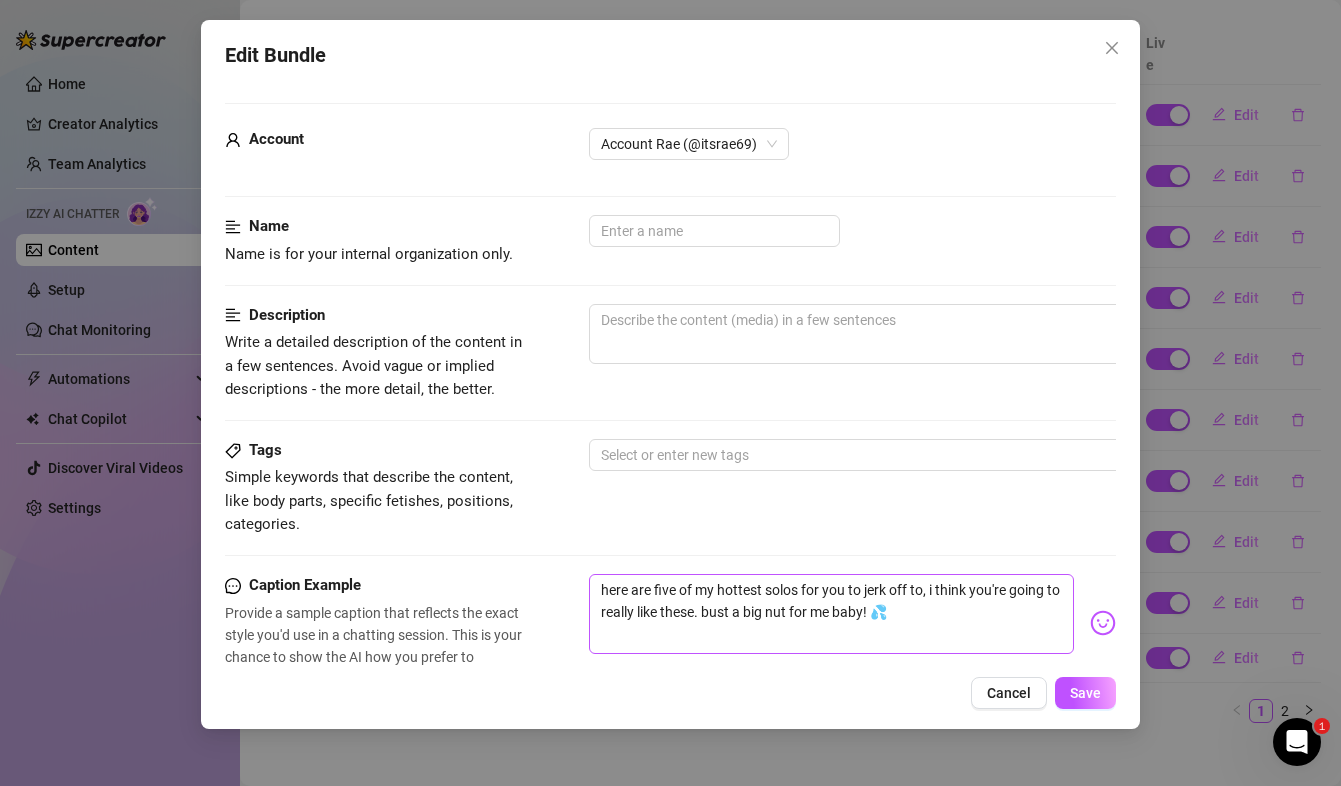 click on "here are five of my hottest solos for you to jerk off to, i think you're going to really like these. bust a big nut for me baby! 💦" at bounding box center [831, 614] 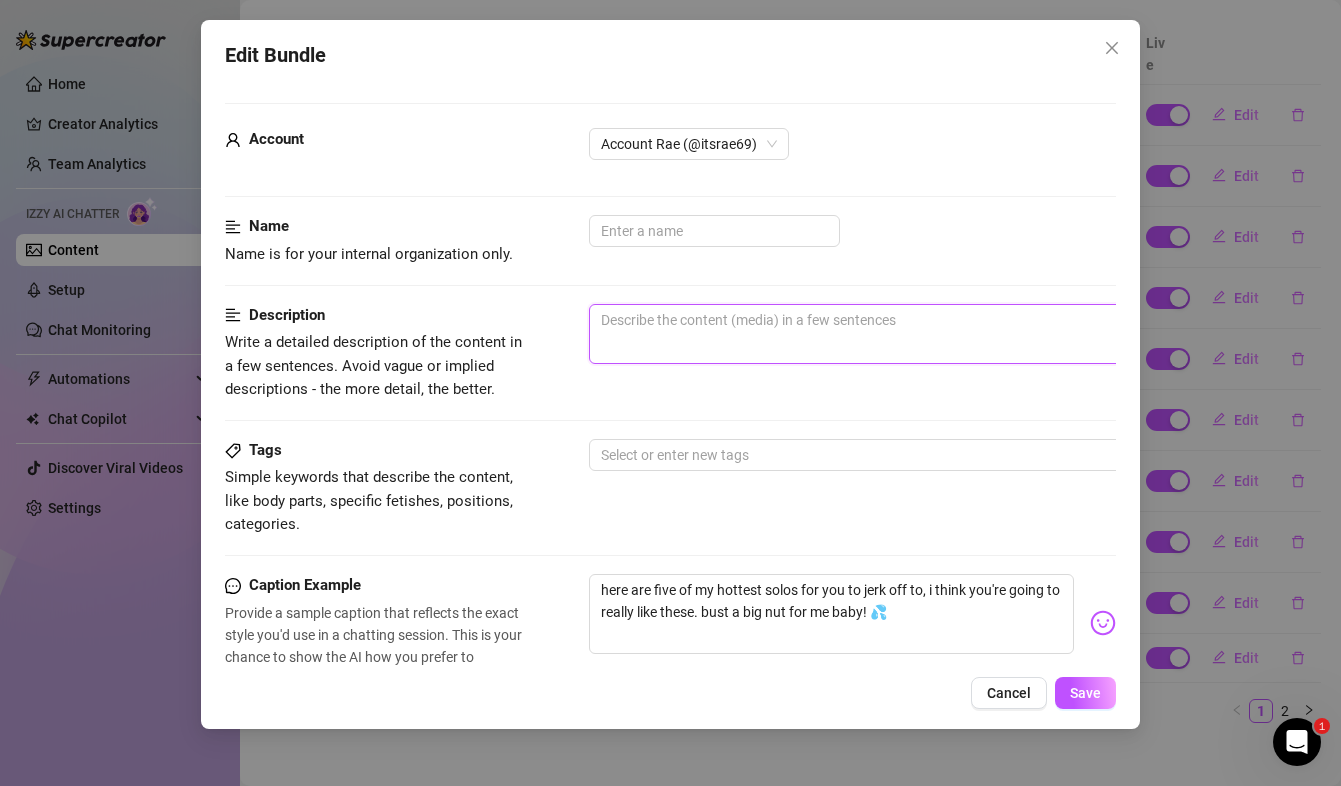 click at bounding box center (939, 334) 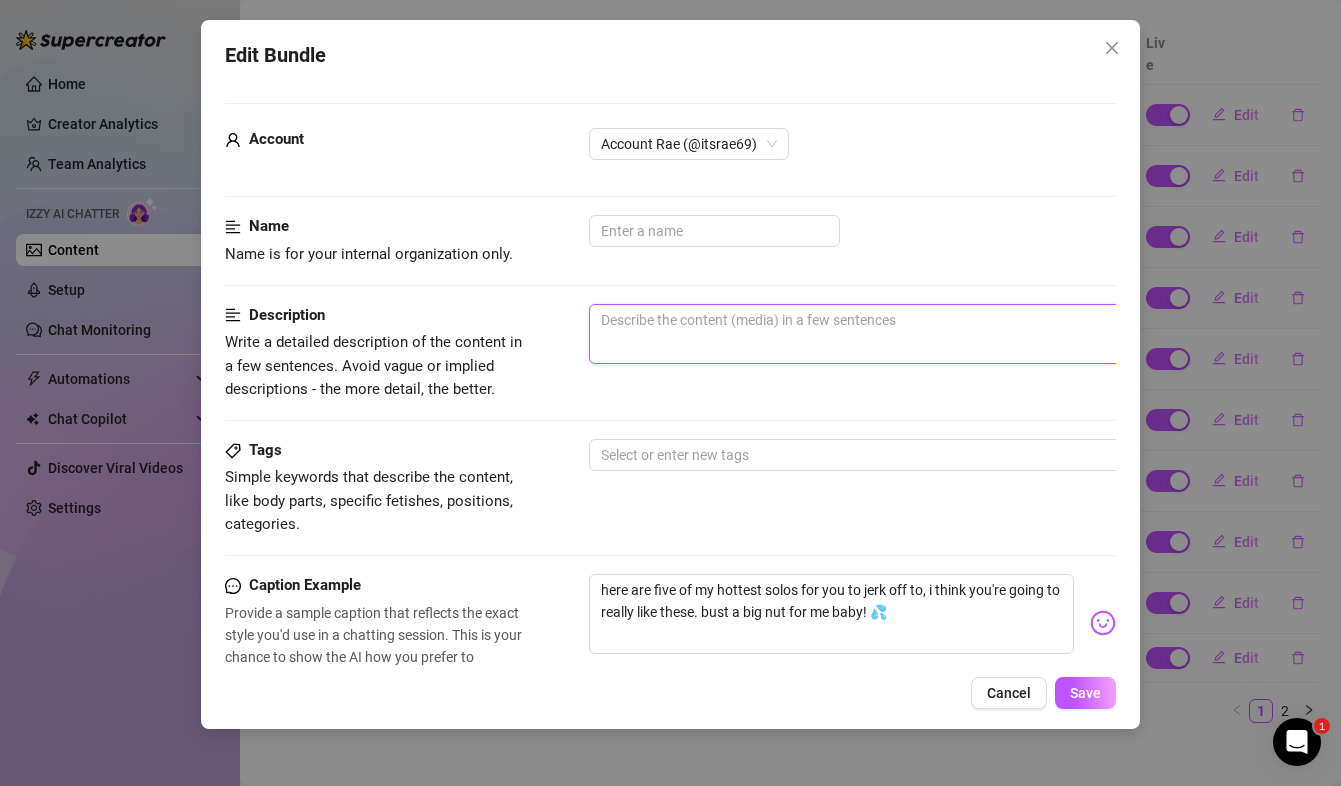 paste on "here are five of my hottest solos for you to jerk off to, i think you're going to really like these. bust a big nut for me baby! 💦" 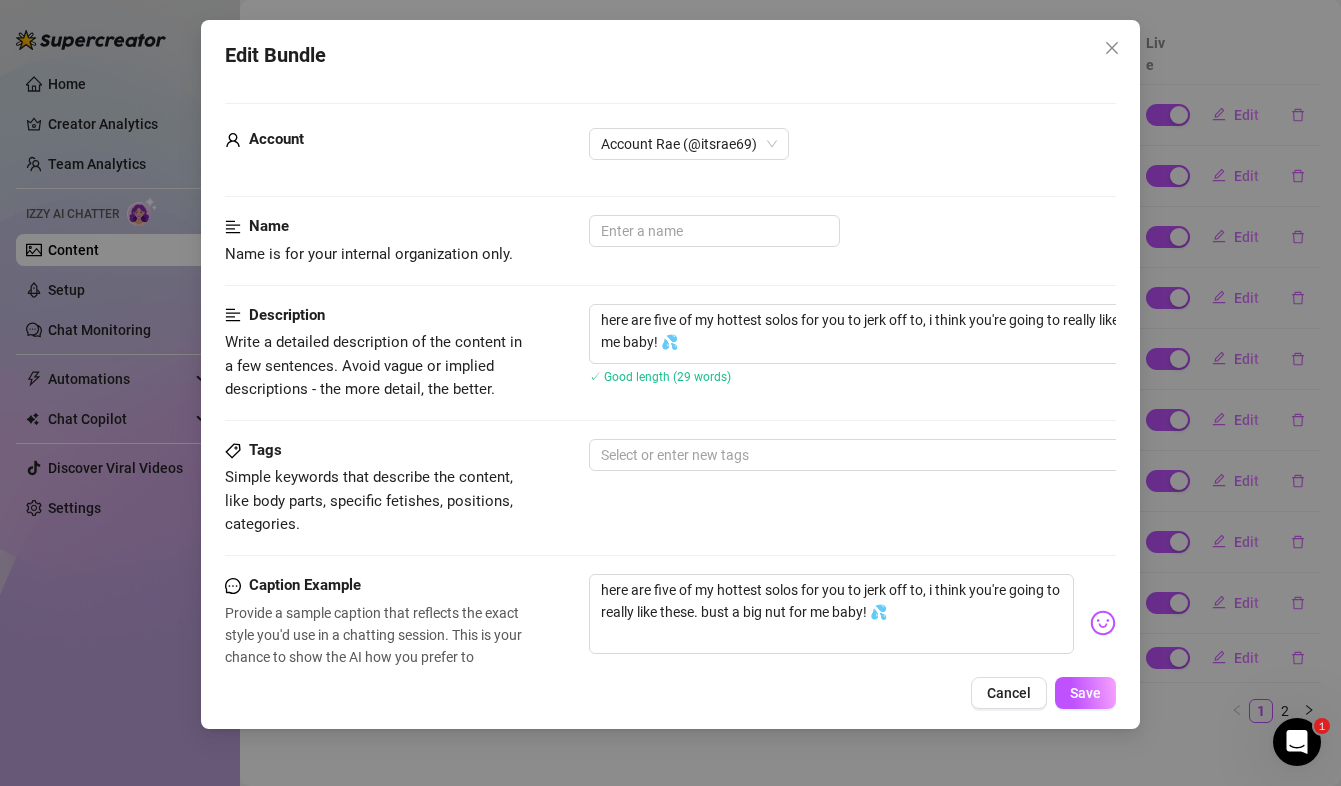 click on "Edit Bundle Account [USERNAME] (@[USERNAME]) Name Name is for your internal organization only. Description Write a detailed description of the content in a few sentences. Avoid vague or implied descriptions - the more detail, the better. here are five of my hottest solos for you to jerk off to, i think you're going to really like these. bust a big nut for me baby! 💦 ✓ Good length (29 words) Tags Simple keywords that describe the content, like body parts, specific fetishes, positions, categories.   Select or enter new tags Caption Example Provide a sample caption that reflects the exact style you'd use in a chatting session. This is your chance to show the AI how you prefer to communicate. here are five of my hottest solos for you to jerk off to, i think you're going to really like these. bust a big nut for me baby! 💦 Media Add Media from Vault Free preview Pay to view   @ Tag creator Minimum Price Set the minimum price for the bundle. $ 25 Exclusivity 1 - Least Exclusive Message Settings Cancel Save" at bounding box center (670, 374) 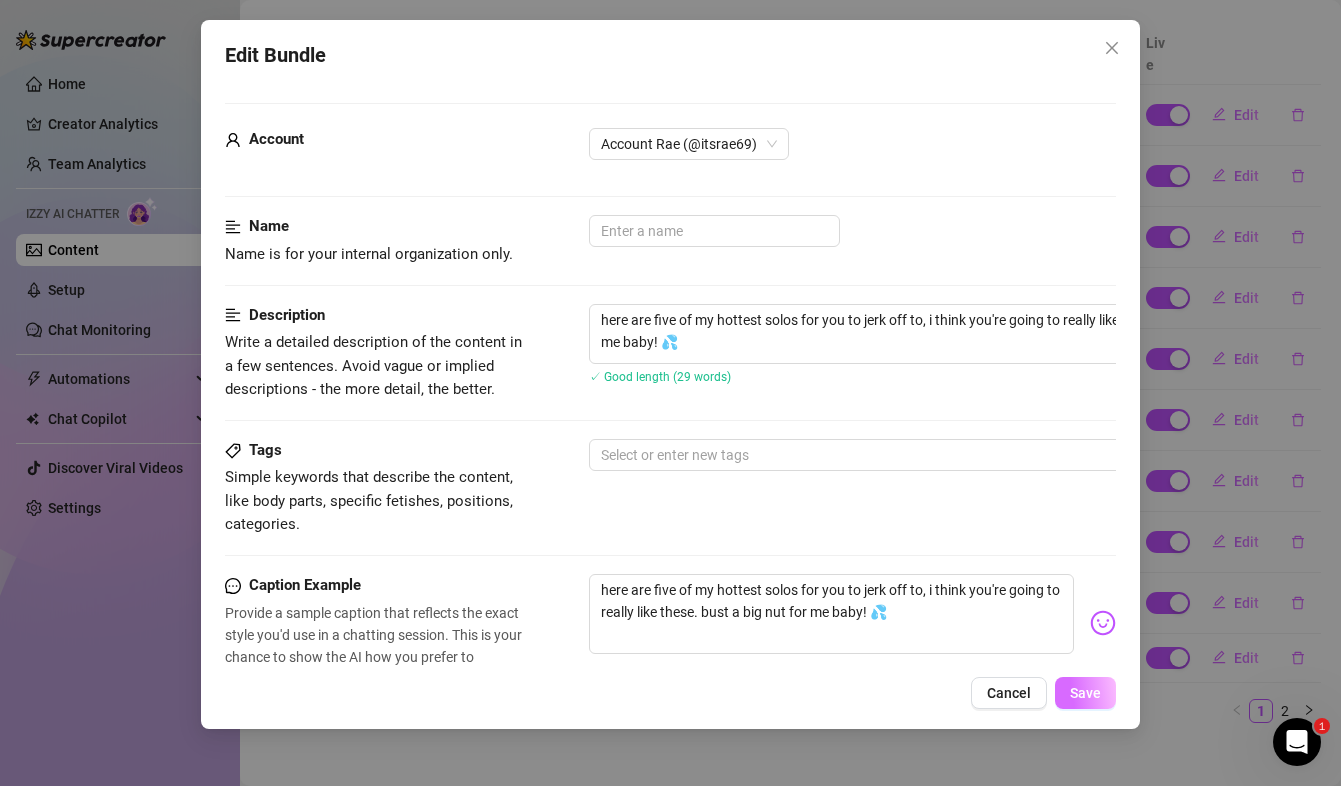 click on "Save" at bounding box center (1085, 693) 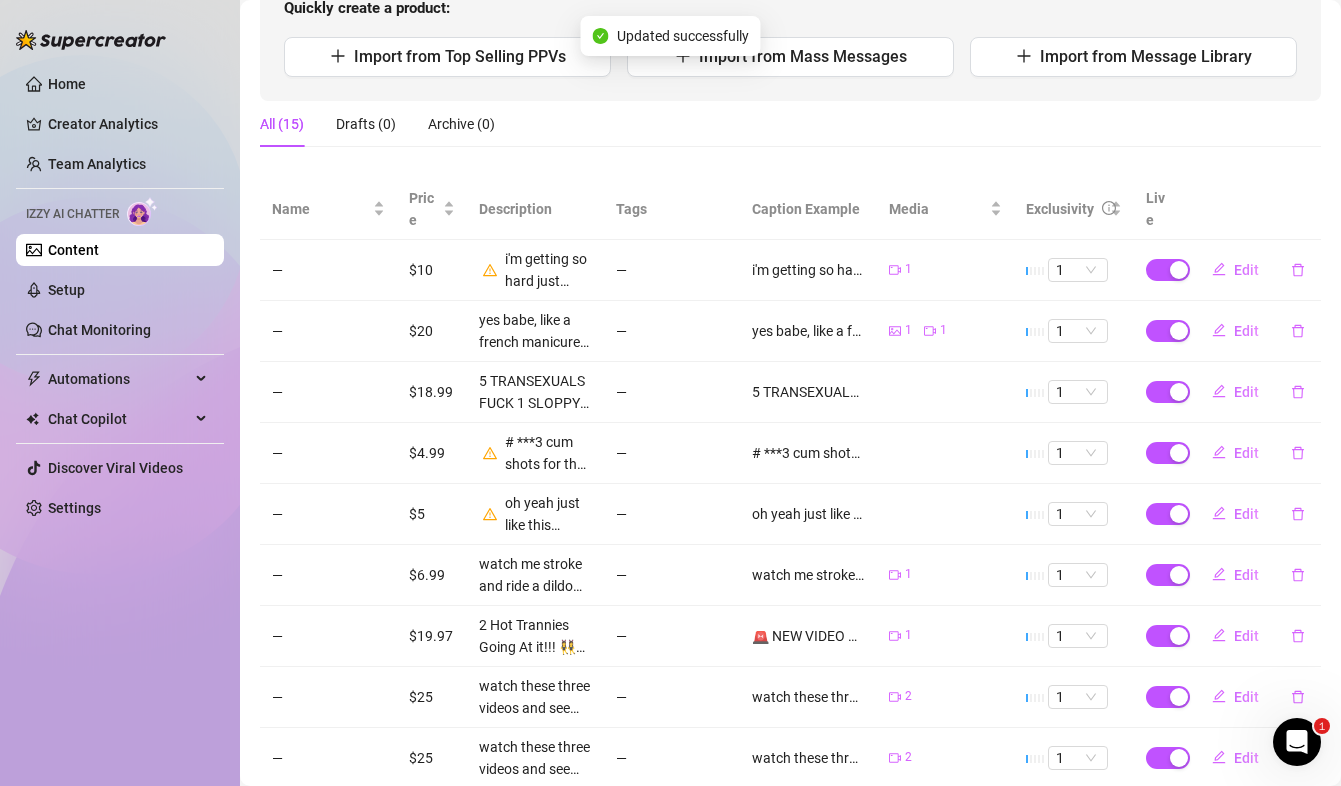 scroll, scrollTop: 0, scrollLeft: 0, axis: both 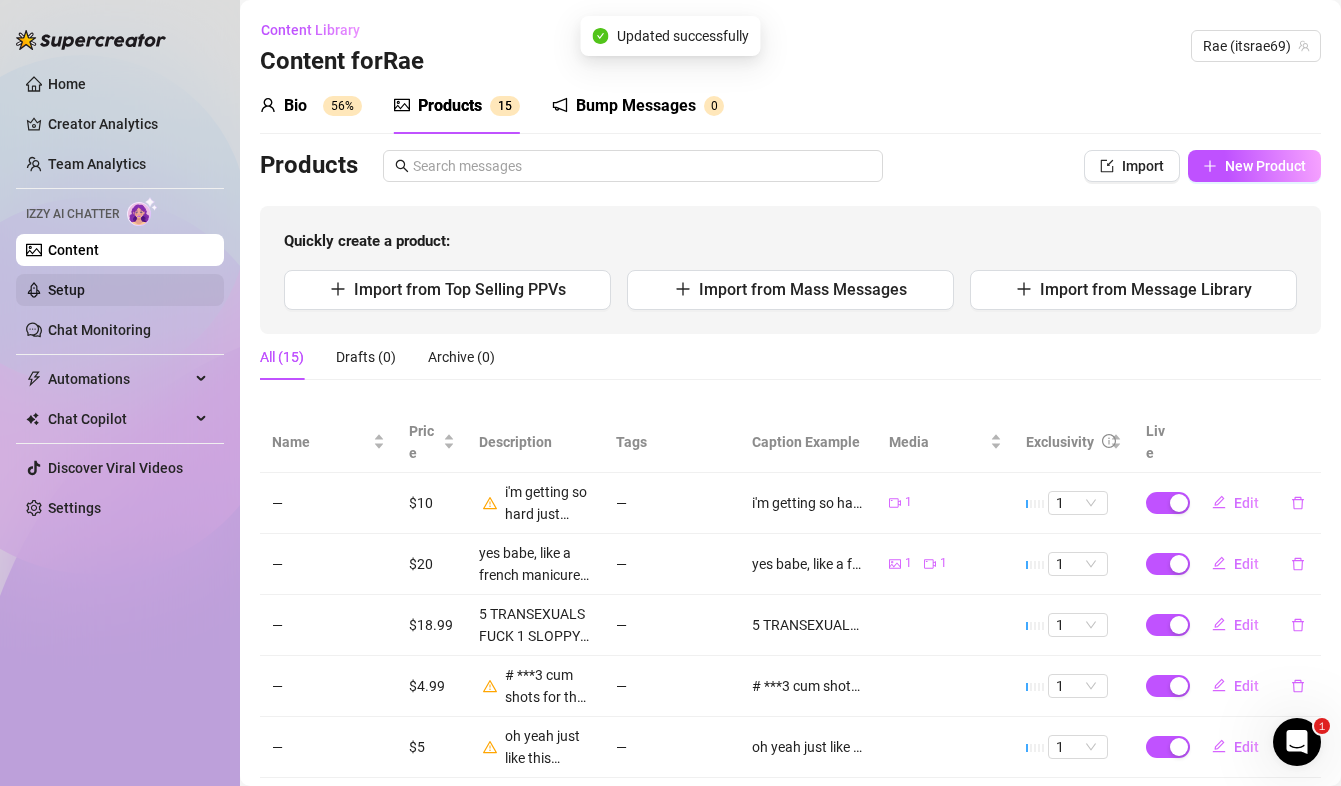 click on "Setup" at bounding box center (66, 290) 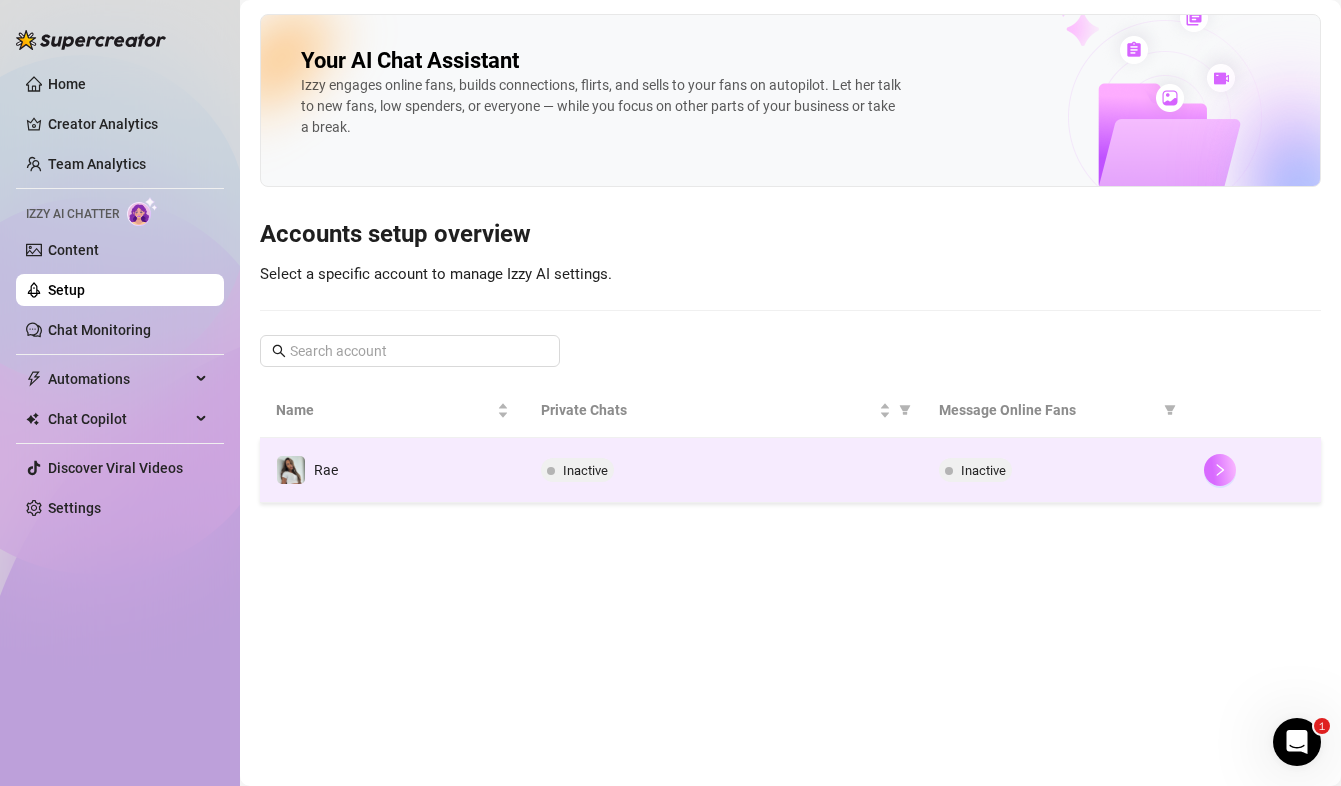 click at bounding box center [1220, 470] 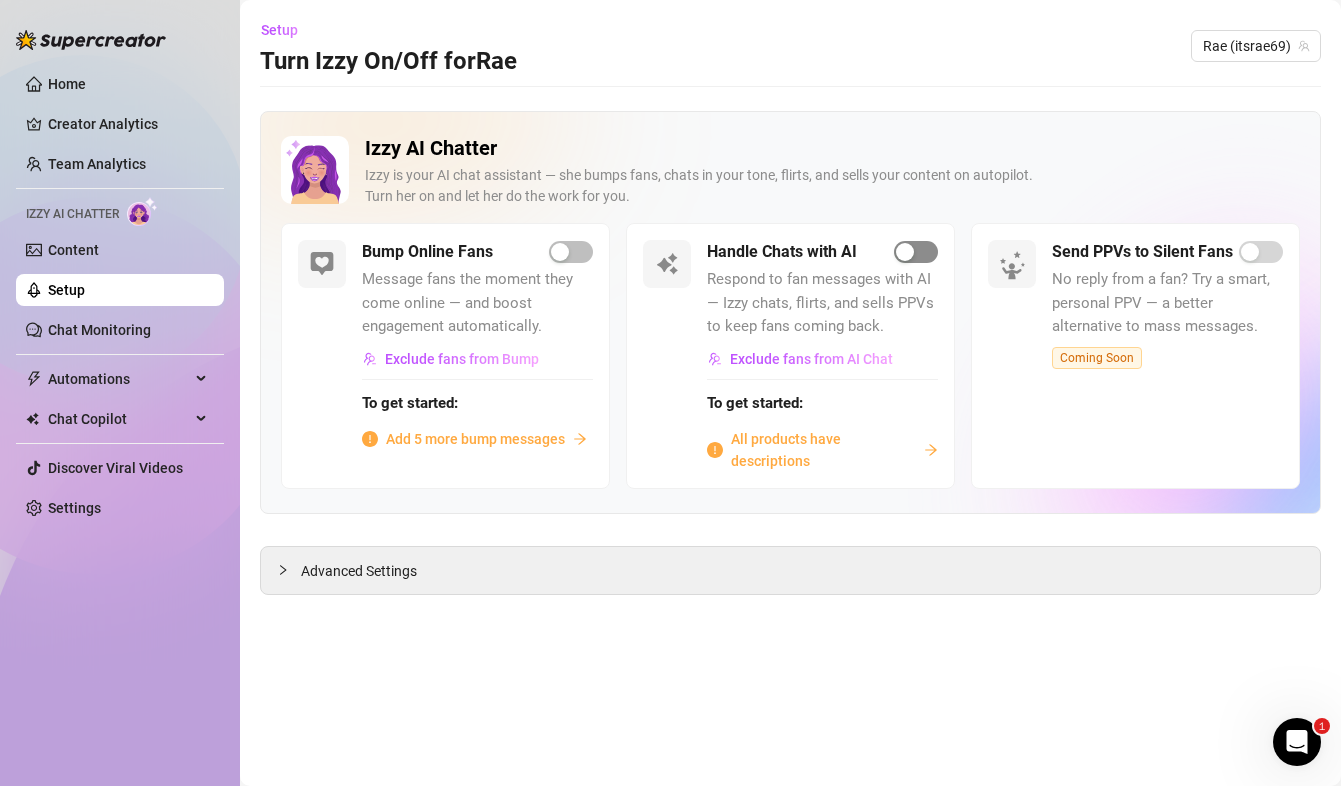 click at bounding box center [905, 252] 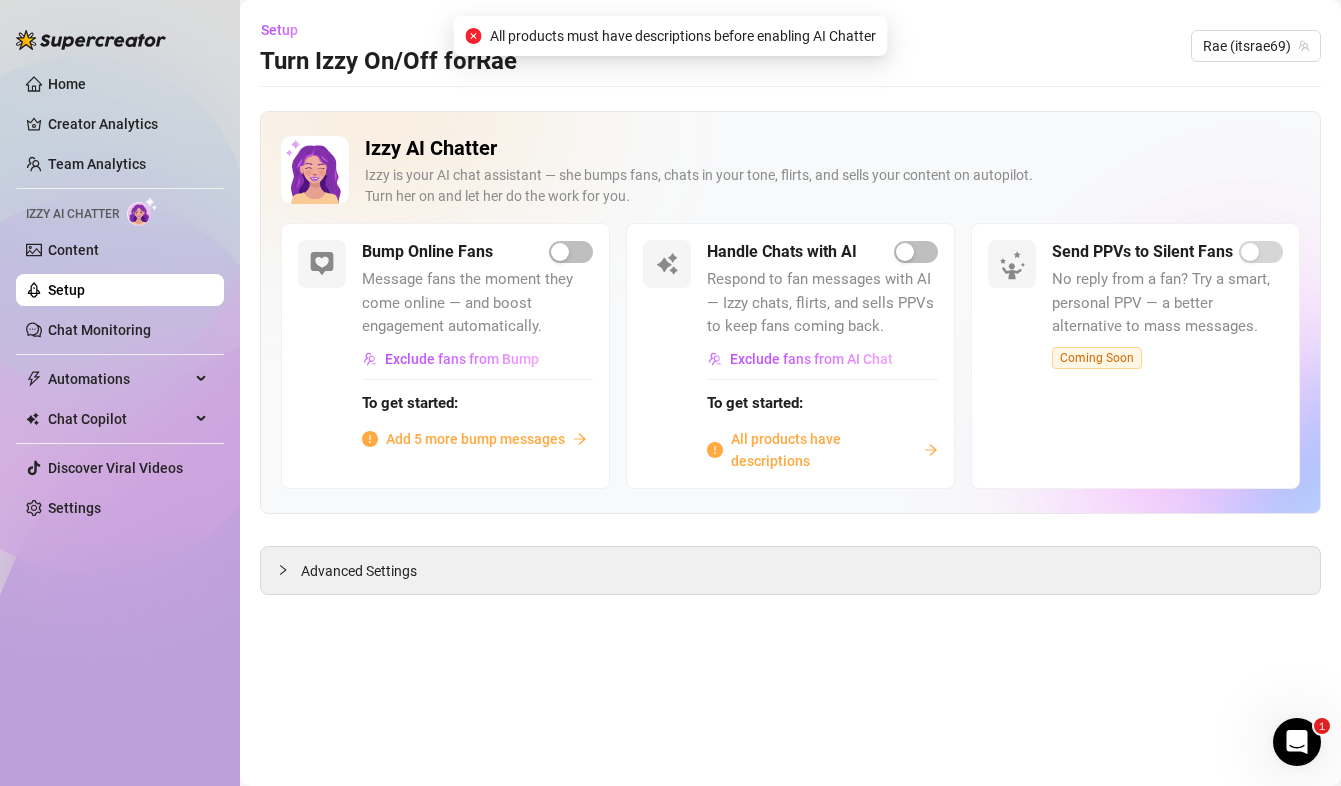 click on "All products have descriptions" at bounding box center [823, 450] 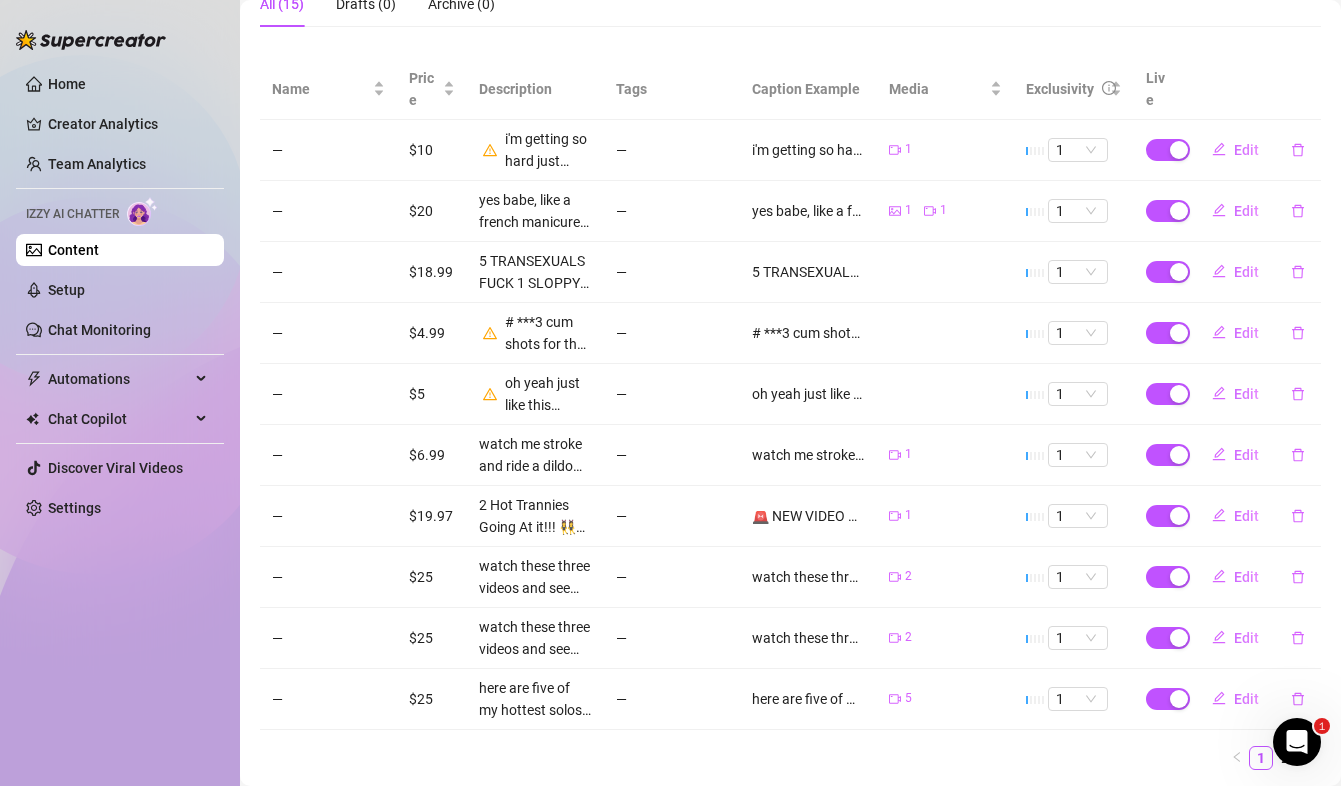 scroll, scrollTop: 259, scrollLeft: 0, axis: vertical 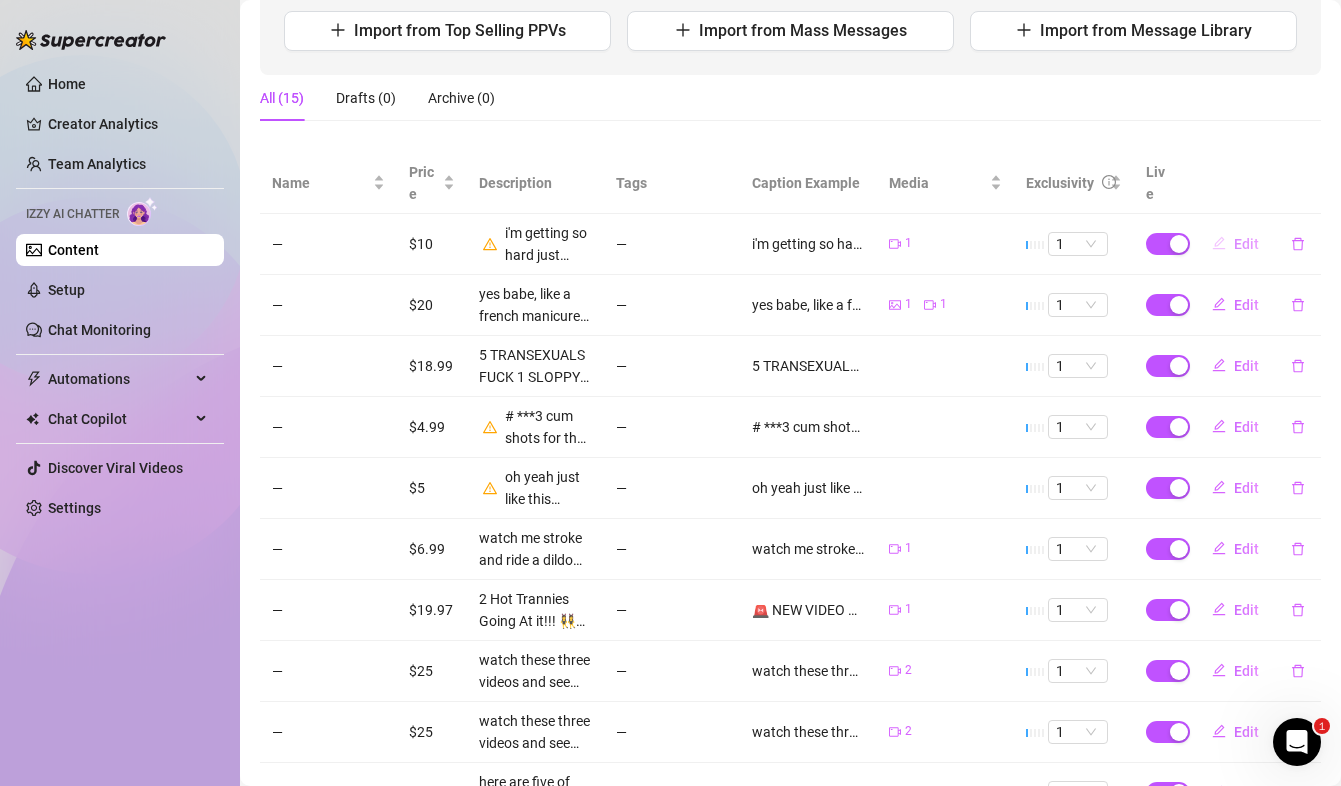 click on "Edit" at bounding box center [1246, 244] 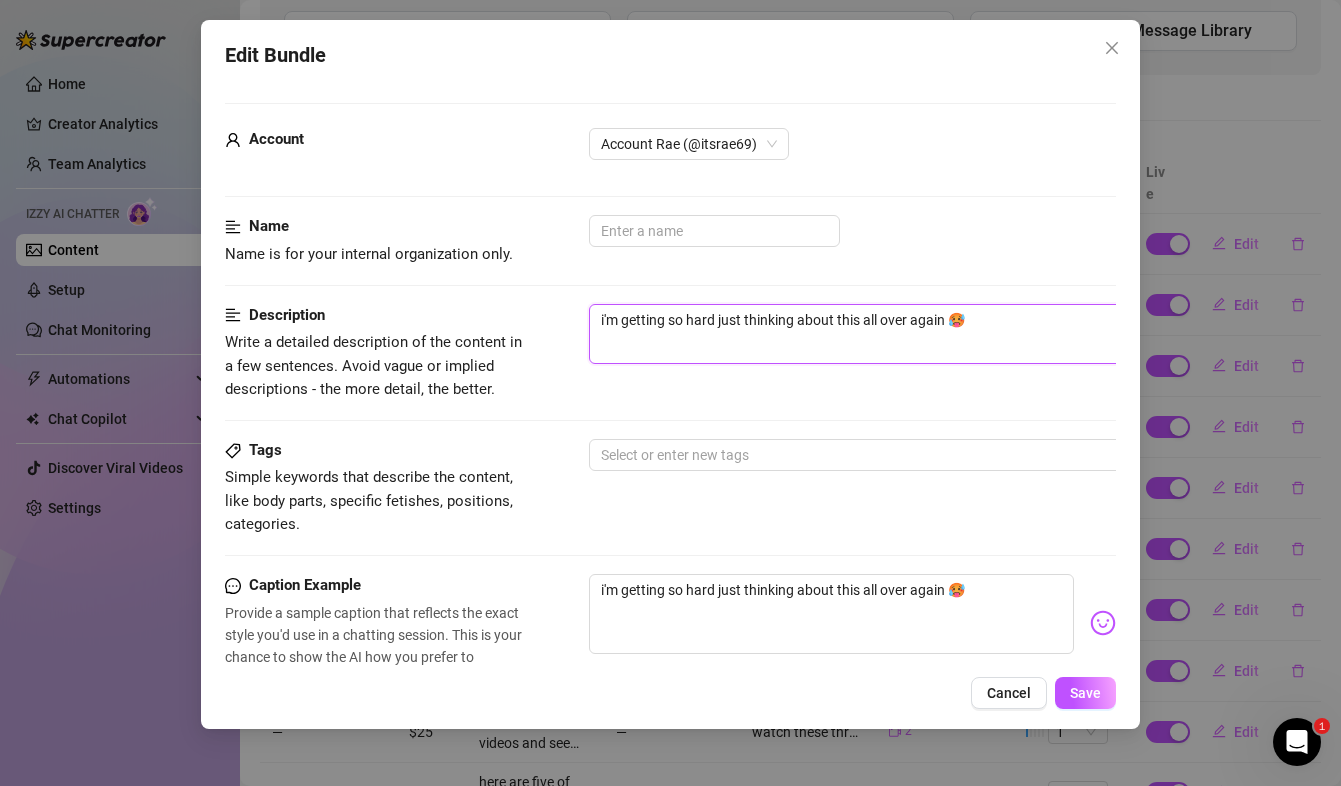 click on "i'm getting so hard just thinking about this all over again 🥵" at bounding box center [939, 334] 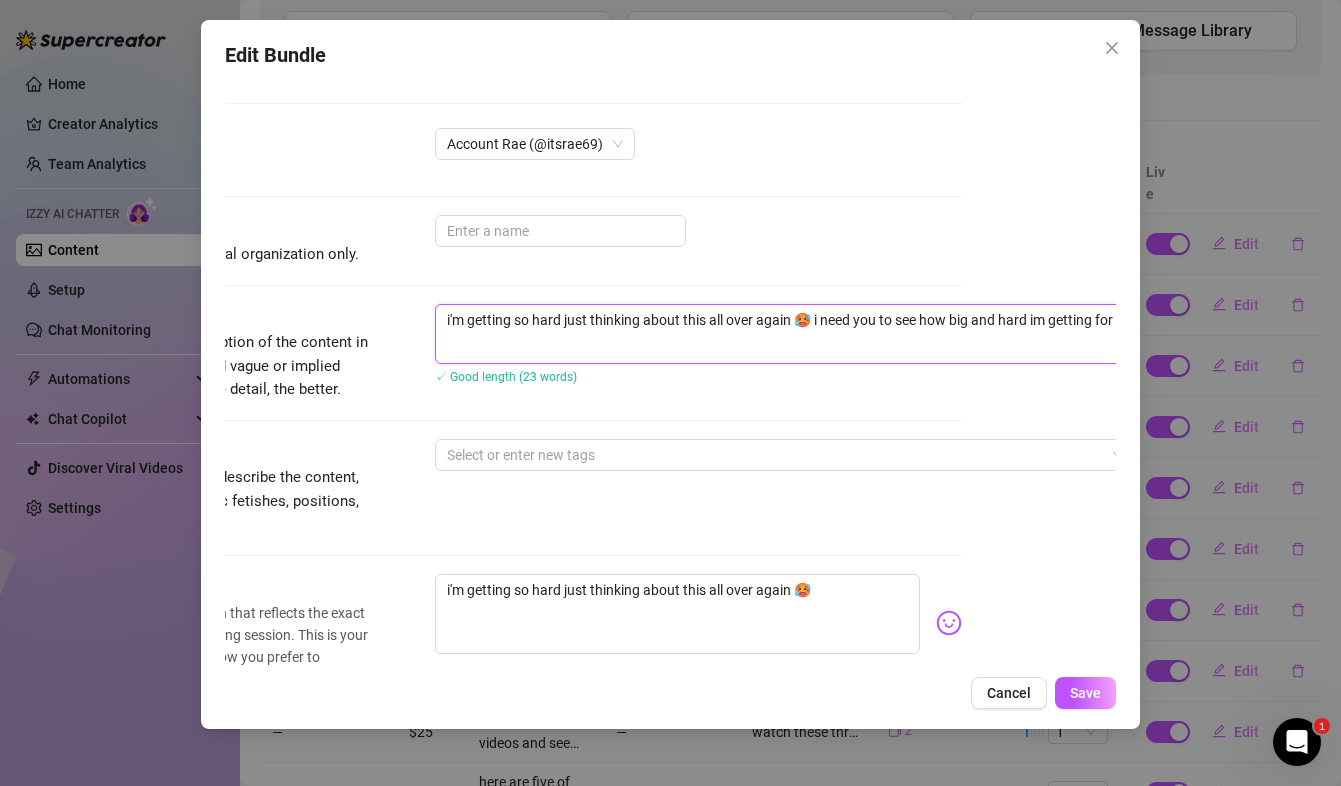 scroll, scrollTop: 0, scrollLeft: 157, axis: horizontal 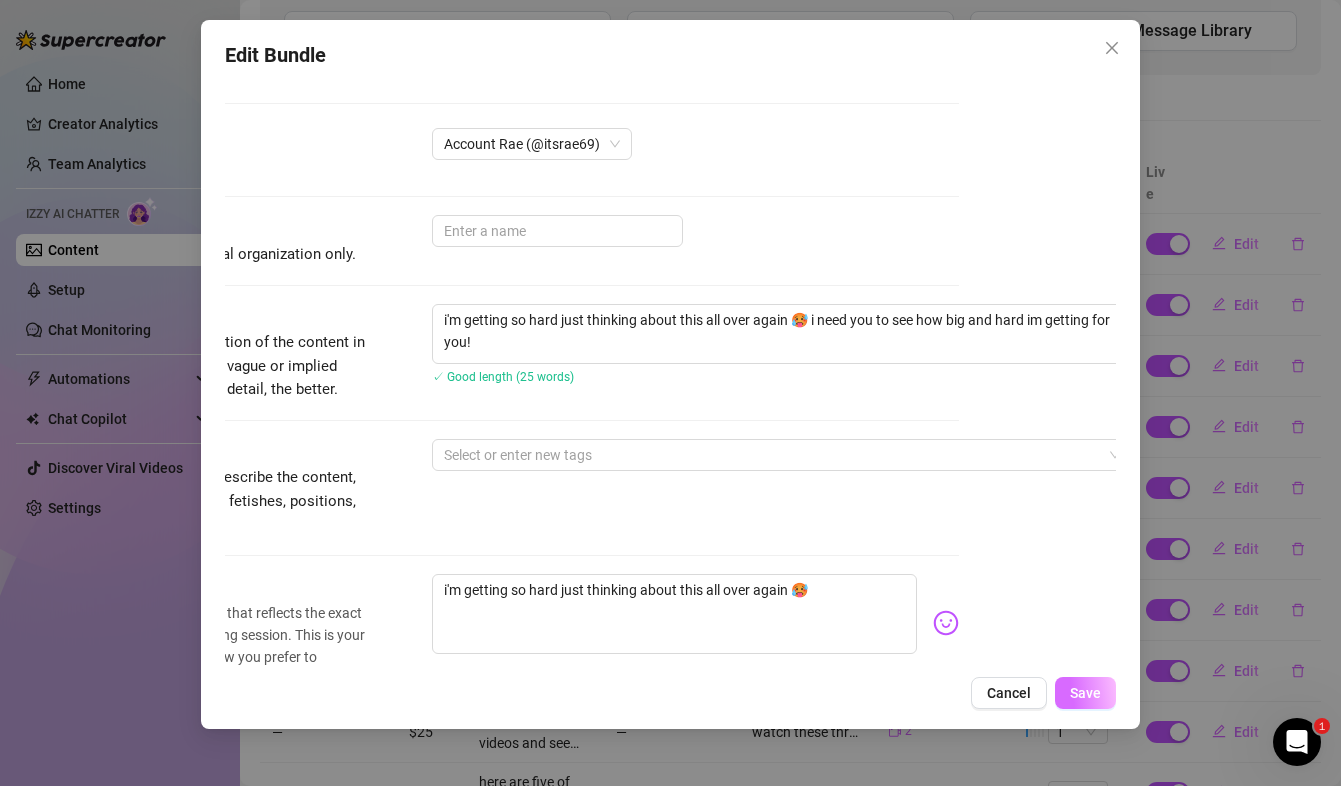 click on "Save" at bounding box center [1085, 693] 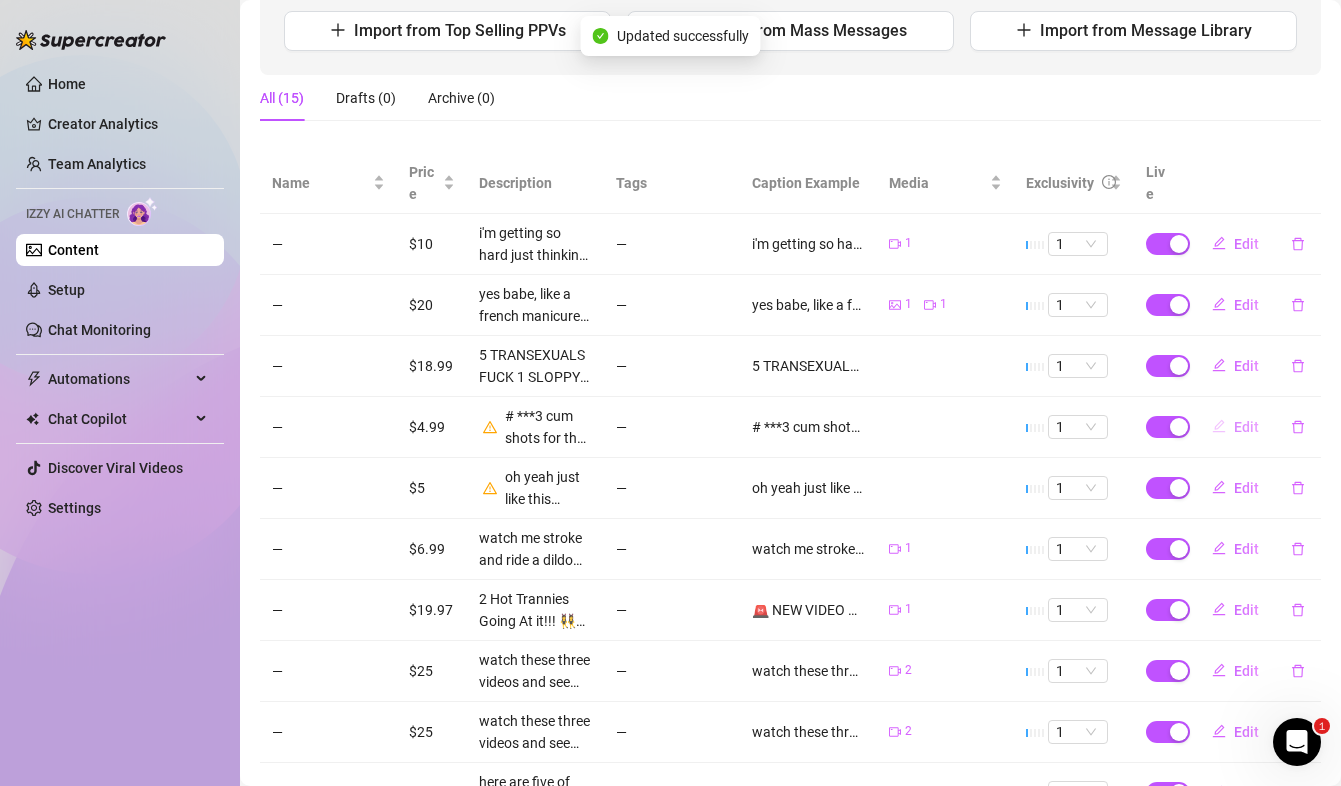 click on "Edit" at bounding box center (1246, 427) 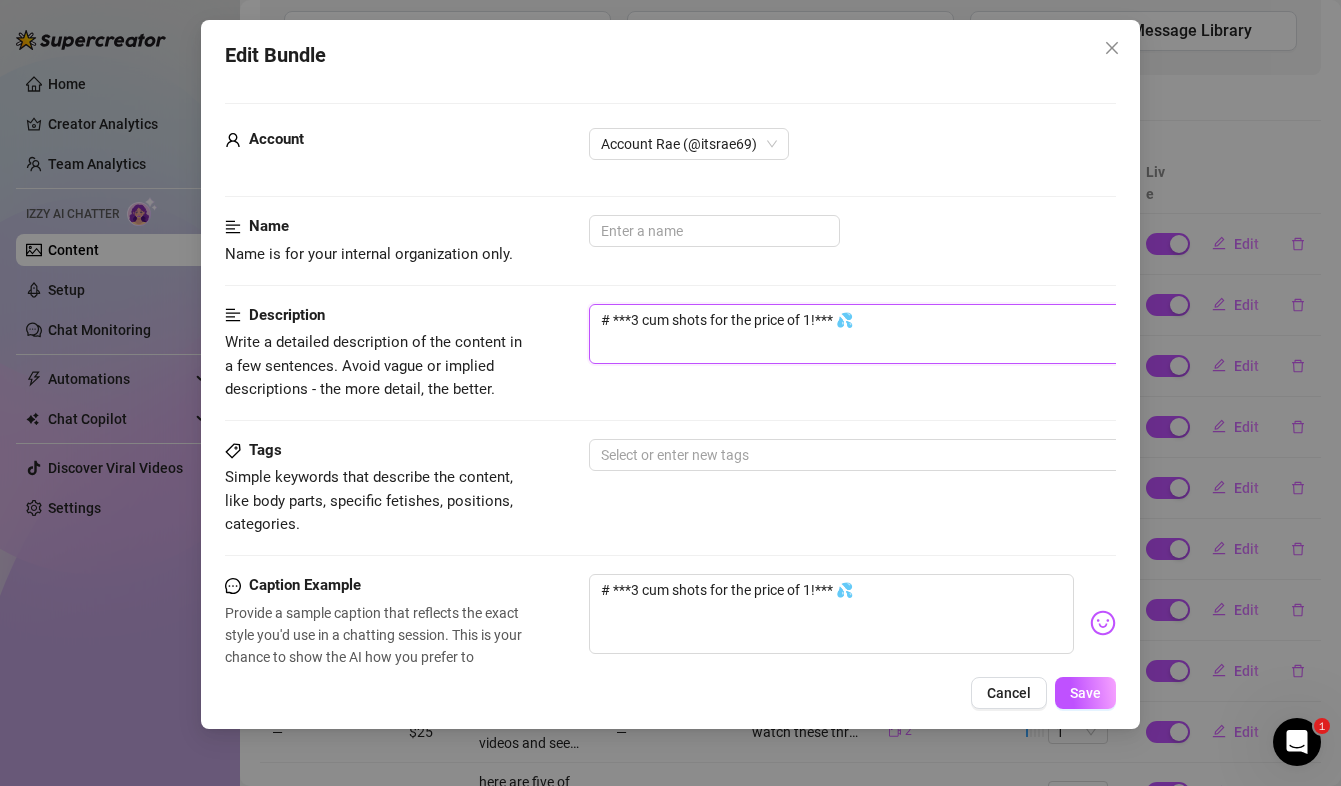click on "# ***3 cum shots for the price of 1!*** 💦" at bounding box center [939, 334] 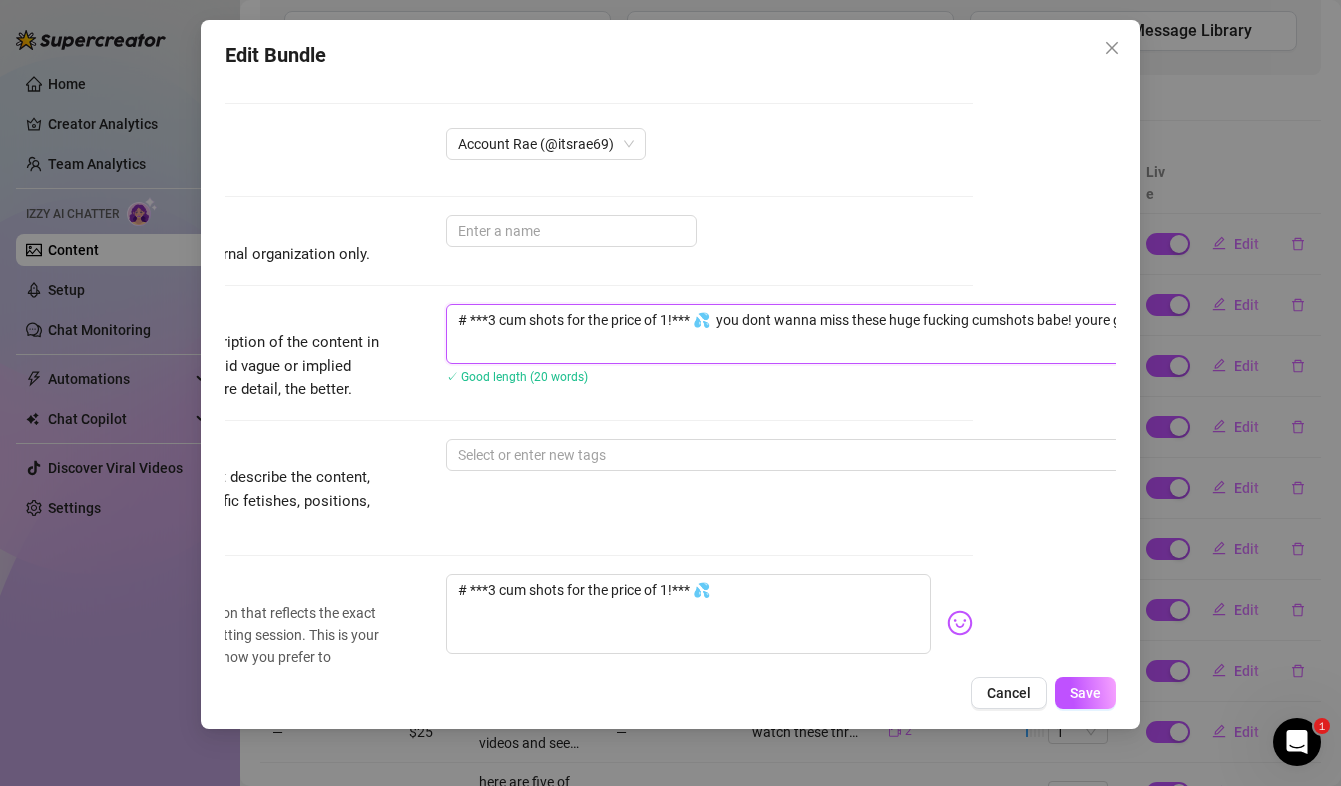 scroll, scrollTop: 0, scrollLeft: 158, axis: horizontal 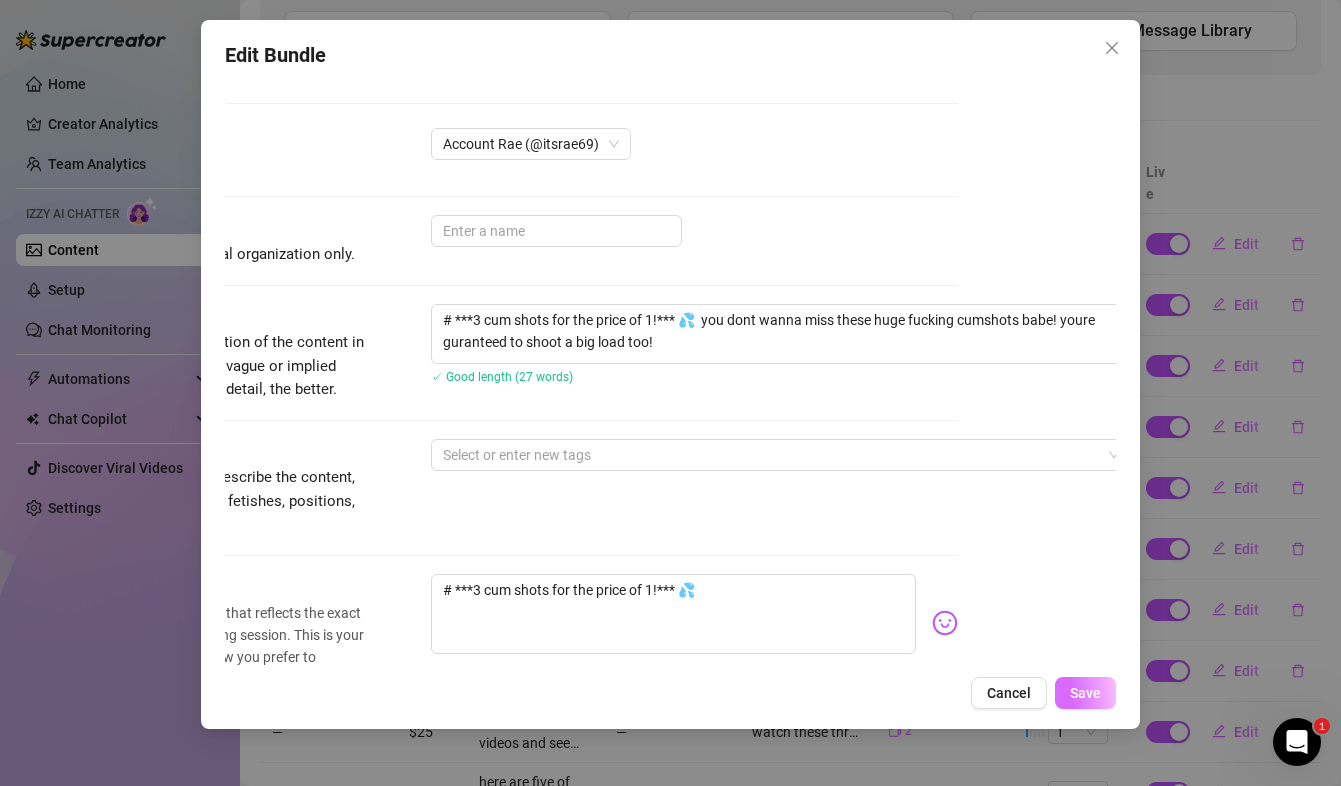 click on "Save" at bounding box center (1085, 693) 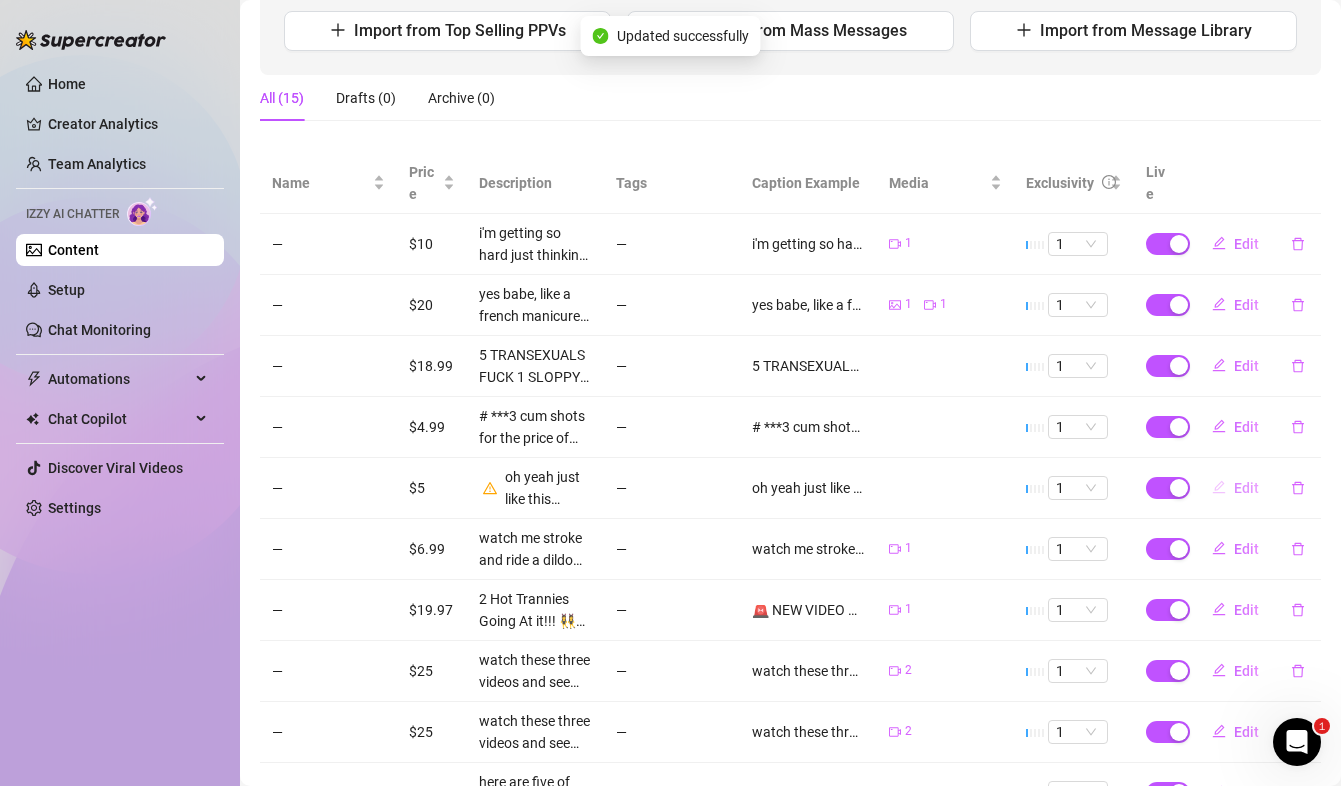 click on "Edit" at bounding box center [1246, 488] 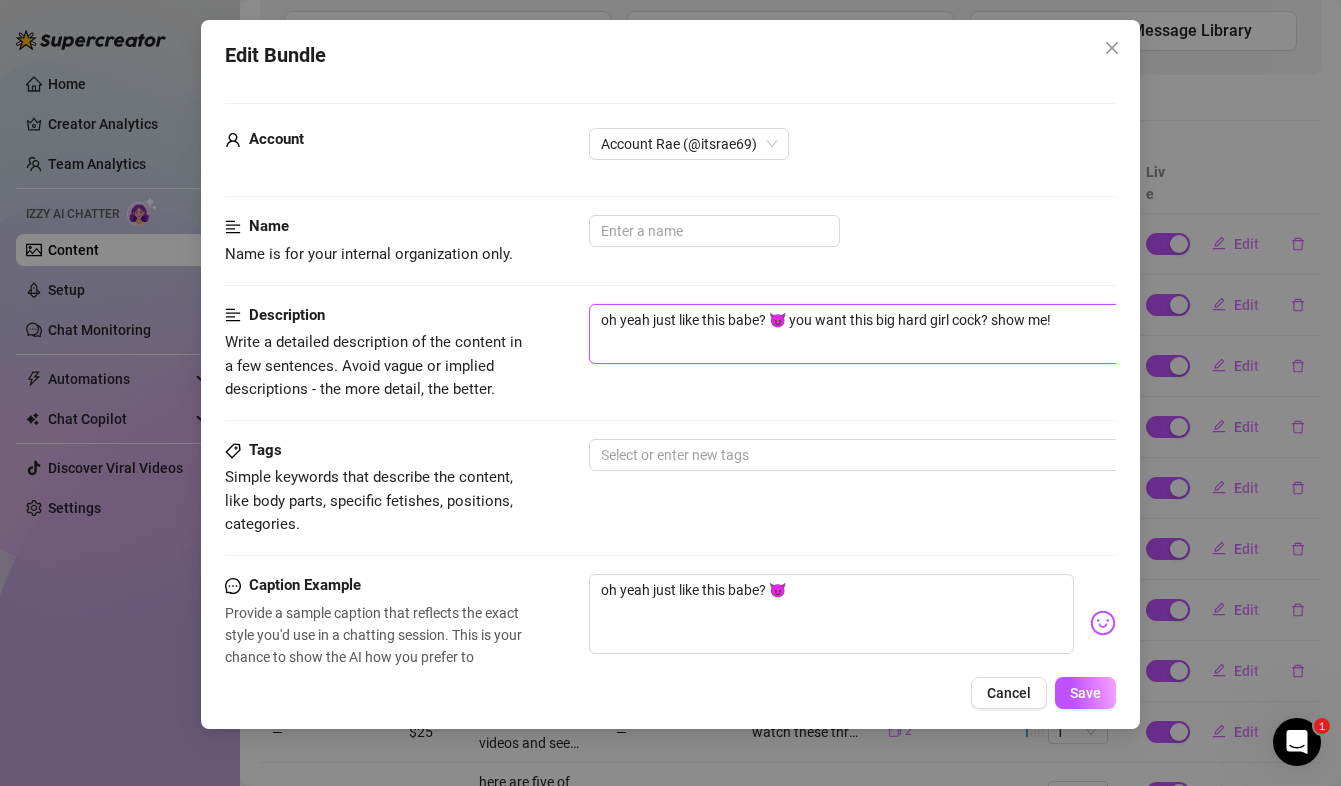 click on "oh yeah just like this babe? 😈 you want this big hard girl cock? show me!" at bounding box center (939, 334) 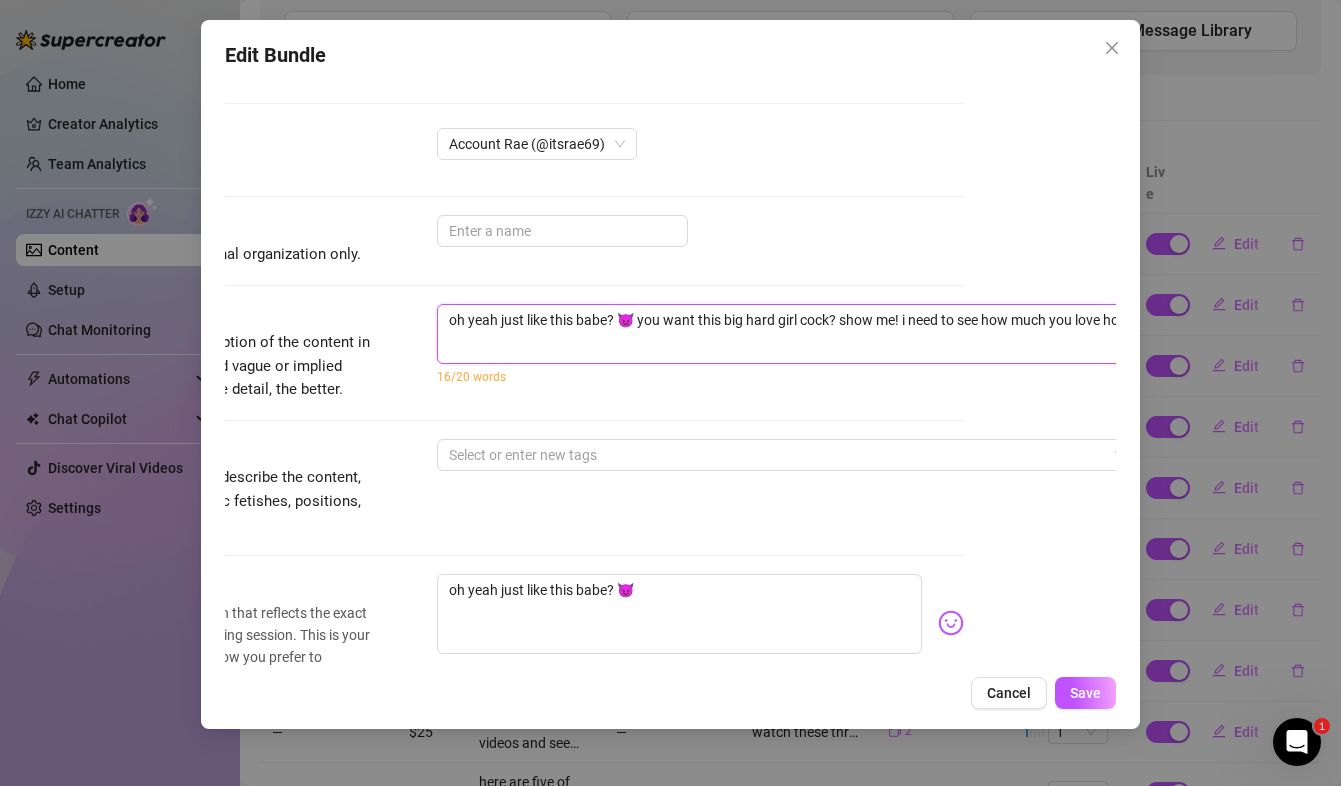 scroll, scrollTop: 0, scrollLeft: 160, axis: horizontal 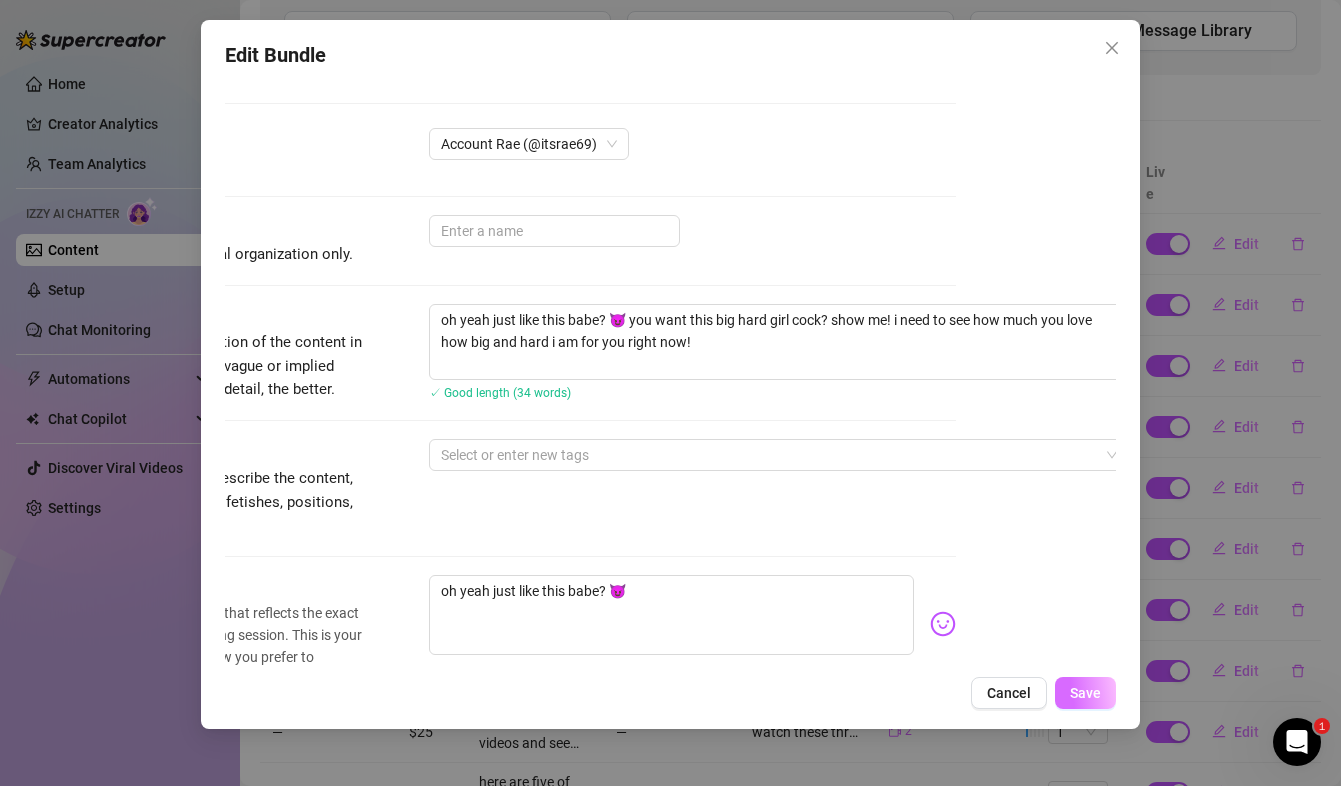 click on "Save" at bounding box center [1085, 693] 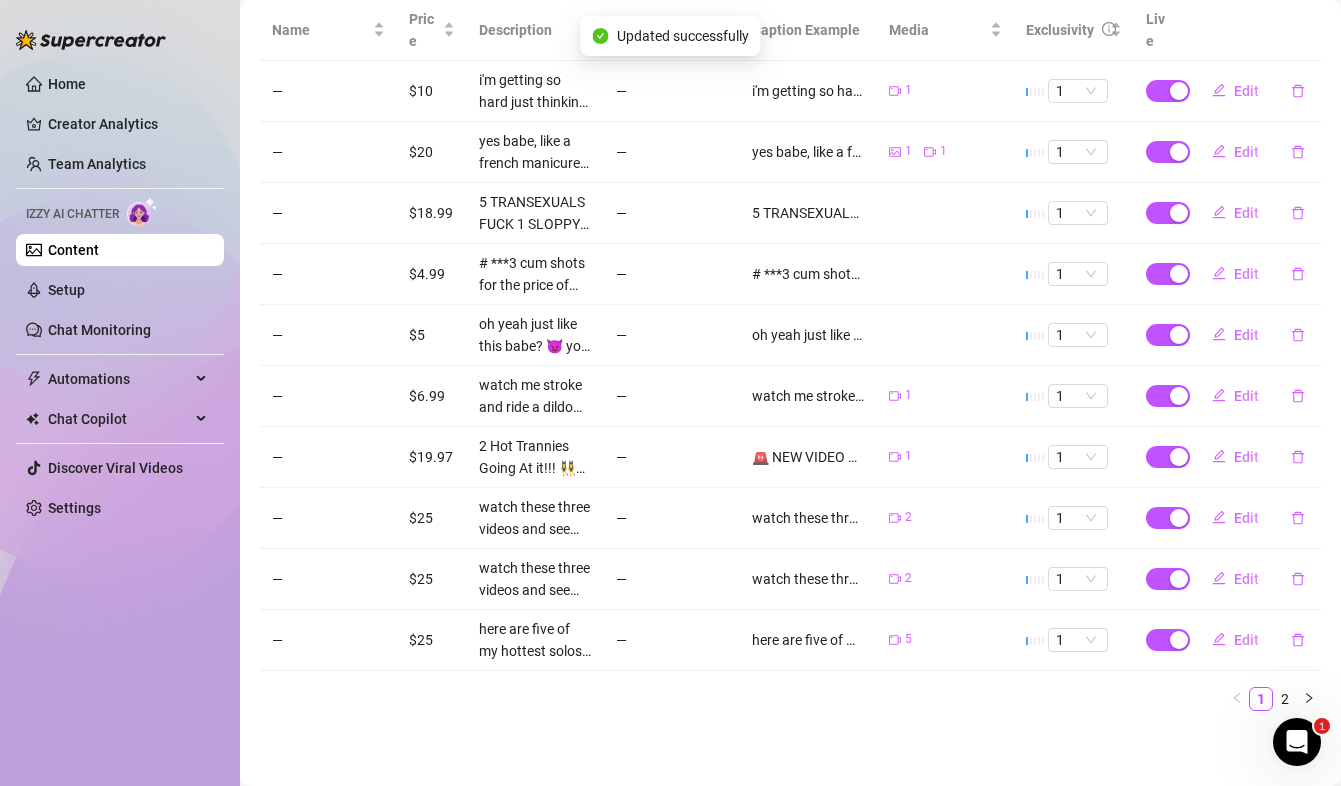 scroll, scrollTop: 0, scrollLeft: 0, axis: both 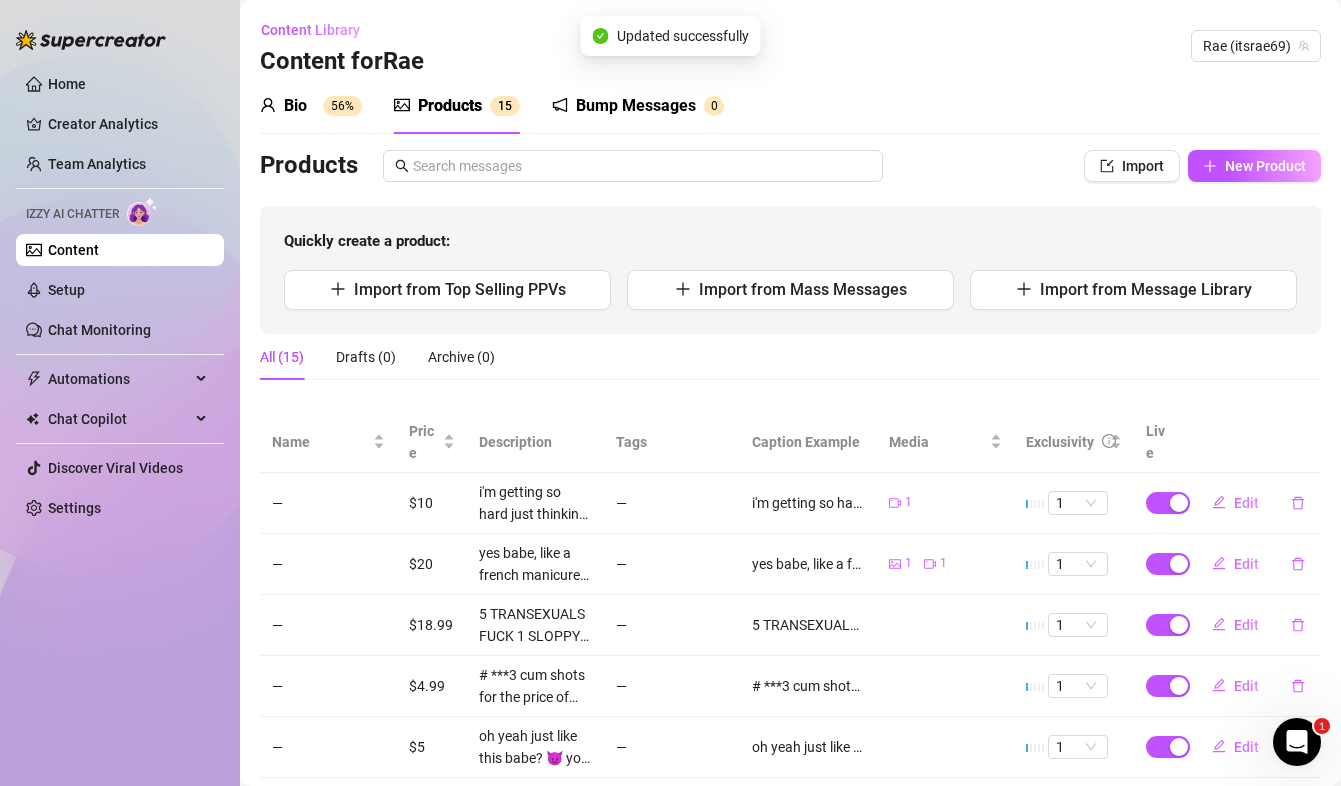 click on "Content" at bounding box center (73, 250) 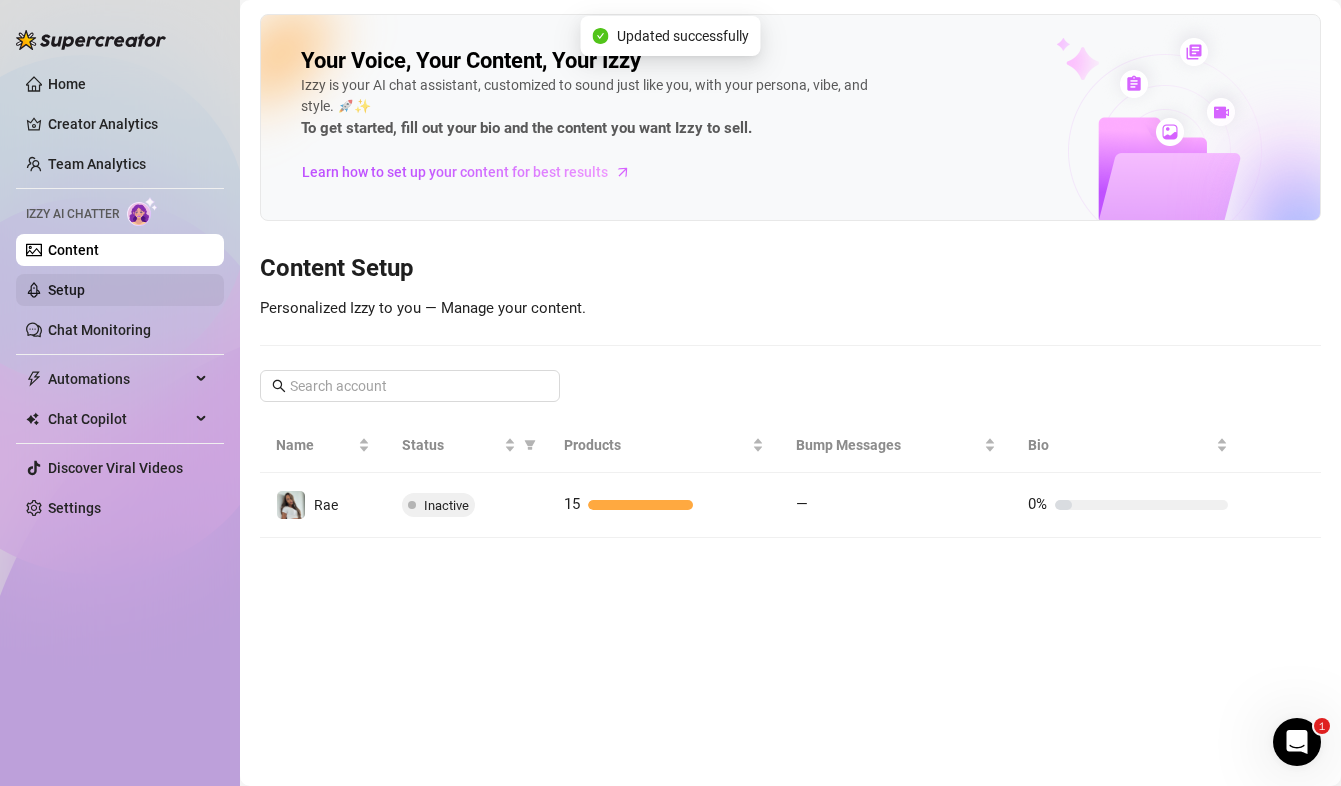 click on "Setup" at bounding box center [66, 290] 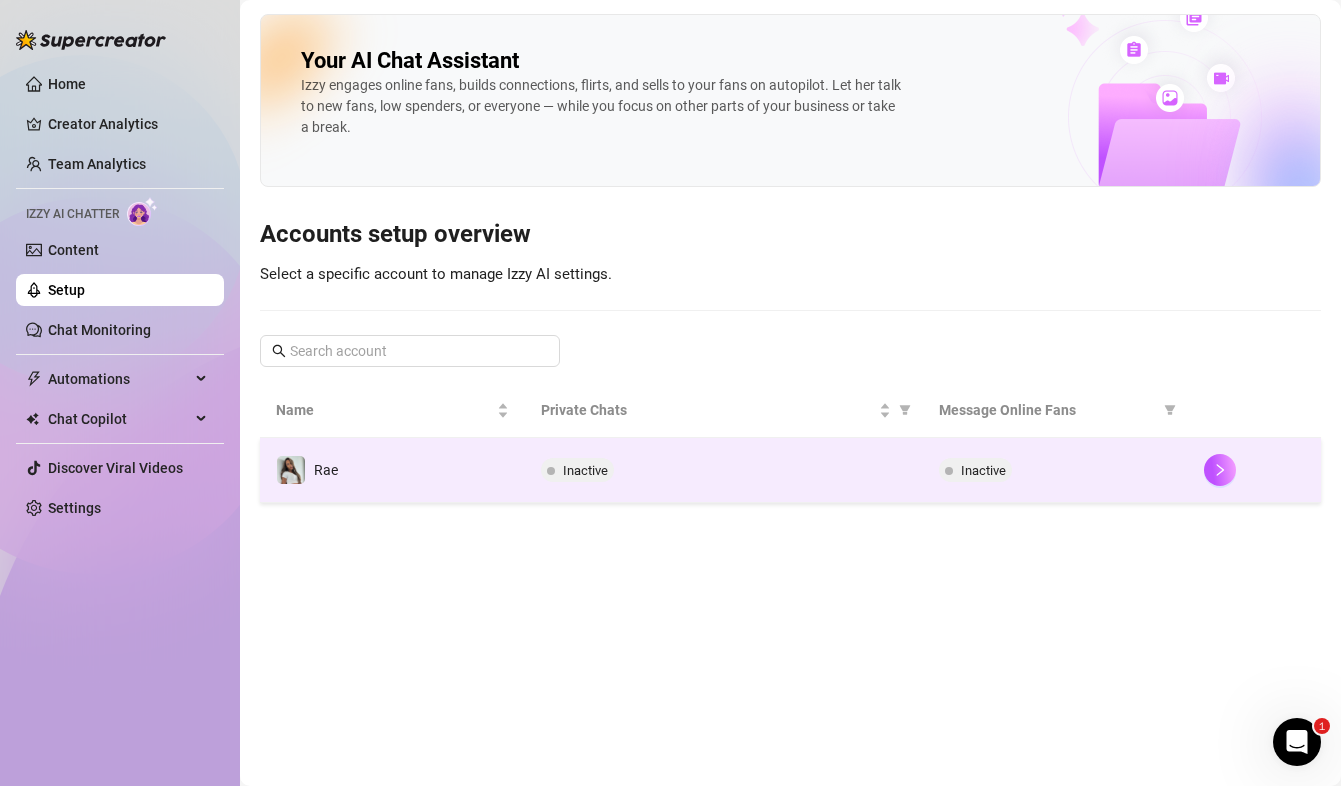 click at bounding box center [1254, 470] 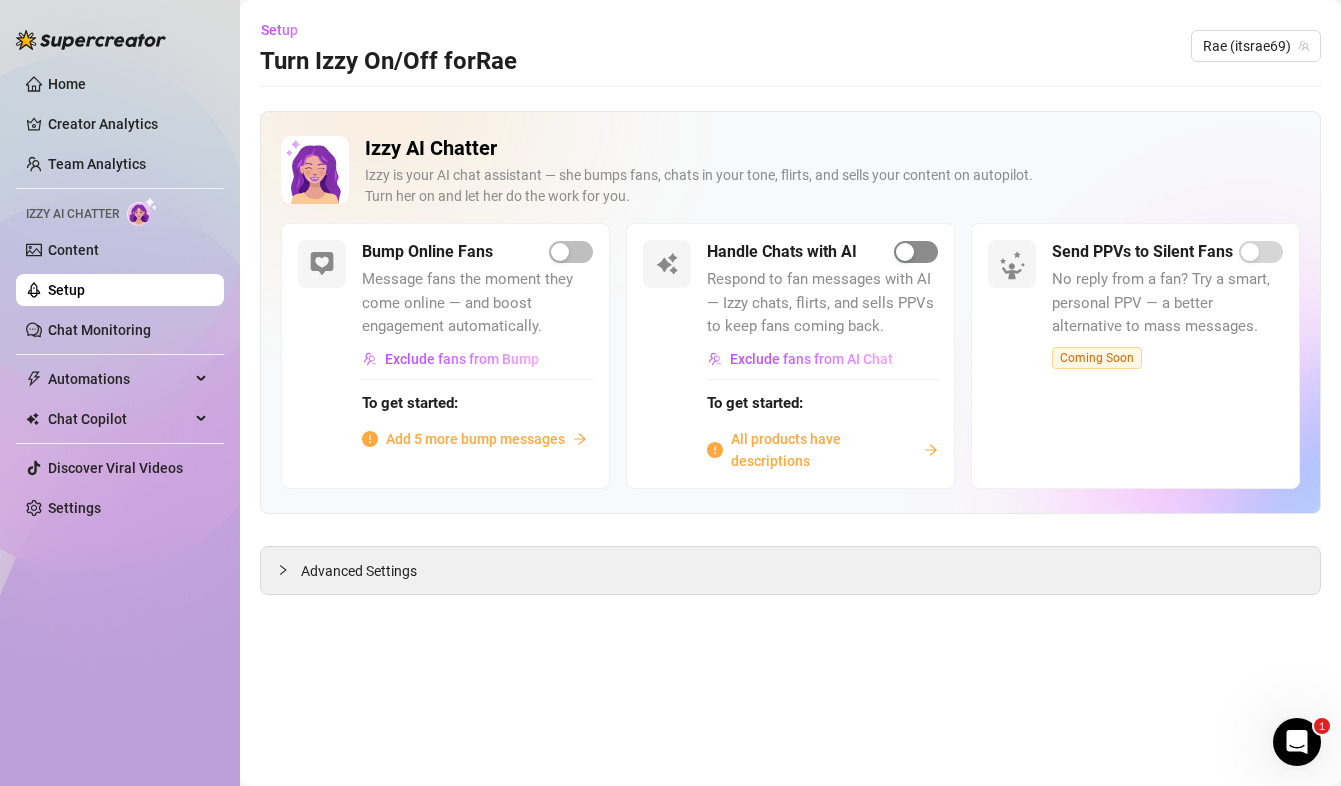 click at bounding box center (905, 252) 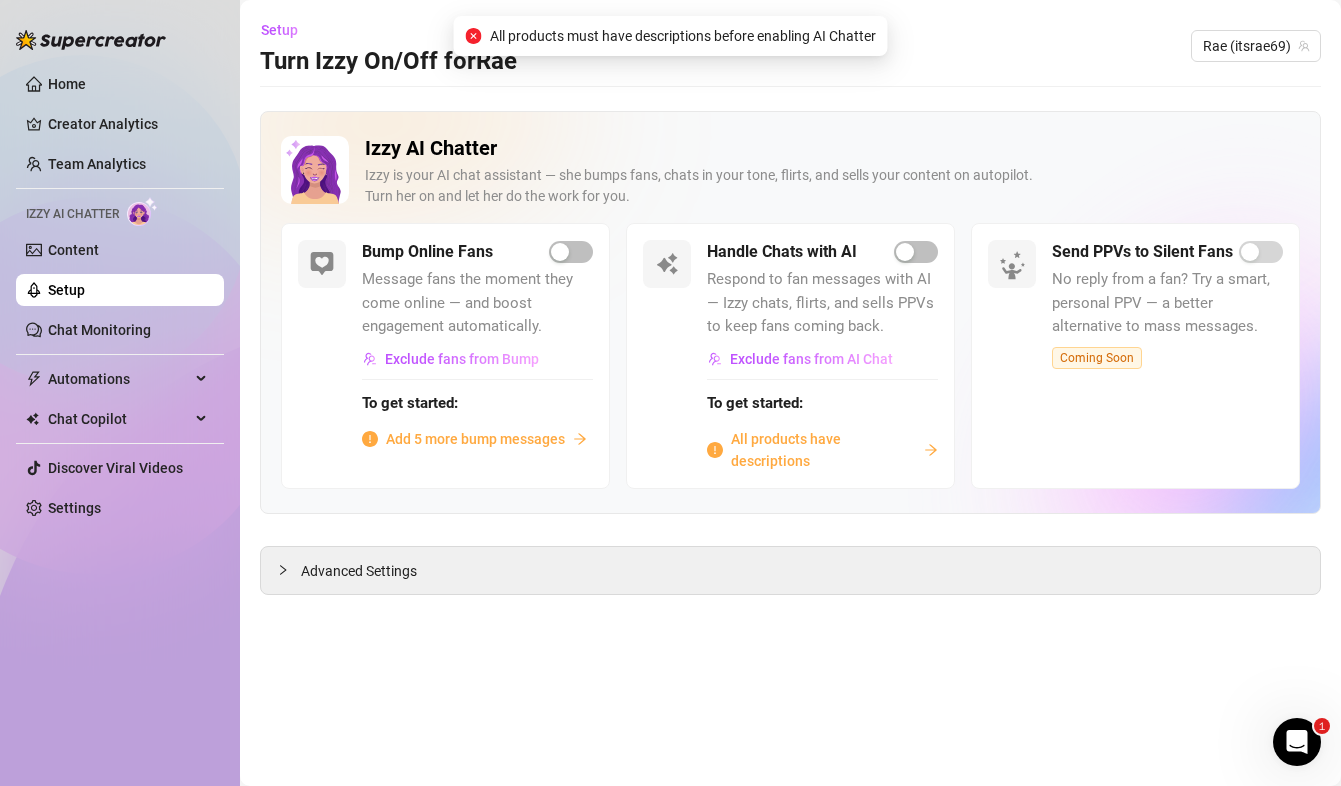 click on "All products have descriptions" at bounding box center [823, 450] 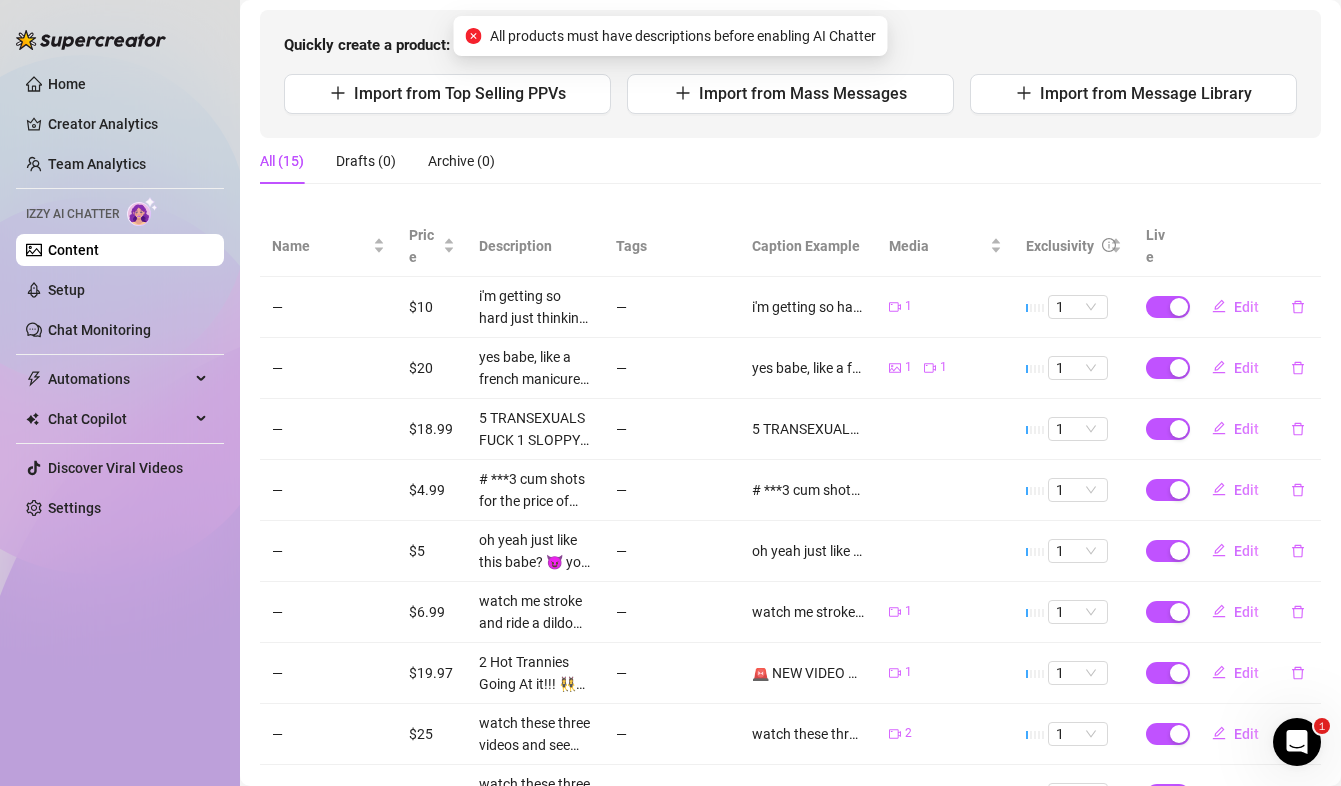 scroll, scrollTop: 412, scrollLeft: 0, axis: vertical 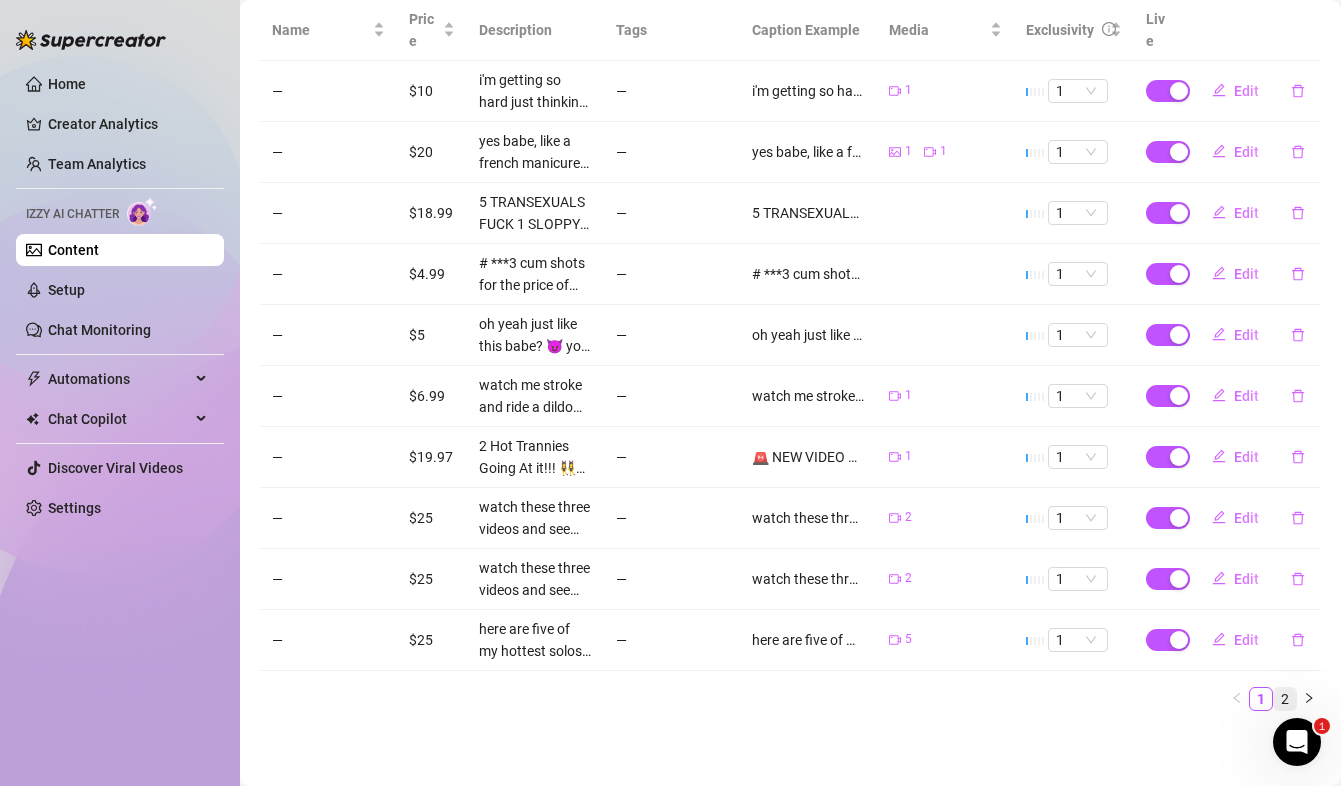 click on "2" at bounding box center [1285, 699] 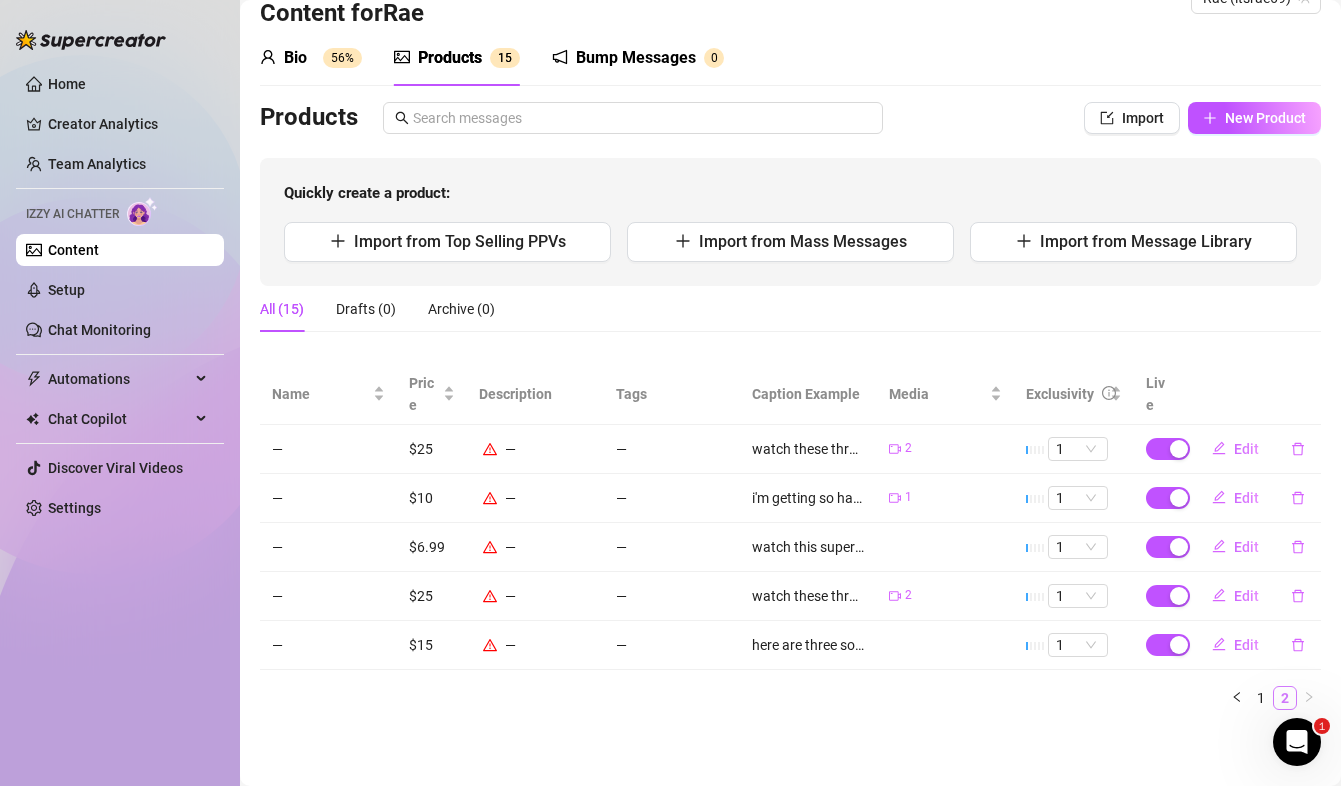 scroll, scrollTop: 47, scrollLeft: 0, axis: vertical 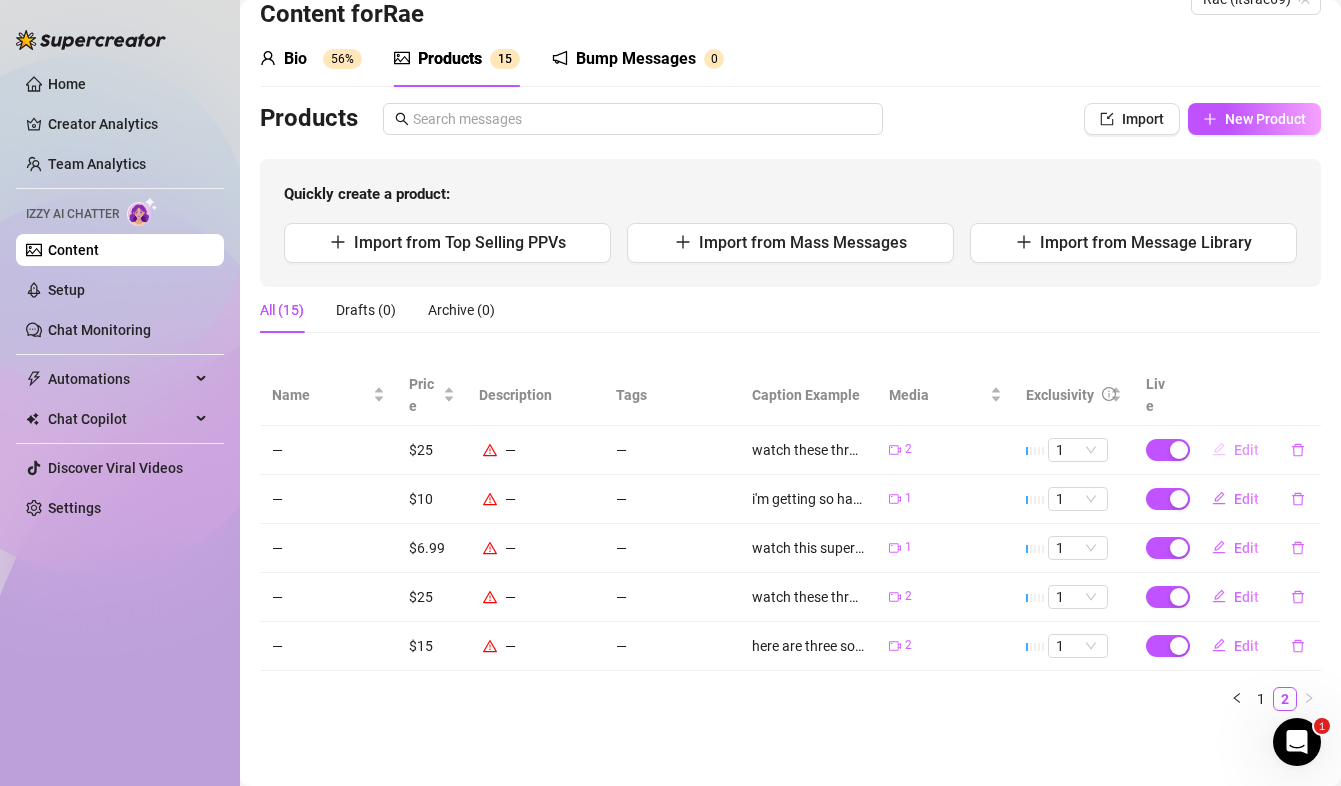 click on "Edit" at bounding box center [1246, 450] 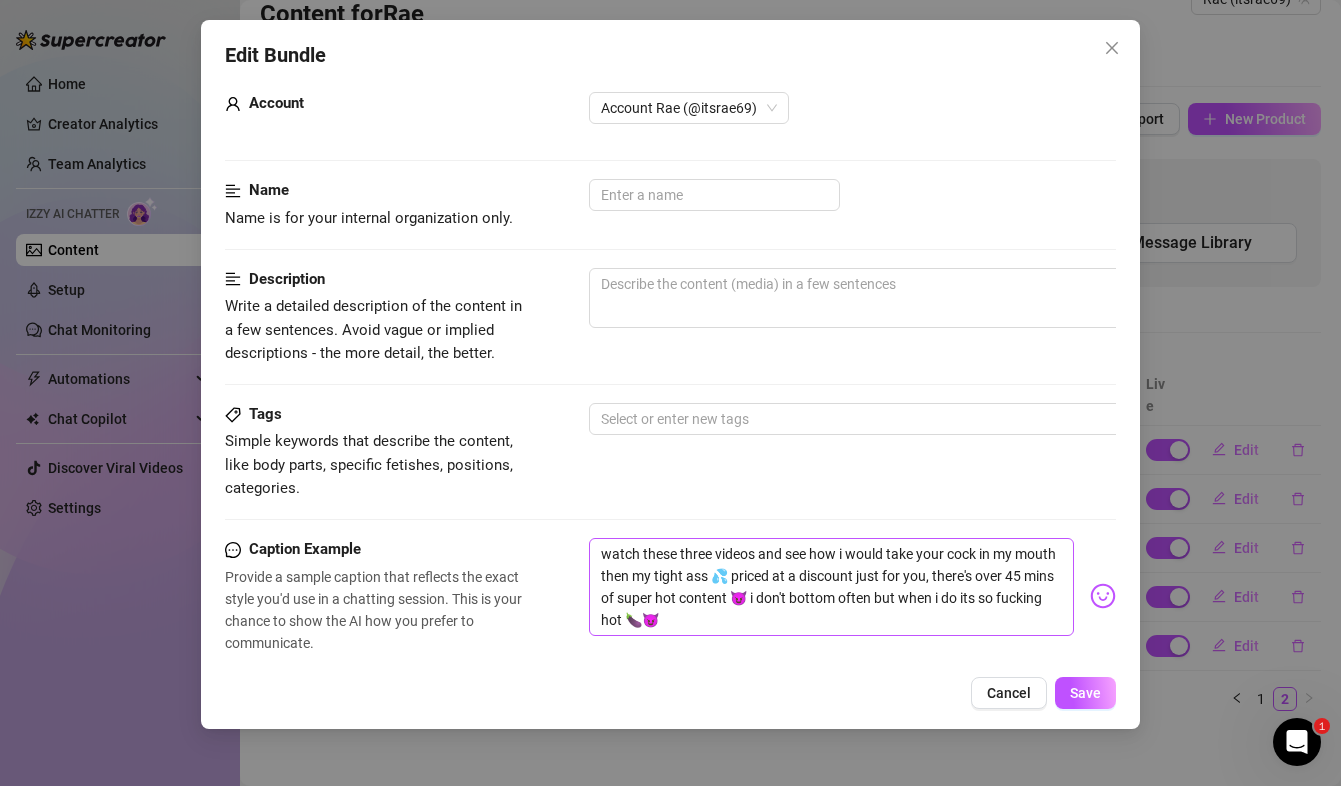 scroll, scrollTop: 41, scrollLeft: 0, axis: vertical 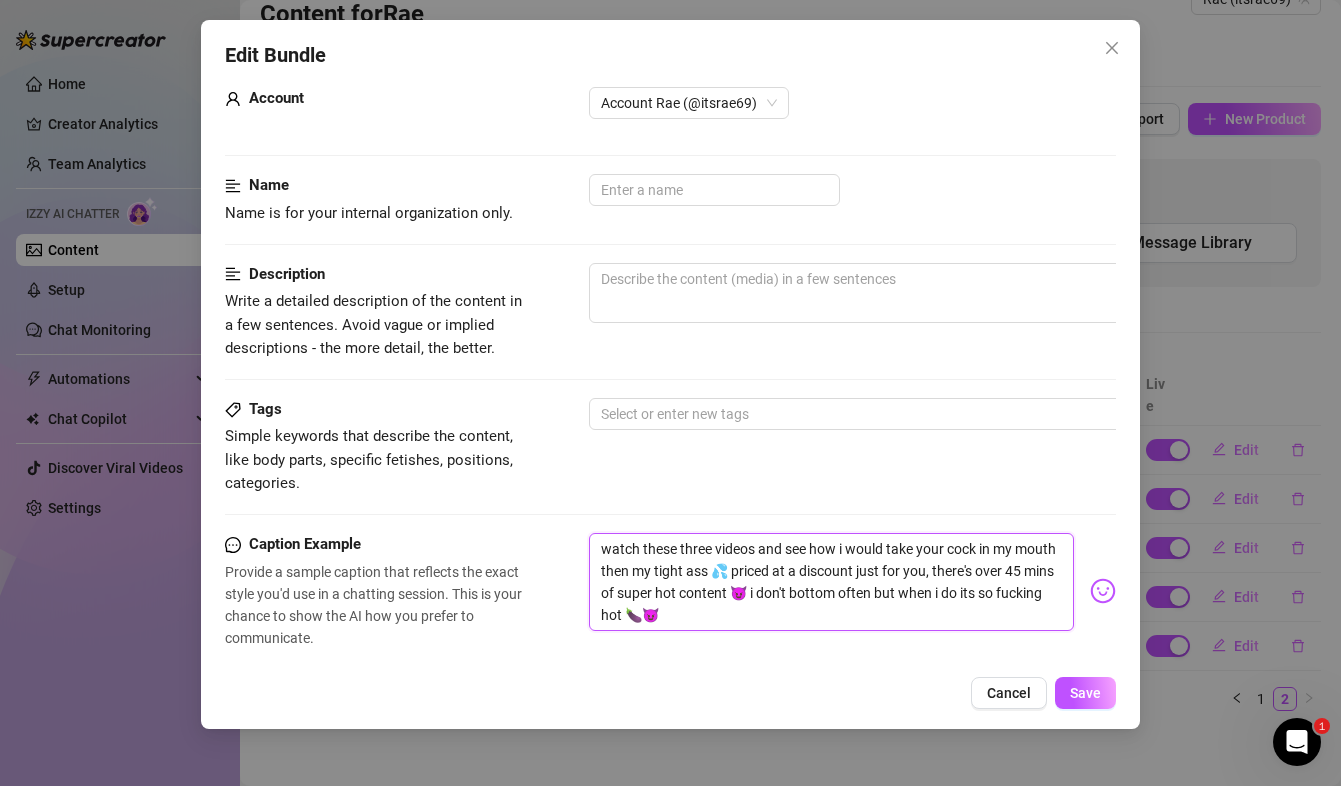 drag, startPoint x: 727, startPoint y: 618, endPoint x: 579, endPoint y: 535, distance: 169.685 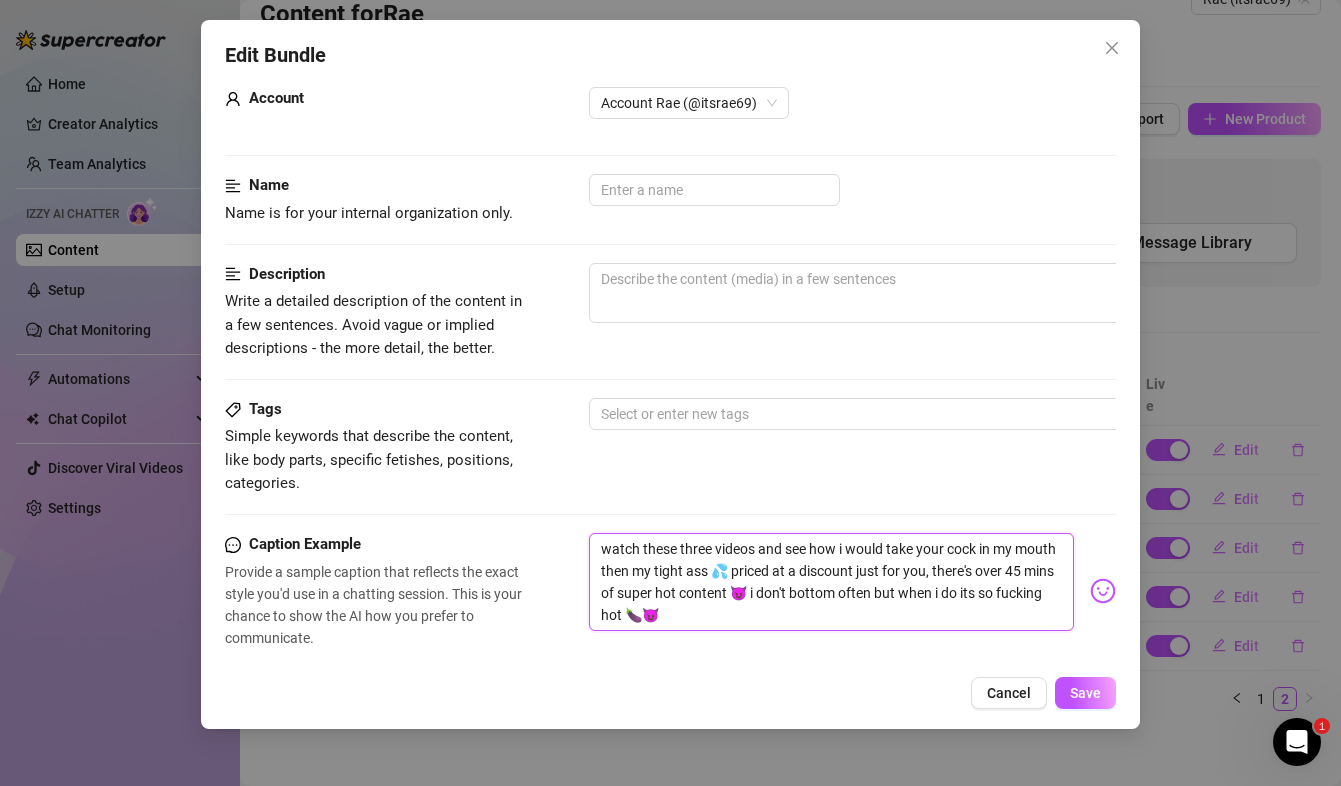 click on "Caption Example Provide a sample caption that reflects the exact style you'd use in a chatting session. This is your chance to show the AI how you prefer to communicate. watch these three videos and see how i would take your cock in my mouth then my tight ass 💦 priced at a discount just for you, there's over 45 mins of super hot content 😈 i don't bottom often but when i do its so fucking hot 🍆😈" at bounding box center [670, 591] 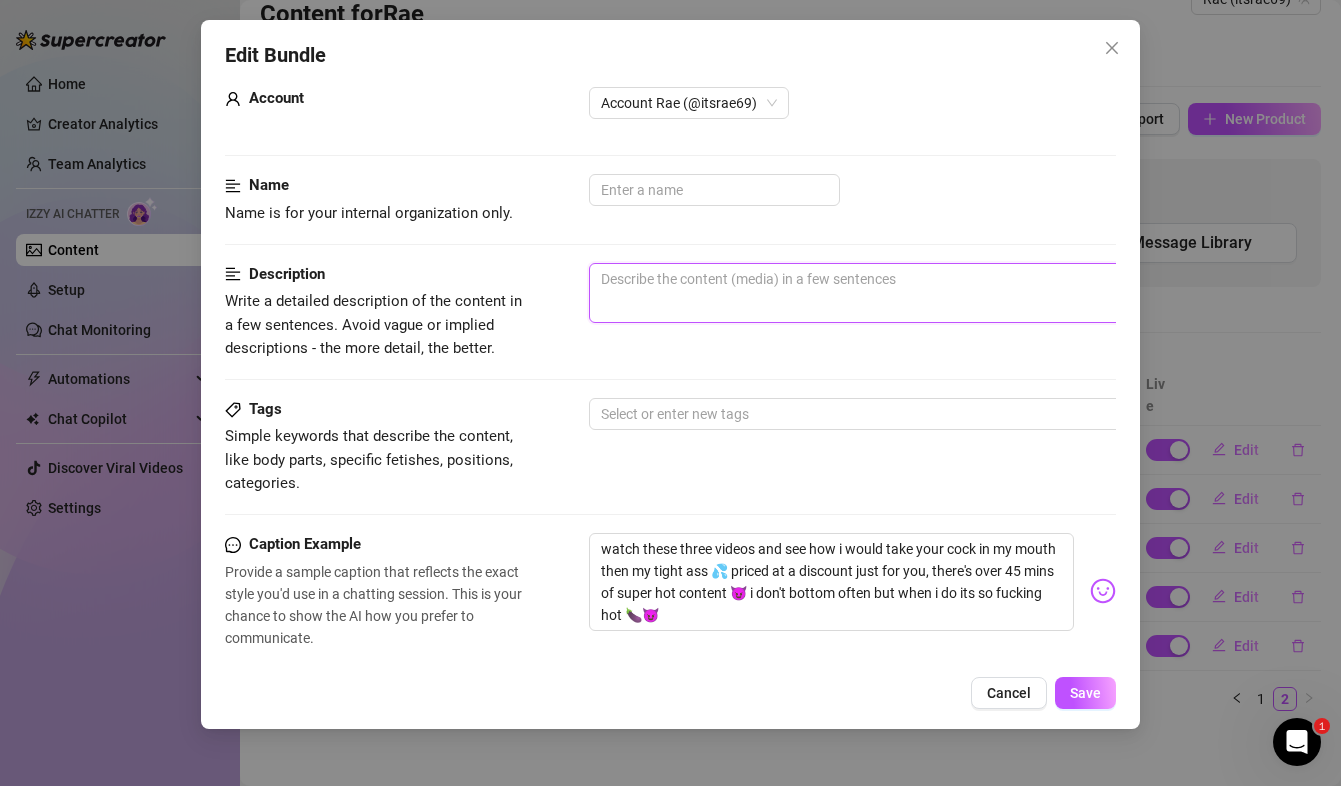 click at bounding box center (939, 293) 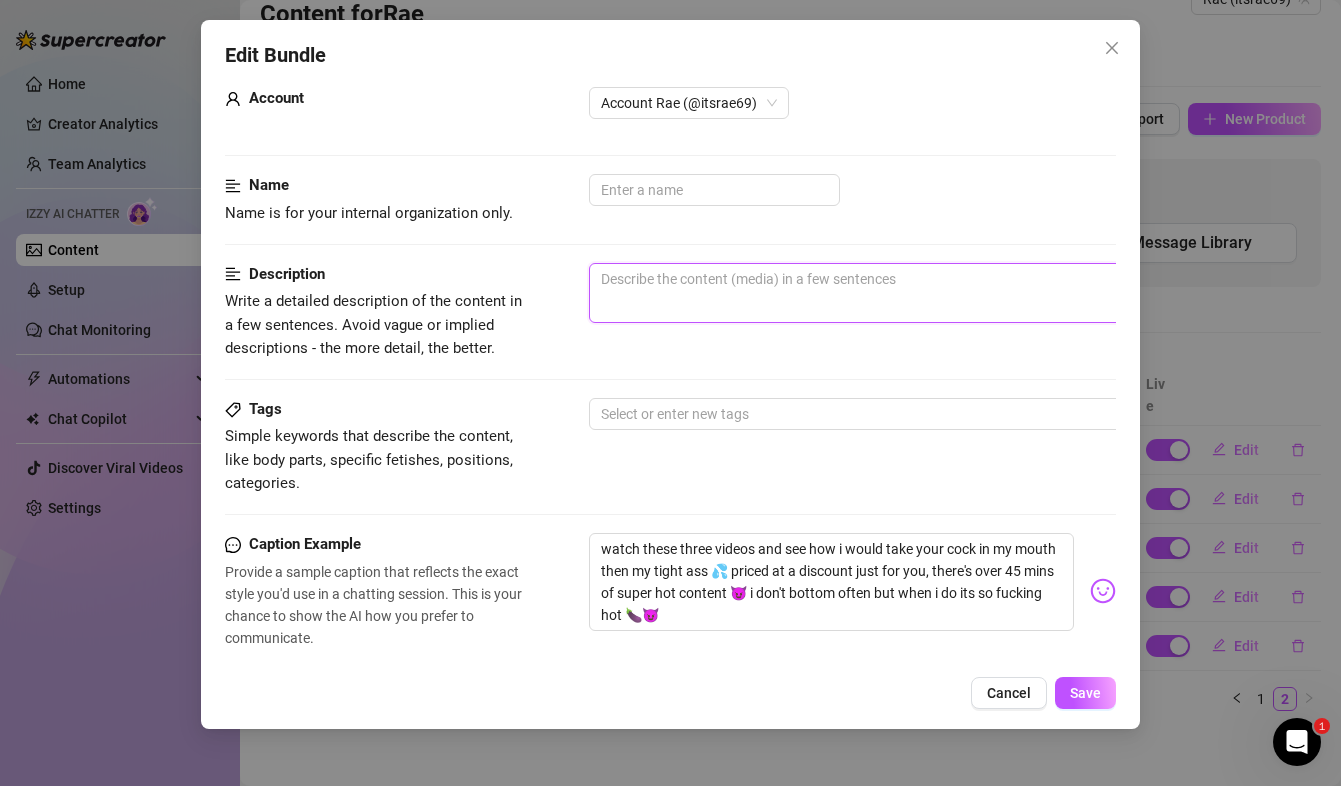 paste on "watch these three videos and see how i would take your cock in my mouth then my tight ass 💦 priced at a discount just for you, there's over 45 mins of super hot content 😈 i don't bottom often but when i do its so fucking hot 🍆😈" 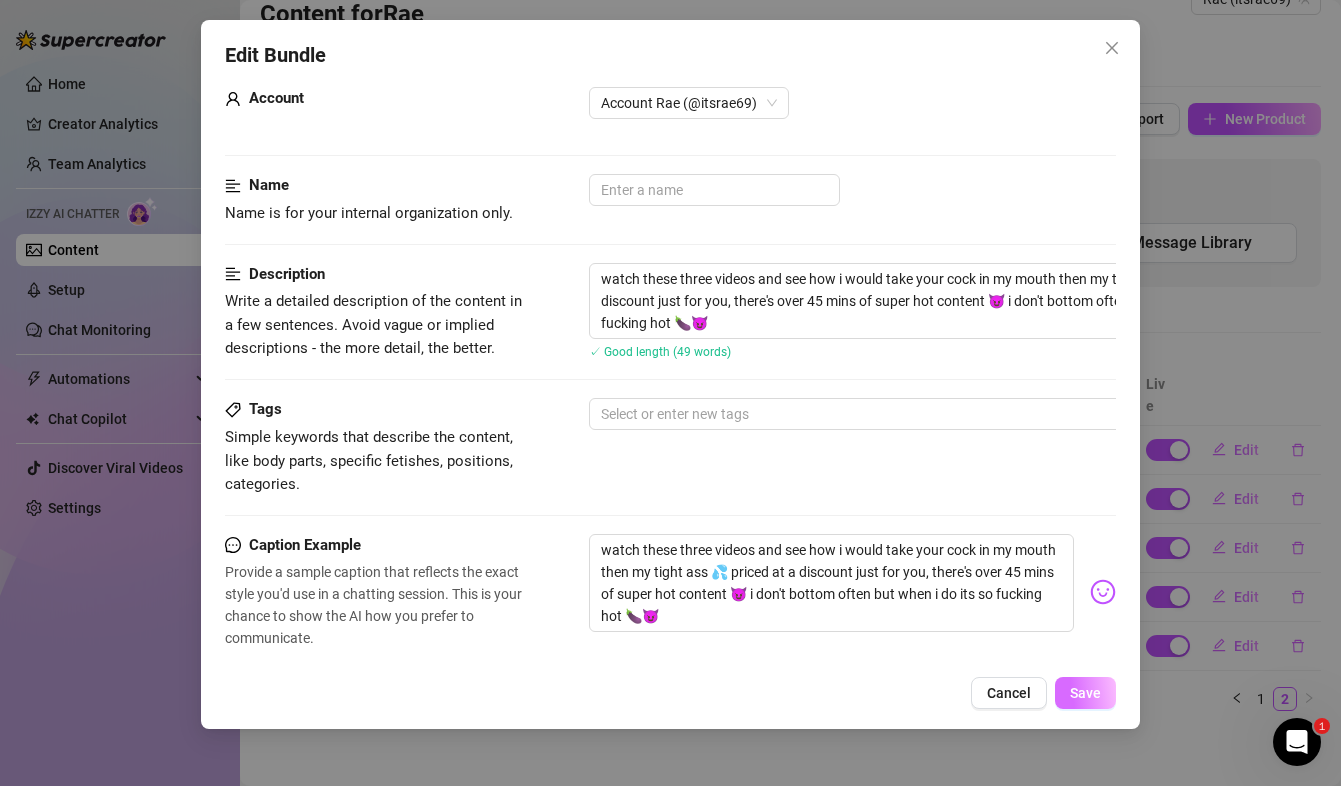 click on "Save" at bounding box center [1085, 693] 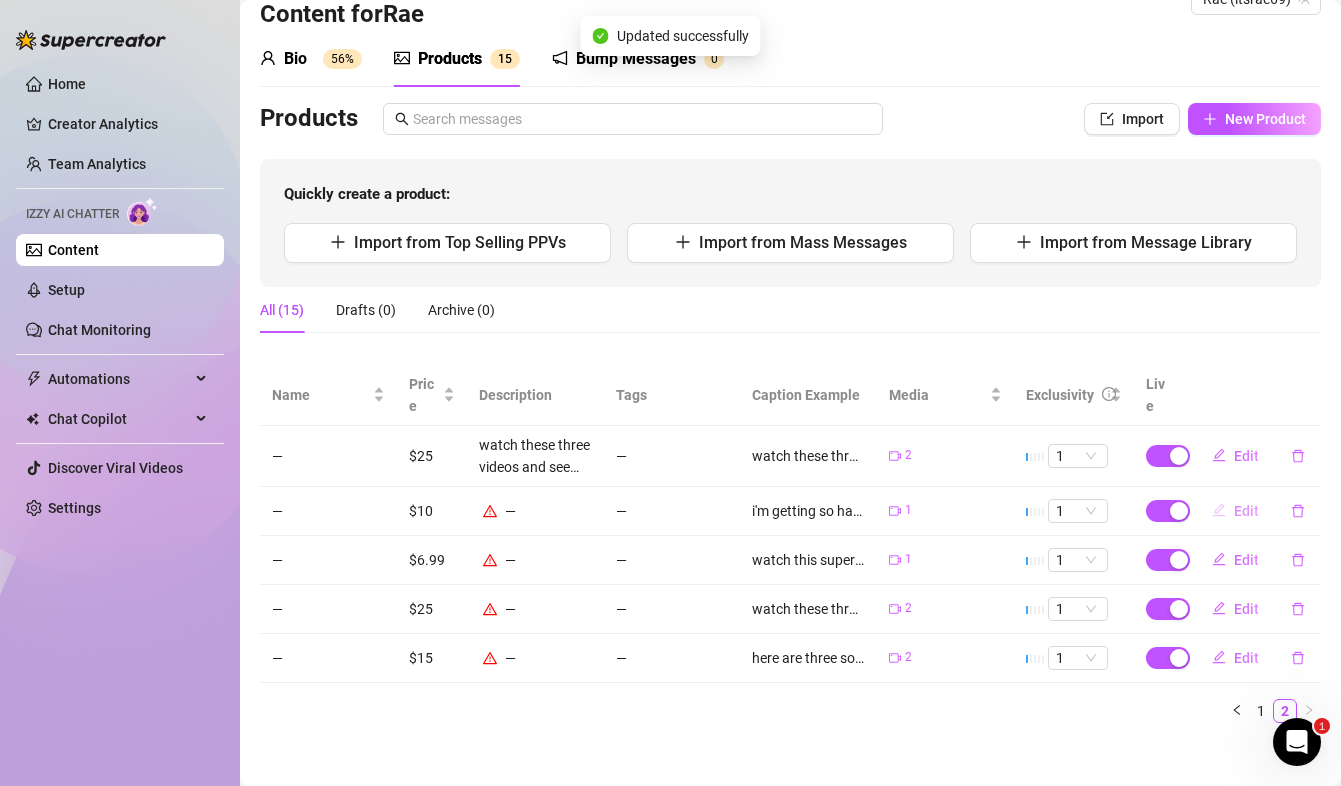 click on "Edit" at bounding box center [1246, 511] 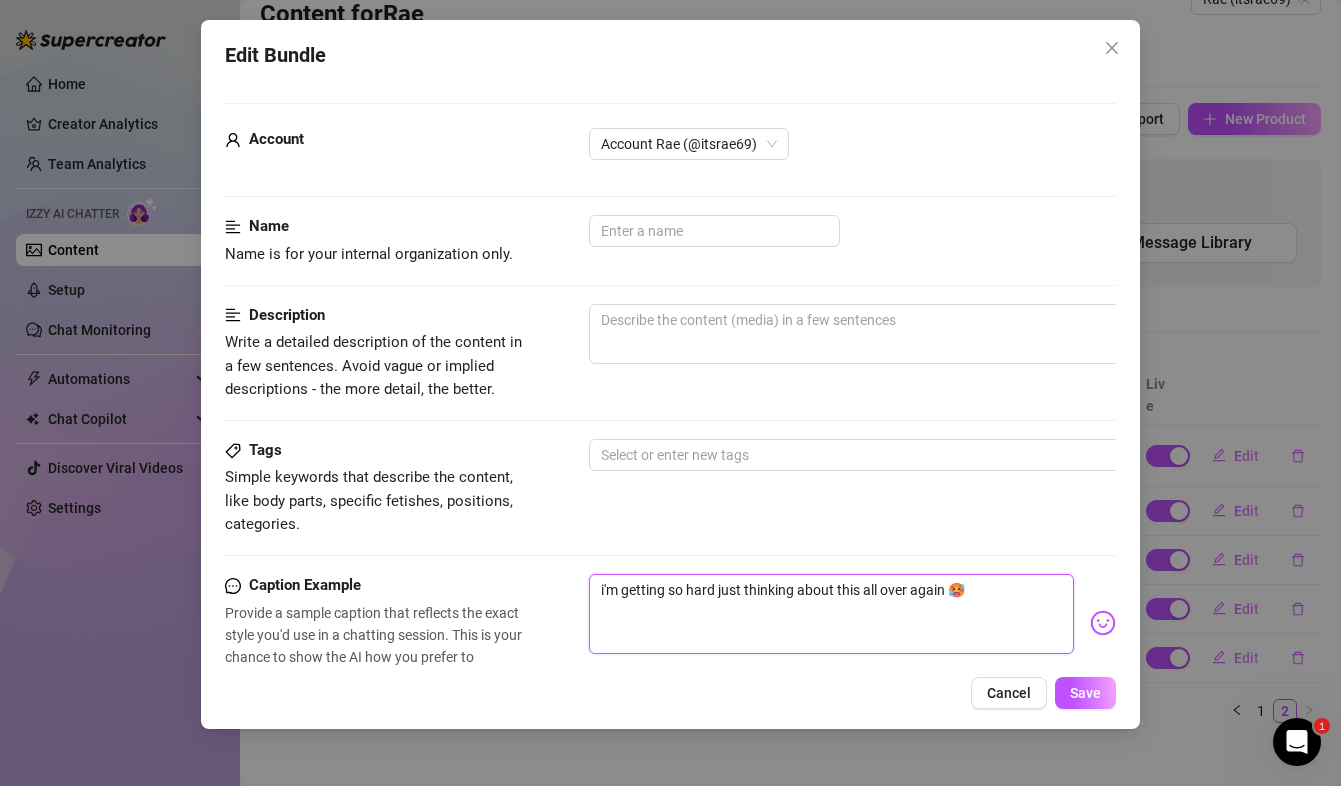 drag, startPoint x: 978, startPoint y: 608, endPoint x: 559, endPoint y: 522, distance: 427.73474 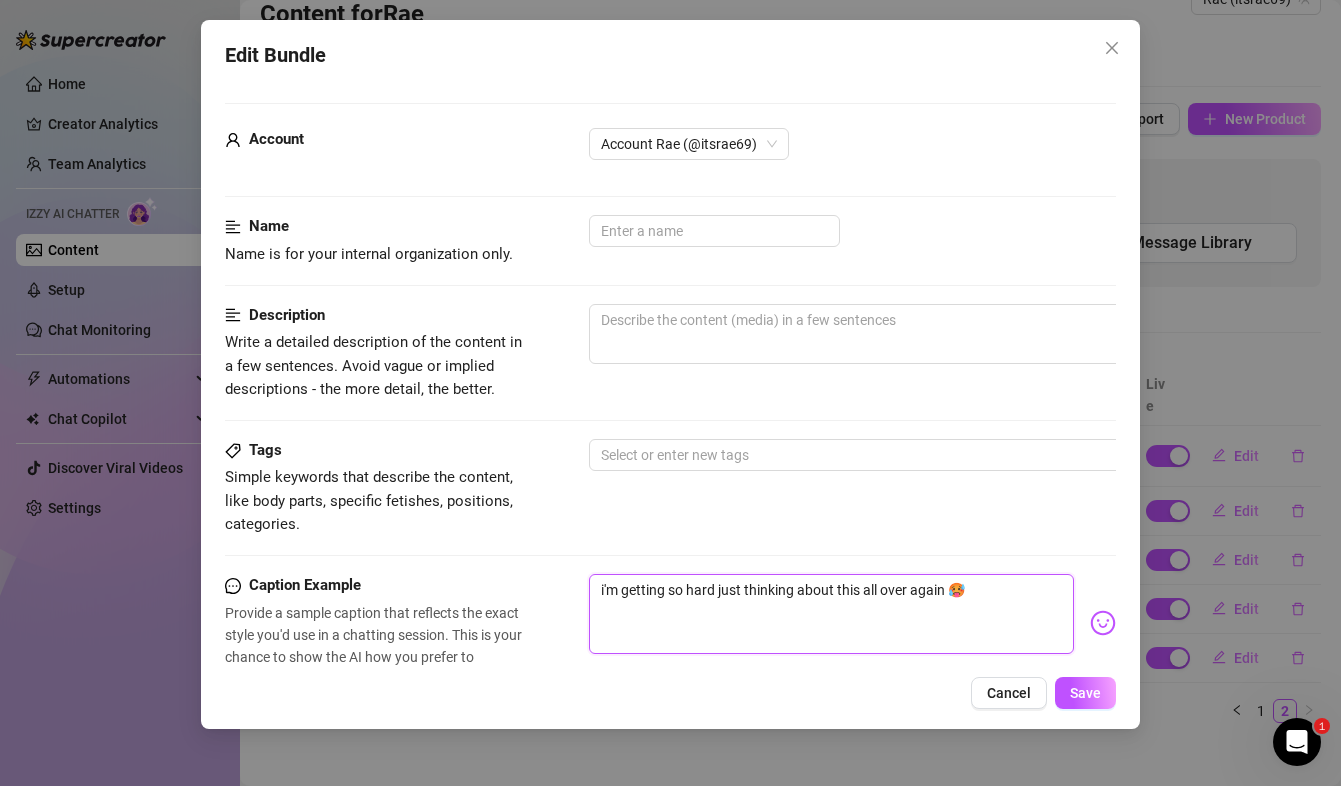 click on "Account Rae (@itsrae69) Name Name is for your internal organization only. Description Write a detailed description of the content in a few sentences. Avoid vague or implied descriptions - the more detail, the better. Tags Simple keywords that describe the content, like body parts, specific fetishes, positions, categories.   Select or enter new tags Caption Example Provide a sample caption that reflects the exact style you'd use in a chatting session. This is your chance to show the AI how you prefer to communicate. i'm getting so hard just thinking about this all over again 🥵 Media Add Media from Vault Free preview Pay to view   @ Tag creator Minimum Price Set the minimum price for the bundle. $ 10 Exclusivity Level of exclusivity of this set, on a scale of 1 to 5. This helps the AI to drip content in the perfect order. 1 - Least Exclusive Message Settings Don't send if the fan purchased this media" at bounding box center [670, 741] 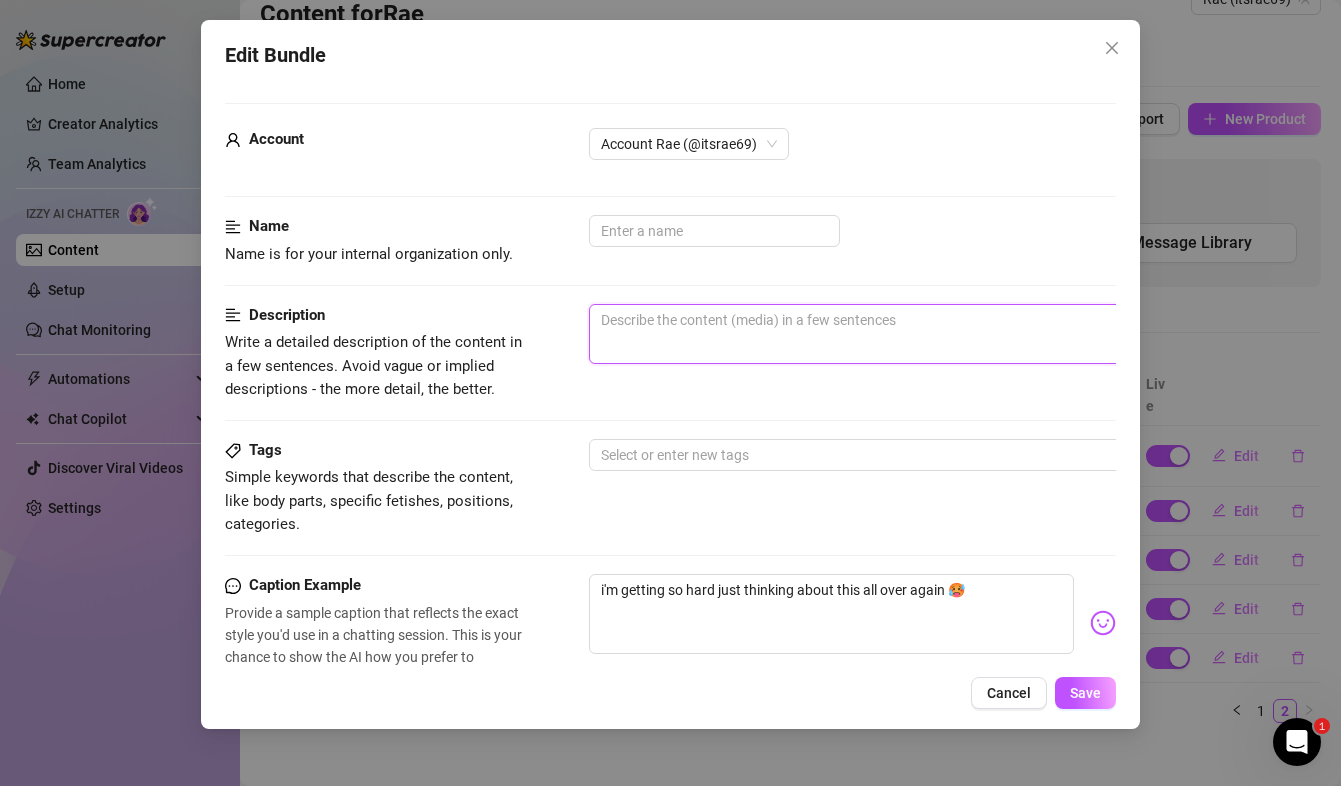 click at bounding box center (939, 334) 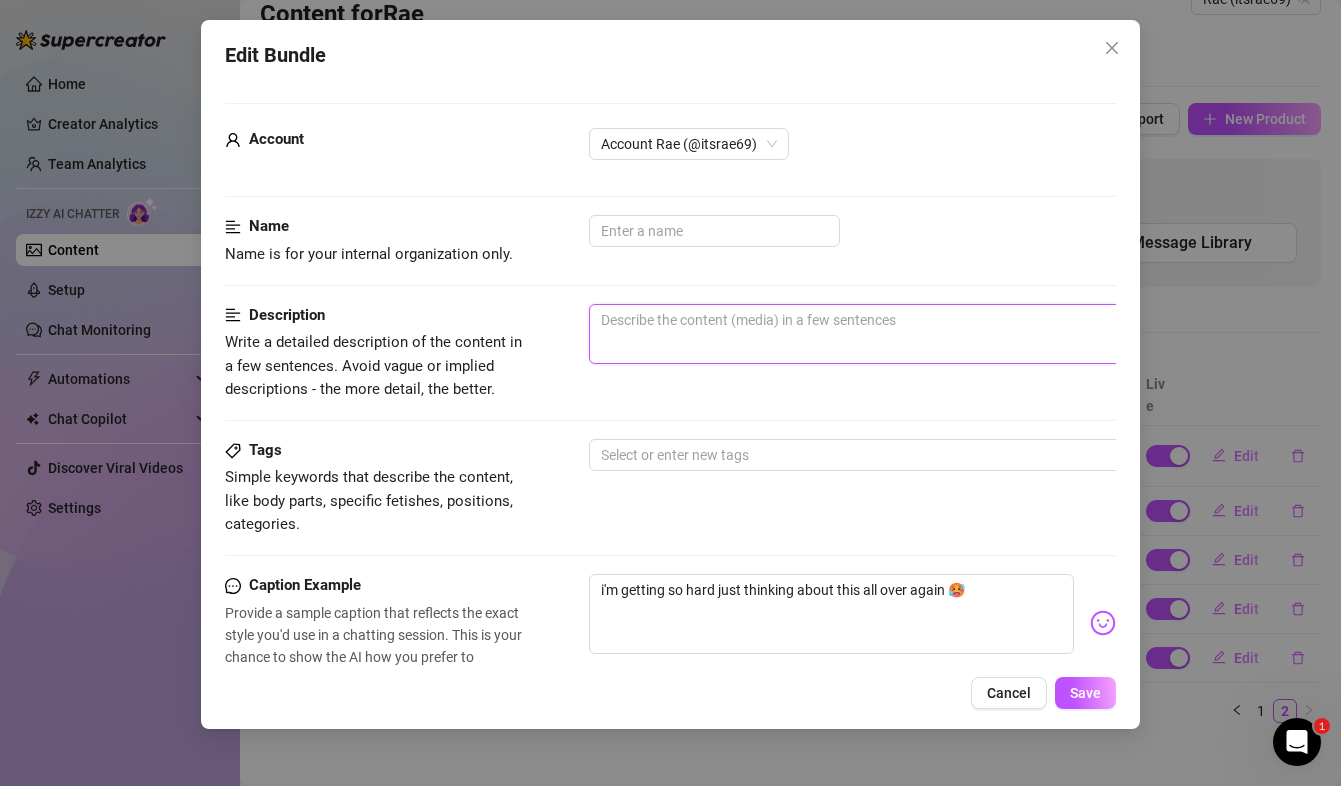 paste on "i'm getting so hard just thinking about this all over again 🥵" 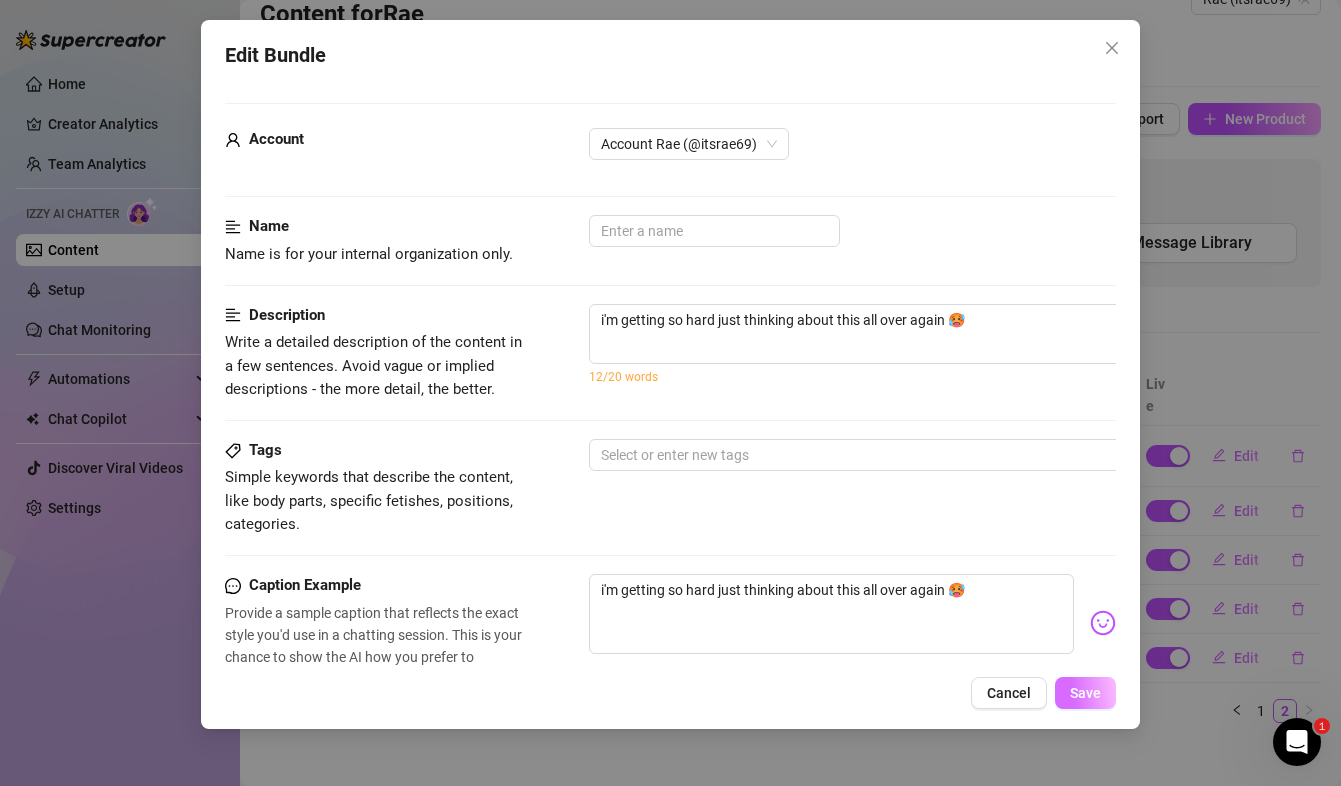 click on "Save" at bounding box center (1085, 693) 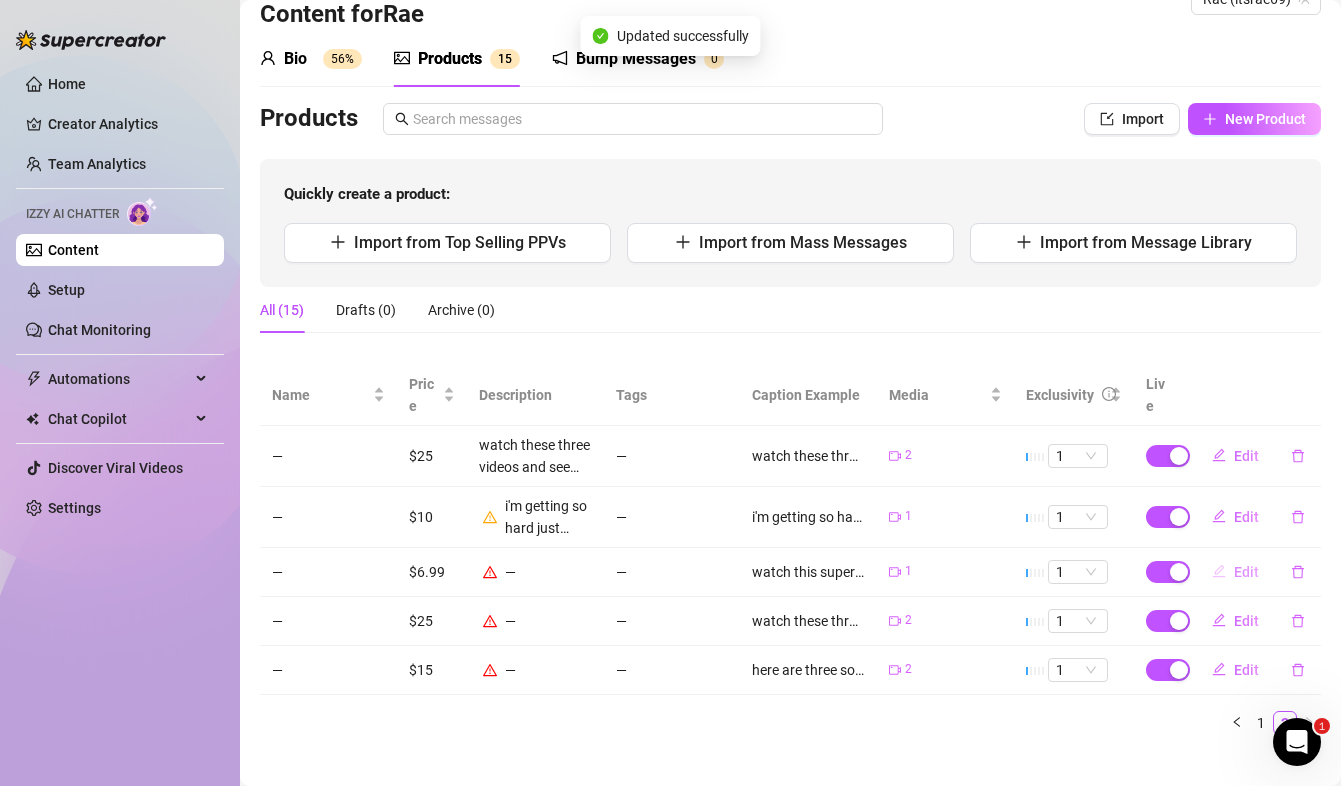 click on "Edit" at bounding box center [1246, 572] 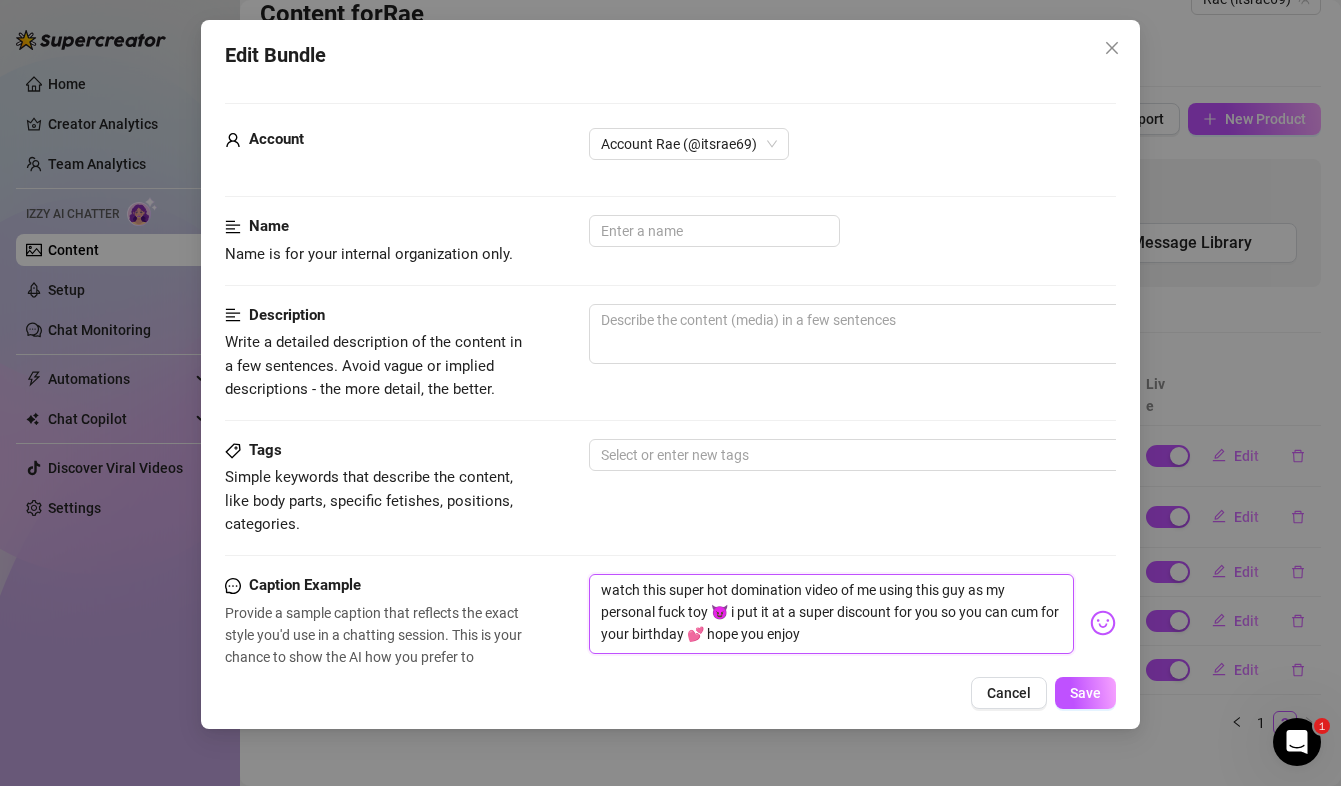 drag, startPoint x: 951, startPoint y: 640, endPoint x: 559, endPoint y: 561, distance: 399.88123 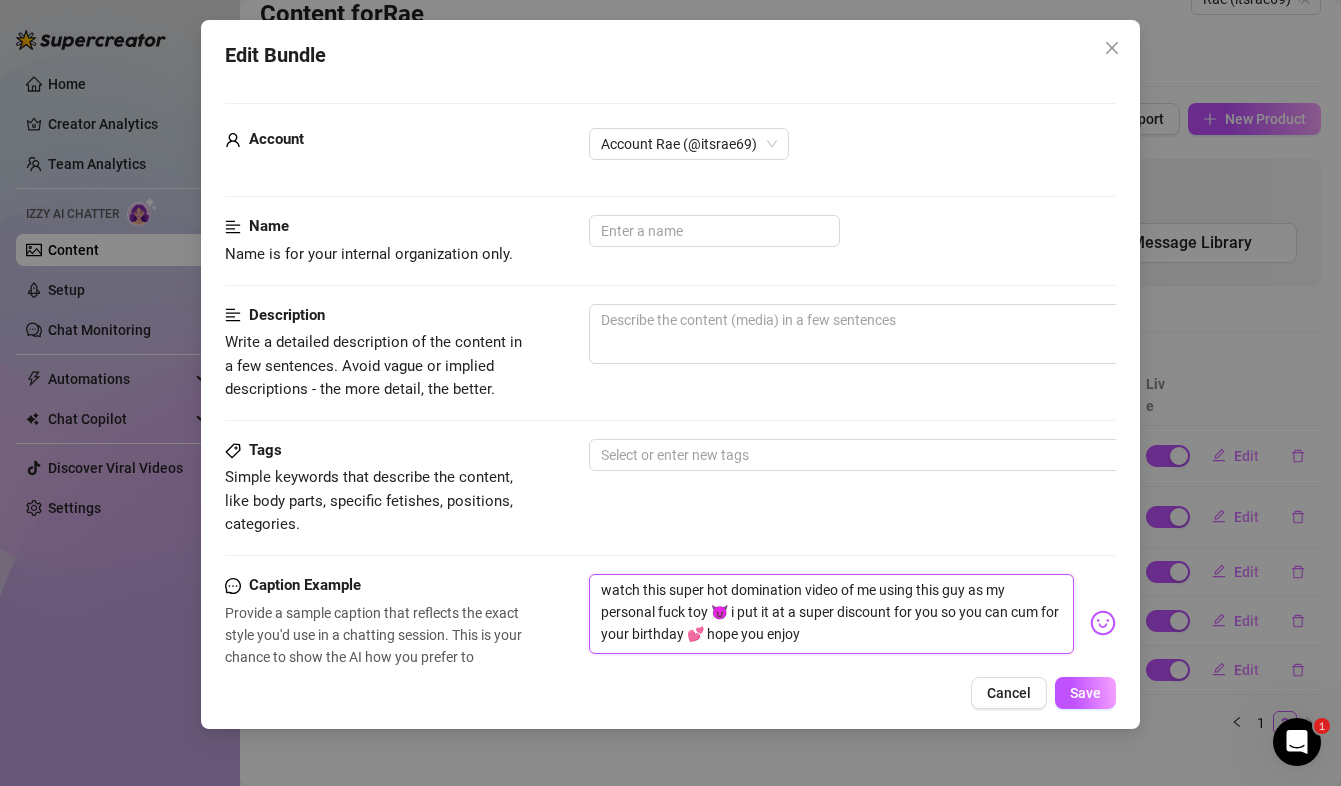 click on "Account [USERNAME] (@[USERNAME]) Name Name is for your internal organization only. Description Write a detailed description of the content in a few sentences. Avoid vague or implied descriptions - the more detail, the better. Tags Simple keywords that describe the content, like body parts, specific fetishes, positions, categories. Select or enter new tags Caption Example Provide a sample caption that reflects the exact style you'd use in a chatting session. This is your chance to show the AI how you prefer to communicate. watch this super hot domination video of me using this guy as my personal fuck toy 😈 i put it at a super discount for you so you can cum for your birthday 💕 hope you enjoy Media Add Media from Vault Free preview Pay to view @ Tag creator Minimum Price Set the minimum price for the bundle. $ 6.99 Exclusivity Level of exclusivity of this set, on a scale of 1 to 5. This helps the AI to drip content in the perfect order. 1 - Least Exclusive Message Settings" at bounding box center (670, 741) 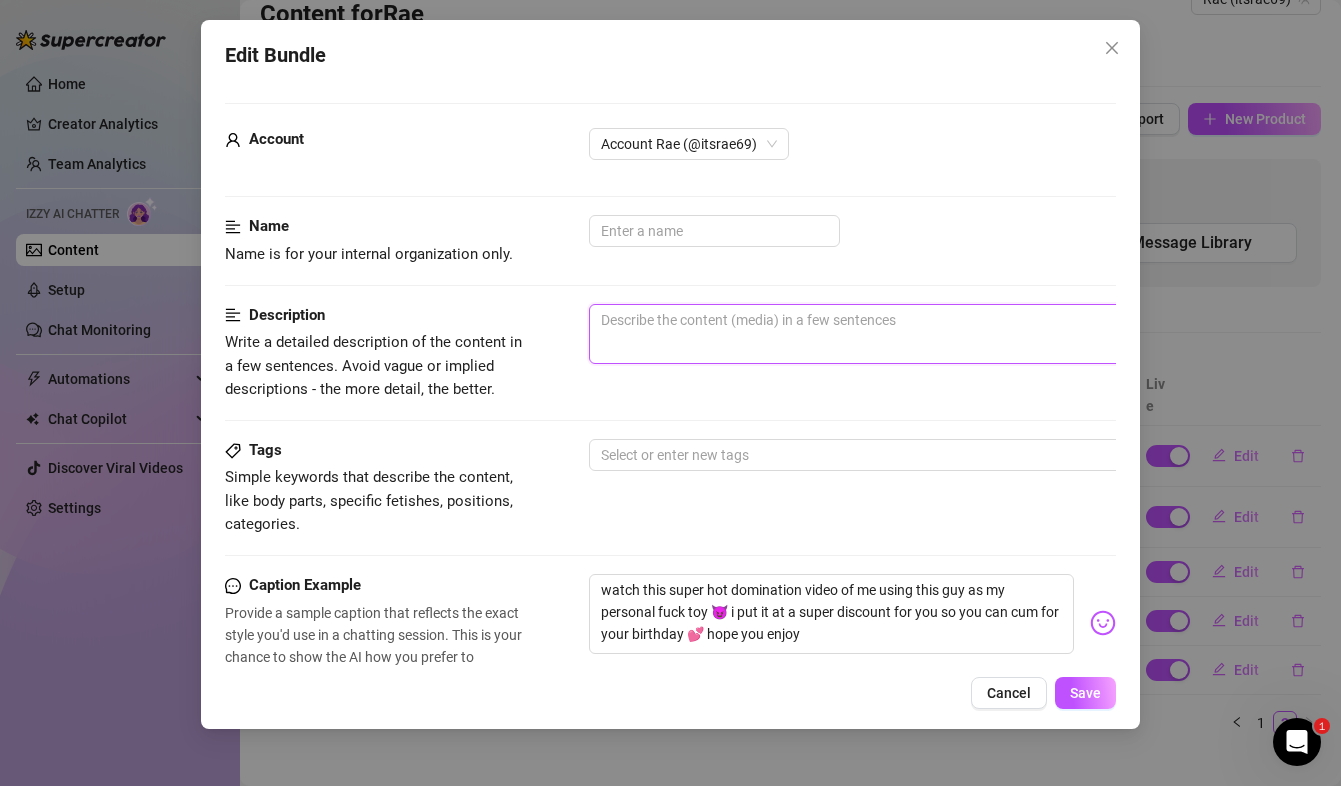 click at bounding box center (939, 334) 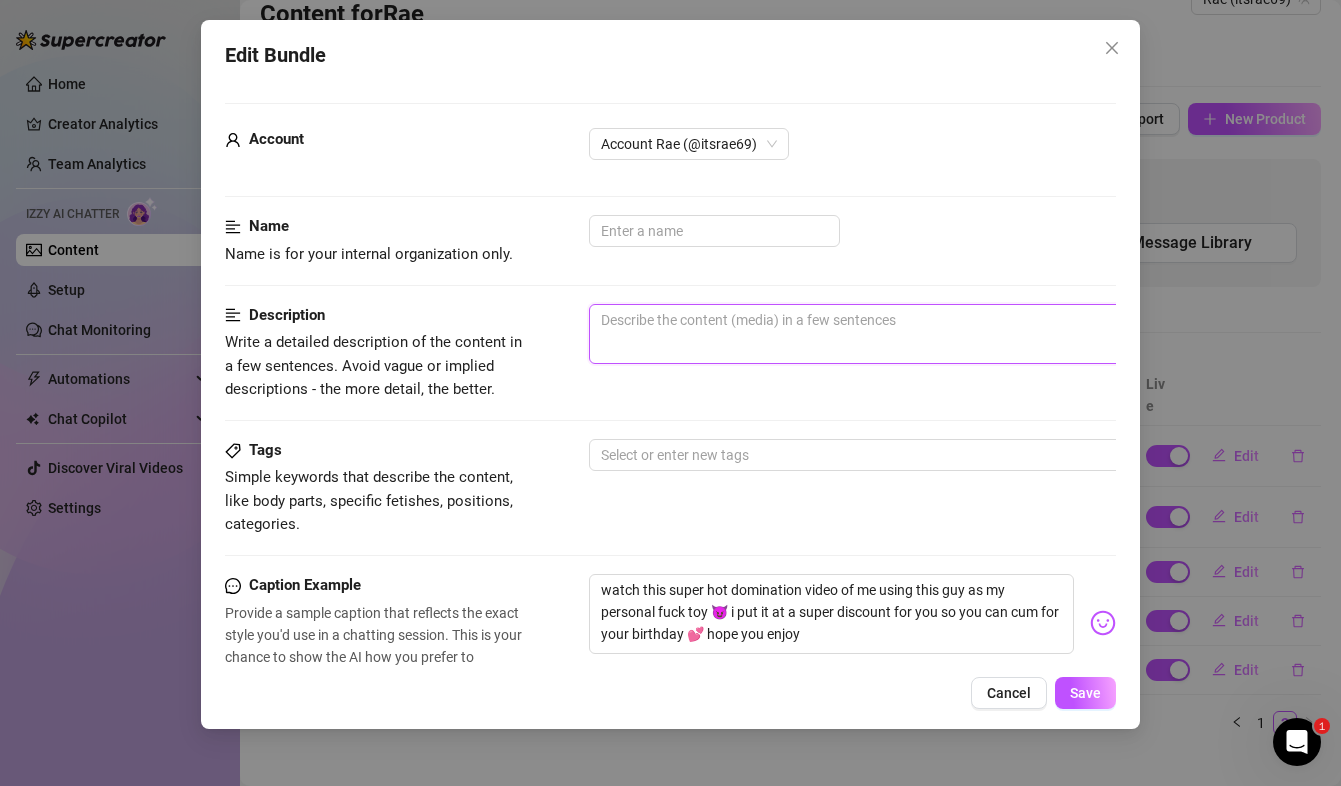 paste on "watch this super hot domination video of me using this guy as my personal fuck toy 😈 i put it at a super discount for you so you can cum for your birthday 💕 hope you enjoy" 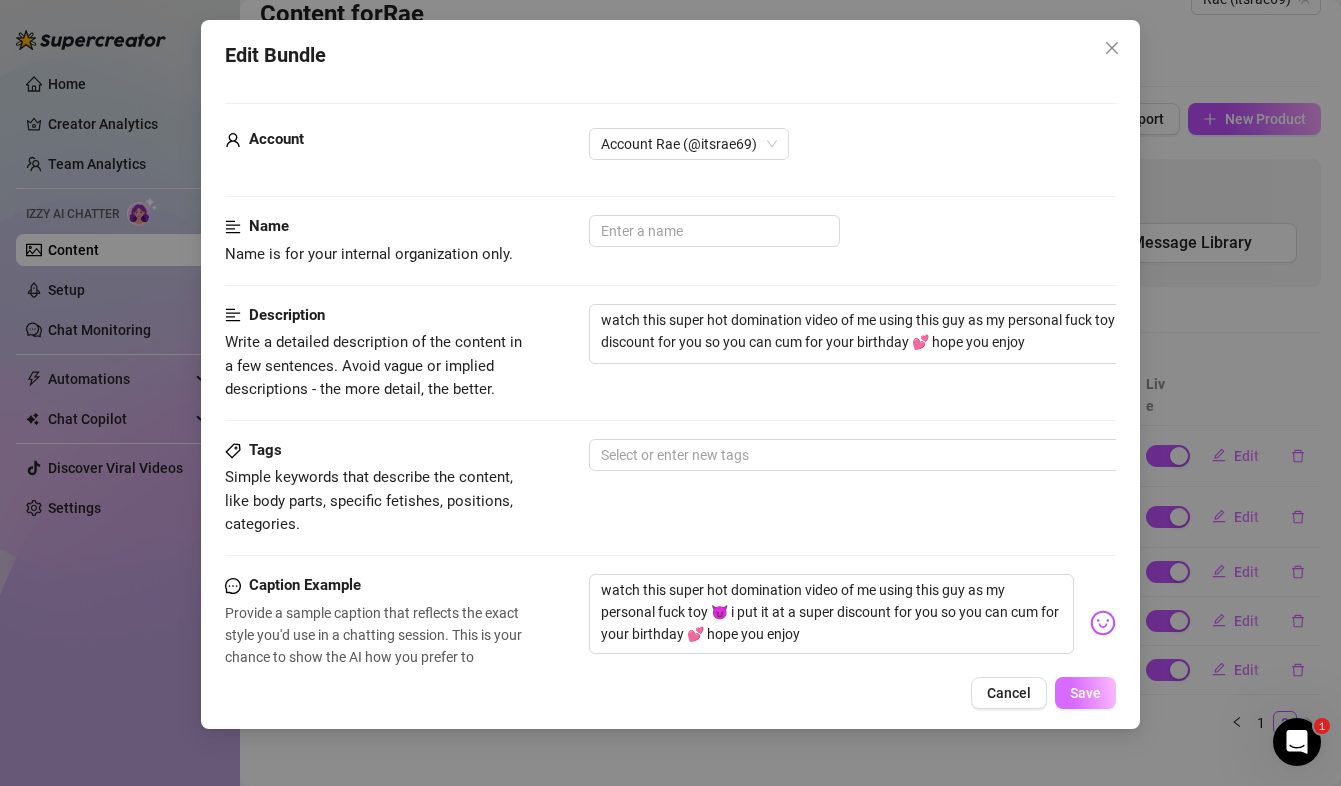 click on "Save" at bounding box center [1085, 693] 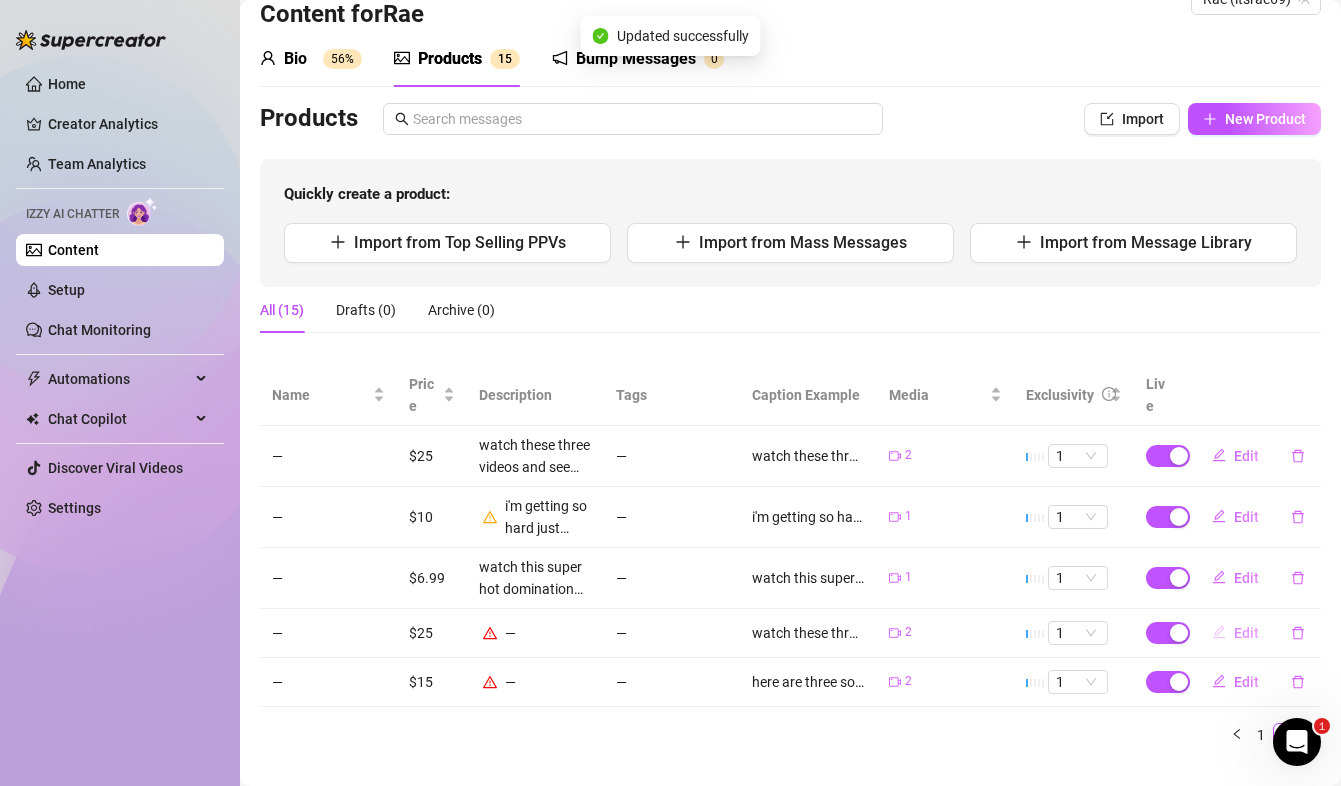 click on "Edit" at bounding box center [1246, 633] 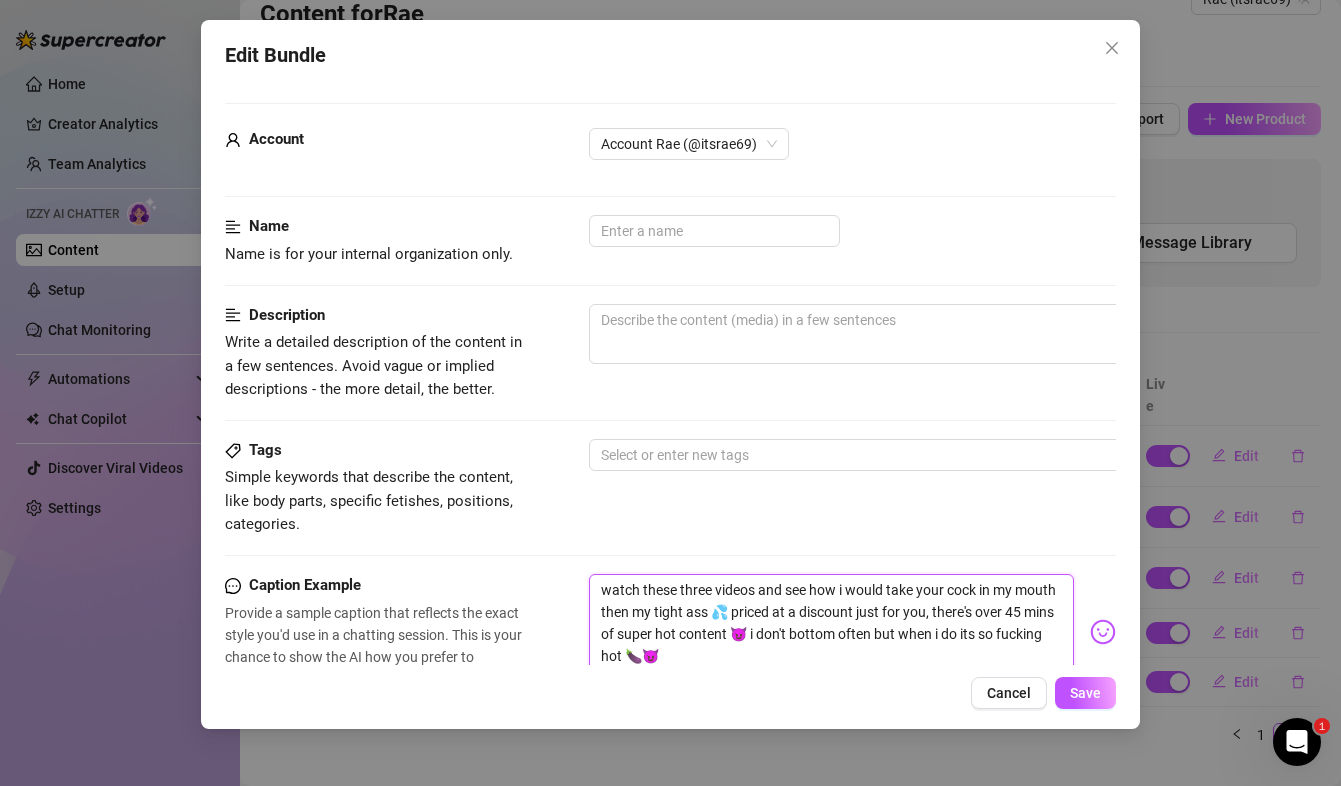 drag, startPoint x: 726, startPoint y: 649, endPoint x: 588, endPoint y: 596, distance: 147.8276 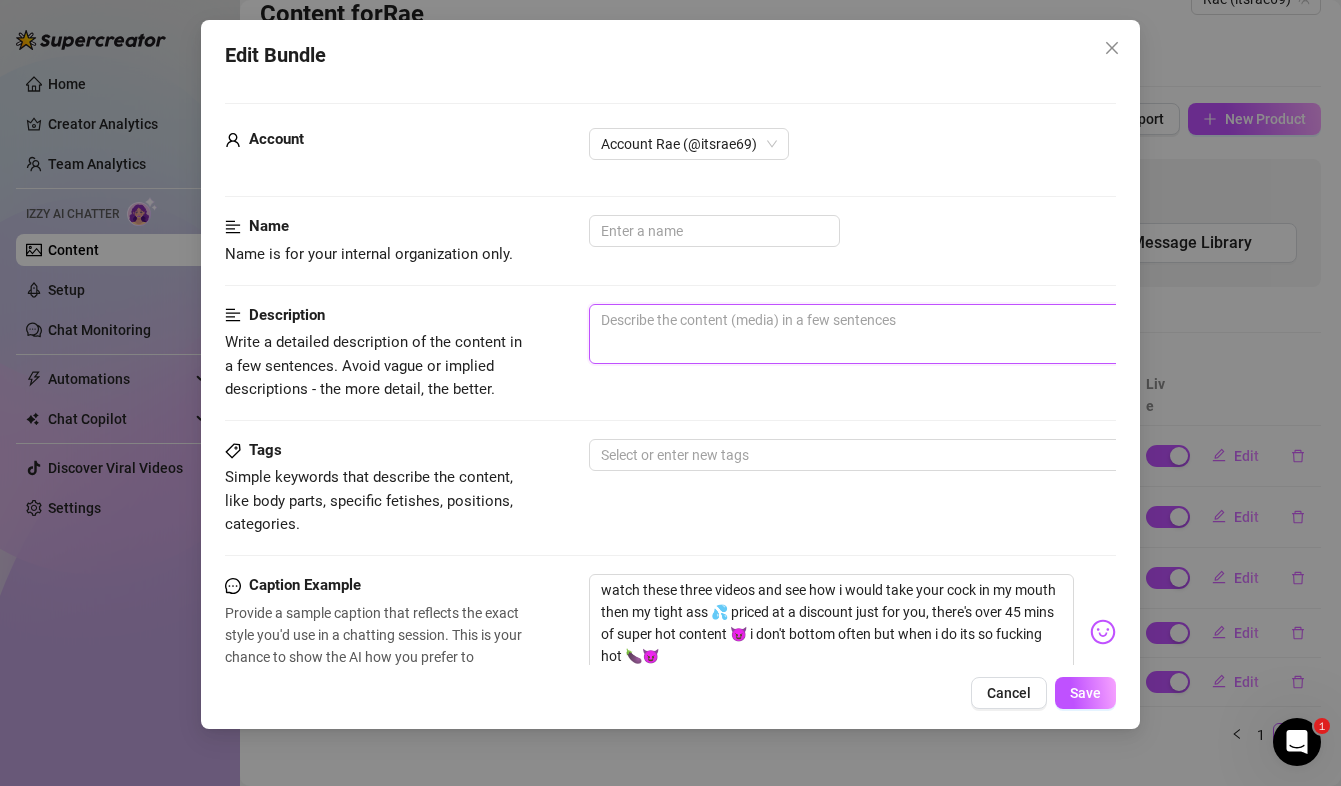 click at bounding box center [939, 334] 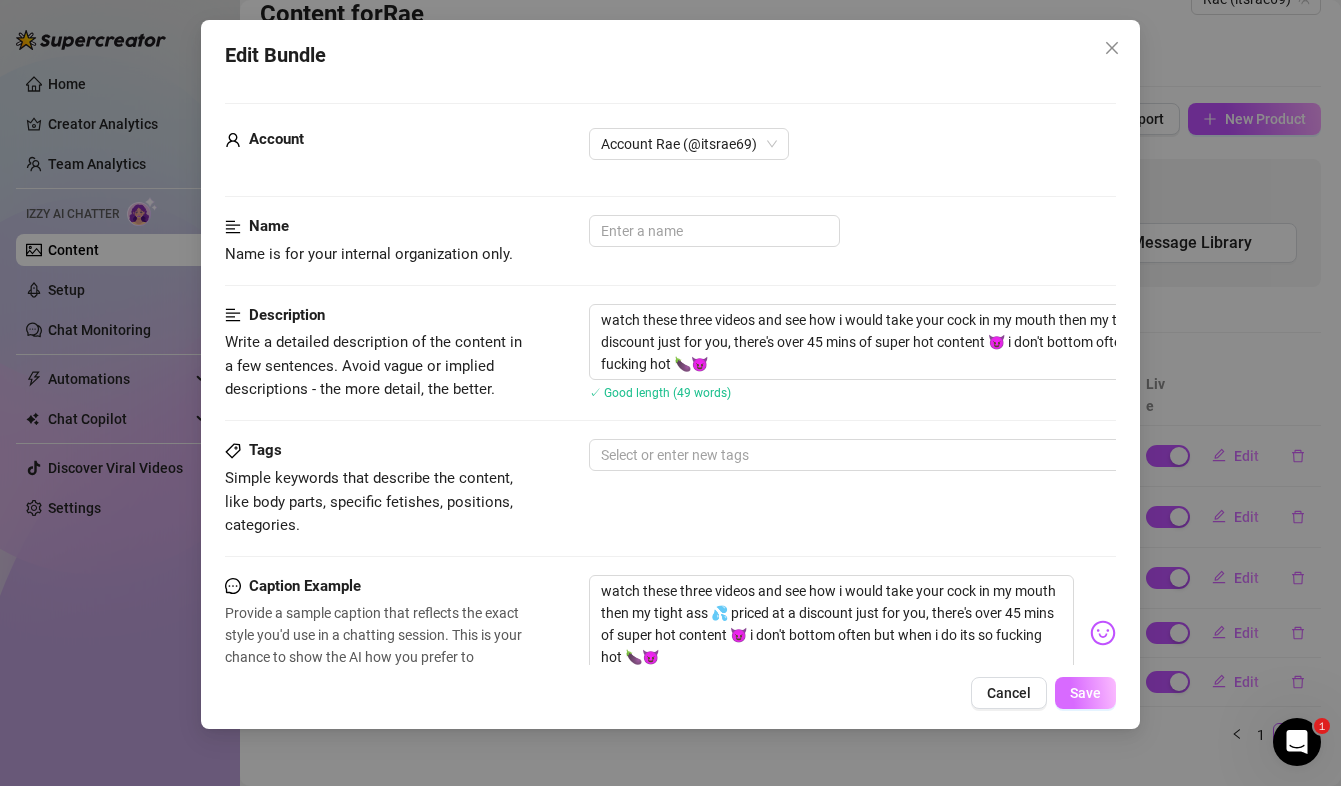 click on "Save" at bounding box center (1085, 693) 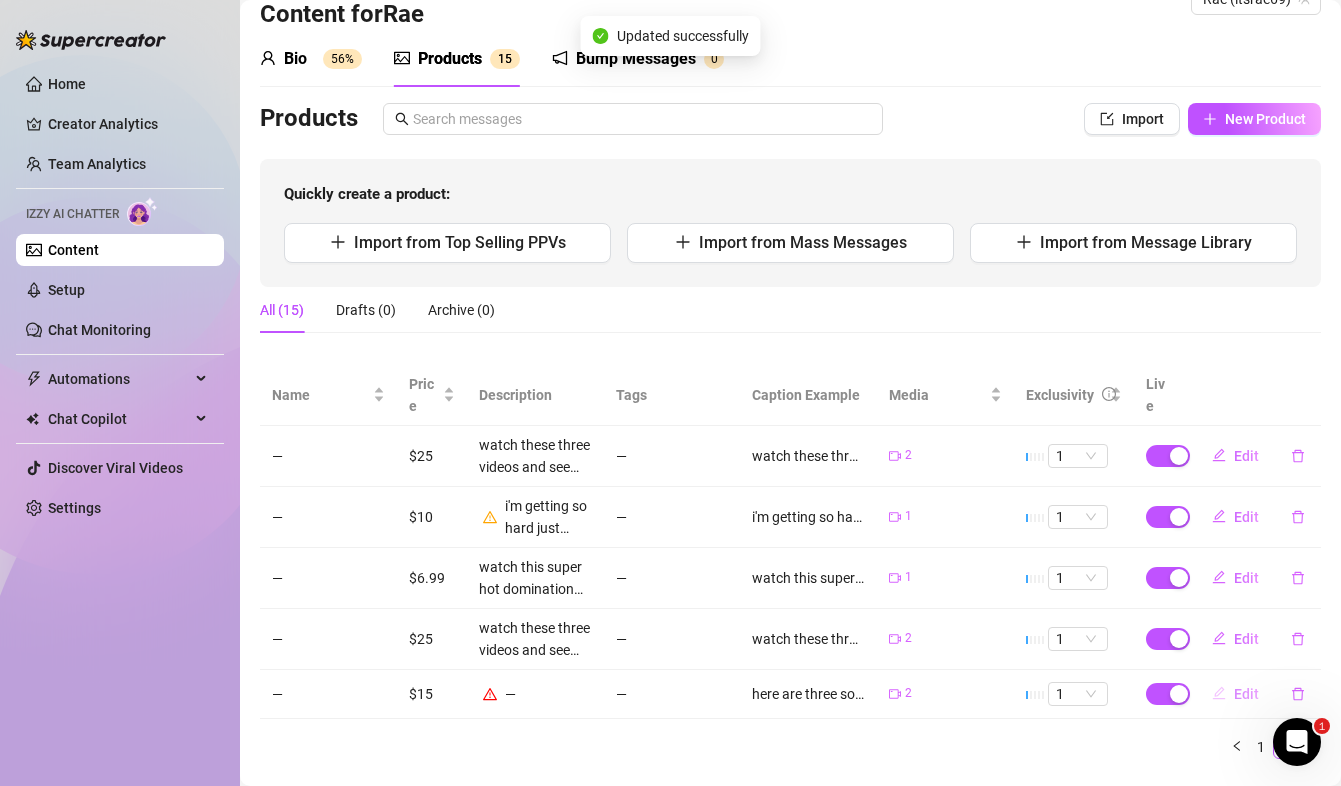 click on "Edit" at bounding box center [1246, 694] 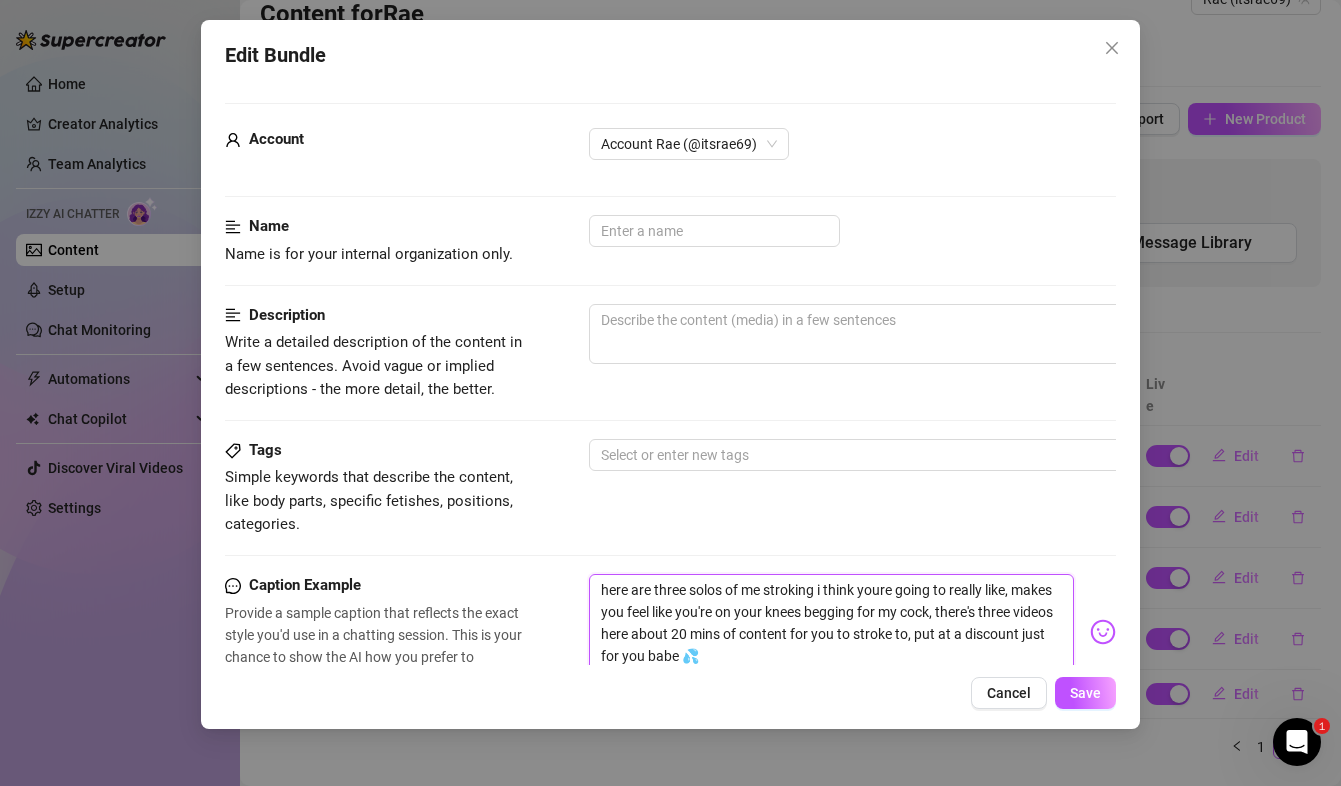 drag, startPoint x: 720, startPoint y: 662, endPoint x: 603, endPoint y: 585, distance: 140.06427 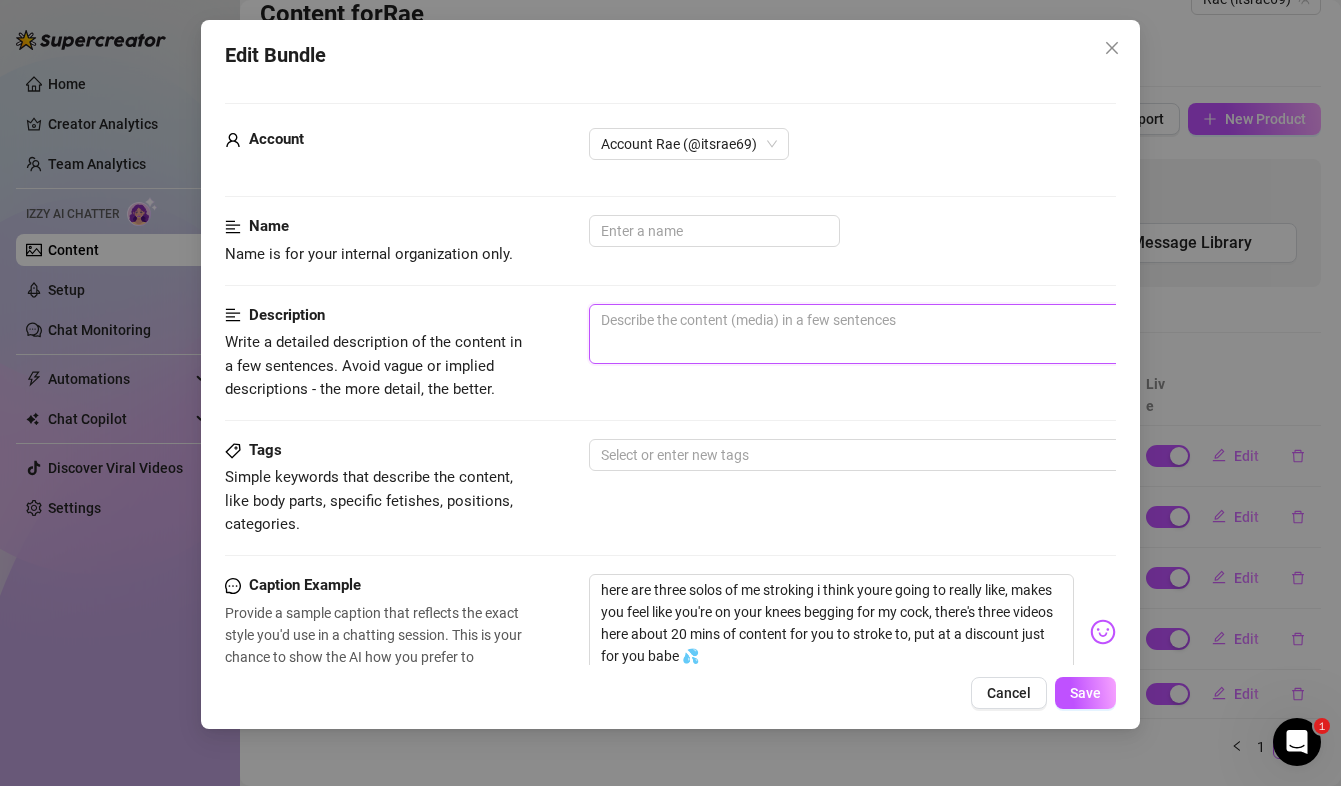 click at bounding box center (939, 334) 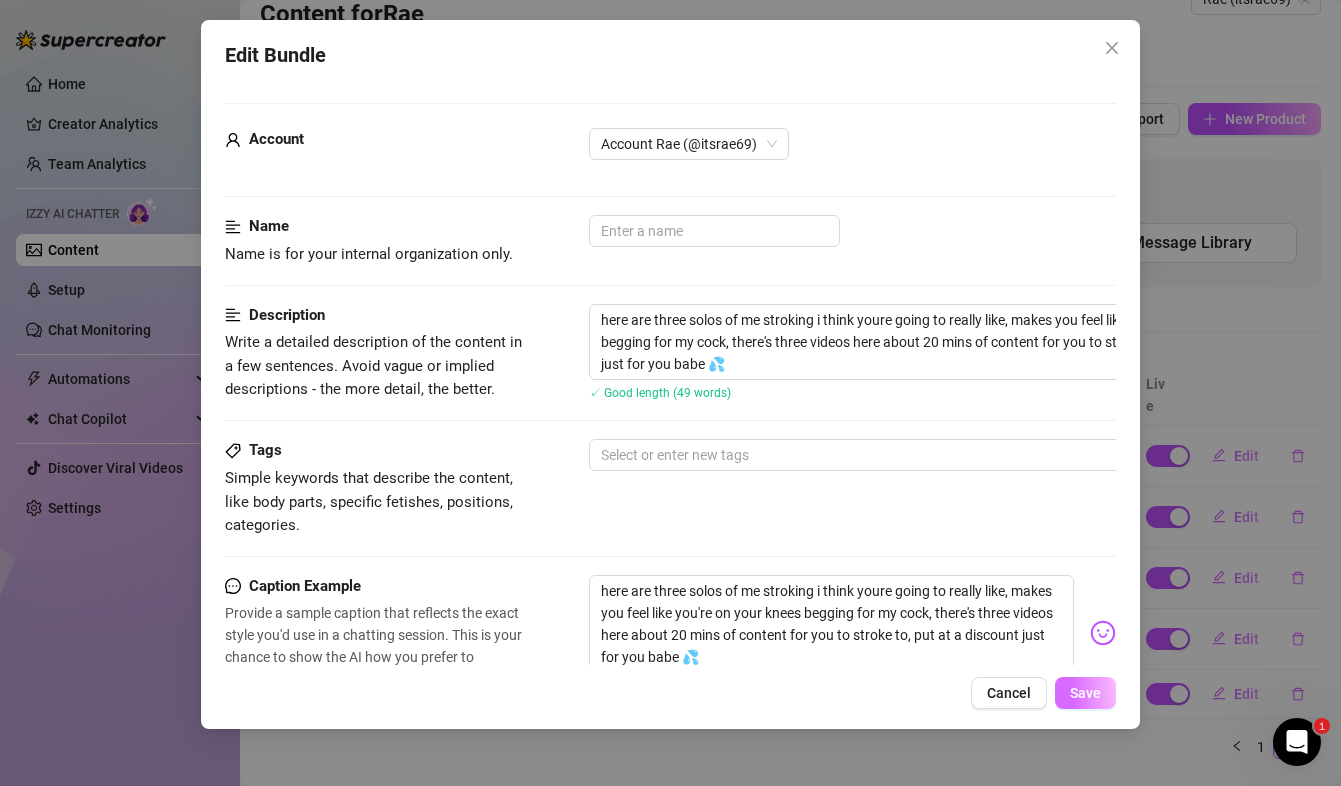 click on "Save" at bounding box center (1085, 693) 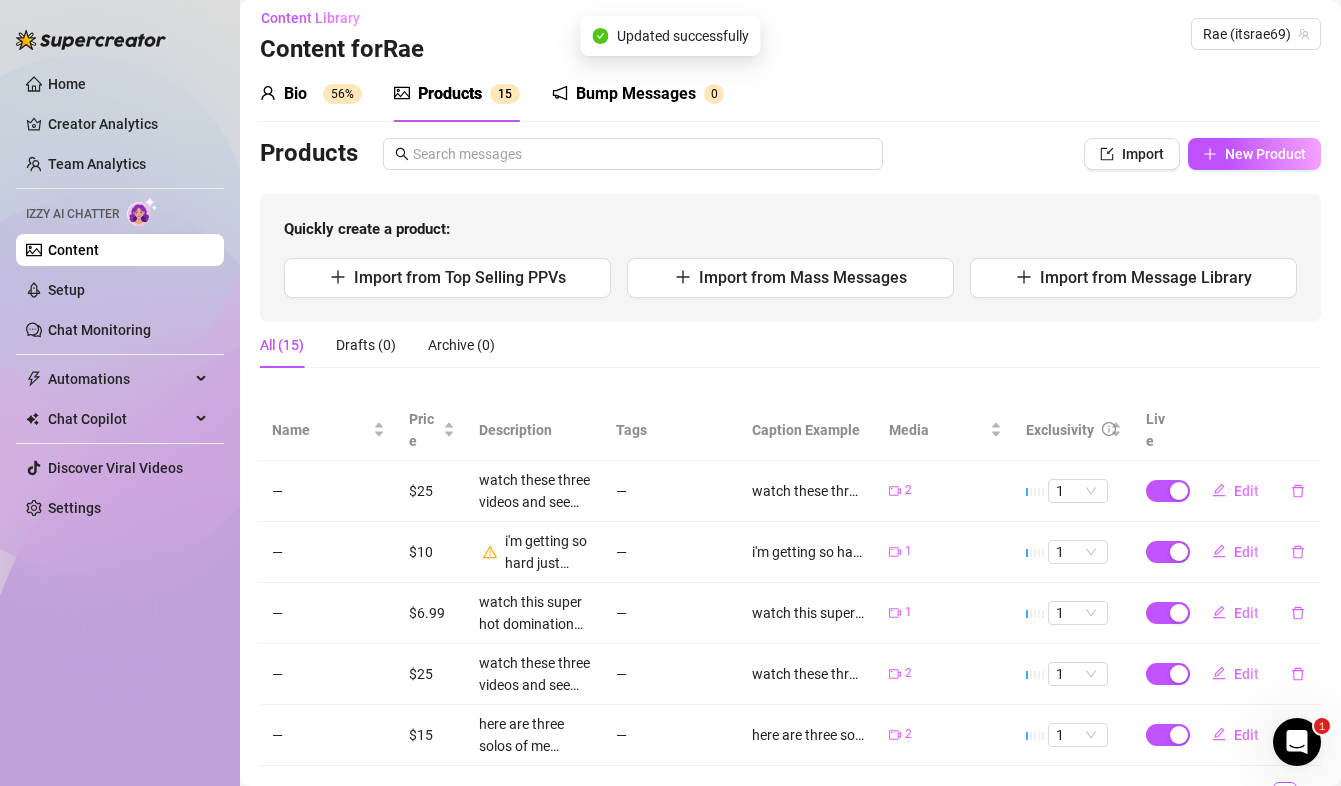 scroll, scrollTop: 0, scrollLeft: 0, axis: both 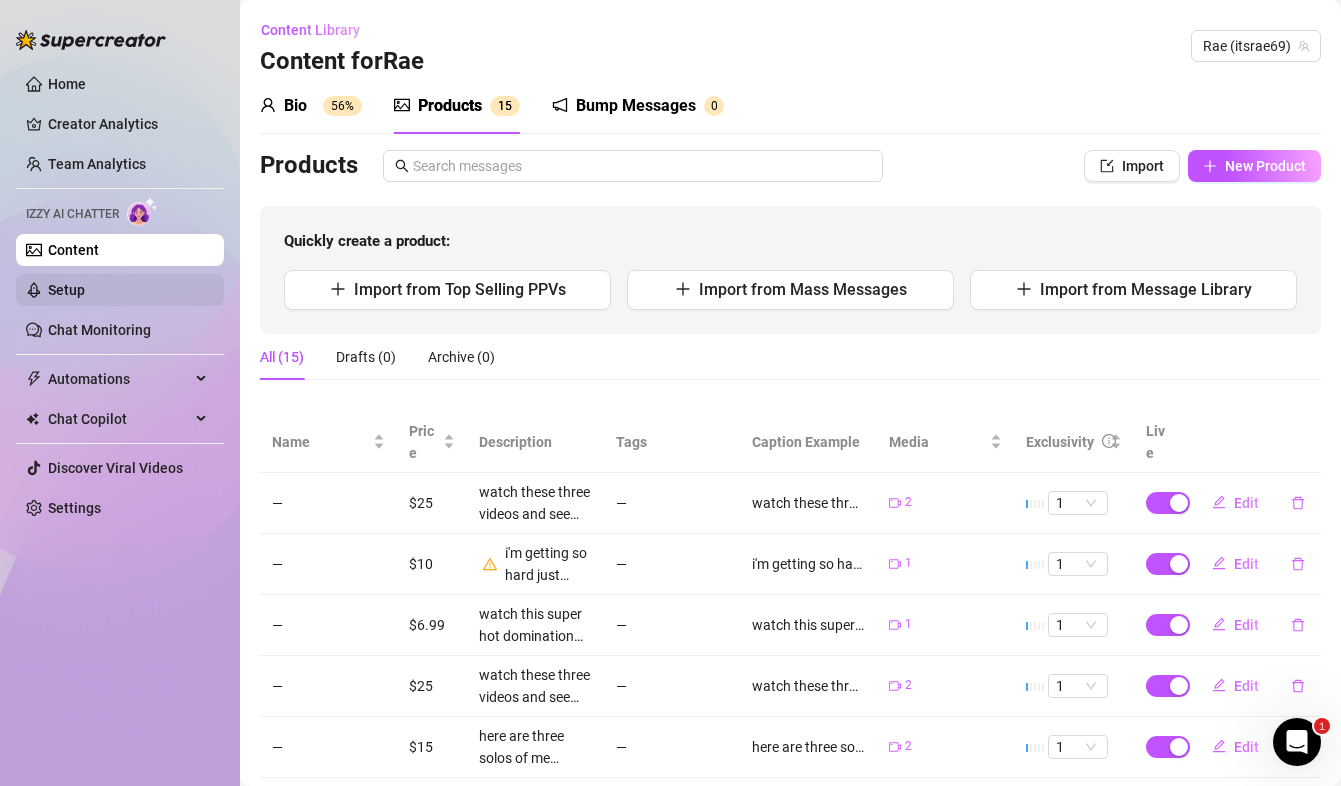 click on "Setup" at bounding box center (66, 290) 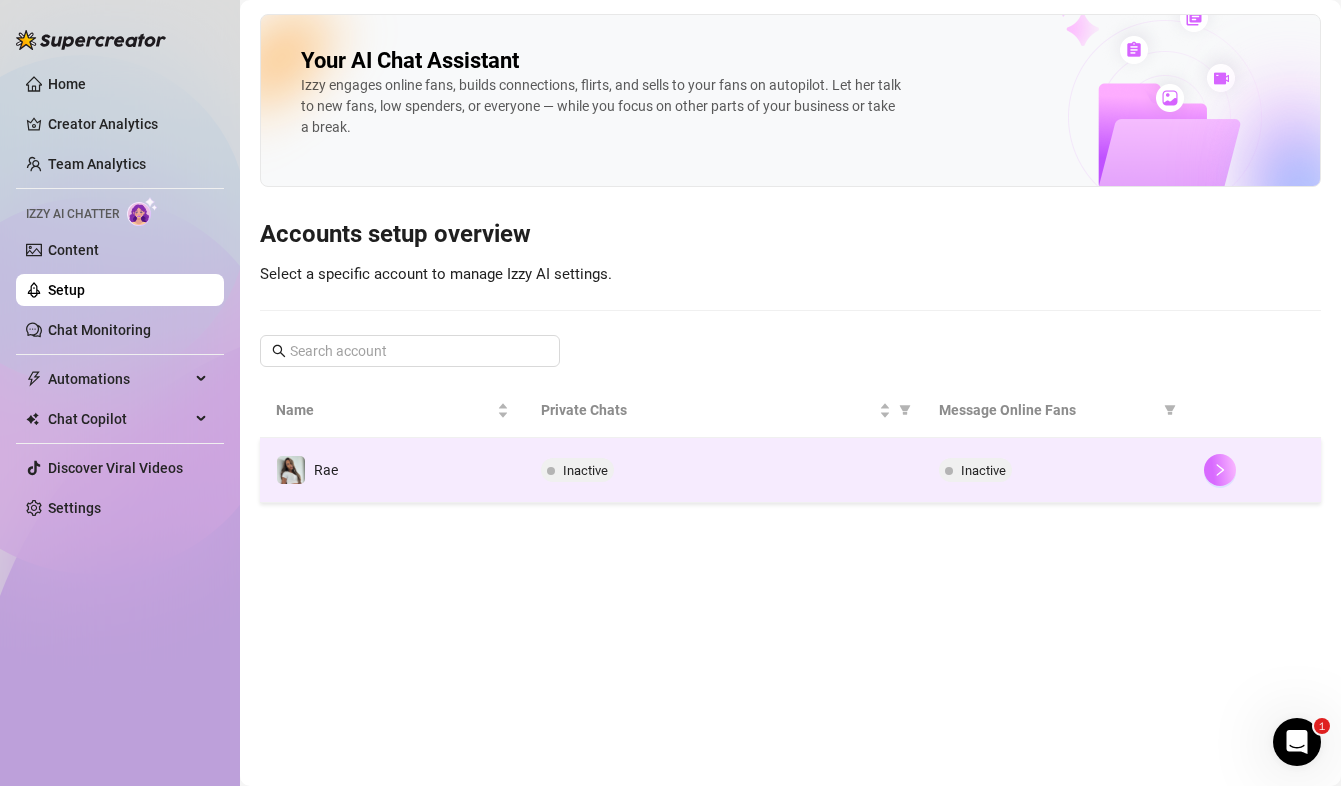 click at bounding box center [1220, 470] 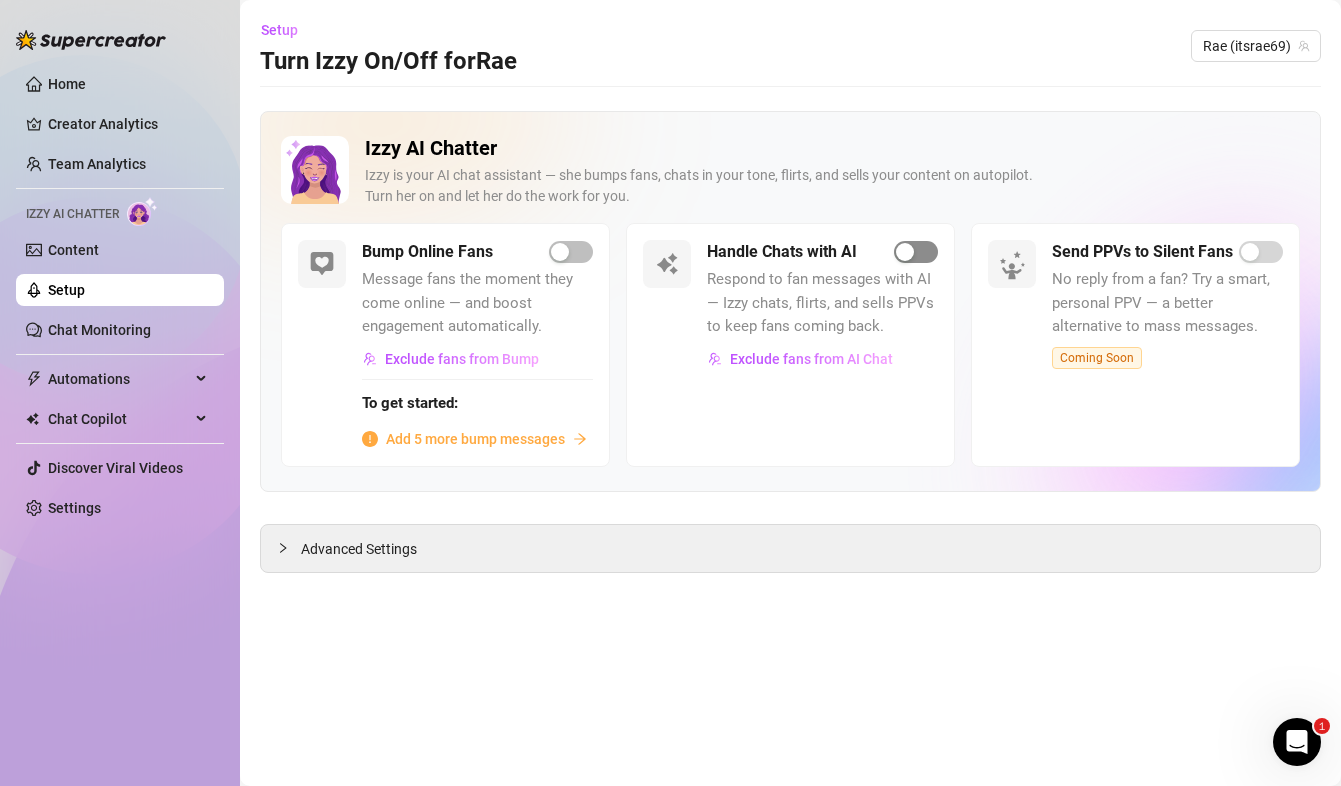 click at bounding box center [905, 252] 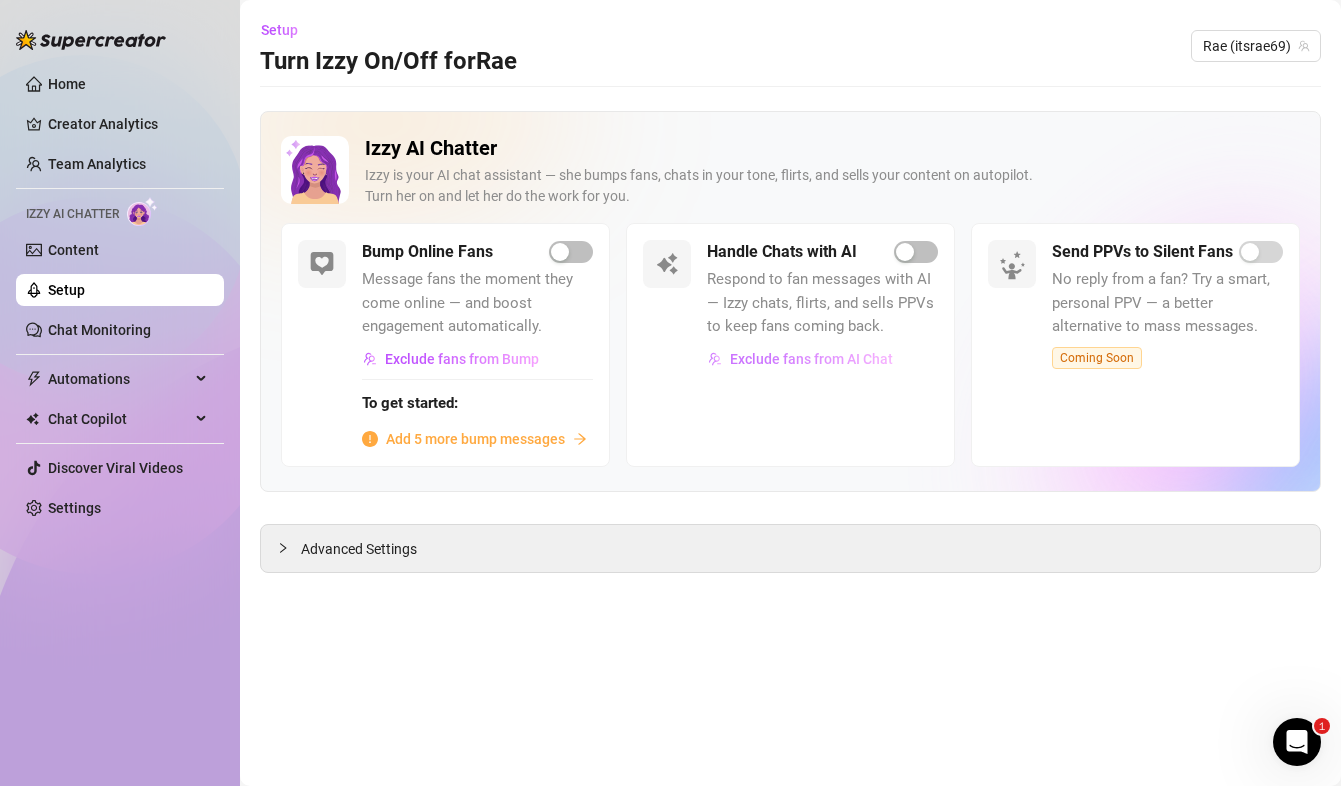 click on "Exclude fans from AI Chat" at bounding box center [811, 359] 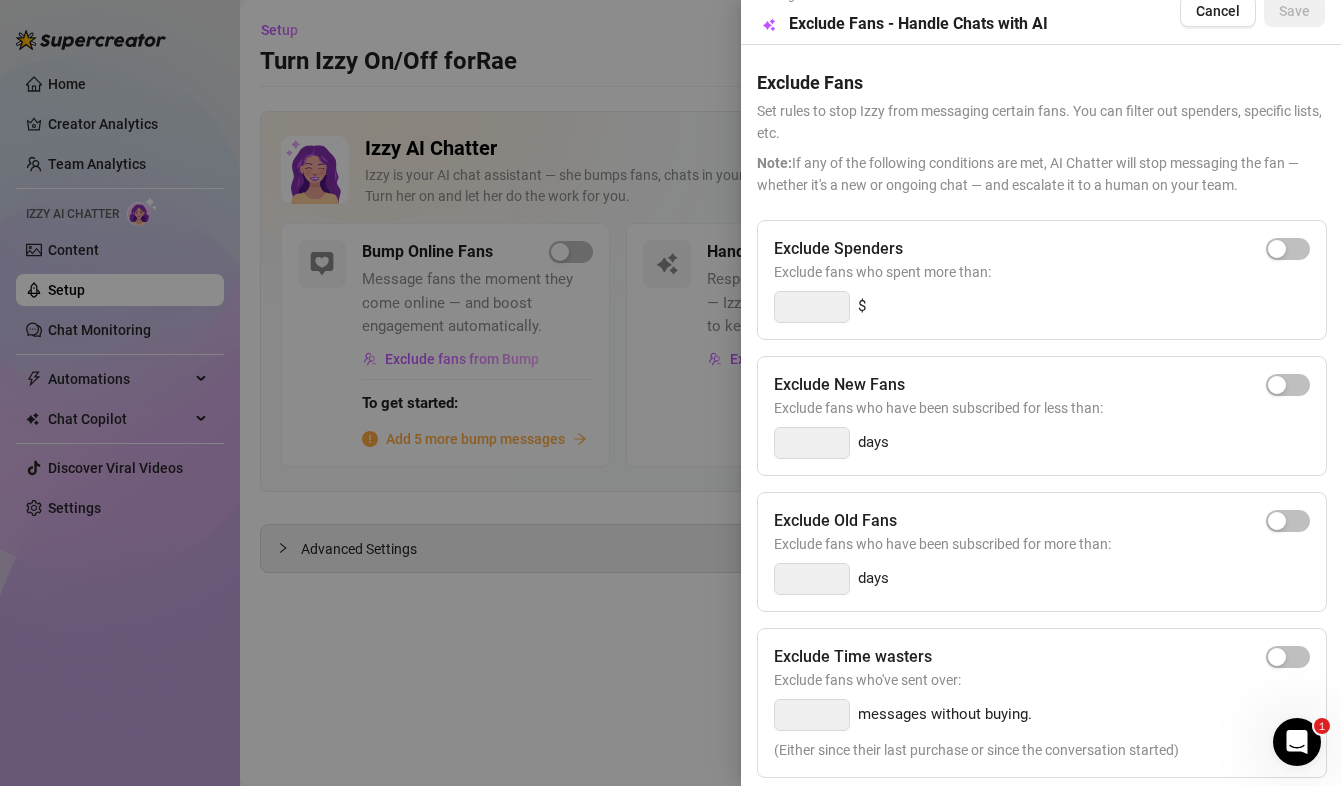 scroll, scrollTop: 0, scrollLeft: 0, axis: both 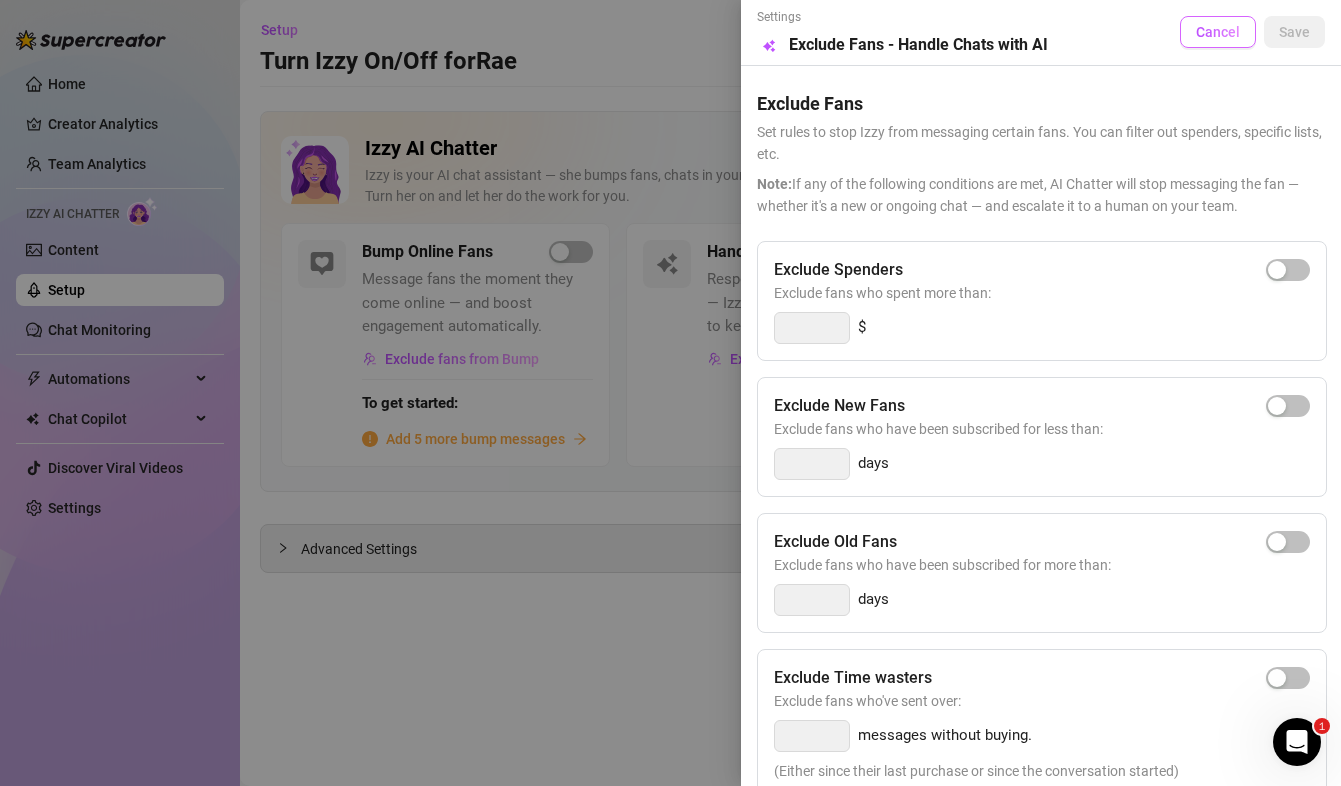 click on "Cancel" at bounding box center (1218, 32) 